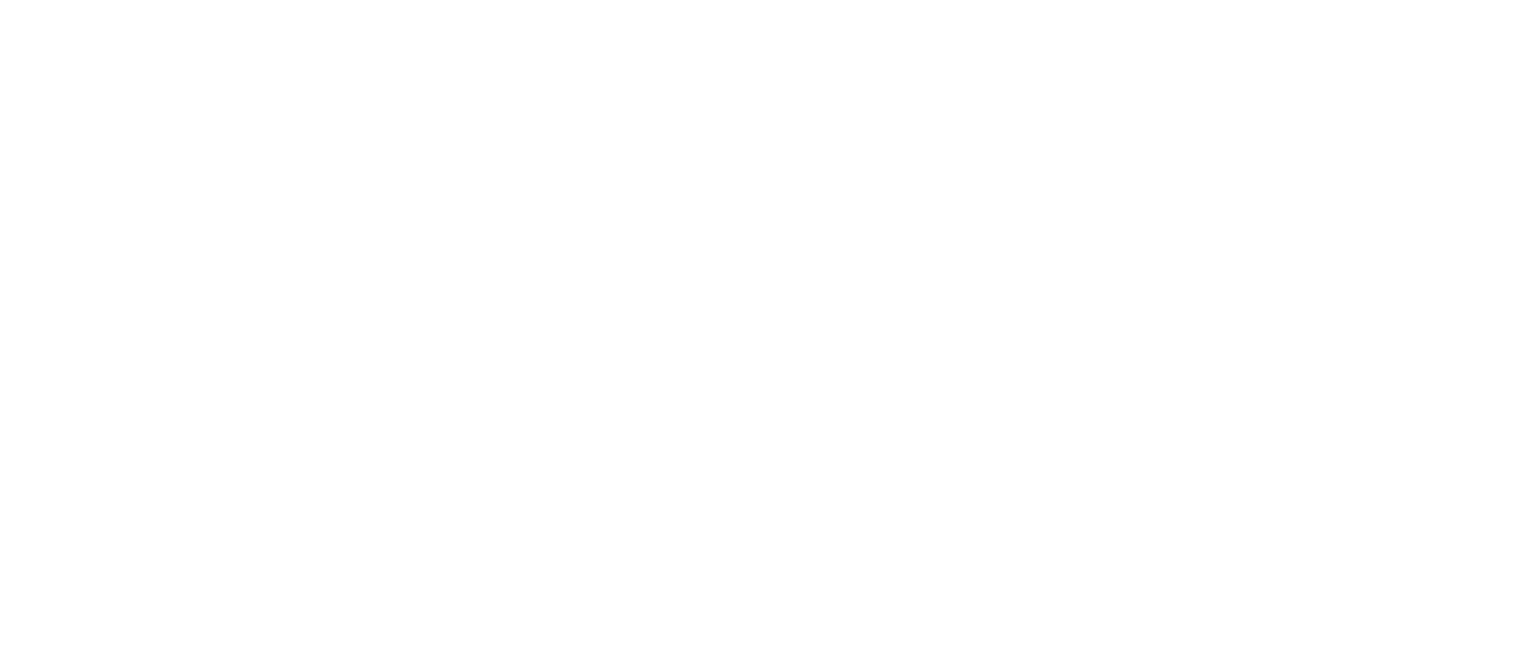 scroll, scrollTop: 0, scrollLeft: 0, axis: both 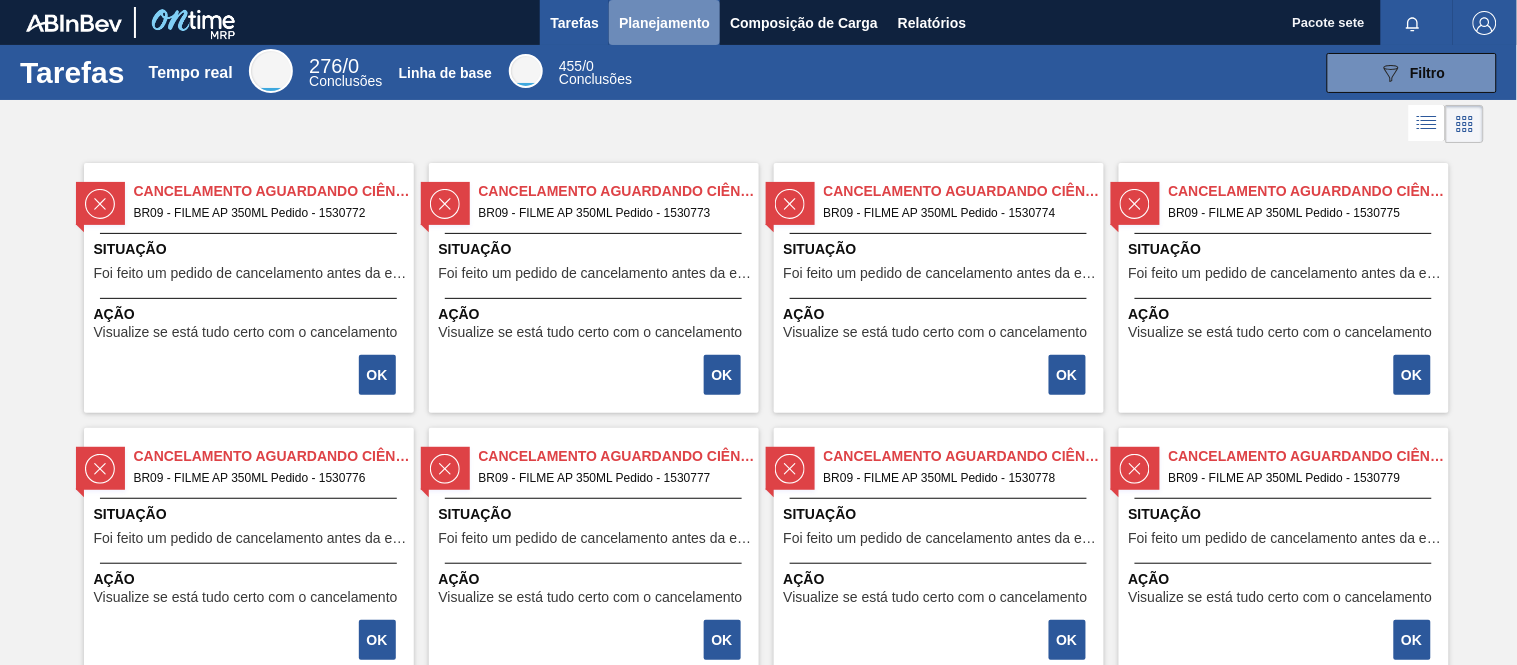 click on "Planejamento" at bounding box center [664, 23] 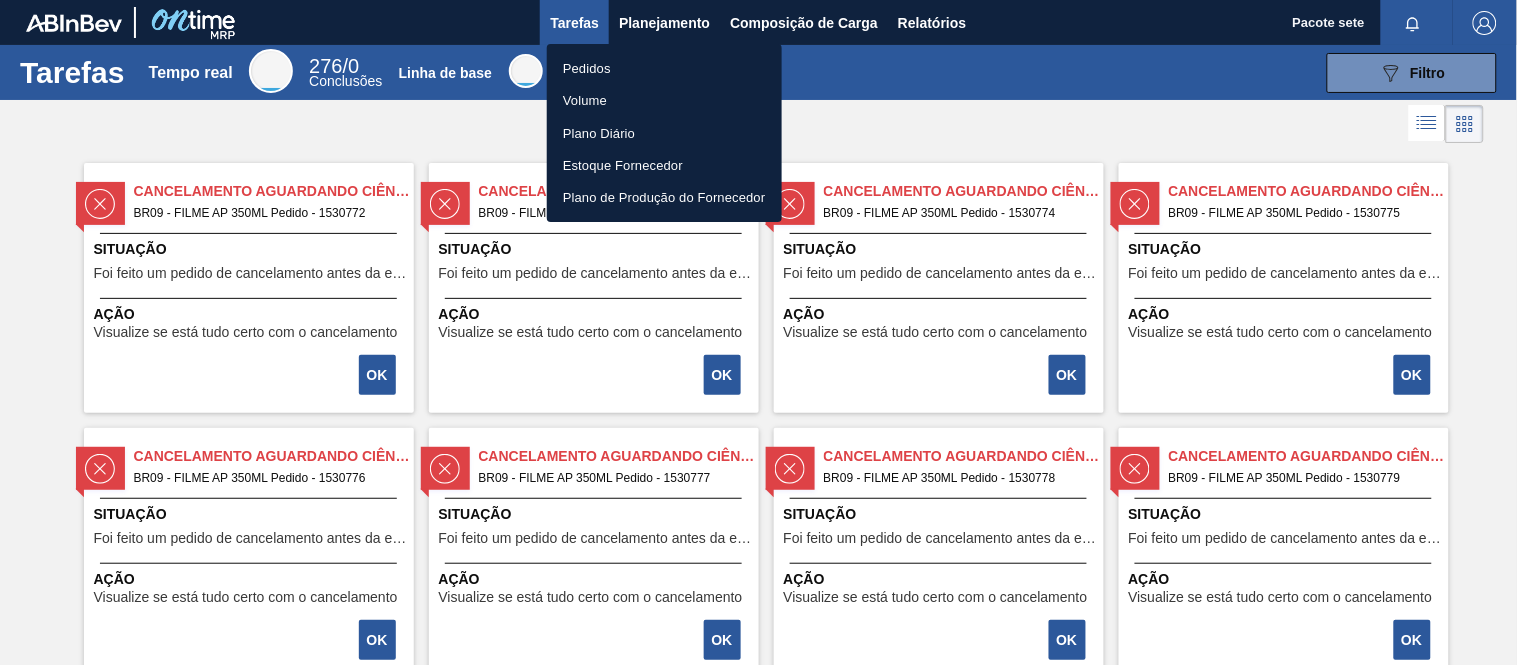 click on "Pedidos" at bounding box center (587, 68) 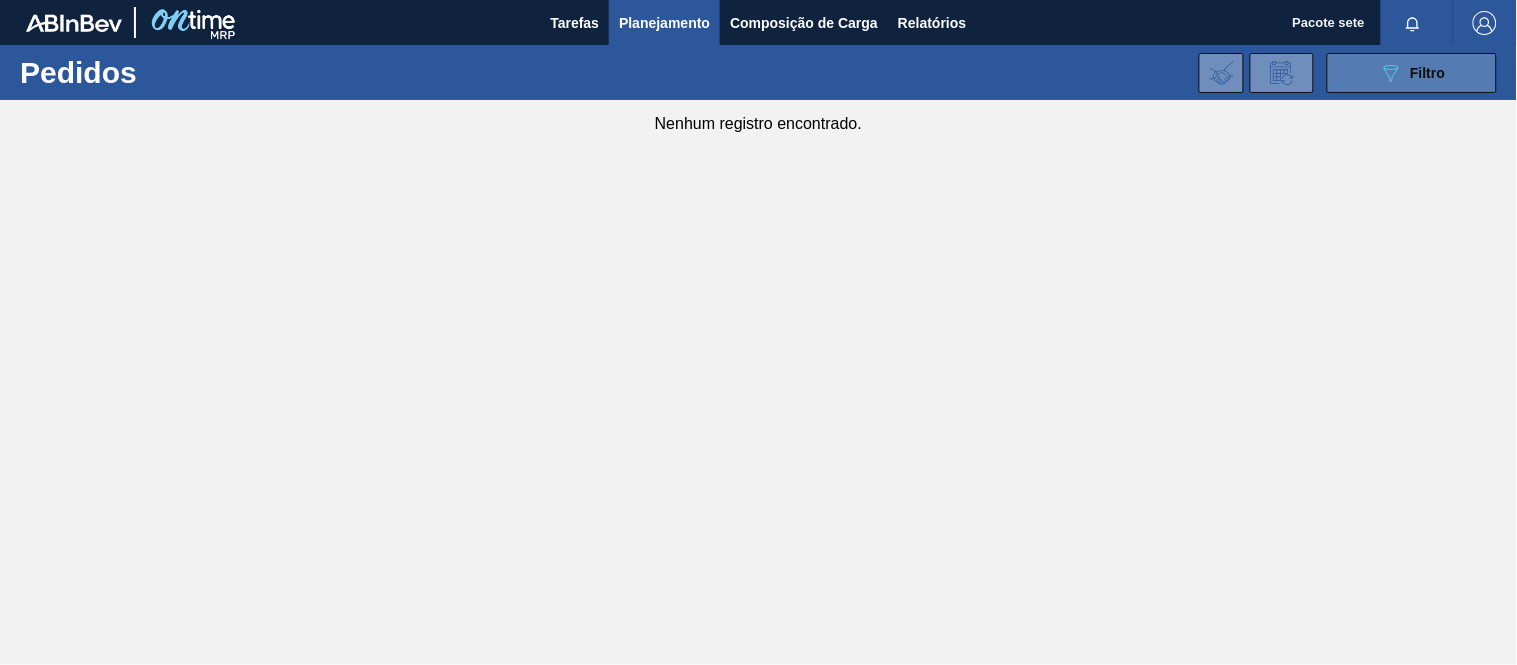 click on "Filtro" at bounding box center [1428, 73] 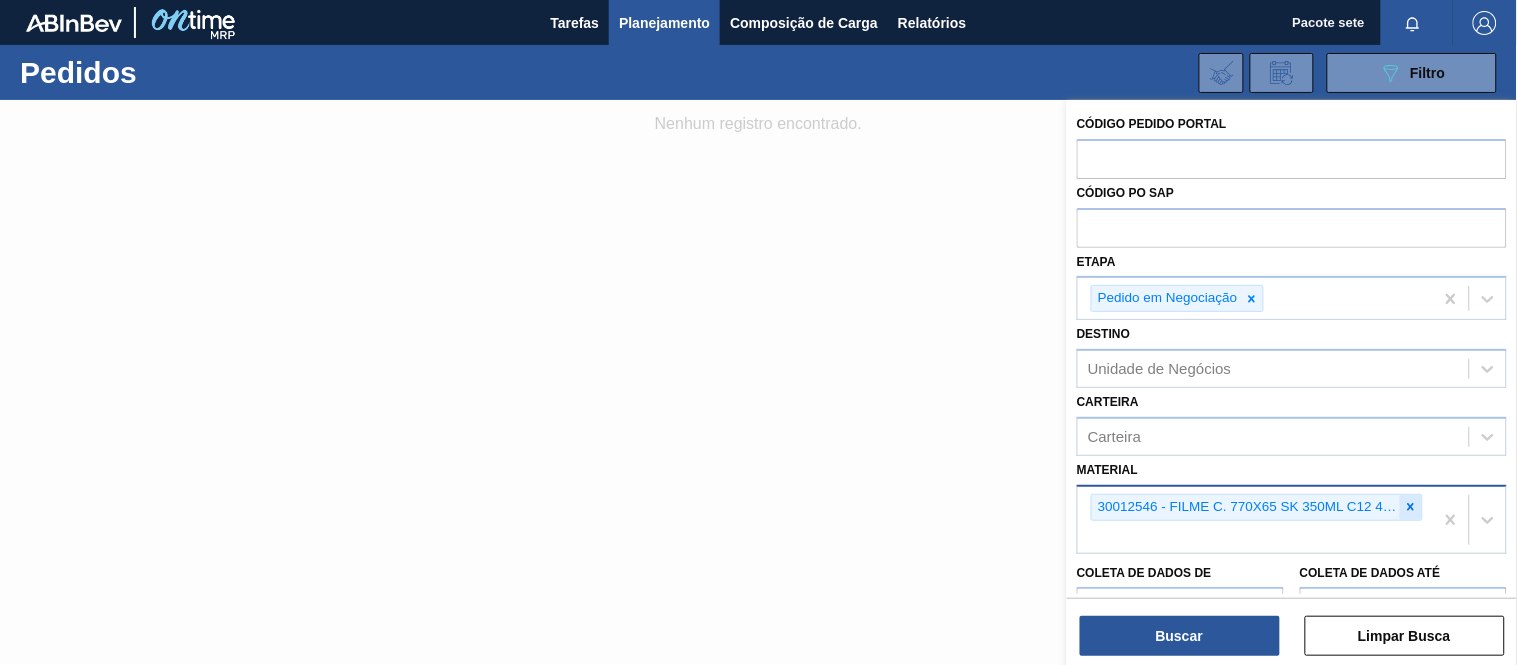 click 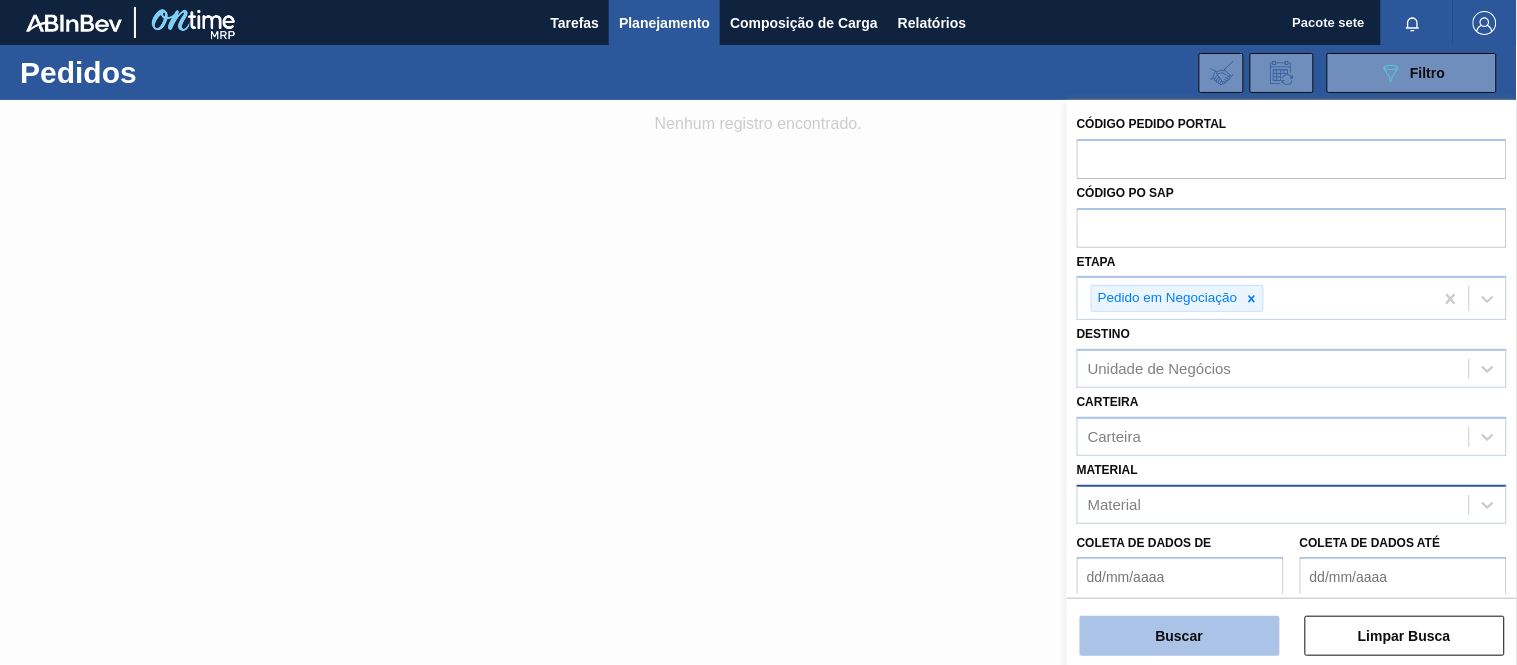 click on "Buscar" at bounding box center (1180, 636) 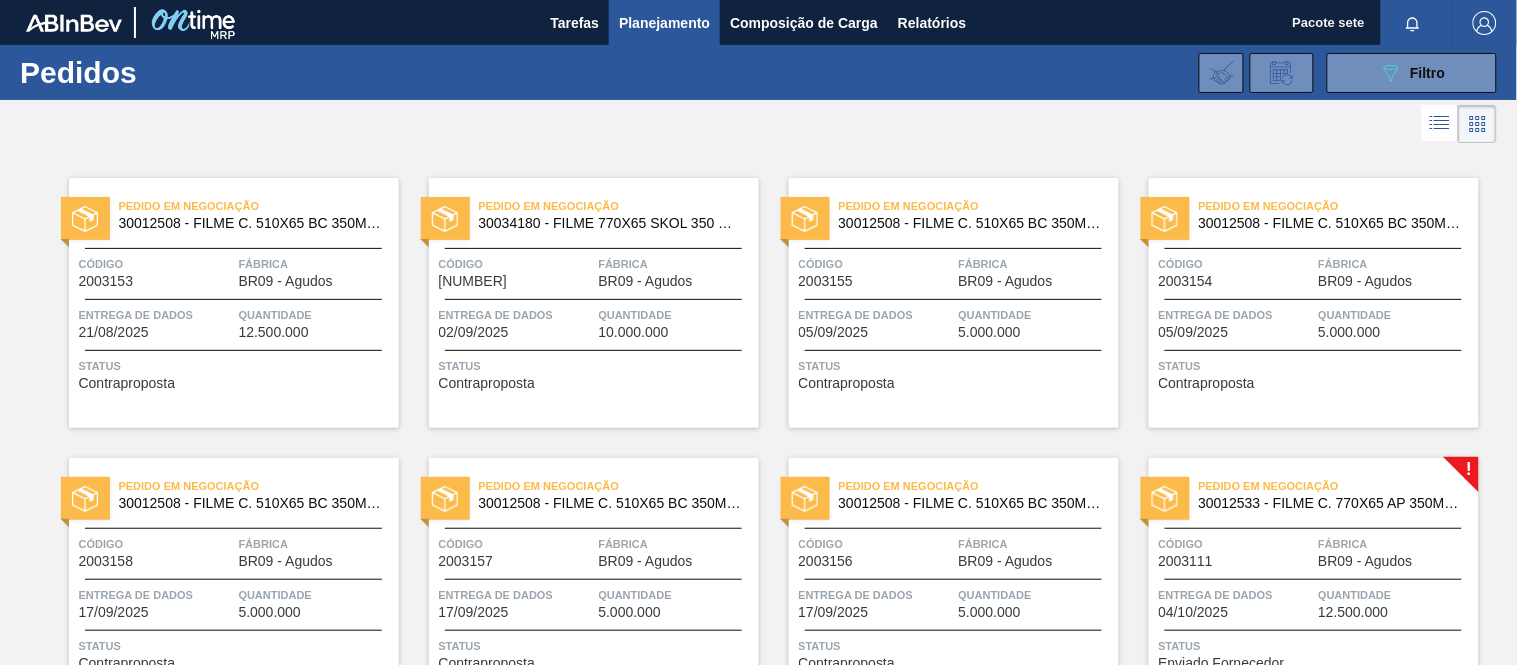 scroll, scrollTop: 333, scrollLeft: 0, axis: vertical 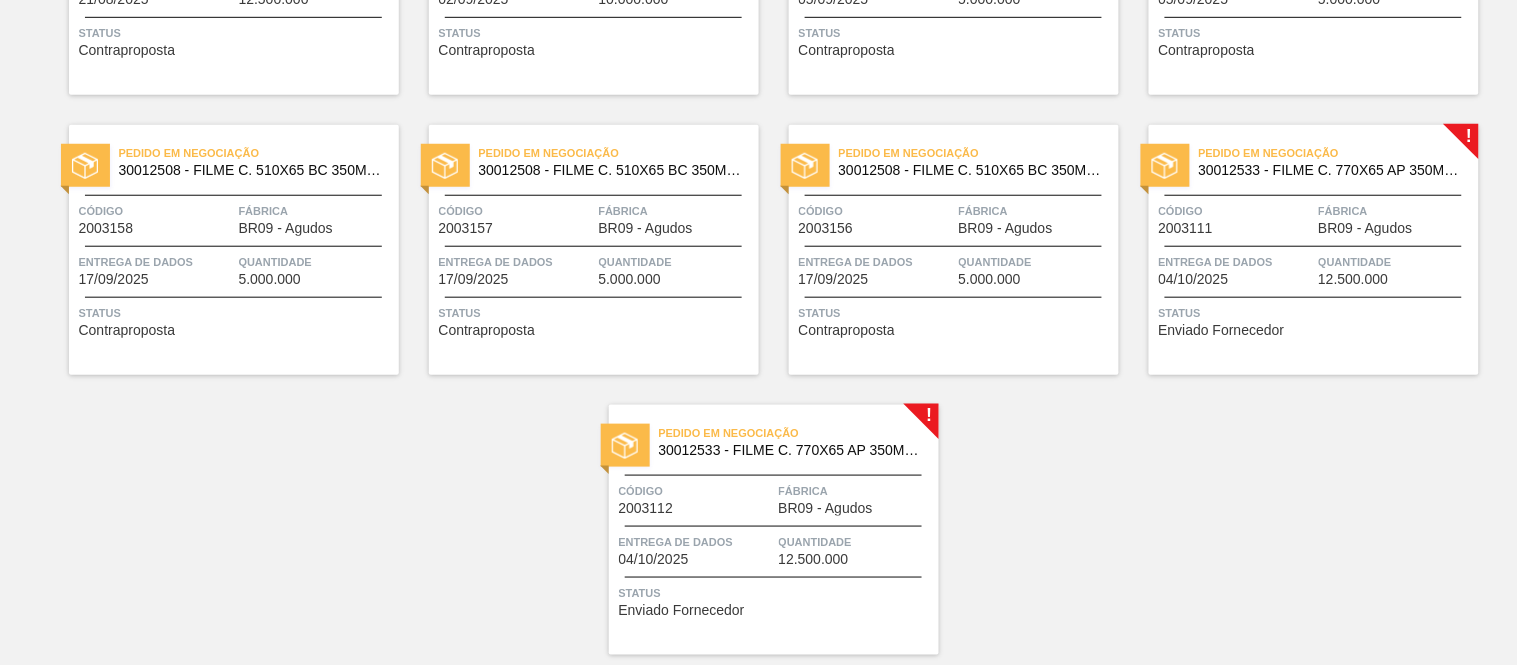 click on "2003111" at bounding box center [1186, 228] 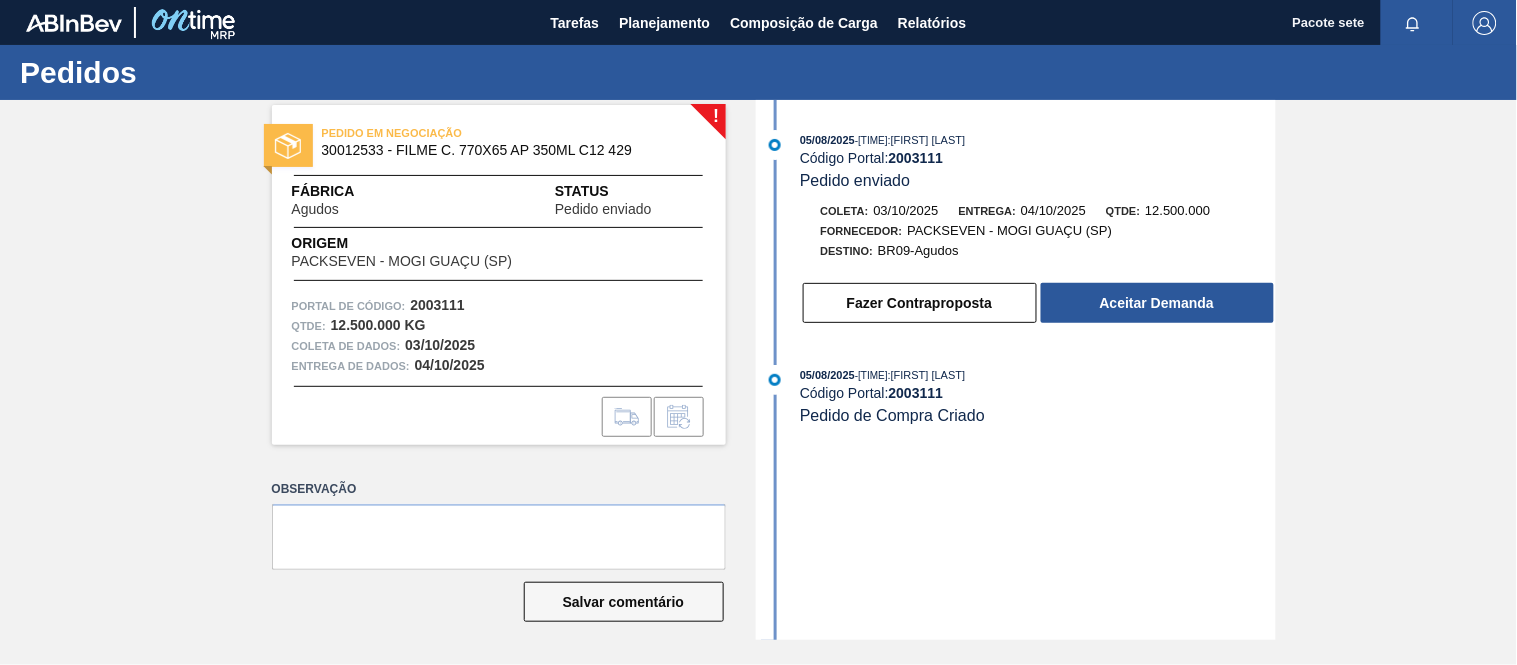 click on "30012533 - FILME C. 770X65 AP 350ML C12 429" at bounding box center [477, 150] 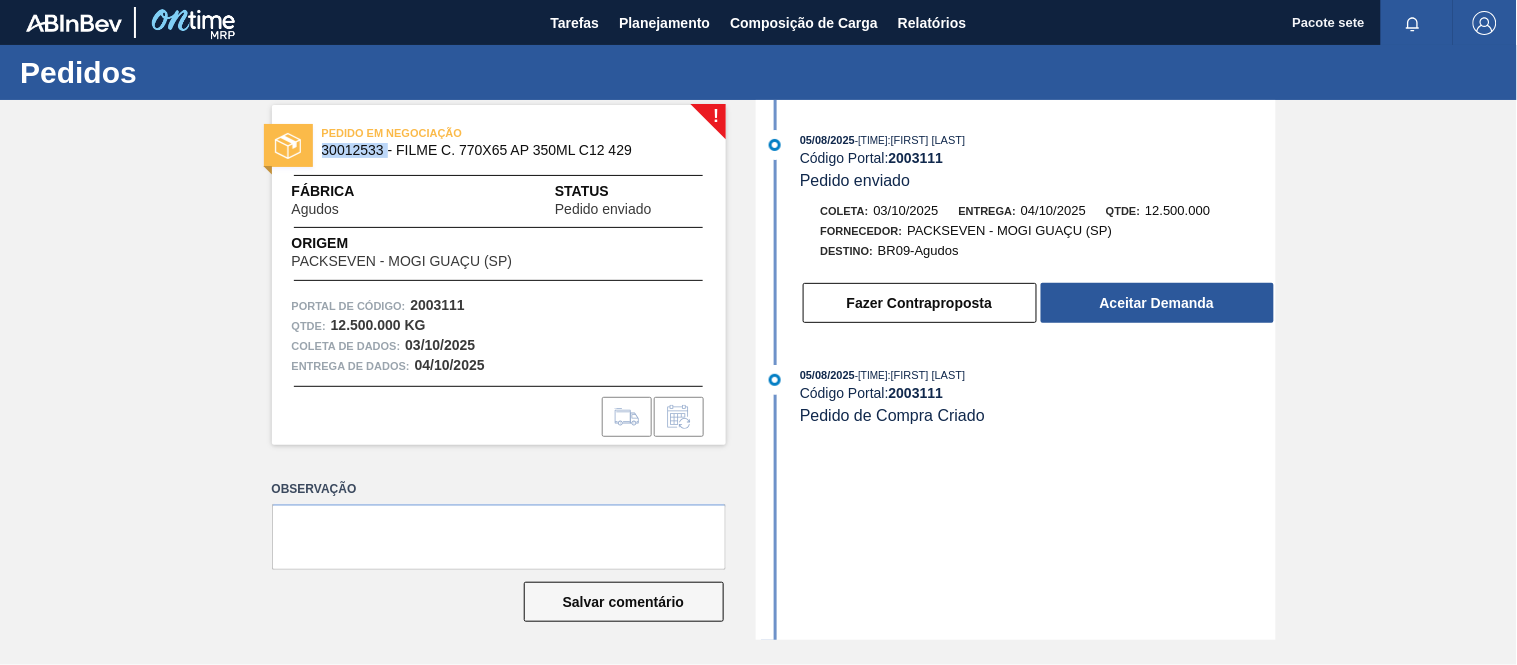 click on "30012533 - FILME C. 770X65 AP 350ML C12 429" at bounding box center [477, 150] 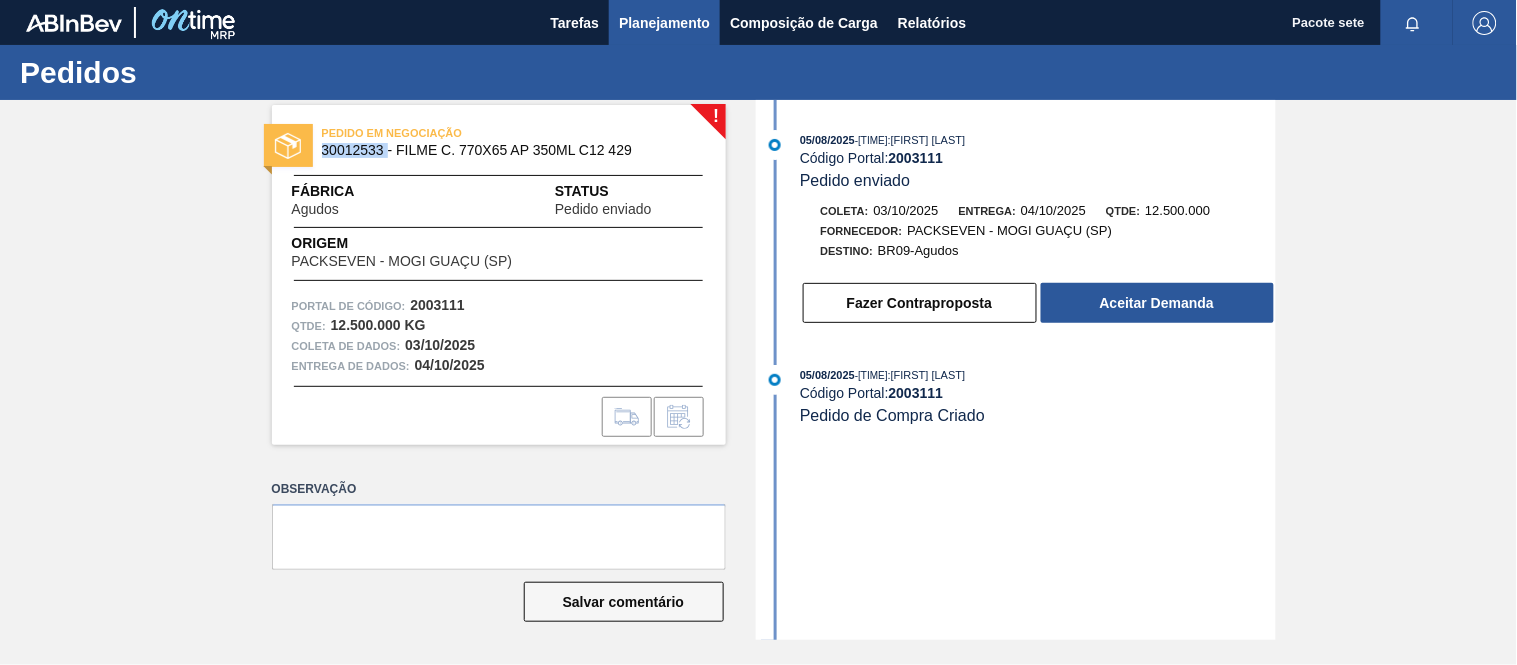click on "Planejamento" at bounding box center [664, 22] 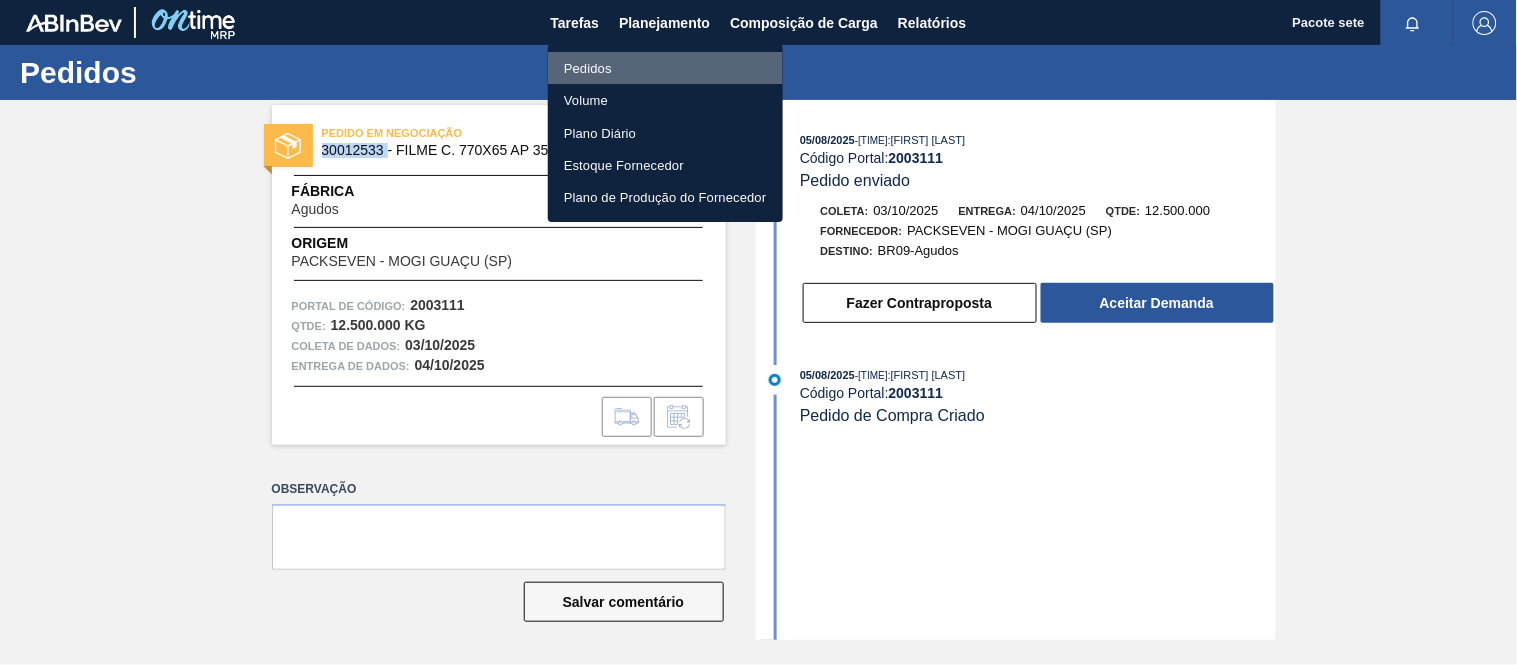 click on "Pedidos" at bounding box center [665, 68] 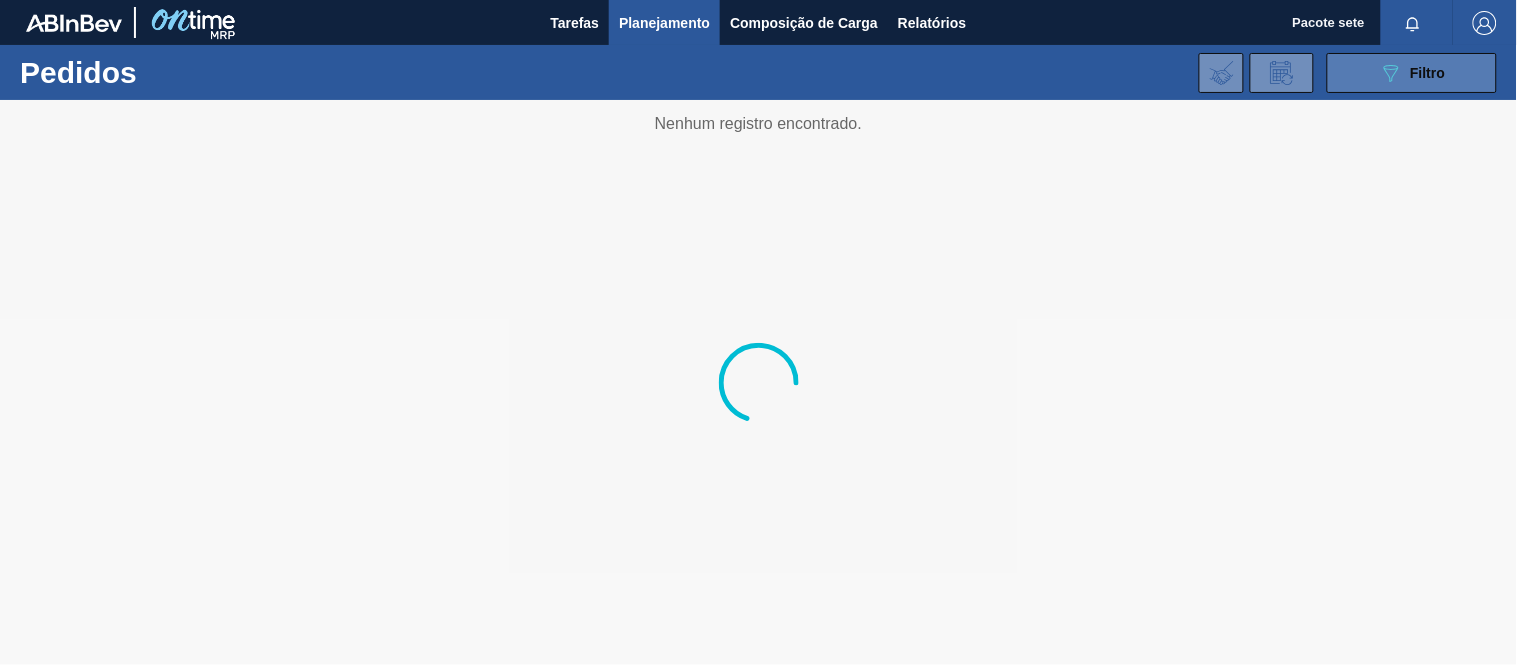 click 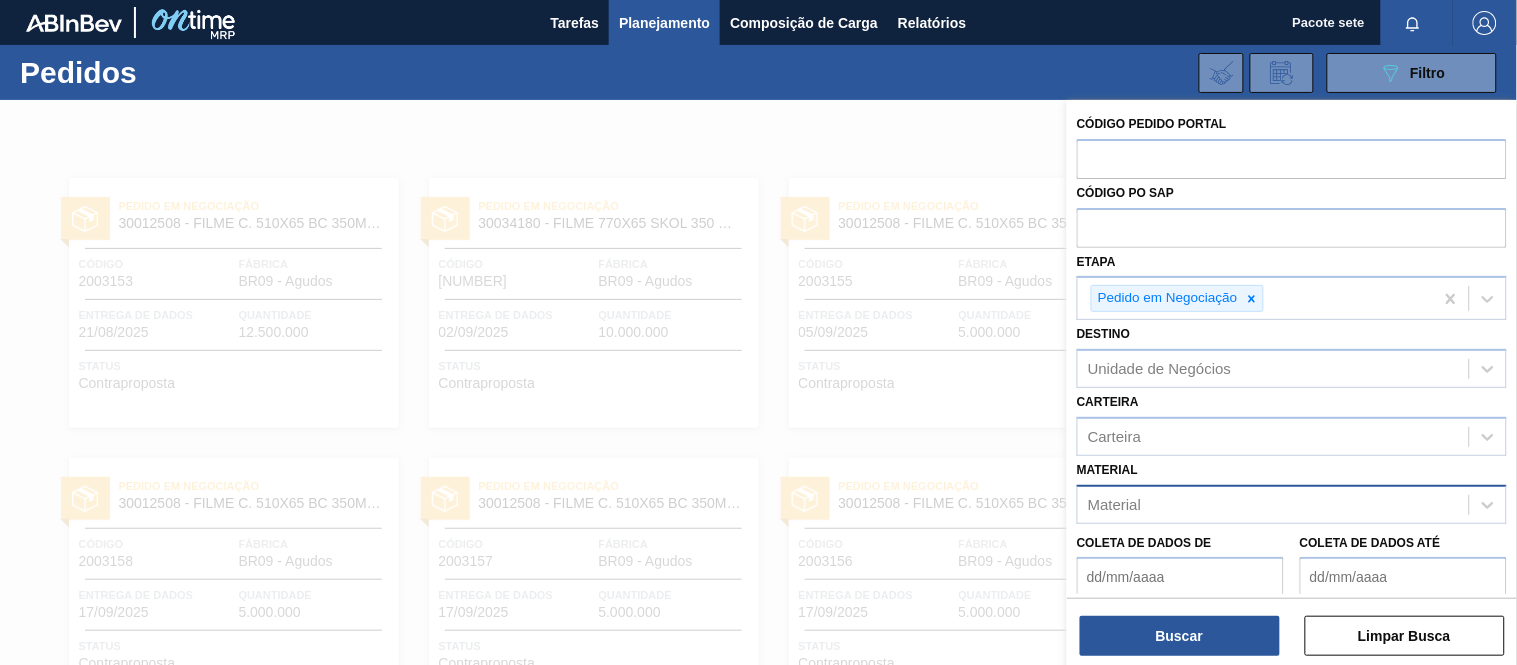 scroll, scrollTop: 172, scrollLeft: 0, axis: vertical 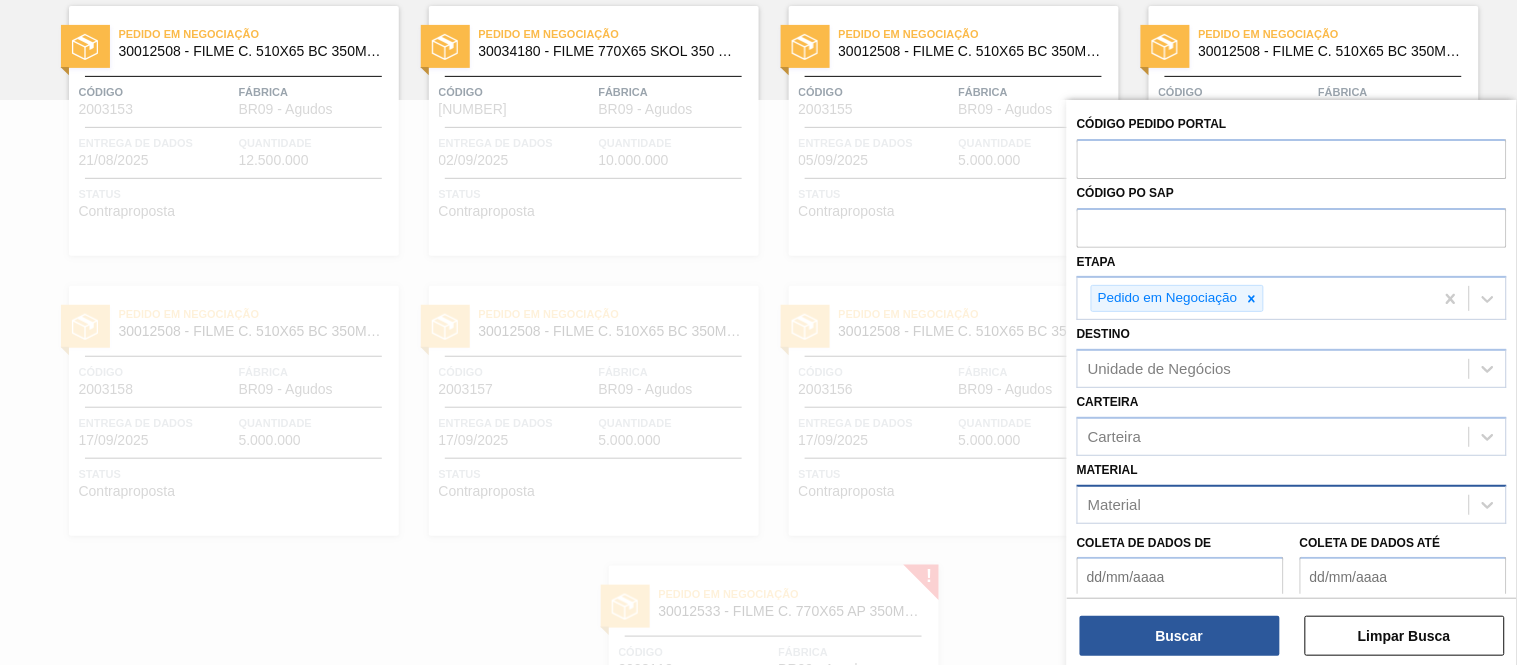 click on "Material" at bounding box center (1114, 504) 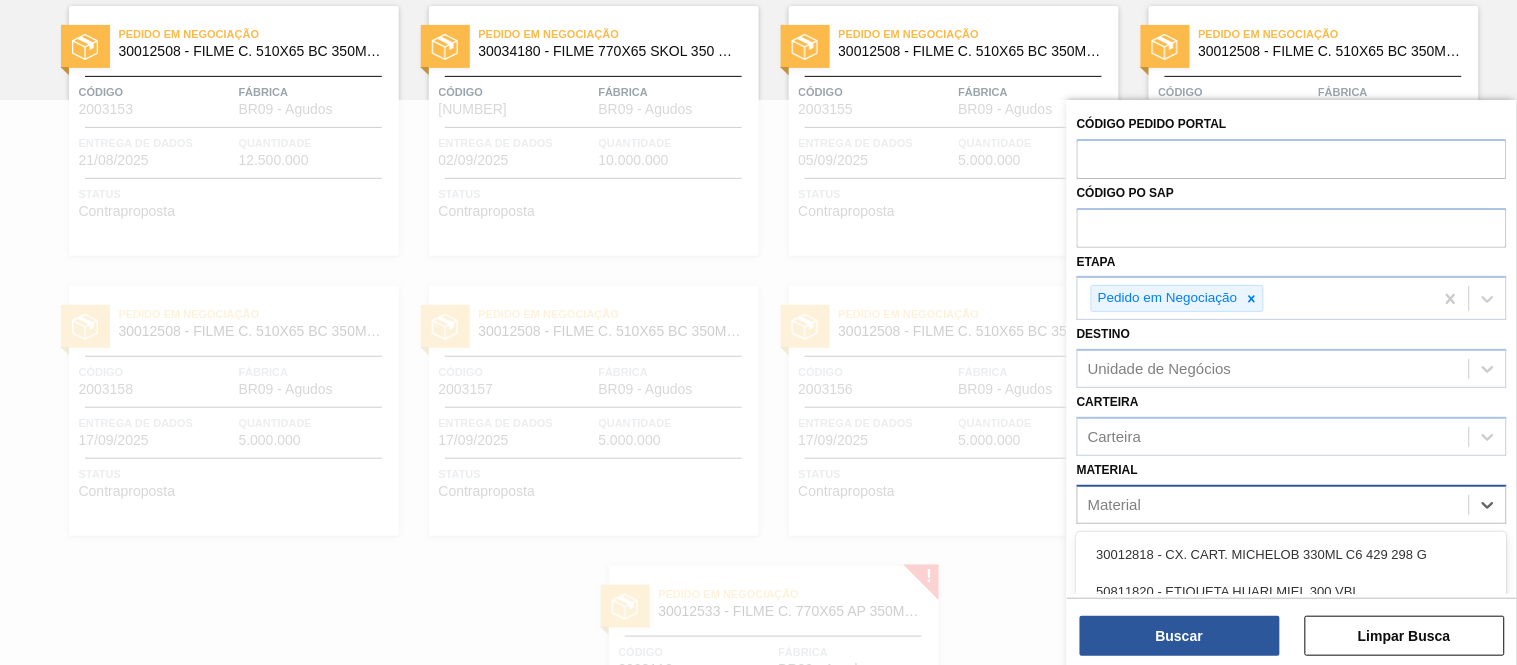 paste on "30012533" 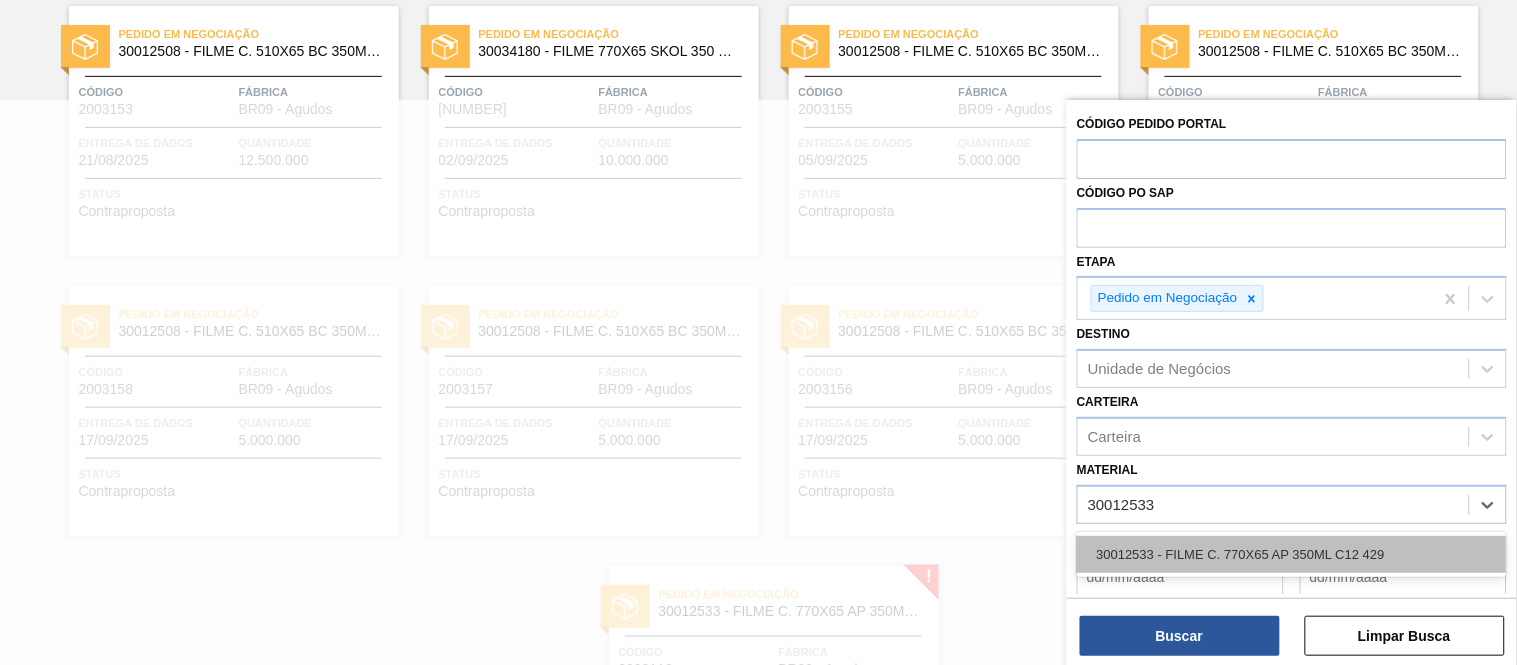 click on "30012533 - FILME C. 770X65 AP 350ML C12 429" at bounding box center [1241, 554] 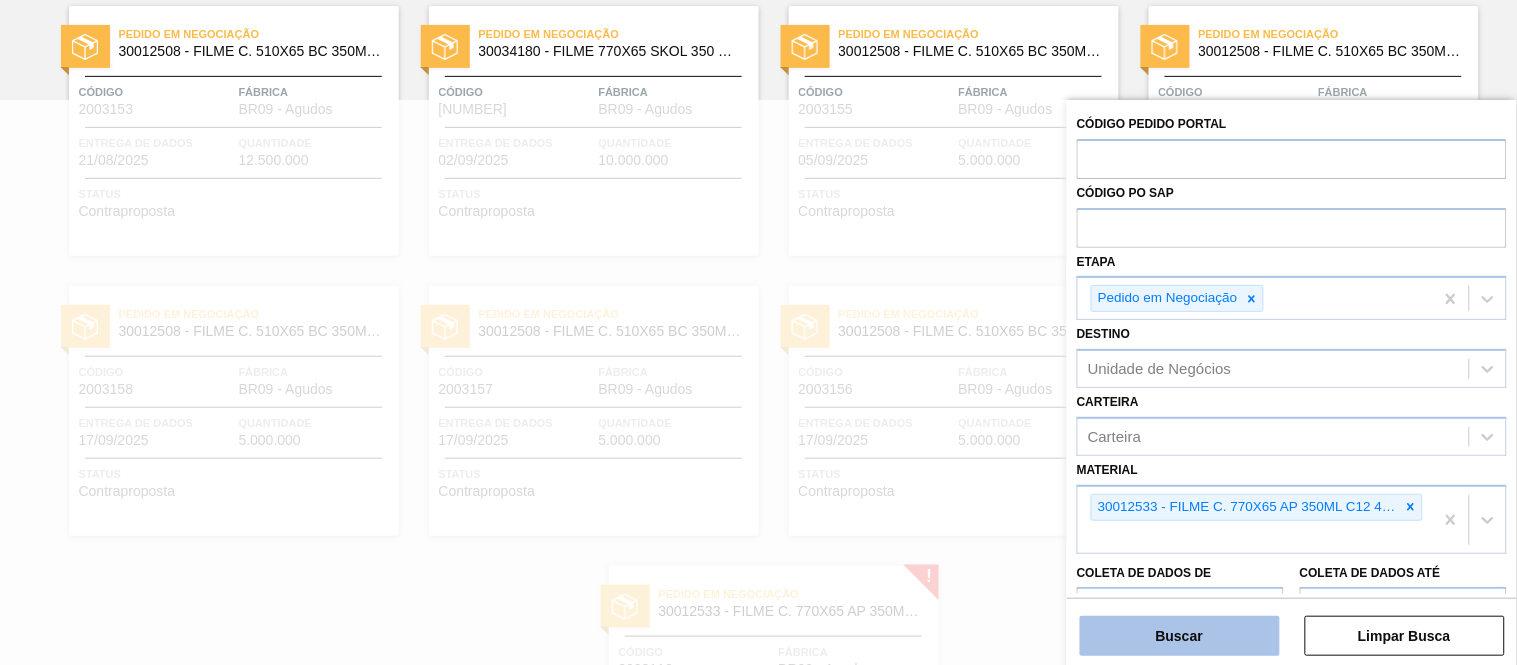 click on "Buscar" at bounding box center [1179, 636] 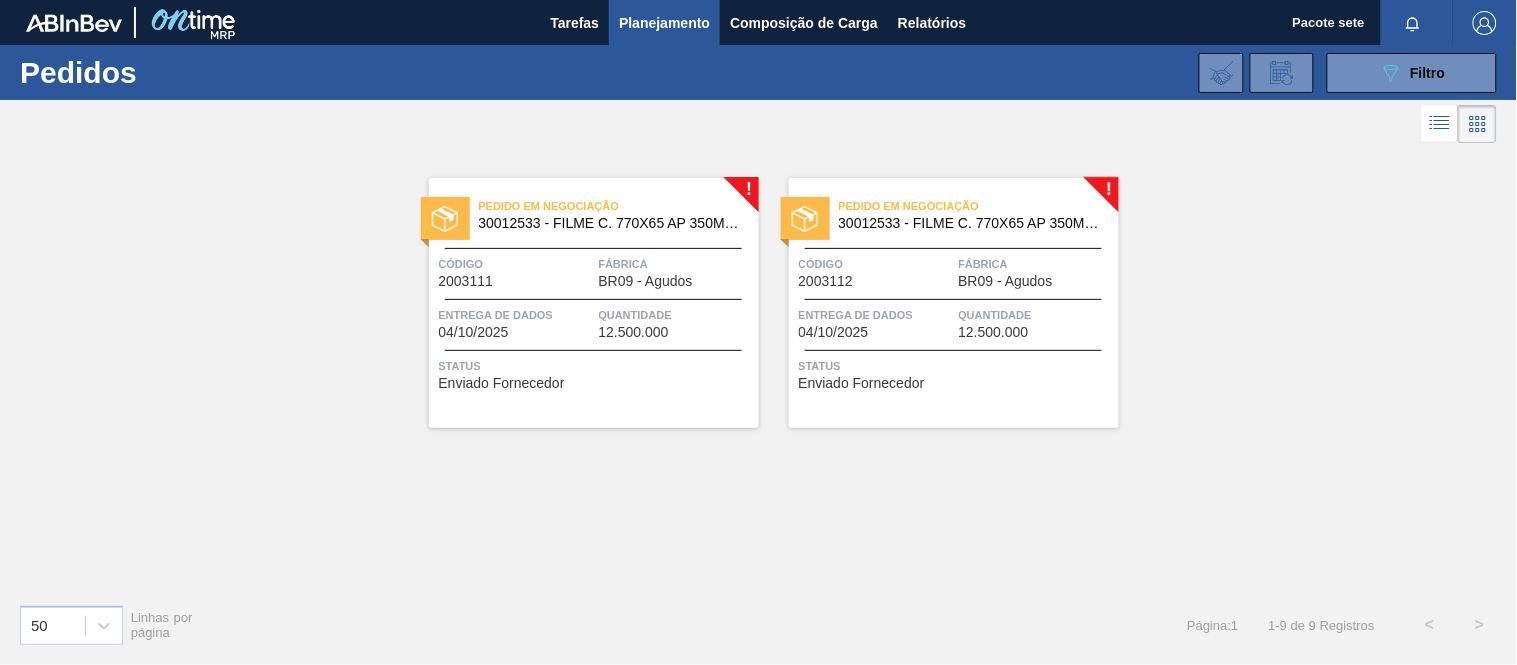 scroll, scrollTop: 0, scrollLeft: 0, axis: both 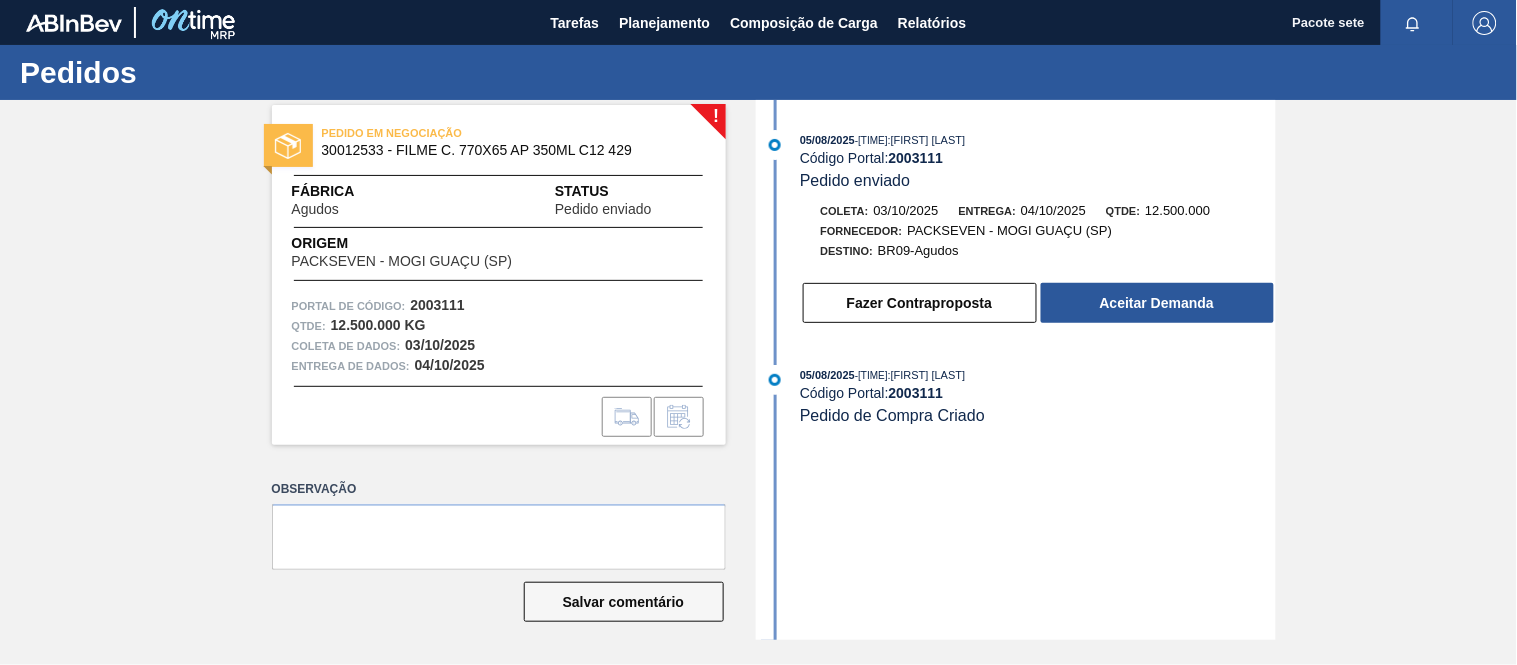 click on "2003111" at bounding box center (916, 158) 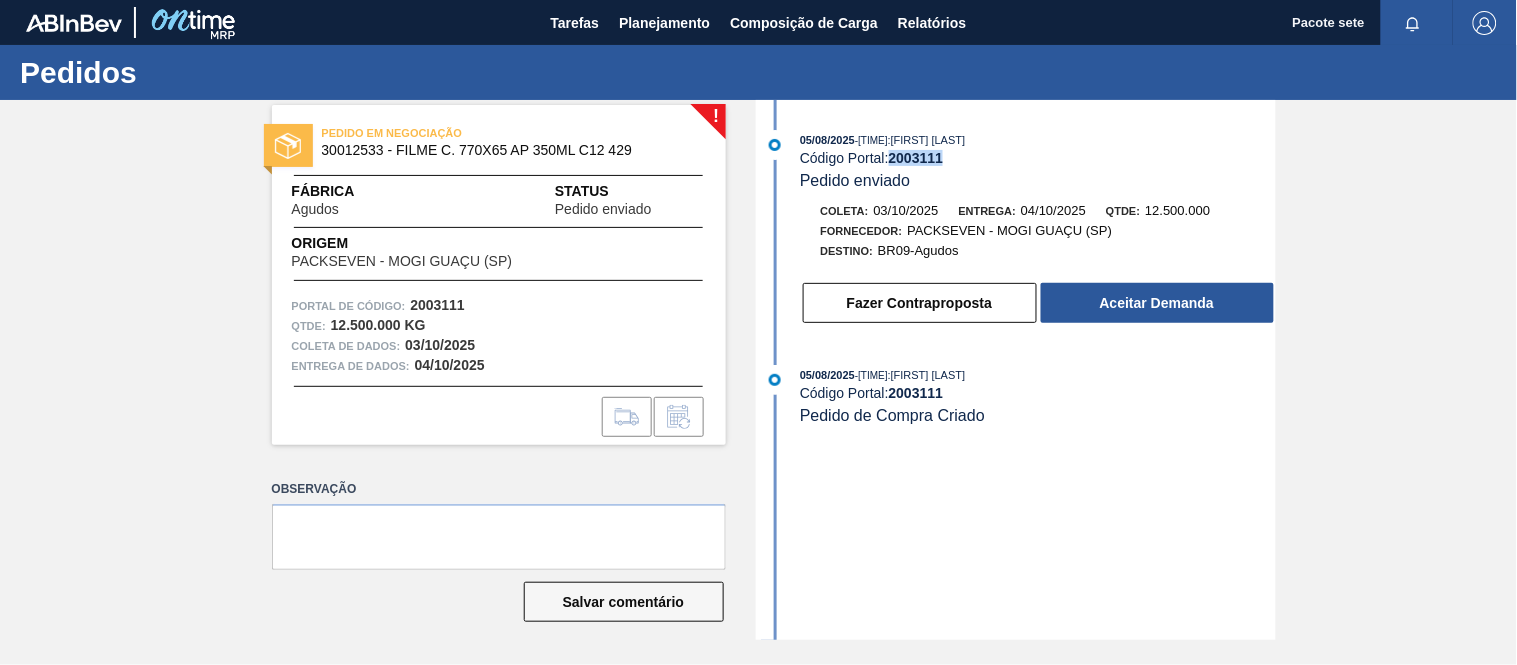 click on "2003111" at bounding box center (916, 158) 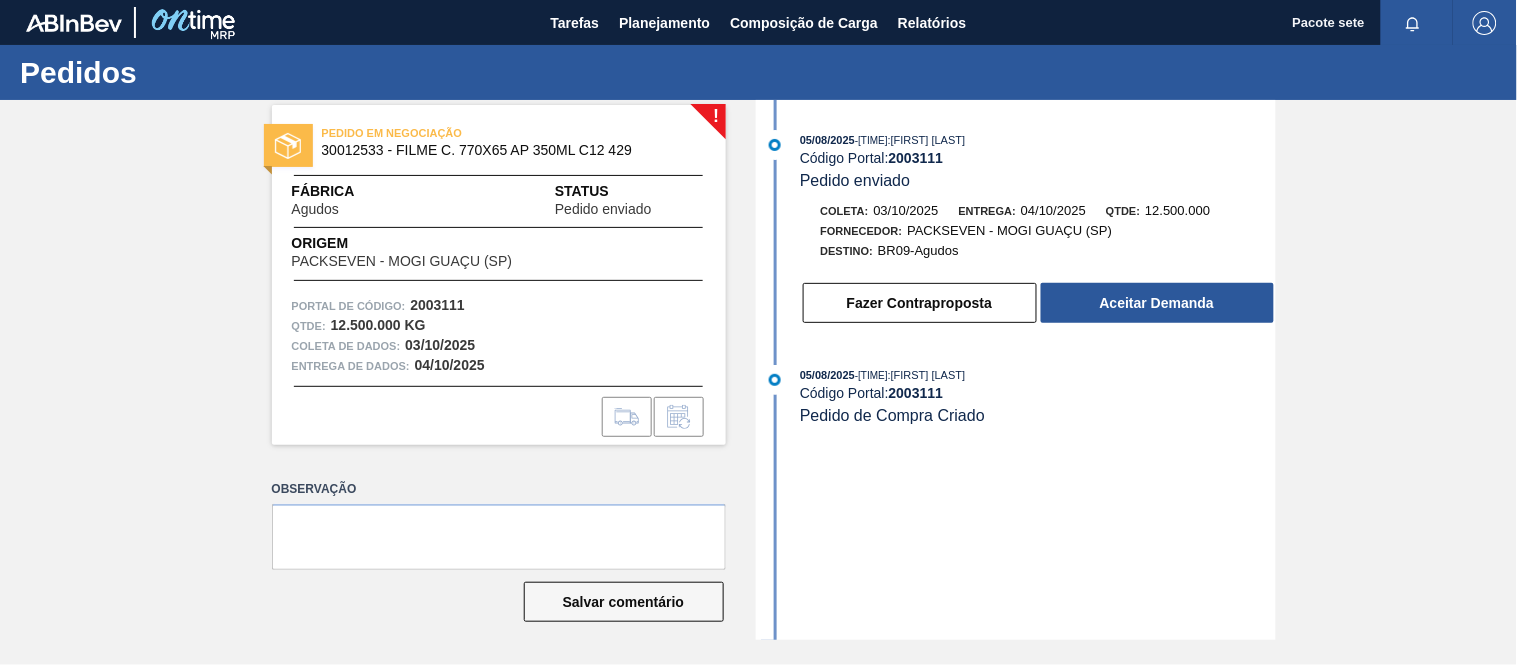 click on "2003111" at bounding box center [916, 158] 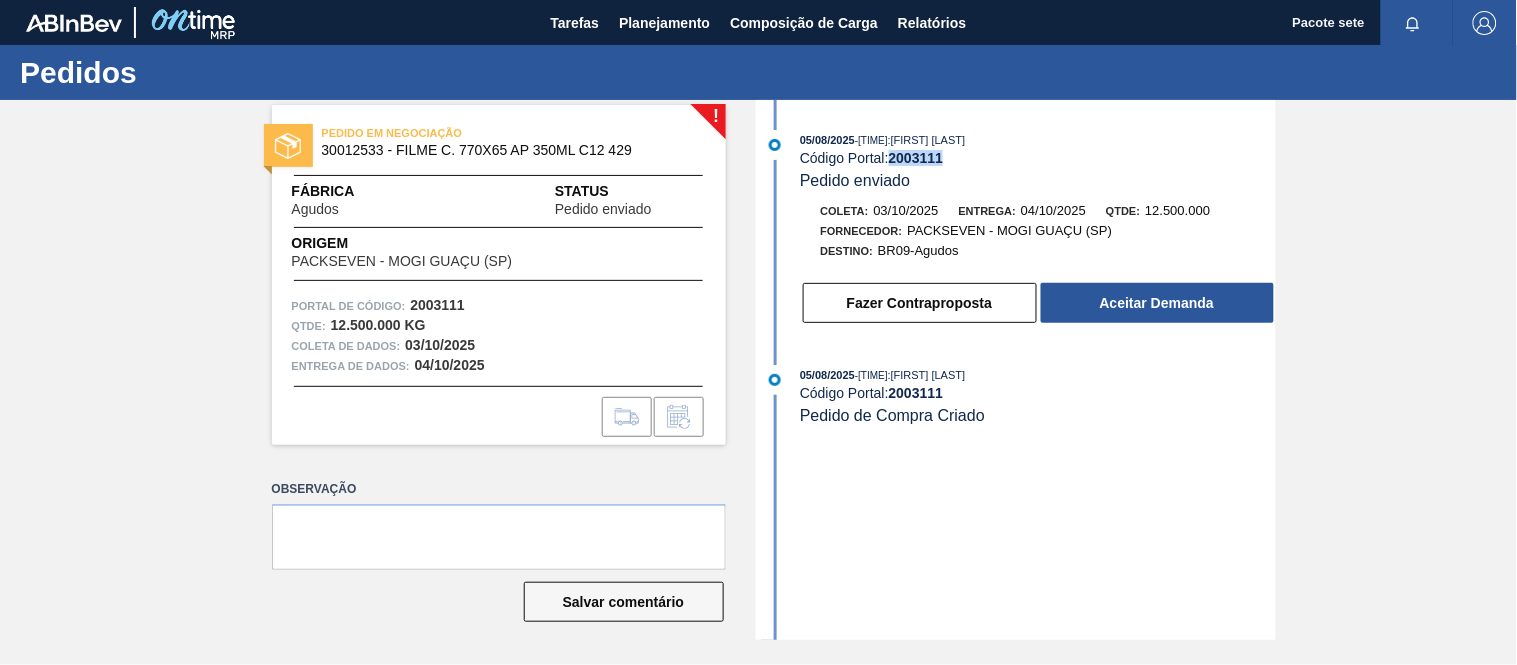 click on "2003111" at bounding box center (916, 158) 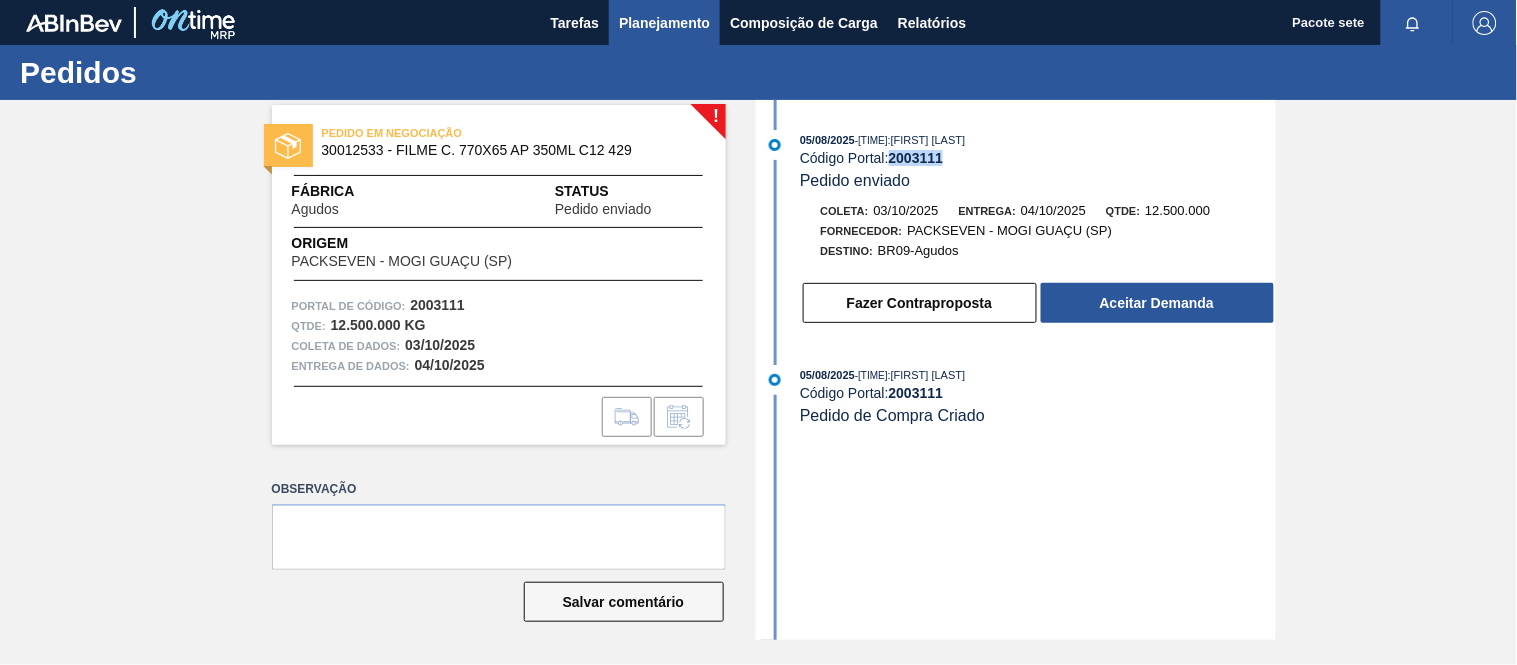 click on "Planejamento" at bounding box center (664, 23) 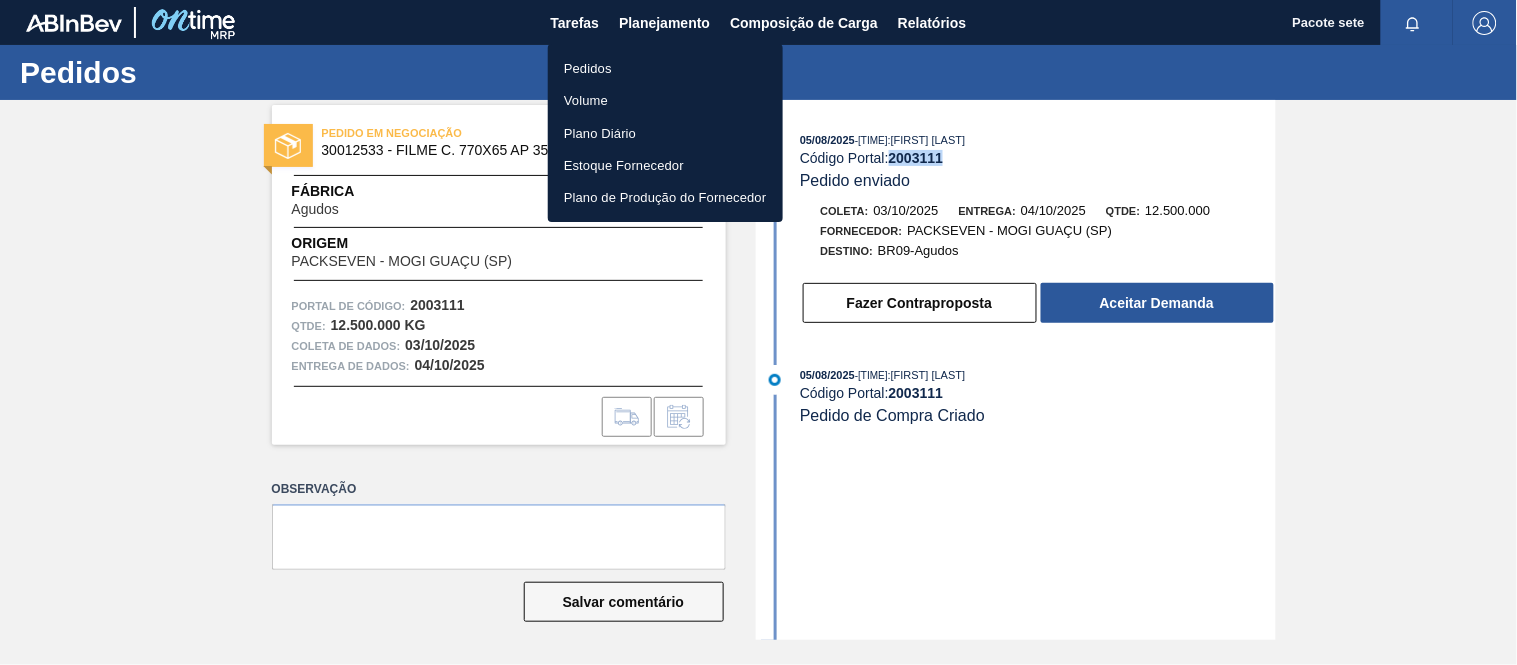 click on "Pedidos" at bounding box center [588, 68] 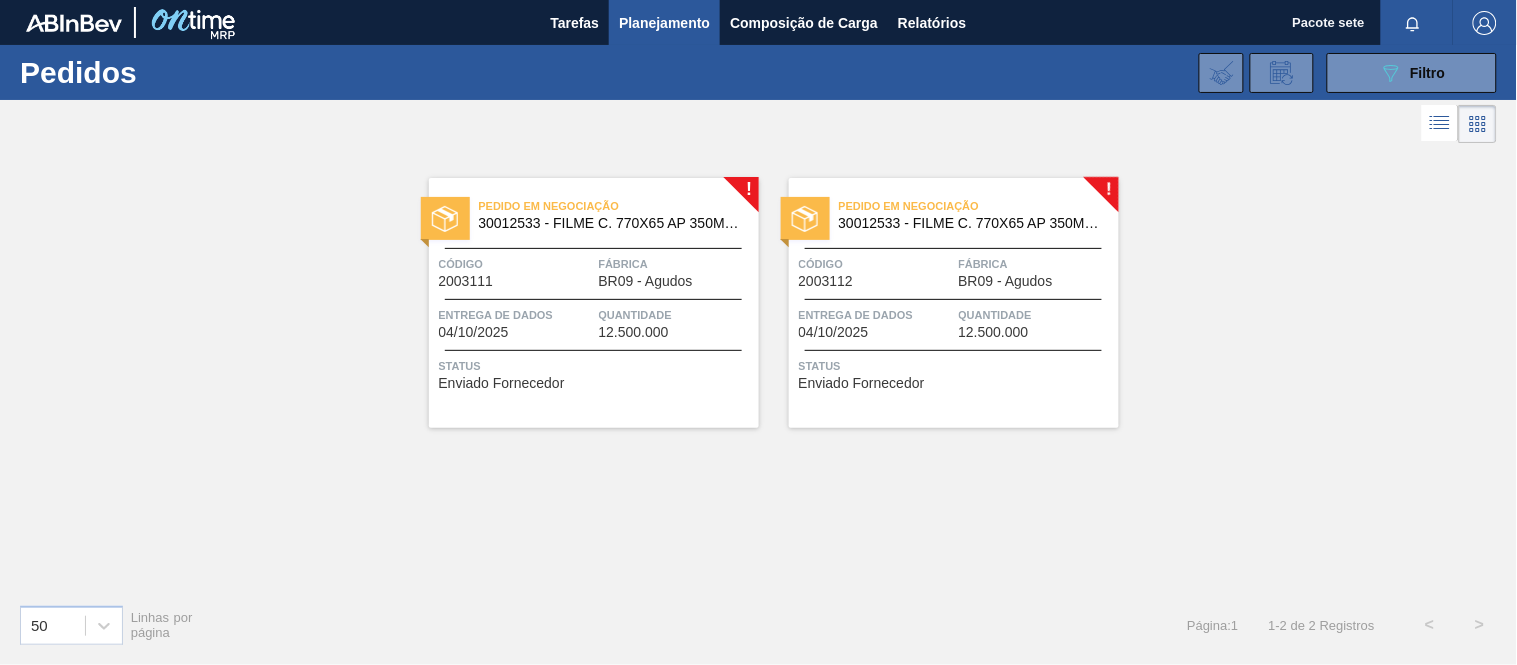 click on "Código" at bounding box center (876, 264) 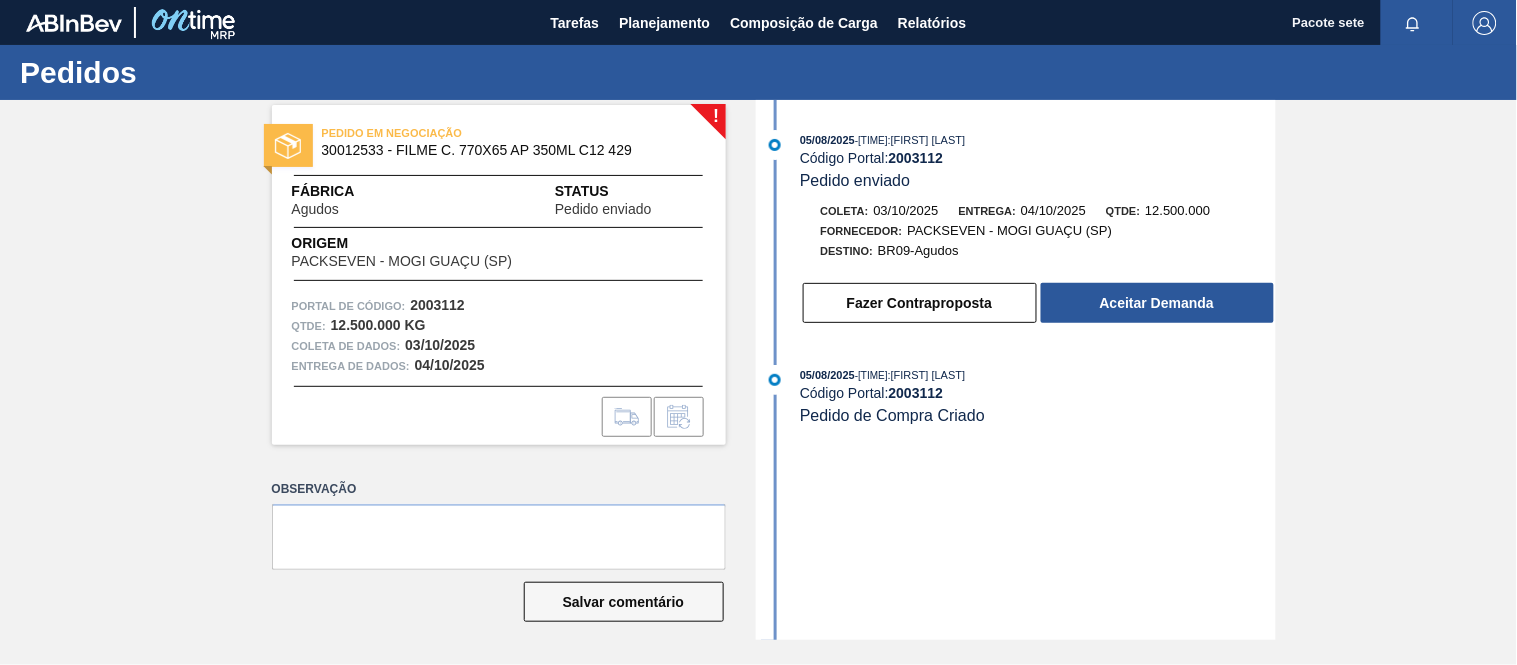 click on "2003112" at bounding box center (916, 158) 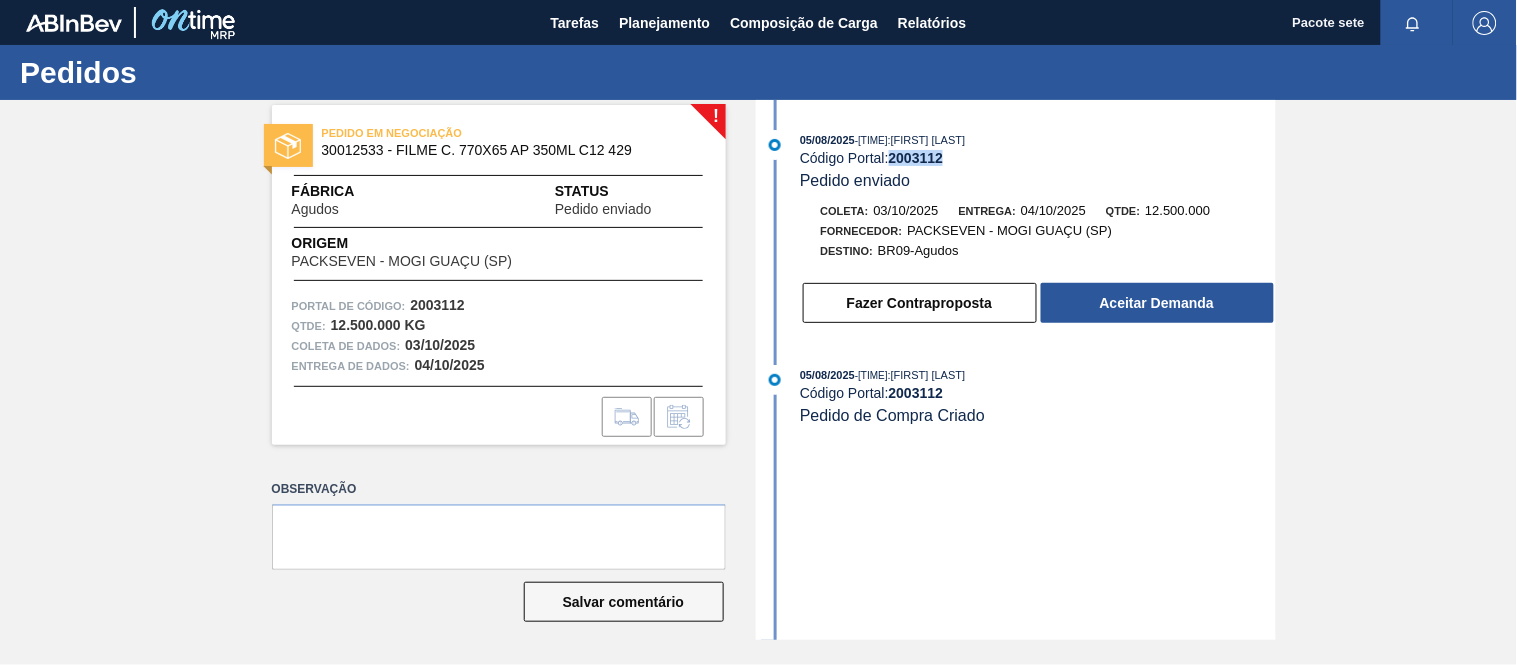 click on "2003112" at bounding box center [916, 158] 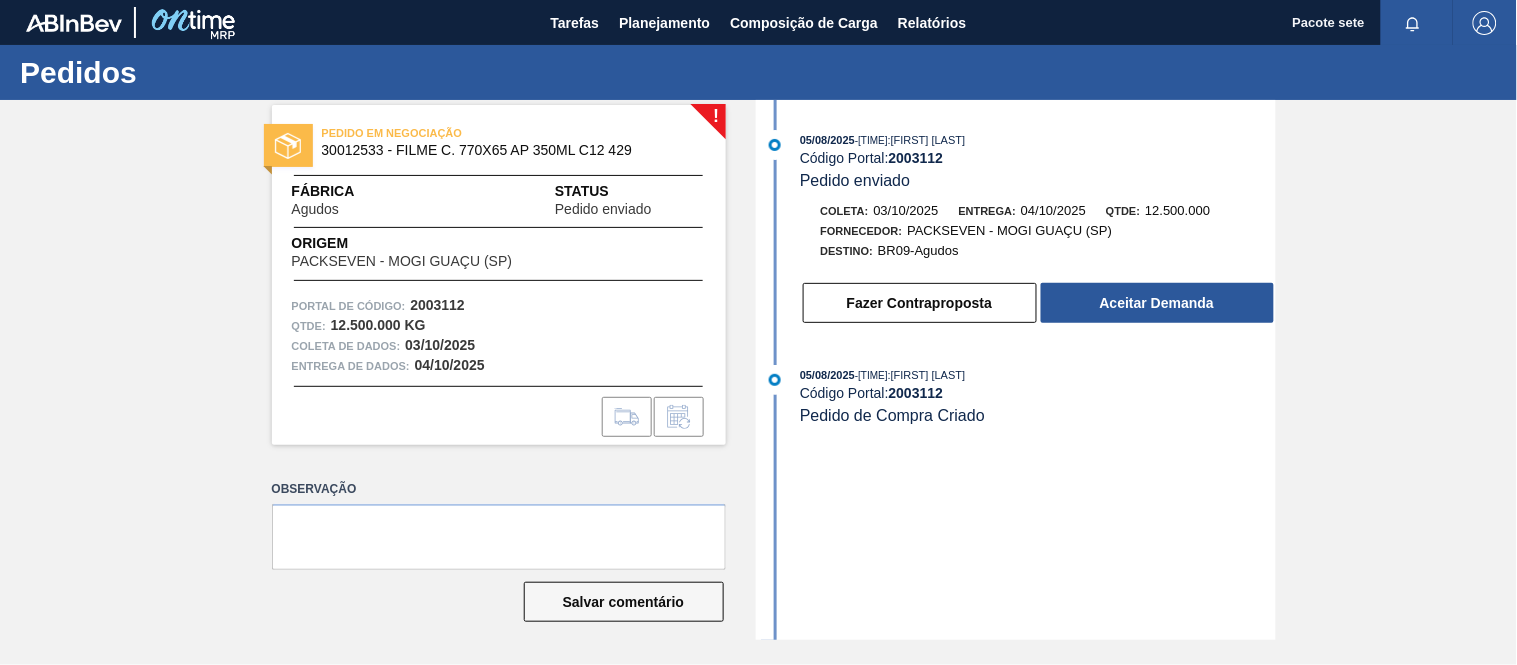 drag, startPoint x: 933, startPoint y: 150, endPoint x: 914, endPoint y: 154, distance: 19.416489 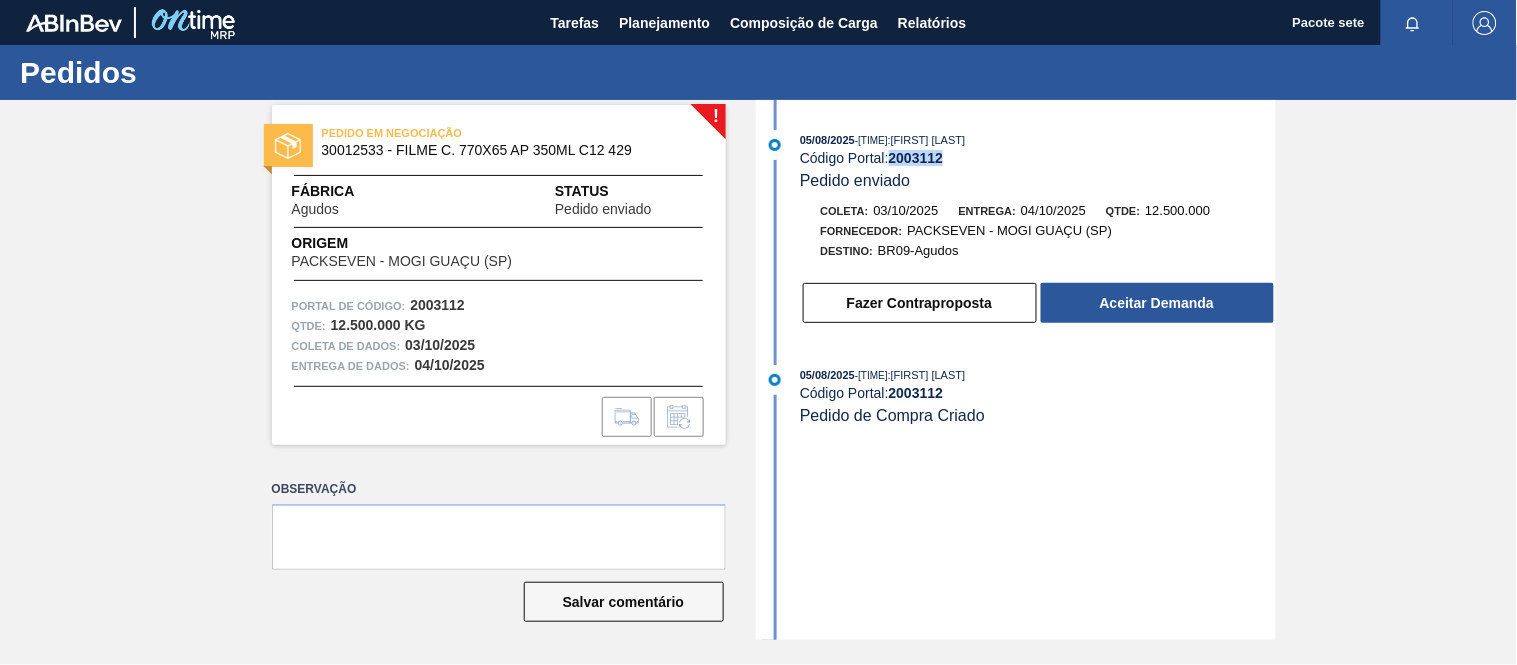click on "2003112" at bounding box center (916, 158) 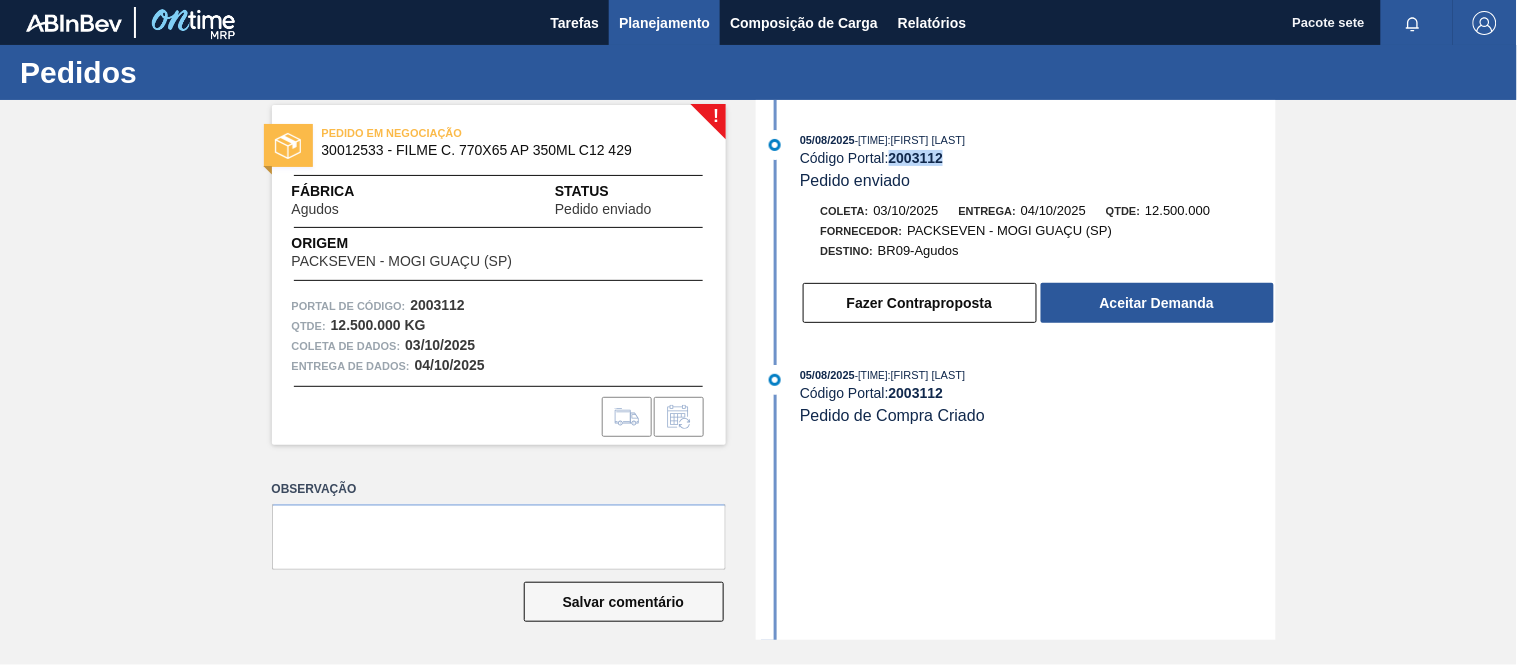 click on "Planejamento" at bounding box center (664, 23) 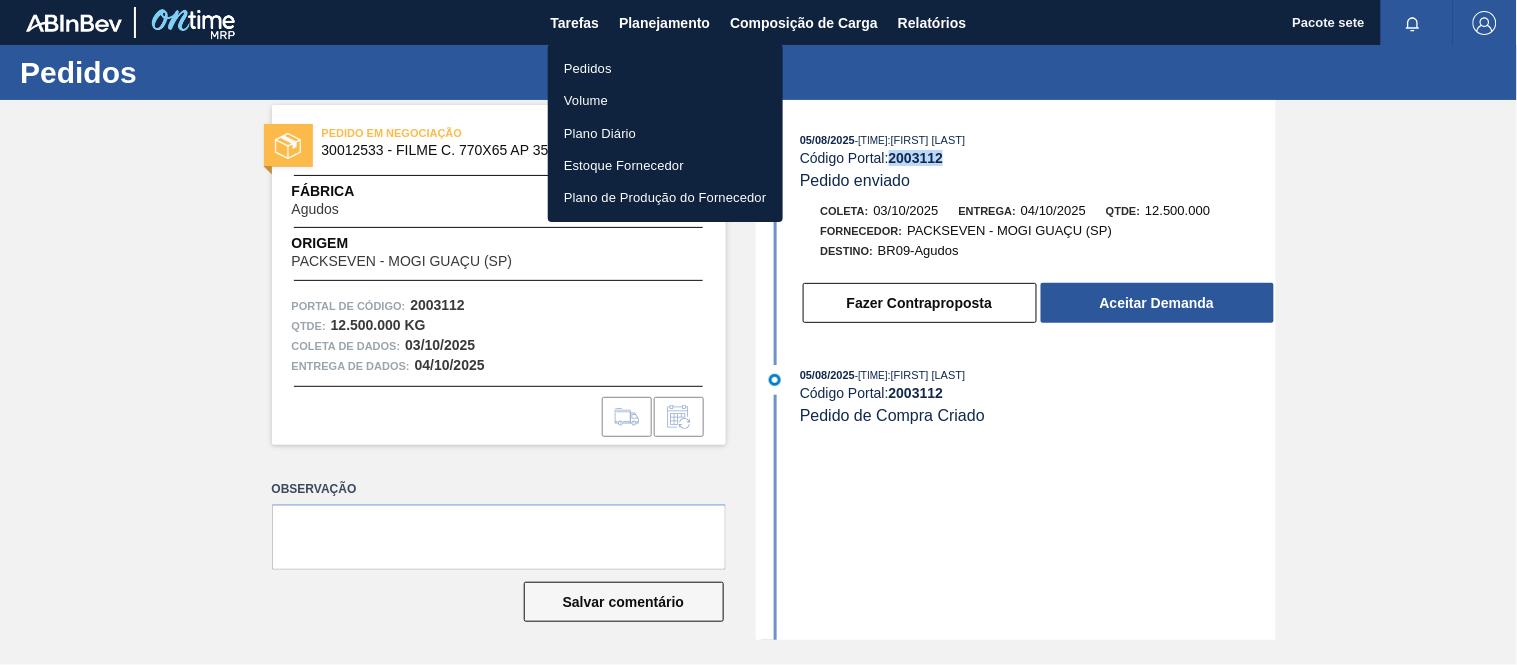 click on "Pedidos" at bounding box center (588, 68) 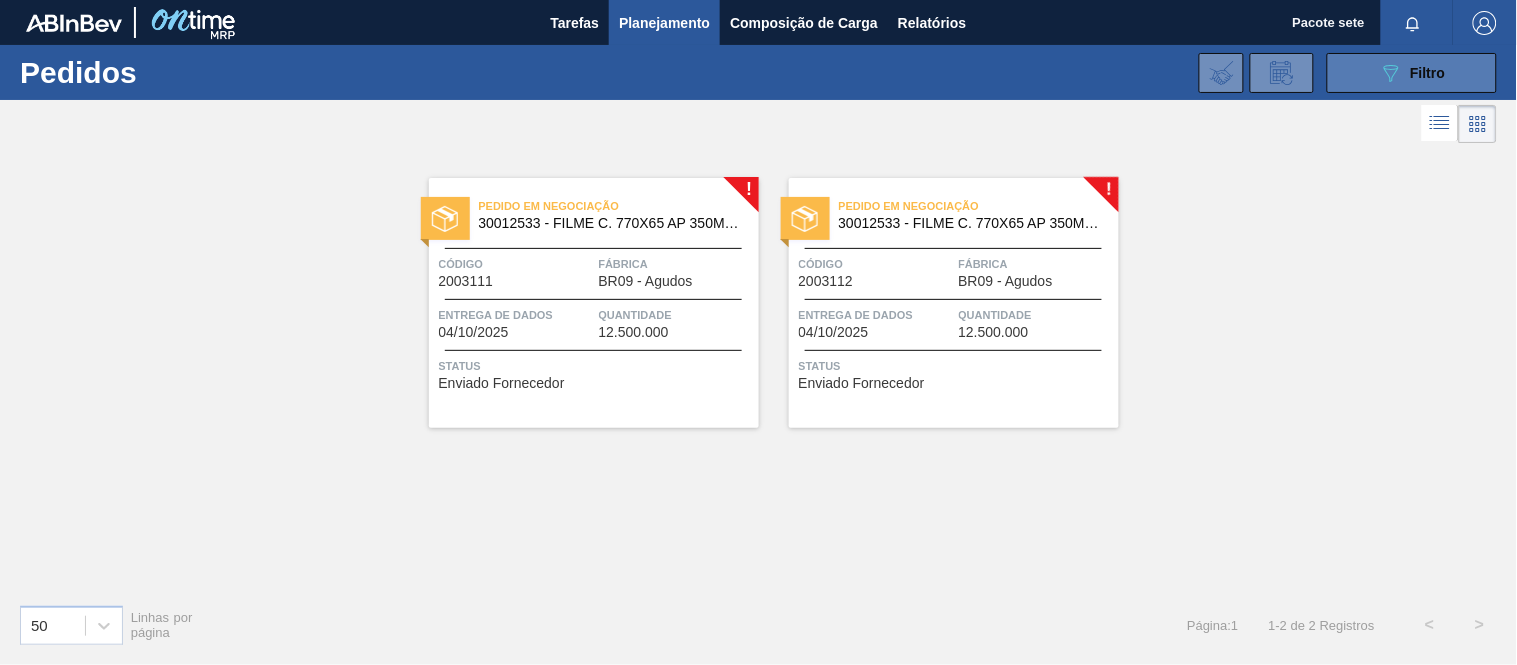 click on "089F7B8B-B2A5-4AFE-B5C0-19BA573D28AC" 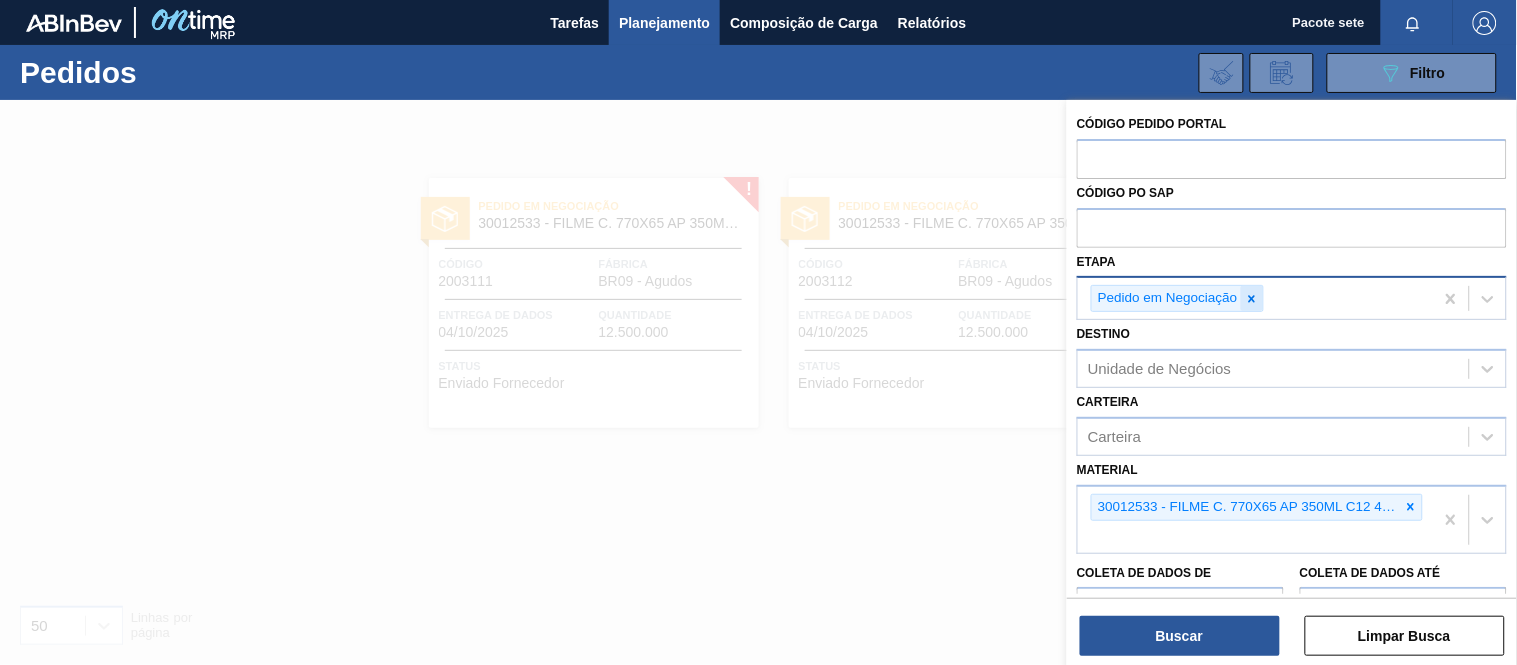 click 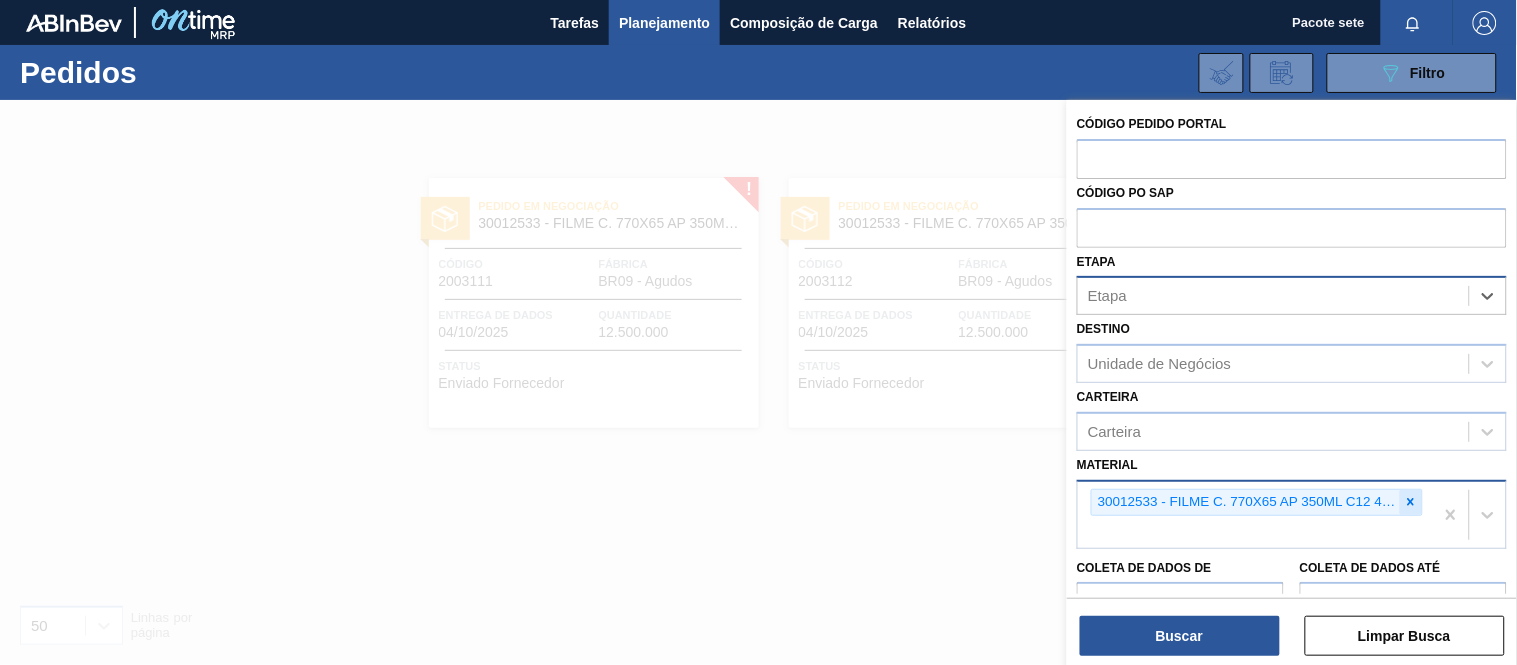 click 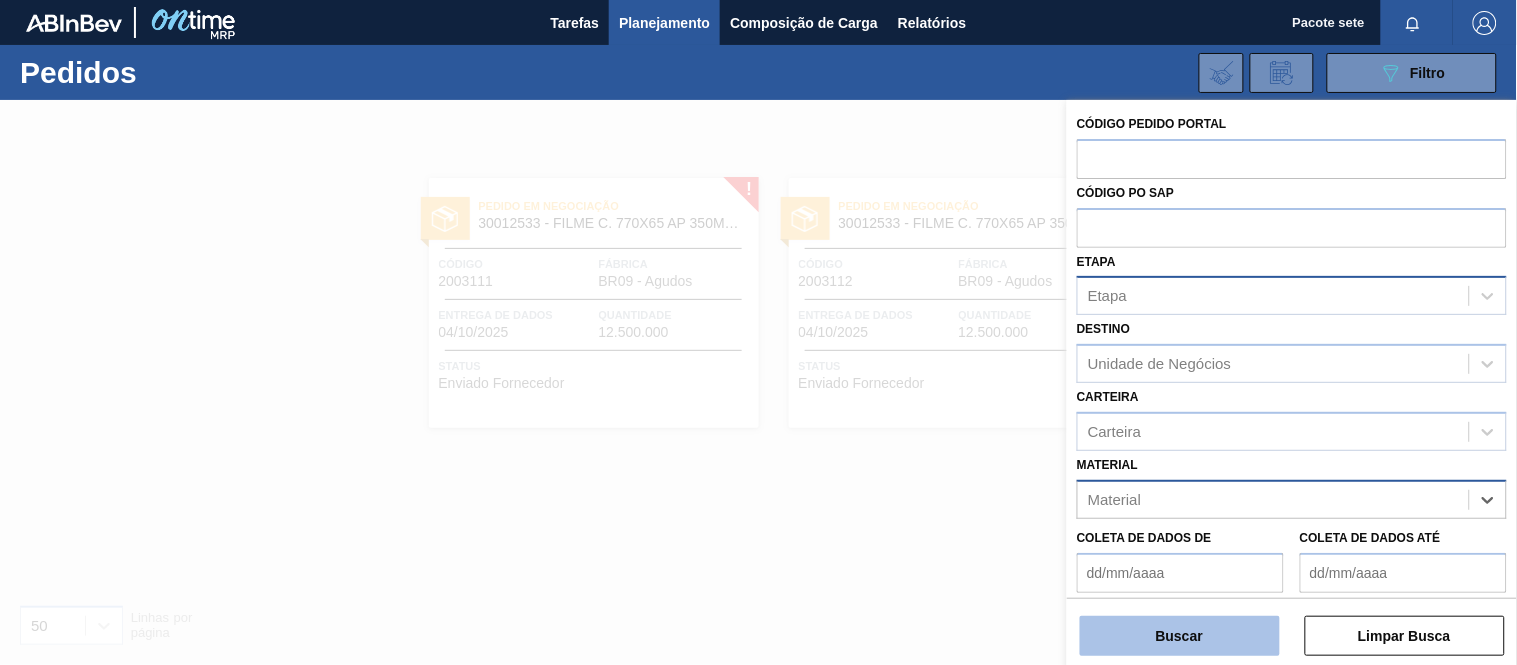 click on "Buscar" at bounding box center [1180, 636] 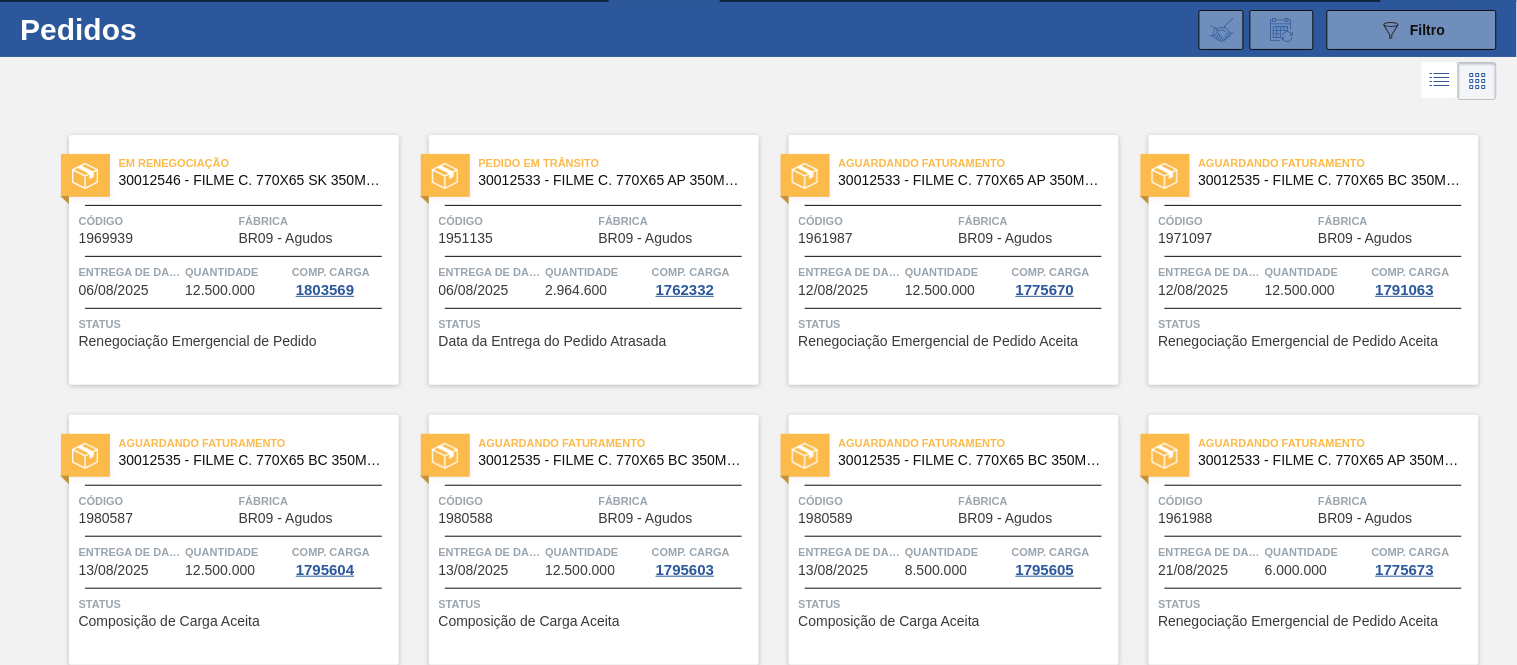 scroll, scrollTop: 0, scrollLeft: 0, axis: both 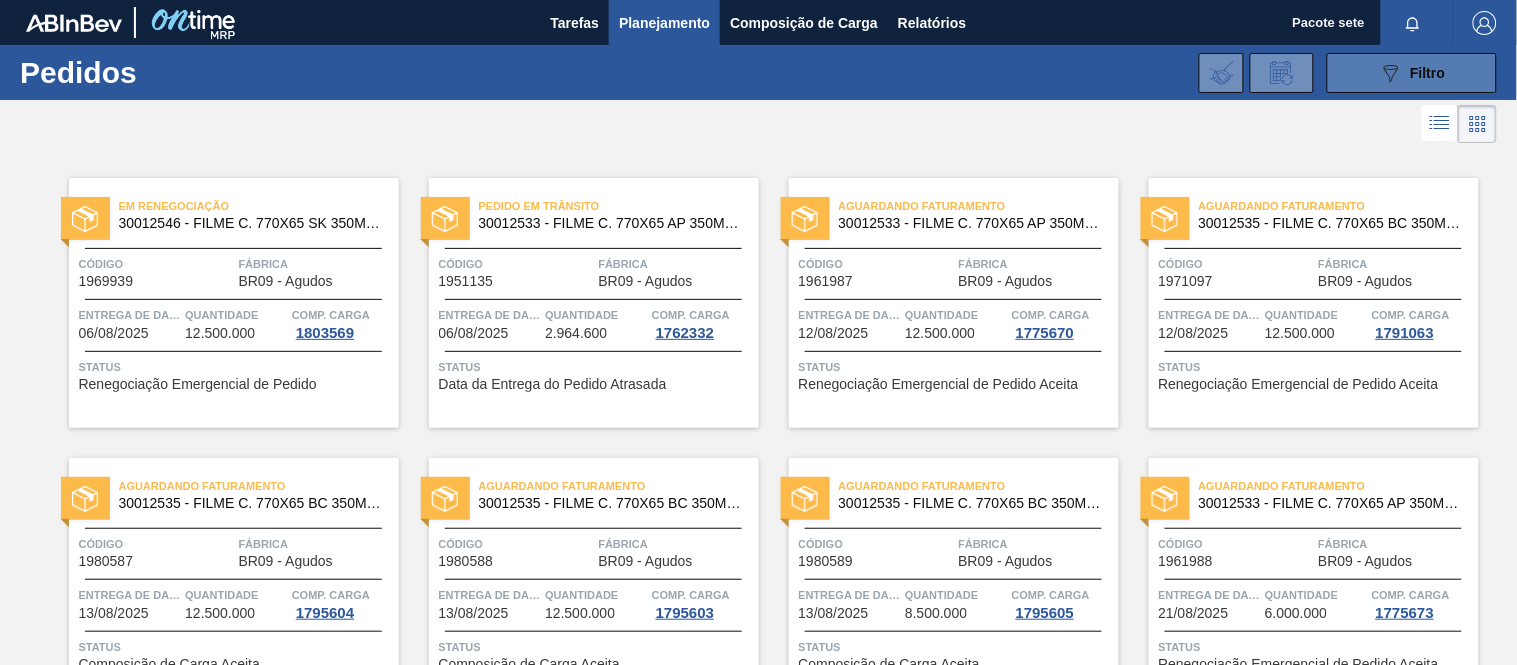 drag, startPoint x: 1393, startPoint y: 73, endPoint x: 1367, endPoint y: 88, distance: 30.016663 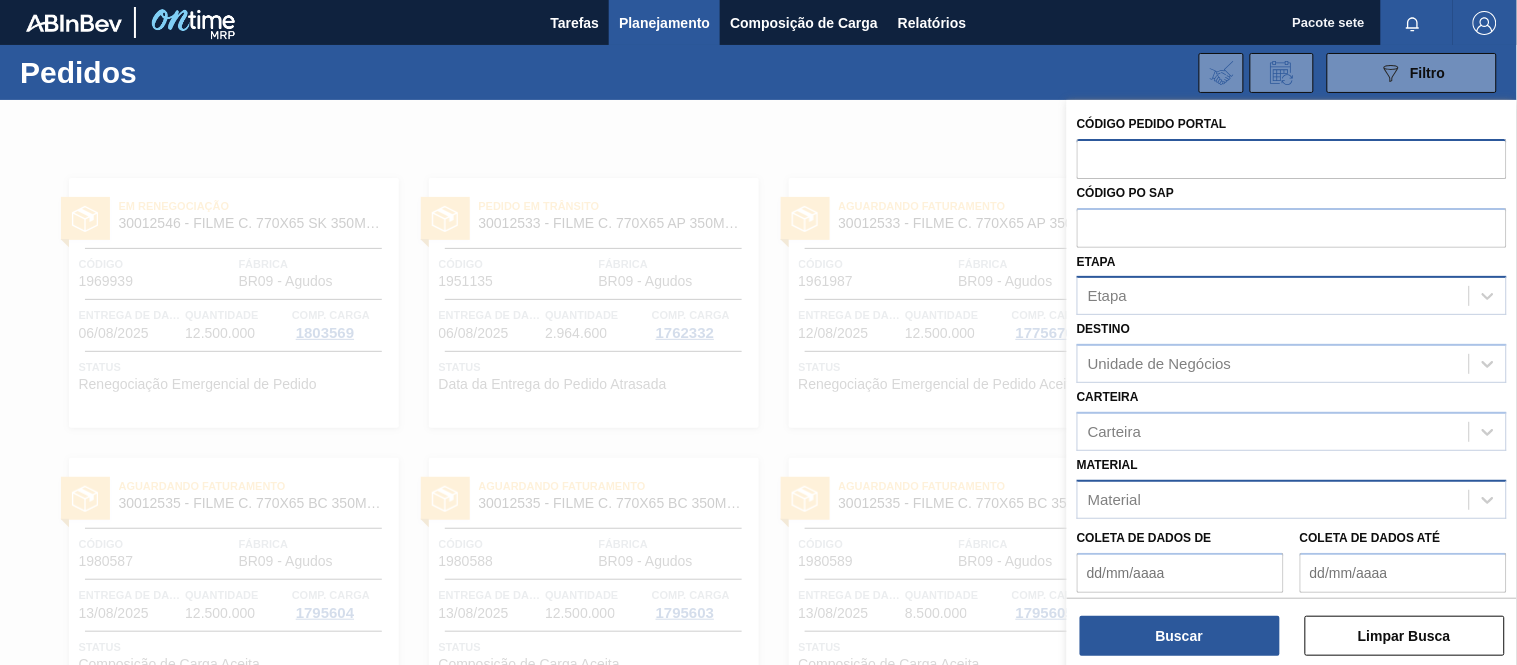 click at bounding box center (1292, 158) 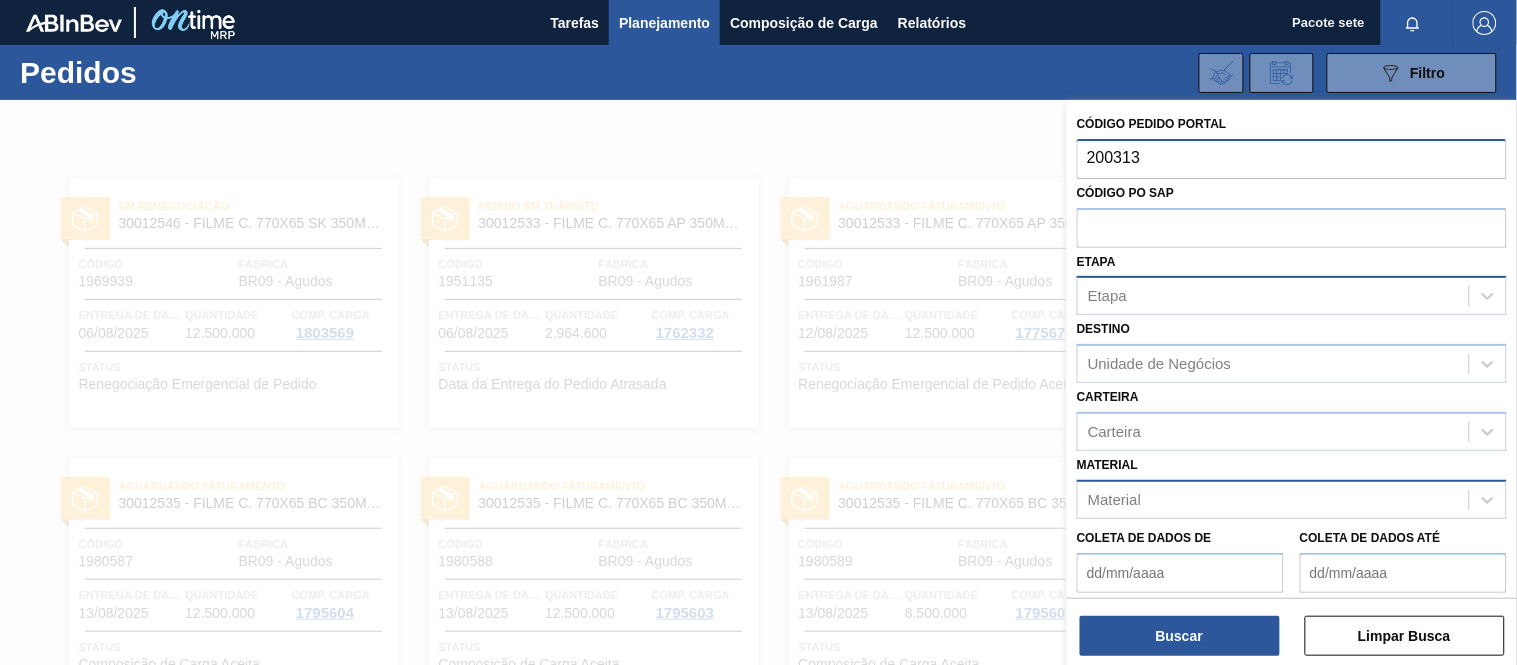 type on "2003130" 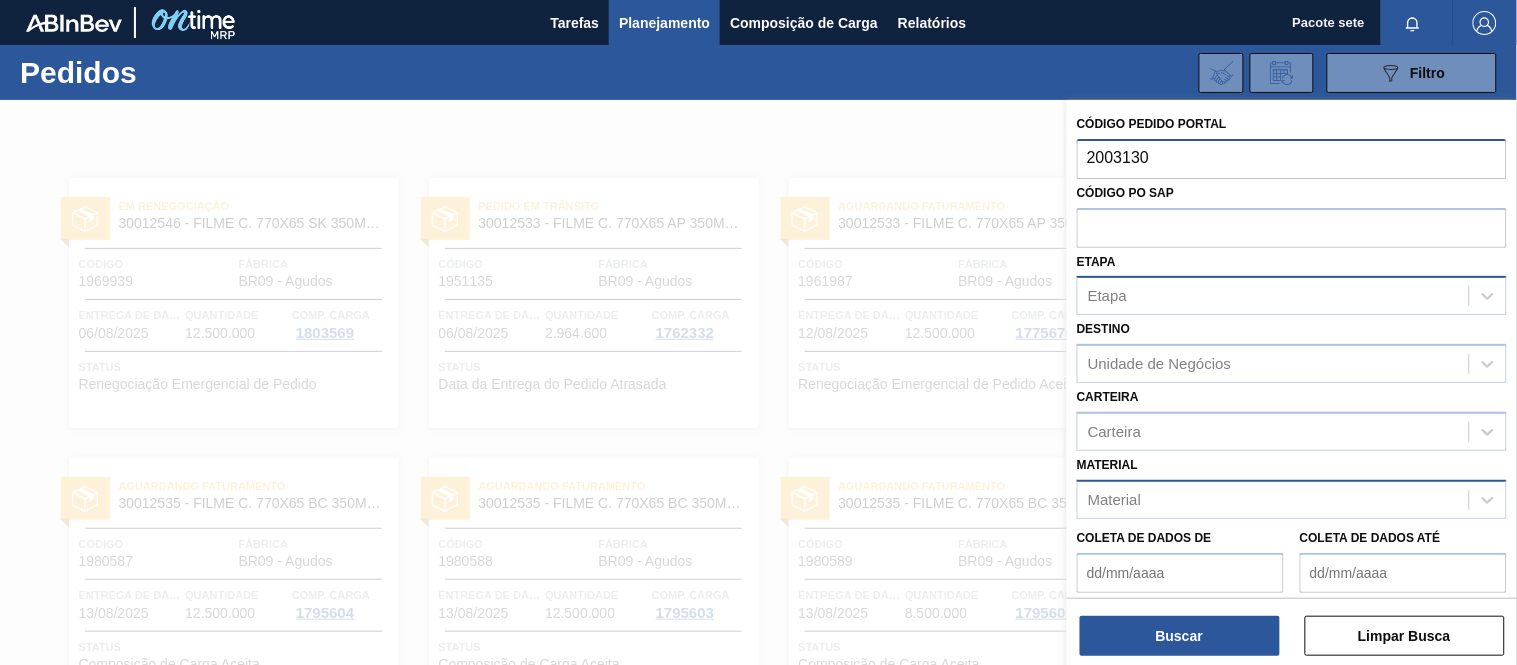 type 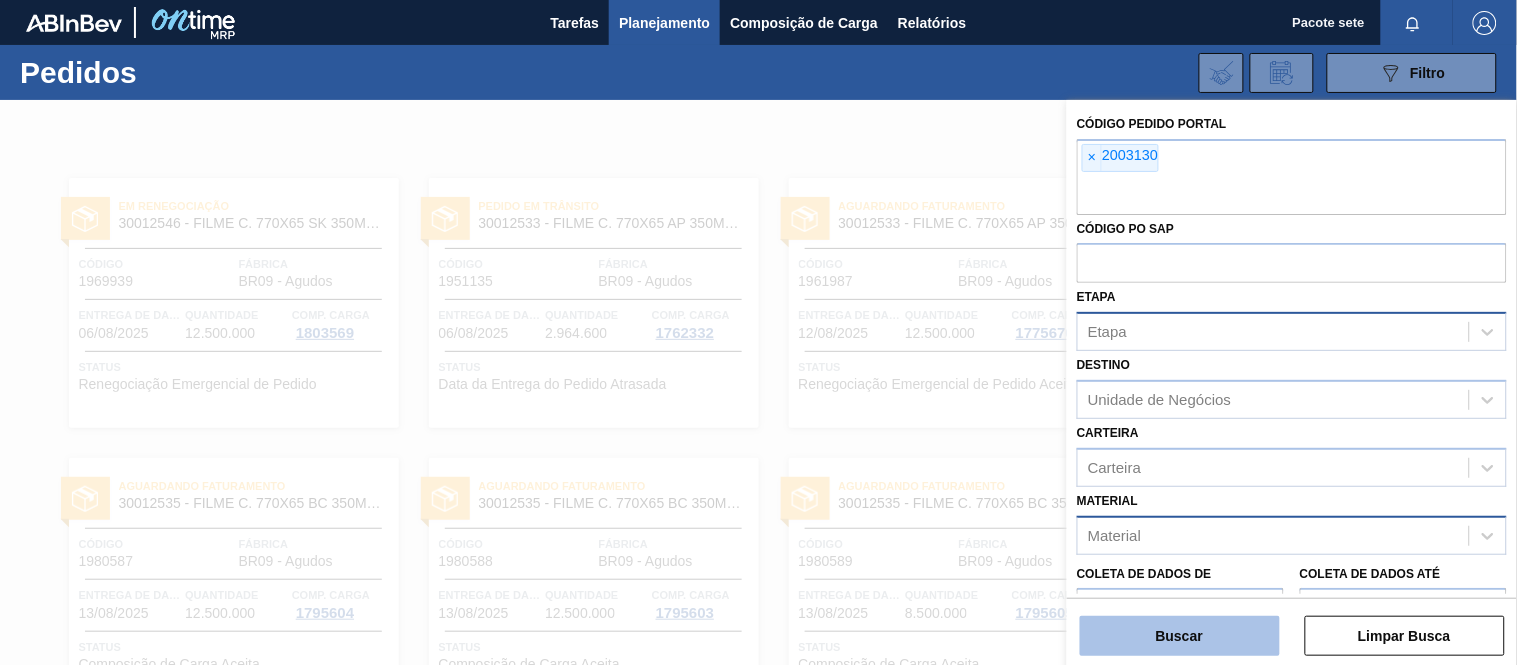 click on "Buscar" at bounding box center (1179, 636) 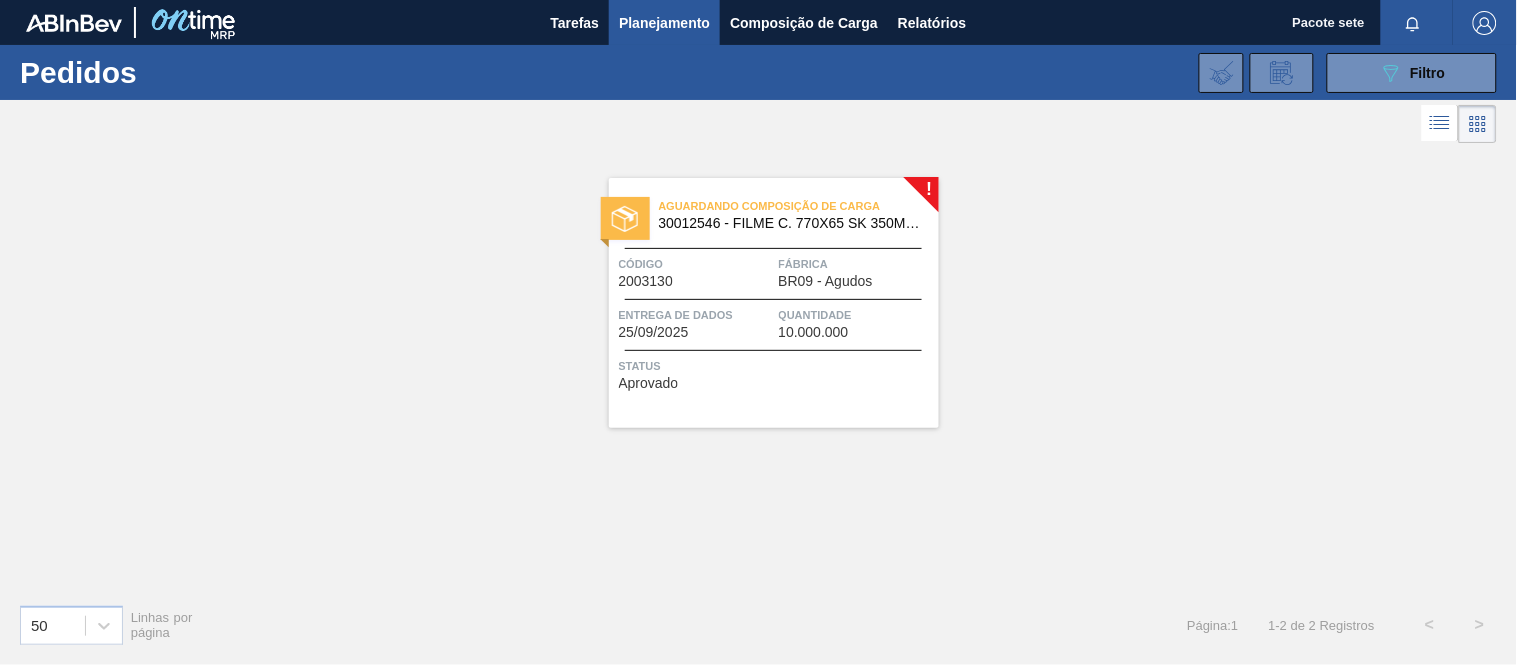 click on "Código" at bounding box center [696, 264] 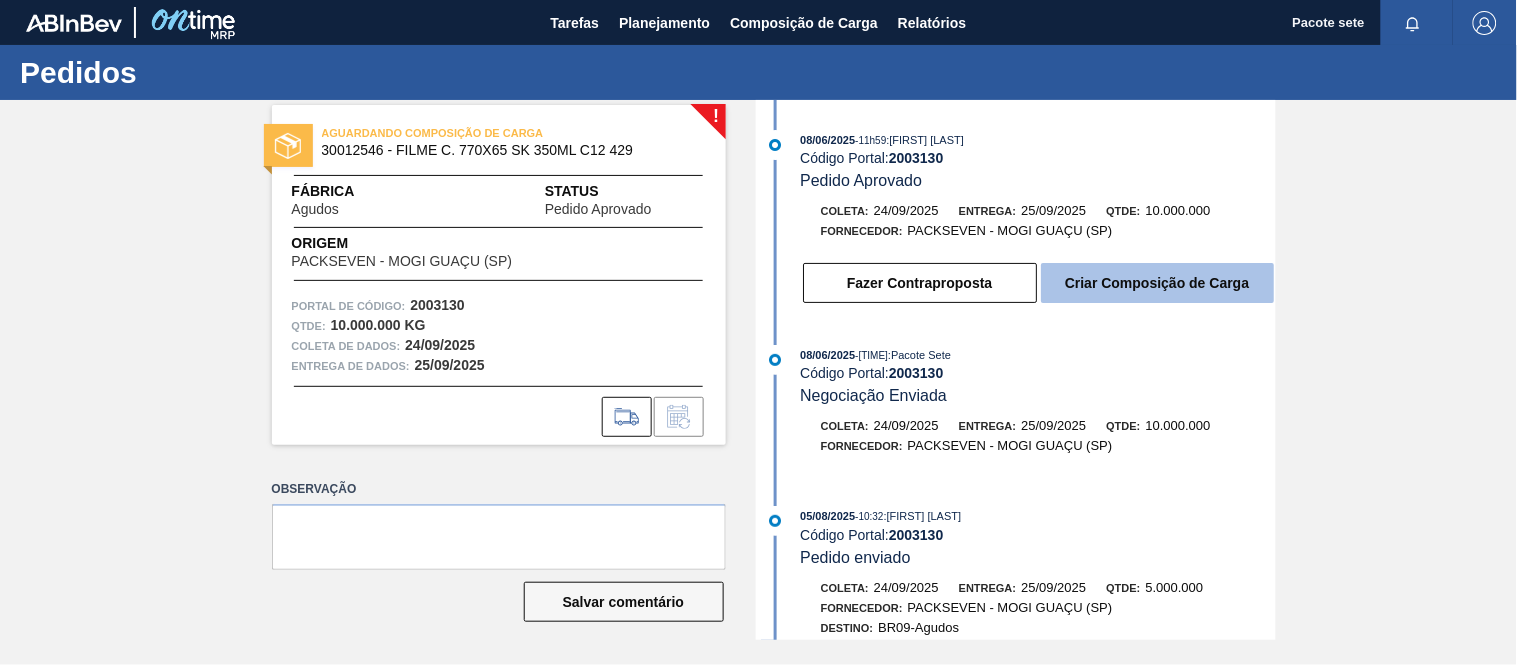 click on "Criar Composição de Carga" at bounding box center (1157, 283) 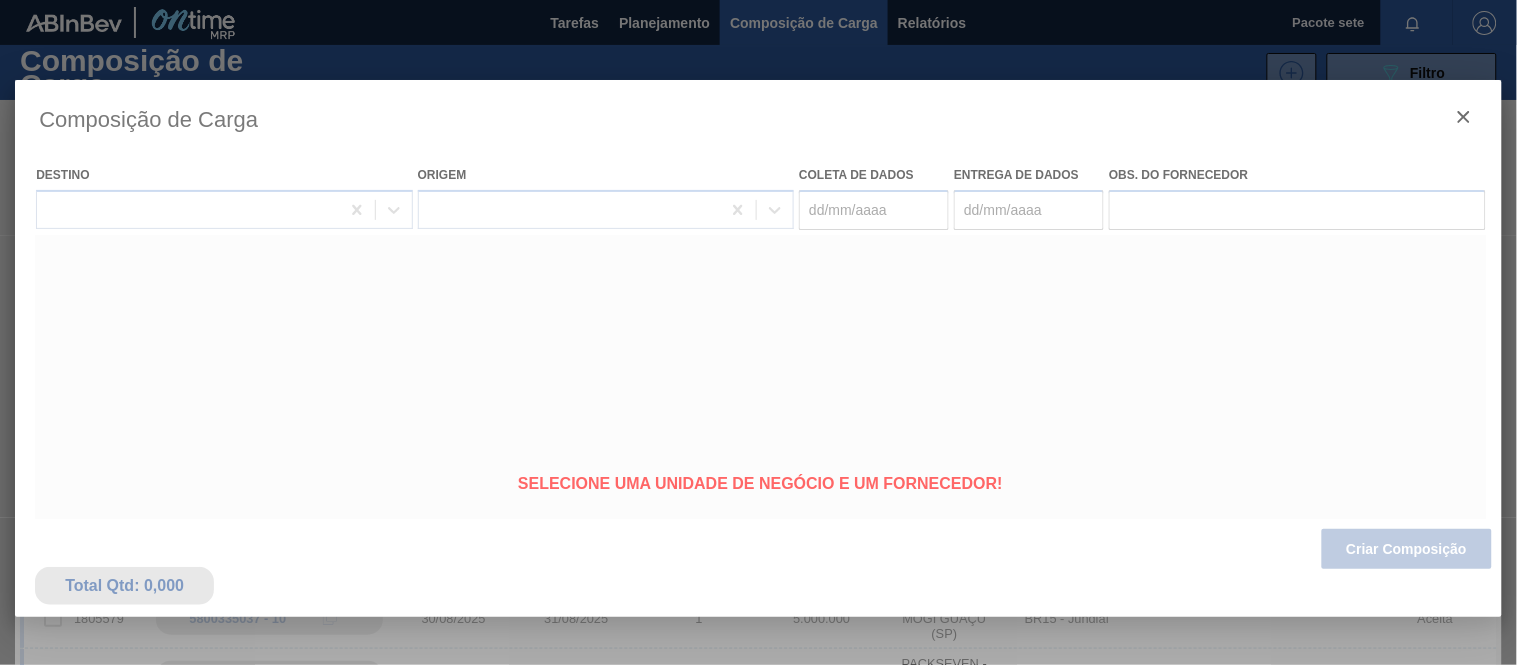 type on "24/09/2025" 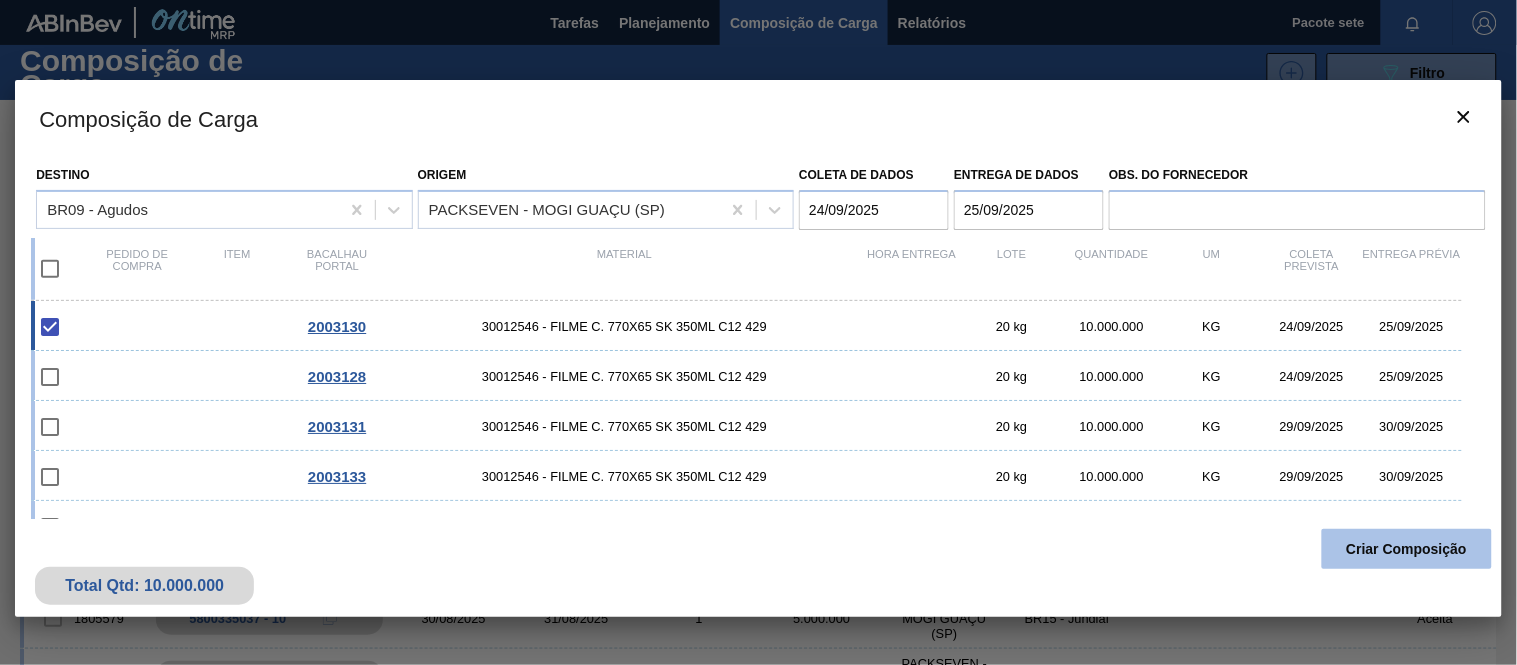 click on "Criar Composição" at bounding box center (1407, 549) 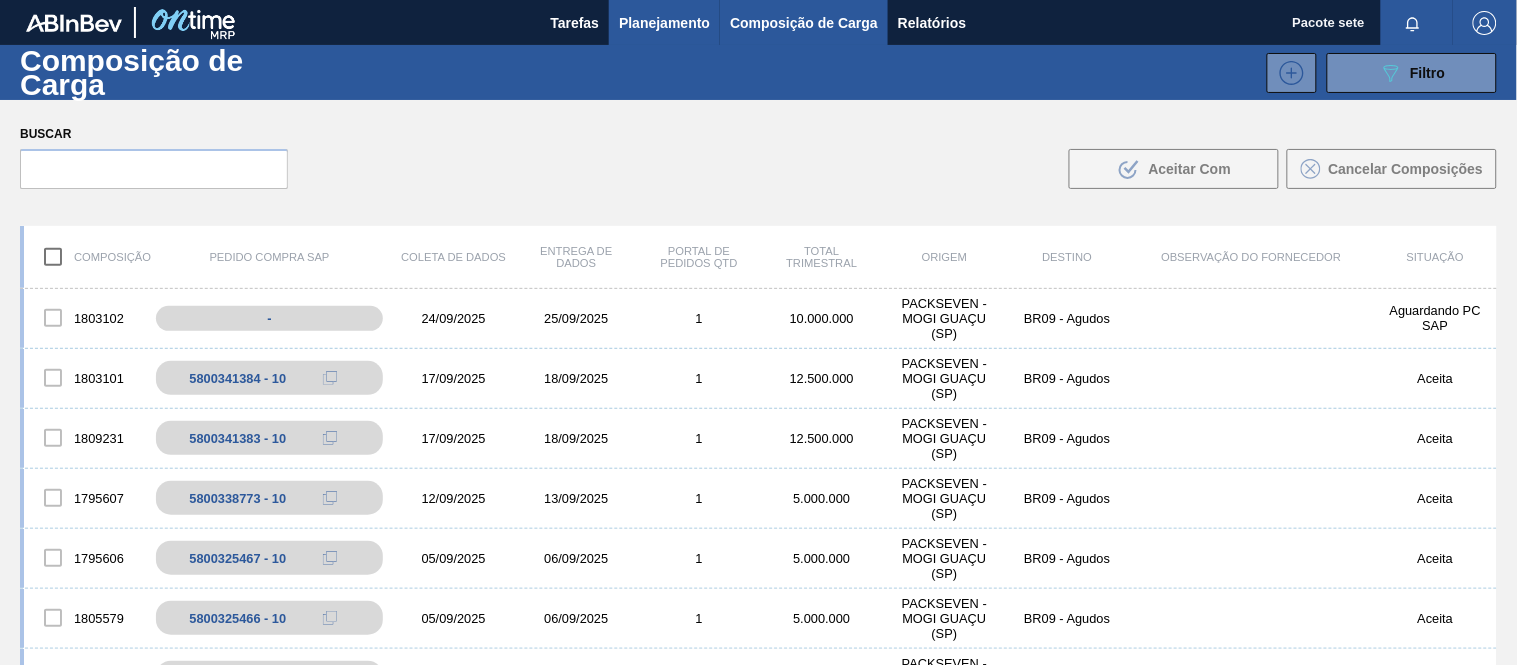 click on "Planejamento" at bounding box center (664, 23) 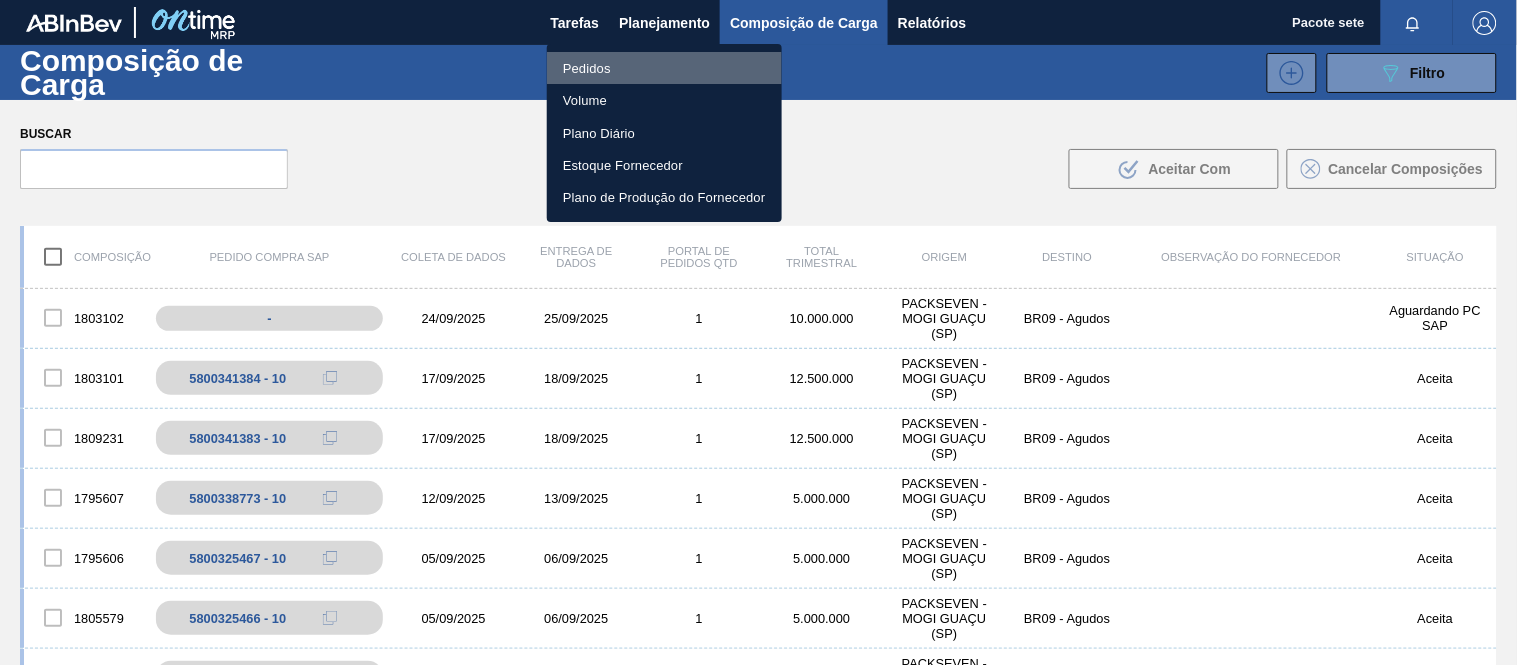 click on "Pedidos" at bounding box center [664, 68] 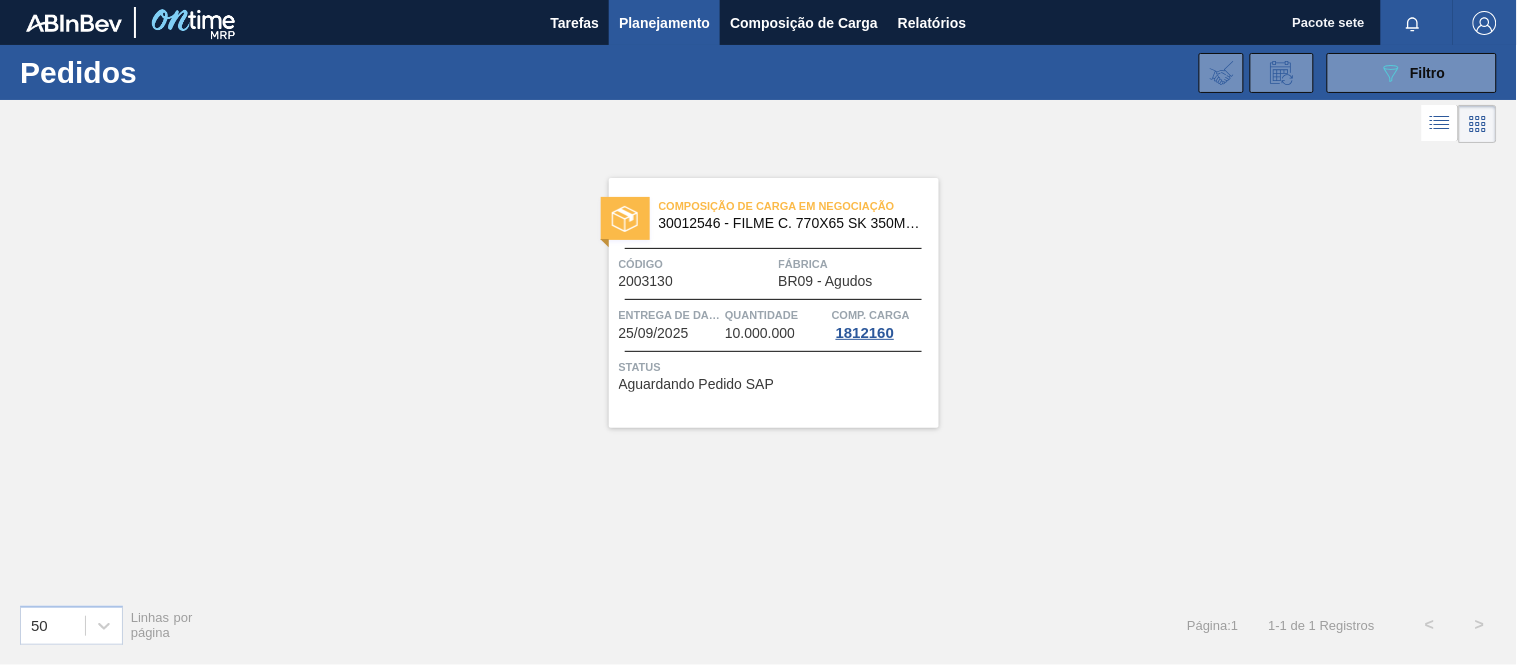 click on "Composição de Carga em Negociação [NUMBER] - FILME C. 770X65 SK 350ML C12 429 Código [NUMBER] Fábrica BR09 - Agudos Entrega de dados 25/09/2025 Quantidade 10.000.000 Comp. Carga [NUMBER] Status Aguardando Pedido SAP" at bounding box center (774, 303) 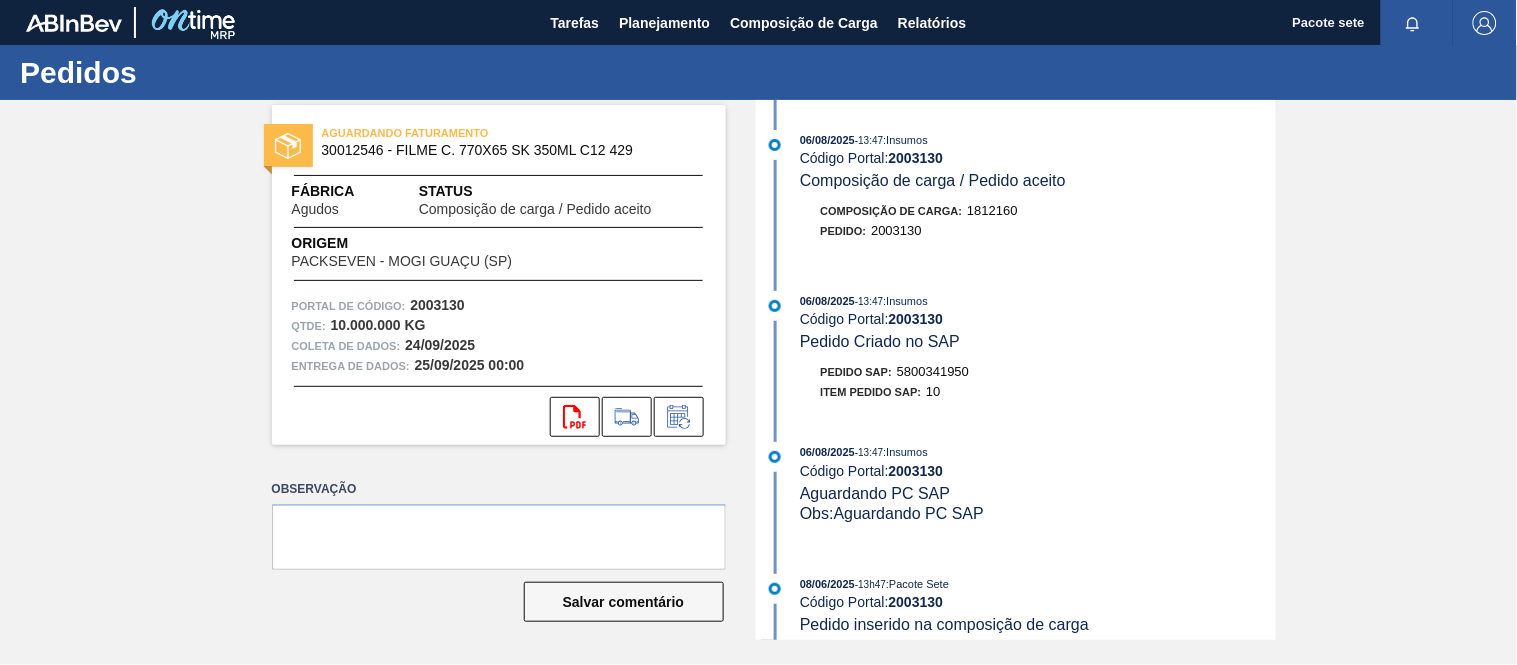 click on "5800341950" at bounding box center (933, 371) 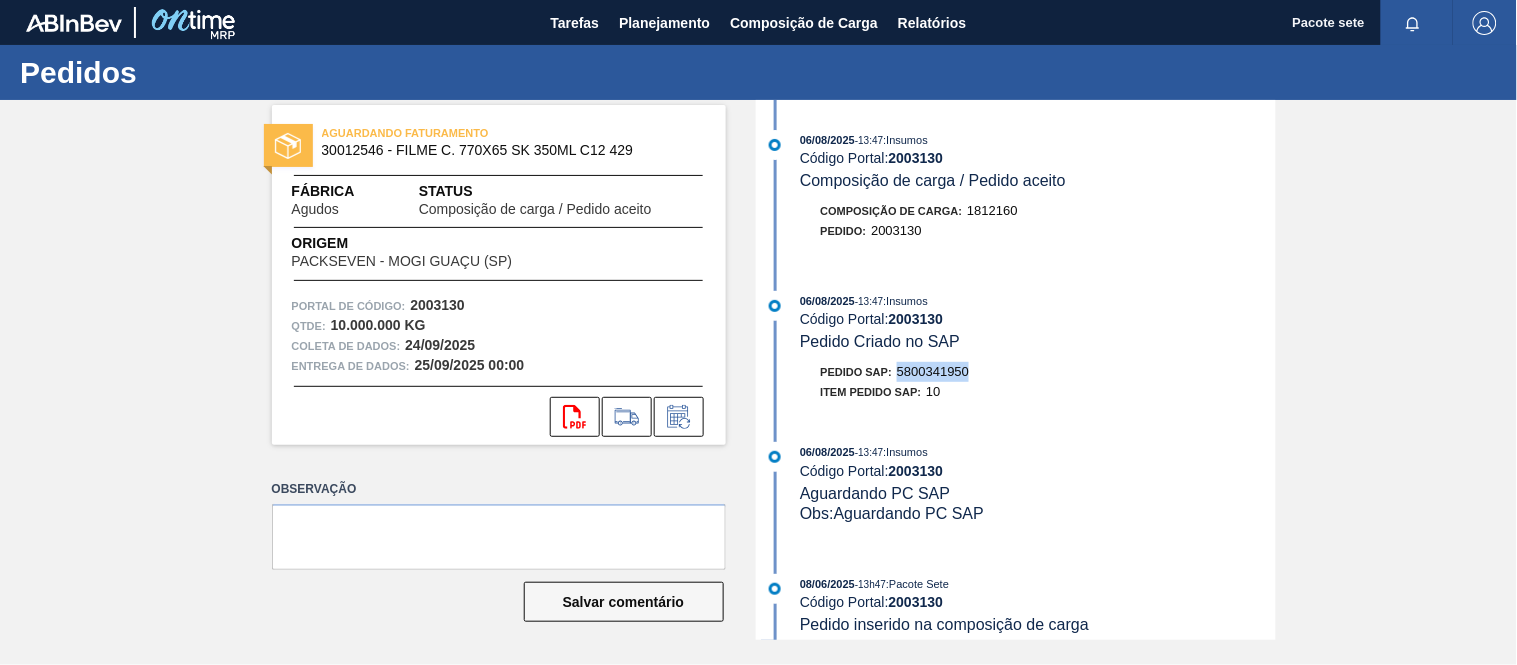 click on "5800341950" at bounding box center [933, 371] 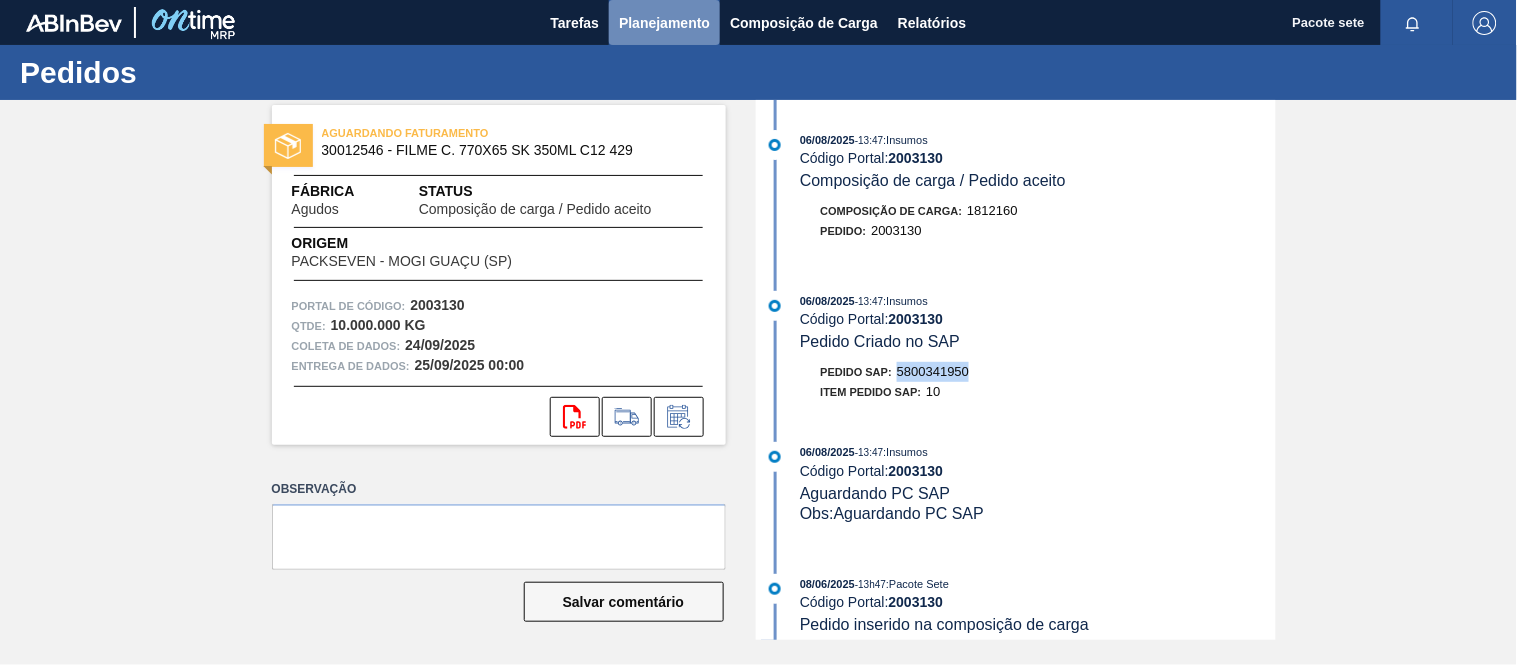 click on "Planejamento" at bounding box center (664, 23) 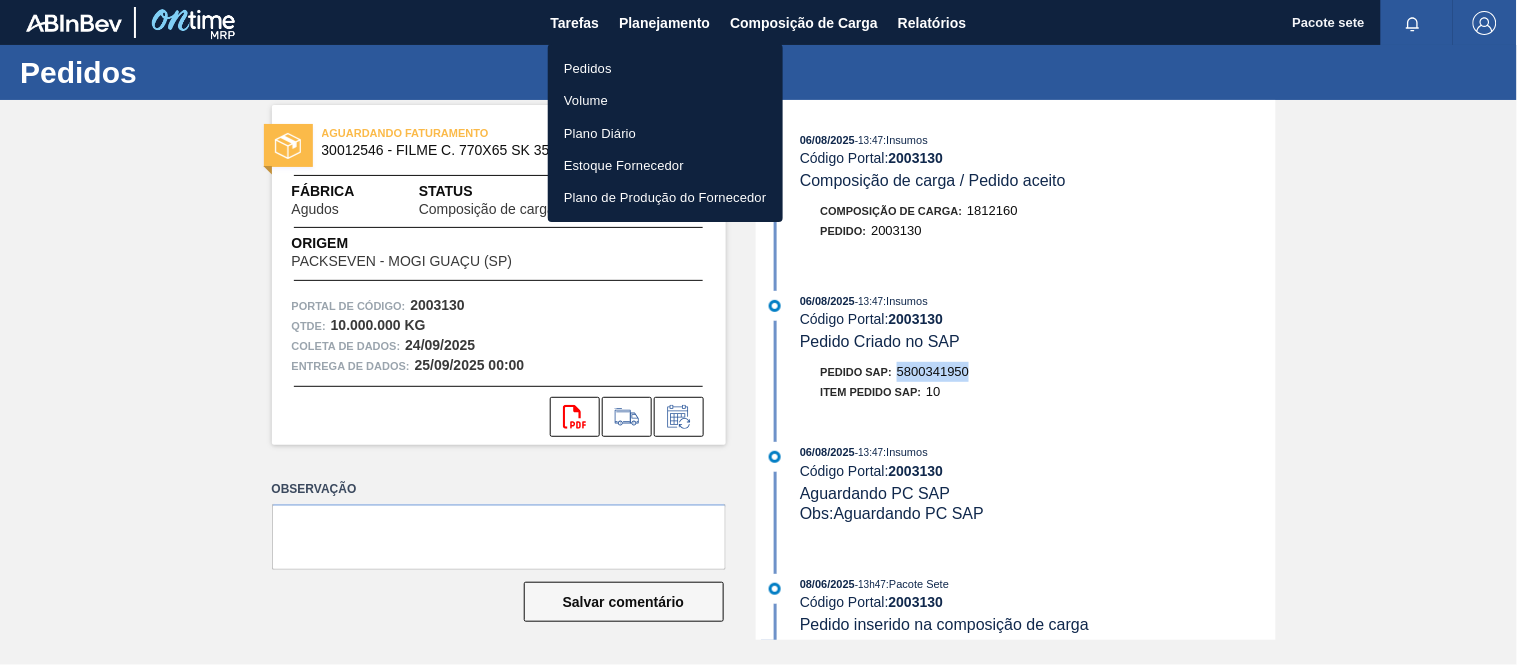 click on "Pedidos" at bounding box center (665, 68) 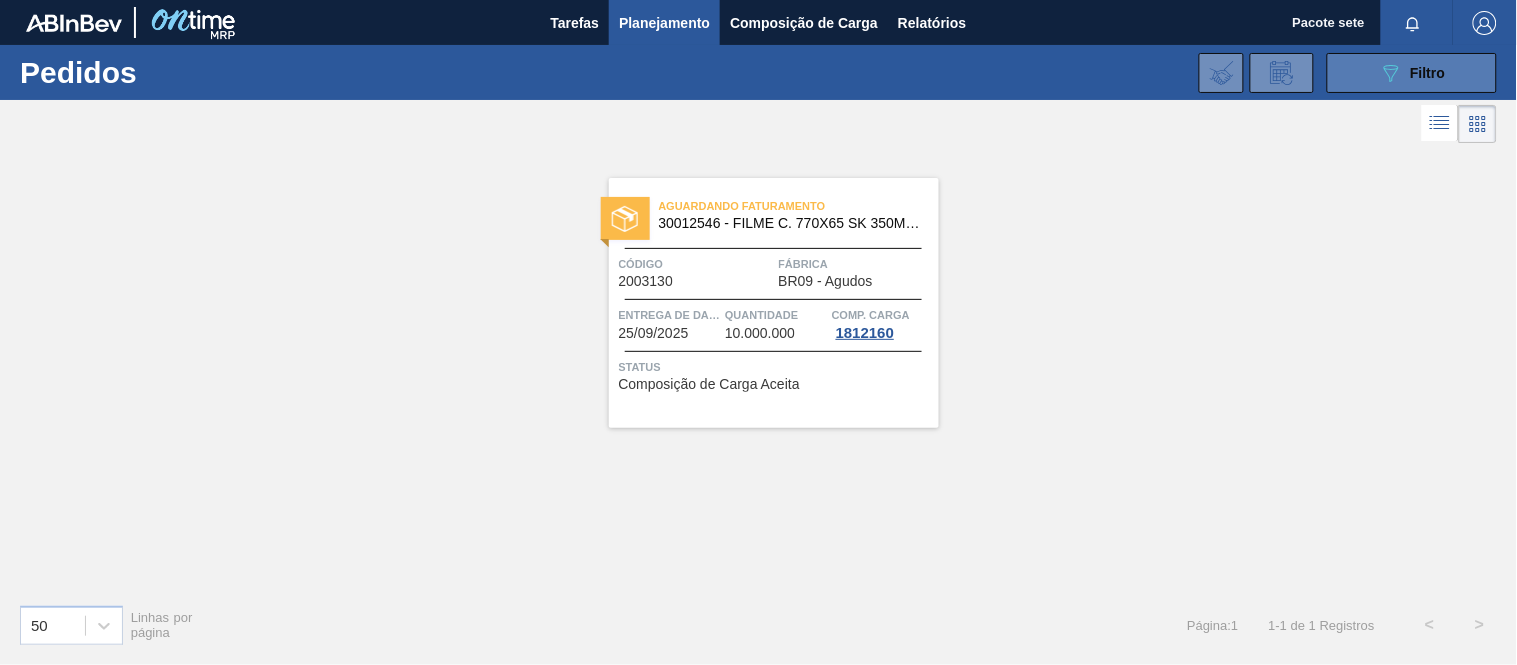 click on "089F7B8B-B2A5-4AFE-B5C0-19BA573D28AC" 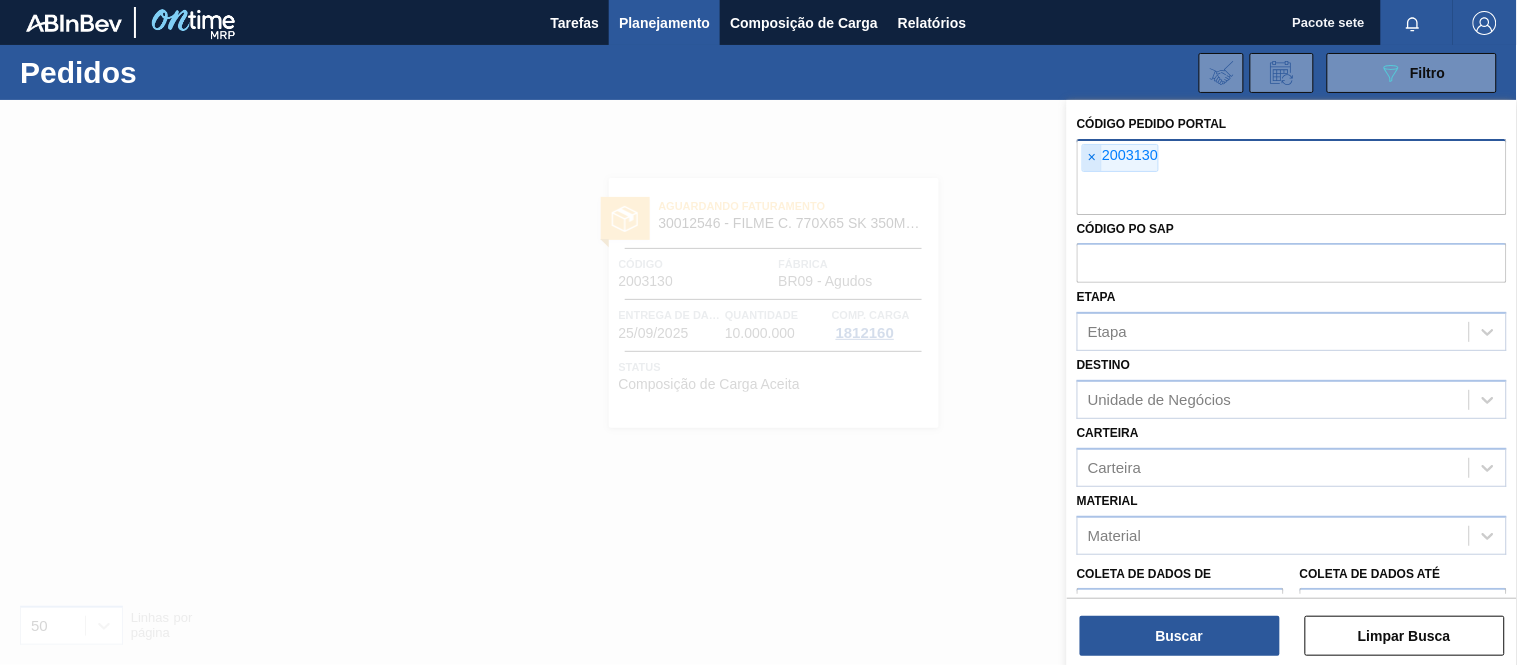 click on "×" at bounding box center [1092, 158] 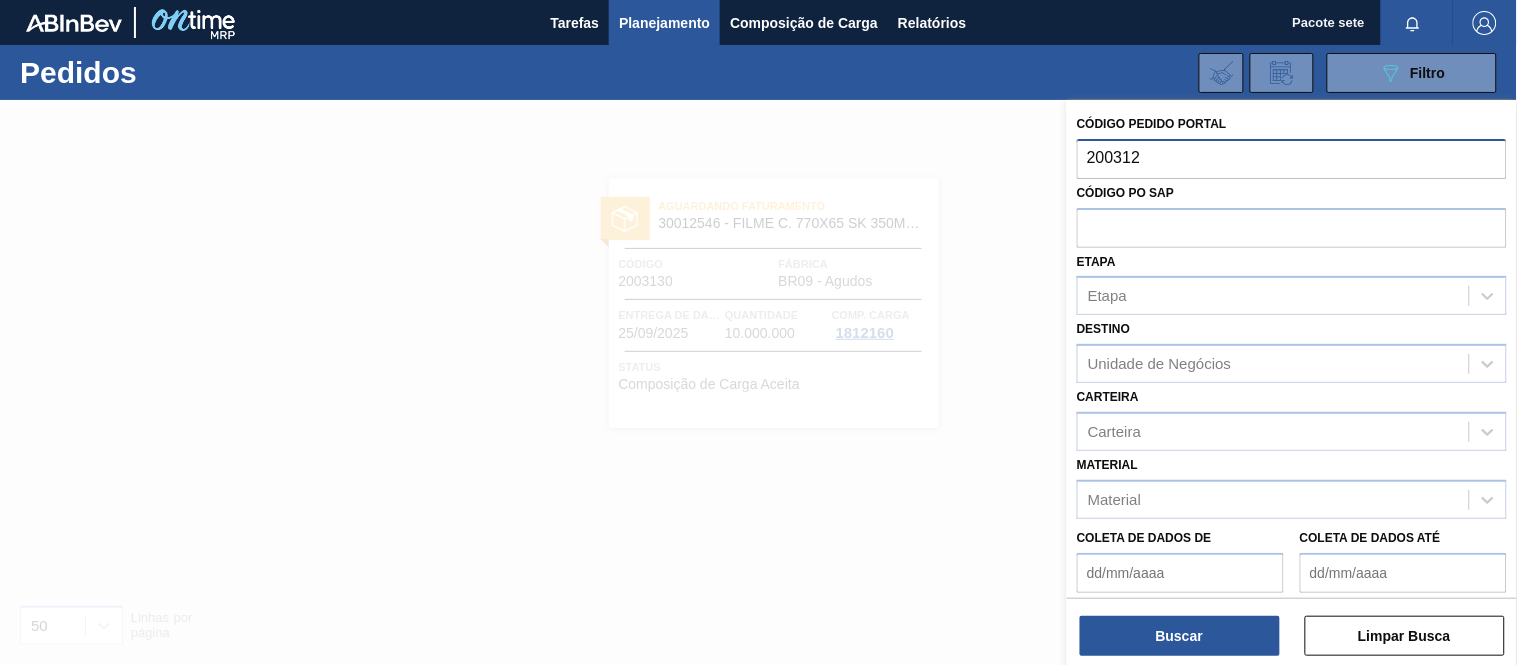 type on "2003128" 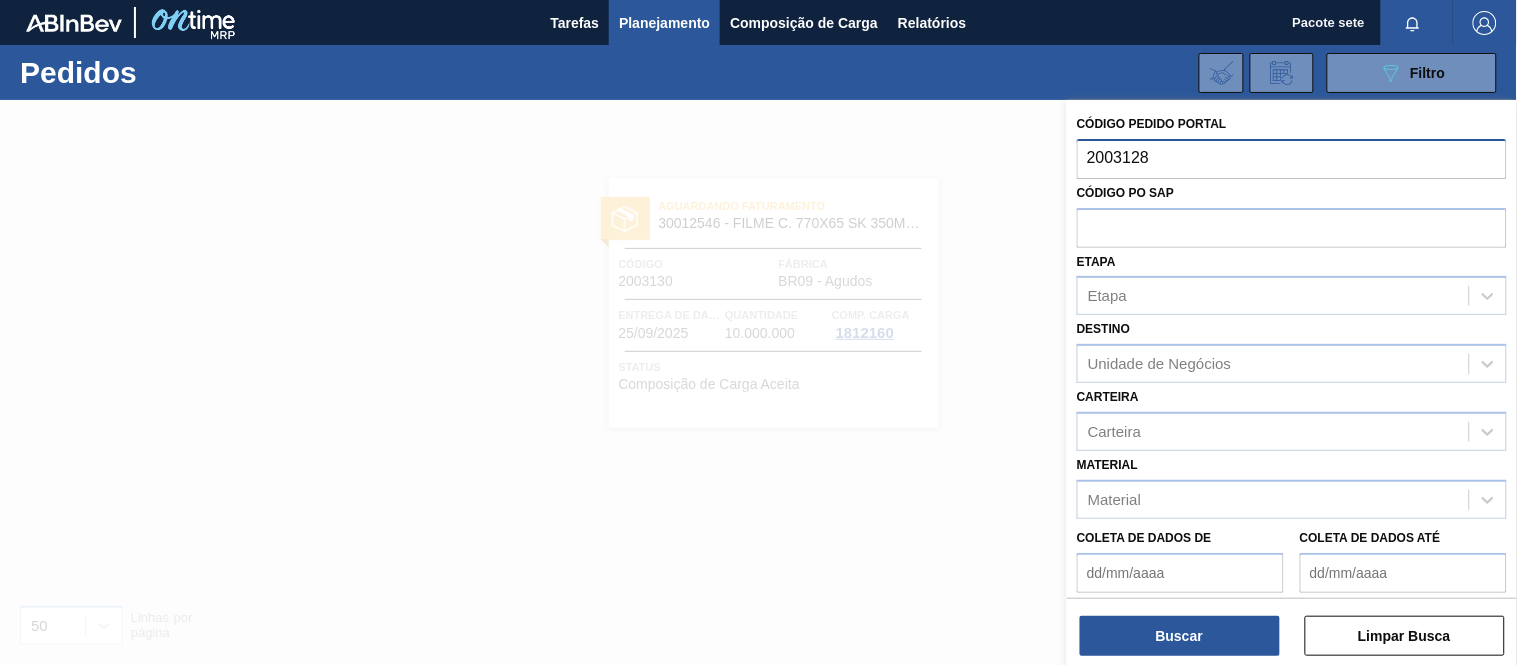 type 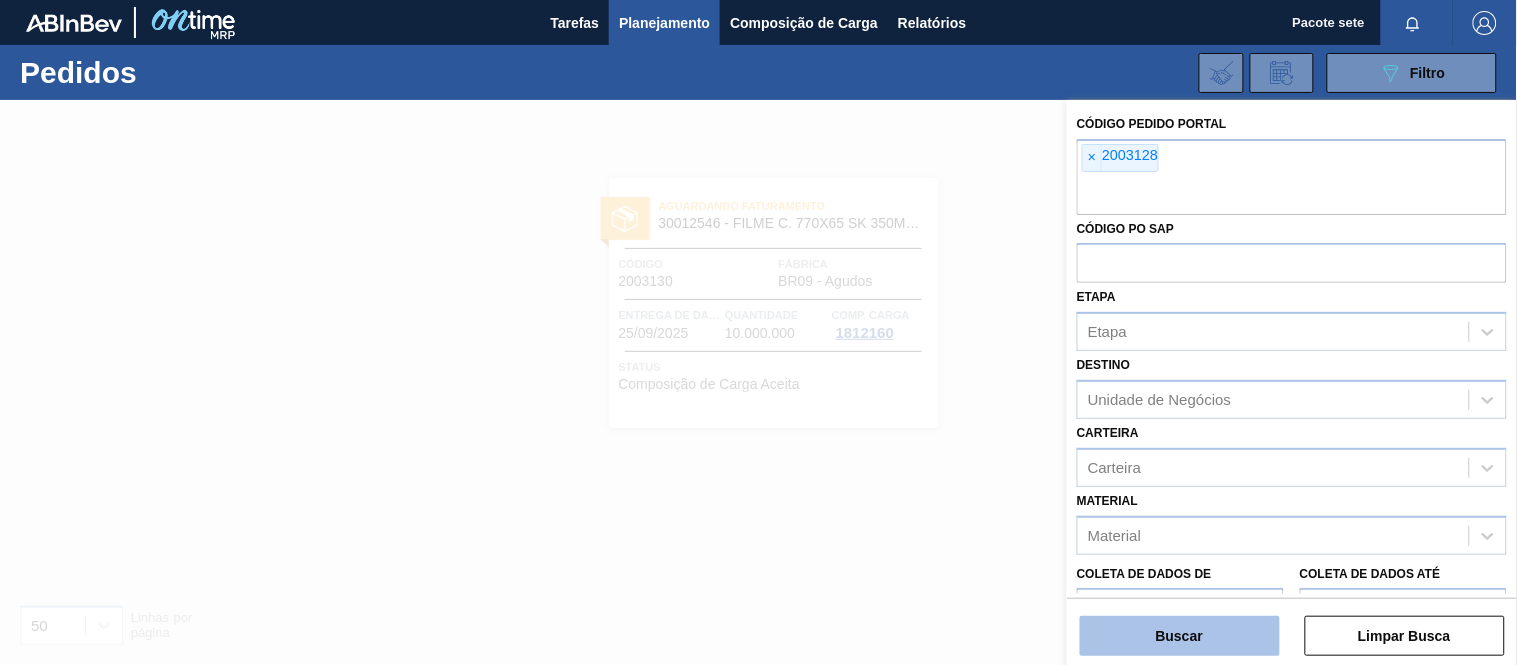click on "Buscar" at bounding box center (1180, 636) 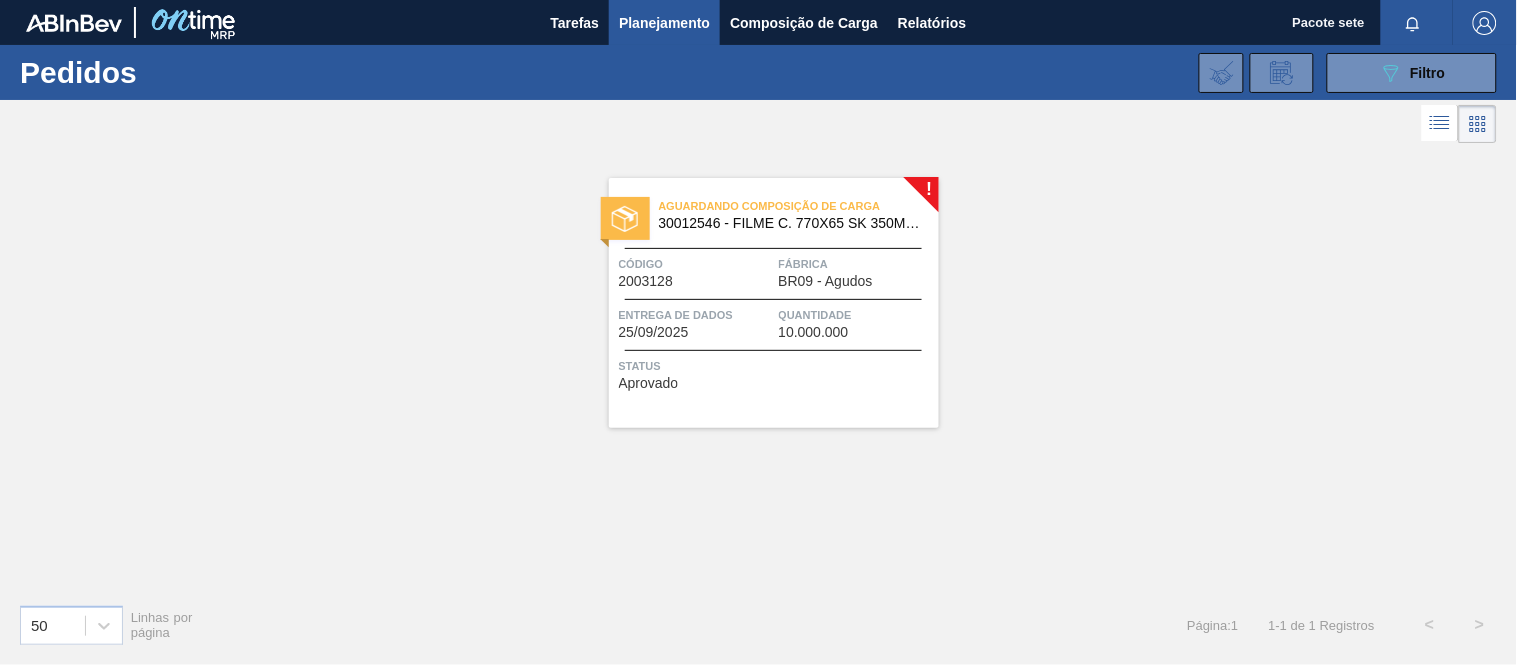 click on "BR09 - Agudos" at bounding box center [826, 281] 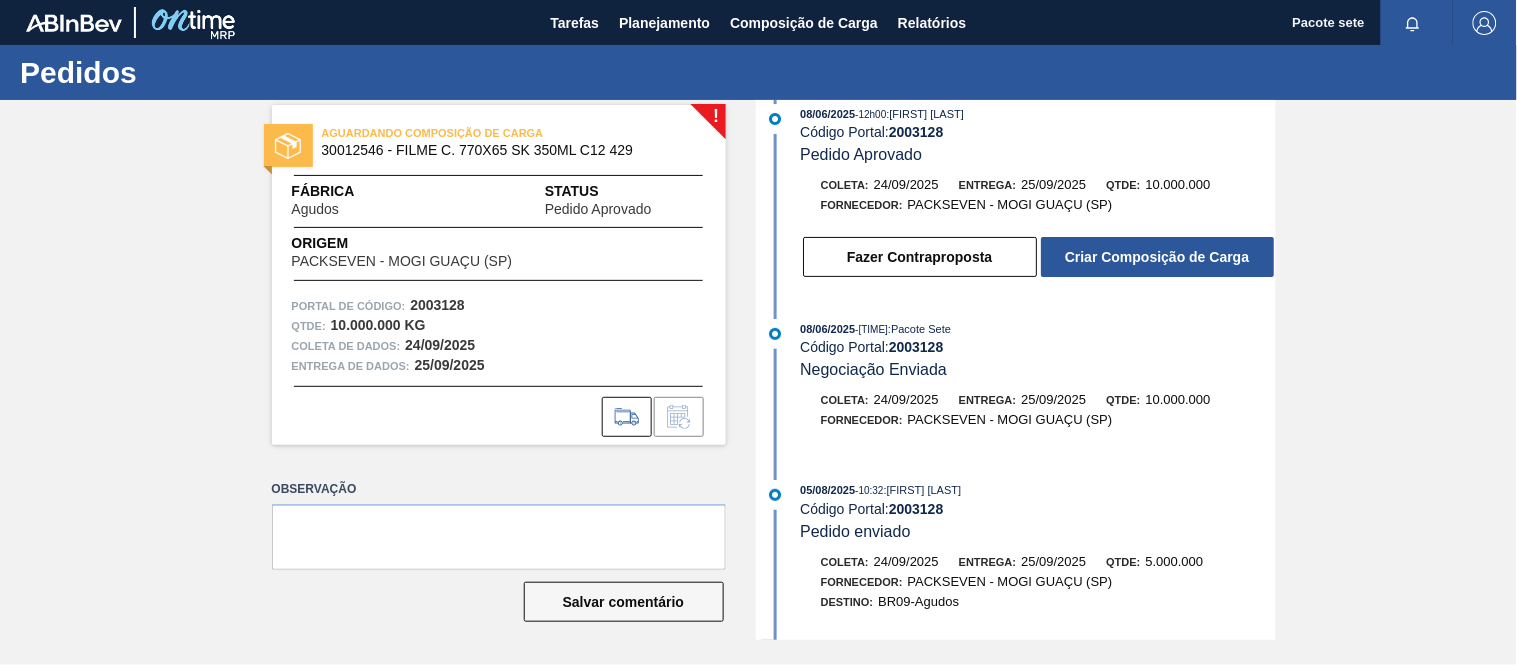scroll, scrollTop: 0, scrollLeft: 0, axis: both 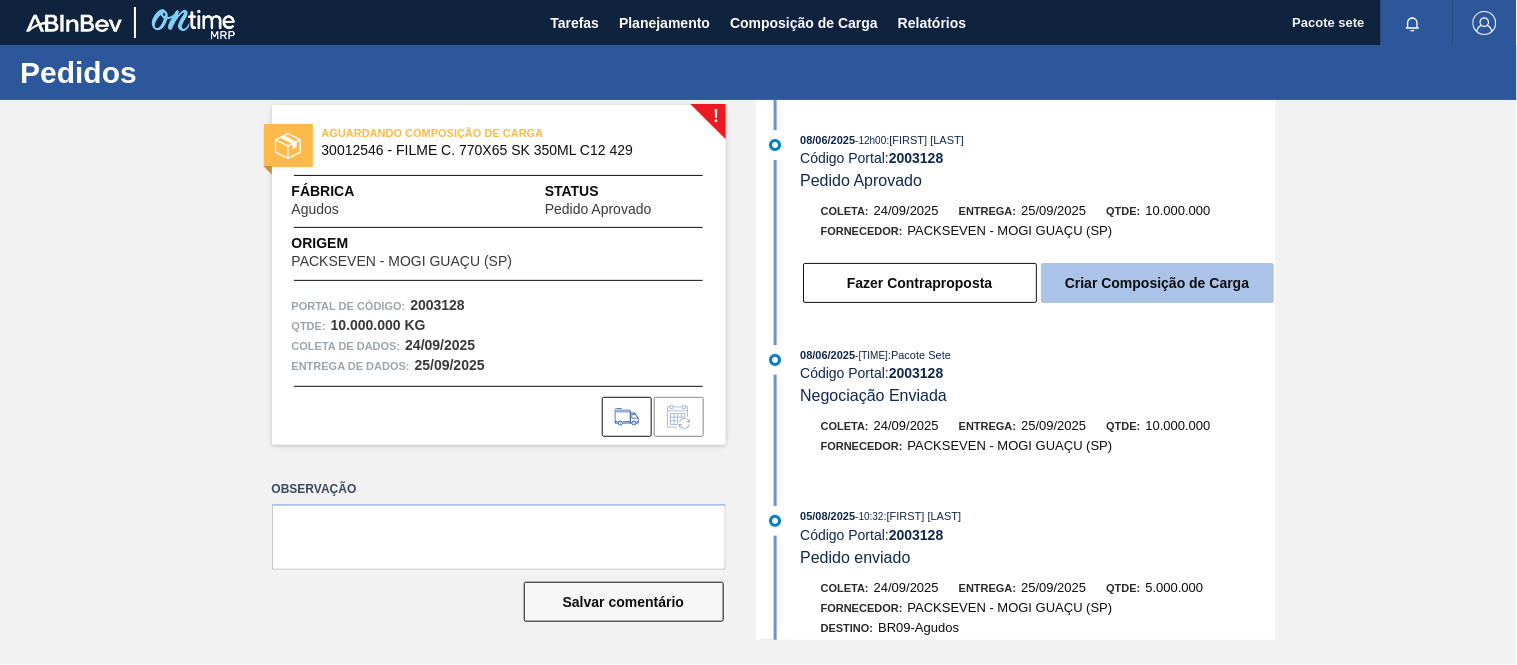 click on "Criar Composição de Carga" at bounding box center [1157, 283] 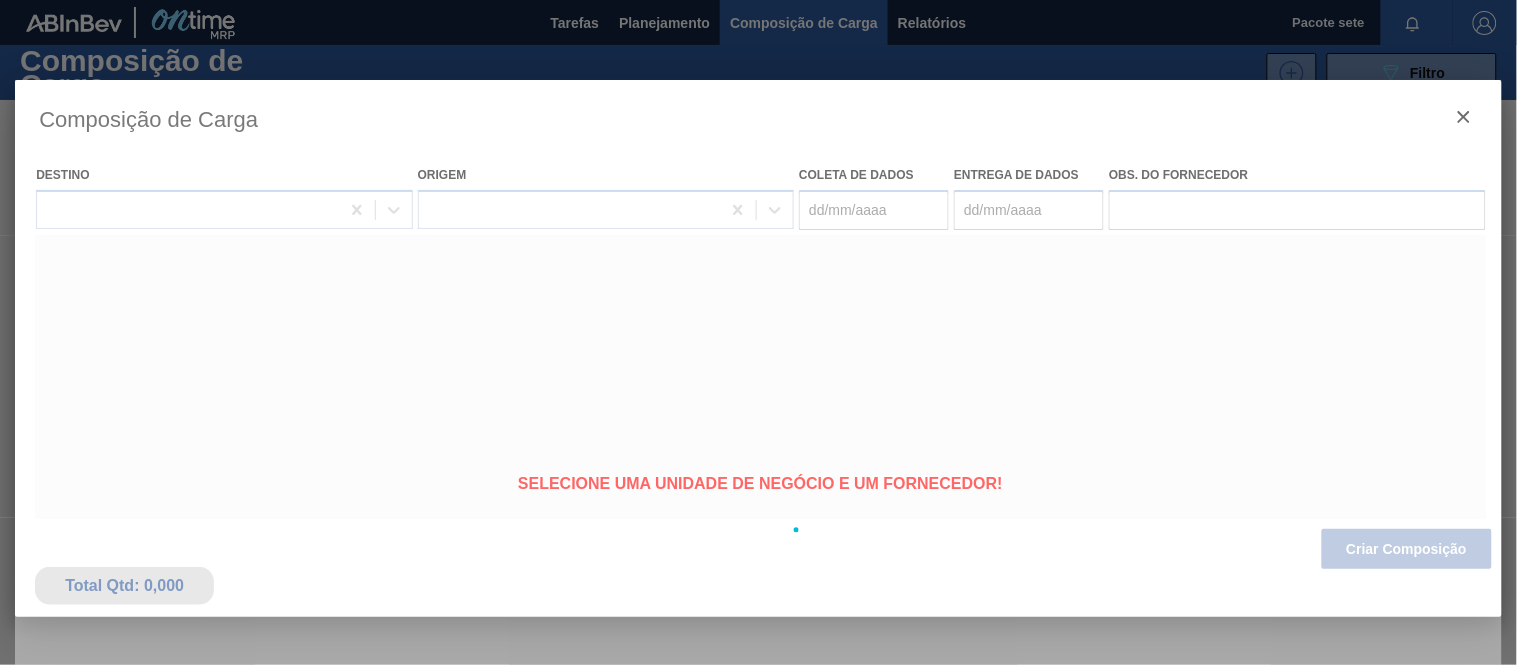 type on "24/09/2025" 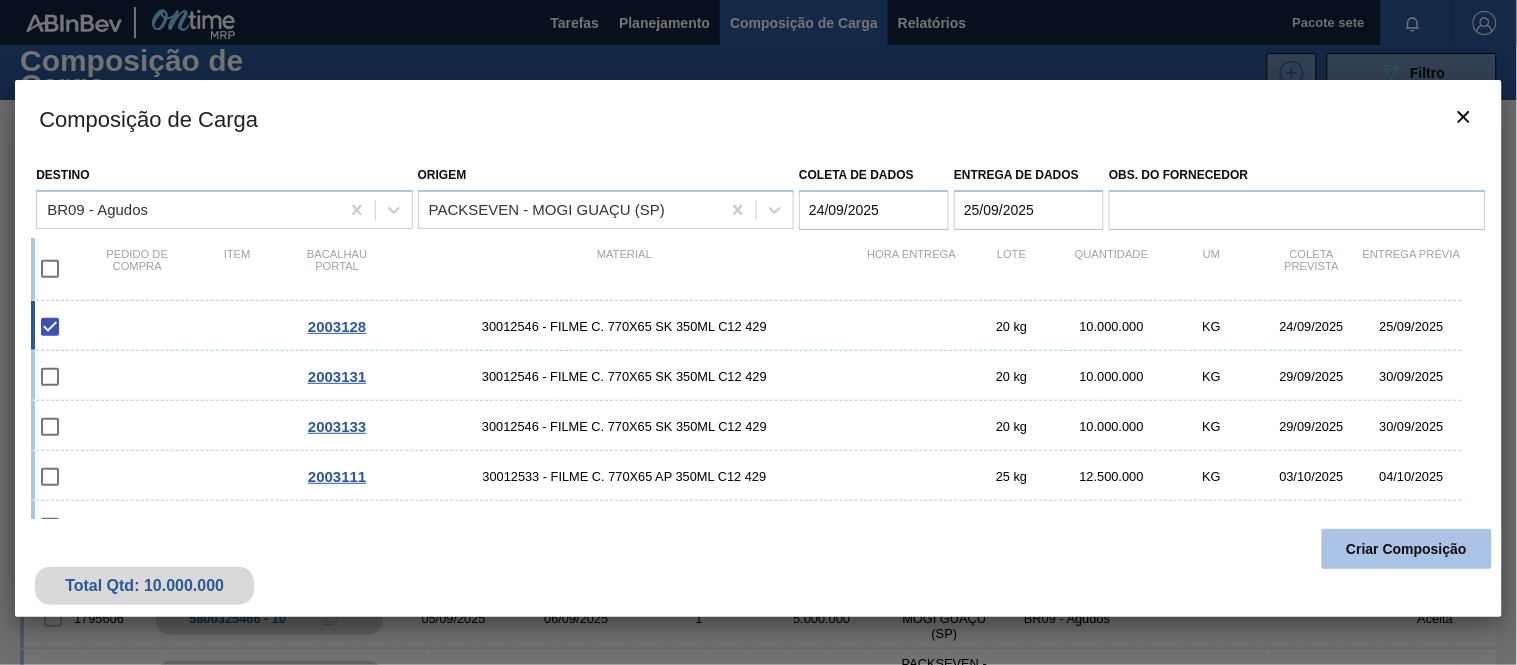 click on "Criar Composição" at bounding box center [1407, 549] 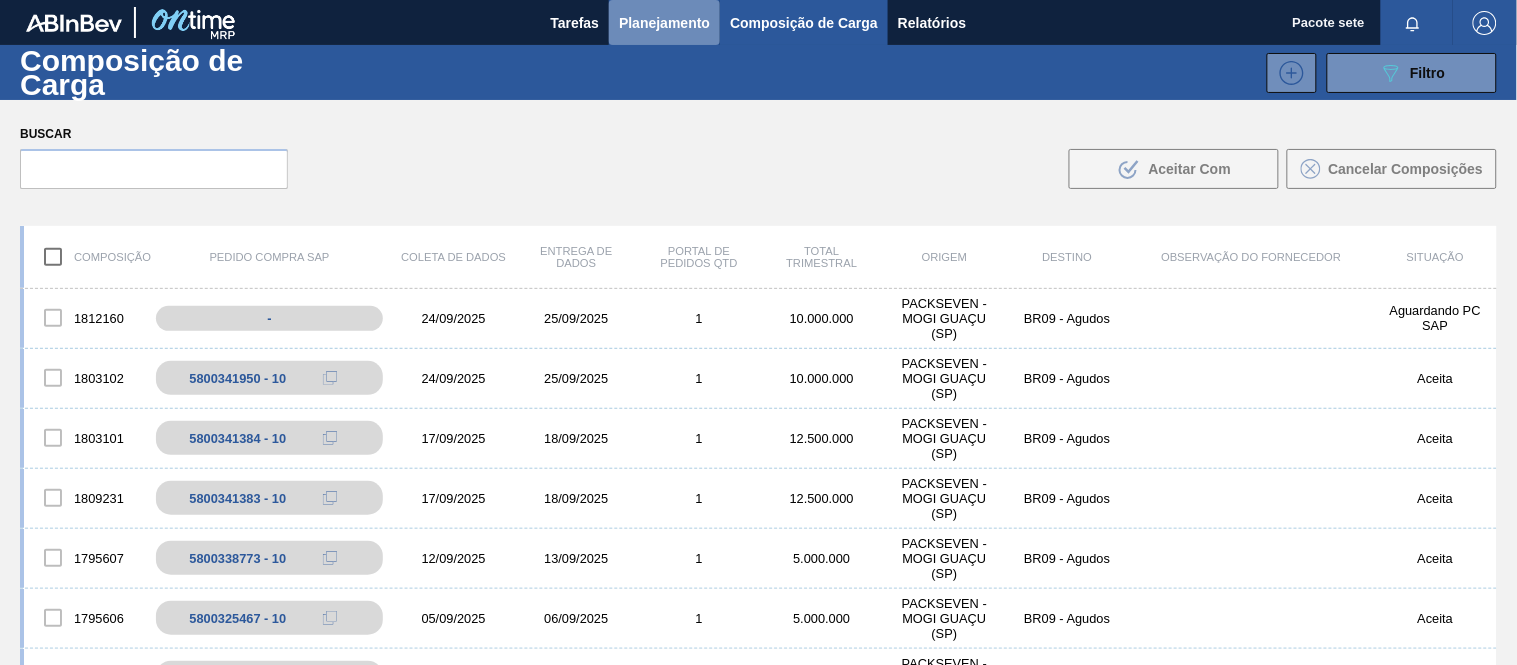 click on "Planejamento" at bounding box center (664, 23) 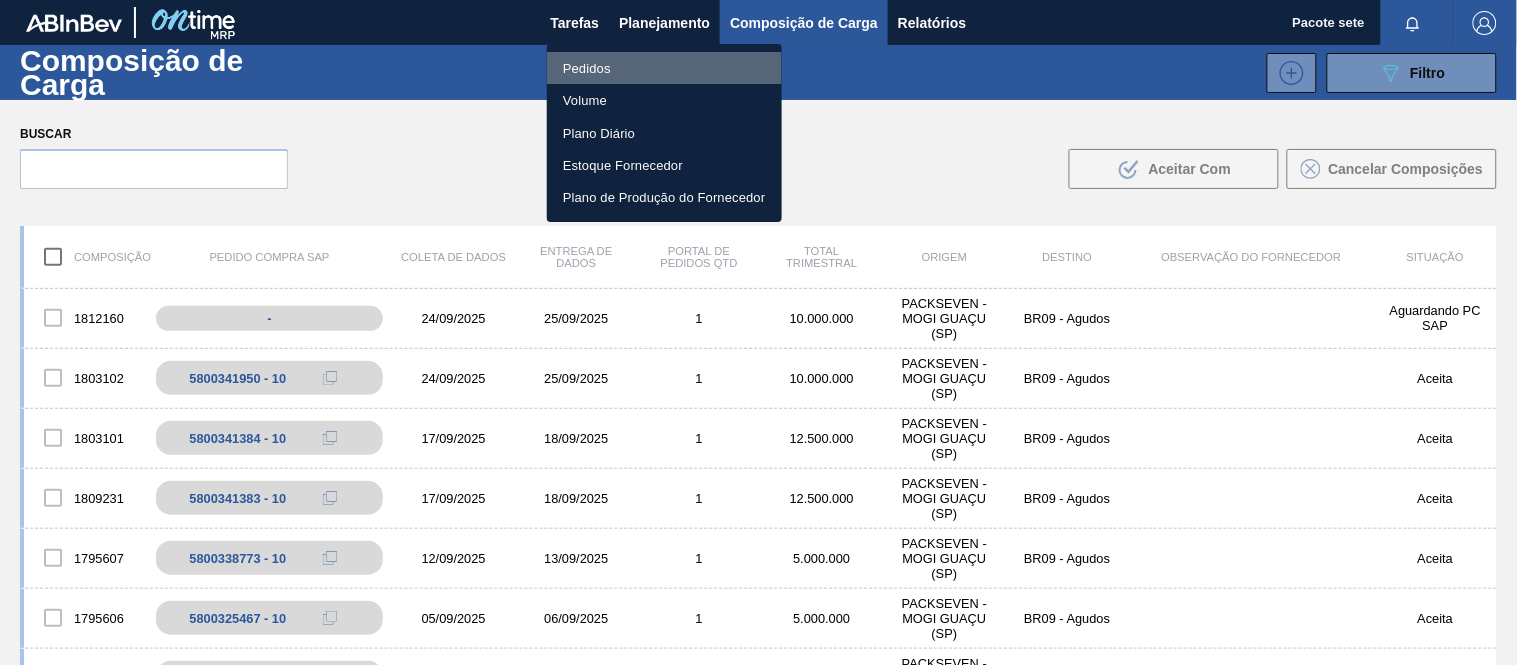 click on "Pedidos" at bounding box center [664, 68] 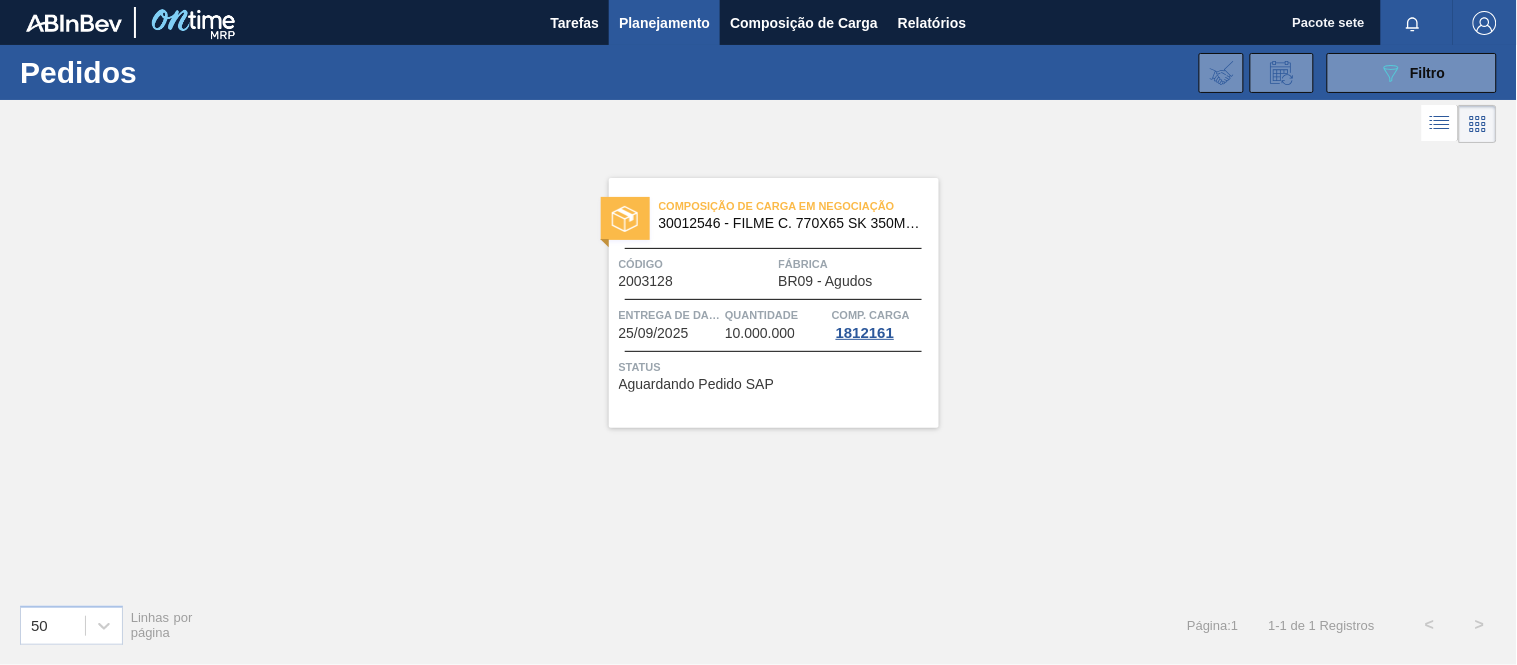 click on "Composição de Carga em Negociação [NUMBER] - FILME C. 770X65 SK 350ML C12 429 Código [NUMBER] Fábrica BR09 - Agudos Entrega de dados 25/09/2025 Quantidade 10.000.000 Comp. Carga [NUMBER] Status Aguardando Pedido SAP" at bounding box center [774, 303] 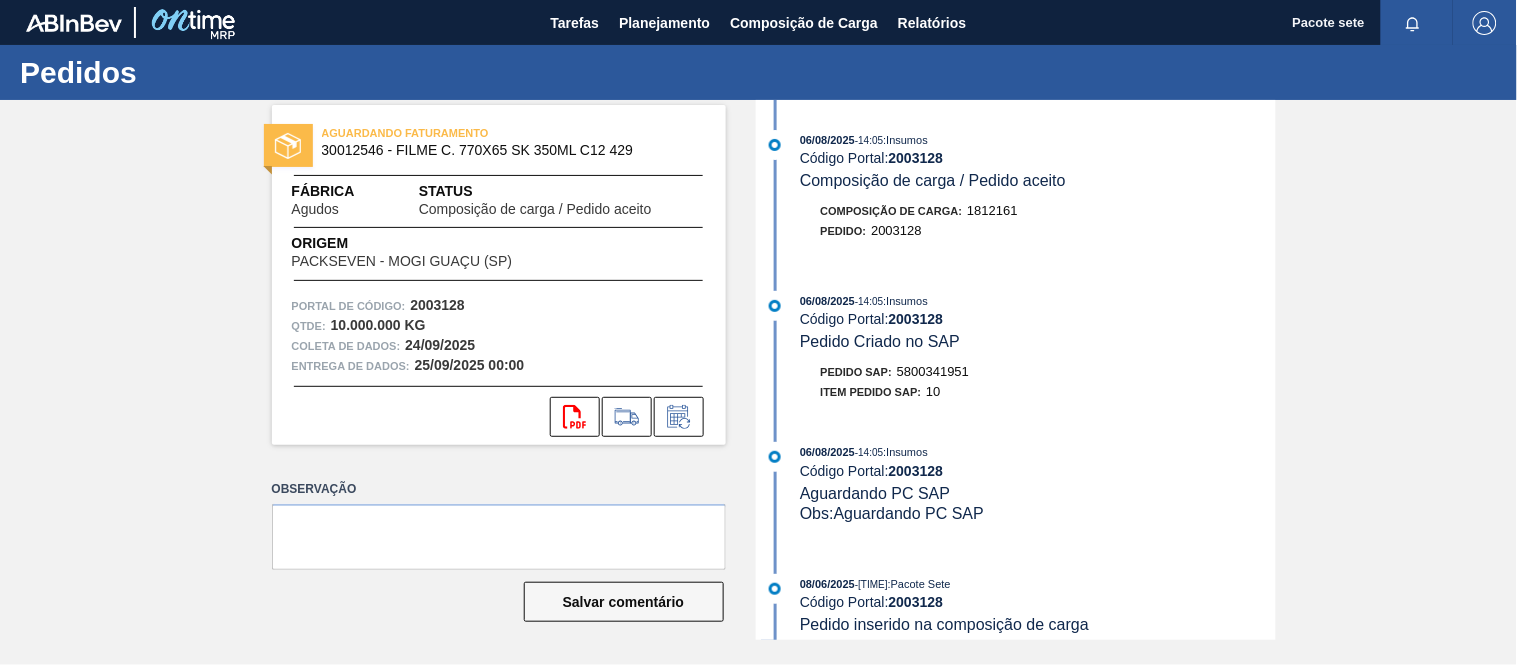 click on "5800341951" at bounding box center [933, 371] 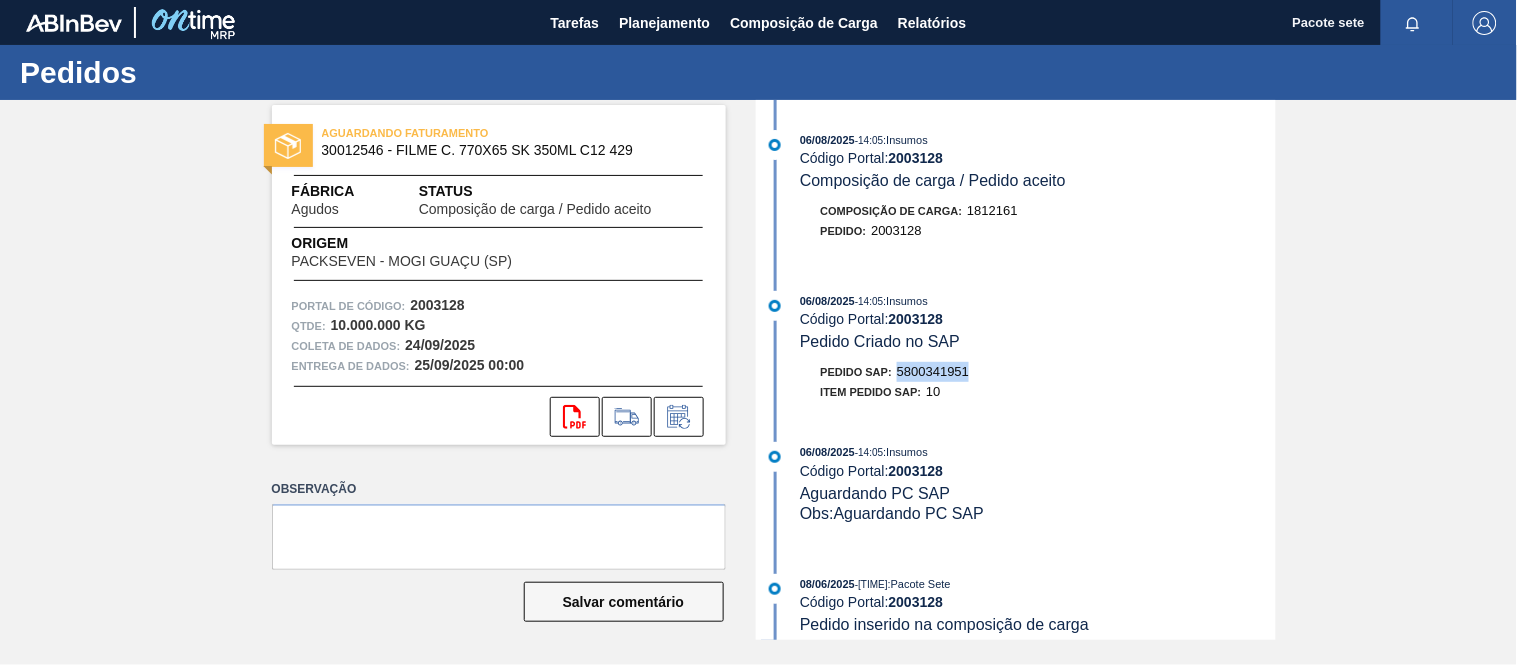 click on "5800341951" at bounding box center (933, 371) 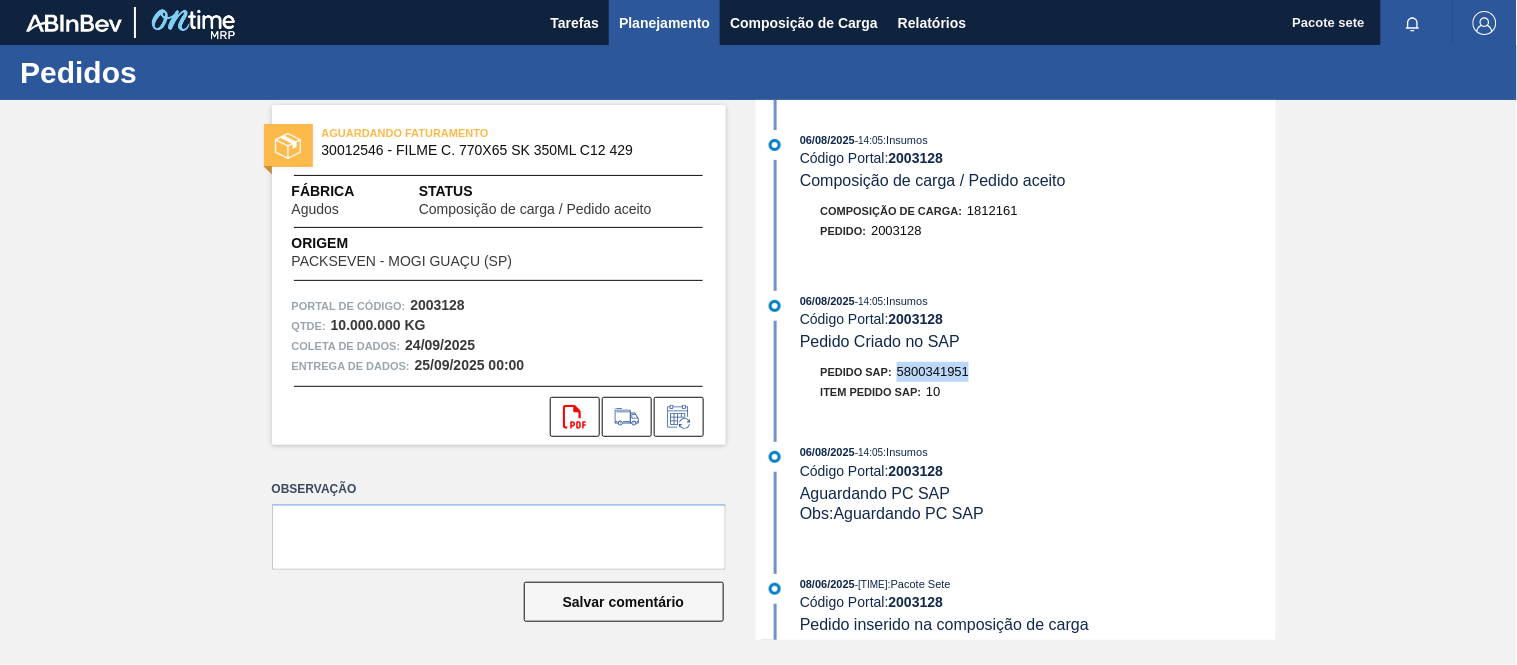 click on "Planejamento" at bounding box center (664, 23) 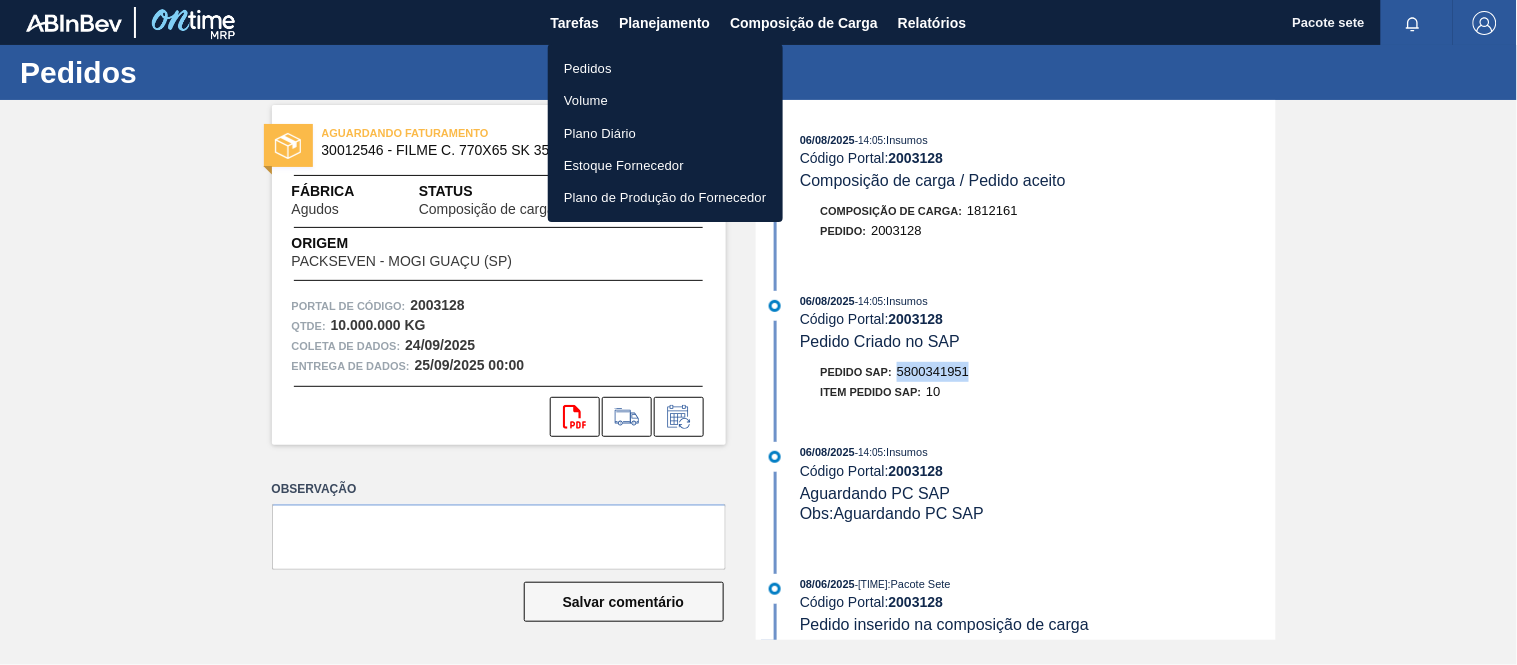 click on "Pedidos" at bounding box center [588, 68] 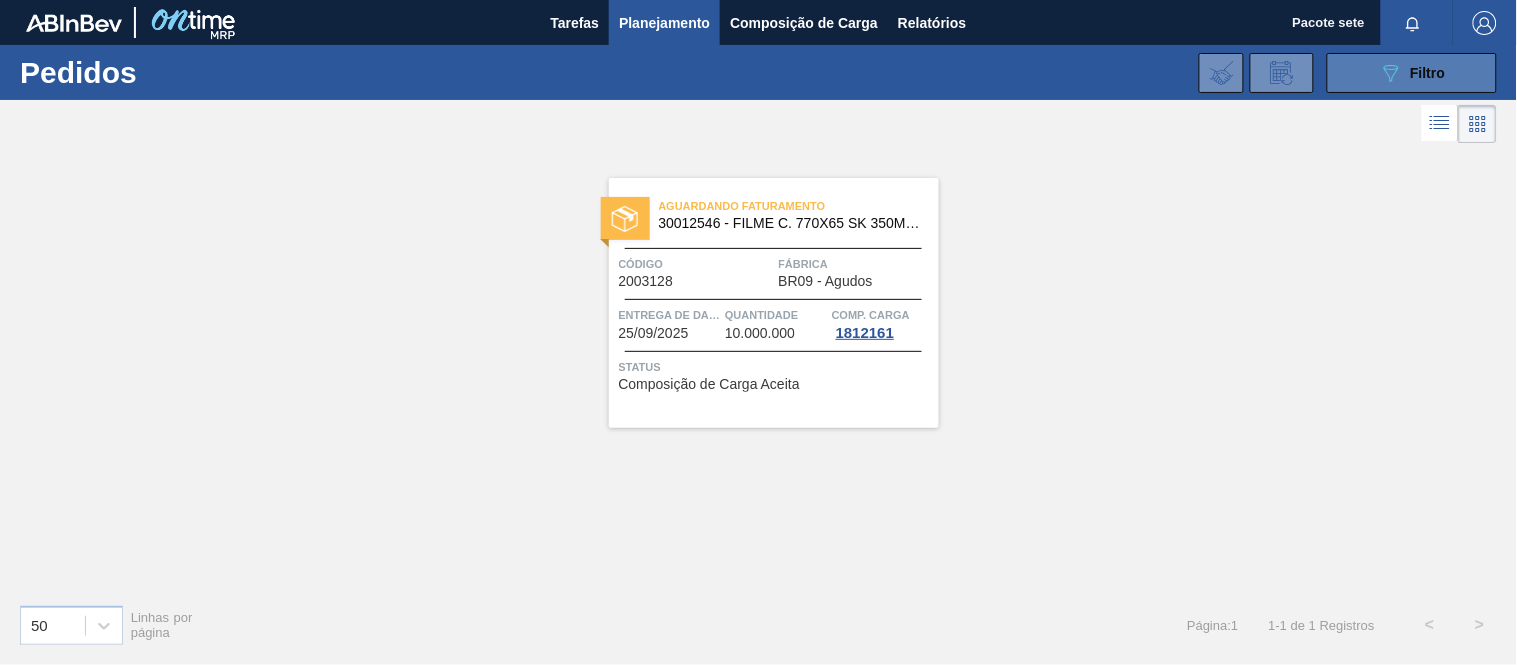 click on "Filtro" at bounding box center [1428, 73] 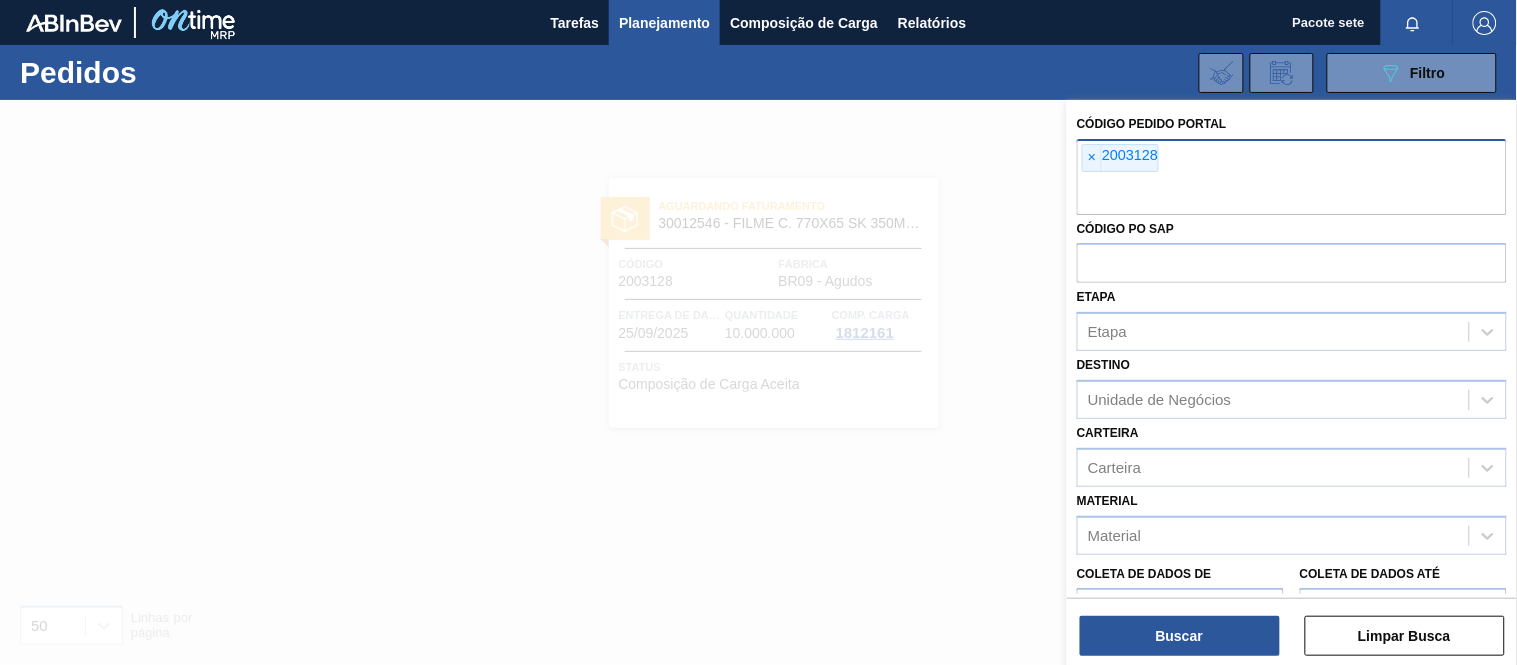 click on "× 2003128" at bounding box center (1292, 177) 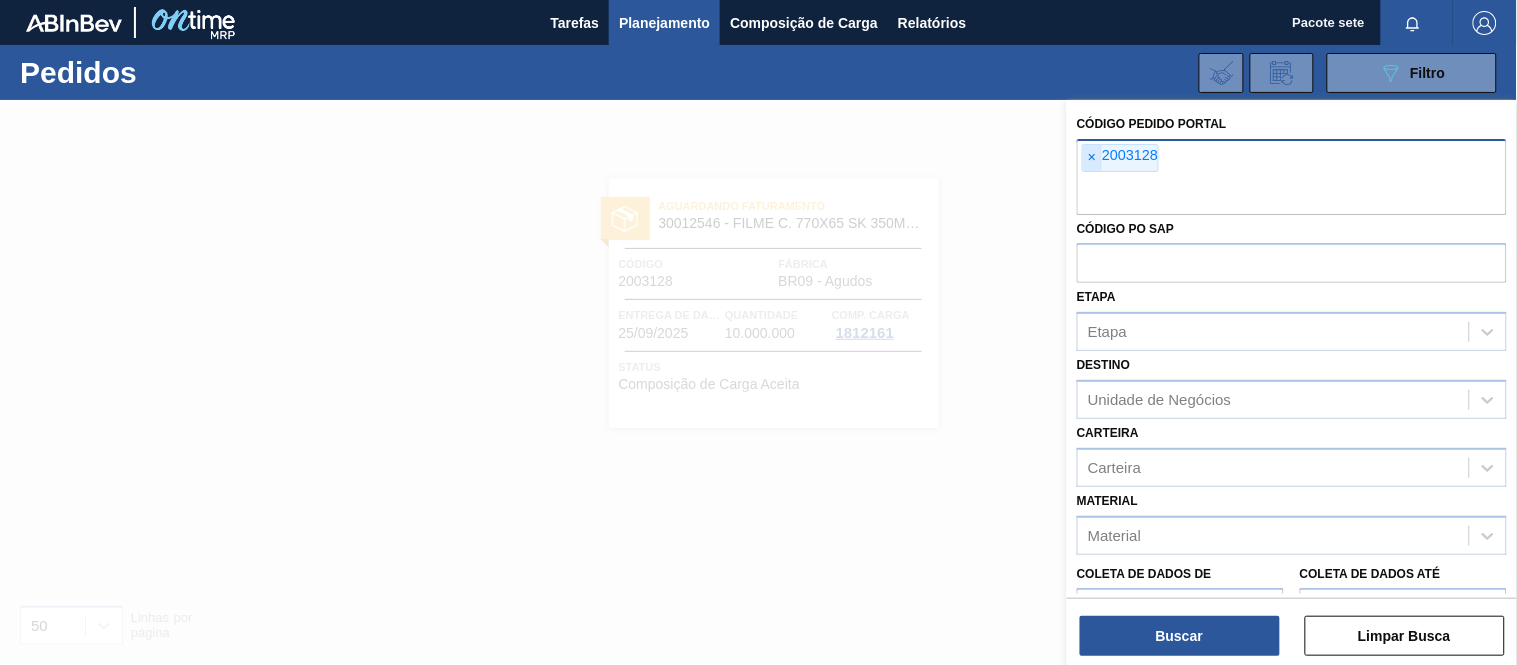 click on "×" at bounding box center [1092, 158] 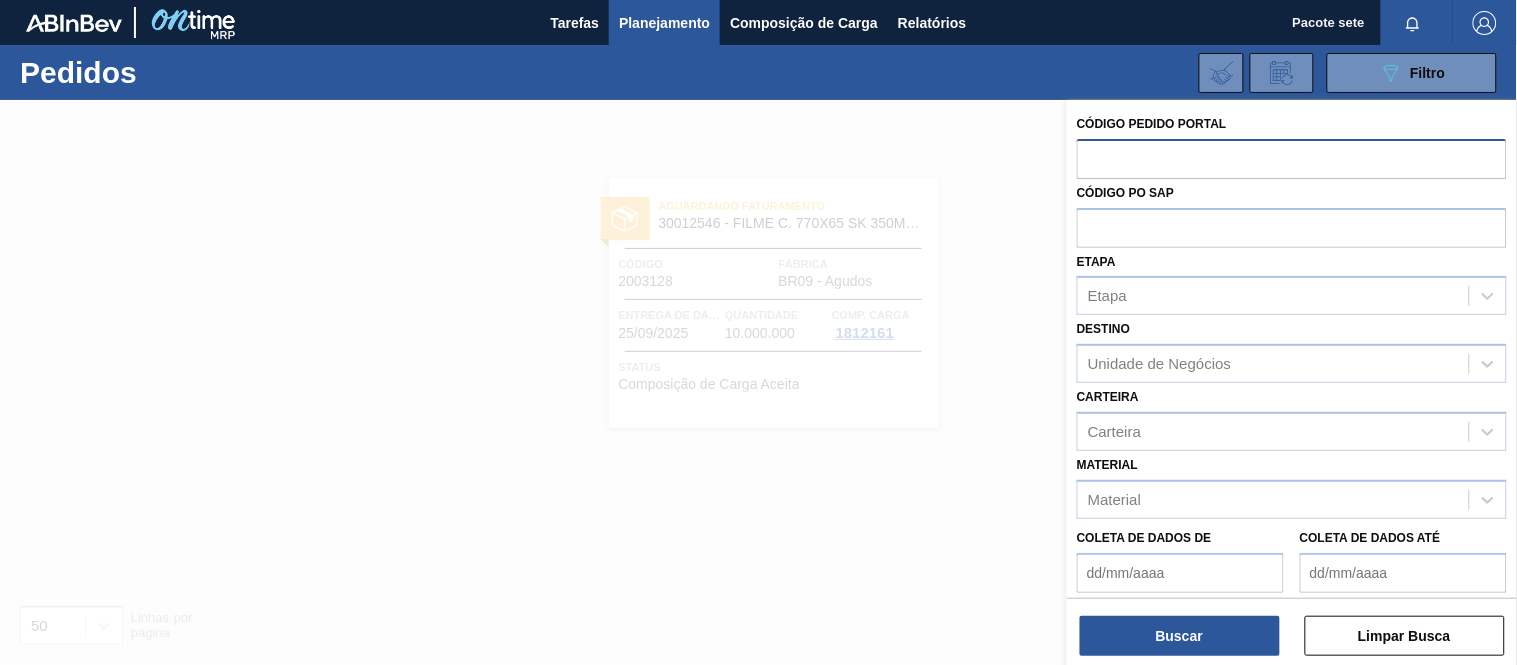 click at bounding box center (1292, 158) 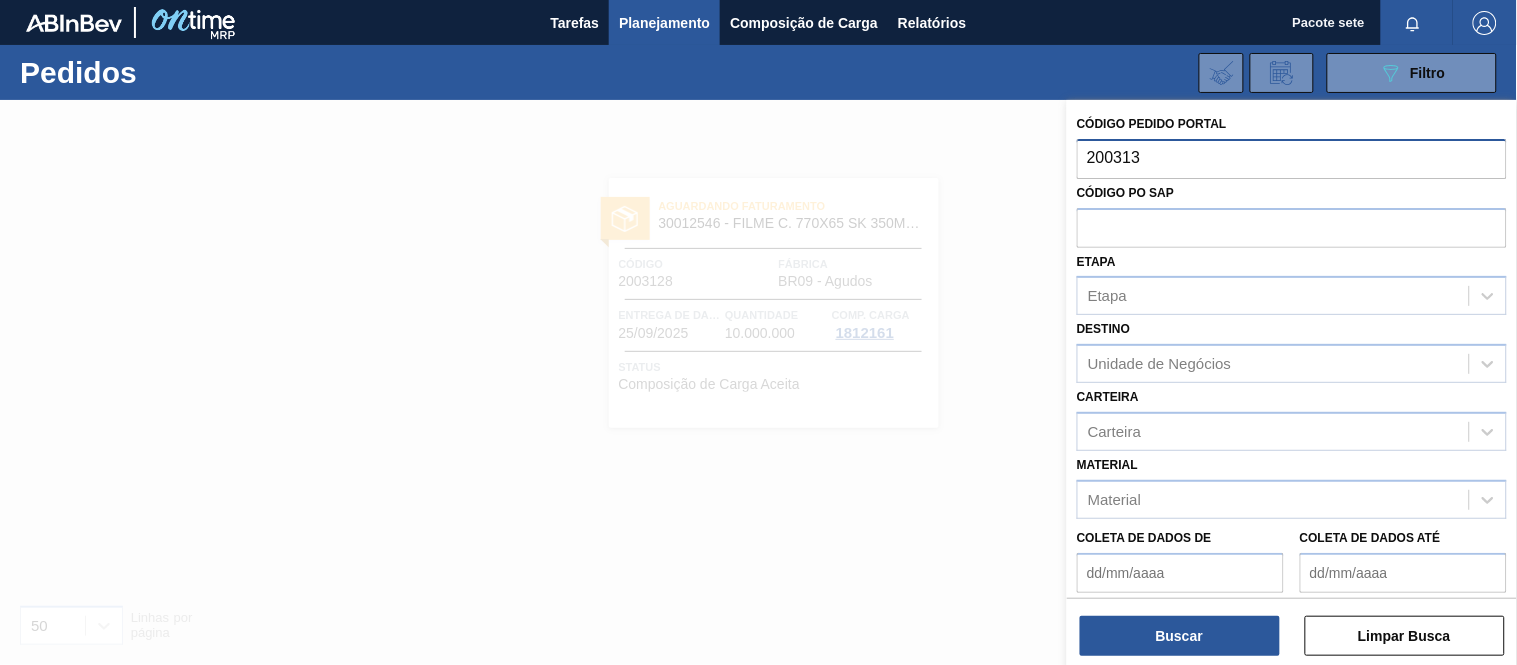 type on "2003130" 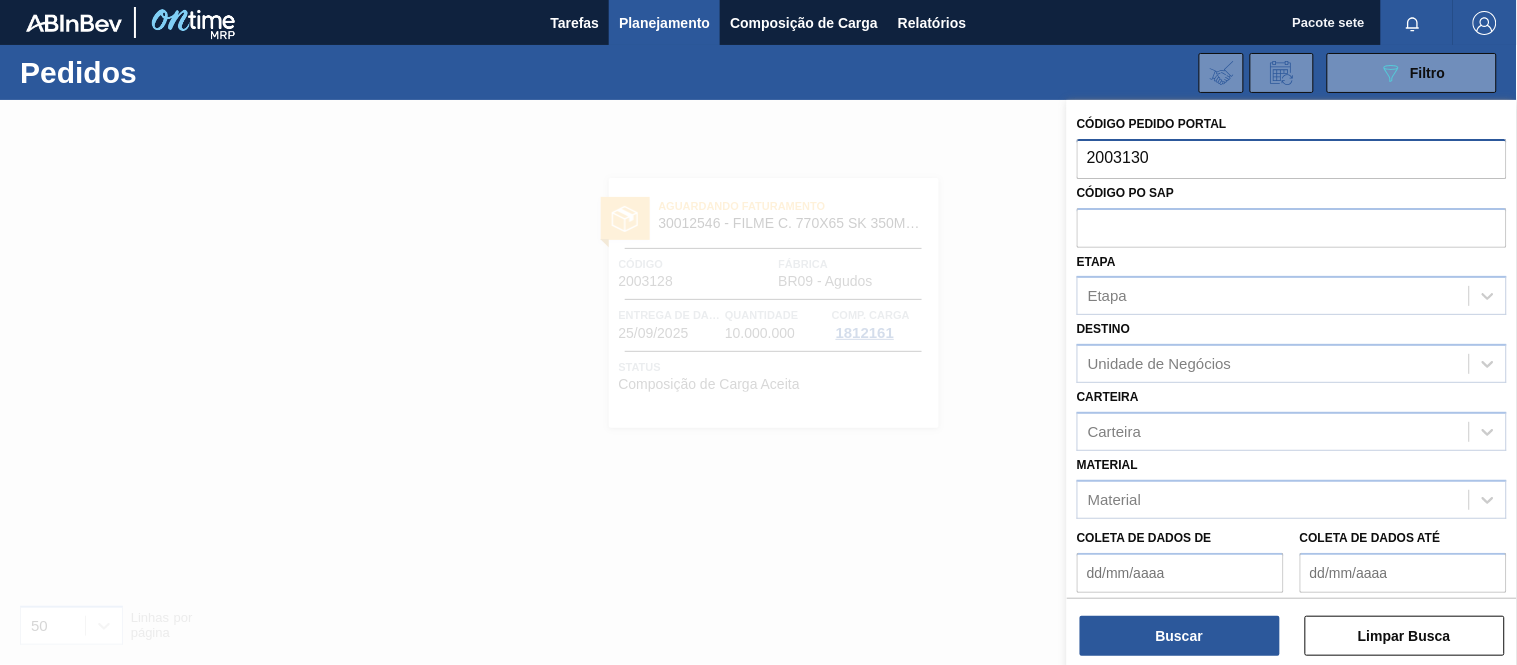 type 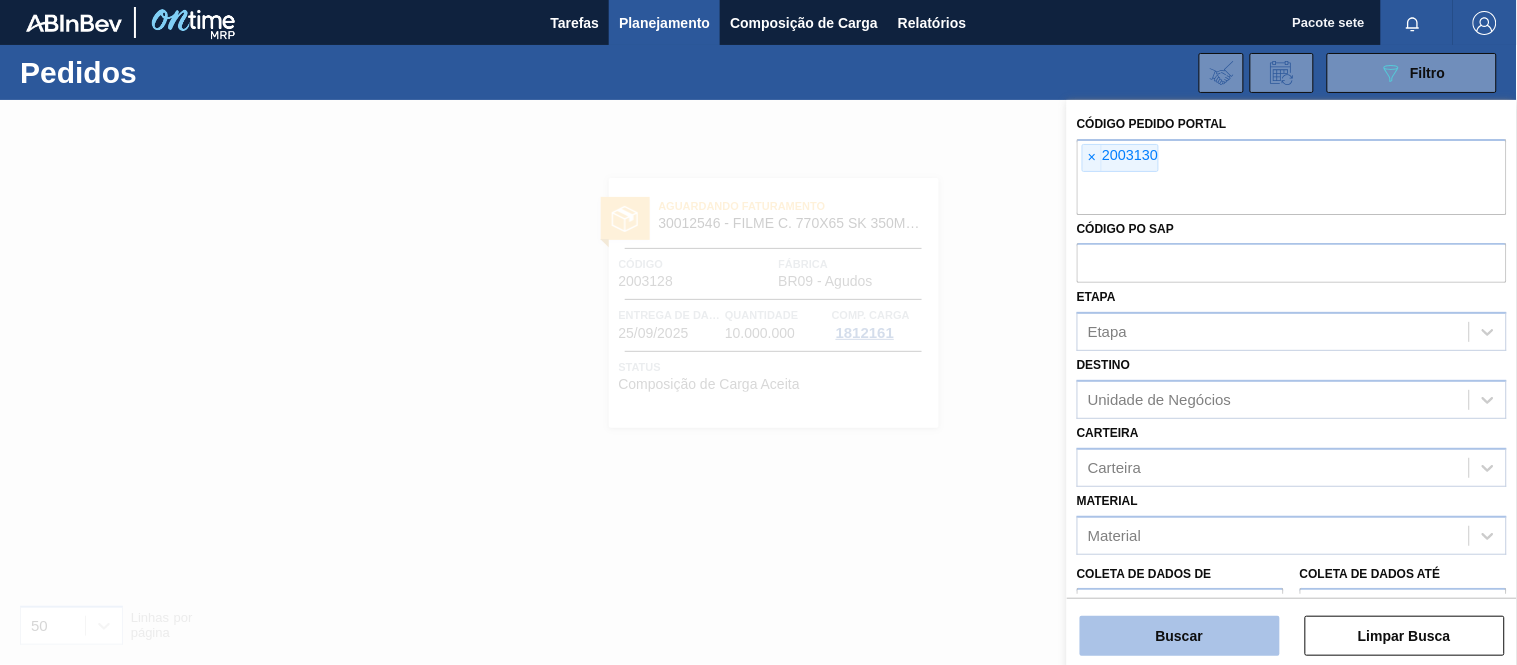 click on "Buscar" at bounding box center (1180, 636) 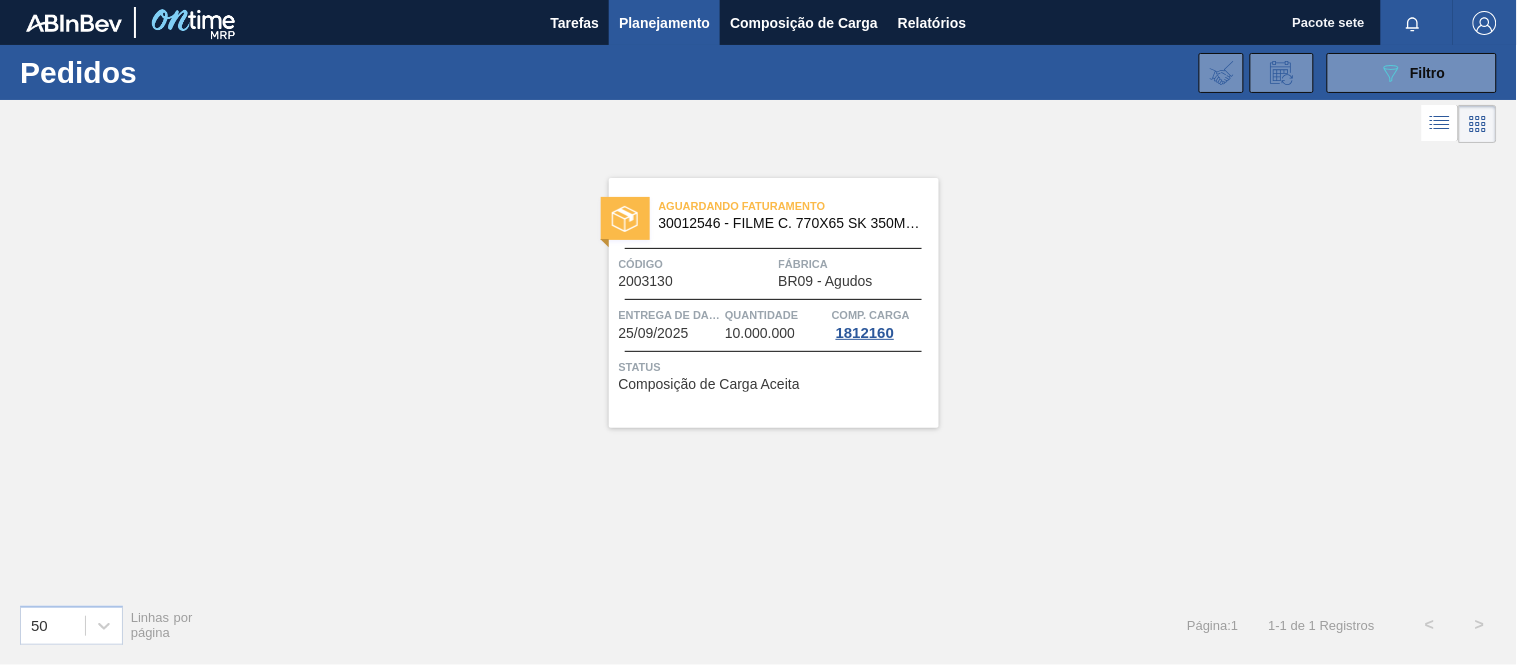 click on "Código" at bounding box center [696, 264] 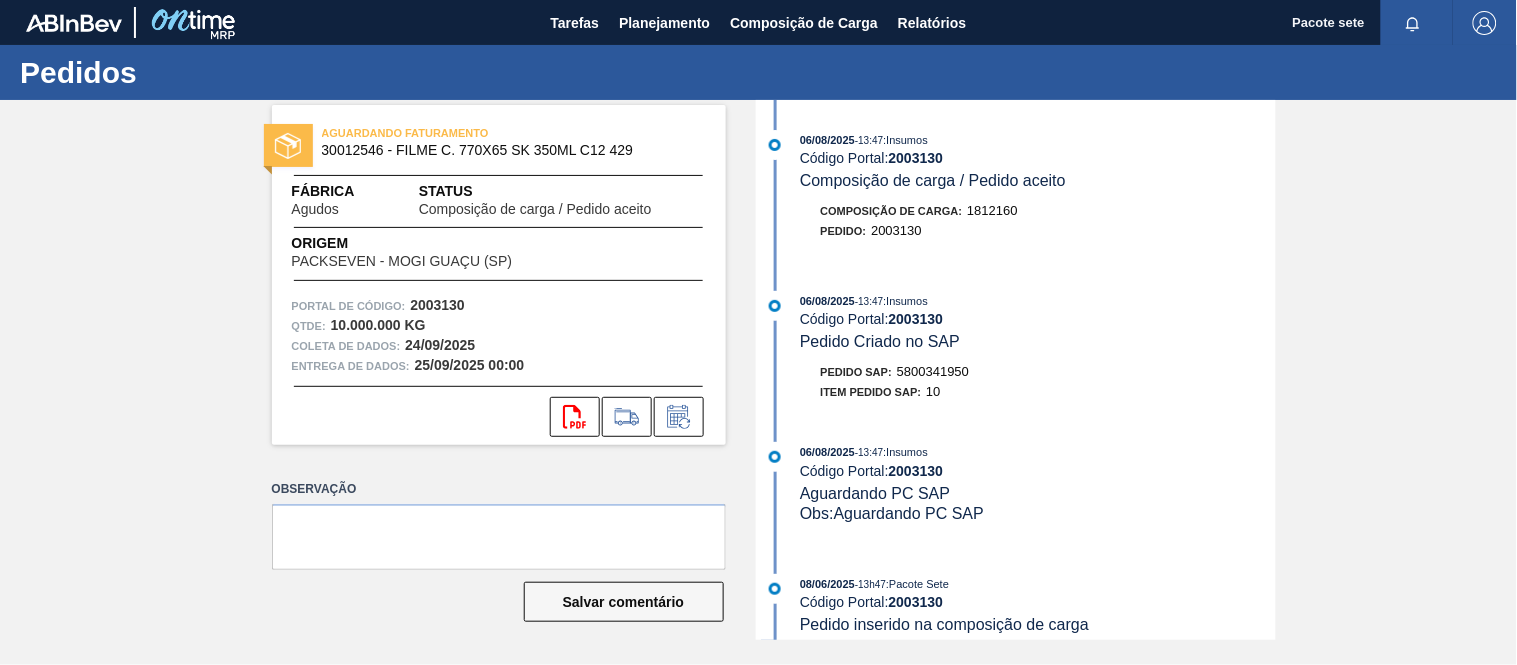 click on "5800341950" at bounding box center [933, 371] 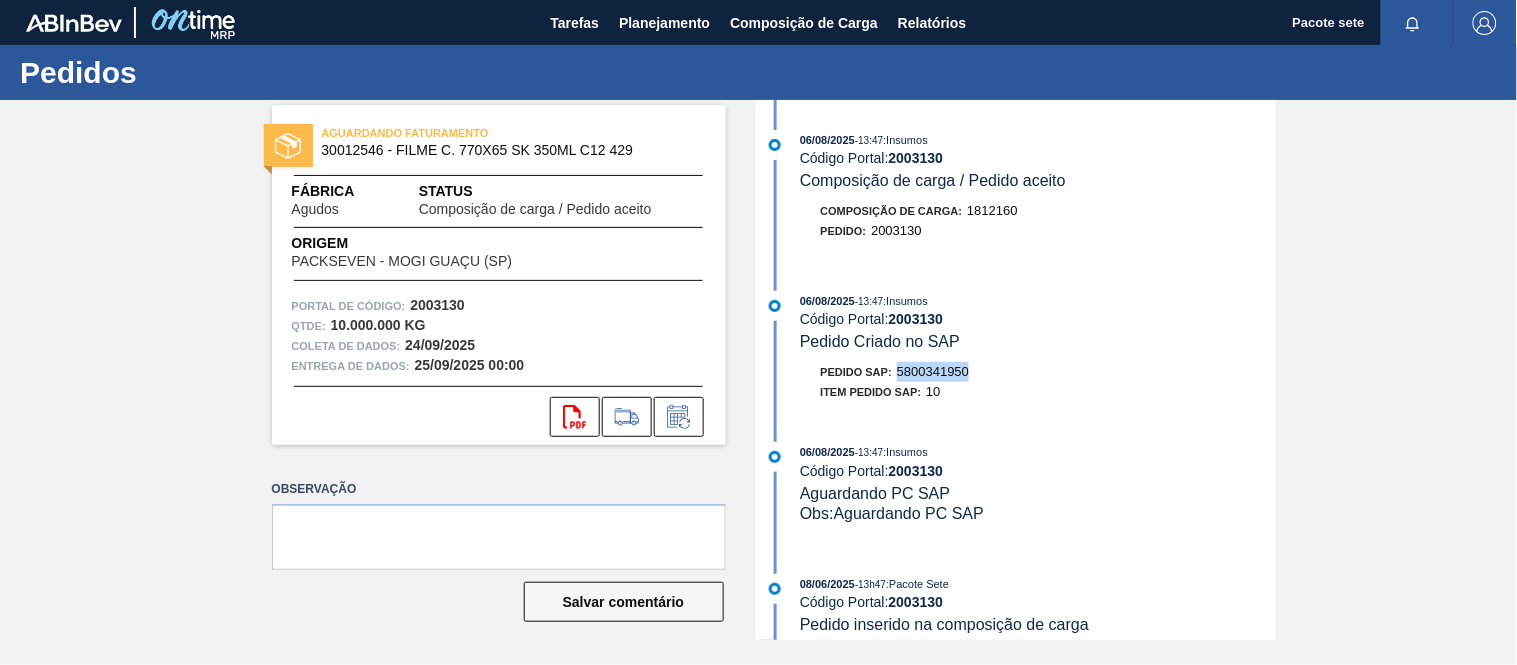 click on "5800341950" at bounding box center [933, 371] 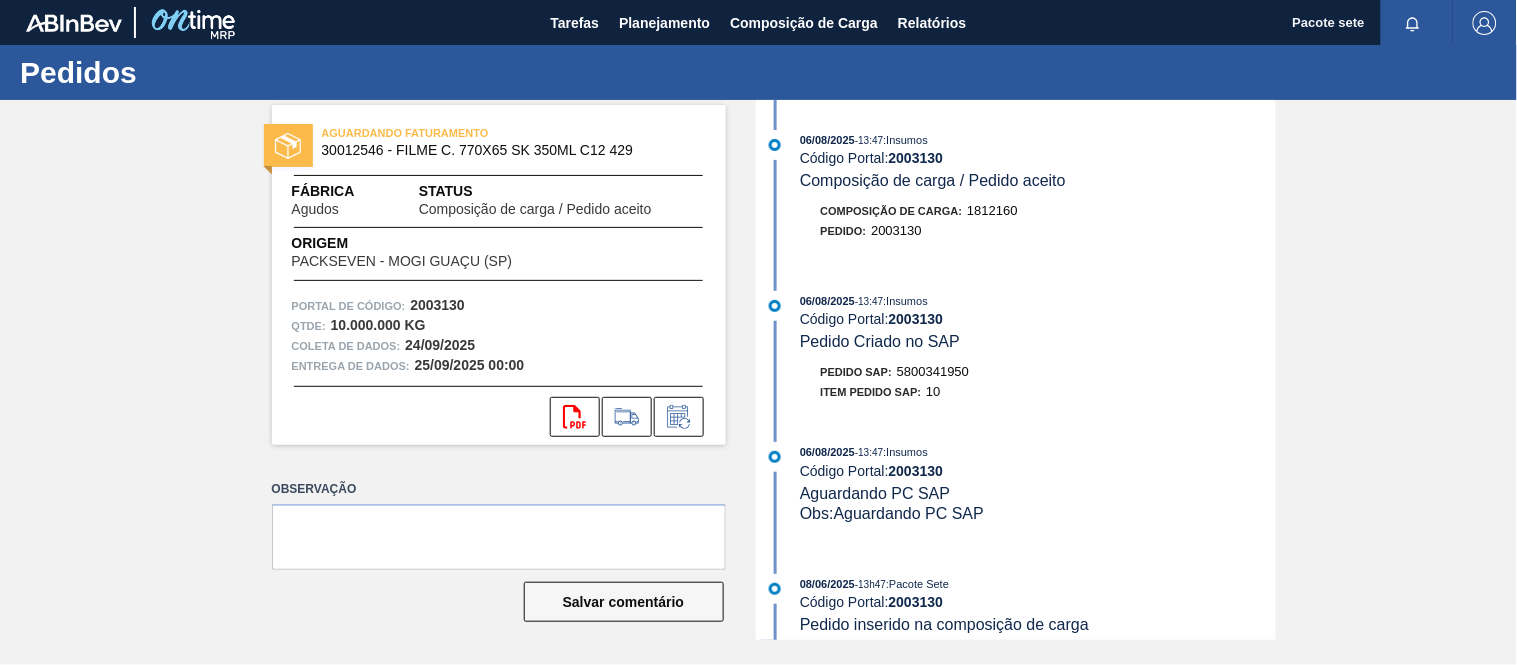 click on "2003130" at bounding box center [916, 158] 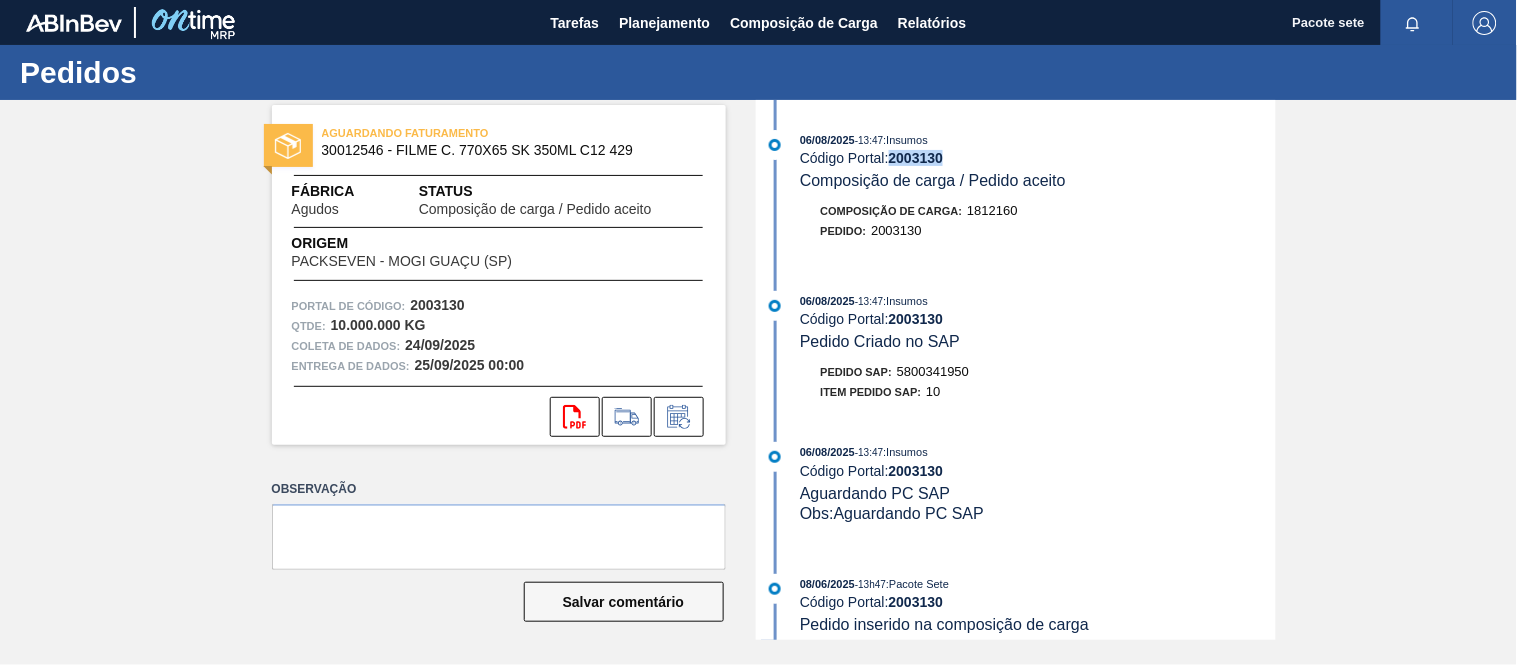 click on "2003130" at bounding box center (916, 158) 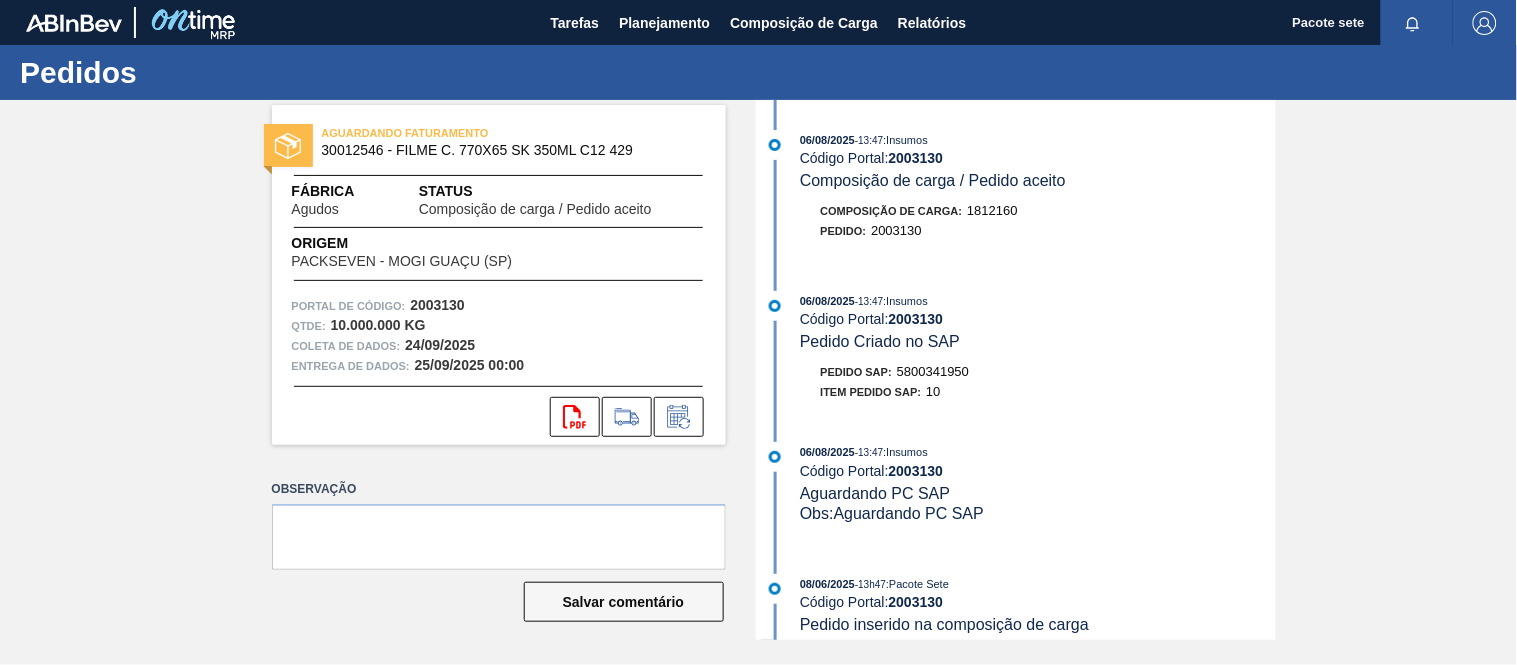 click on "5800341950" at bounding box center (933, 371) 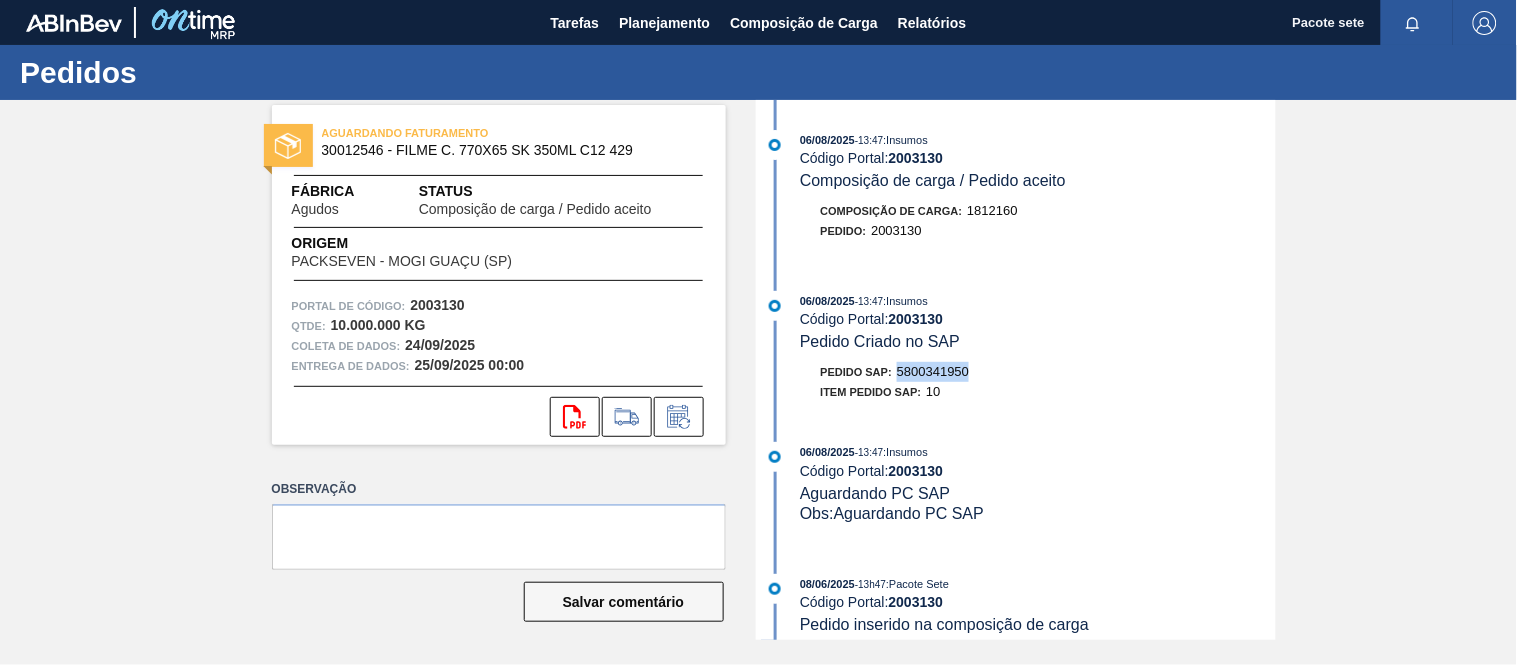 click on "5800341950" at bounding box center [933, 371] 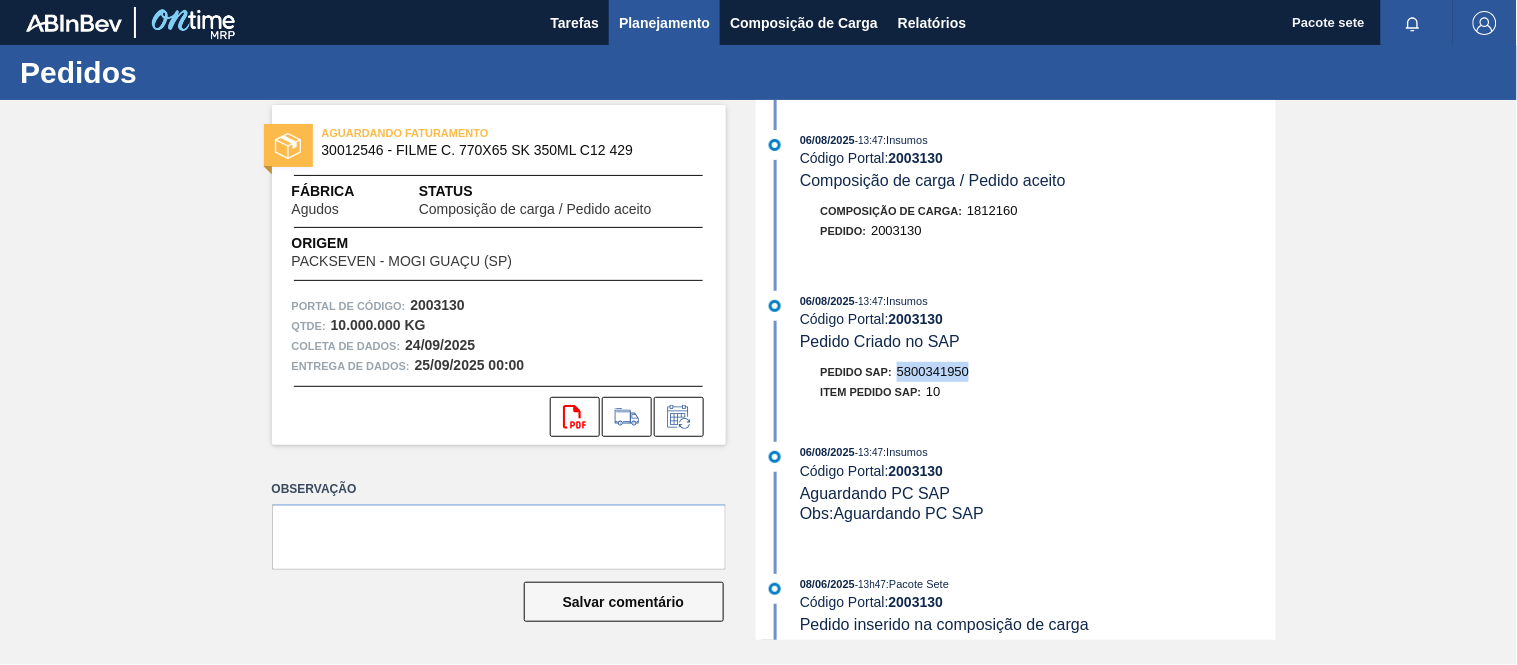click on "Planejamento" at bounding box center (664, 23) 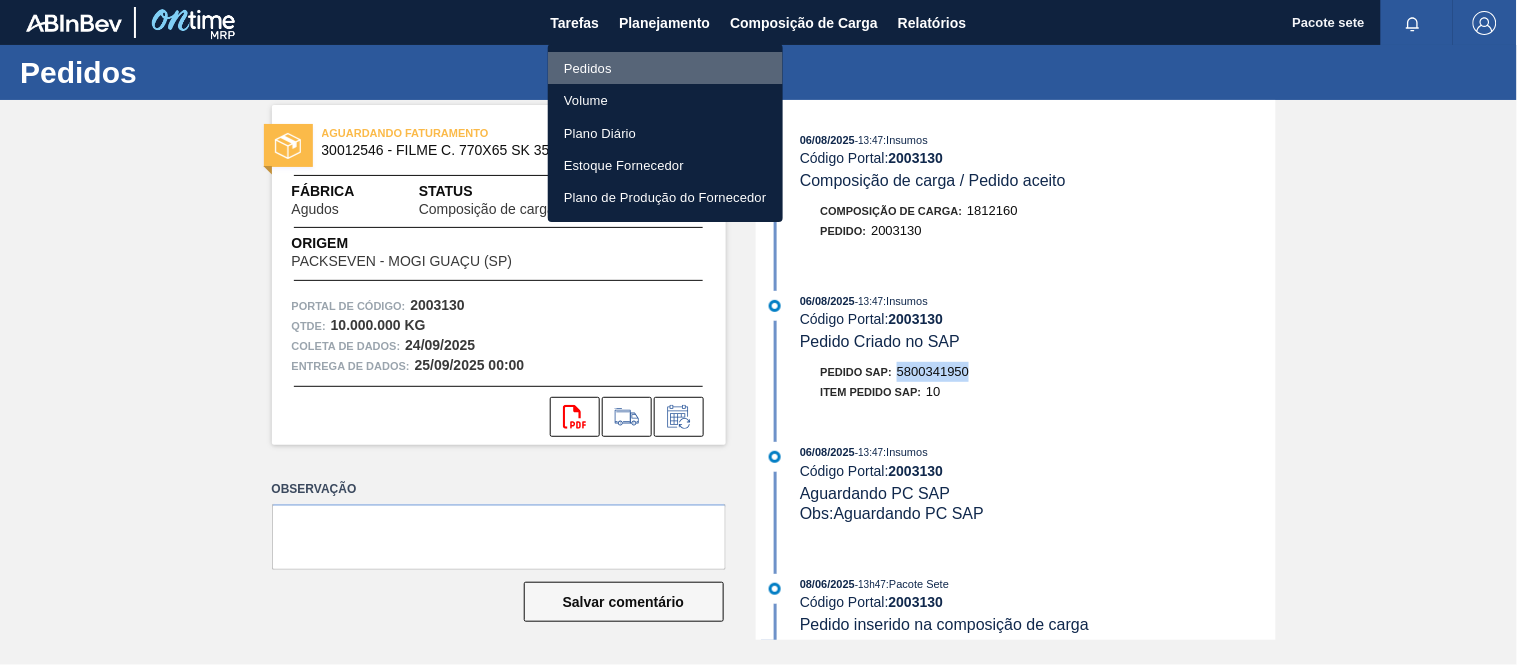 click on "Pedidos" at bounding box center (665, 68) 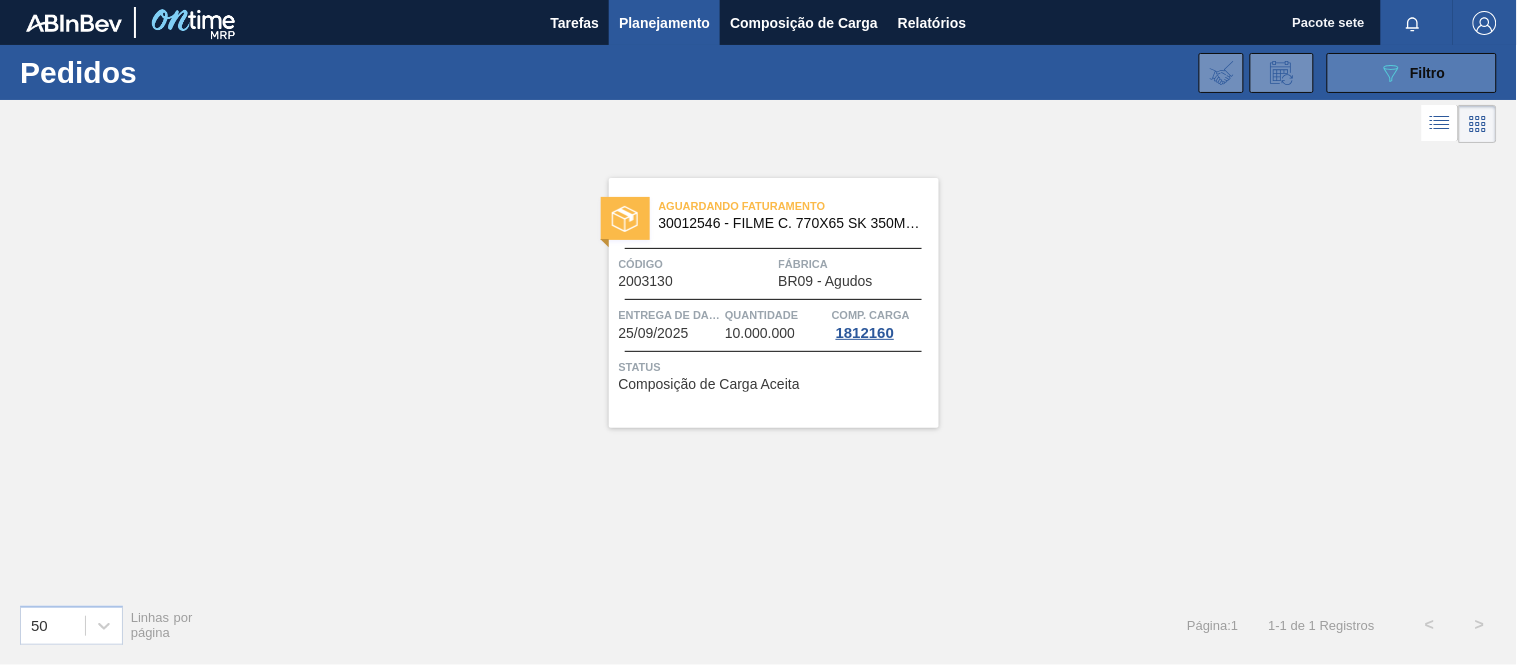 click on "089F7B8B-B2A5-4AFE-B5C0-19BA573D28AC" 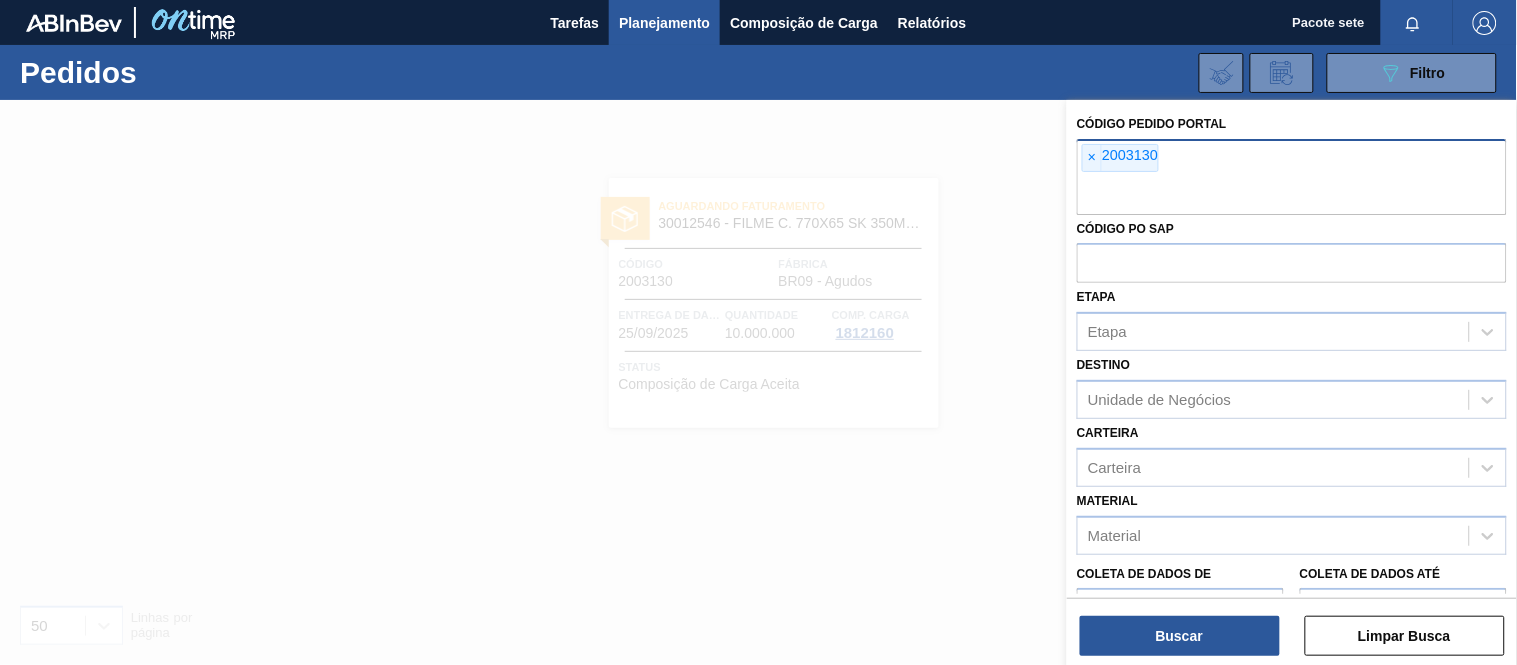 click at bounding box center (1292, 196) 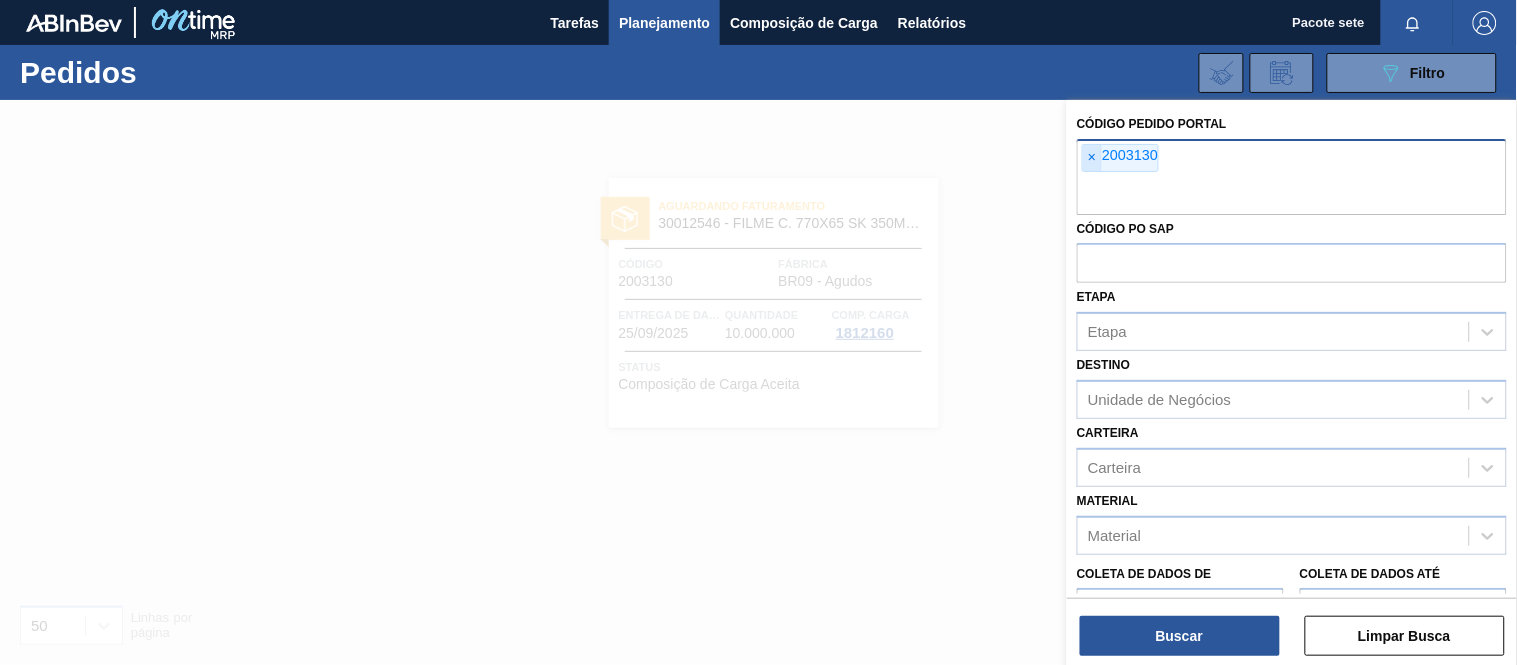 click on "×" at bounding box center [1092, 157] 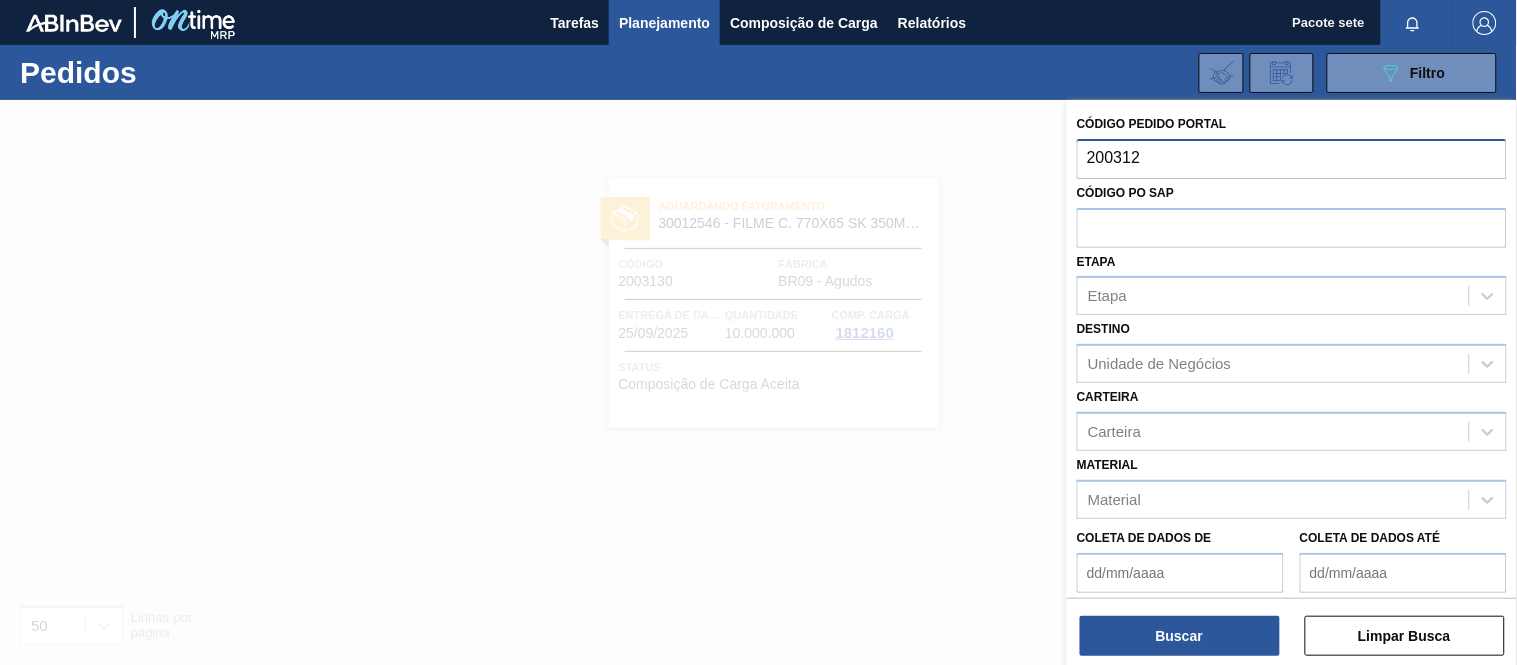 type on "2003128" 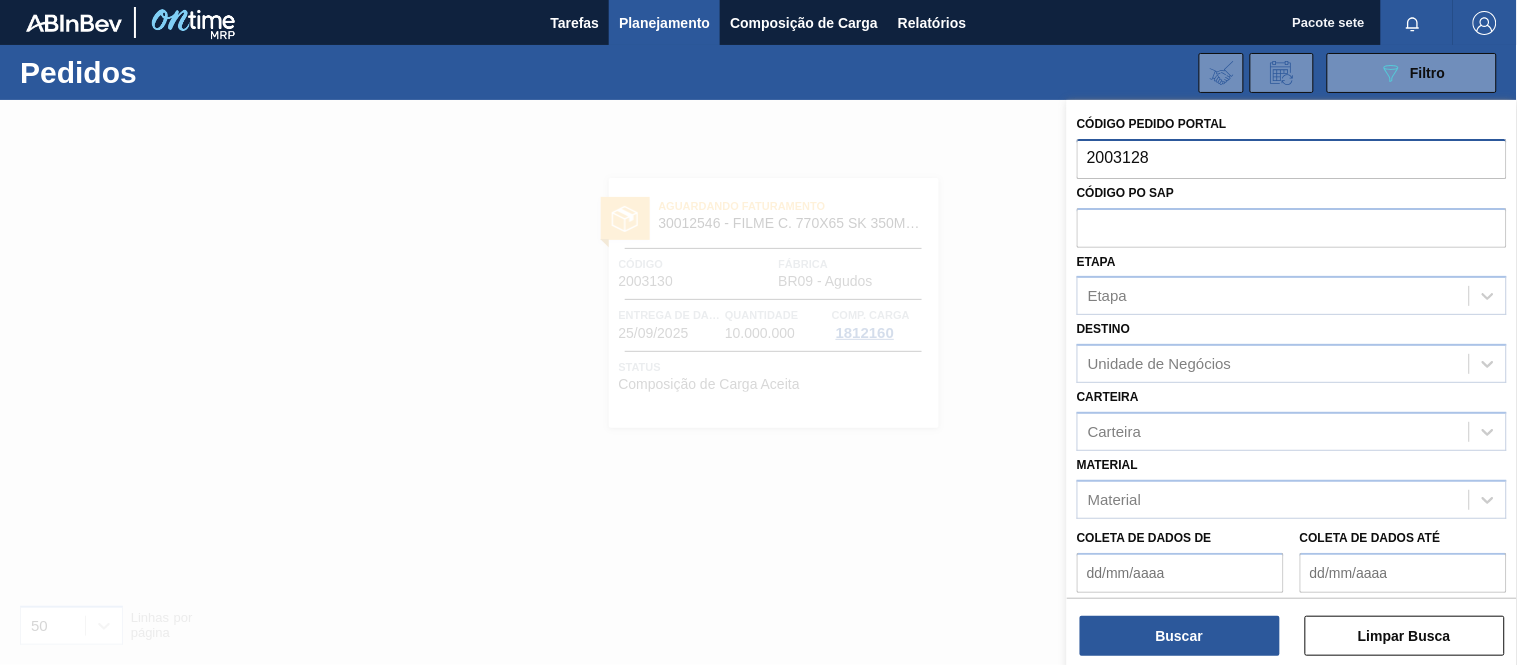 type 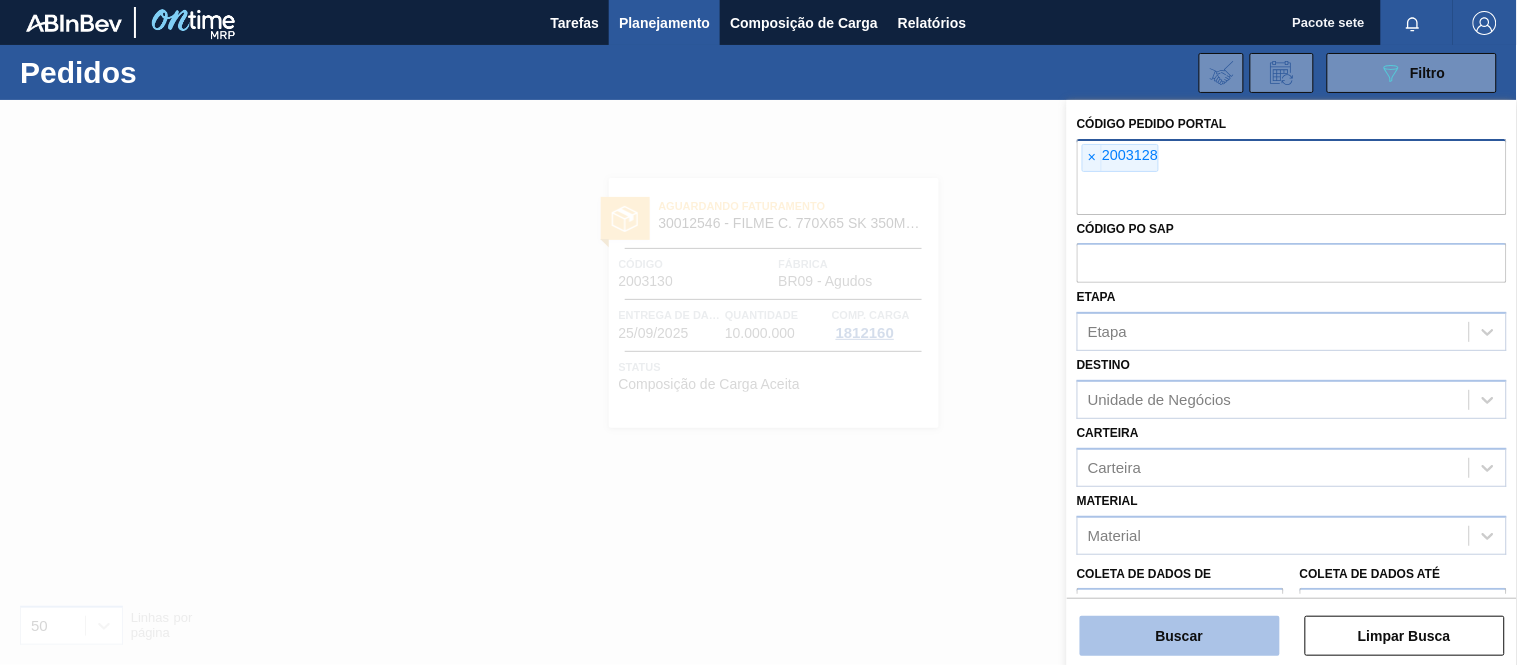 click on "Buscar" at bounding box center [1180, 636] 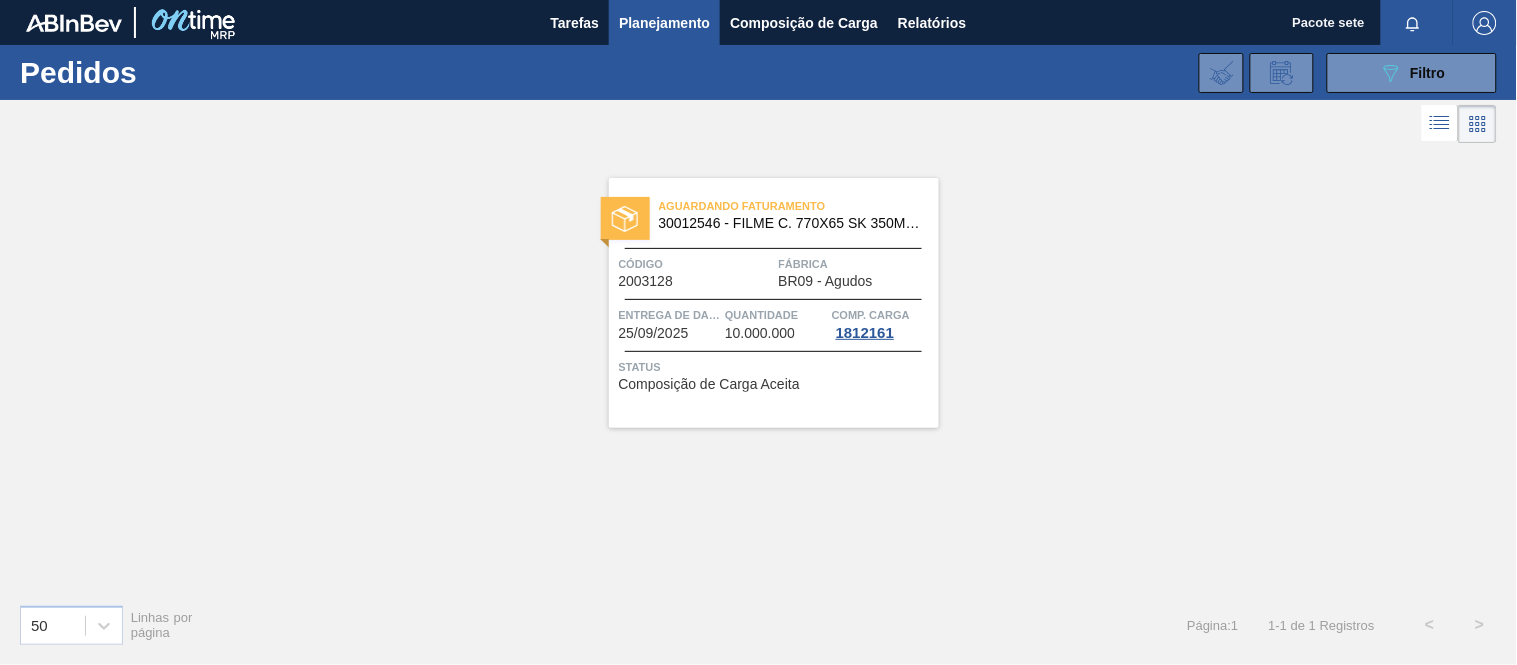 click on "Código [NUMBER]" at bounding box center [696, 271] 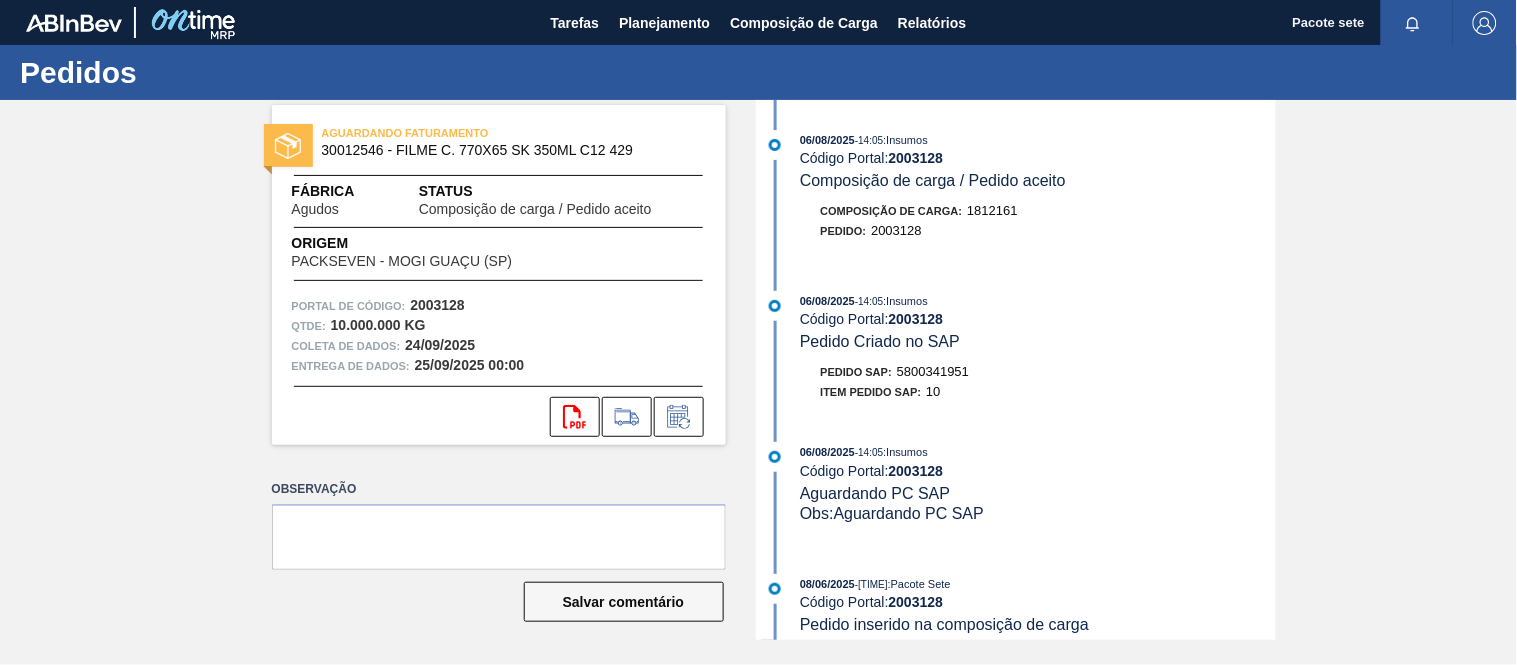 click on "5800341951" at bounding box center [933, 371] 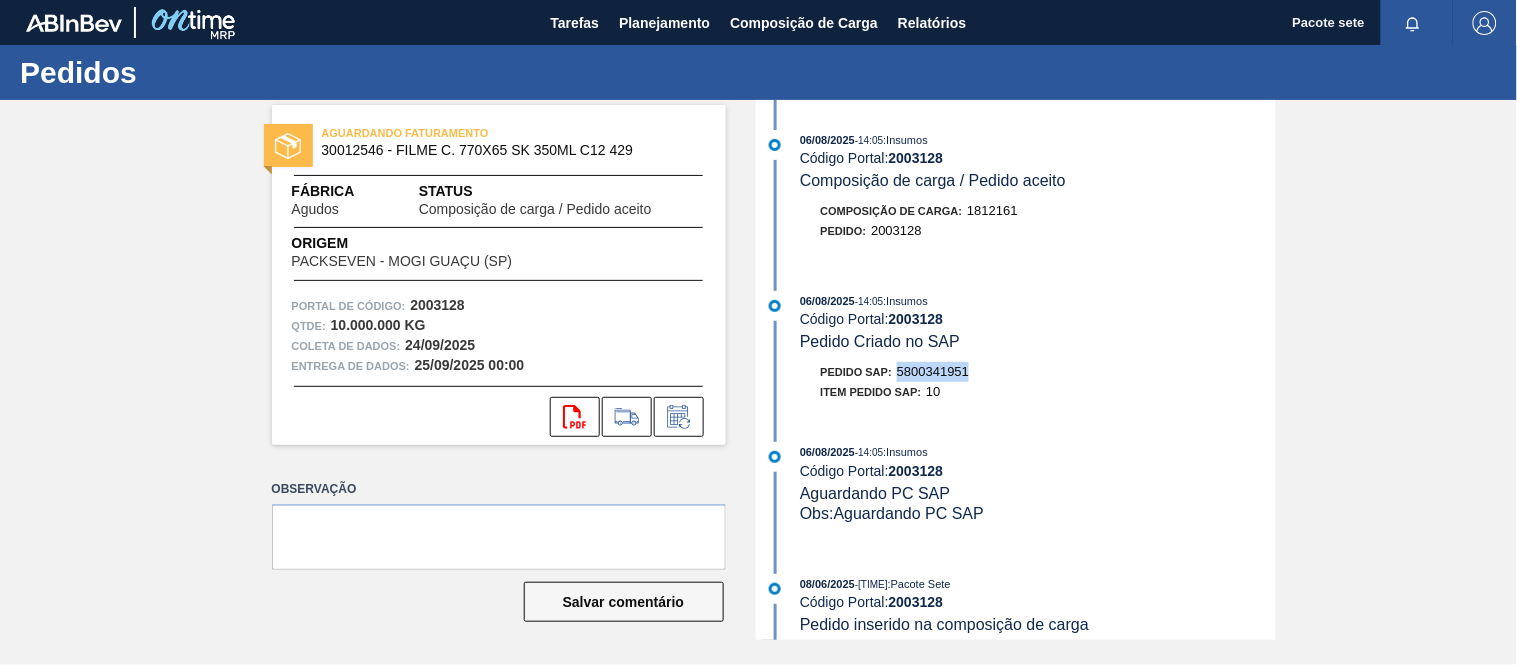 click on "5800341951" at bounding box center [933, 371] 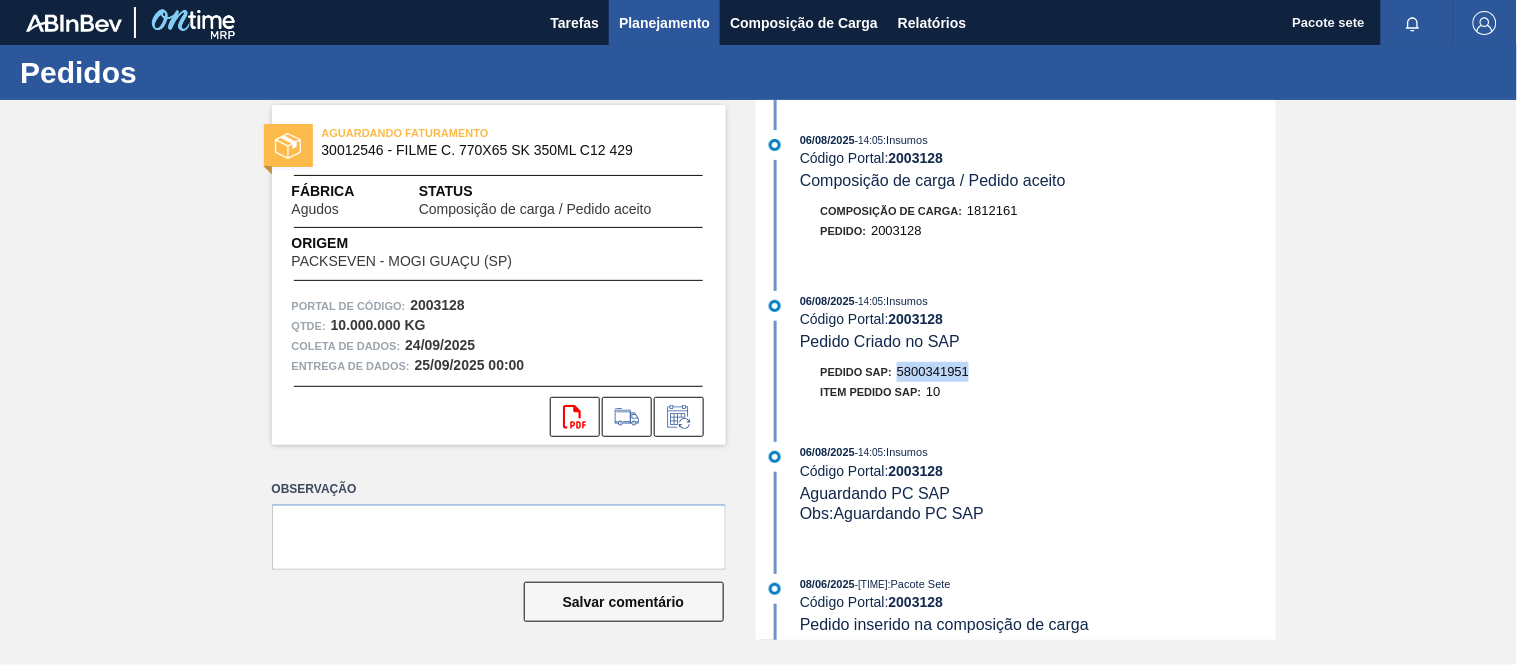 click on "Planejamento" at bounding box center [664, 23] 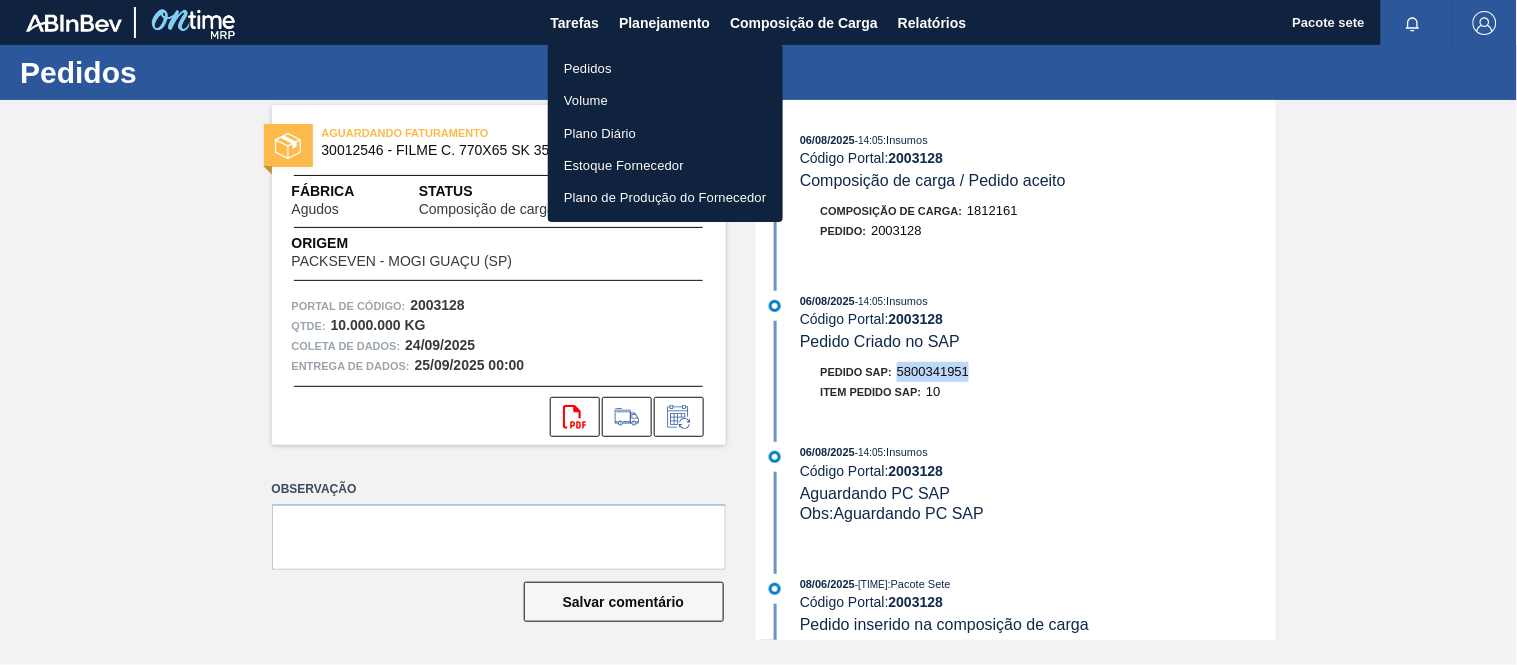 click on "Pedidos" at bounding box center [665, 68] 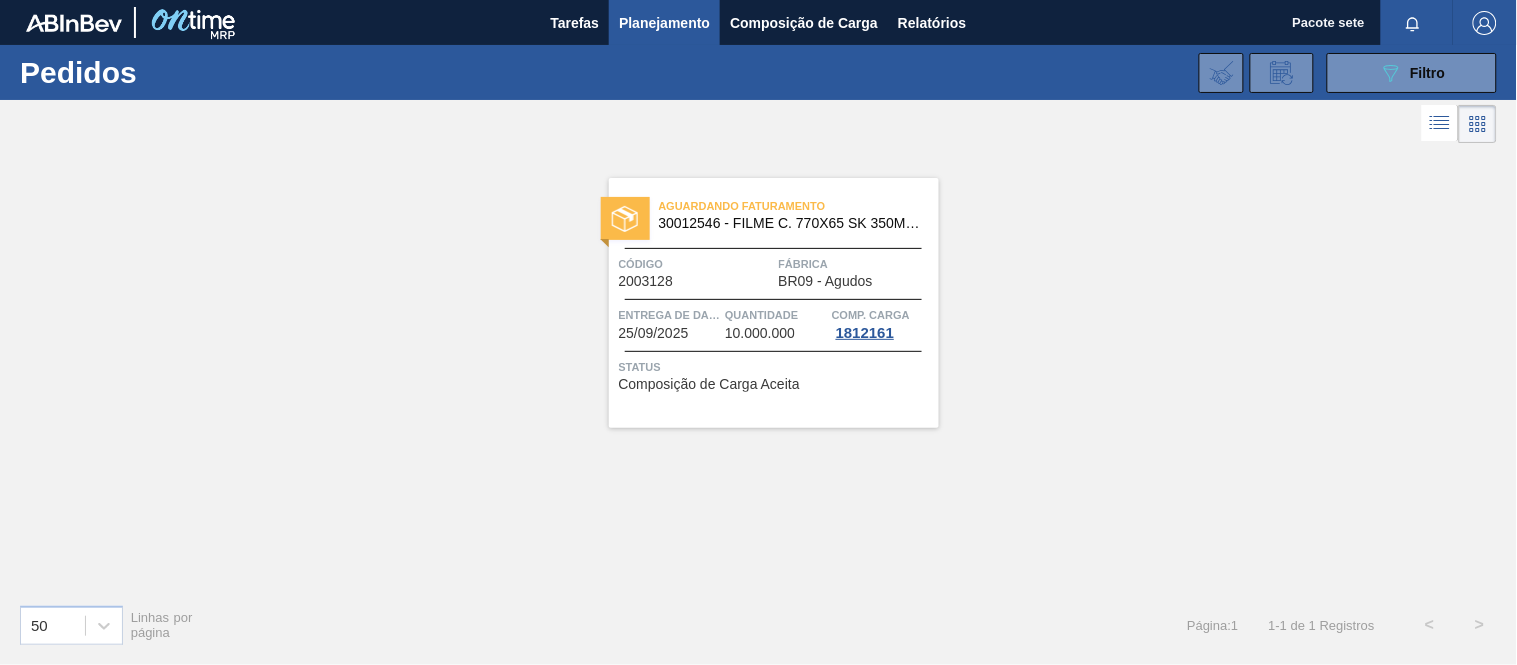 click on "Código" at bounding box center (696, 264) 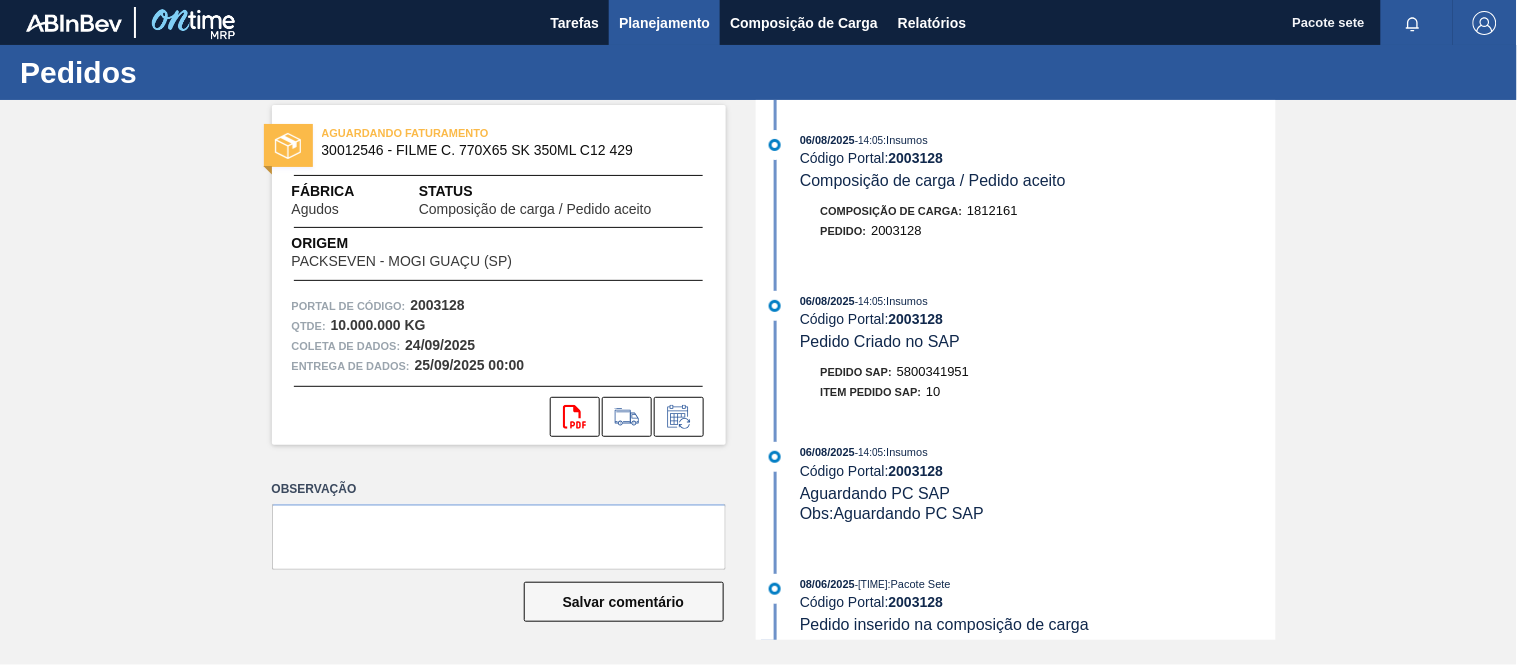 click on "Planejamento" at bounding box center (664, 23) 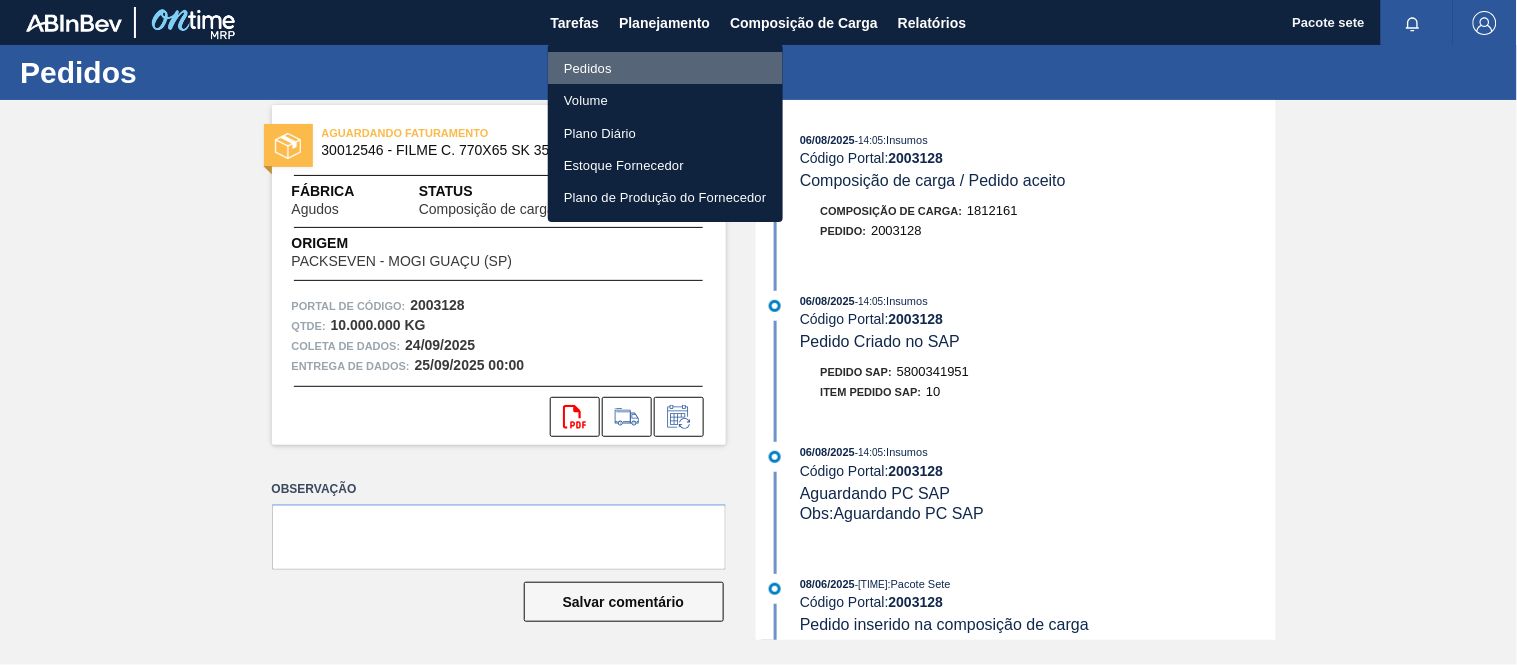 click on "Pedidos" at bounding box center [665, 68] 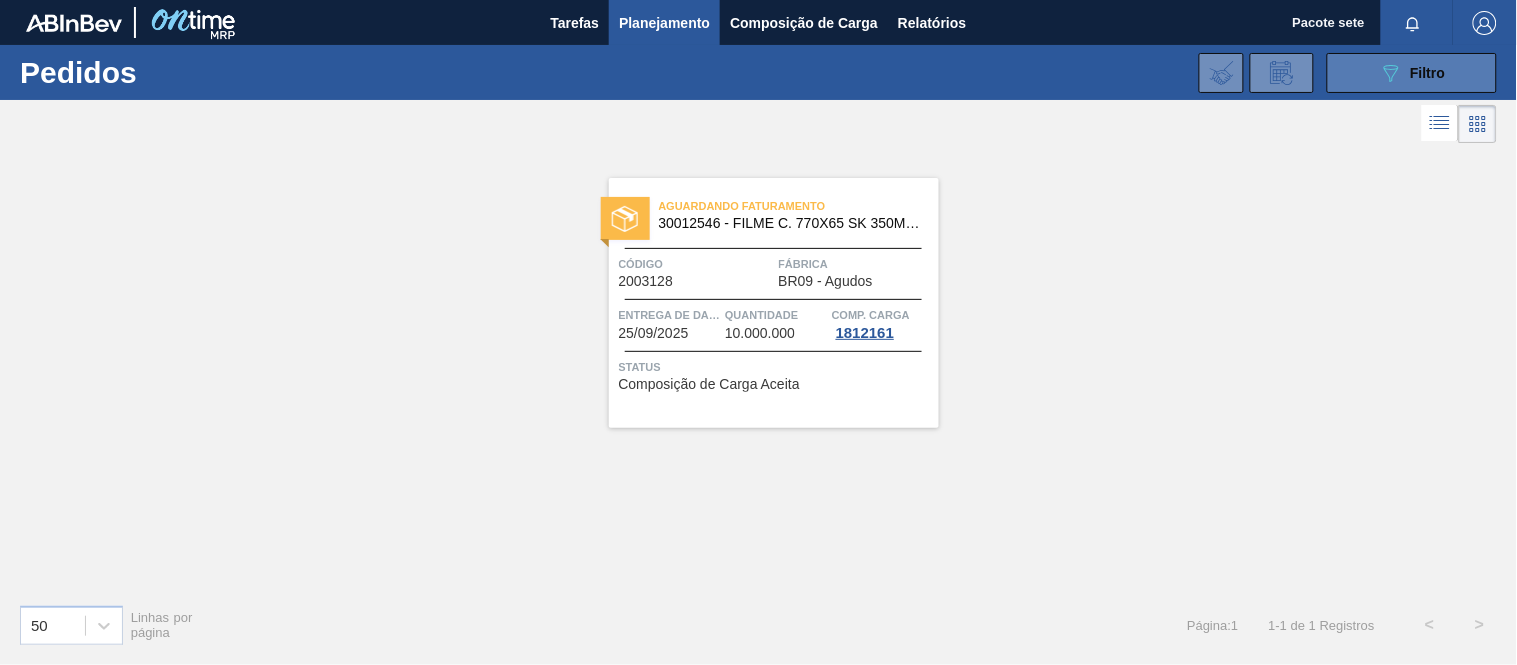 click on "089F7B8B-B2A5-4AFE-B5C0-19BA573D28AC" 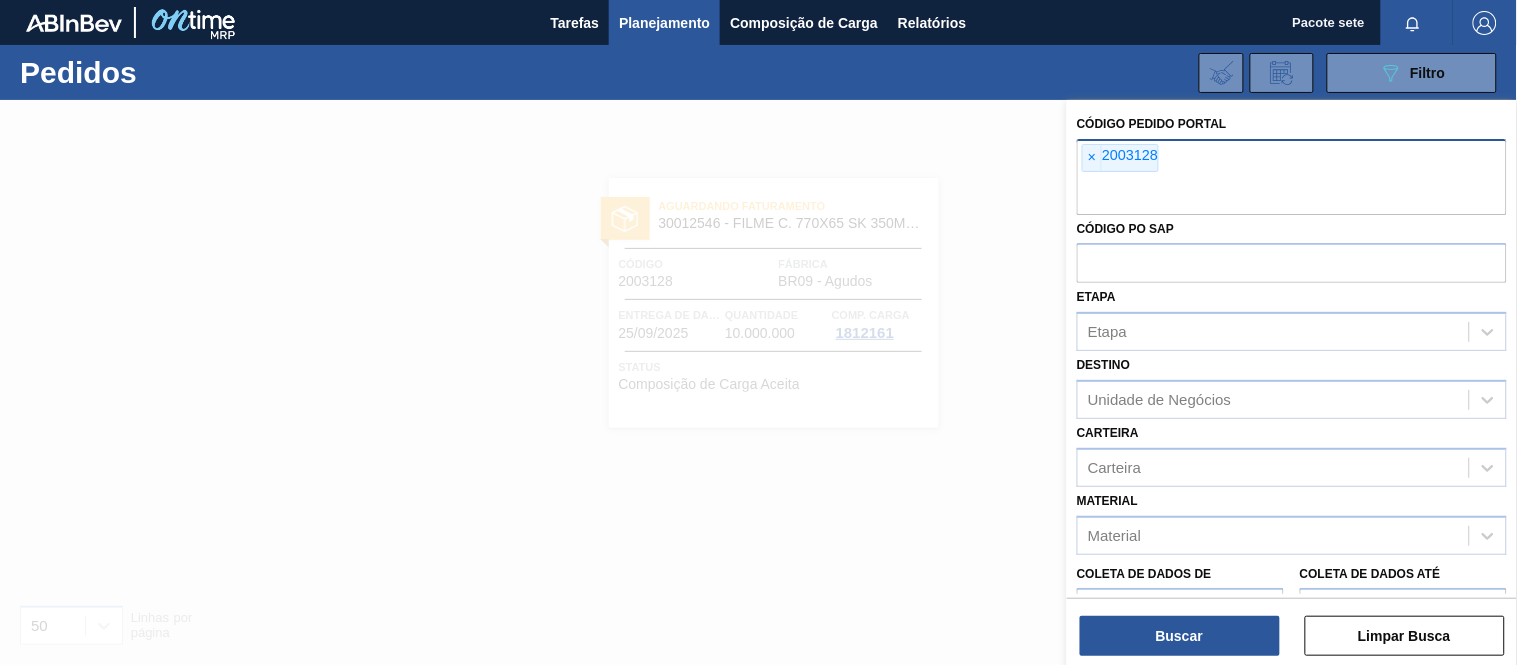 click on "×" at bounding box center [1092, 158] 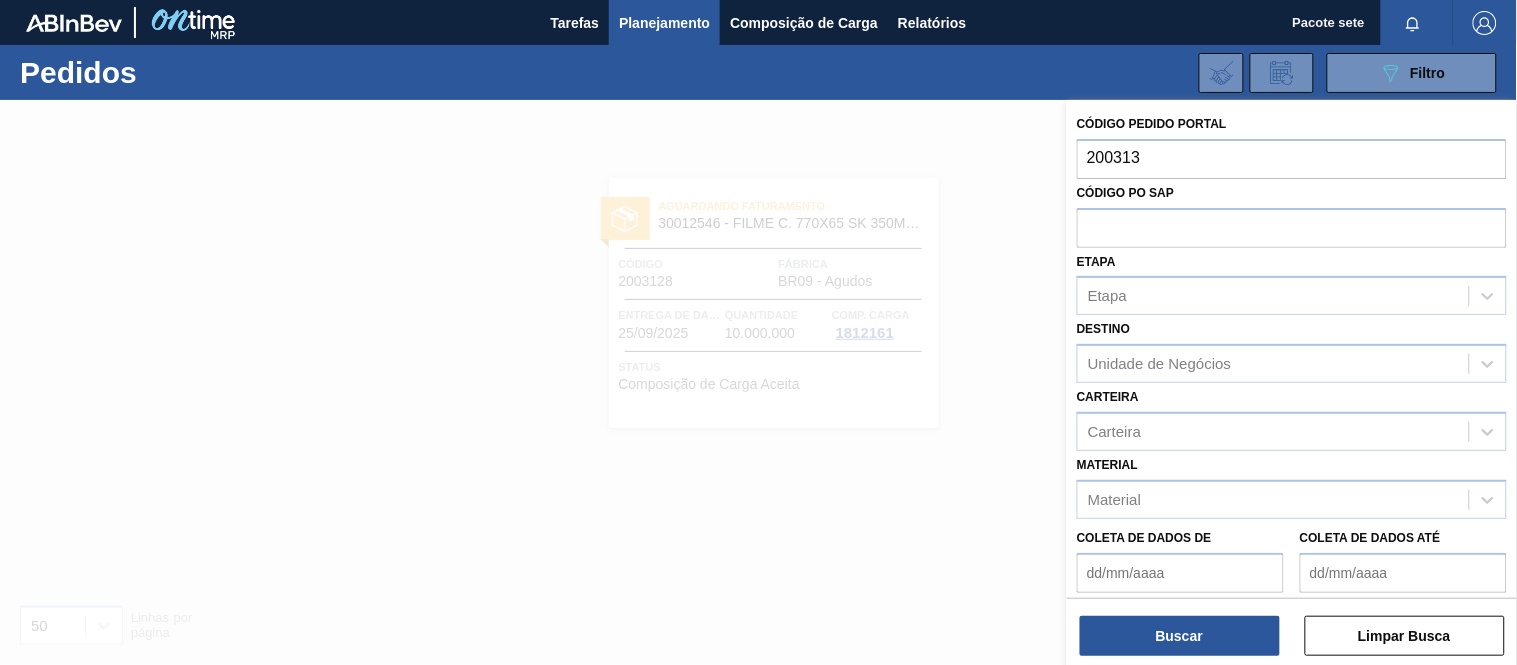 type on "2003133" 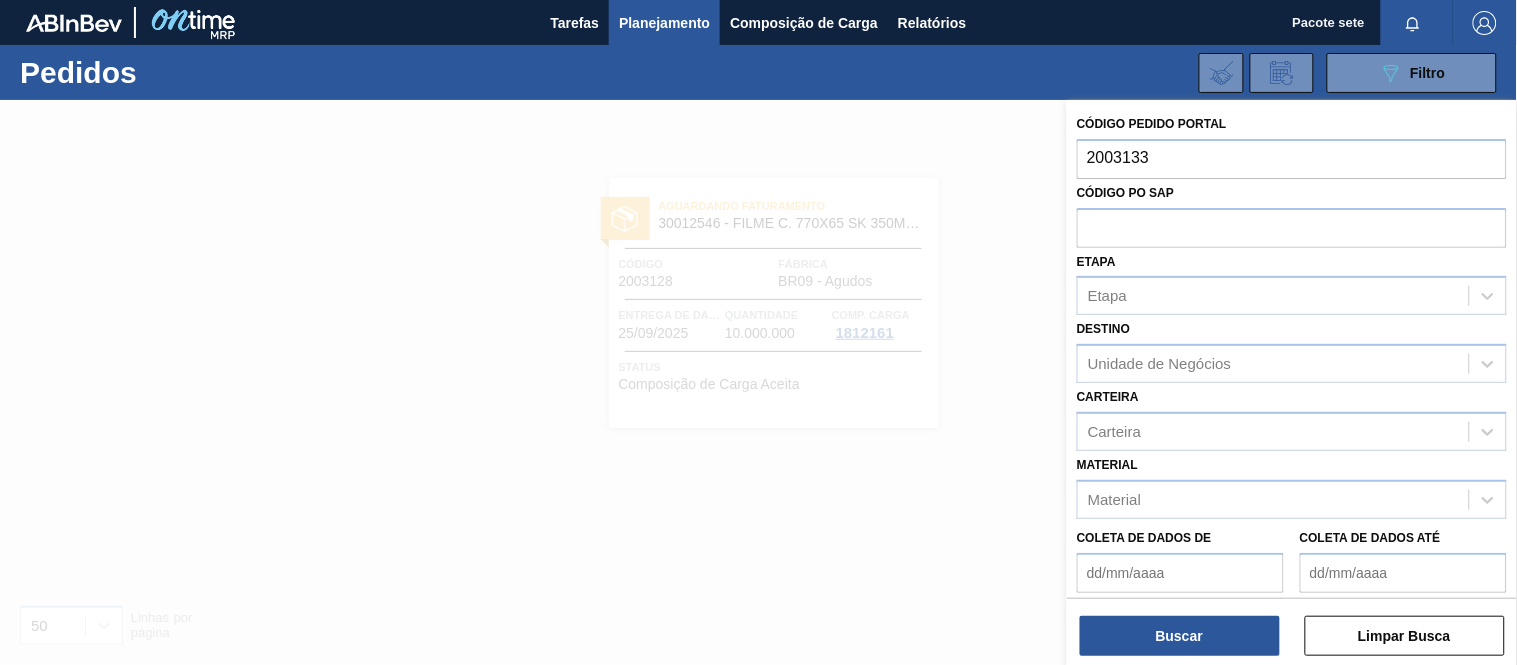 type 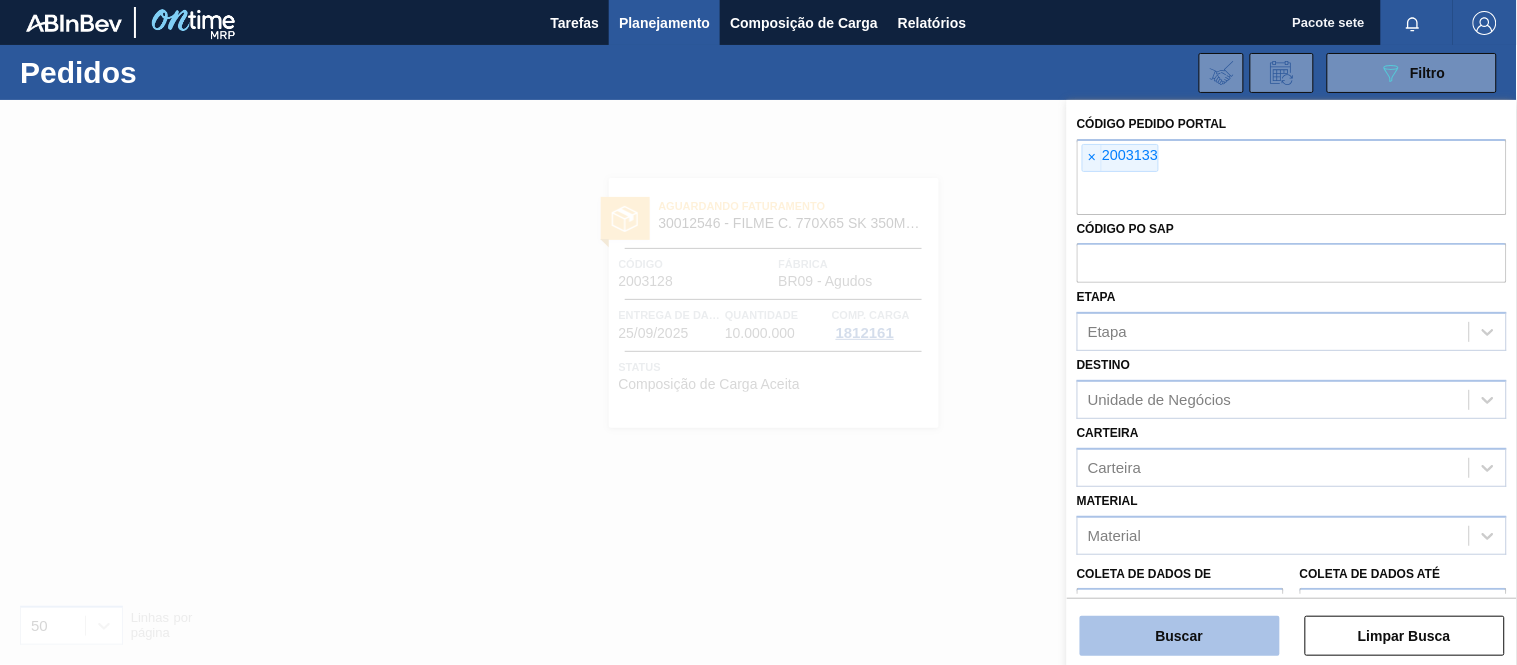 click on "Buscar" at bounding box center [1180, 636] 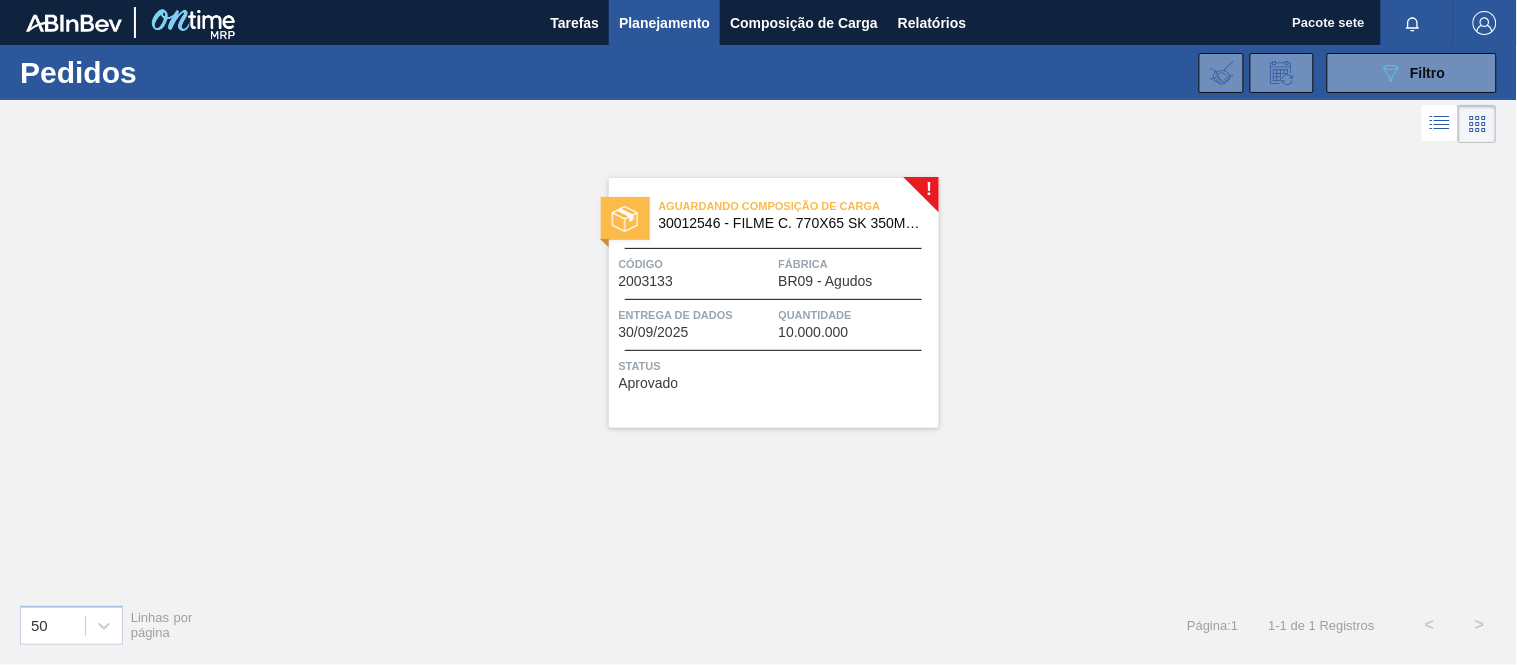 click on "Aguardando Composição de Carga 30012546 - FILME C. 770X65 SK 350ML C12 429 Código 2003133 Fábrica BR09 - [CITY] Entrega de dados [DATE] Quantidade 10.000.000 Status Aprovado" at bounding box center [774, 303] 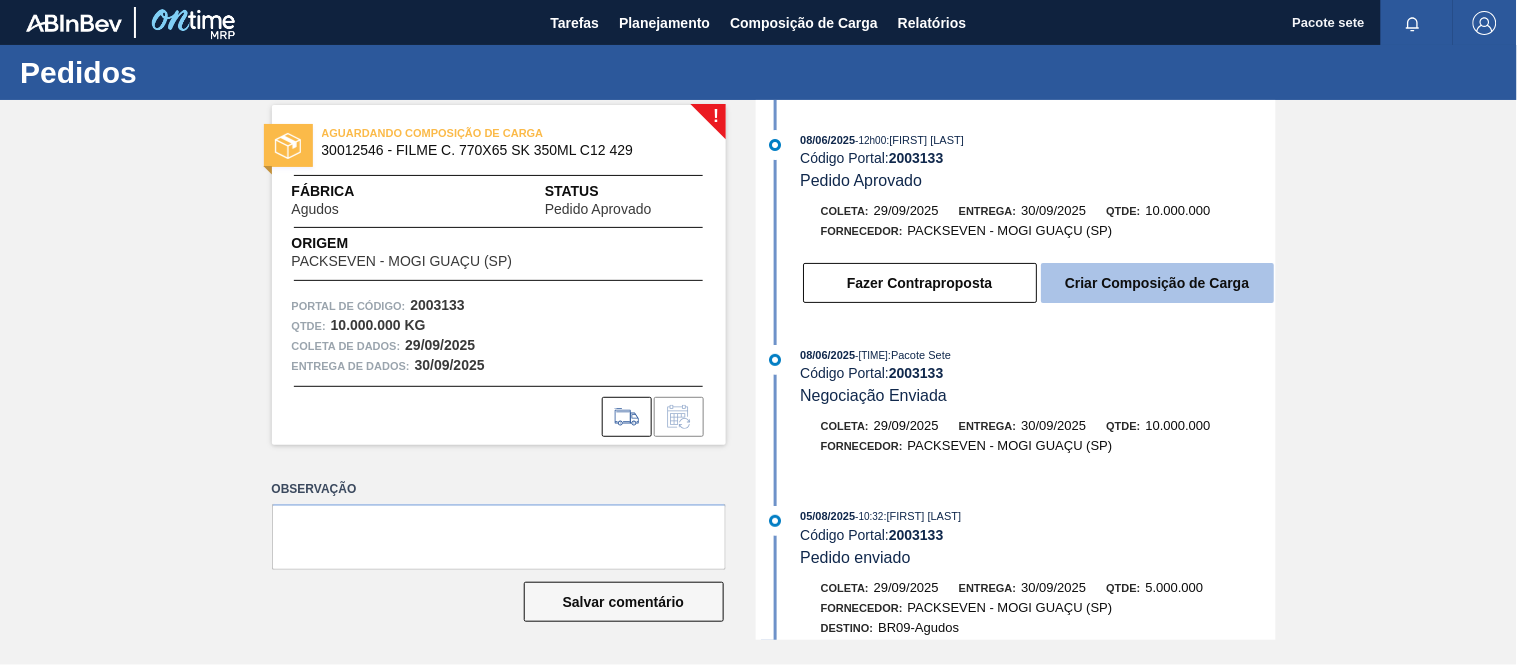 click on "Criar Composição de Carga" at bounding box center [1157, 283] 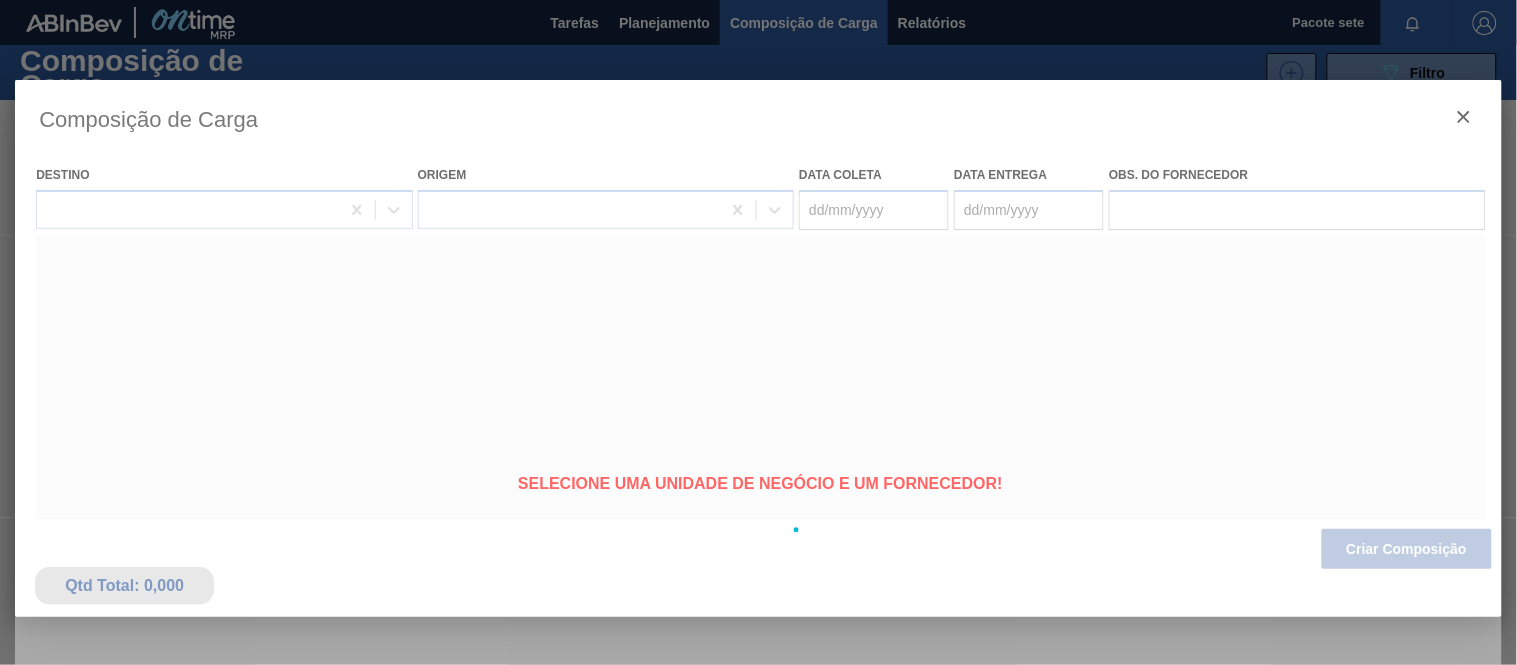 type on "29/09/2025" 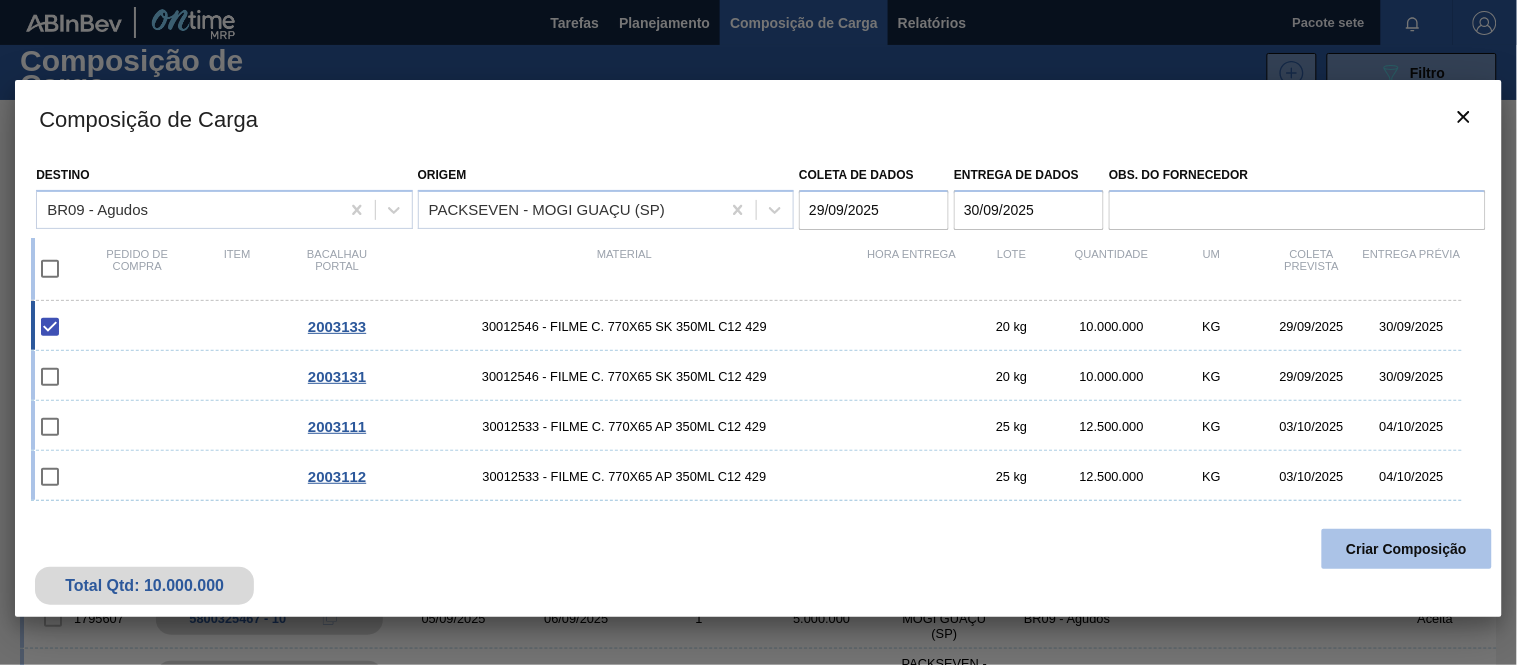 click on "Criar Composição" at bounding box center [1407, 549] 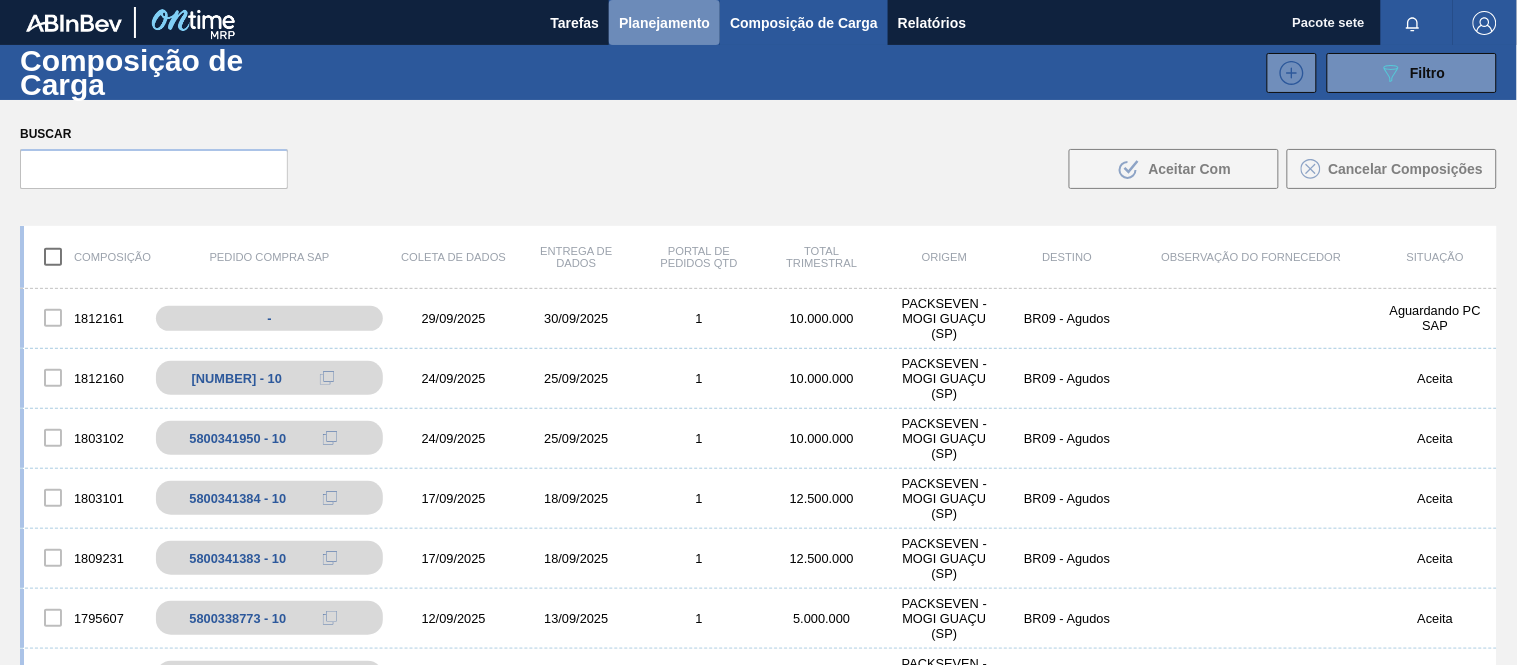 click on "Planejamento" at bounding box center [664, 23] 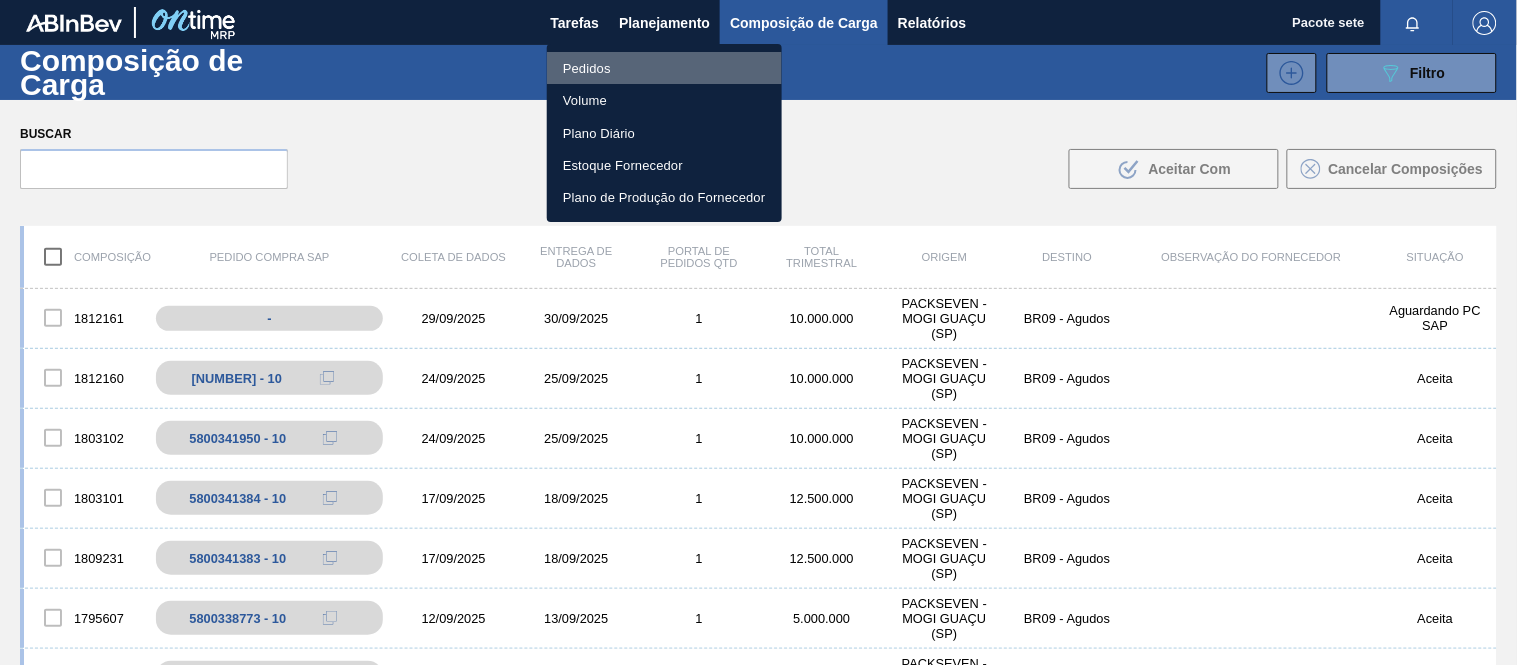 click on "Pedidos" at bounding box center [664, 68] 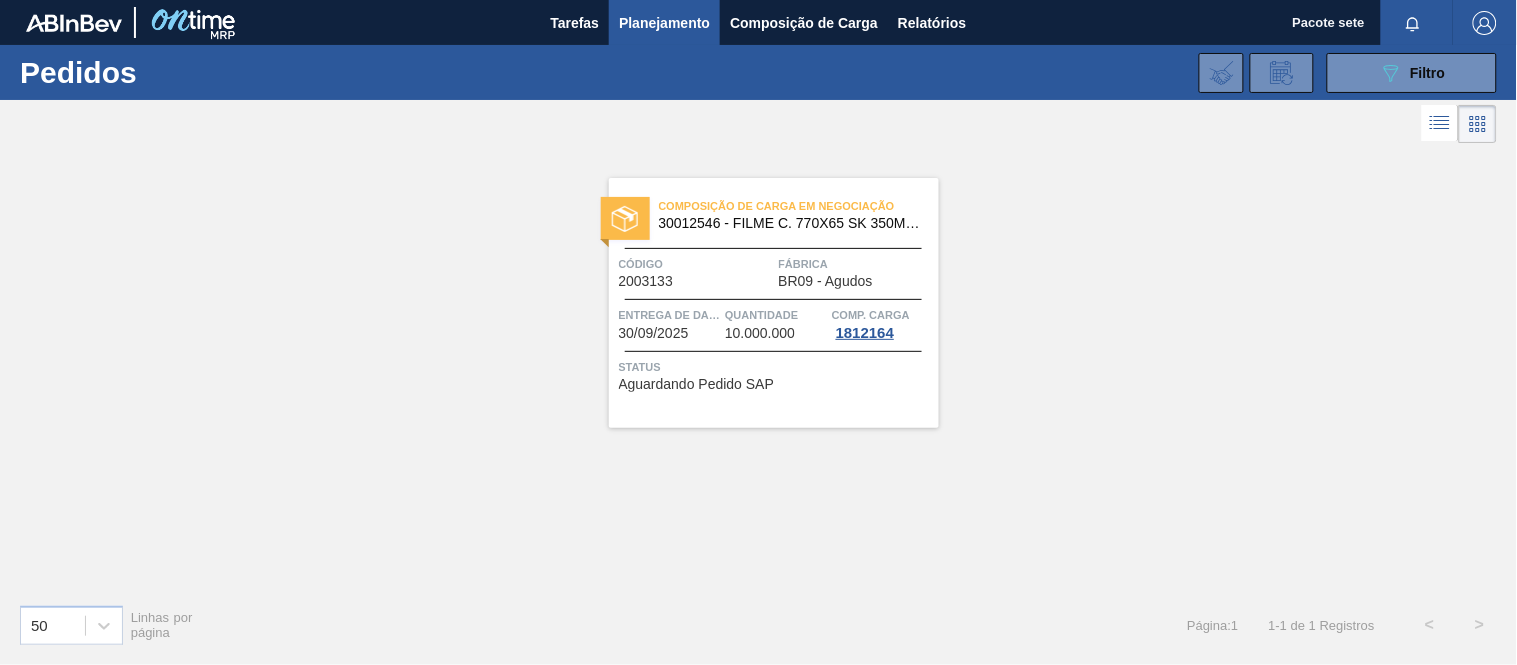 click on "Código 2003133 Fábrica BR09 - Agudos" at bounding box center (774, 271) 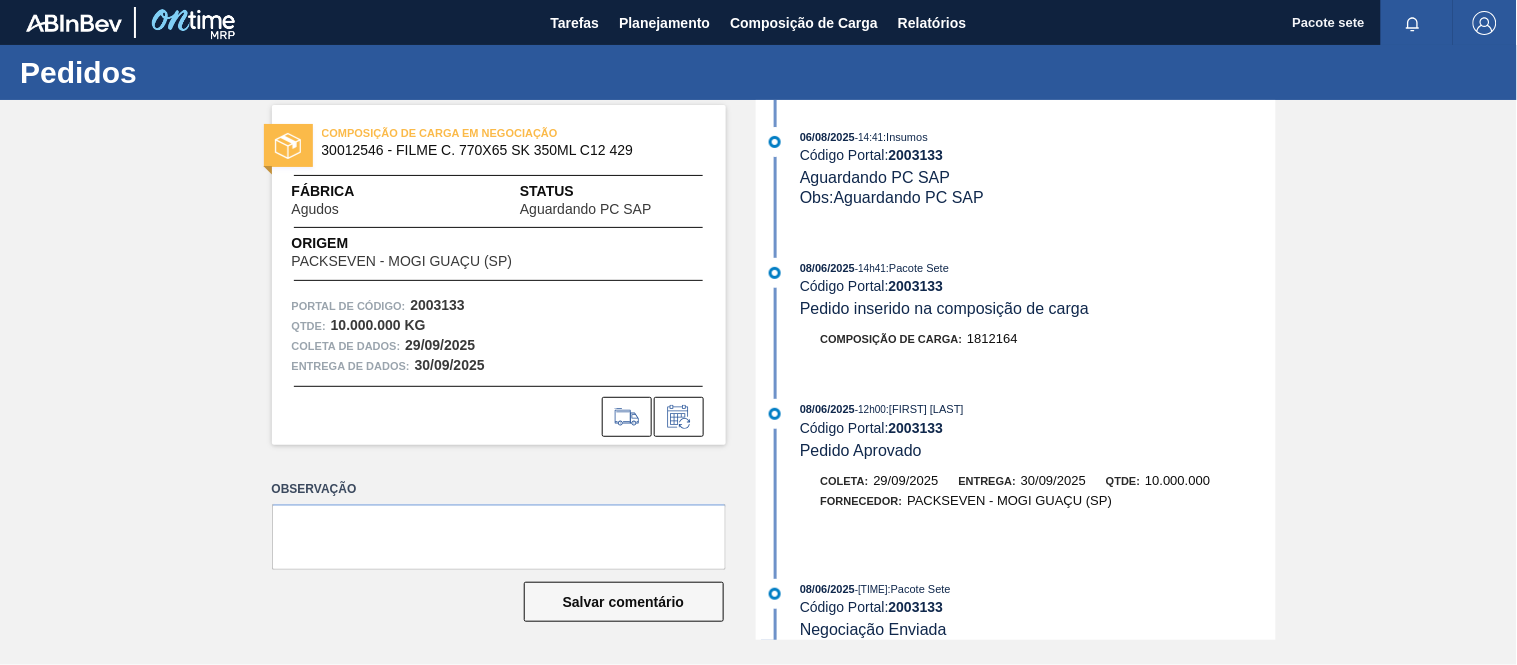 scroll, scrollTop: 0, scrollLeft: 0, axis: both 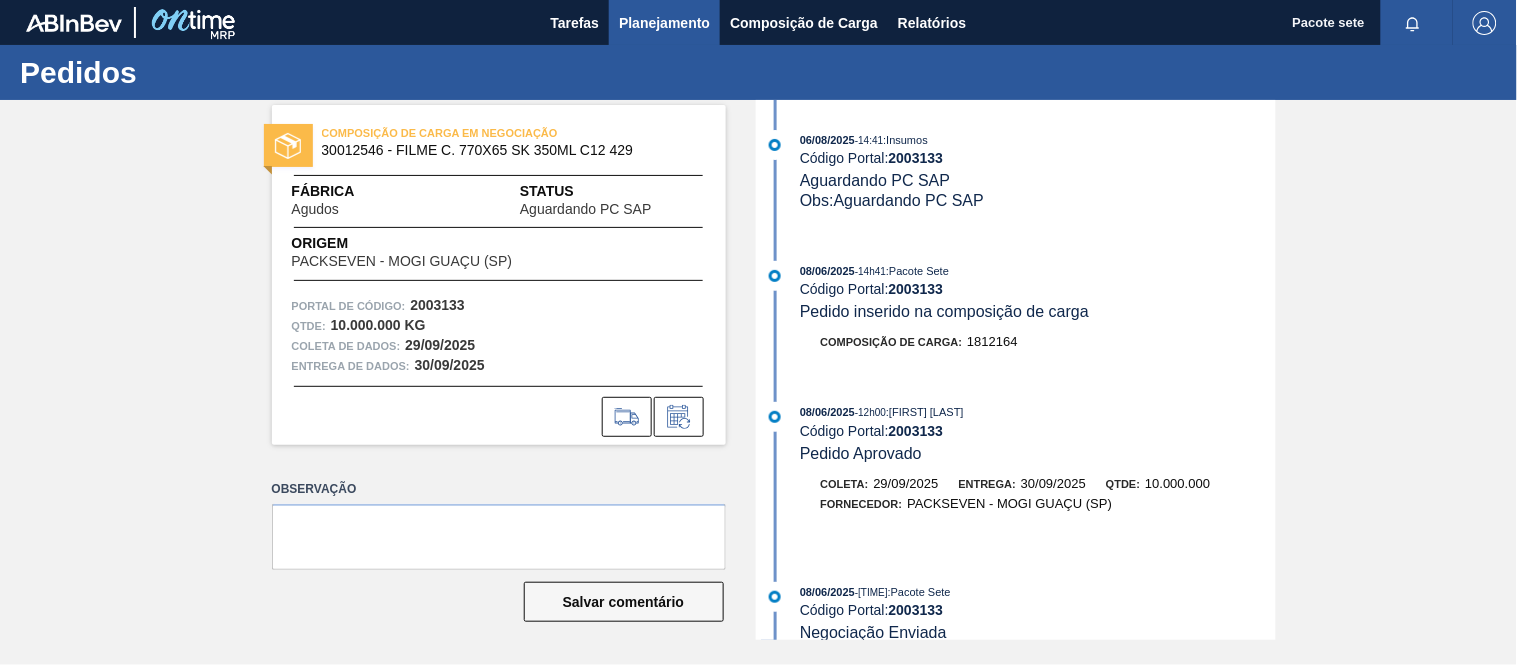 click on "Planejamento" at bounding box center (664, 22) 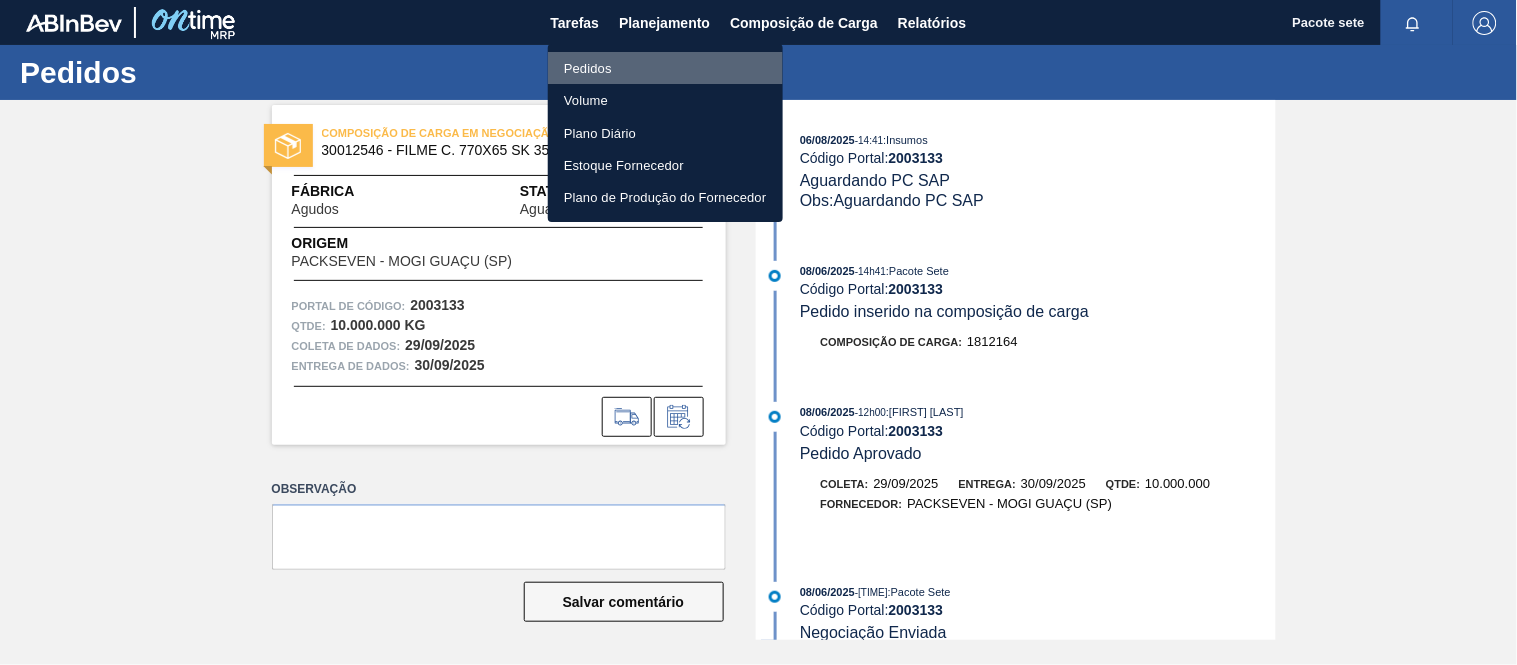 click on "Pedidos" at bounding box center [588, 68] 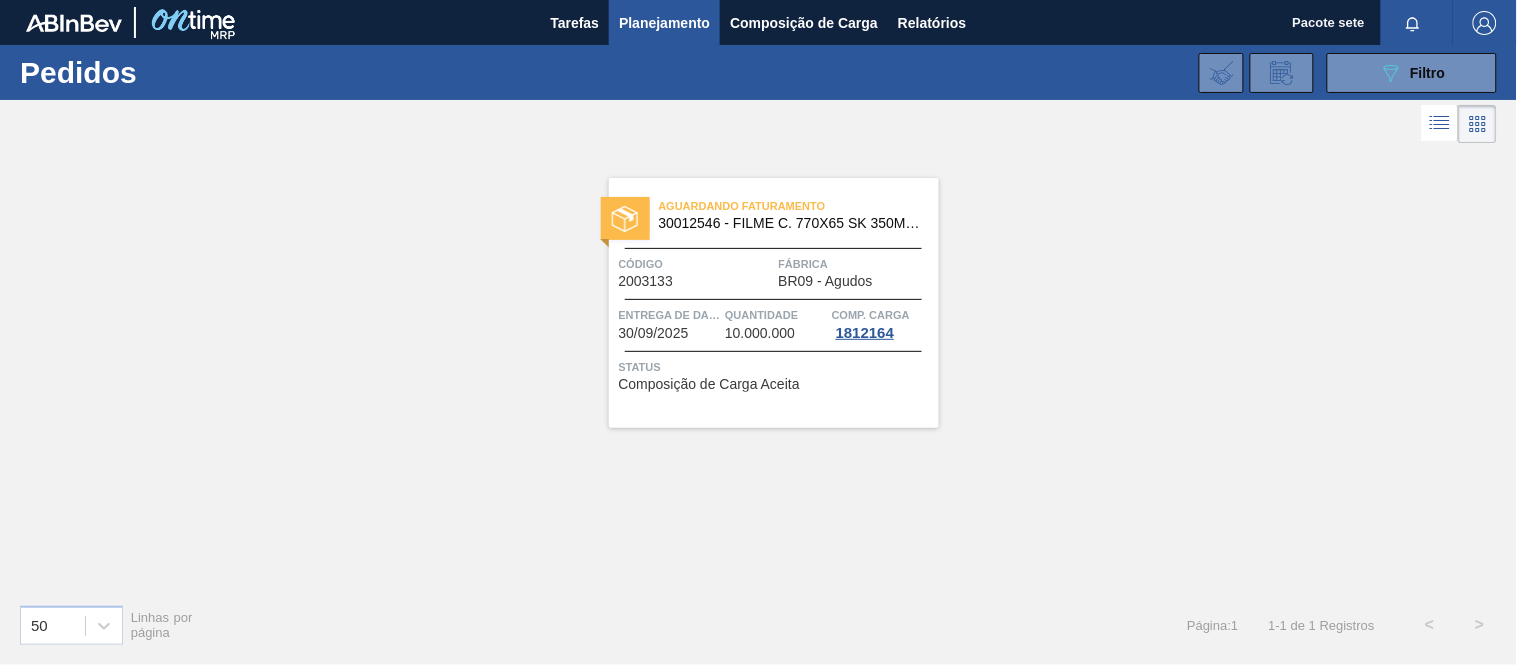 click on "Código" at bounding box center (696, 264) 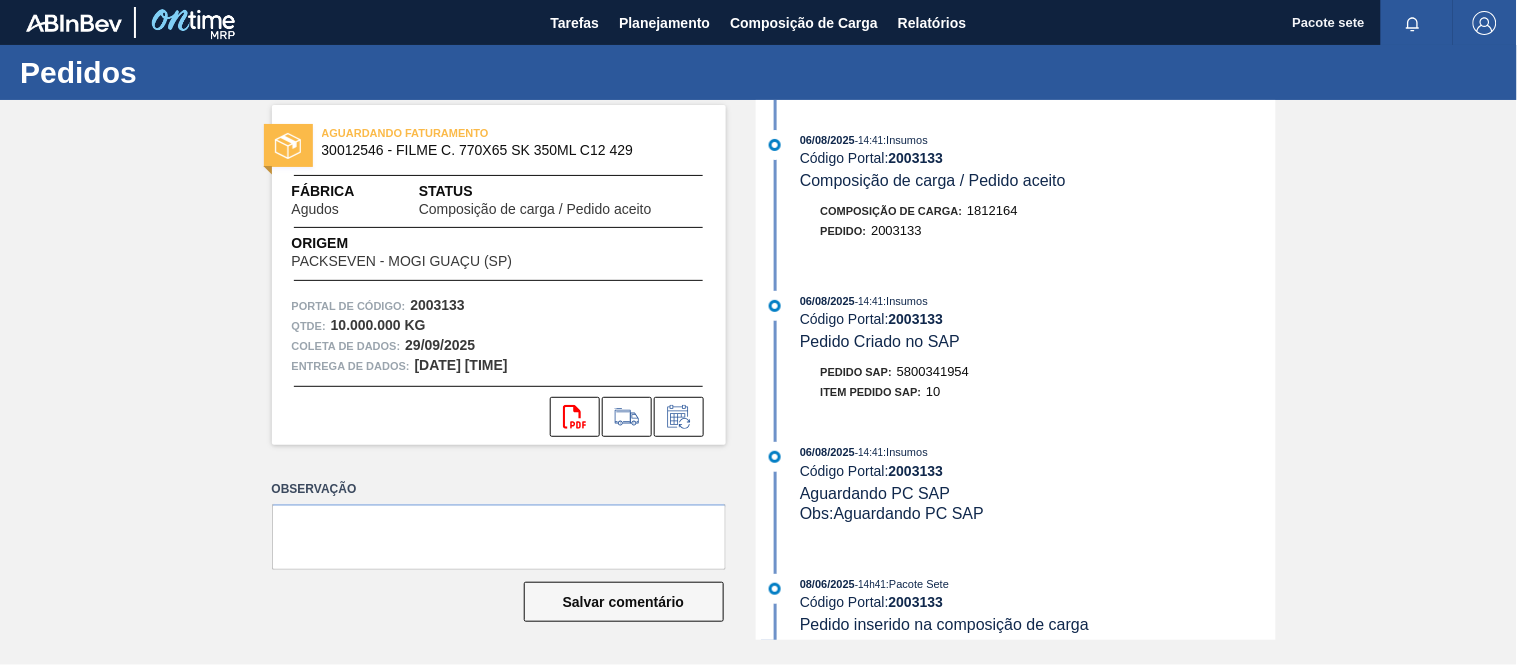 click on "5800341954" at bounding box center (933, 371) 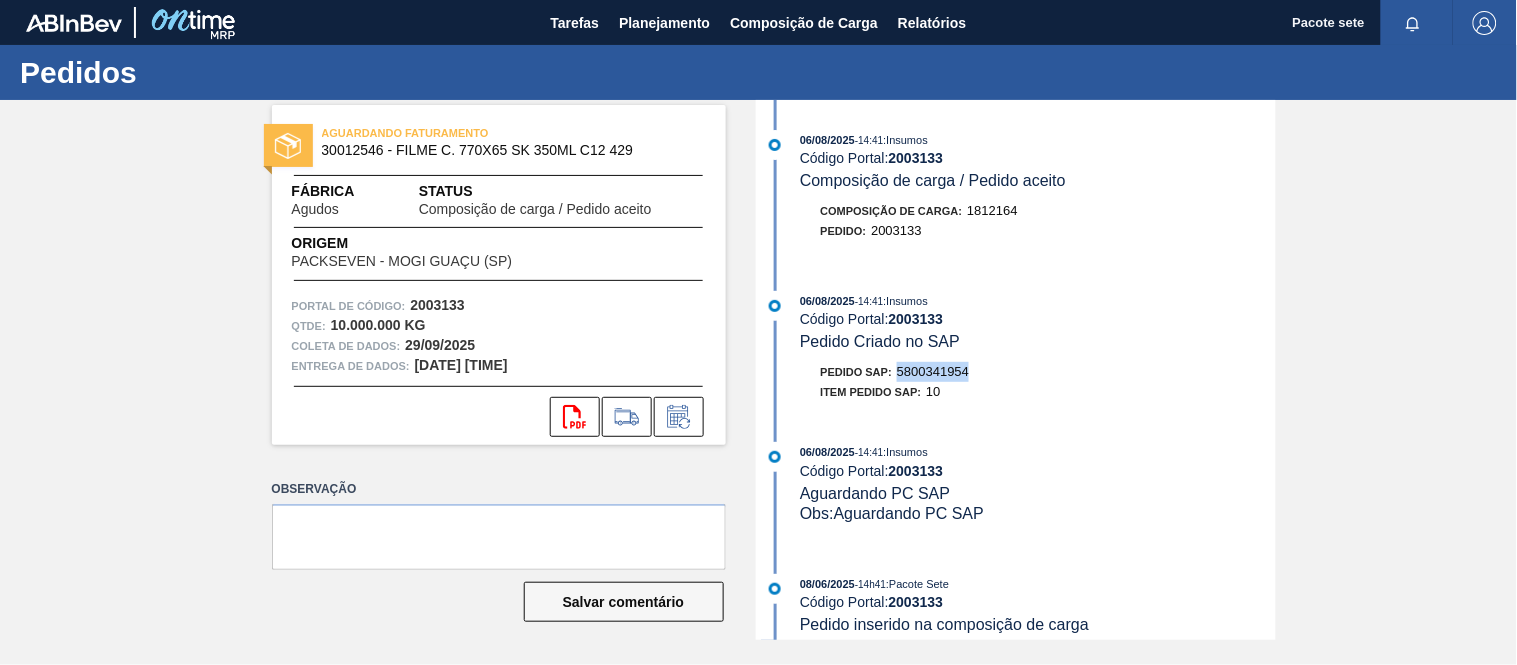 click on "5800341954" at bounding box center [933, 371] 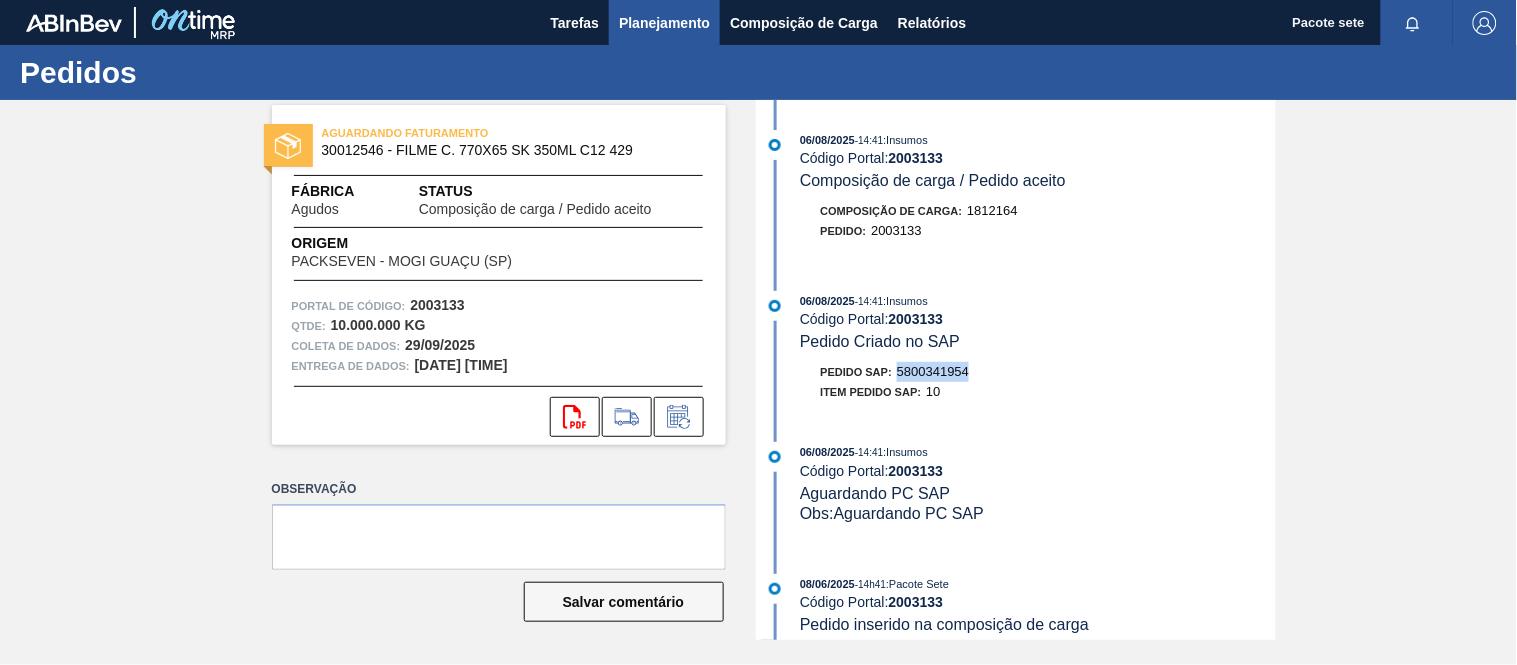 click on "Planejamento" at bounding box center [664, 23] 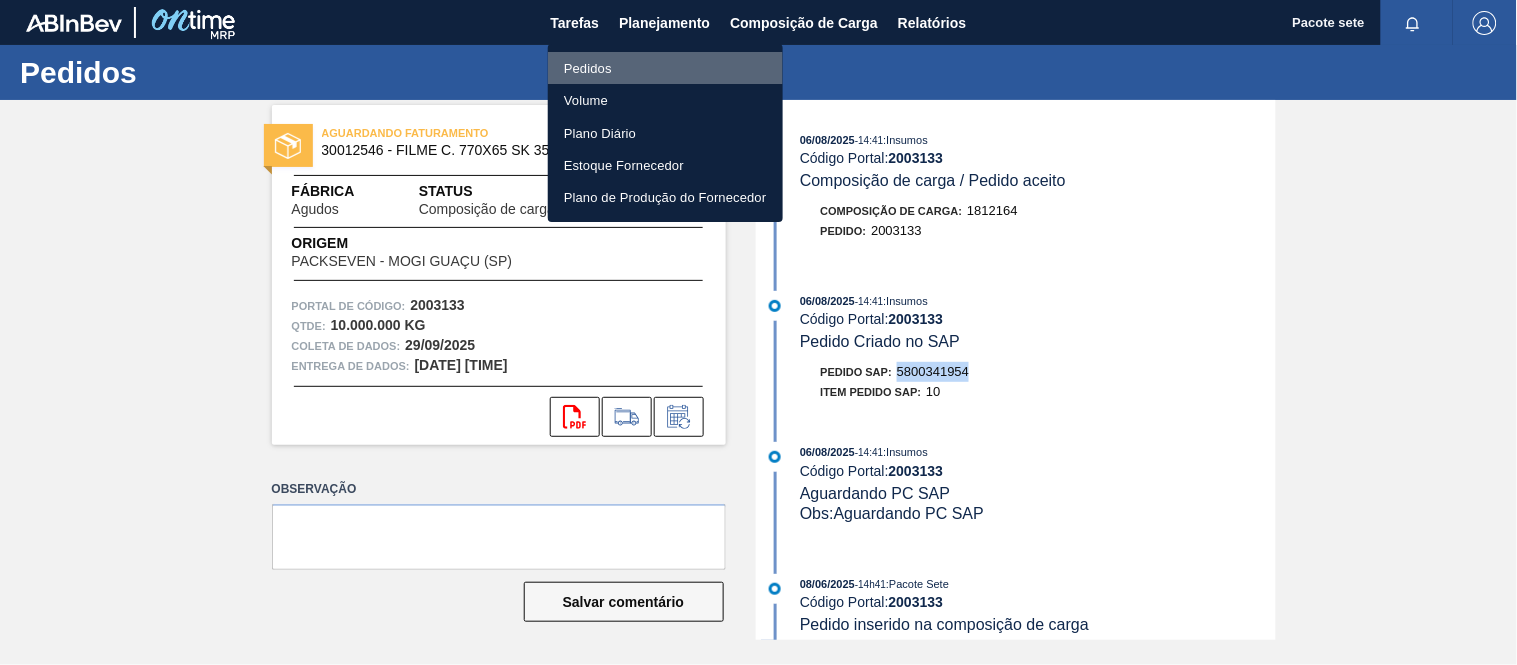 click on "Pedidos" at bounding box center (665, 68) 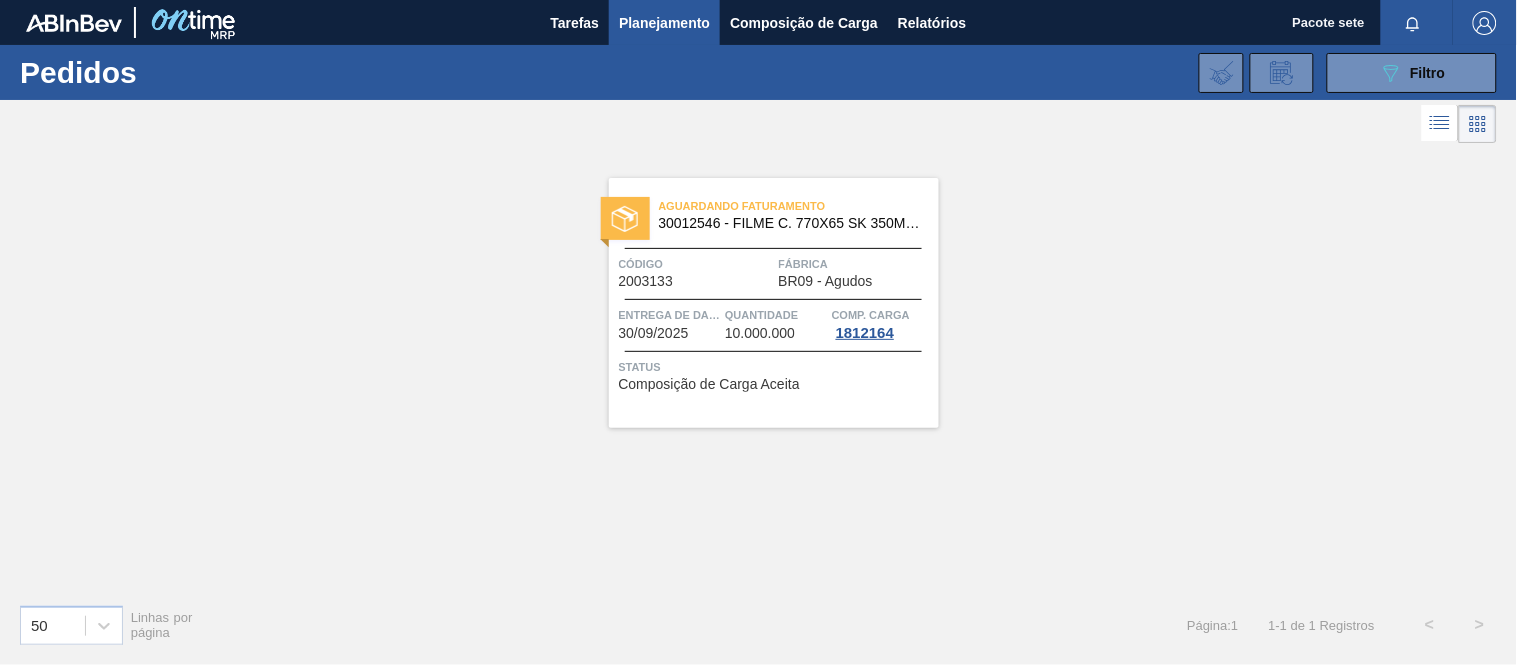 drag, startPoint x: 1416, startPoint y: 86, endPoint x: 1311, endPoint y: 147, distance: 121.433105 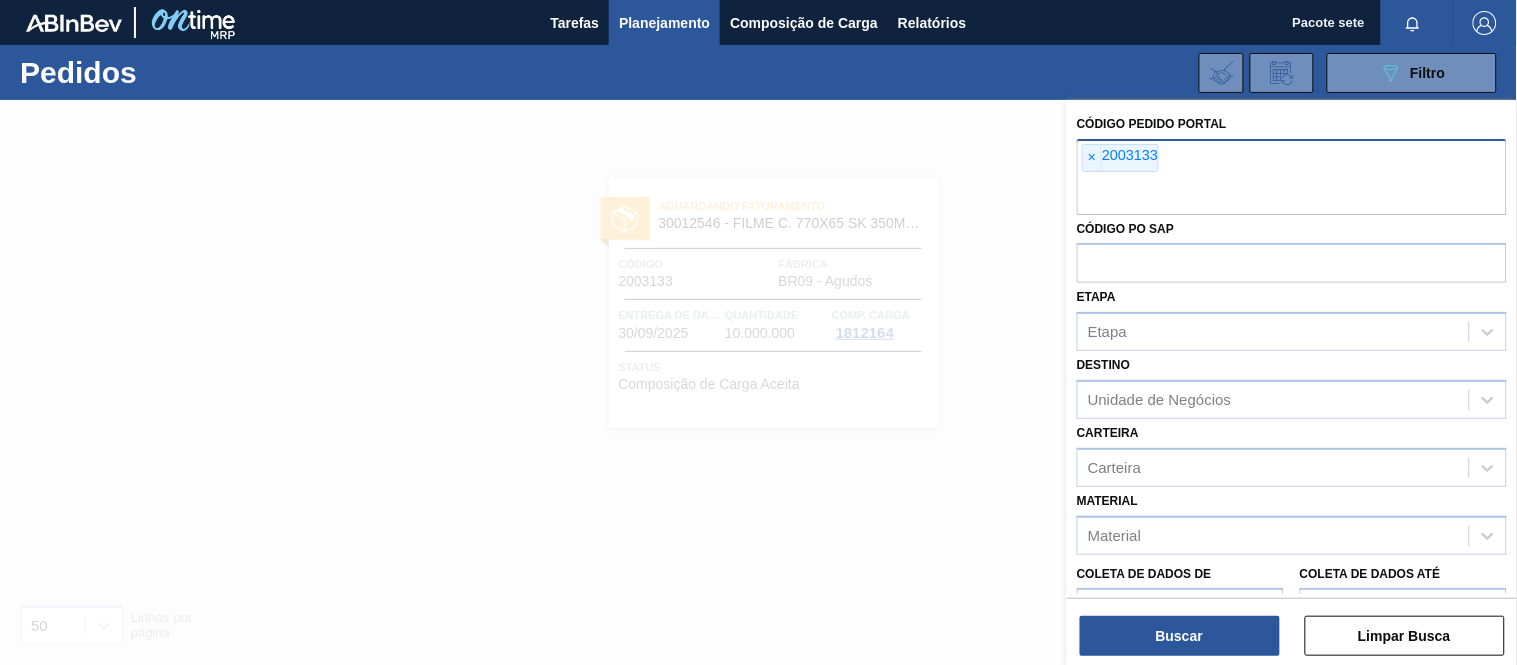 click on "×" at bounding box center (1092, 158) 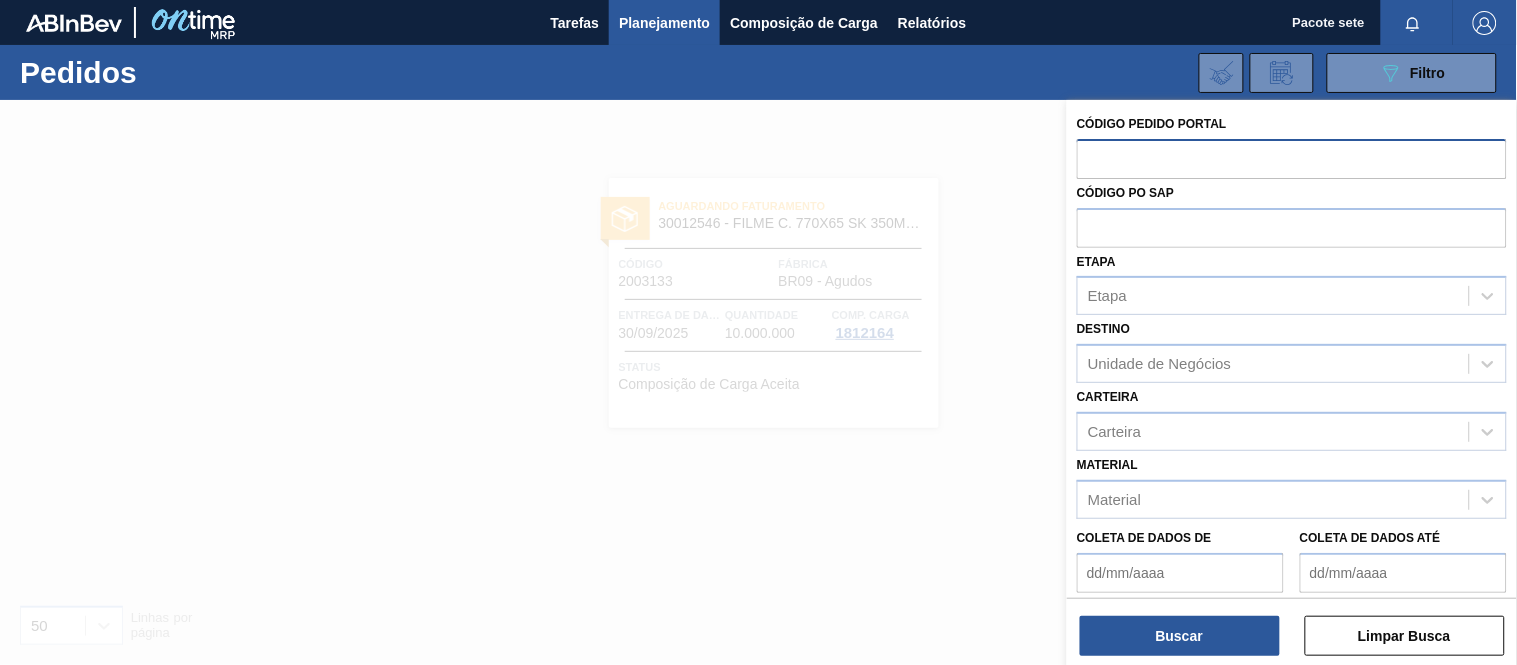 click at bounding box center [1292, 158] 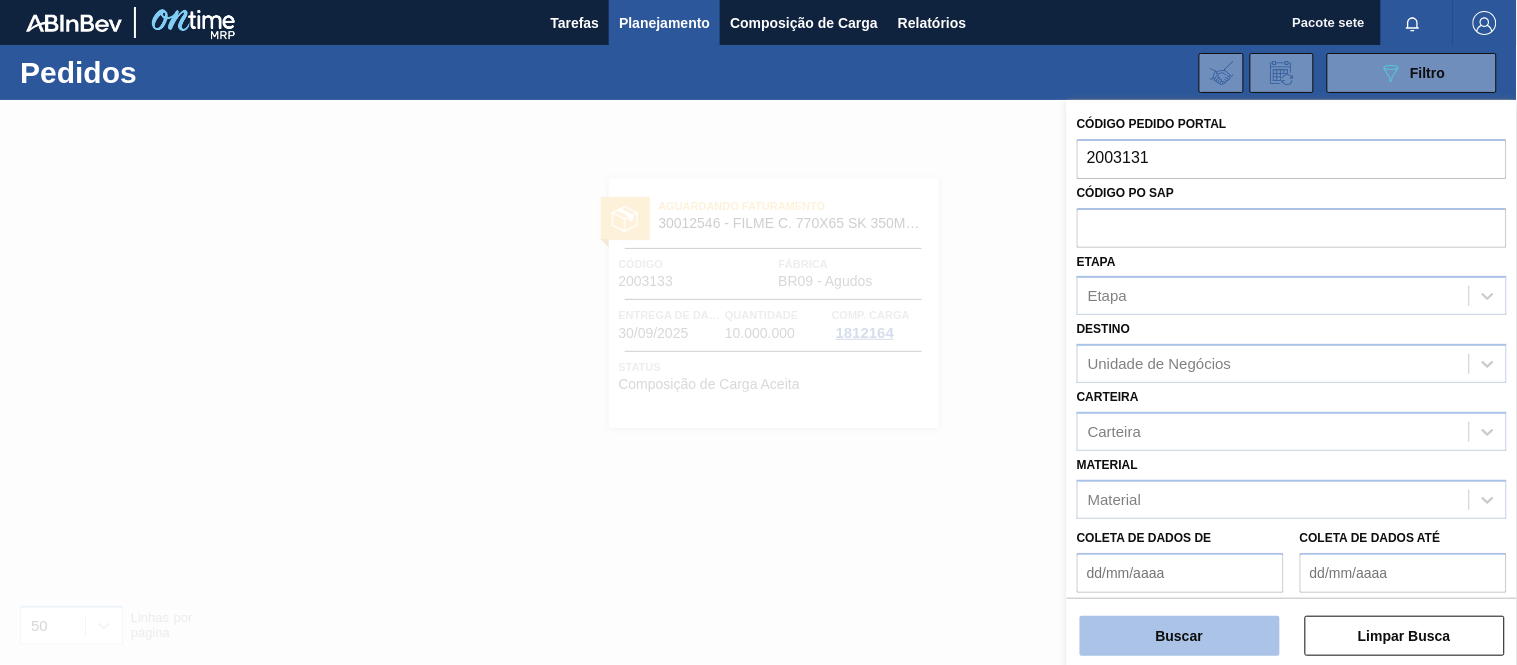 type on "2003131" 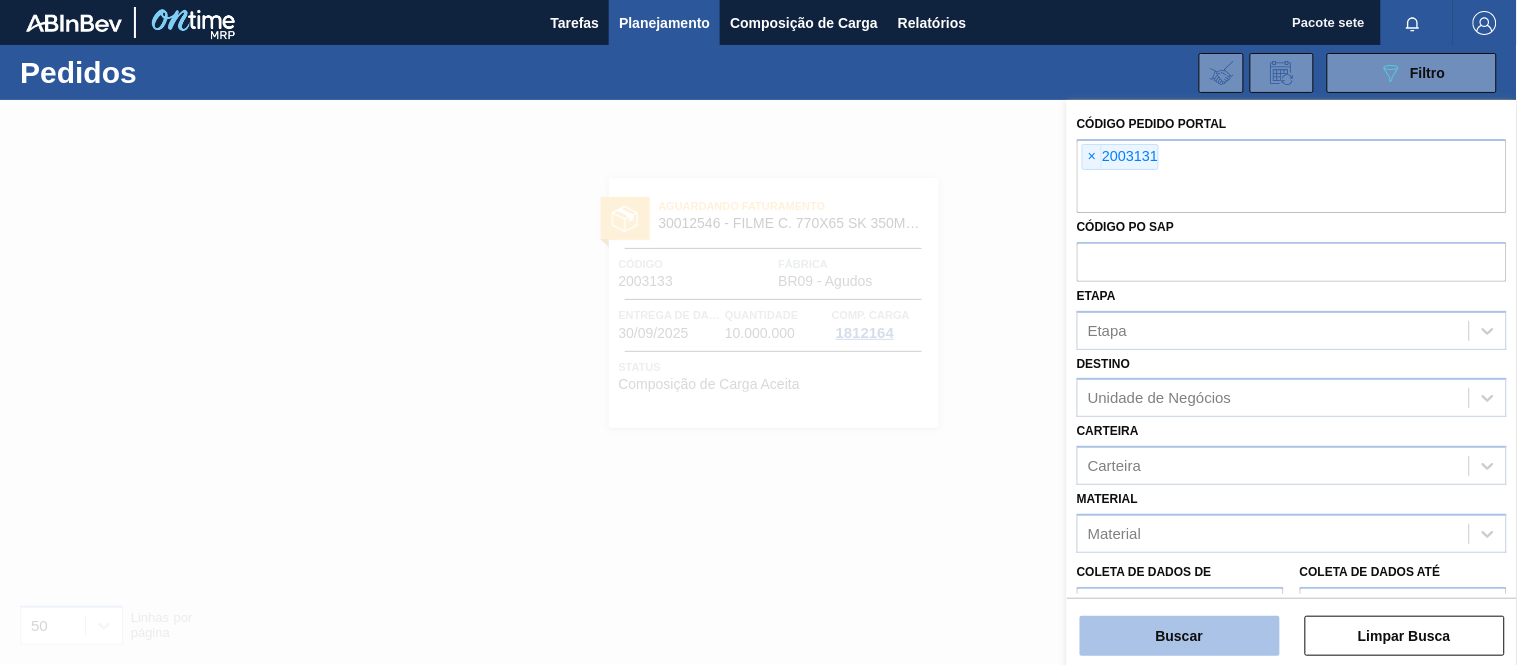 click on "Buscar" at bounding box center [1180, 636] 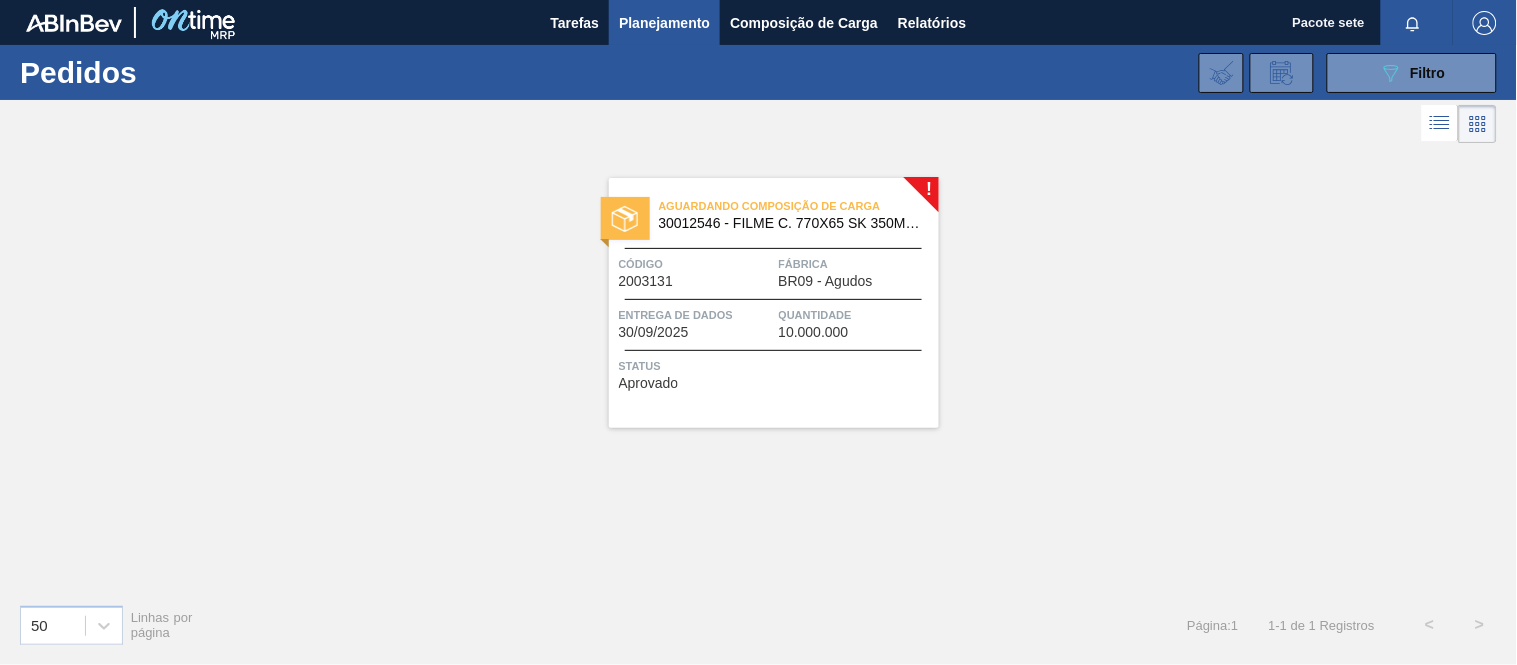 click on "Código" at bounding box center [696, 264] 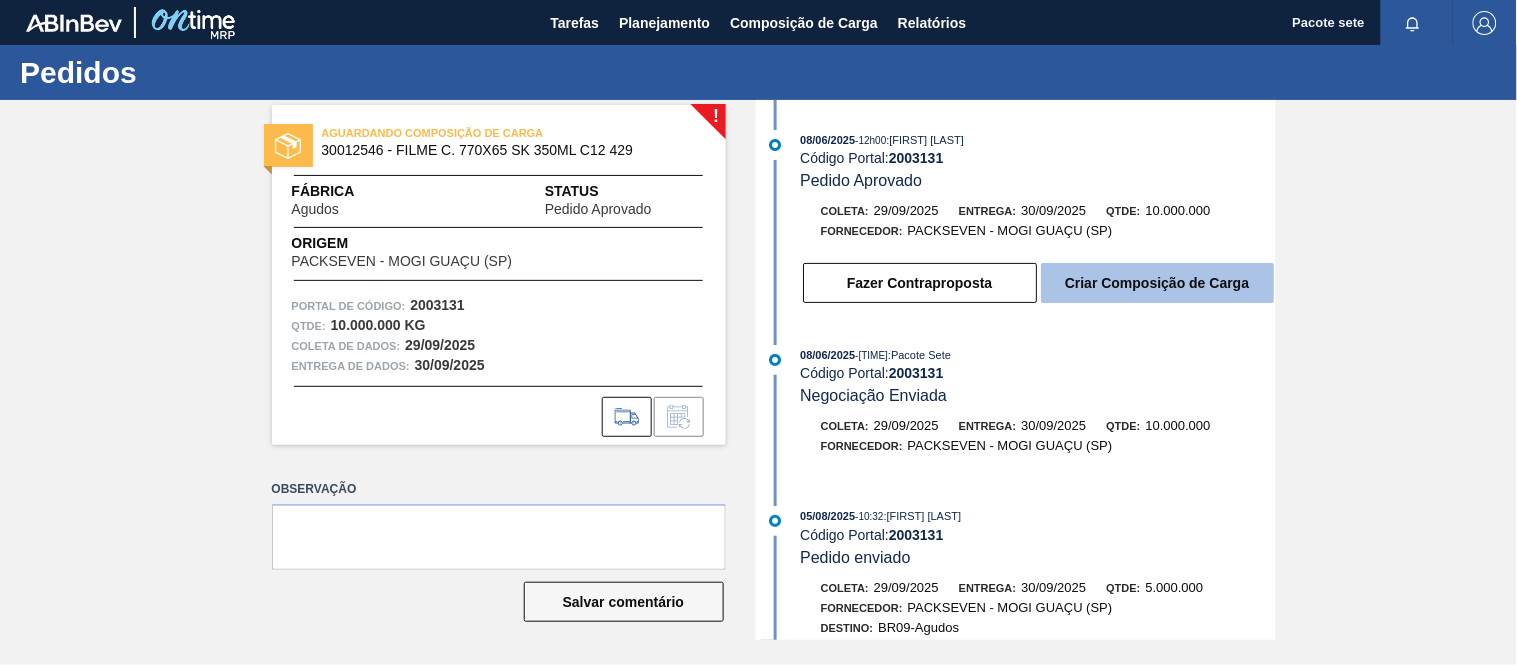 click on "Criar Composição de Carga" at bounding box center [1157, 283] 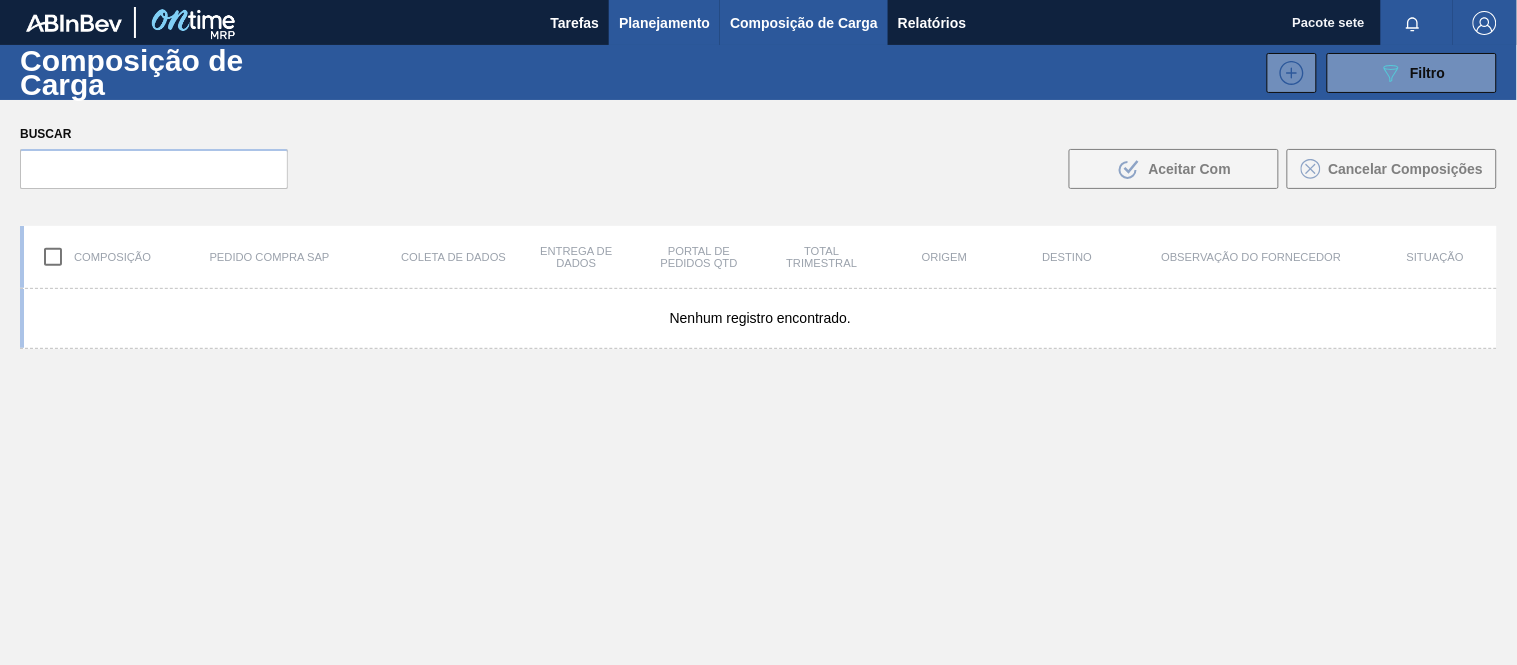 click on "Planejamento" at bounding box center (664, 23) 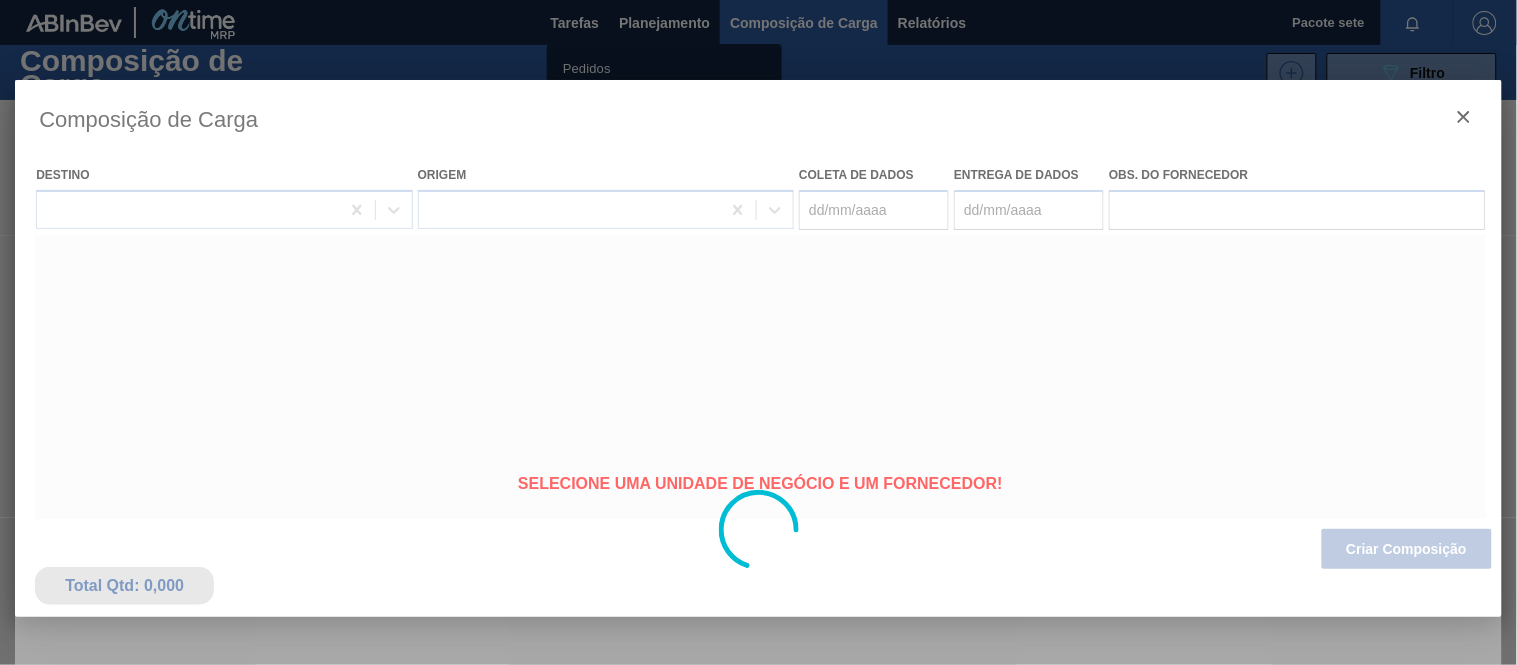 type on "29/09/2025" 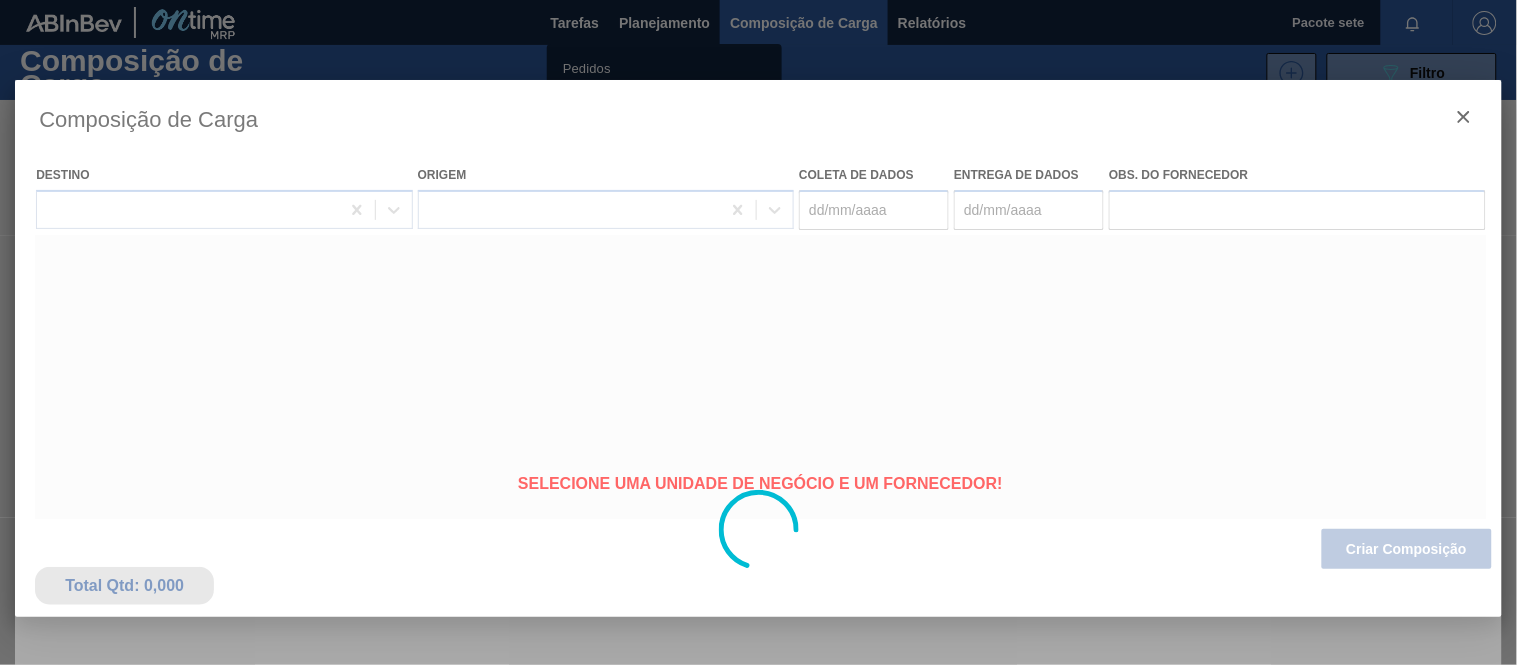 type on "30/09/2025" 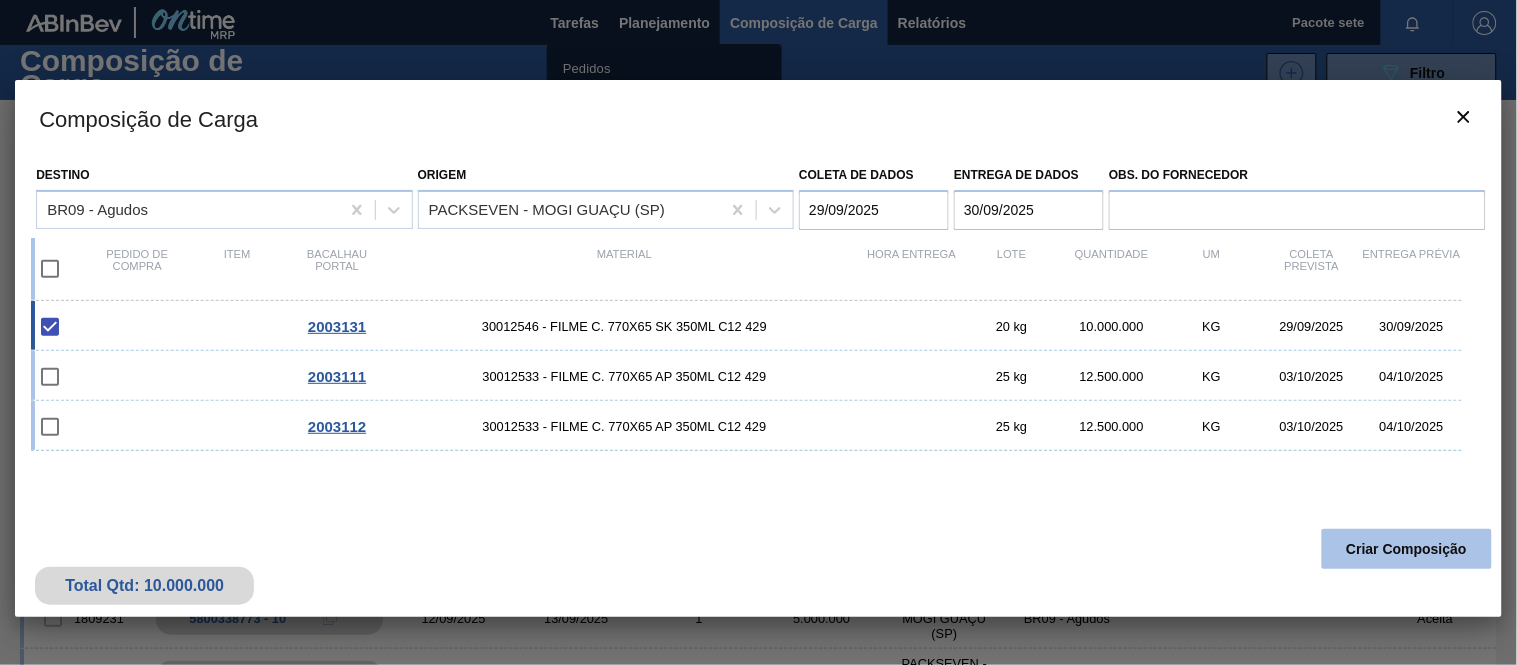 click on "Criar Composição" at bounding box center [1407, 549] 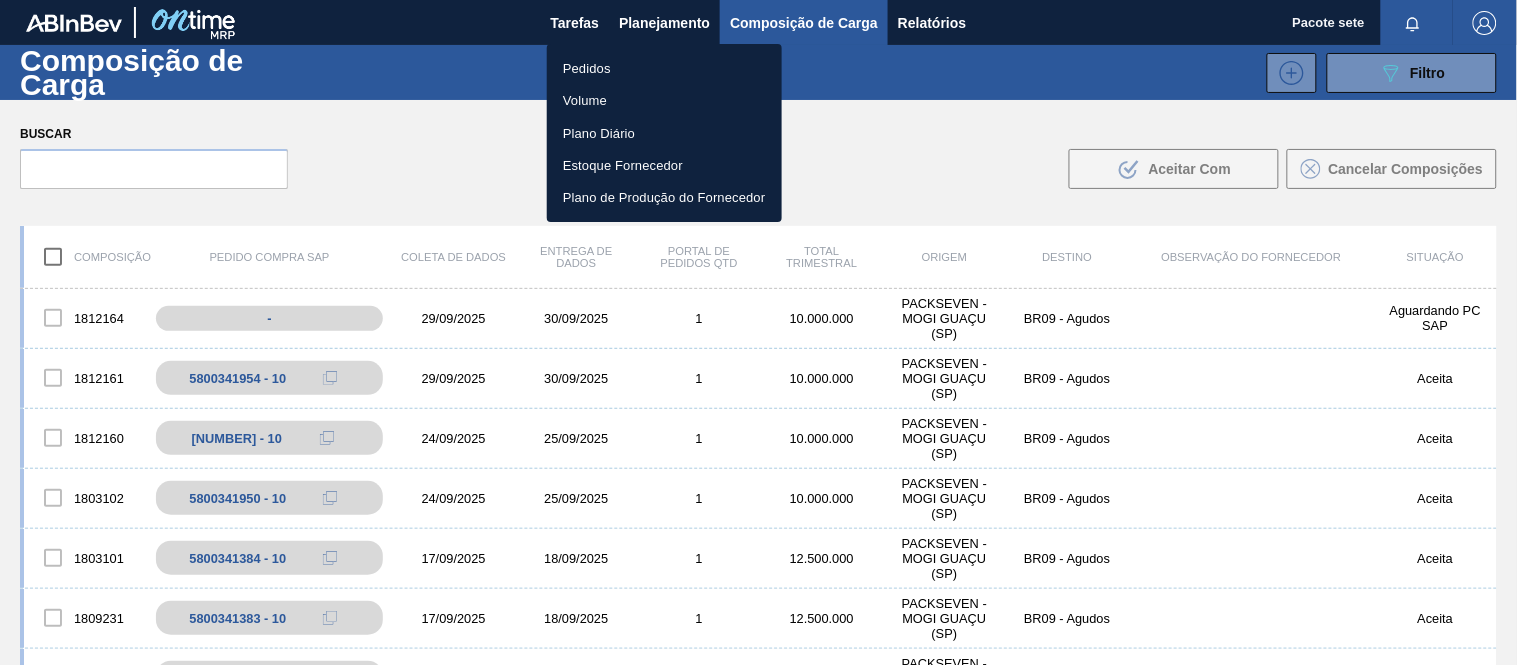 click on "Pedidos" at bounding box center (664, 68) 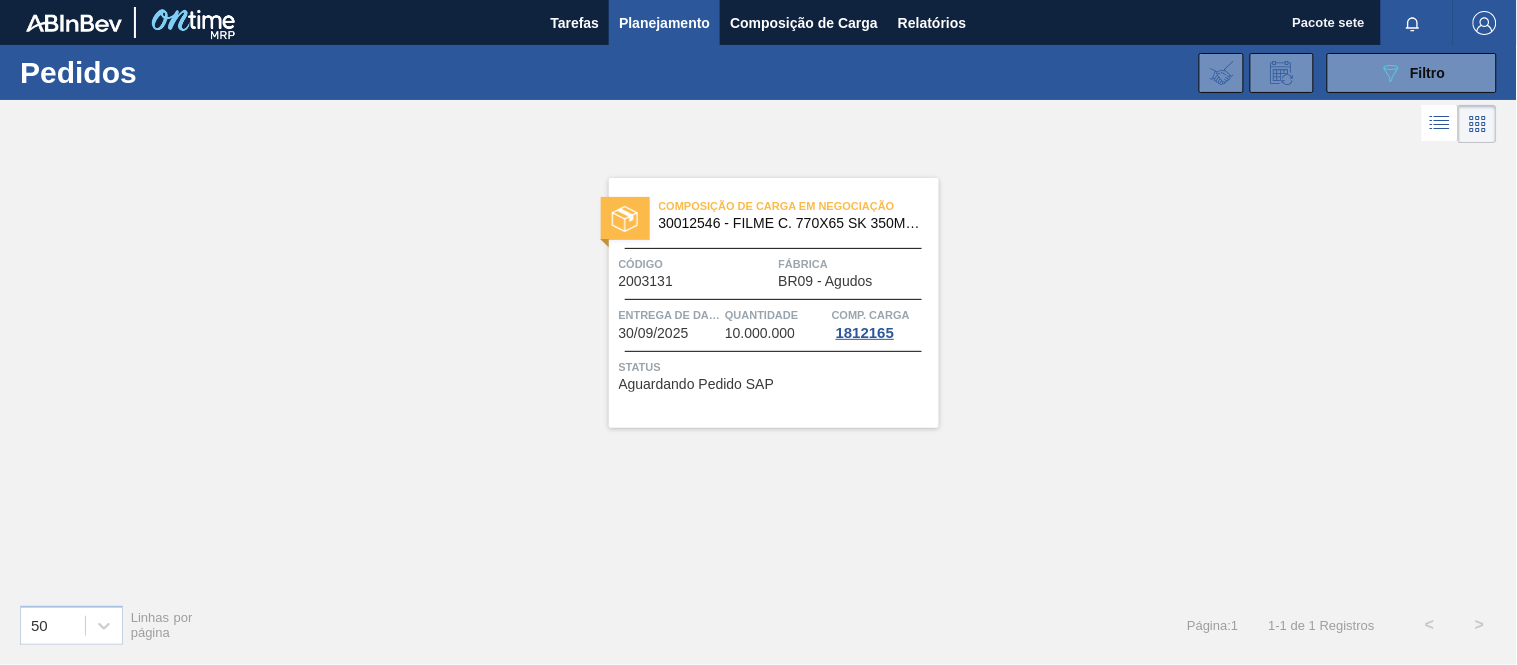 click on "30012546 - FILME C. 770X65 SK 350ML C12 429" at bounding box center [815, 223] 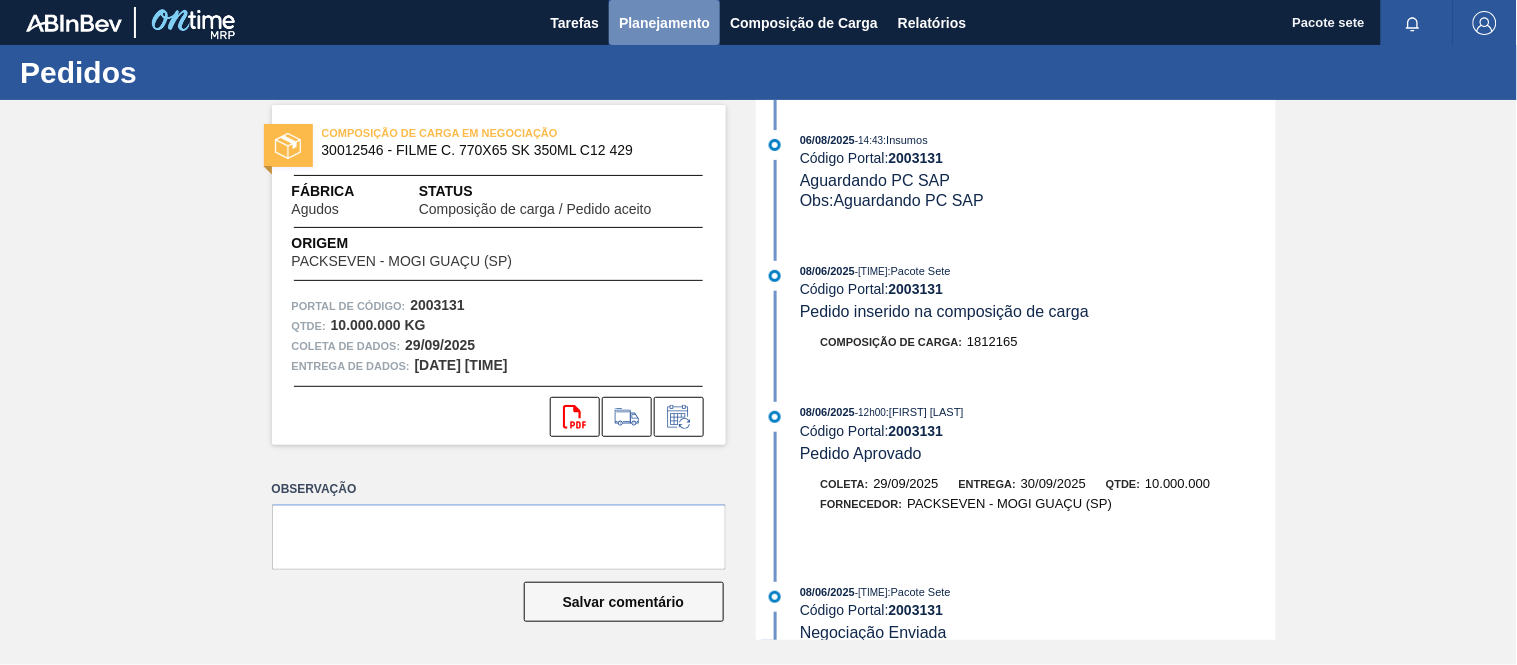 click on "Planejamento" at bounding box center (664, 23) 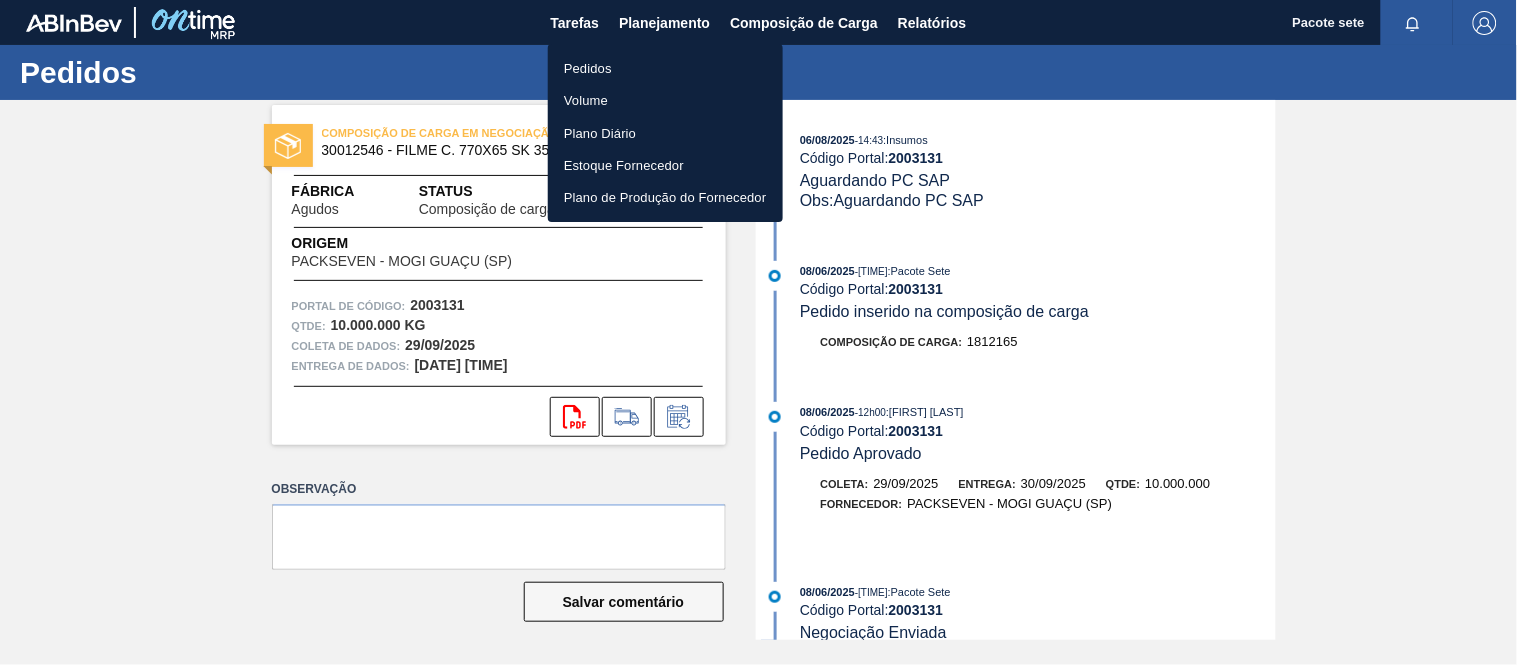 click on "Pedidos" at bounding box center [665, 68] 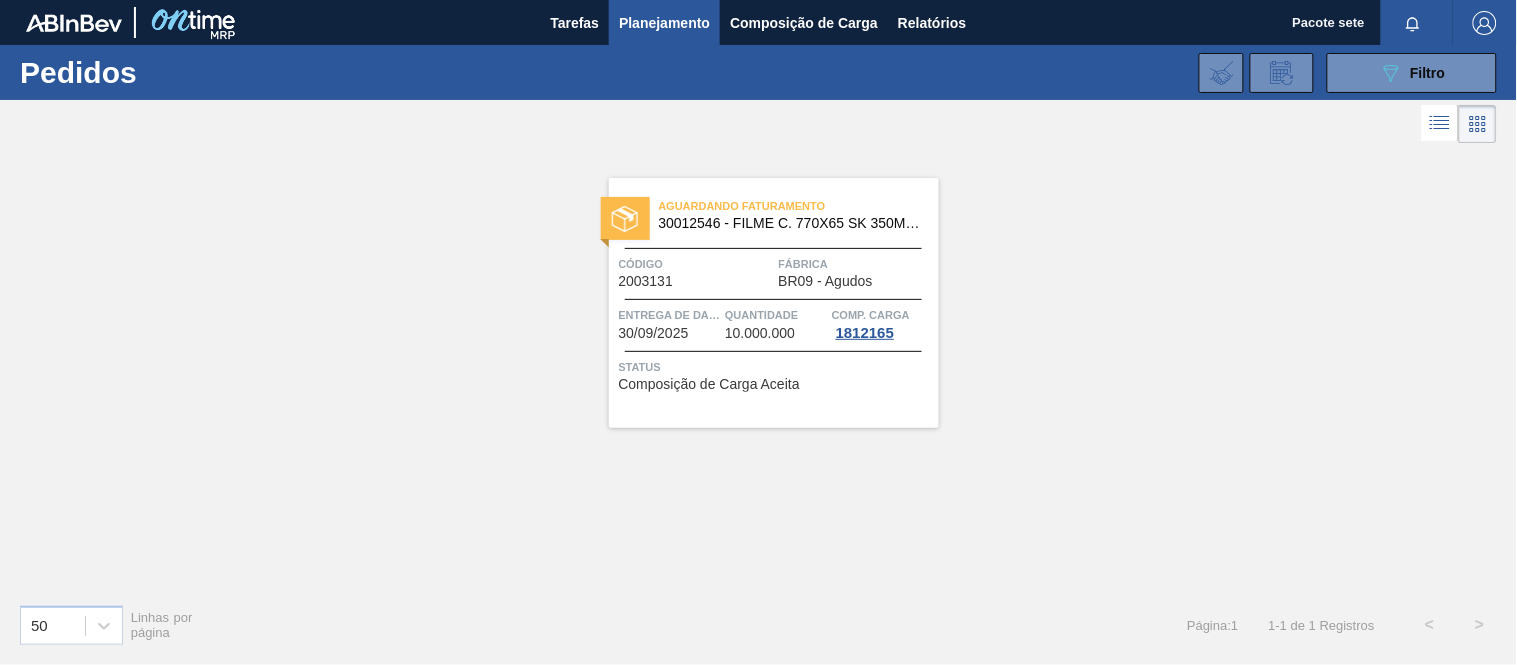 click on "30012546 - FILME C. 770X65 SK 350ML C12 429" at bounding box center [815, 223] 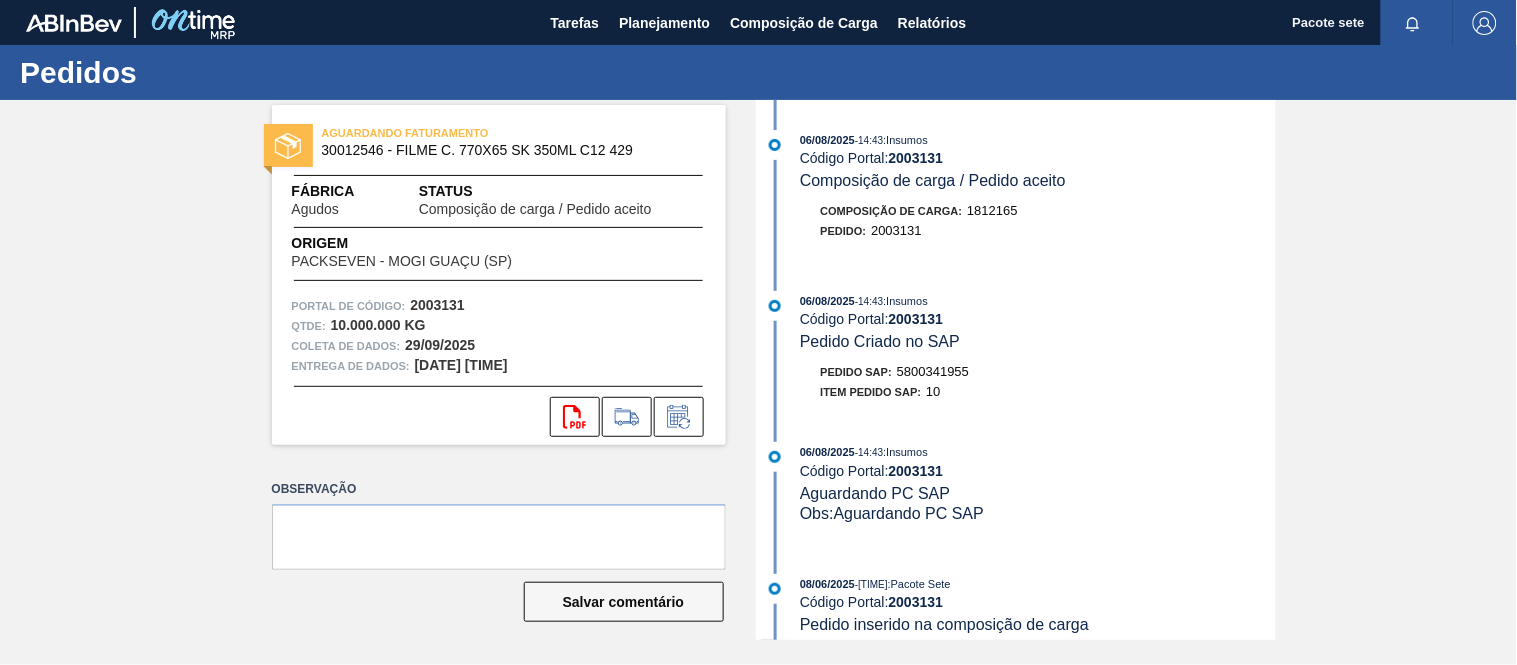 click on "5800341955" at bounding box center (933, 371) 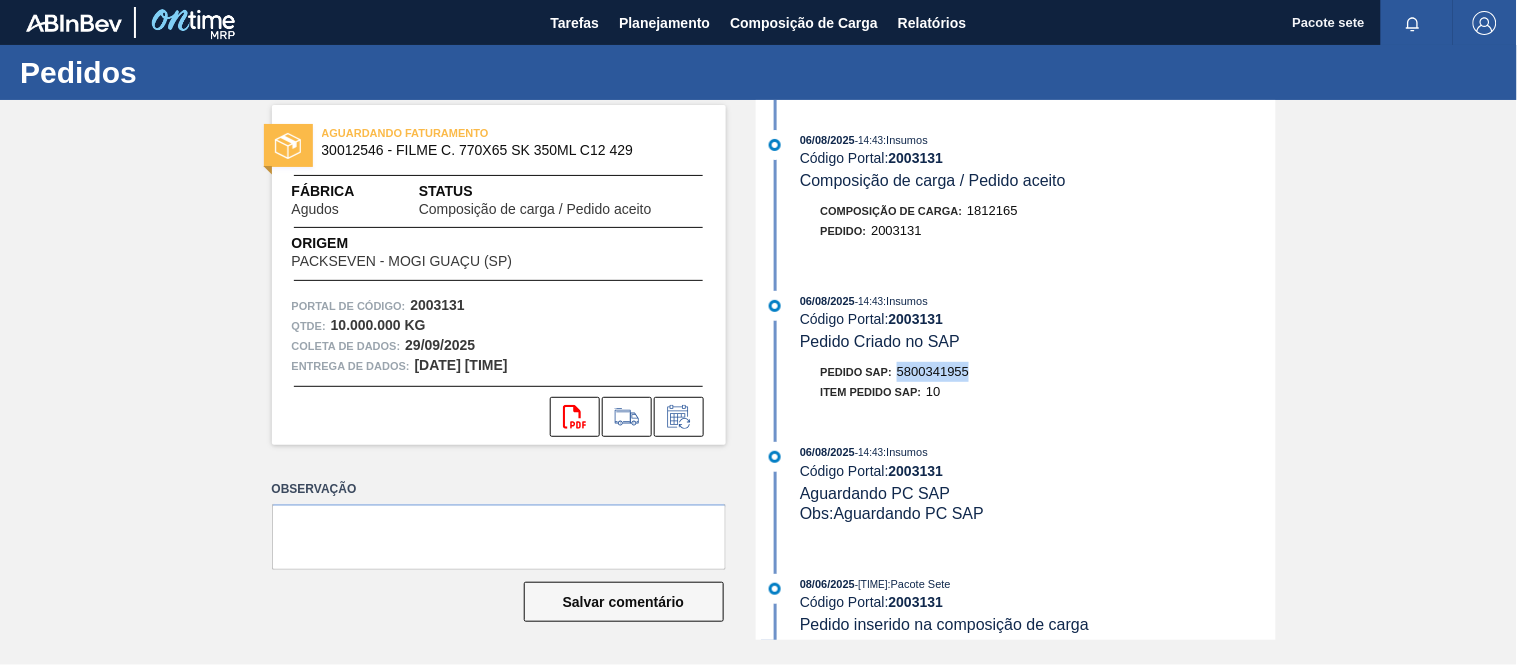 click on "5800341955" at bounding box center [933, 371] 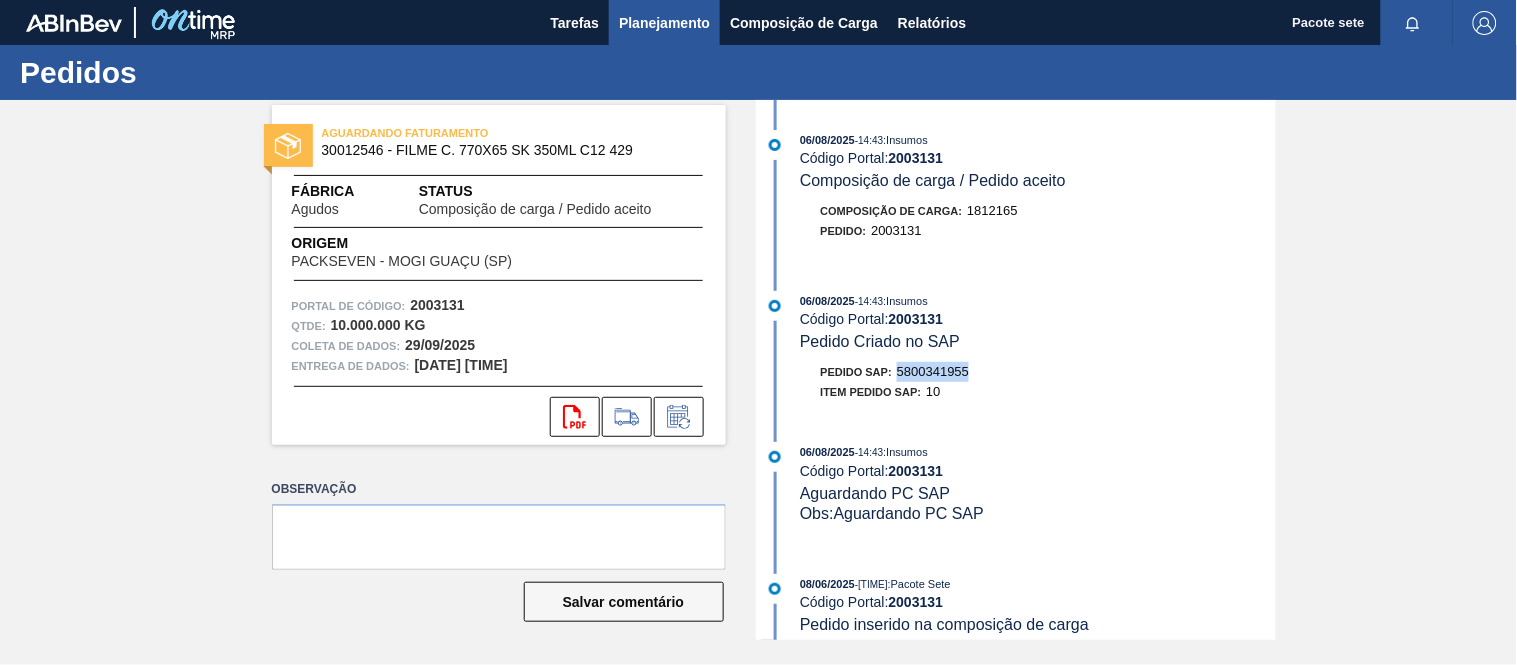click on "Planejamento" at bounding box center (664, 23) 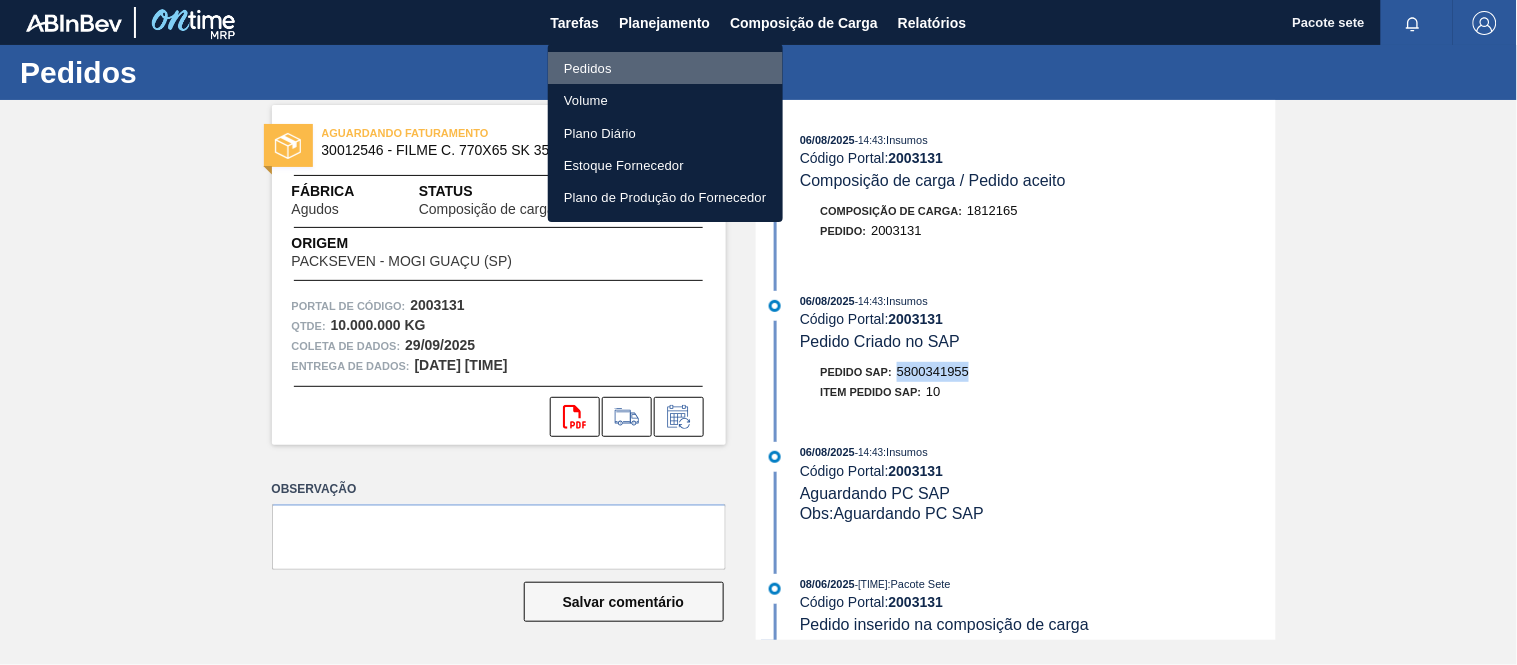 click on "Pedidos" at bounding box center (665, 68) 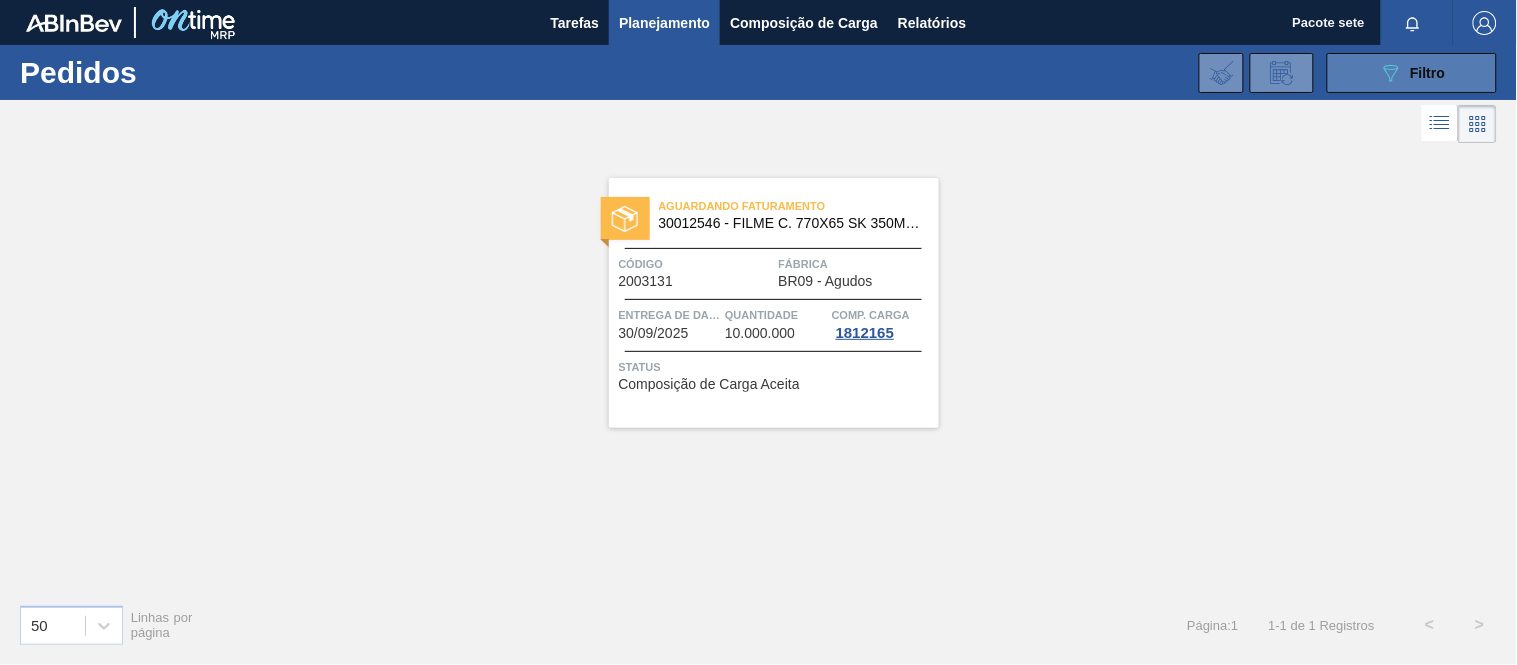 click on "089F7B8B-B2A5-4AFE-B5C0-19BA573D28AC" 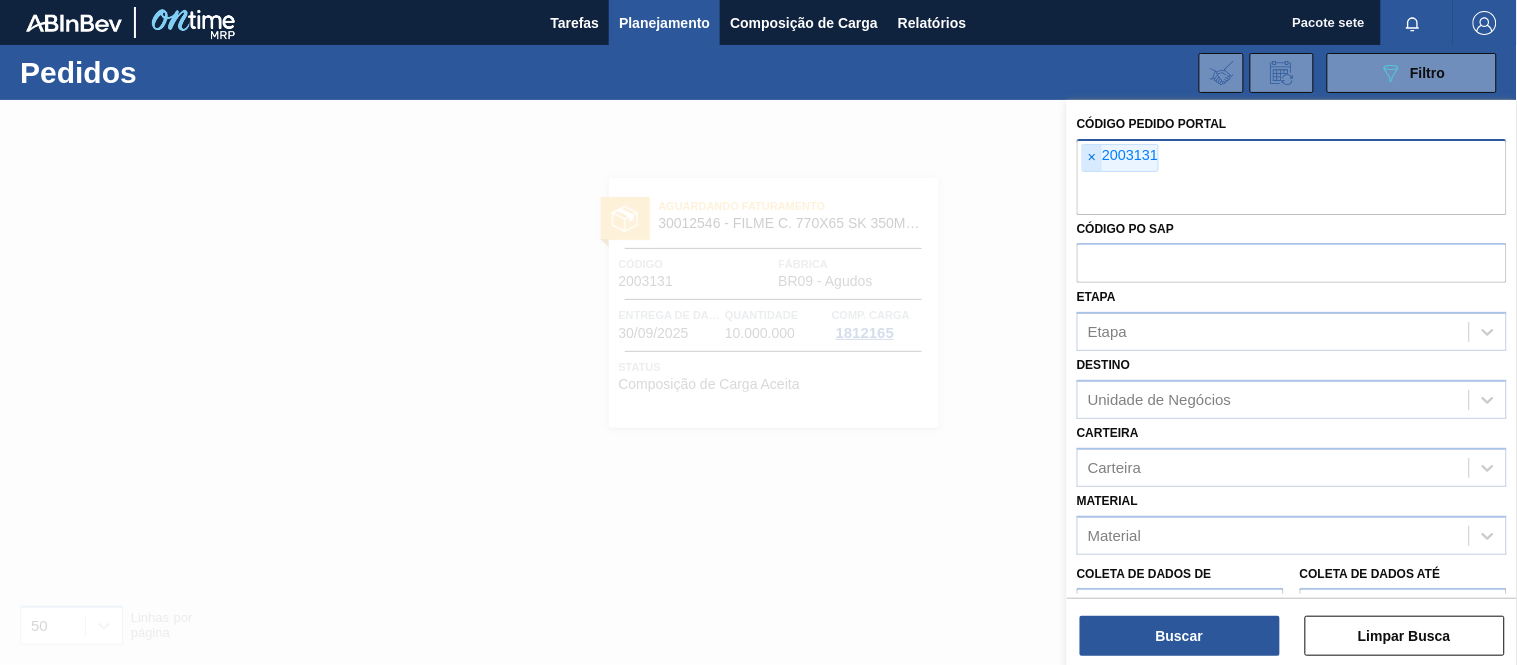 click on "×" at bounding box center (1092, 158) 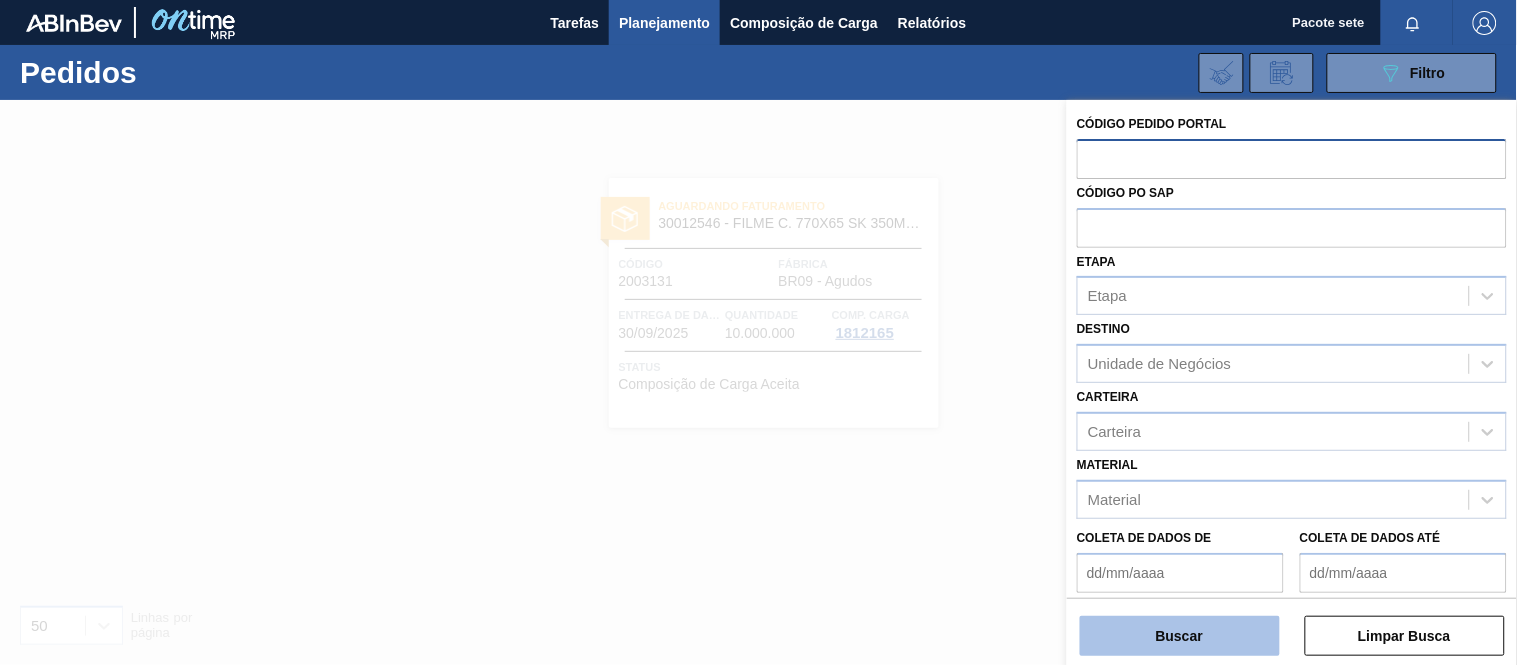 click on "Buscar" at bounding box center (1180, 636) 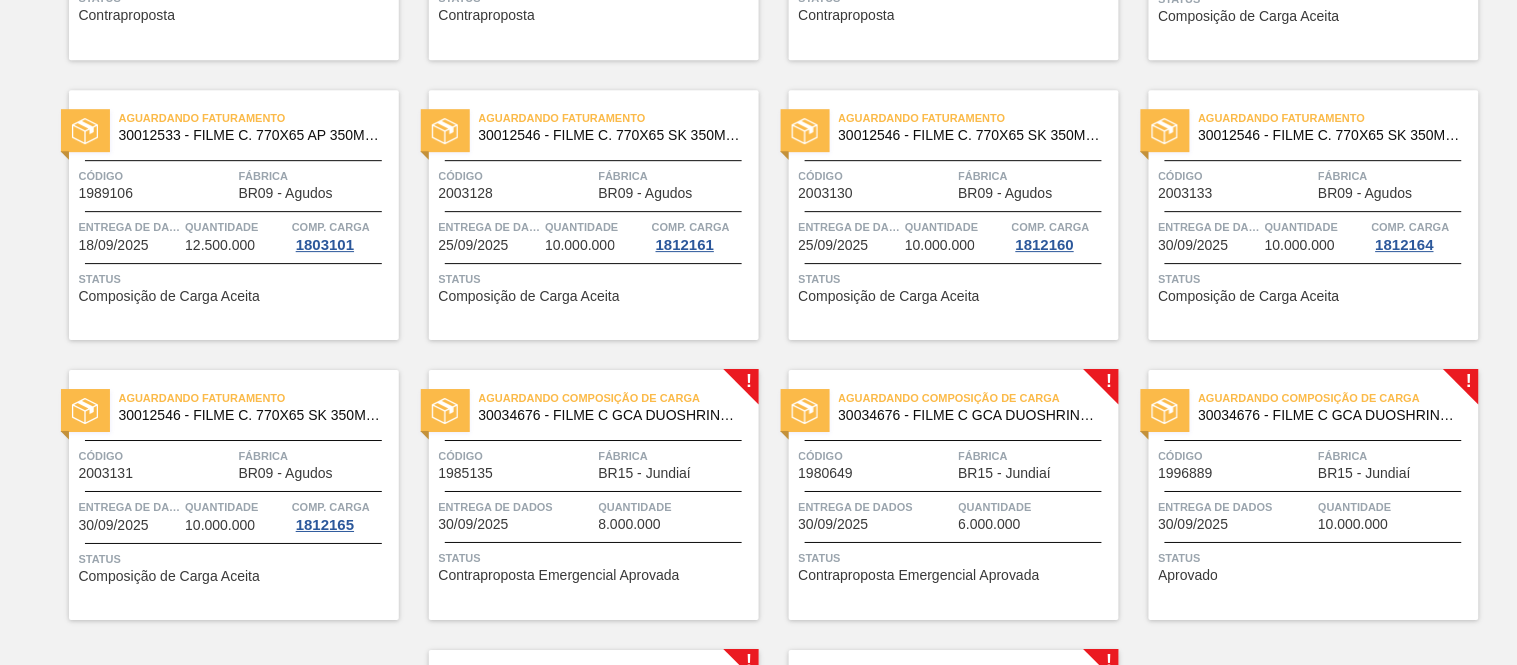 scroll, scrollTop: 1666, scrollLeft: 0, axis: vertical 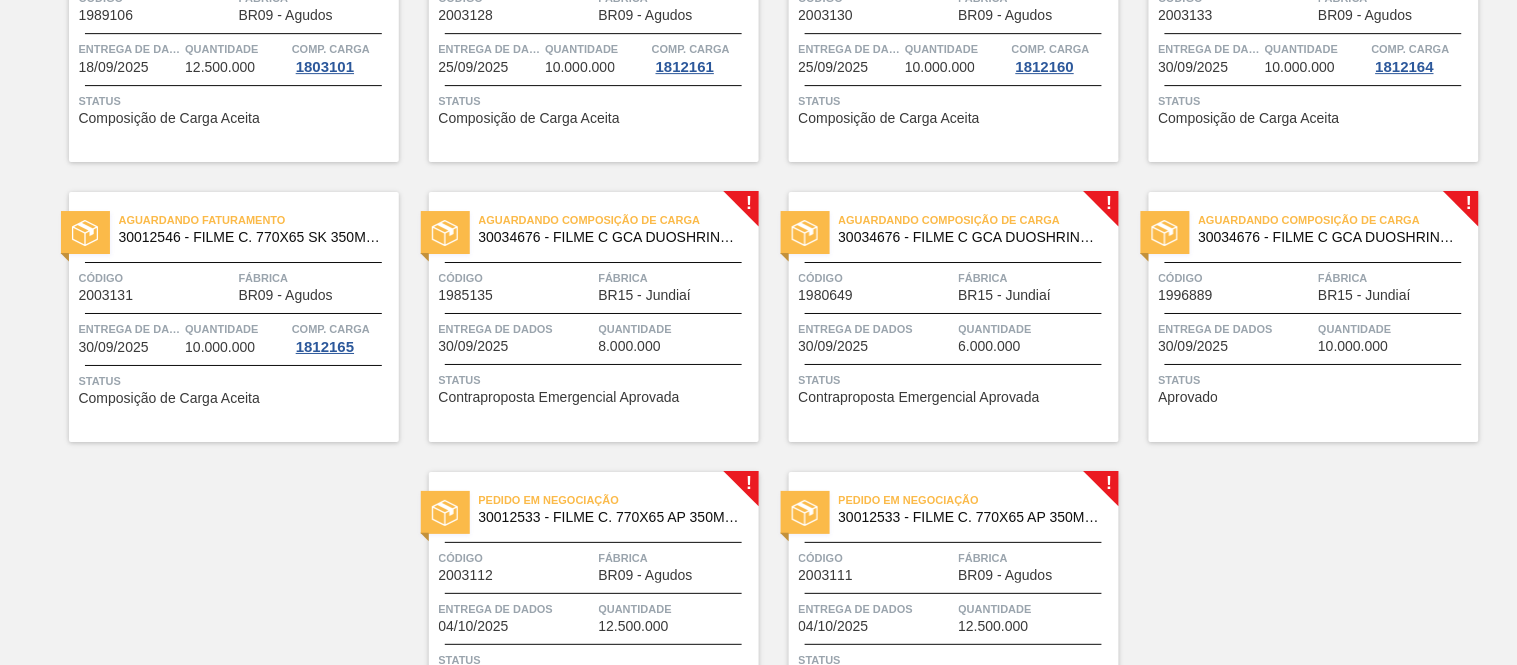 click on "Código [NUMBER]" at bounding box center [516, 285] 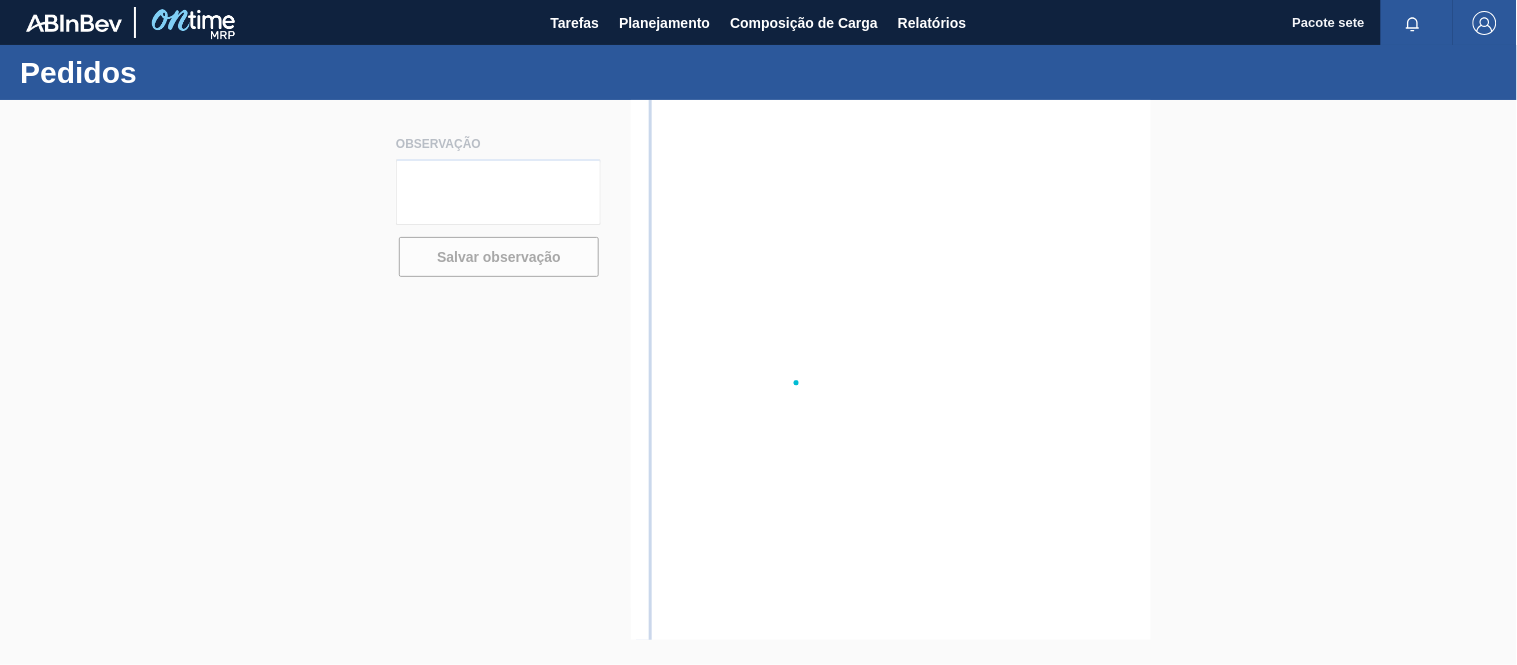 scroll, scrollTop: 0, scrollLeft: 0, axis: both 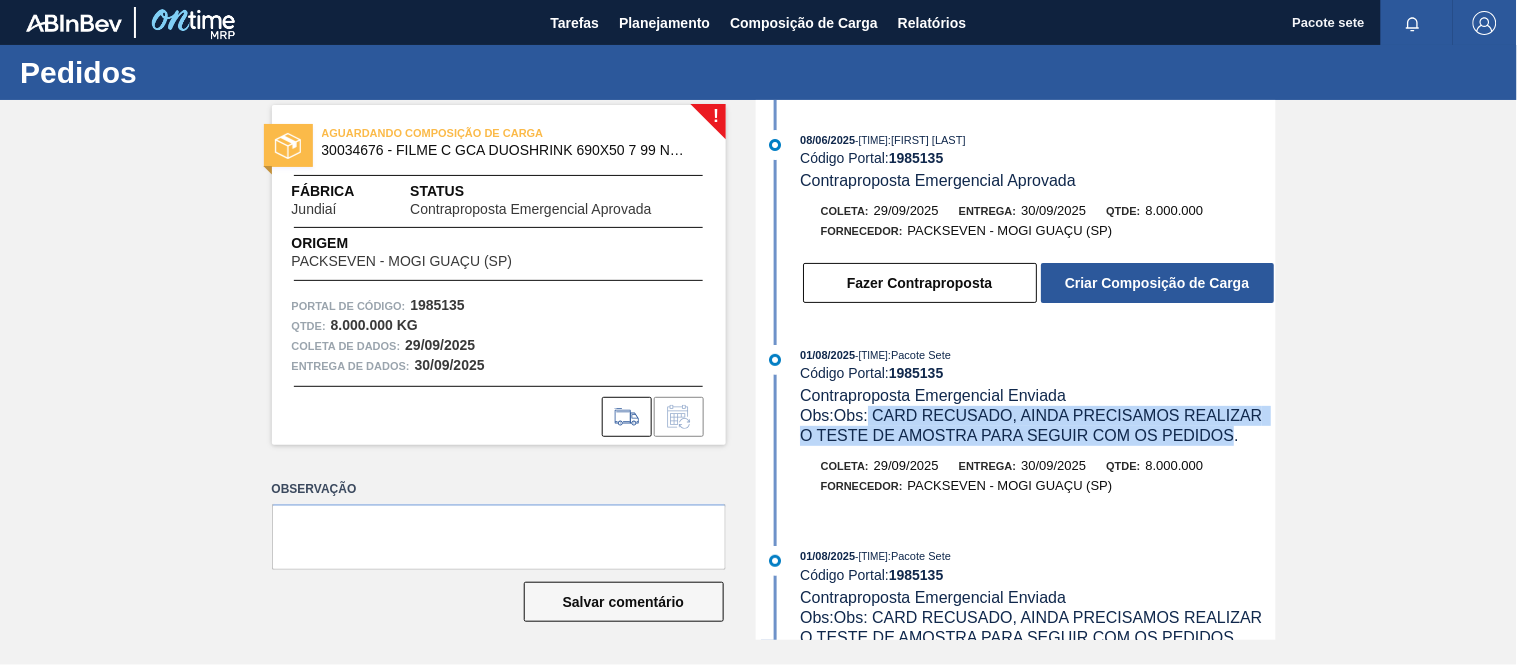 drag, startPoint x: 1231, startPoint y: 438, endPoint x: 871, endPoint y: 425, distance: 360.23465 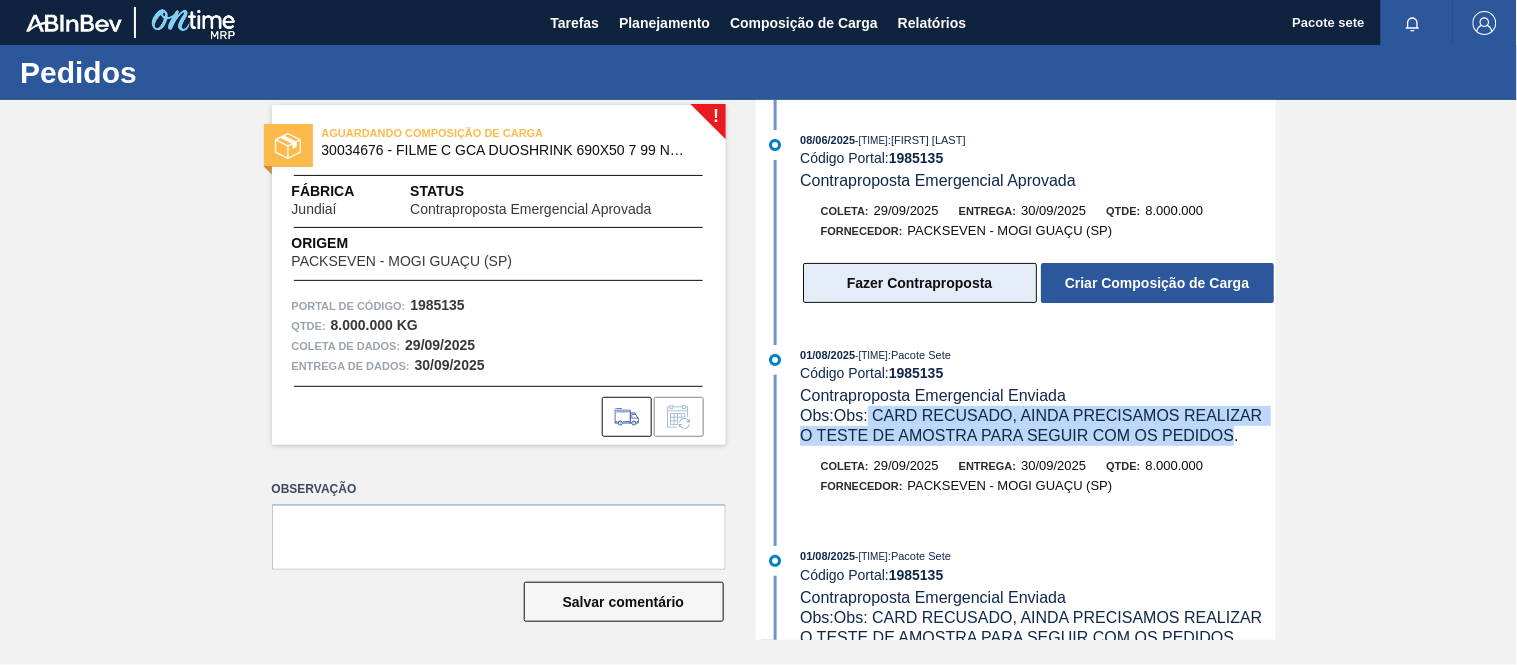 click on "Fazer Contraproposta" at bounding box center [919, 283] 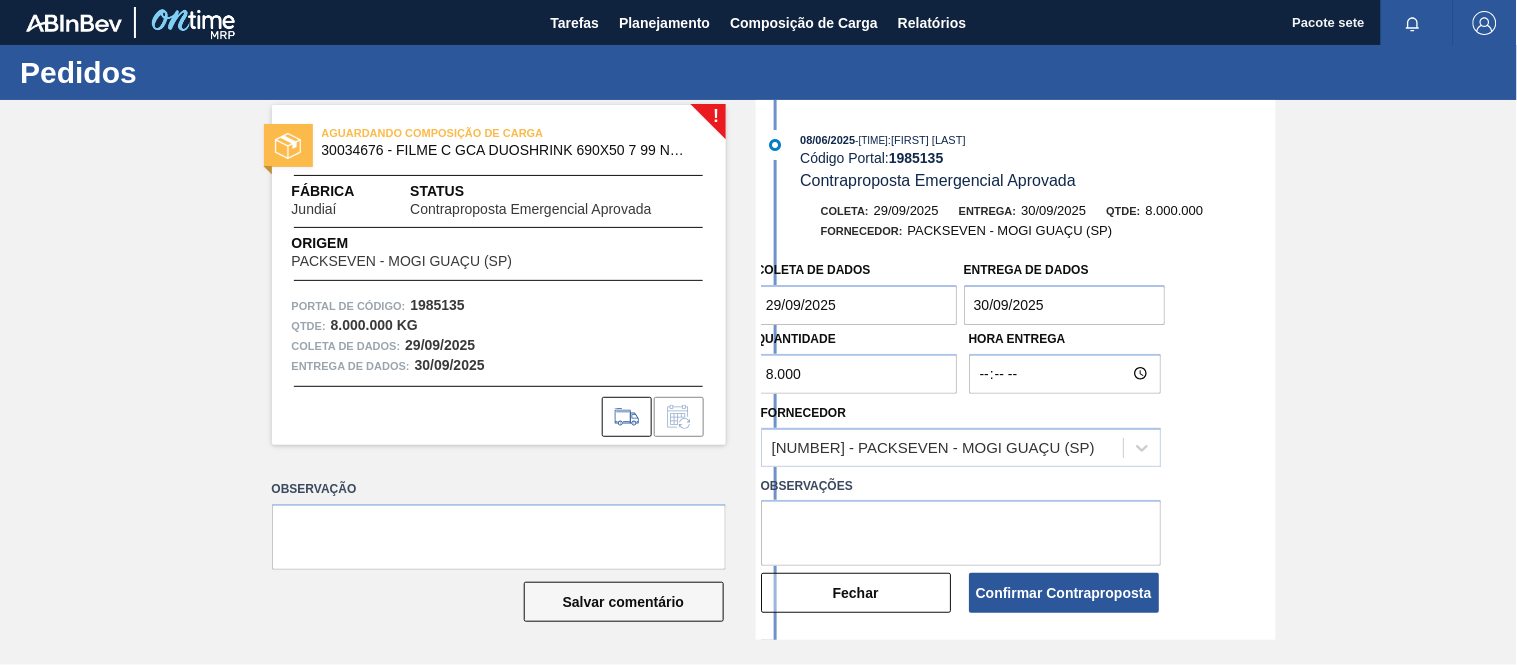 click on "30/09/2025" at bounding box center [1065, 305] 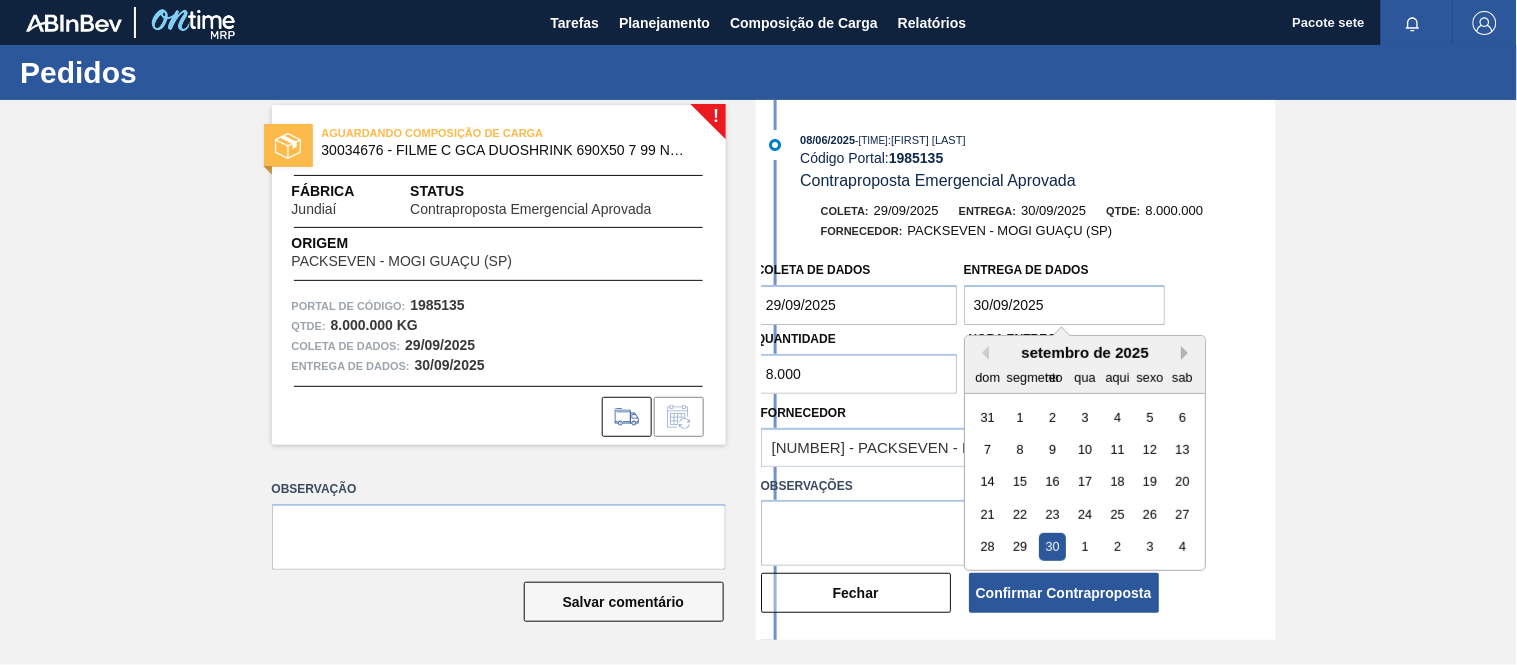 click on "Próximo mês" at bounding box center [1188, 353] 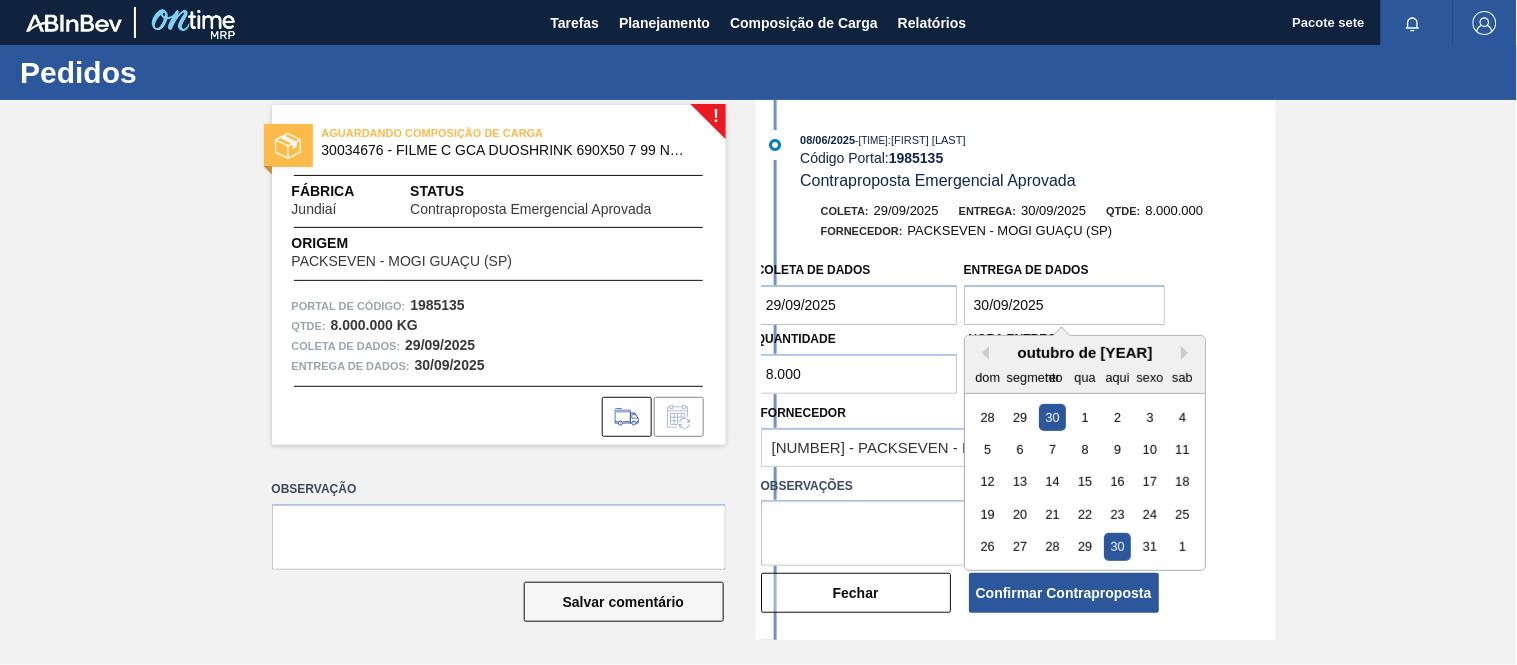 click on "30" at bounding box center [1117, 546] 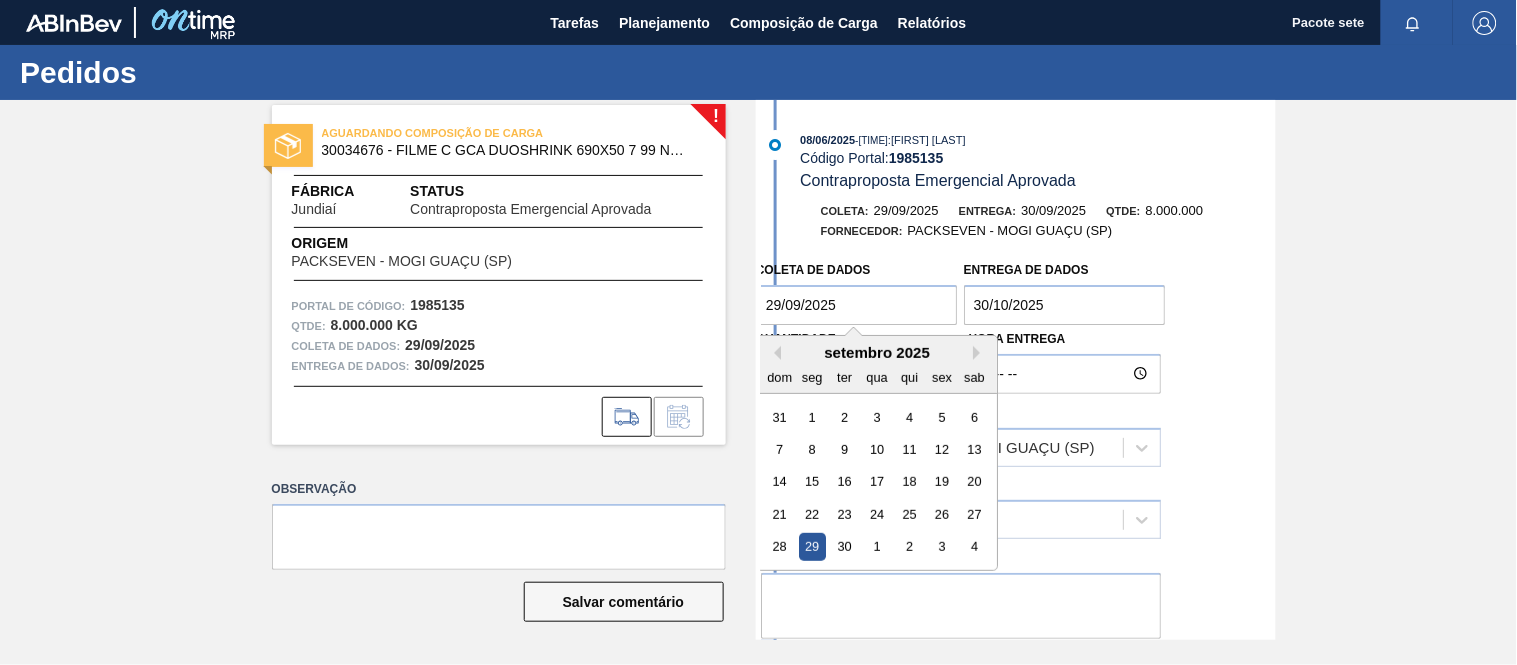 click on "29/09/2025" at bounding box center [857, 305] 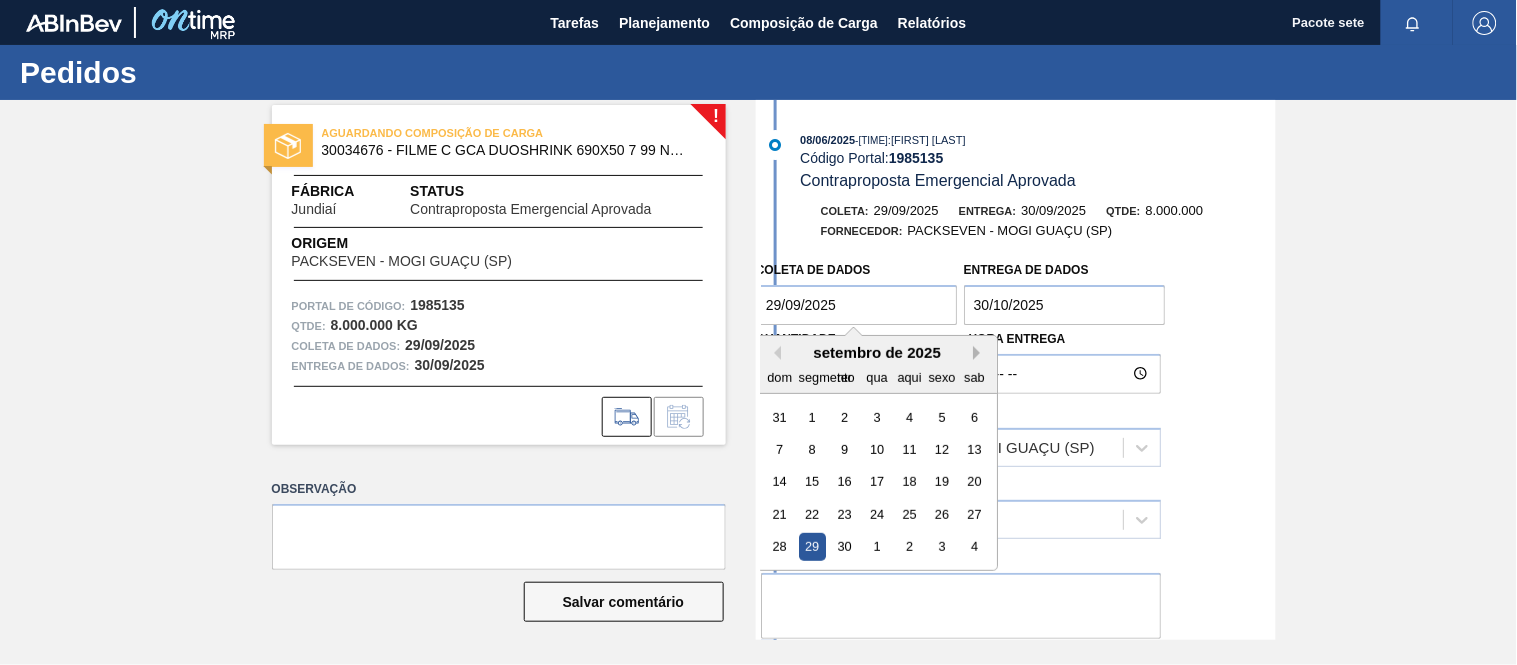 click on "Próximo mês" at bounding box center [980, 353] 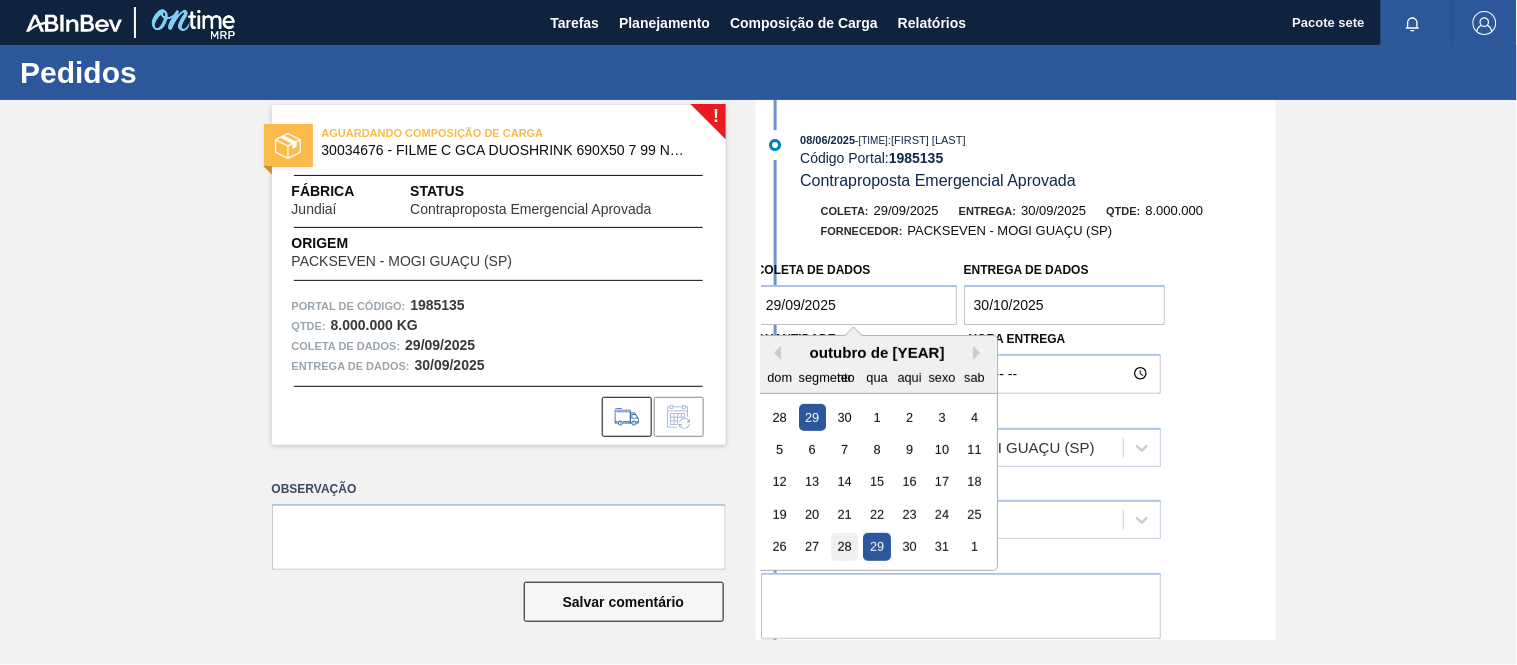 click on "28" at bounding box center (844, 546) 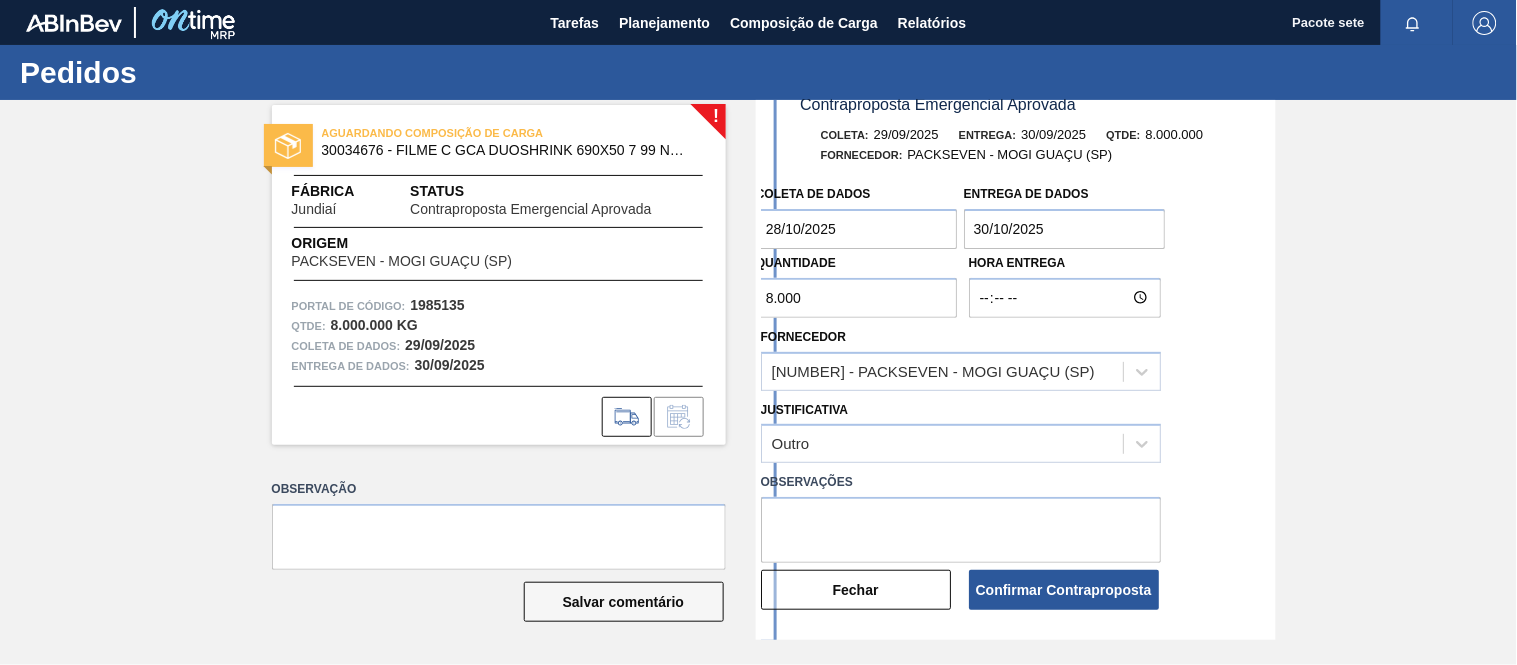 scroll, scrollTop: 111, scrollLeft: 0, axis: vertical 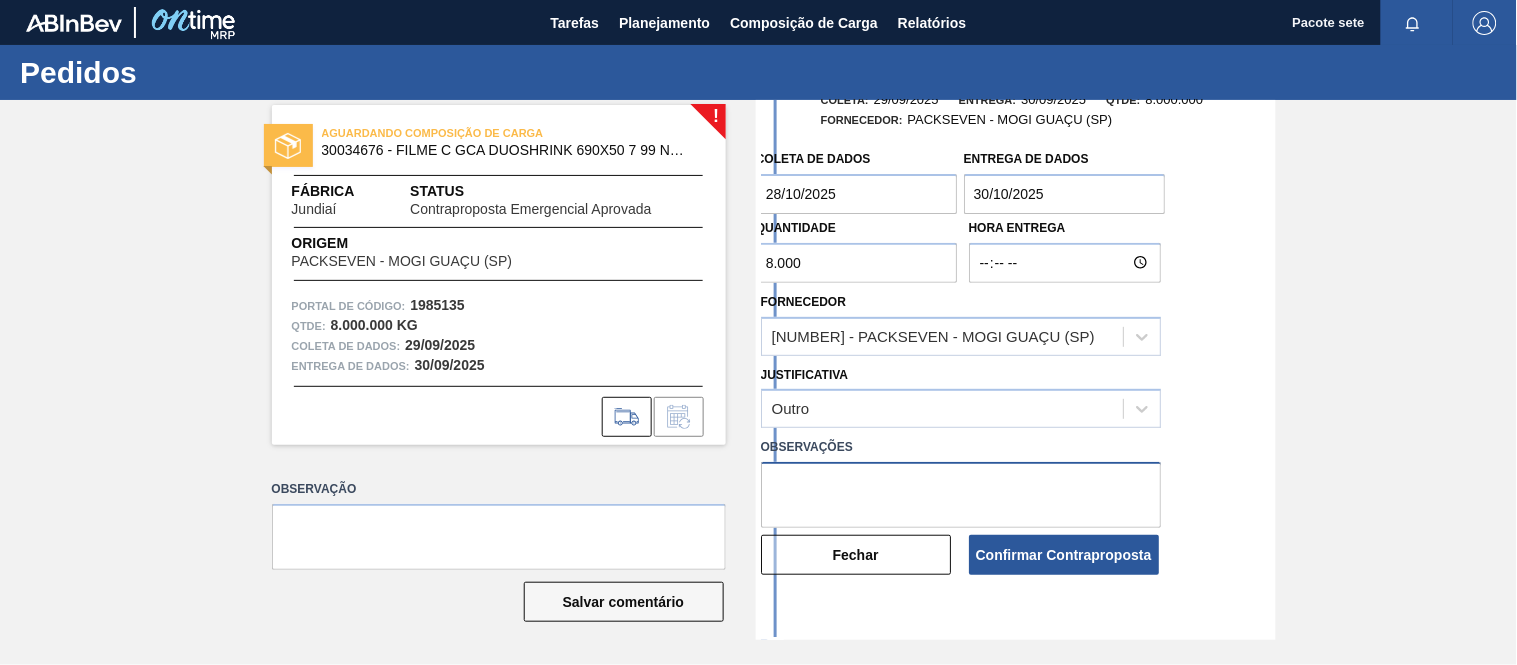 click at bounding box center [961, 495] 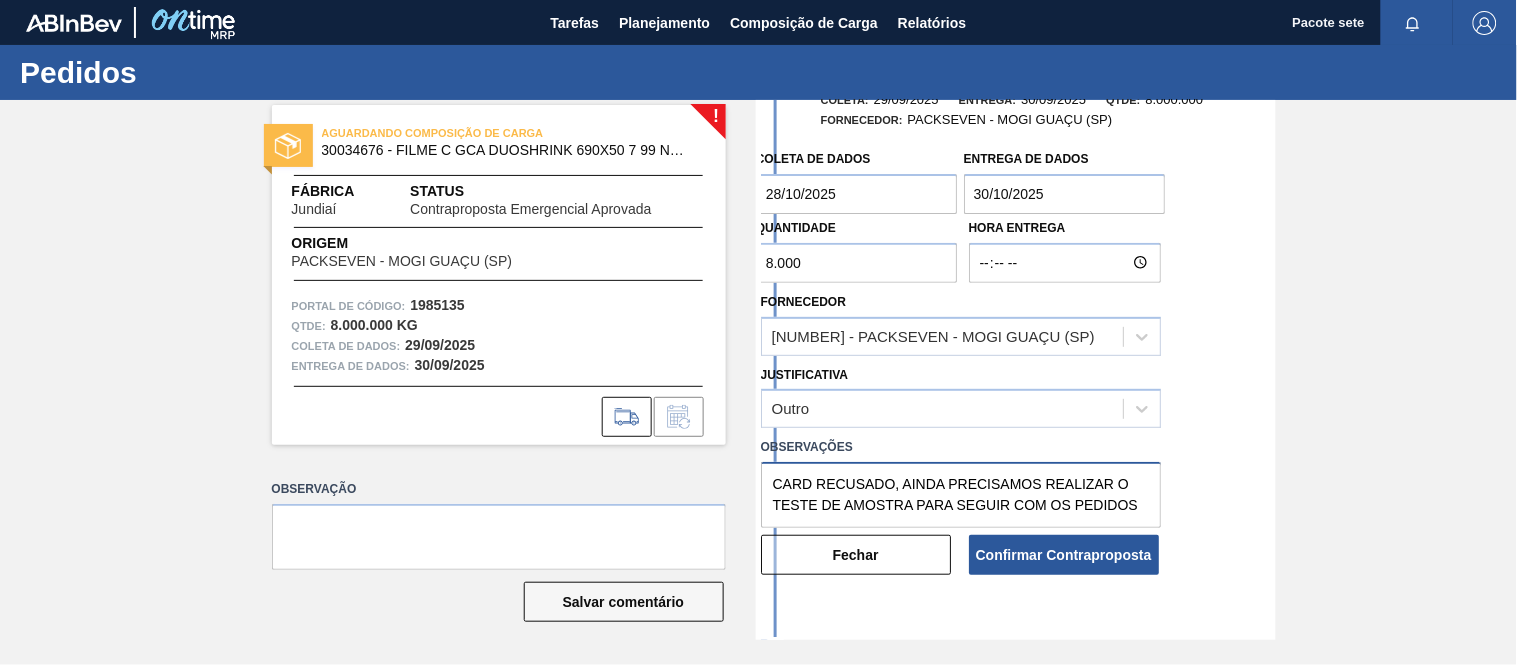 scroll, scrollTop: 6, scrollLeft: 0, axis: vertical 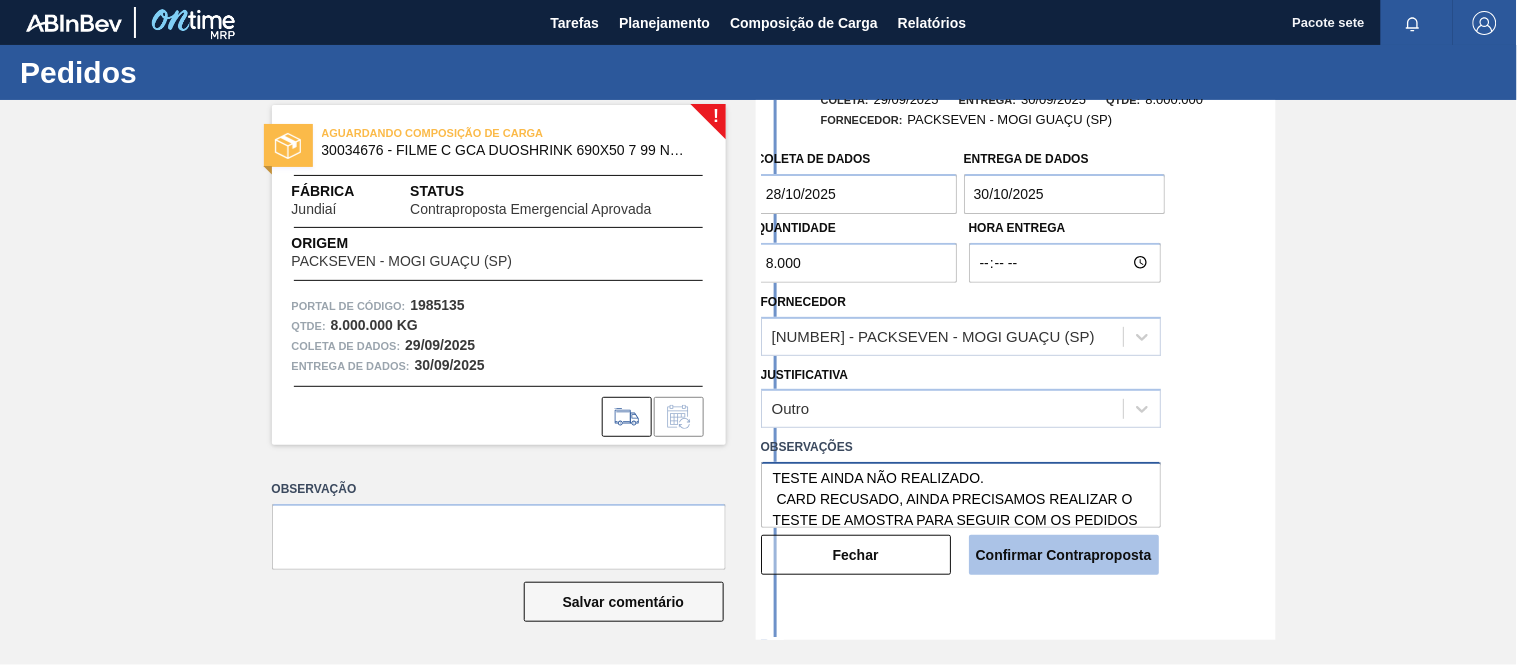 type on "TESTE AINDA NÃO REALIZADO.
CARD RECUSADO, AINDA PRECISAMOS REALIZAR O TESTE DE AMOSTRA PARA SEGUIR COM OS PEDIDOS" 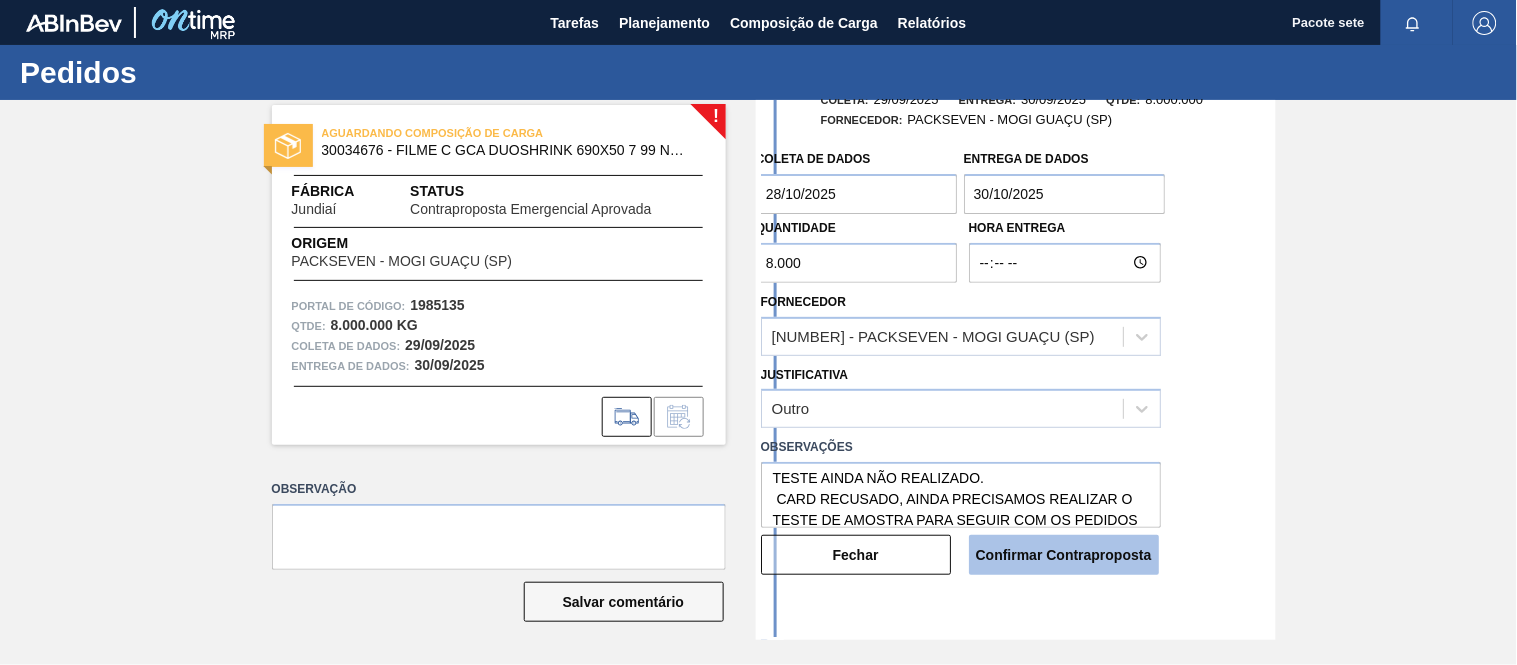 click on "Confirmar Contraproposta" at bounding box center [1064, 555] 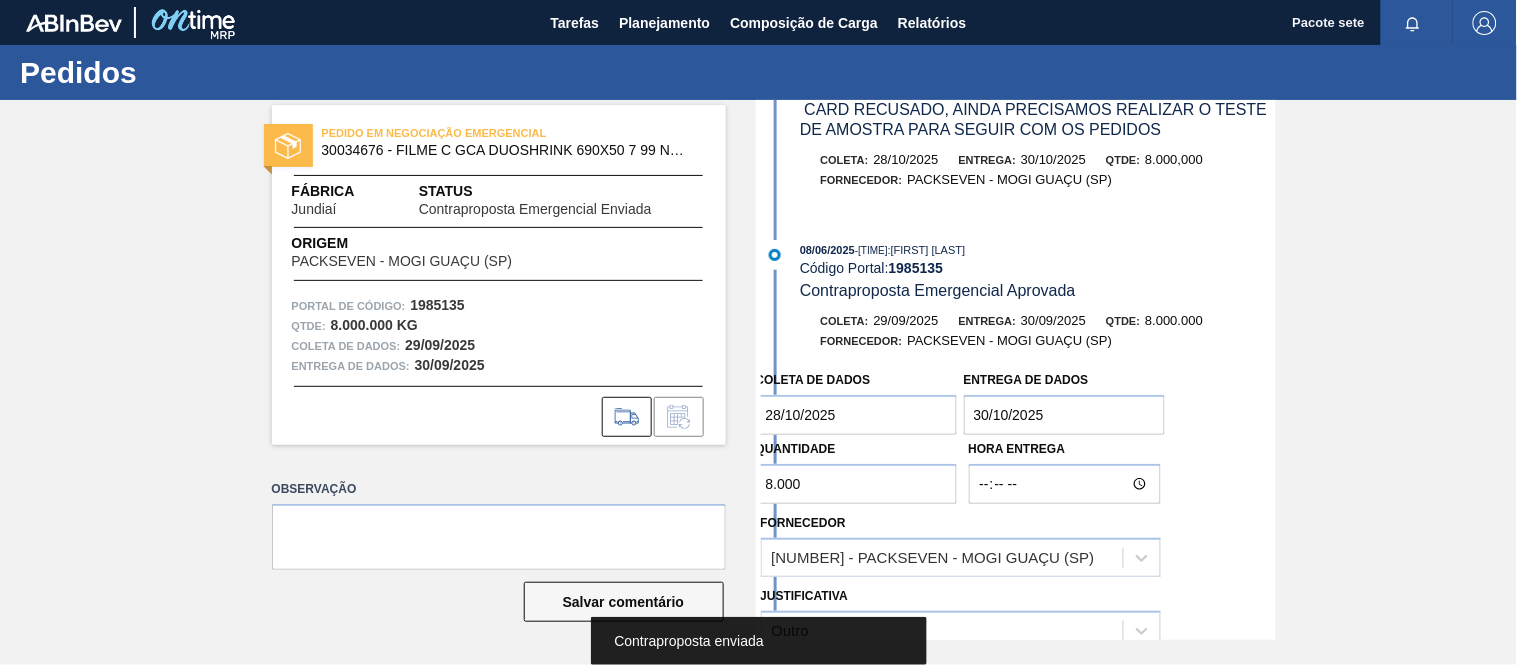 scroll, scrollTop: 334, scrollLeft: 0, axis: vertical 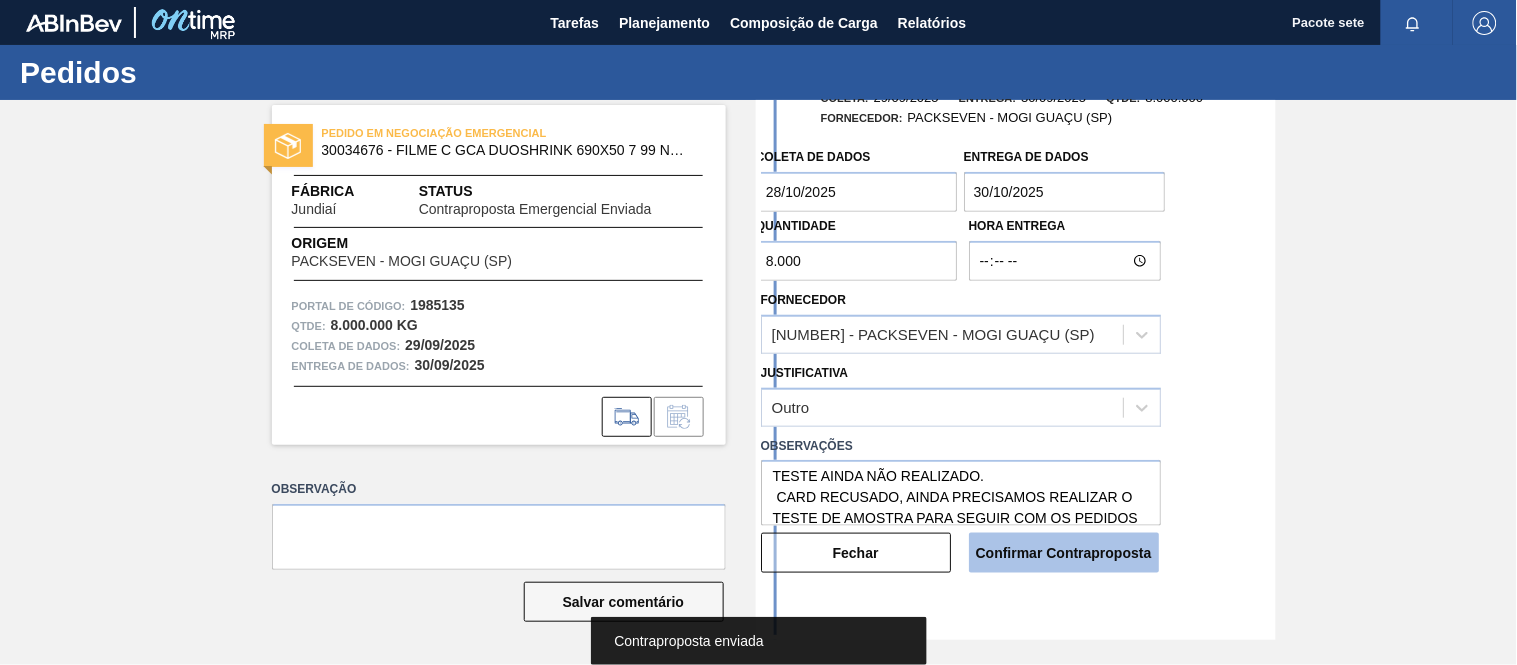 click on "Confirmar Contraproposta" at bounding box center [1064, 553] 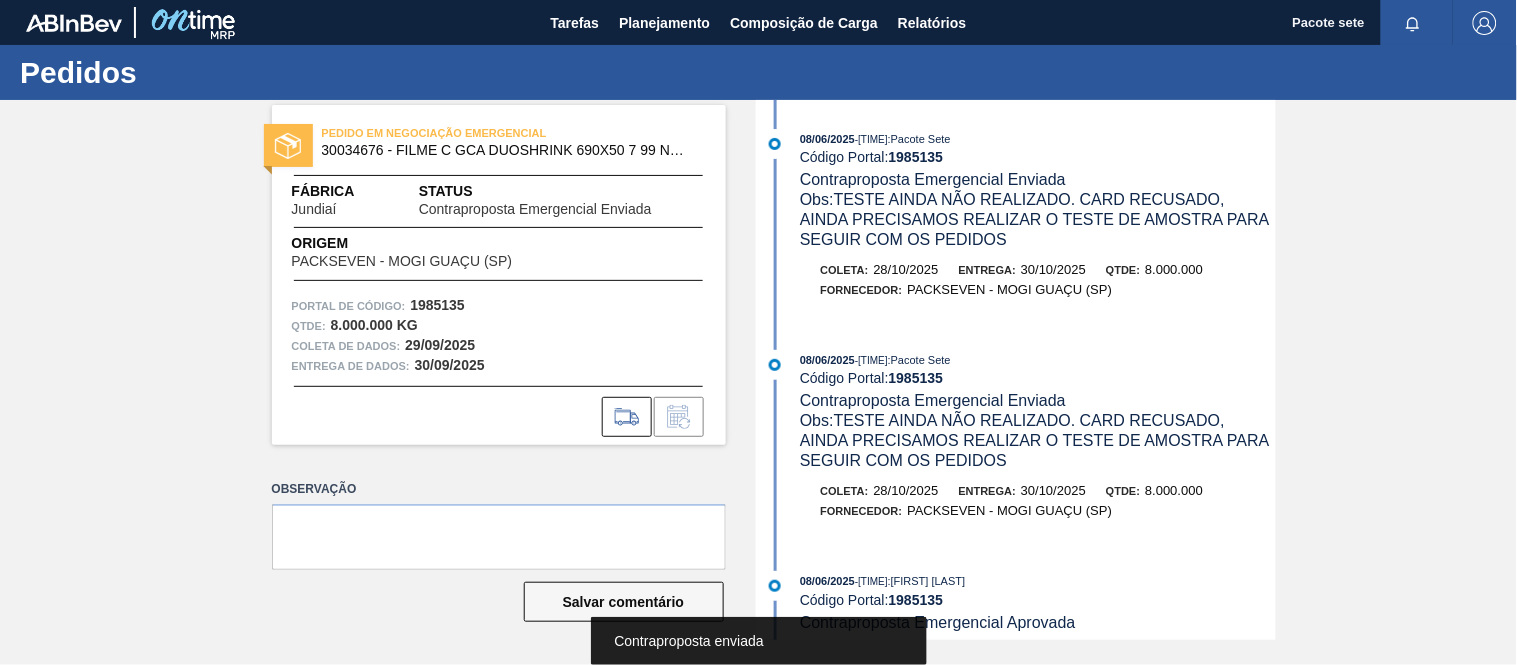 scroll, scrollTop: 0, scrollLeft: 0, axis: both 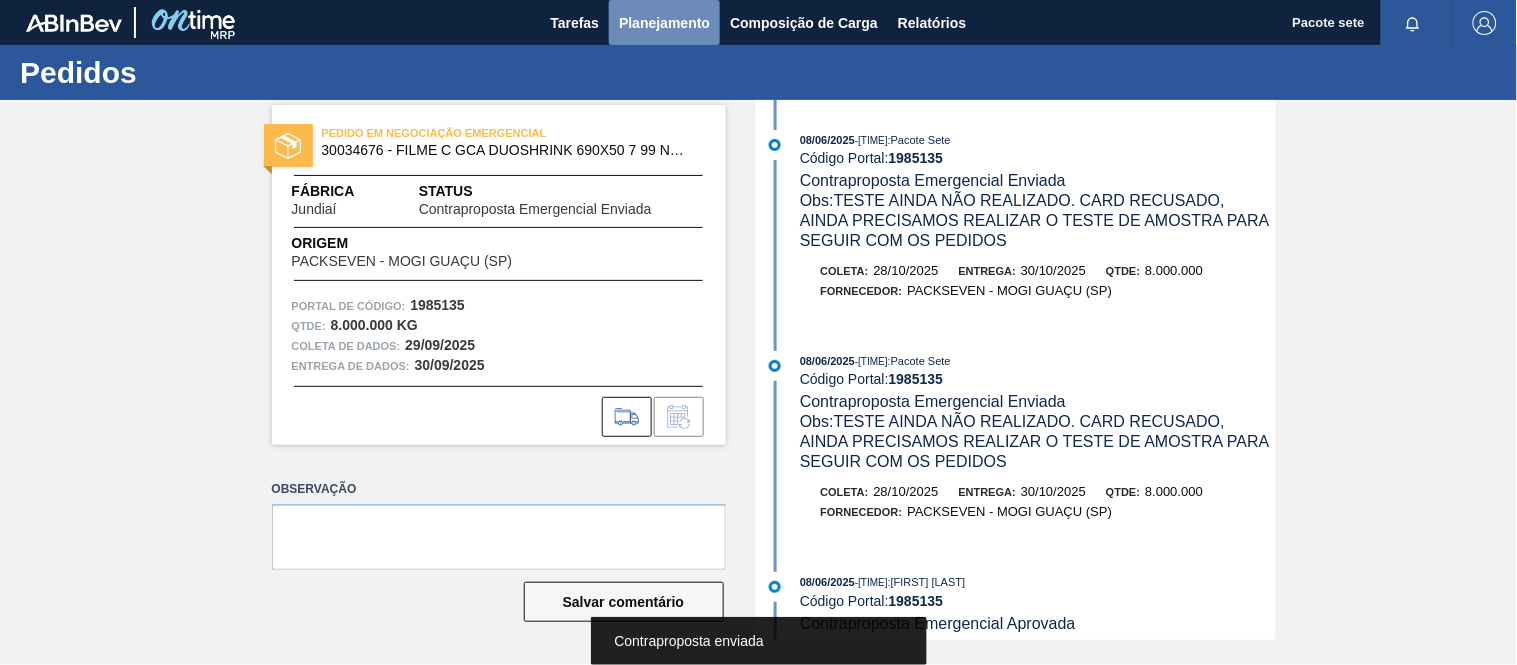 click on "Planejamento" at bounding box center [664, 23] 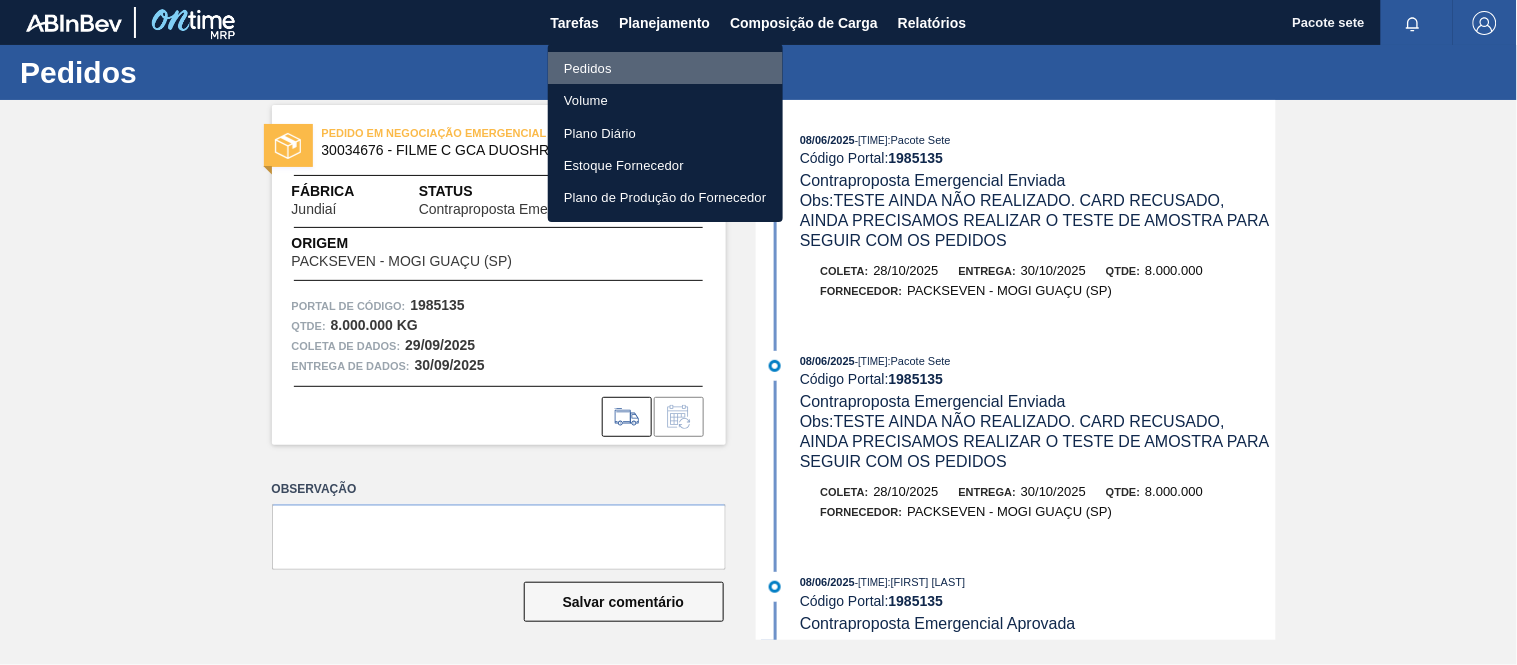 click on "Pedidos" at bounding box center [588, 68] 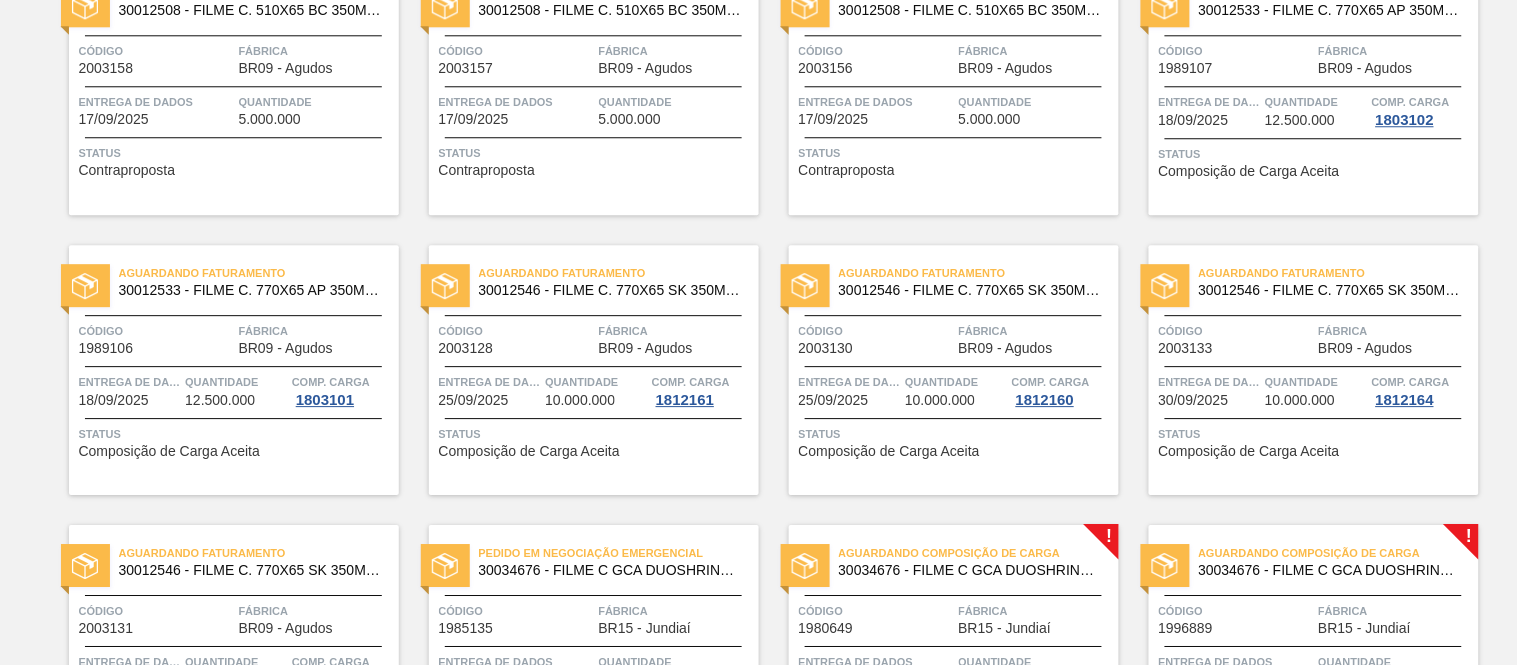 scroll, scrollTop: 1796, scrollLeft: 0, axis: vertical 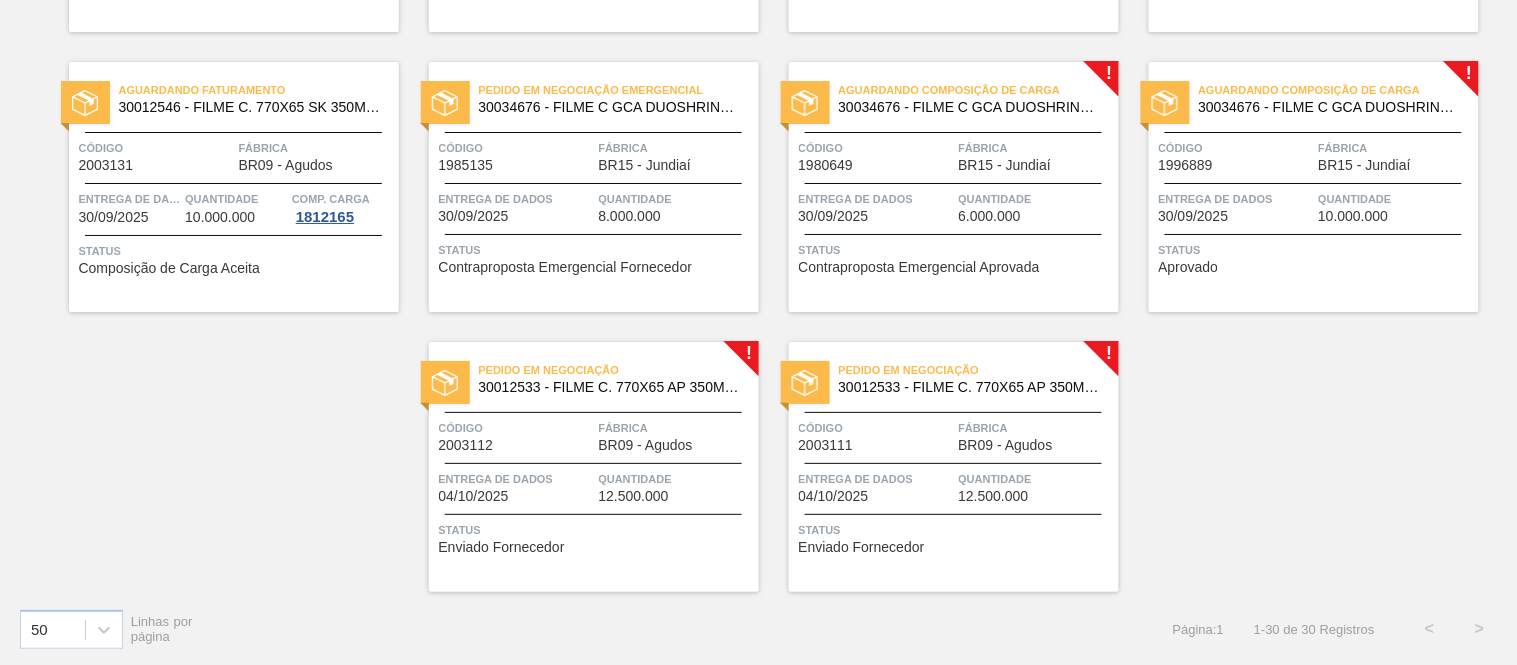 click on "30034676 - FILME C GCA DUOSHRINK 690X50 7 99 NIV25" at bounding box center [1027, 107] 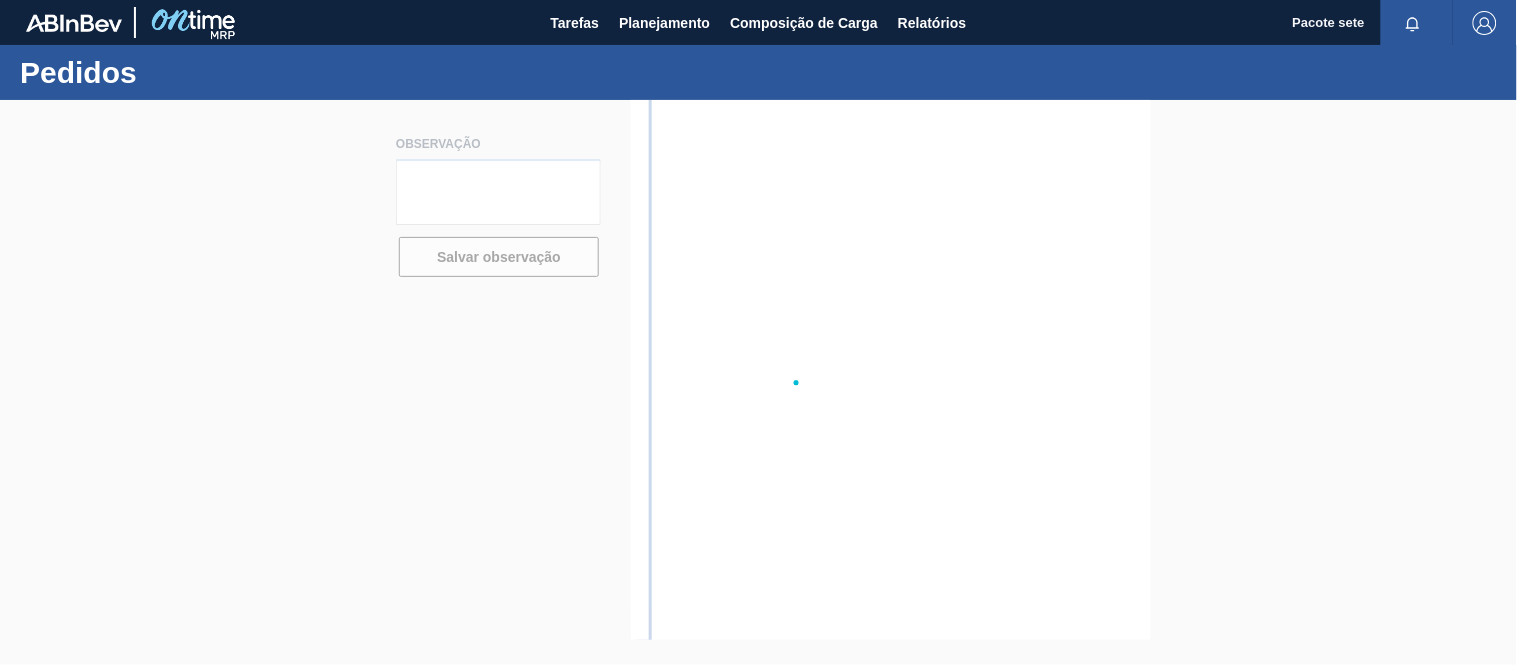 scroll, scrollTop: 0, scrollLeft: 0, axis: both 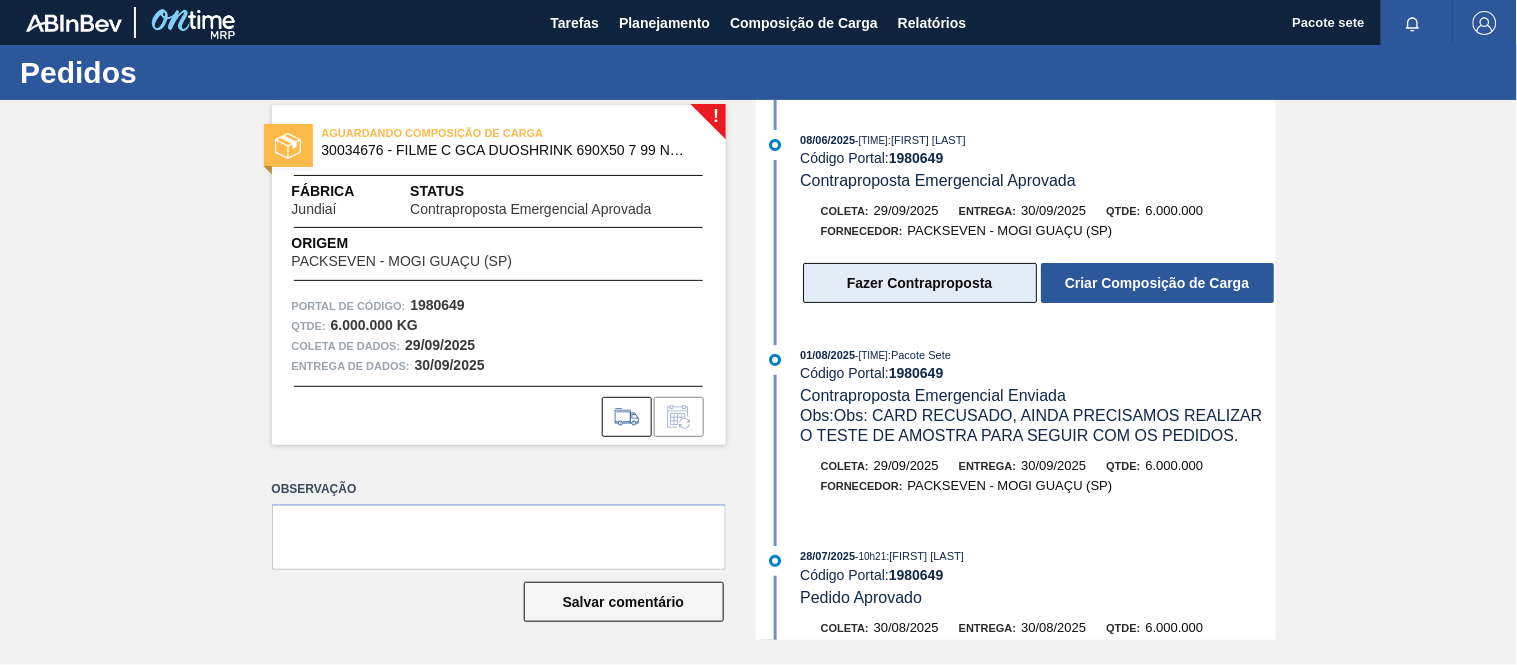 click on "Fazer Contraproposta" at bounding box center [919, 283] 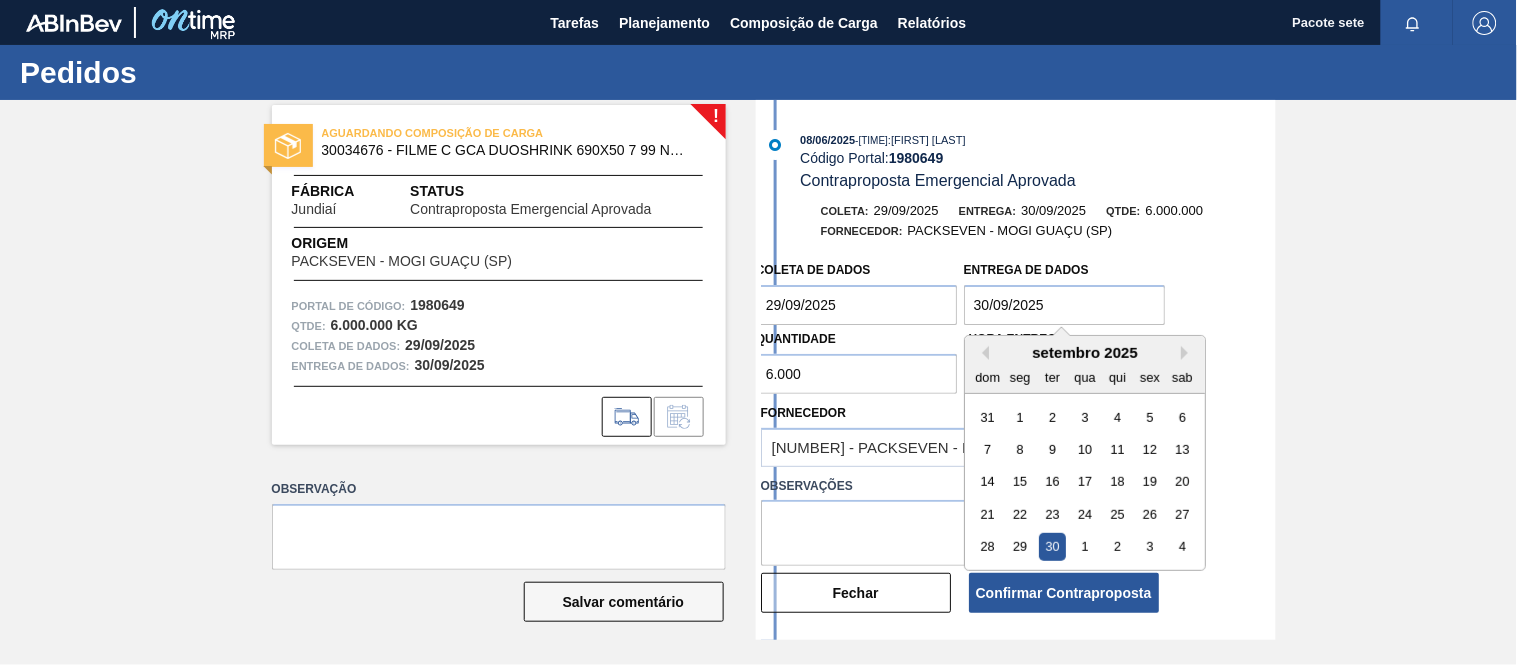 click on "30/09/2025" at bounding box center [1065, 305] 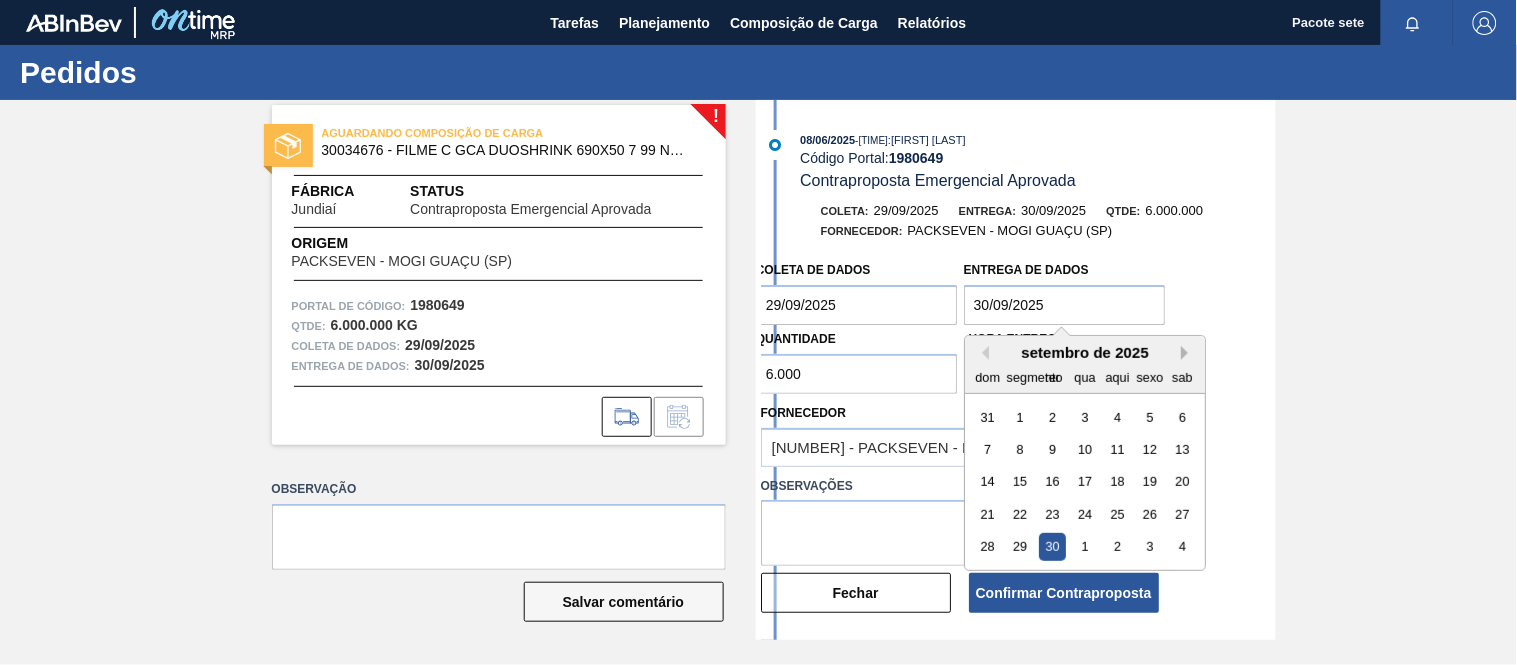 click on "Próximo mês" at bounding box center (1188, 353) 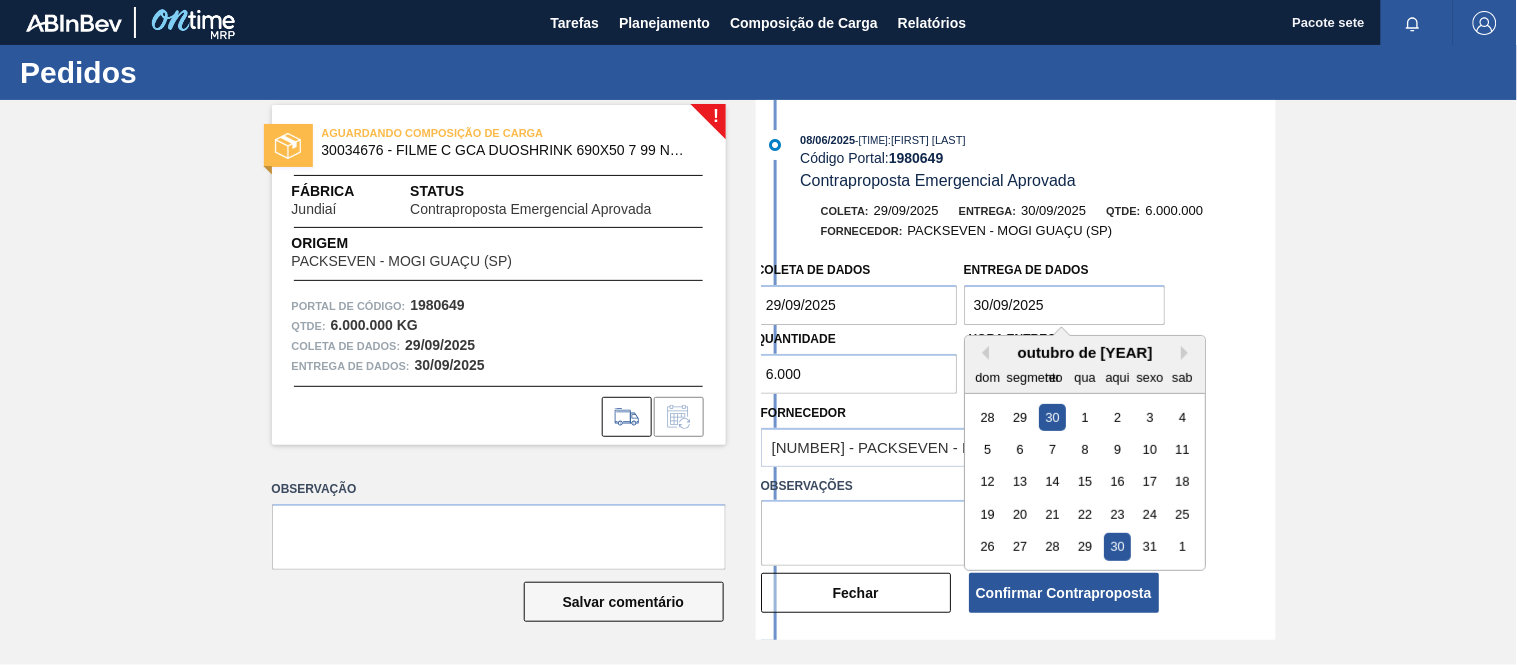 click on "30" at bounding box center [1117, 546] 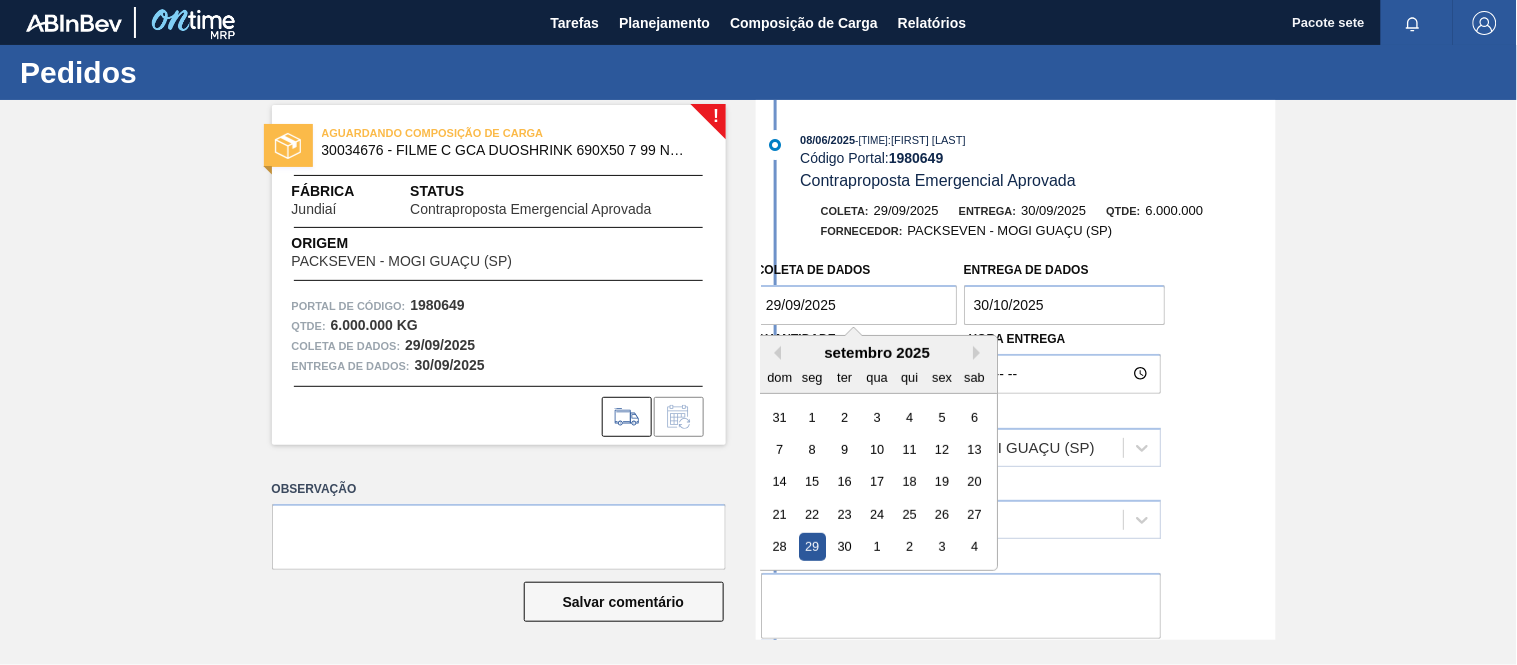 click on "29/09/2025" at bounding box center [857, 305] 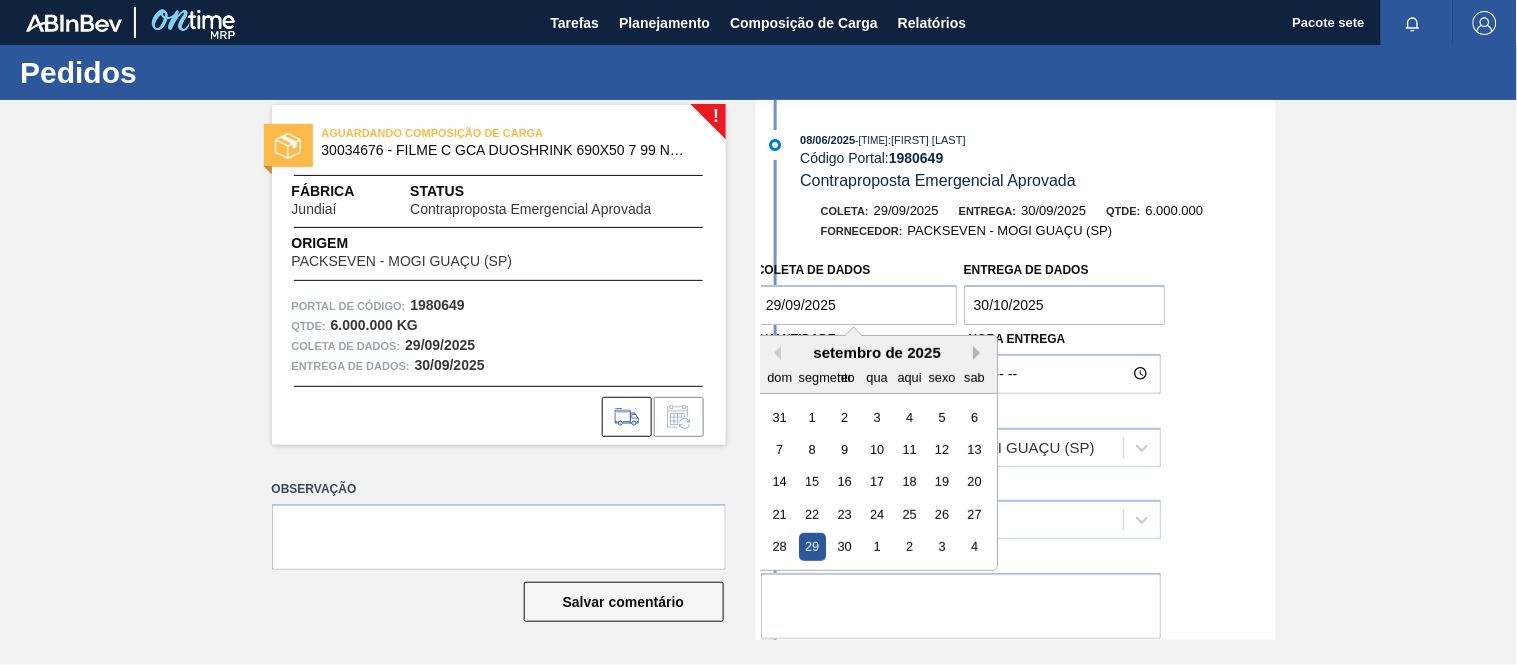 click on "Próximo mês" at bounding box center (980, 353) 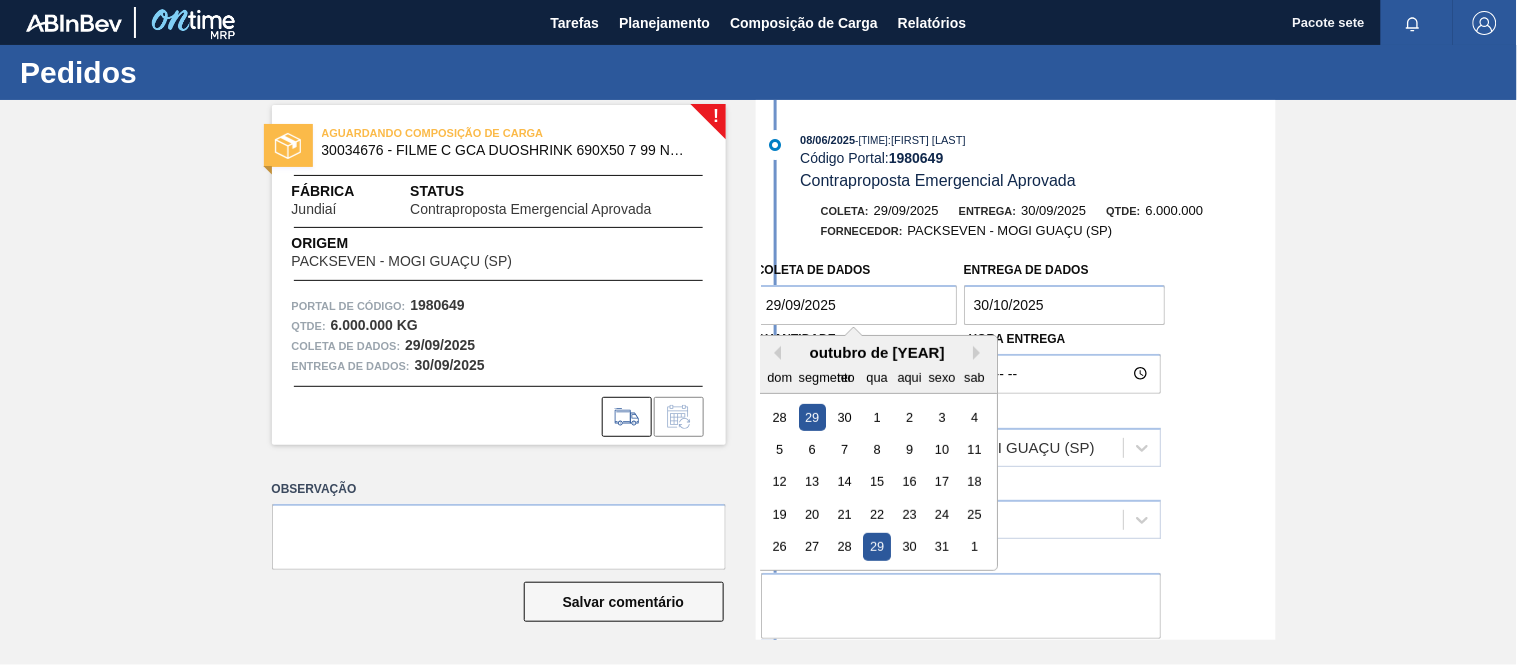 click on "29" at bounding box center [876, 546] 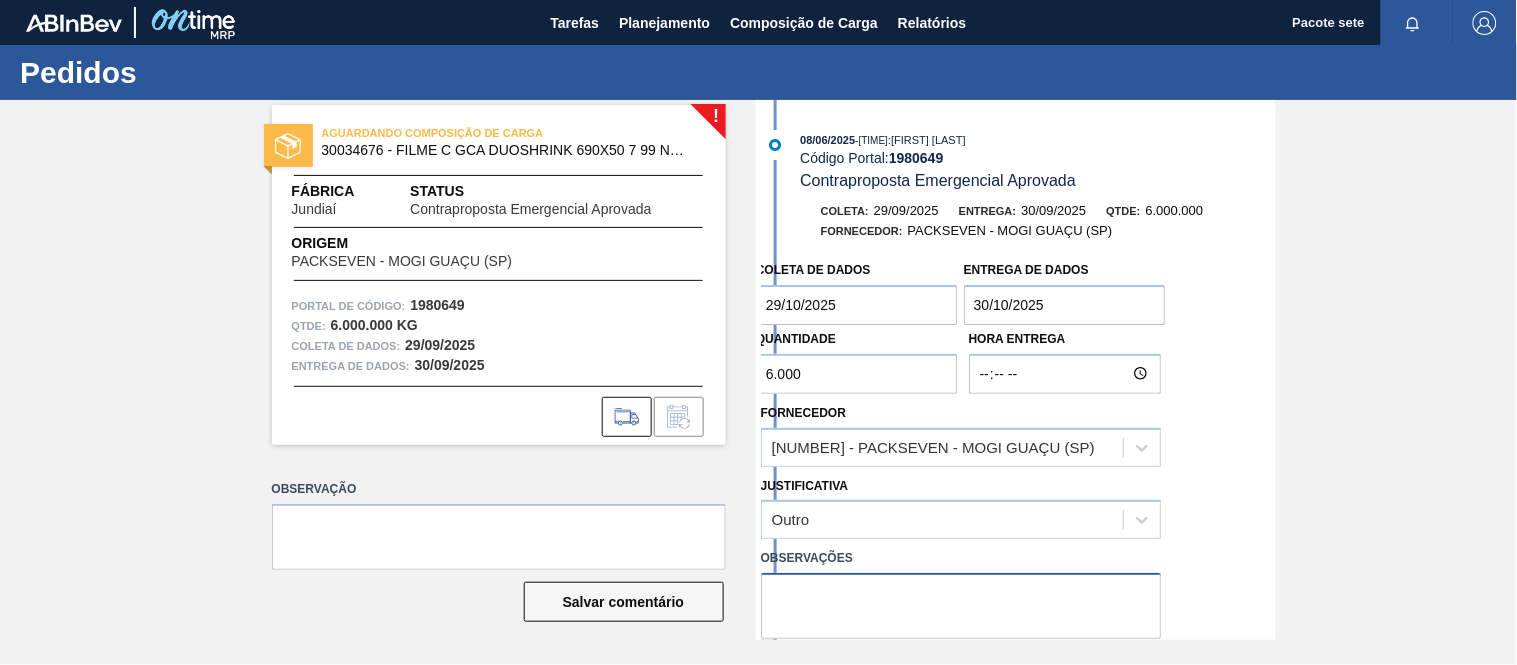 click at bounding box center [961, 606] 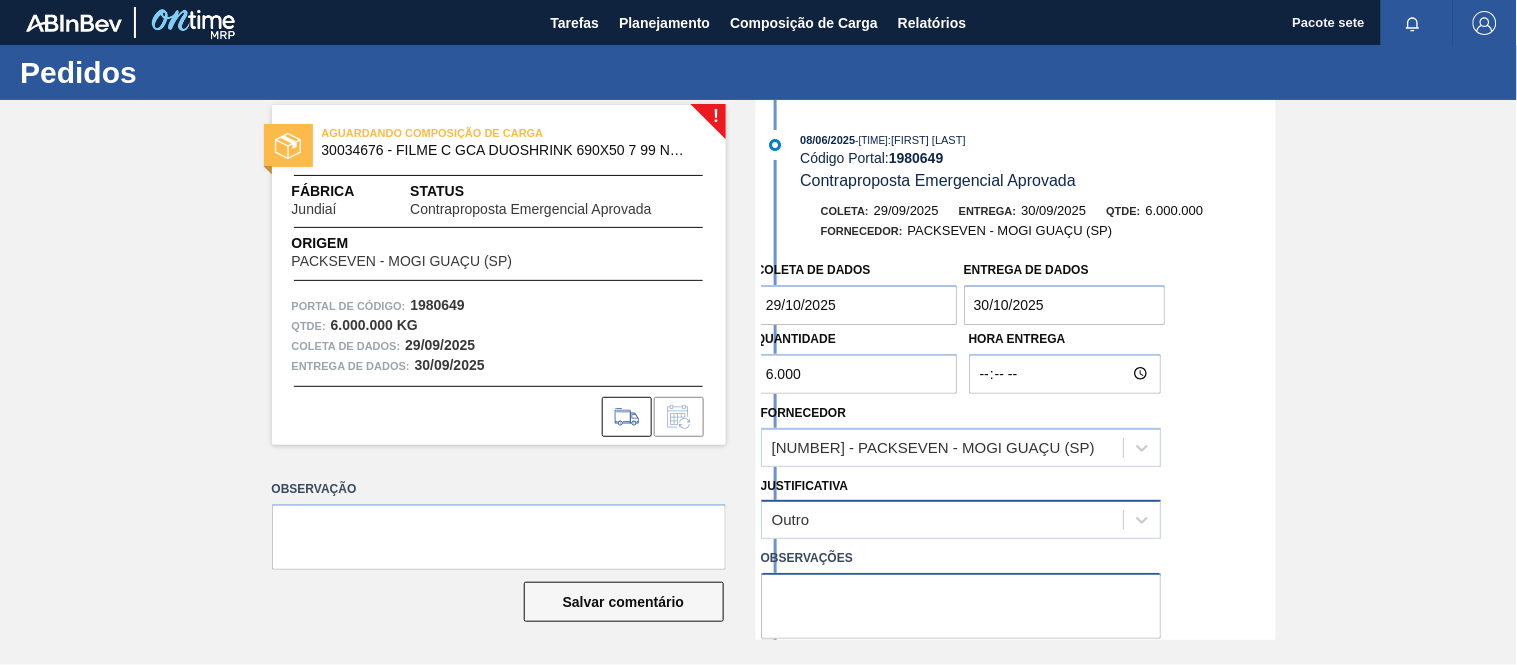 paste on "TESTE AINDA NÃO REALIZADO.
CARD RECUSADO, AINDA PRECISAMOS REALIZAR O TESTE DE AMOSTRA PARA SEGUIR COM OS PEDIDOS" 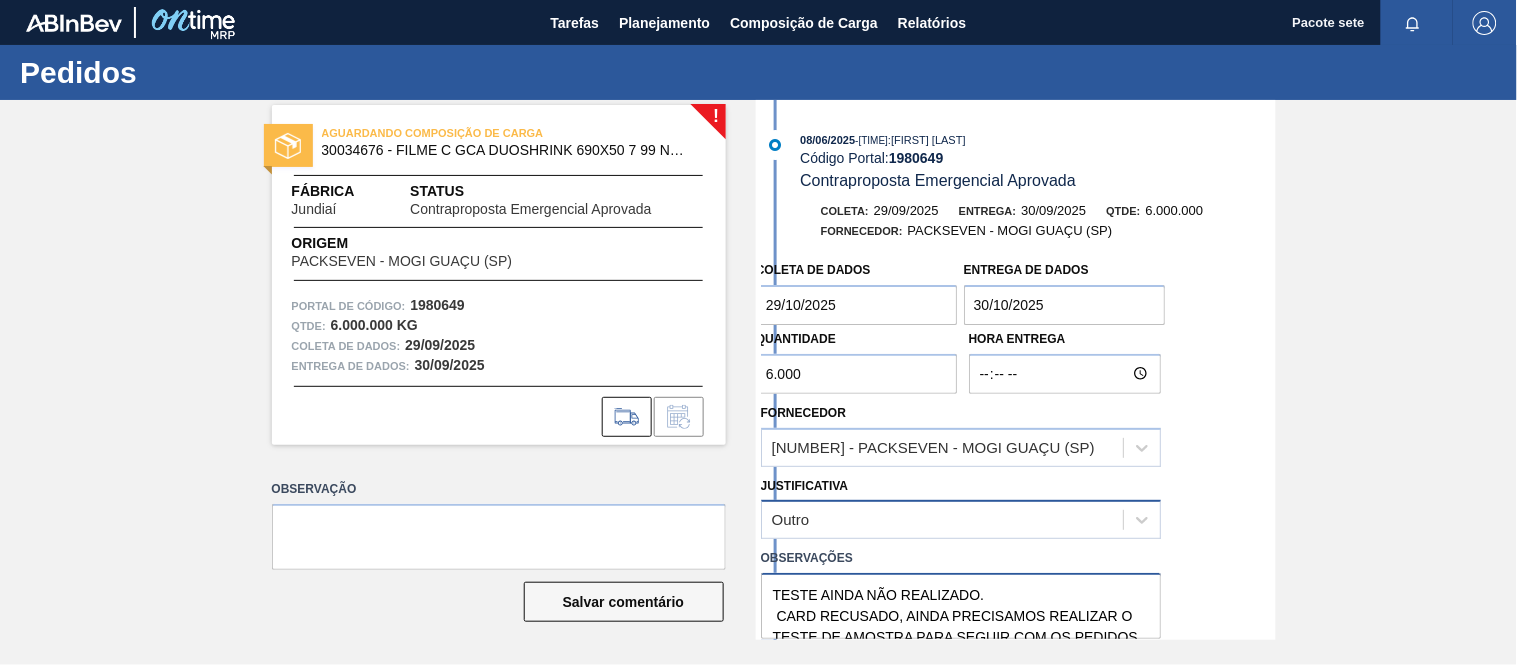 scroll, scrollTop: 6, scrollLeft: 0, axis: vertical 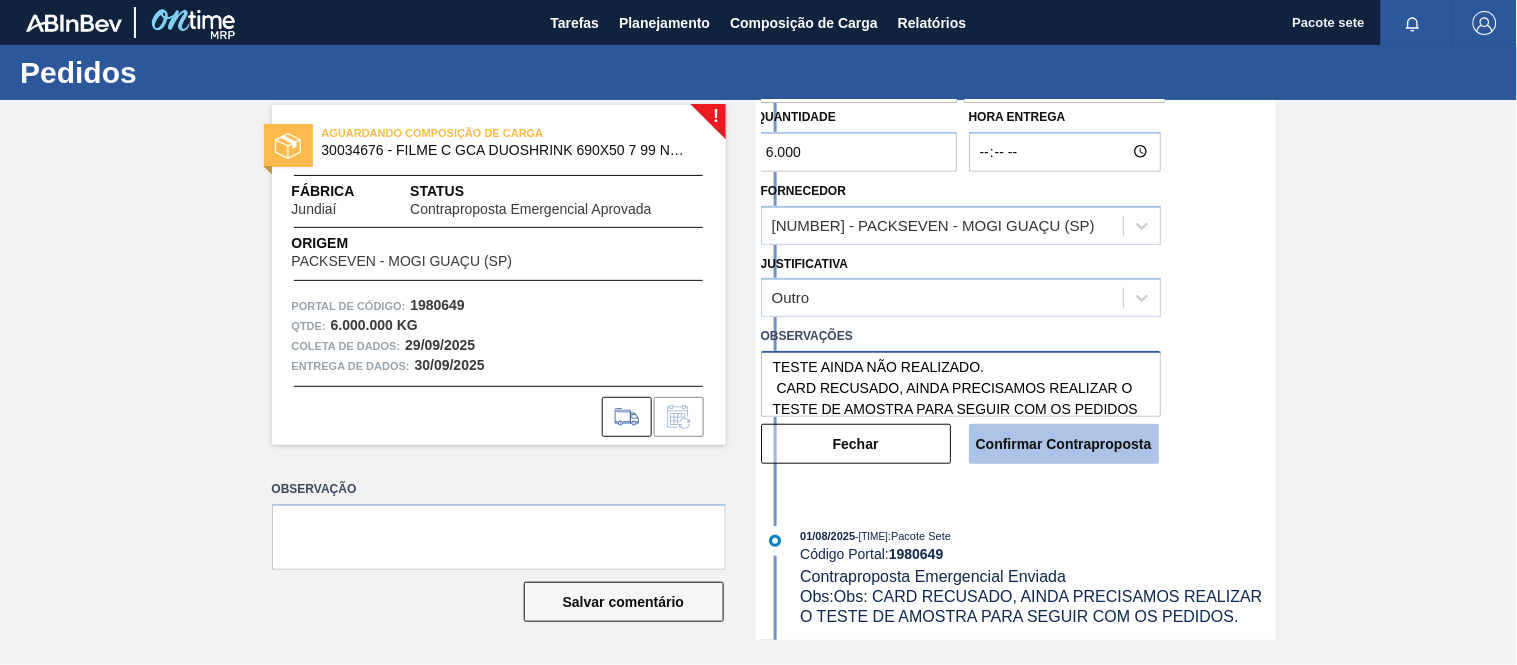 type on "TESTE AINDA NÃO REALIZADO.
CARD RECUSADO, AINDA PRECISAMOS REALIZAR O TESTE DE AMOSTRA PARA SEGUIR COM OS PEDIDOS" 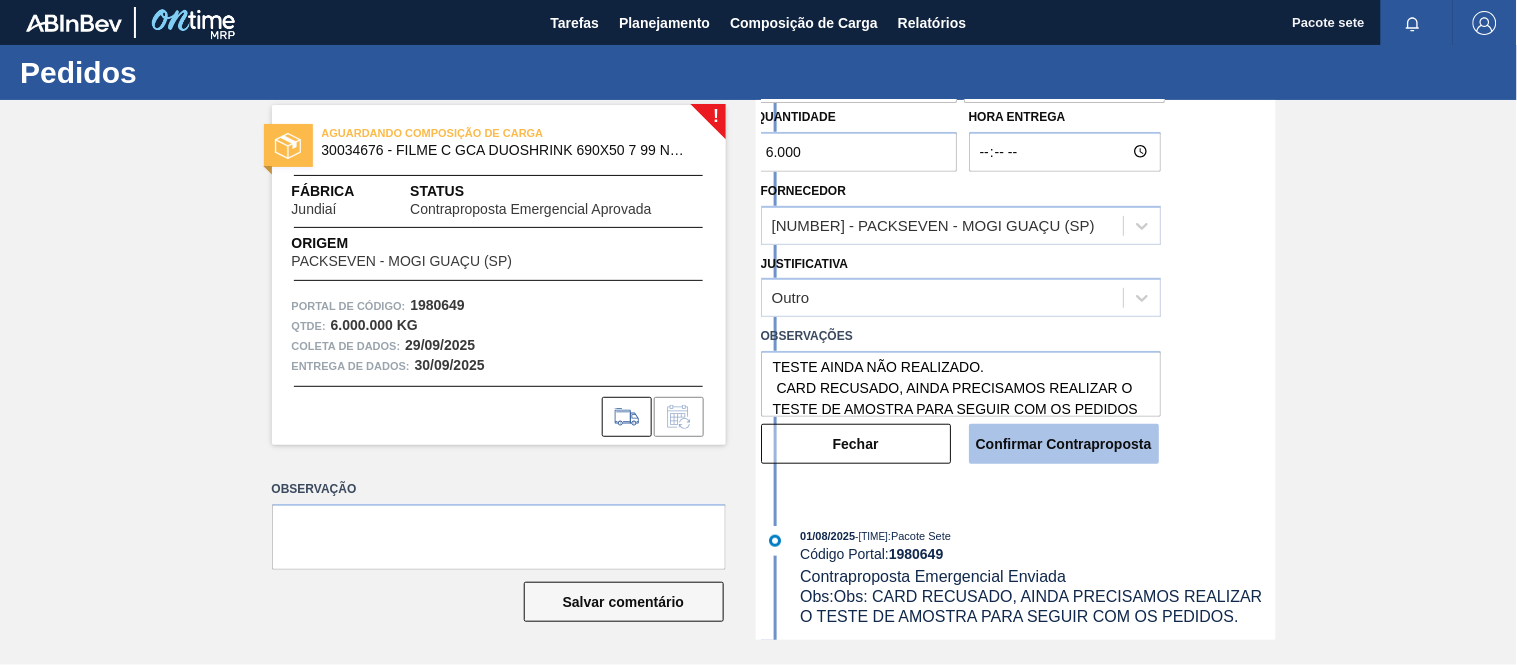 click on "Confirmar Contraproposta" at bounding box center (1064, 444) 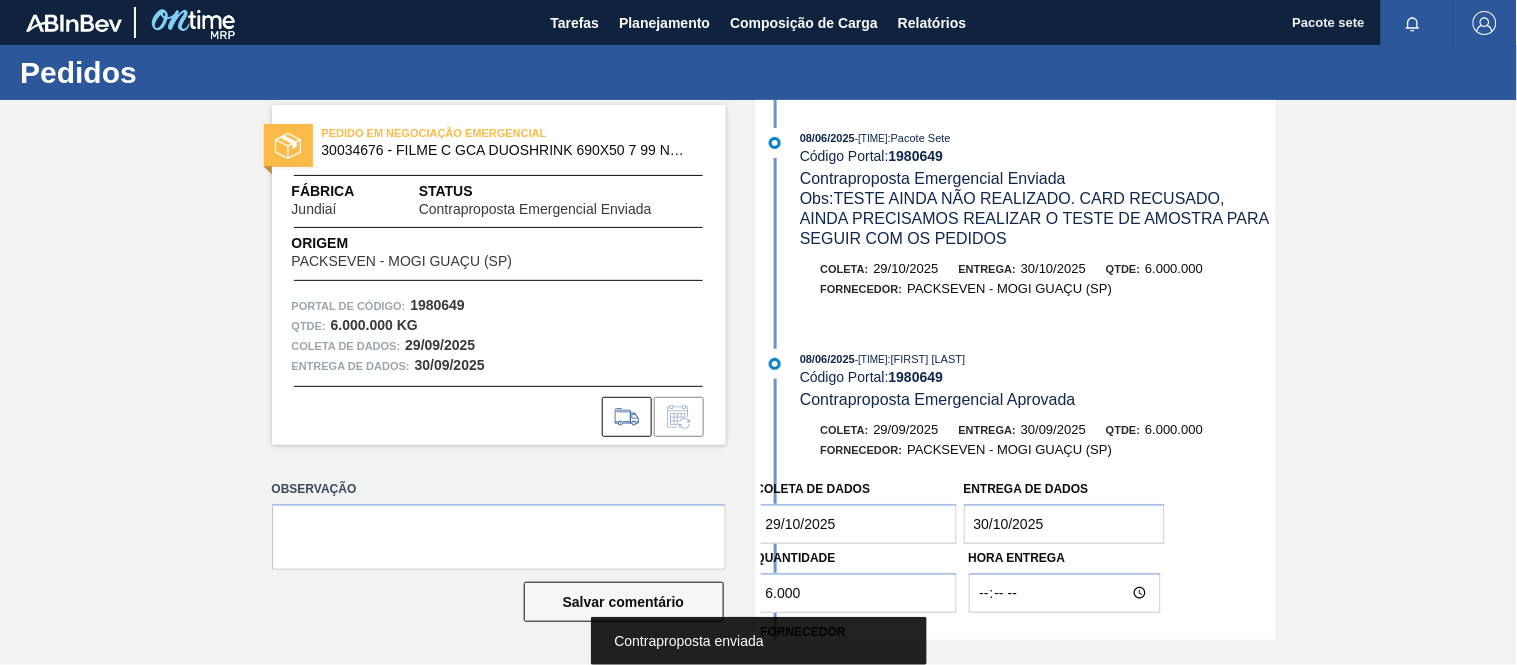 scroll, scrollTop: 0, scrollLeft: 0, axis: both 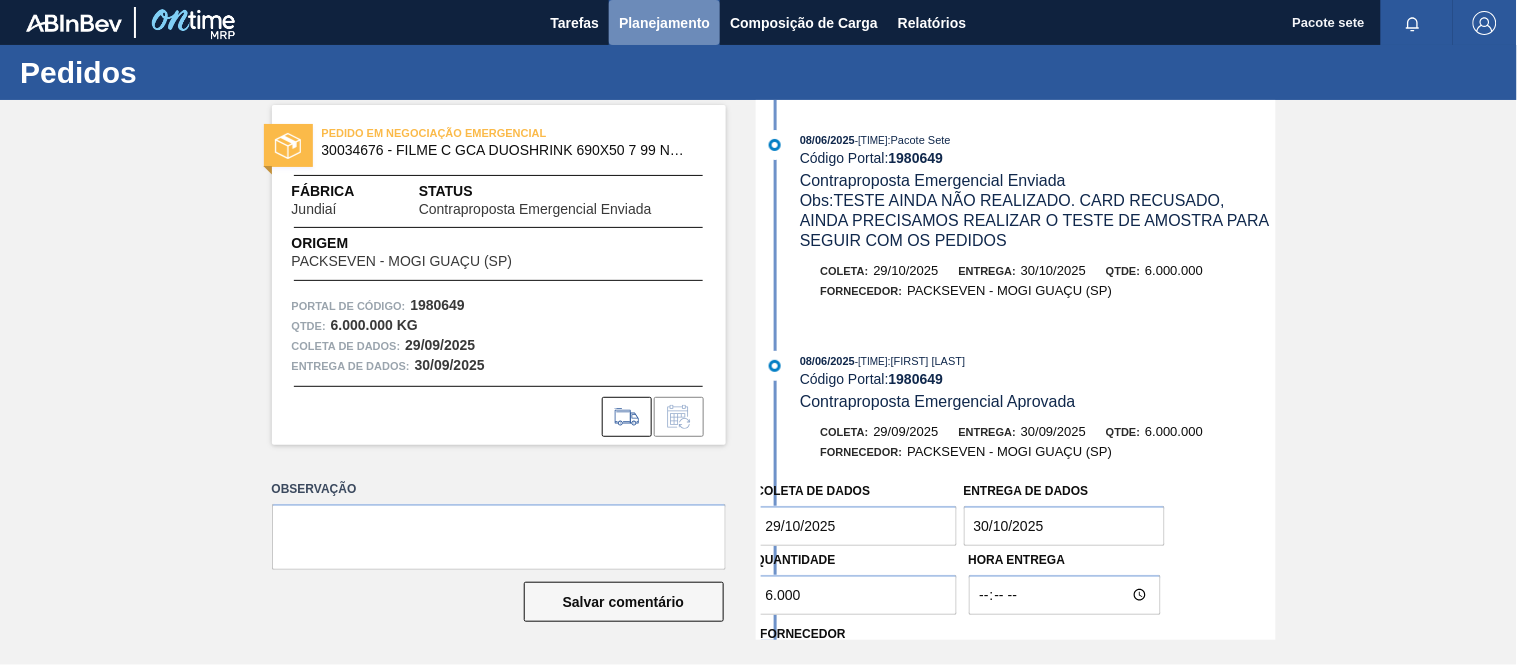 click on "Planejamento" at bounding box center [664, 23] 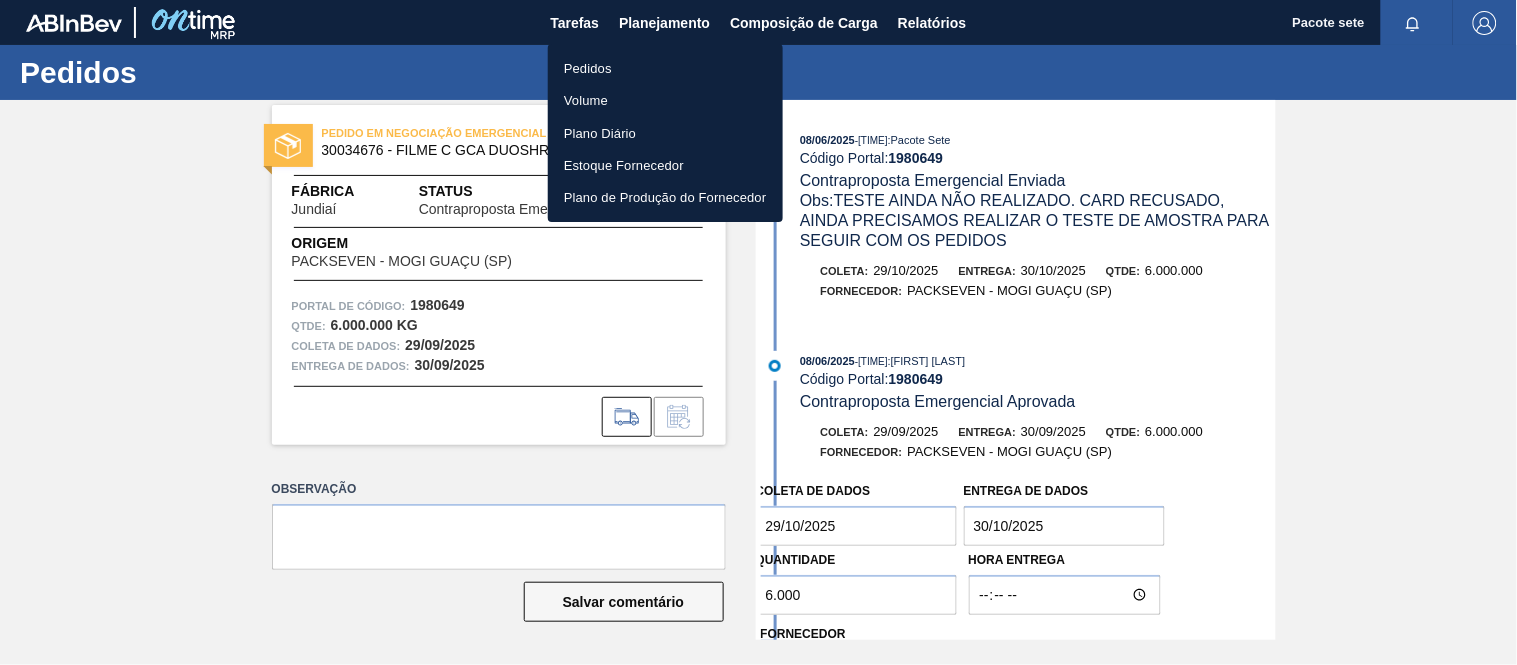 click on "Pedidos" at bounding box center (588, 68) 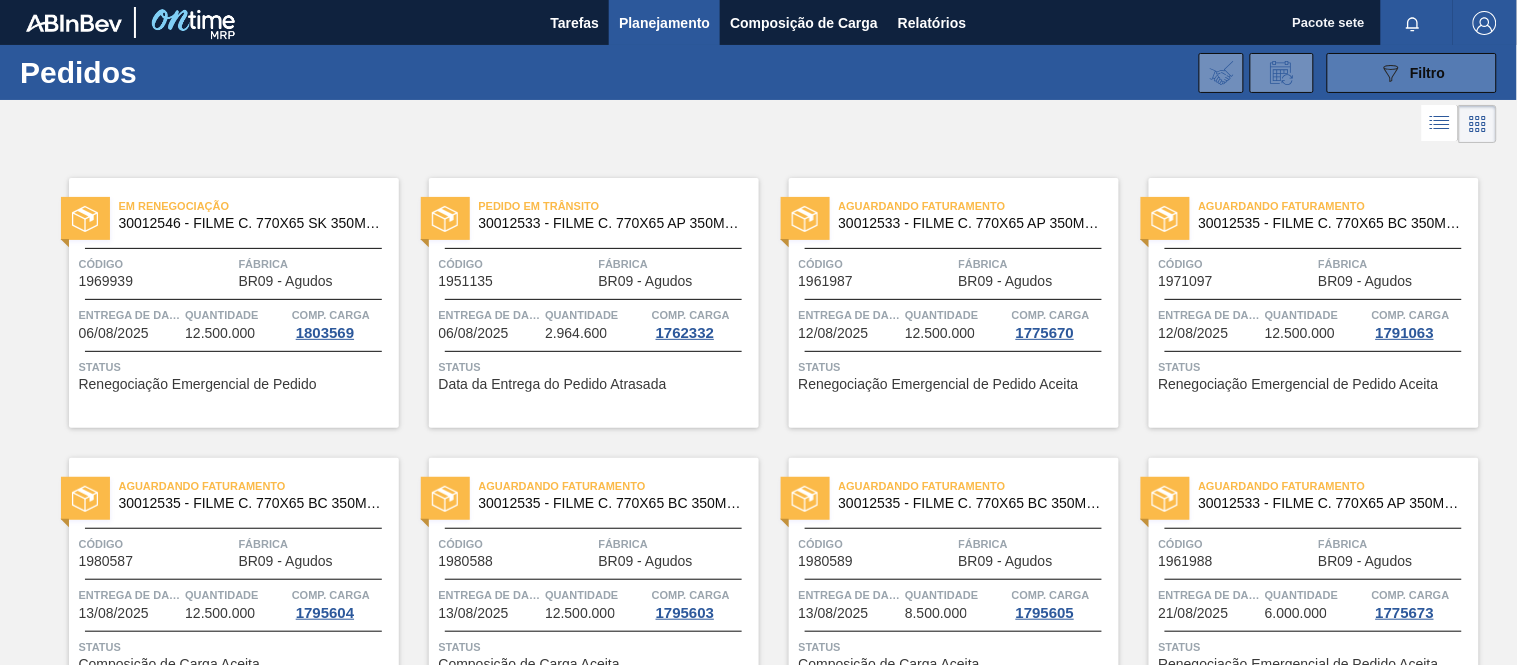 click on "Filtro" at bounding box center [1428, 73] 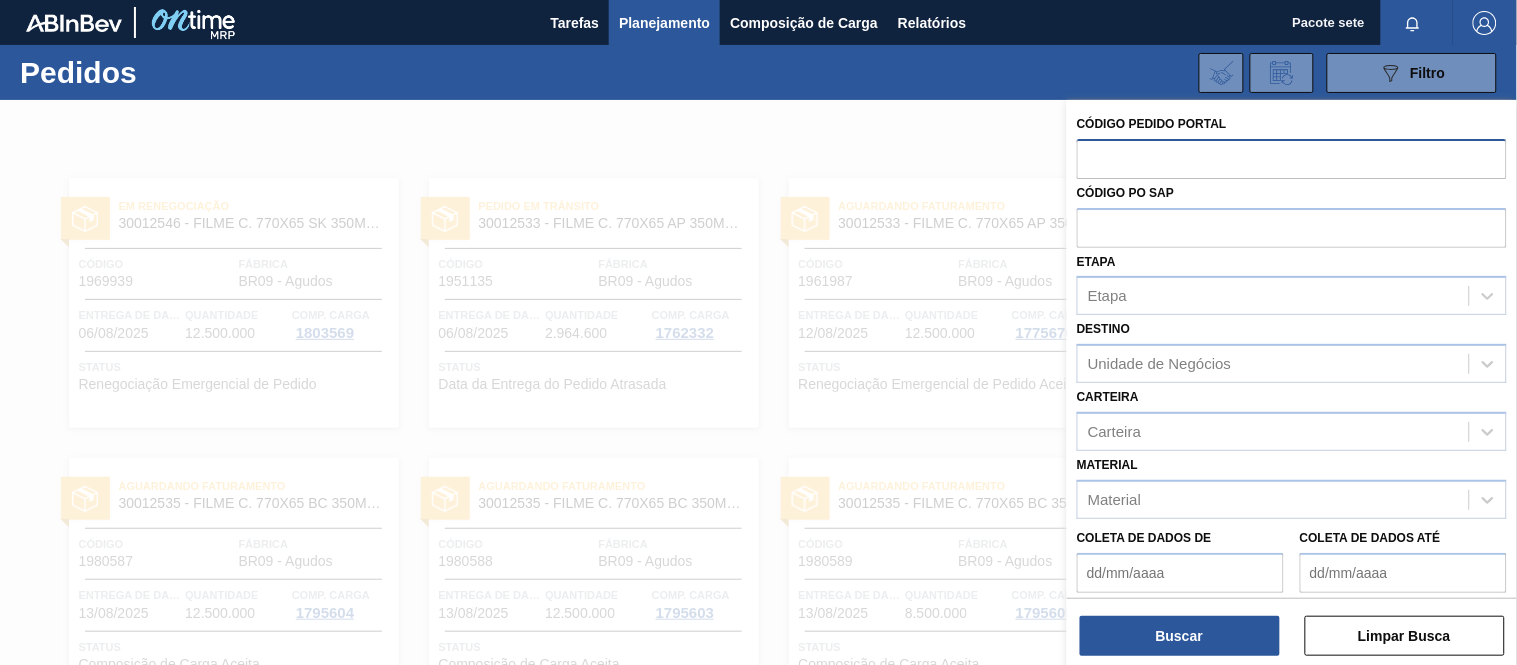 click at bounding box center (1292, 158) 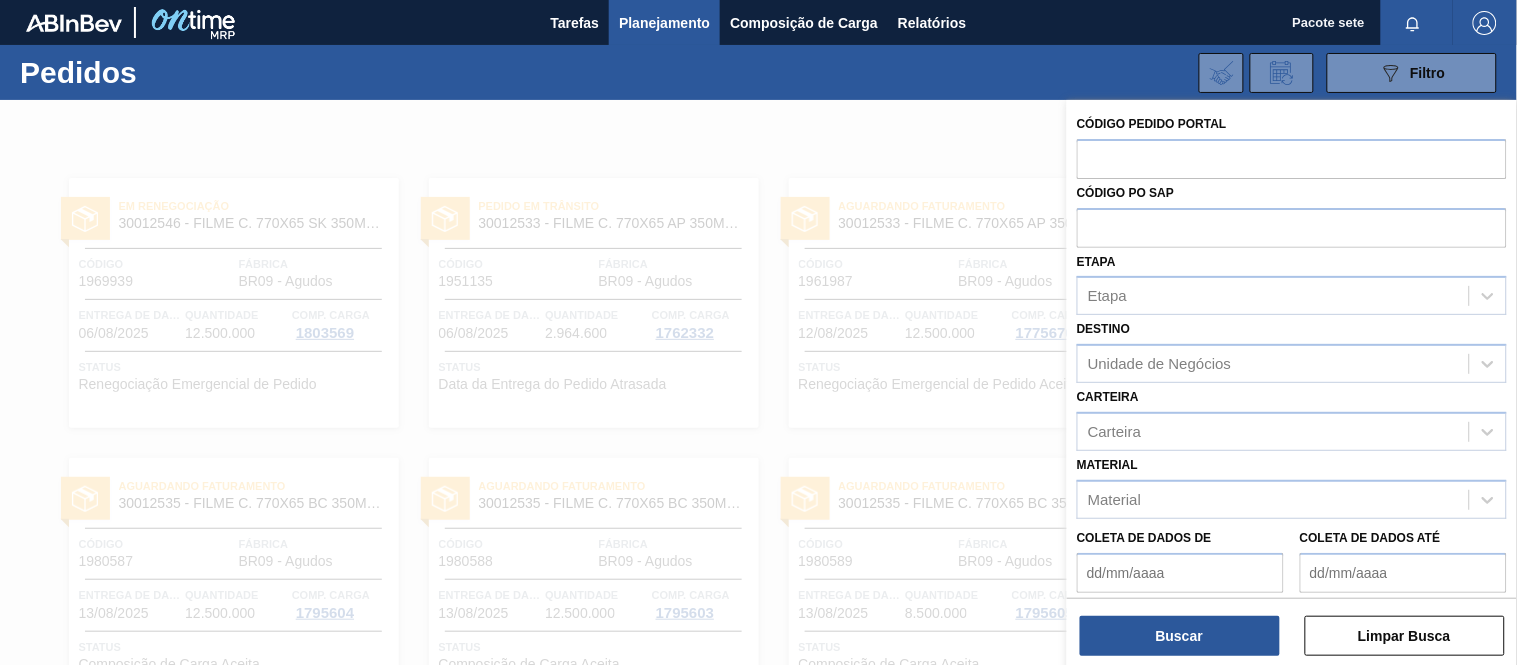 click at bounding box center [758, 432] 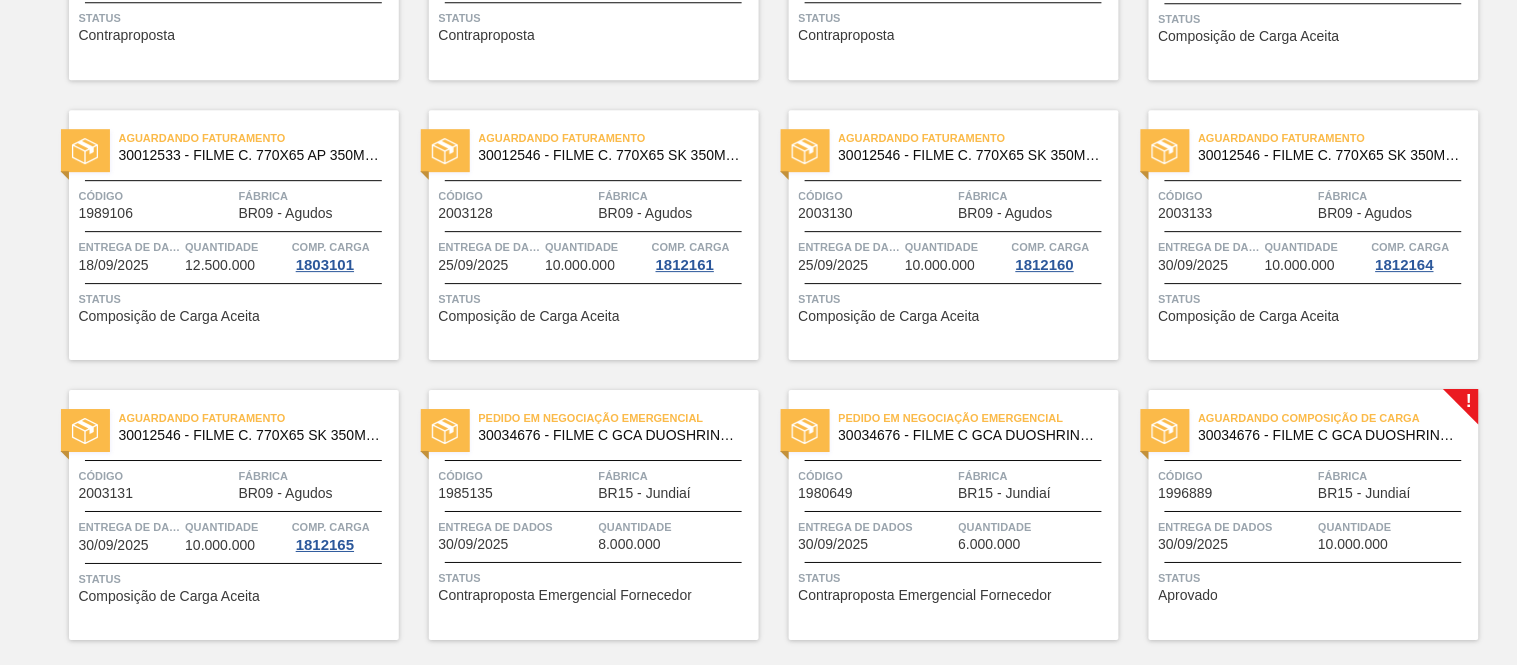 scroll, scrollTop: 1666, scrollLeft: 0, axis: vertical 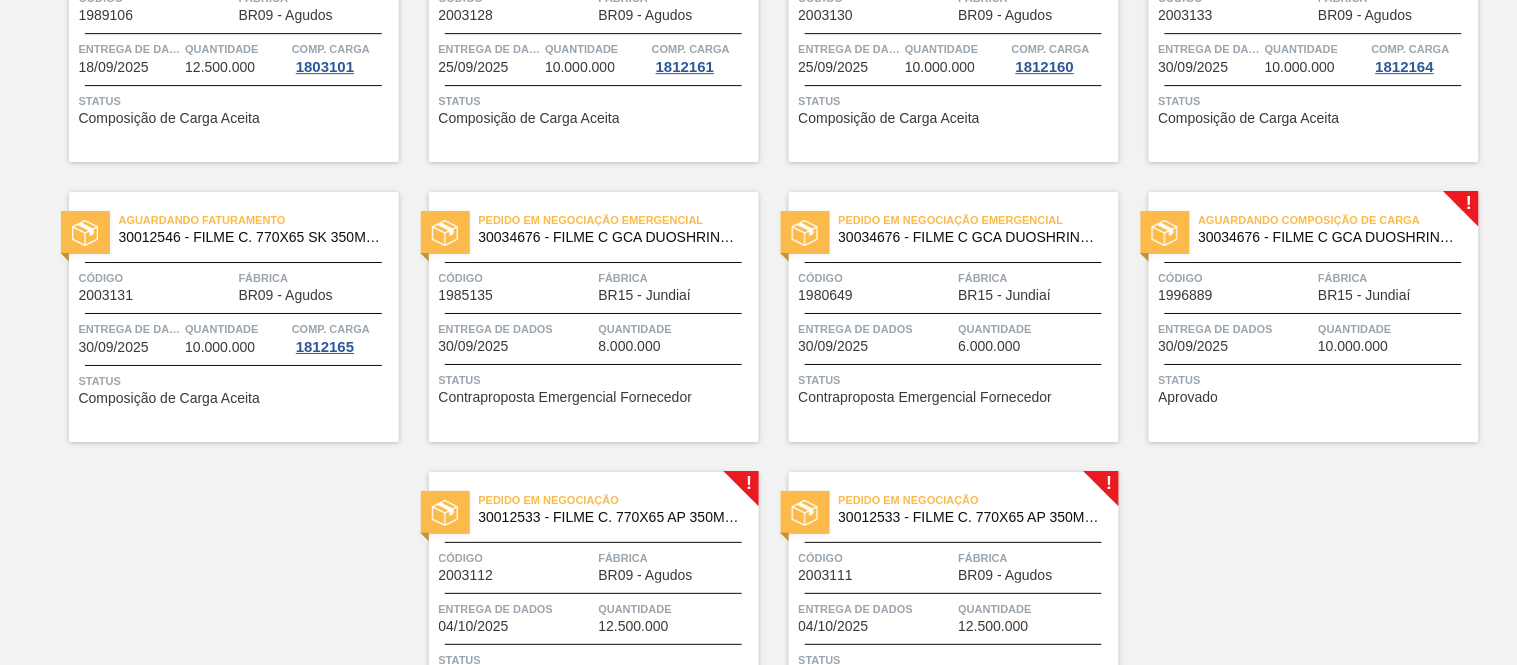 click on "Entrega de dados 30/09/2025" at bounding box center [1236, 336] 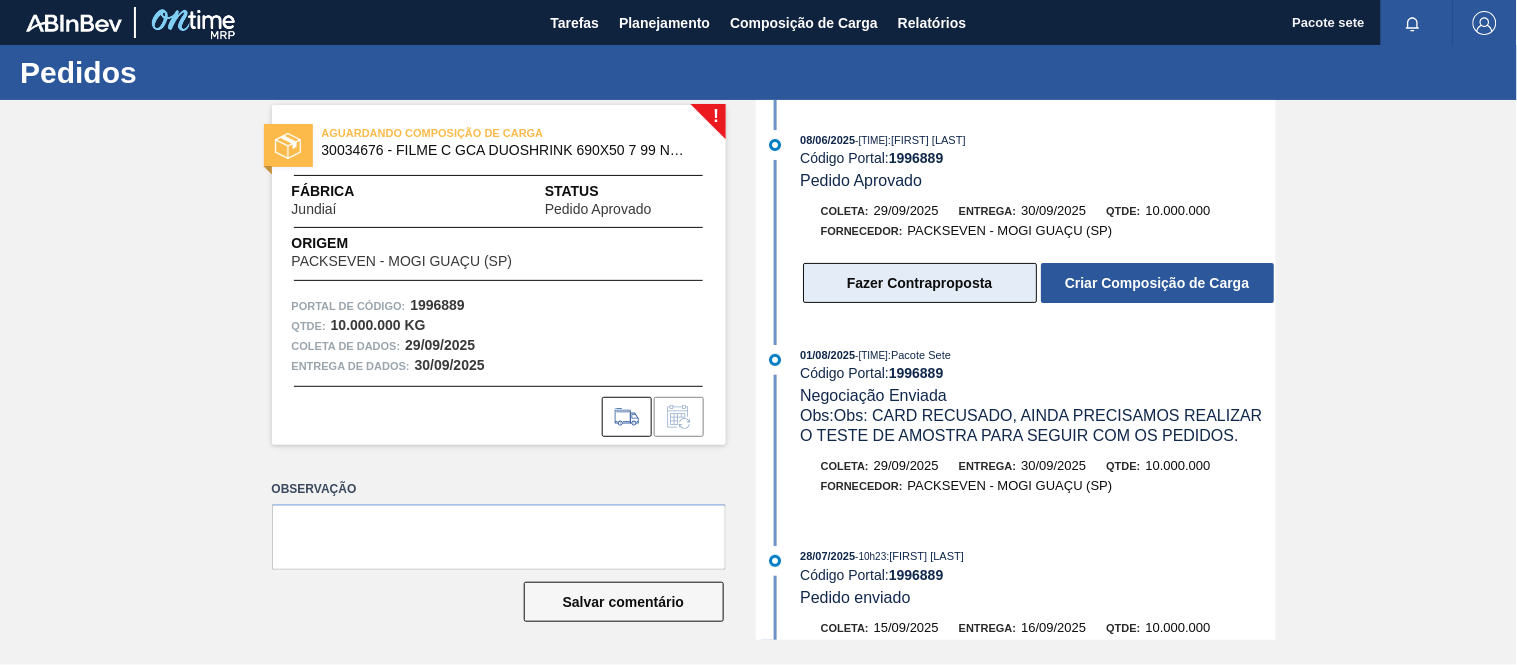 click on "Fazer Contraproposta" at bounding box center (920, 283) 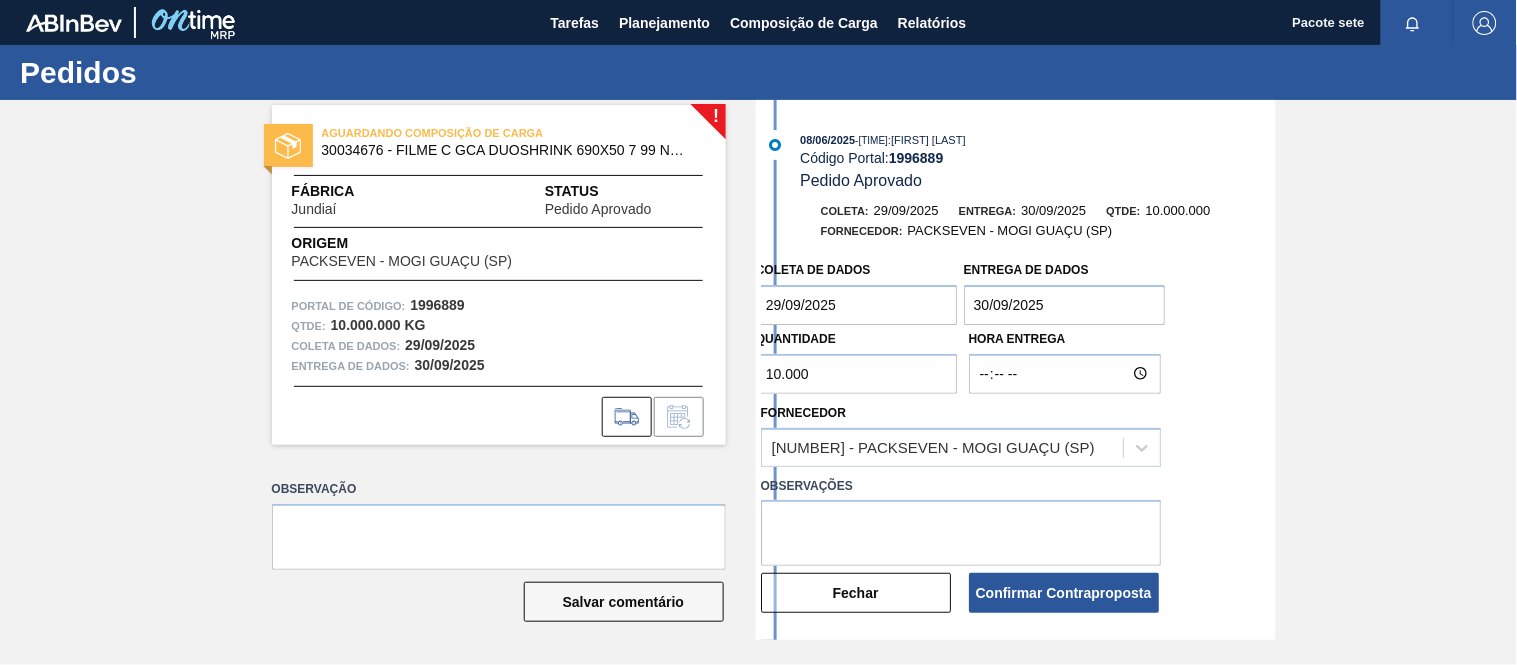 click on "30/09/2025" at bounding box center (1065, 305) 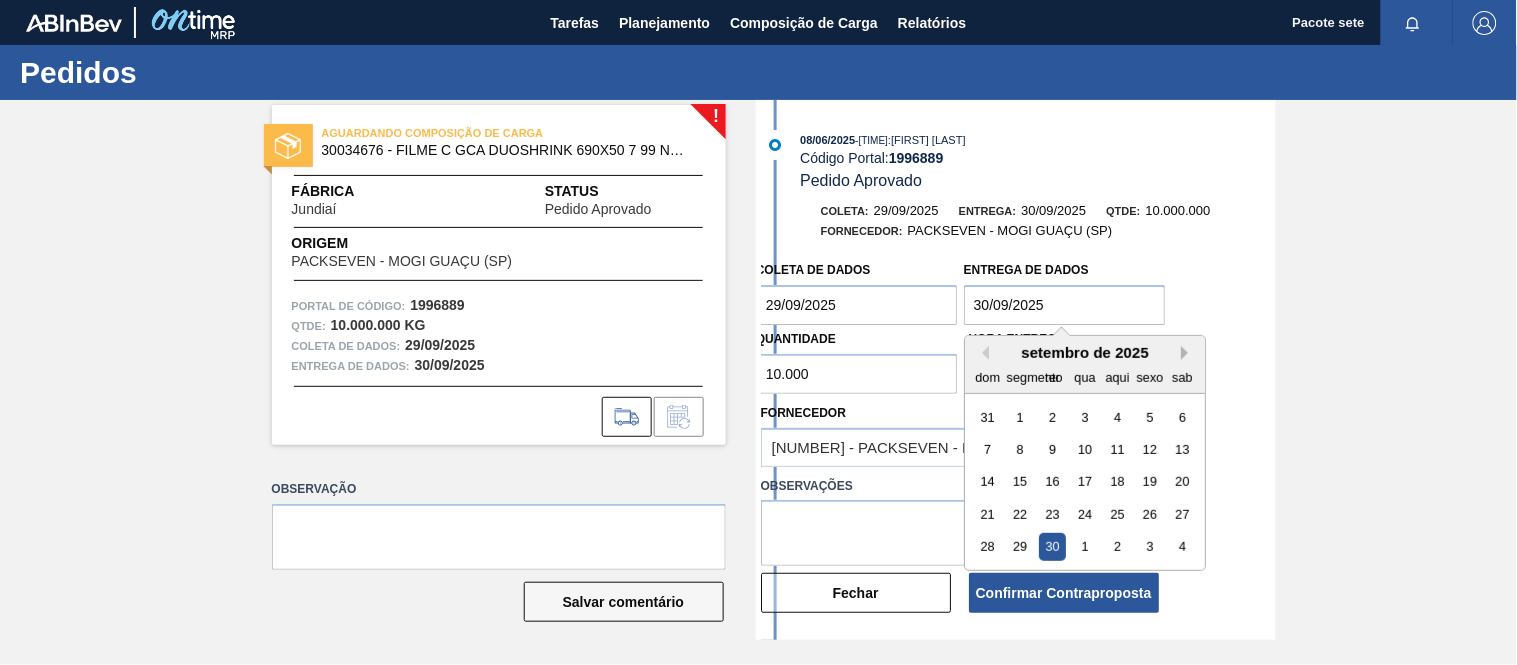 click on "Próximo mês" at bounding box center [1188, 353] 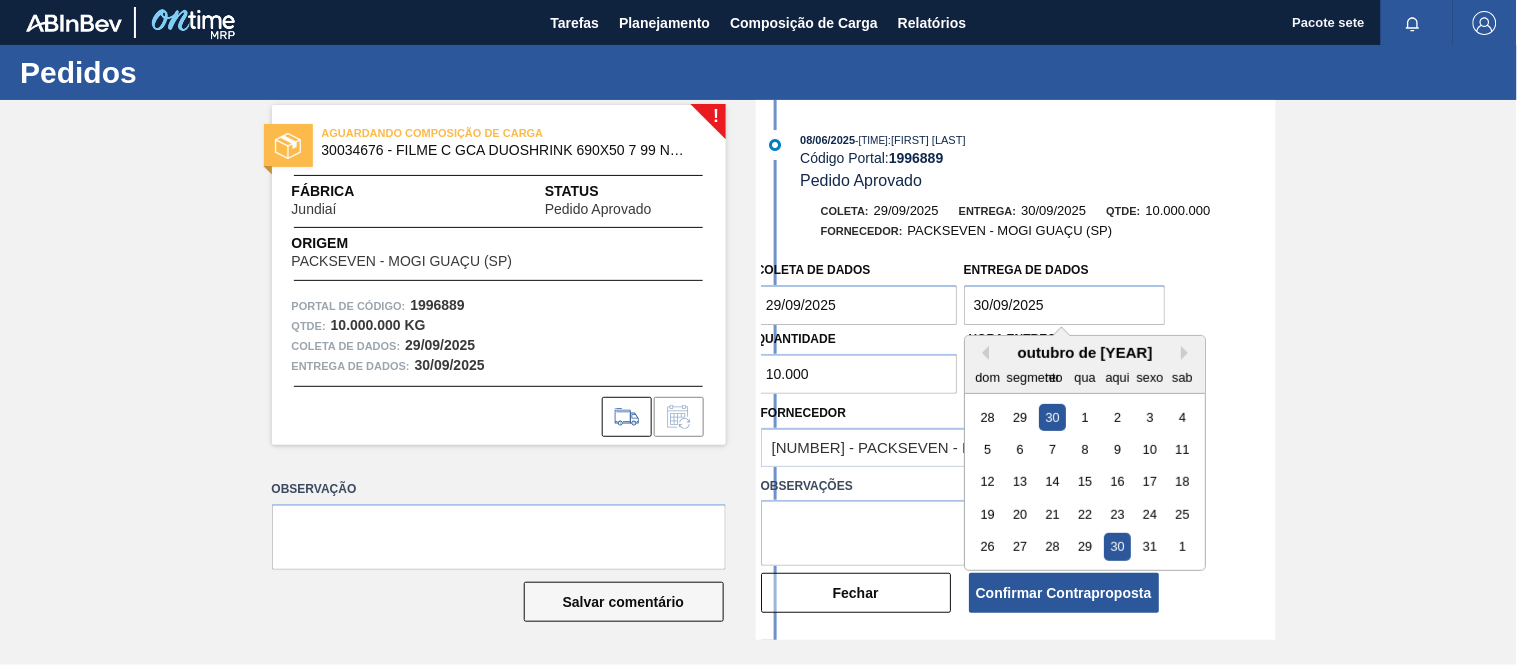 click on "30" at bounding box center (1117, 546) 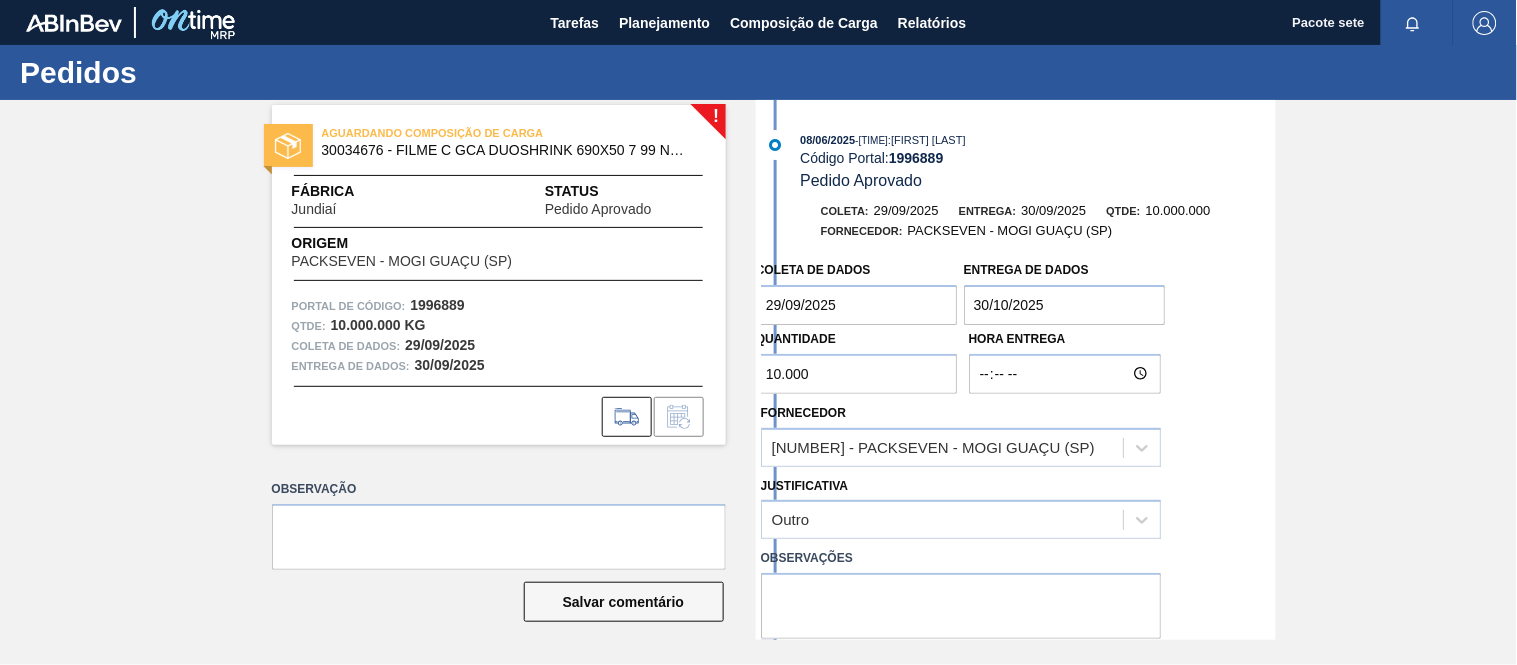 click on "29/09/2025" at bounding box center (857, 305) 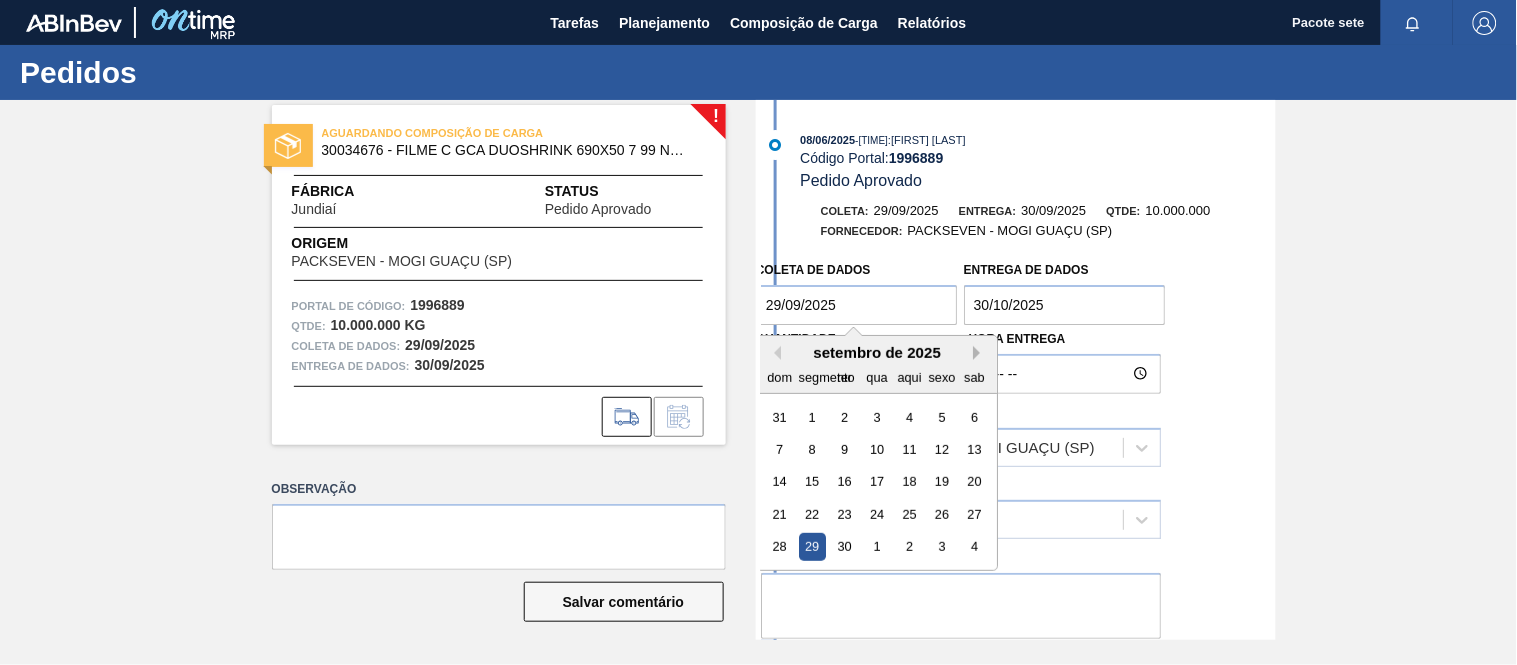click on "Próximo mês" at bounding box center [980, 353] 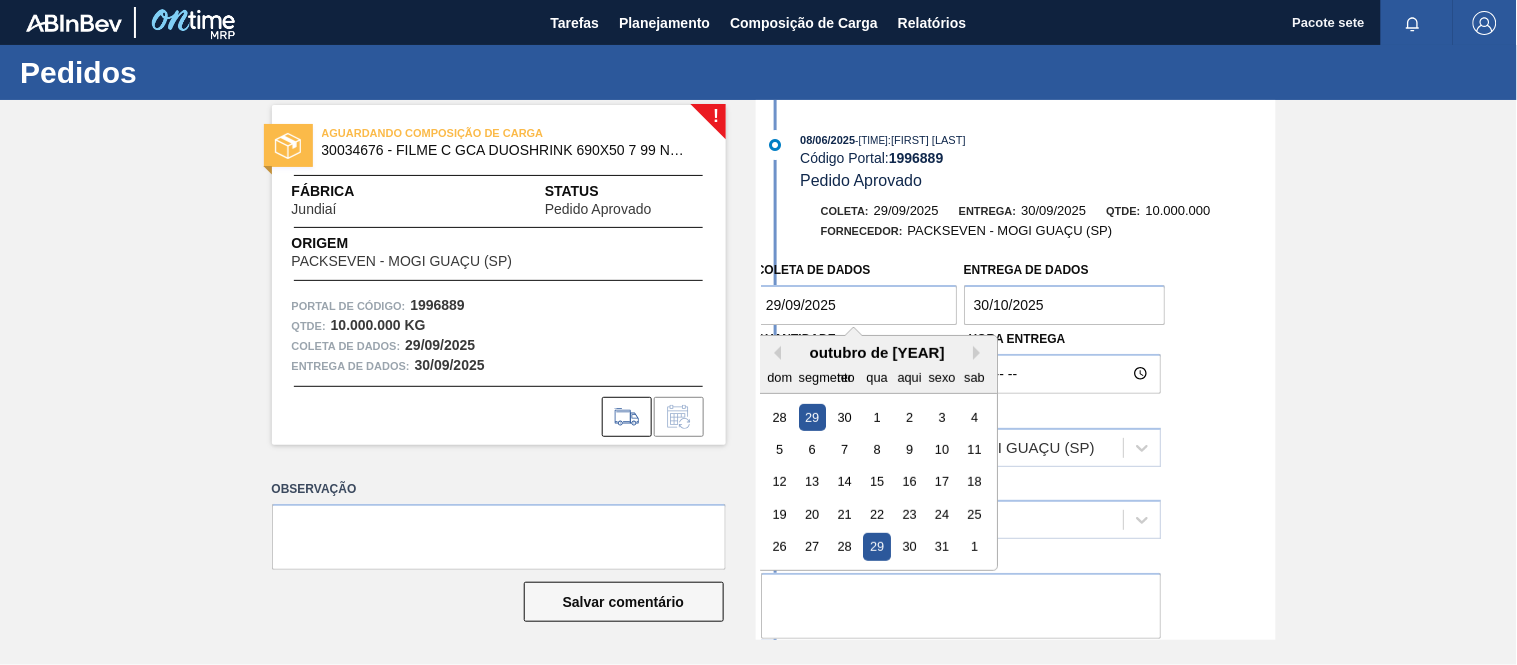 click on "29" at bounding box center [876, 546] 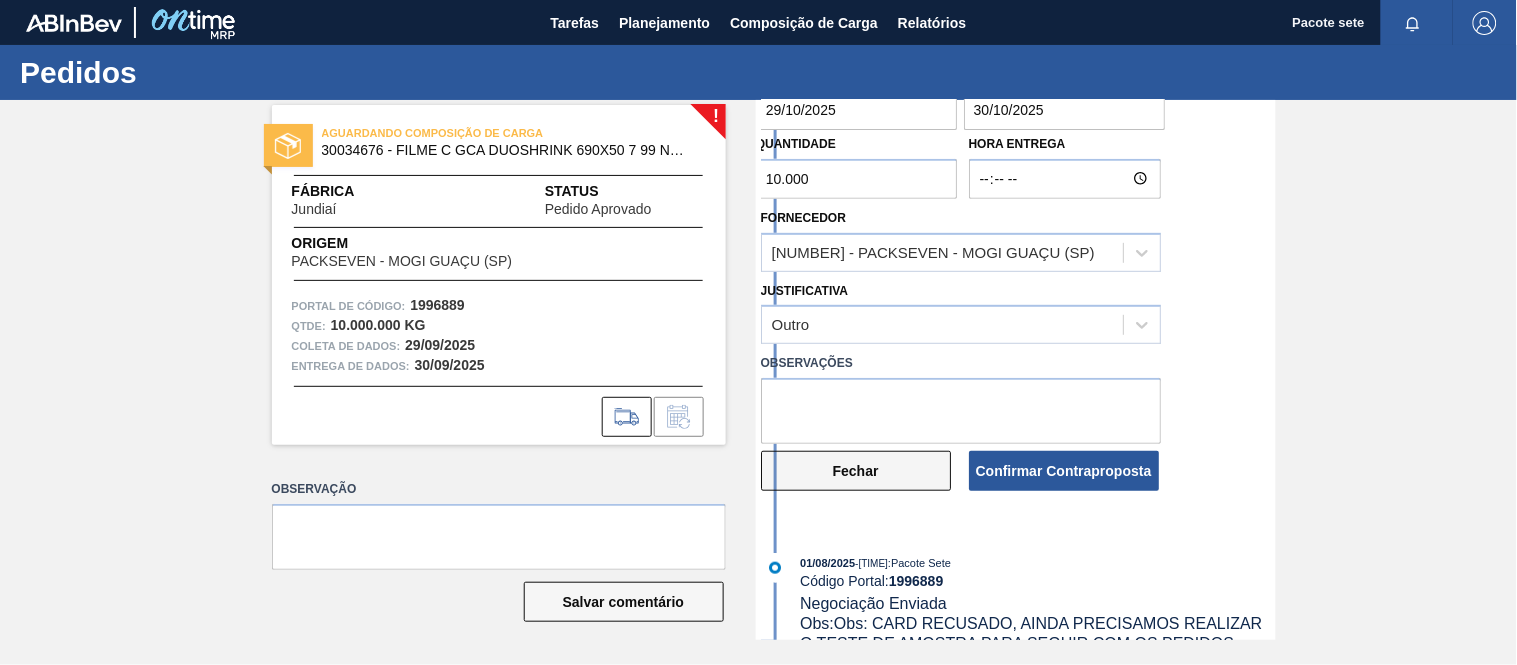 scroll, scrollTop: 222, scrollLeft: 0, axis: vertical 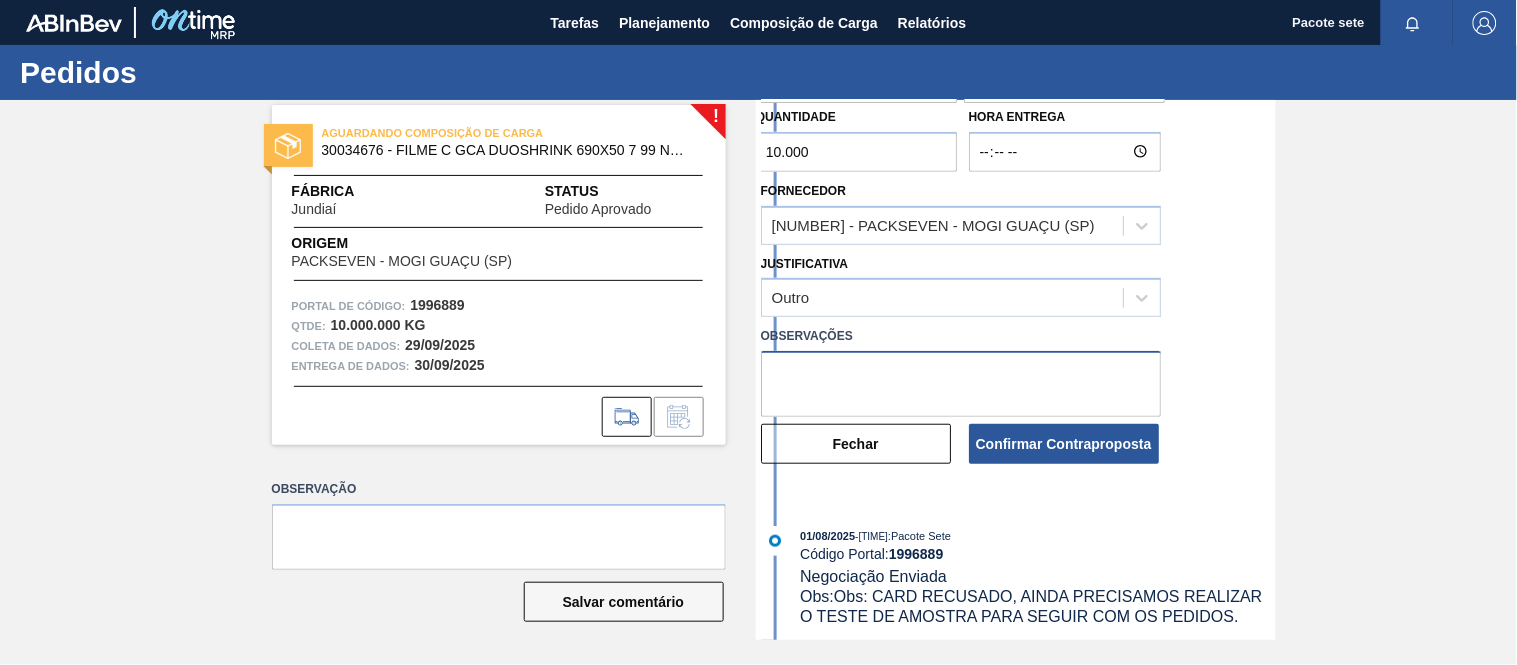 click at bounding box center [961, 384] 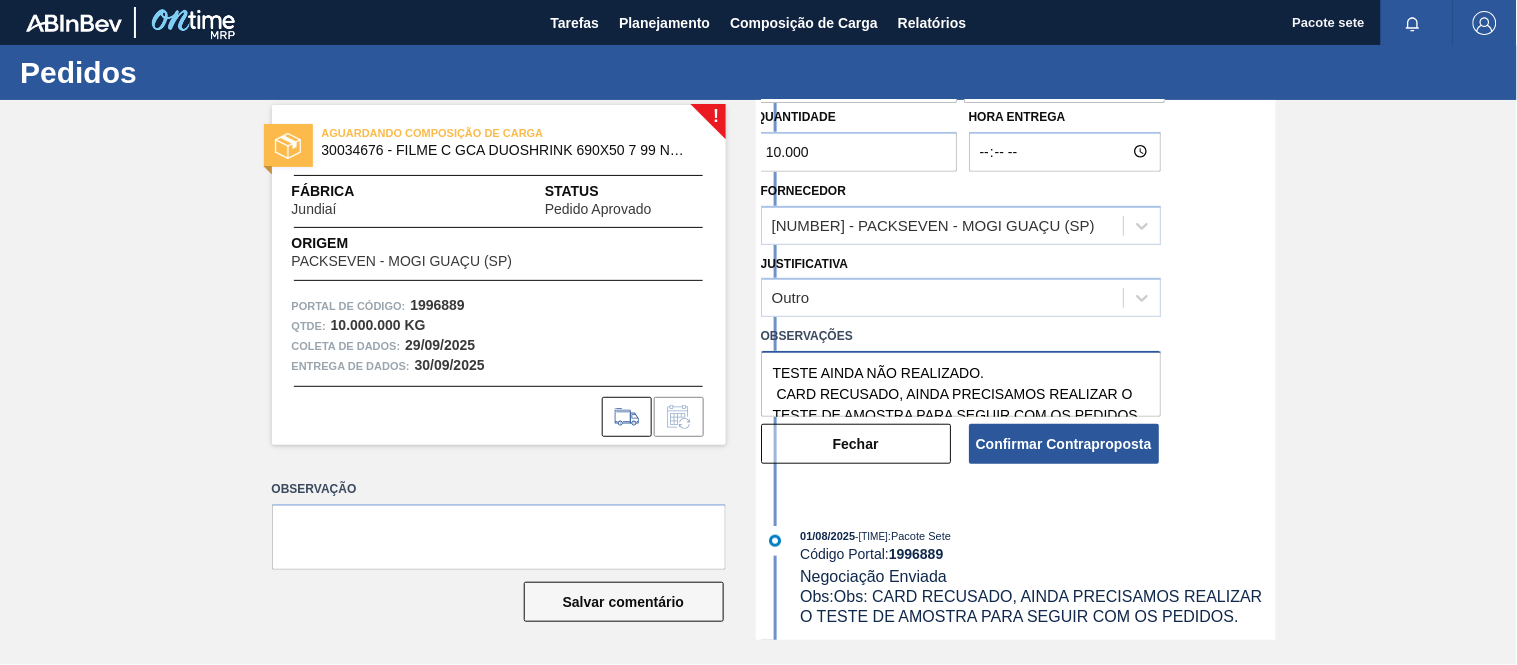scroll, scrollTop: 6, scrollLeft: 0, axis: vertical 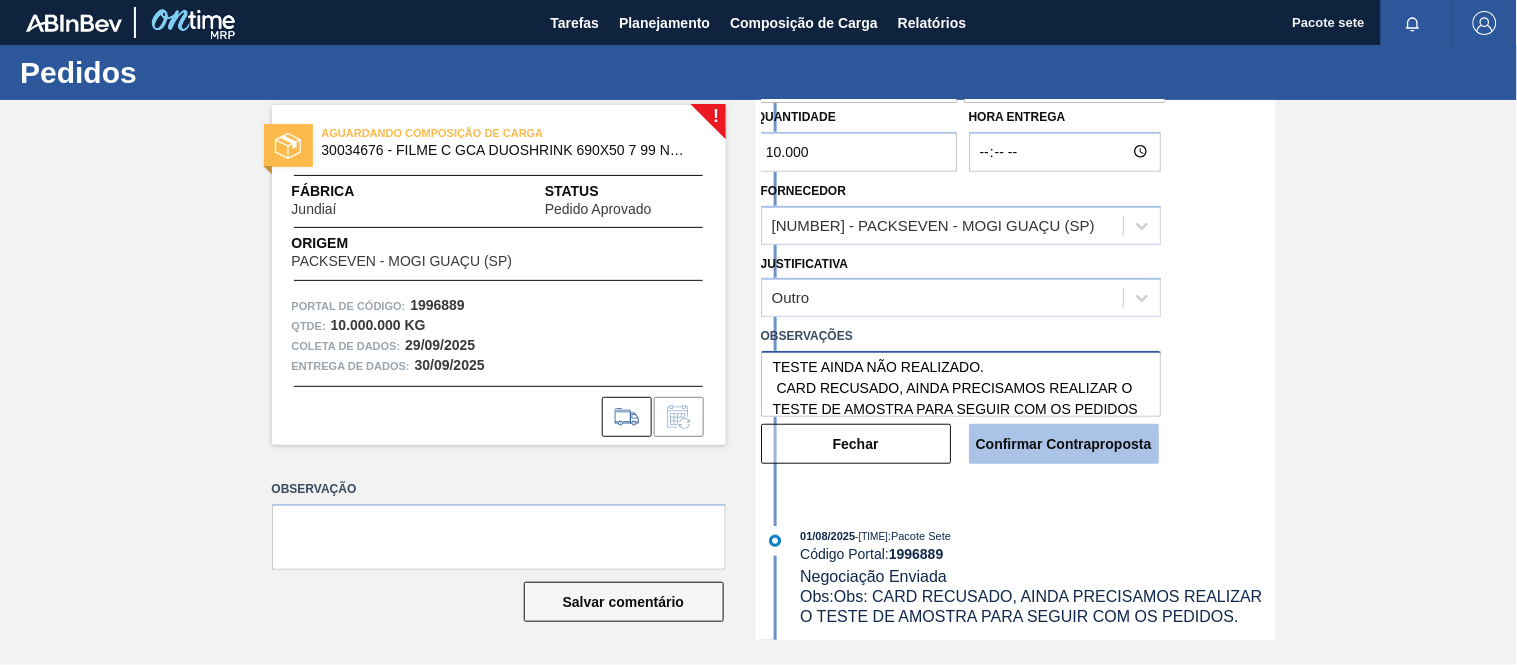 type on "TESTE AINDA NÃO REALIZADO.
CARD RECUSADO, AINDA PRECISAMOS REALIZAR O TESTE DE AMOSTRA PARA SEGUIR COM OS PEDIDOS" 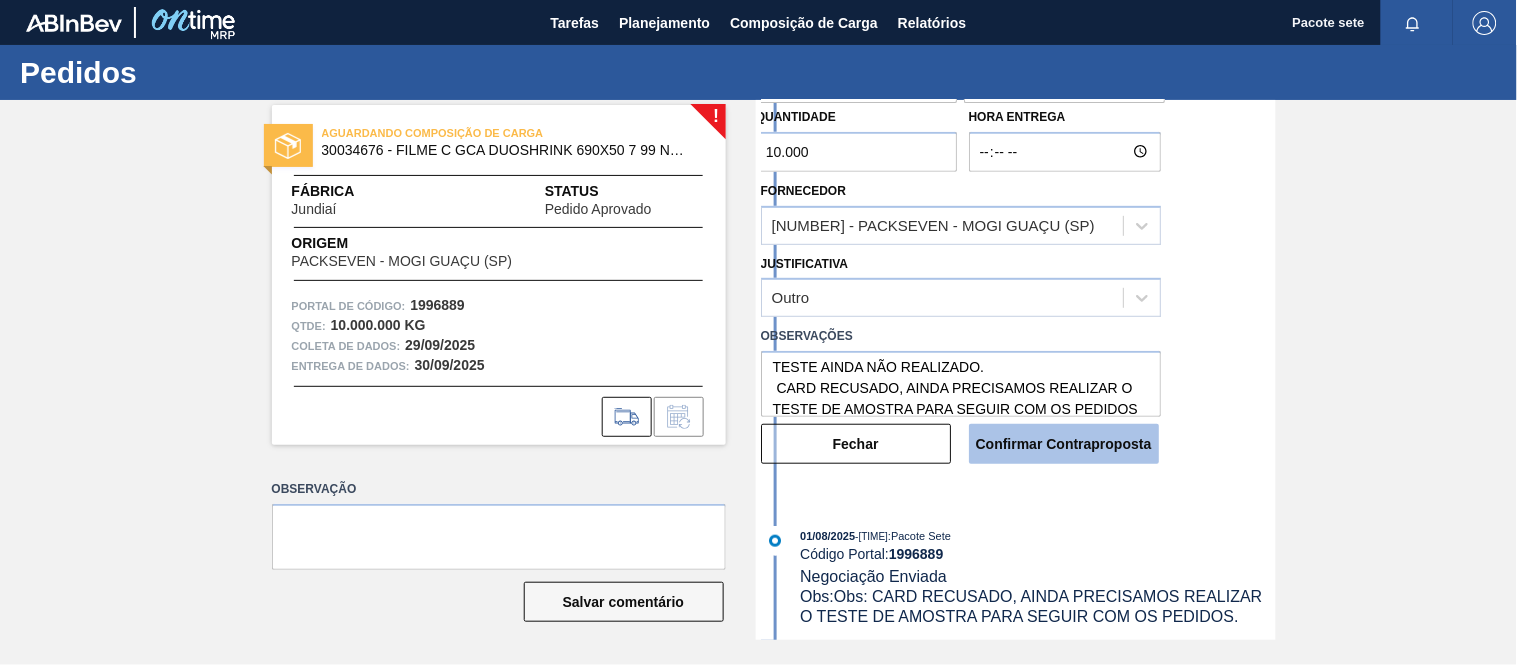 click on "Confirmar Contraproposta" at bounding box center (1064, 444) 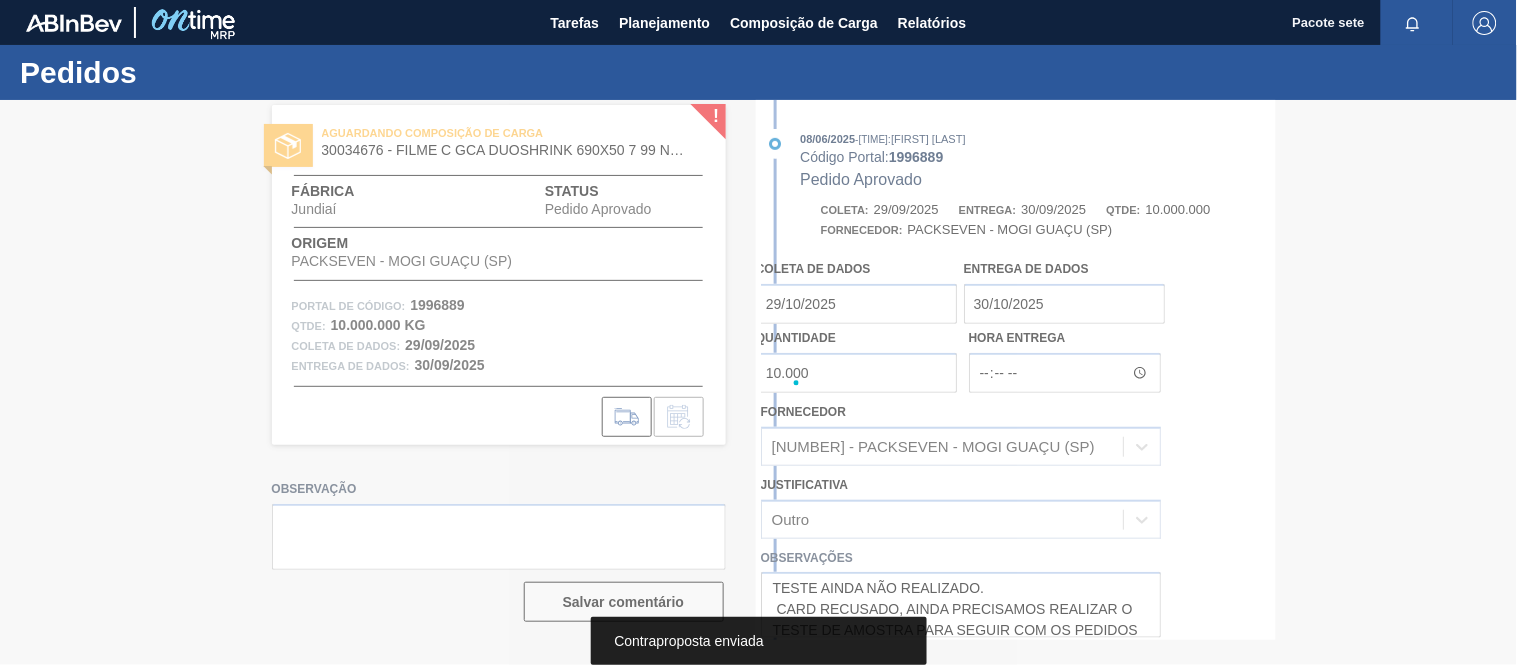scroll, scrollTop: 446, scrollLeft: 0, axis: vertical 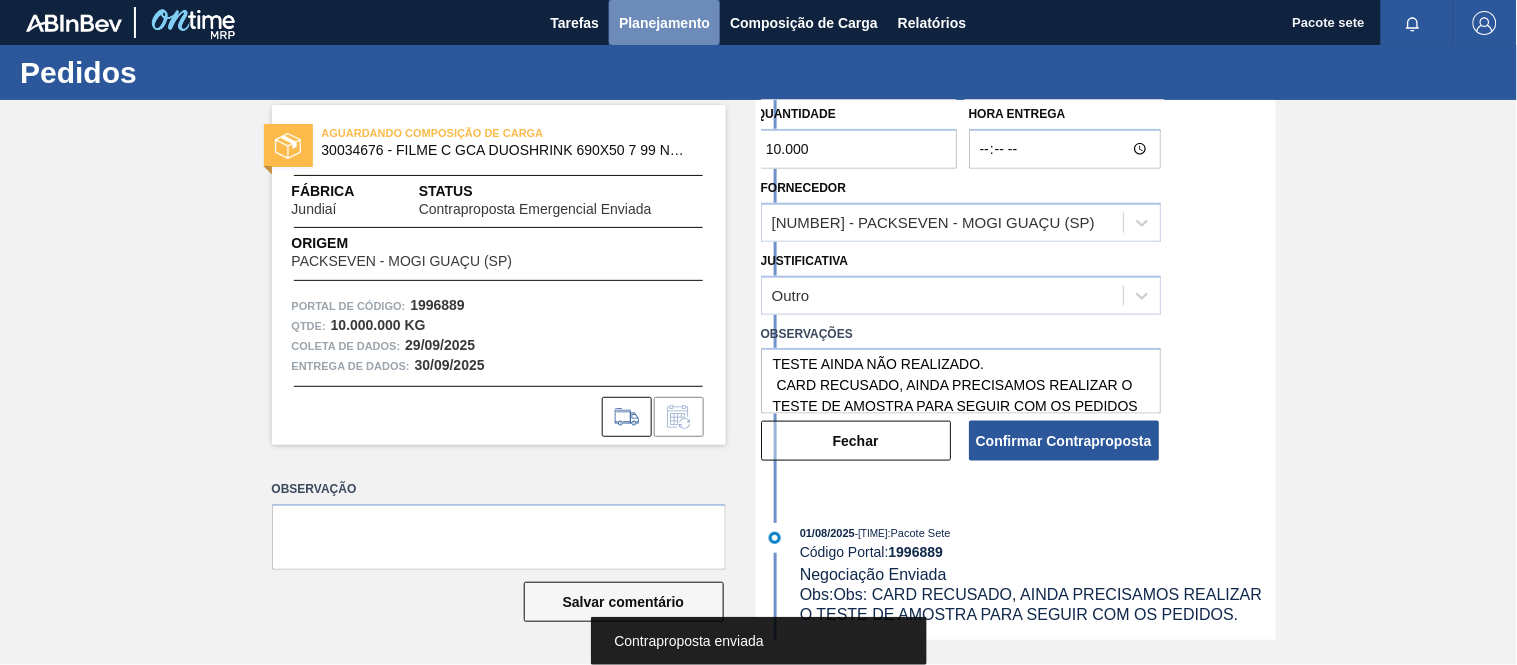 click on "Planejamento" at bounding box center (664, 23) 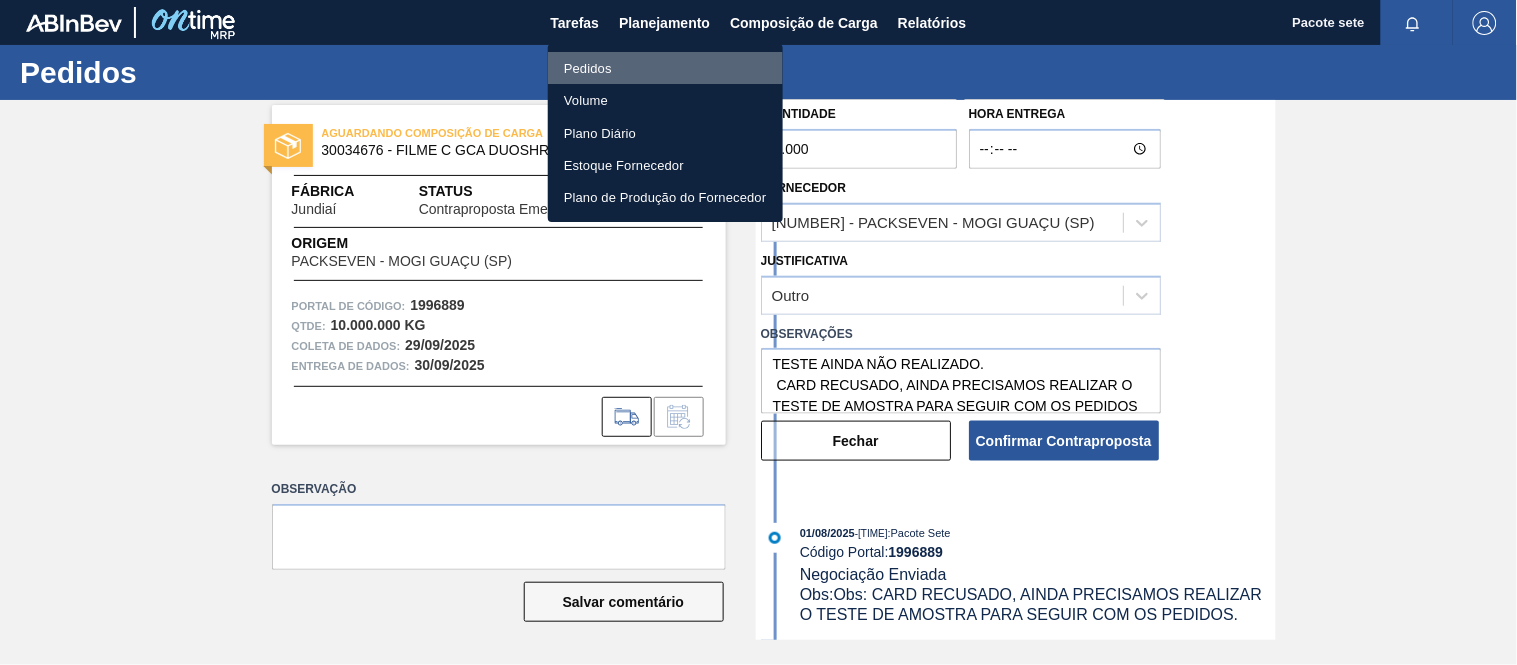 click on "Pedidos" at bounding box center (588, 68) 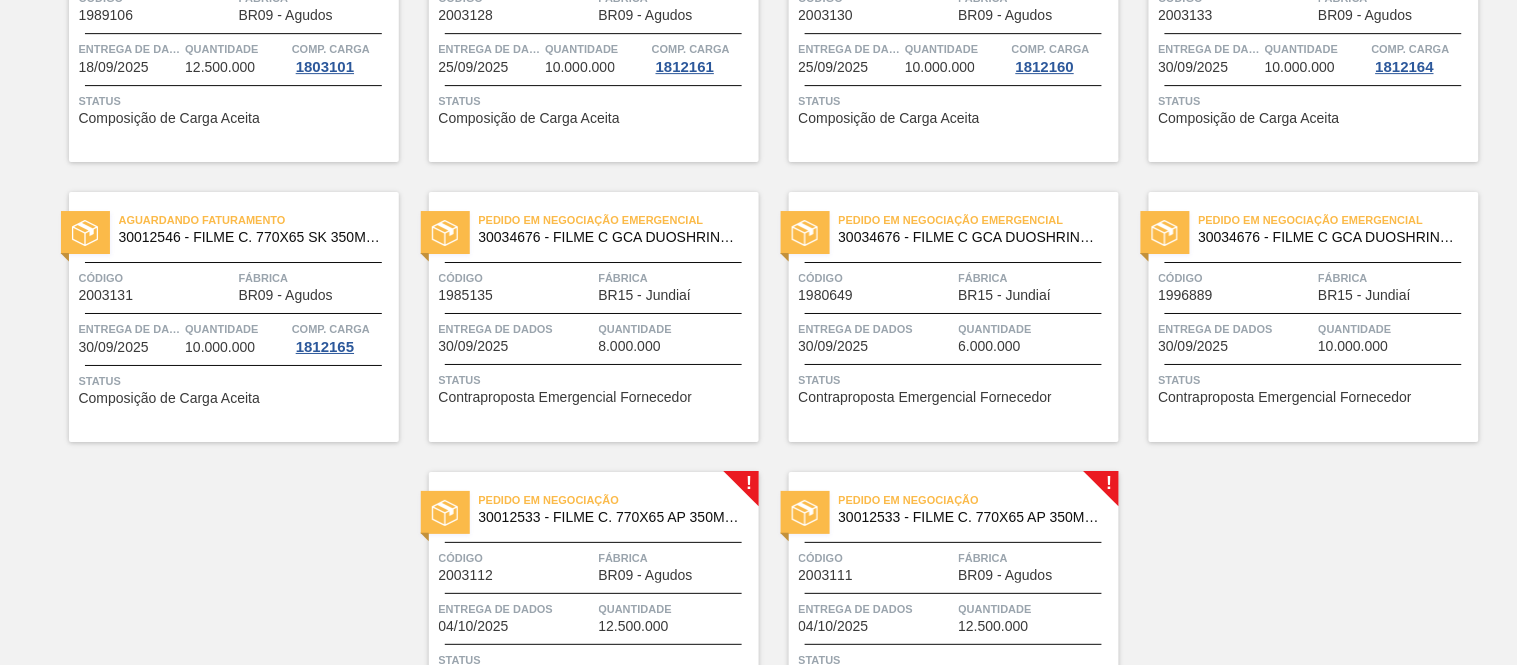 scroll, scrollTop: 1796, scrollLeft: 0, axis: vertical 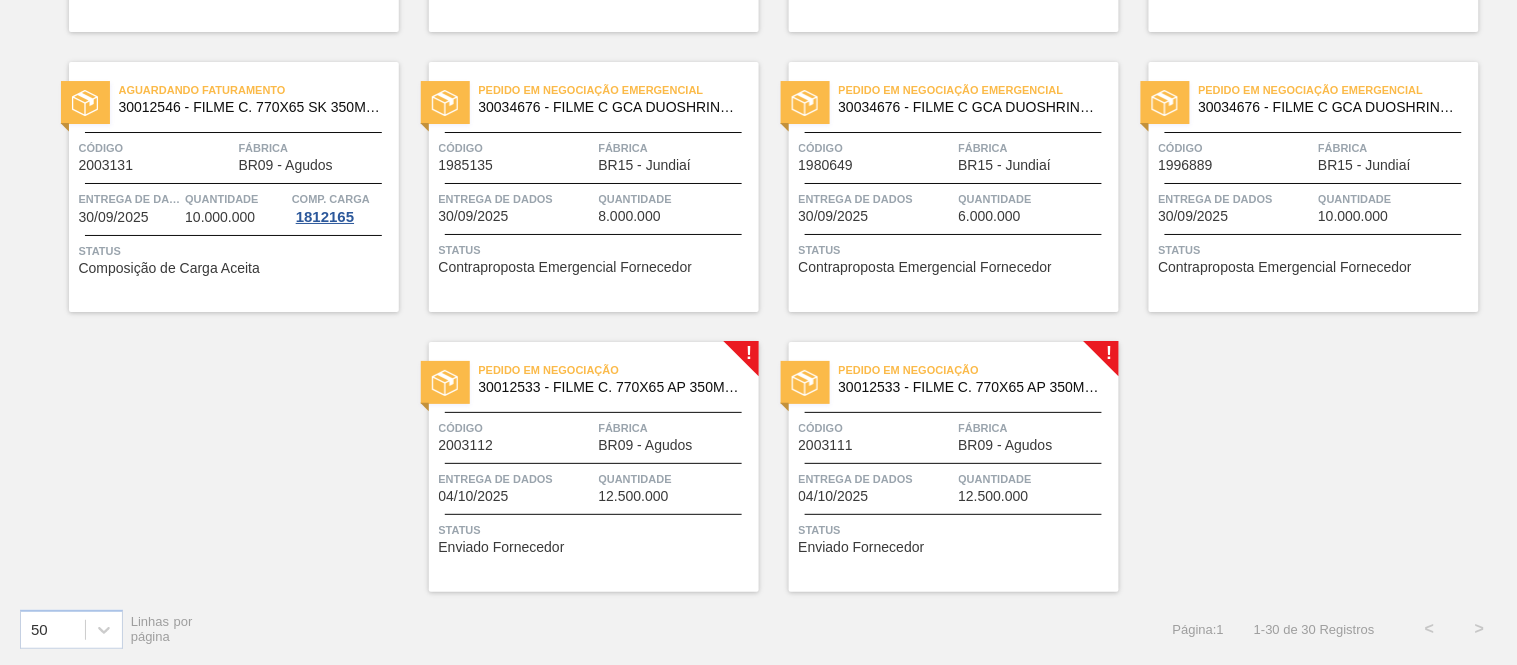 click on "Fábrica BR09 - Agudos" at bounding box center [676, 435] 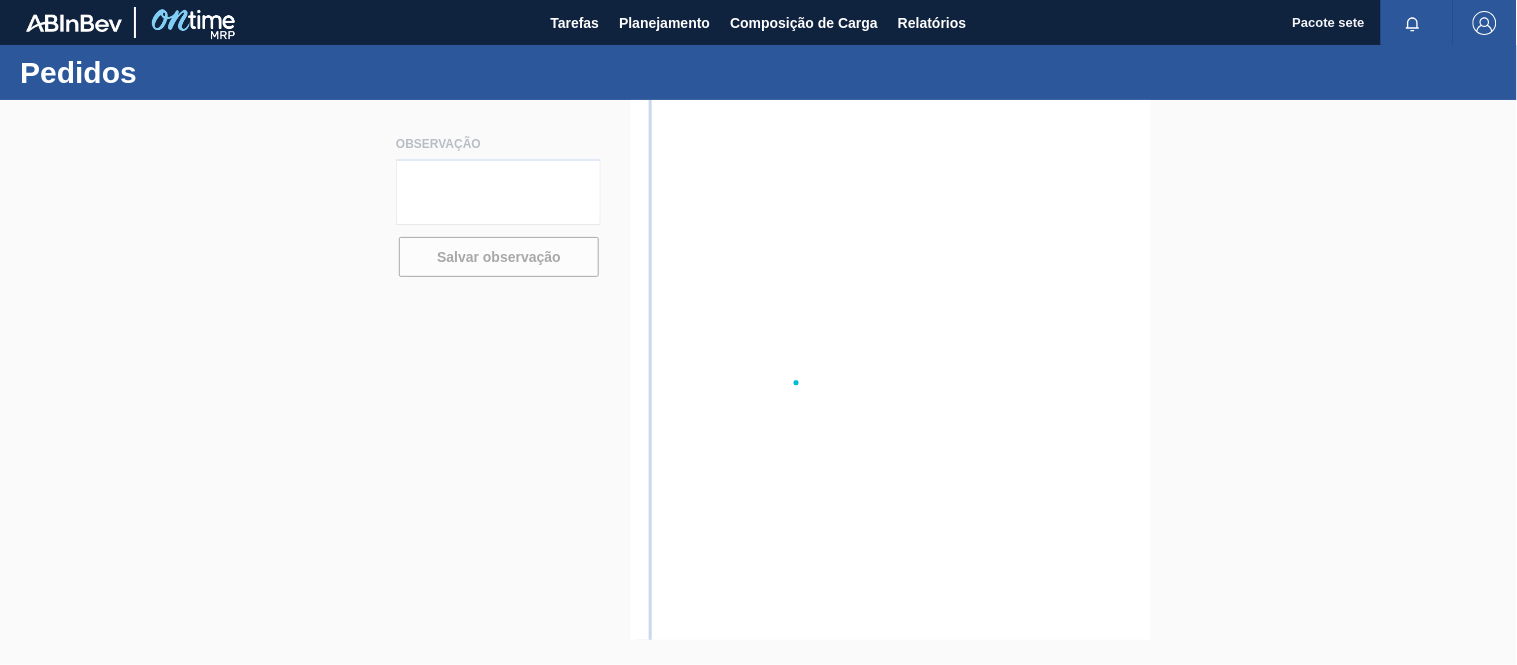 scroll, scrollTop: 0, scrollLeft: 0, axis: both 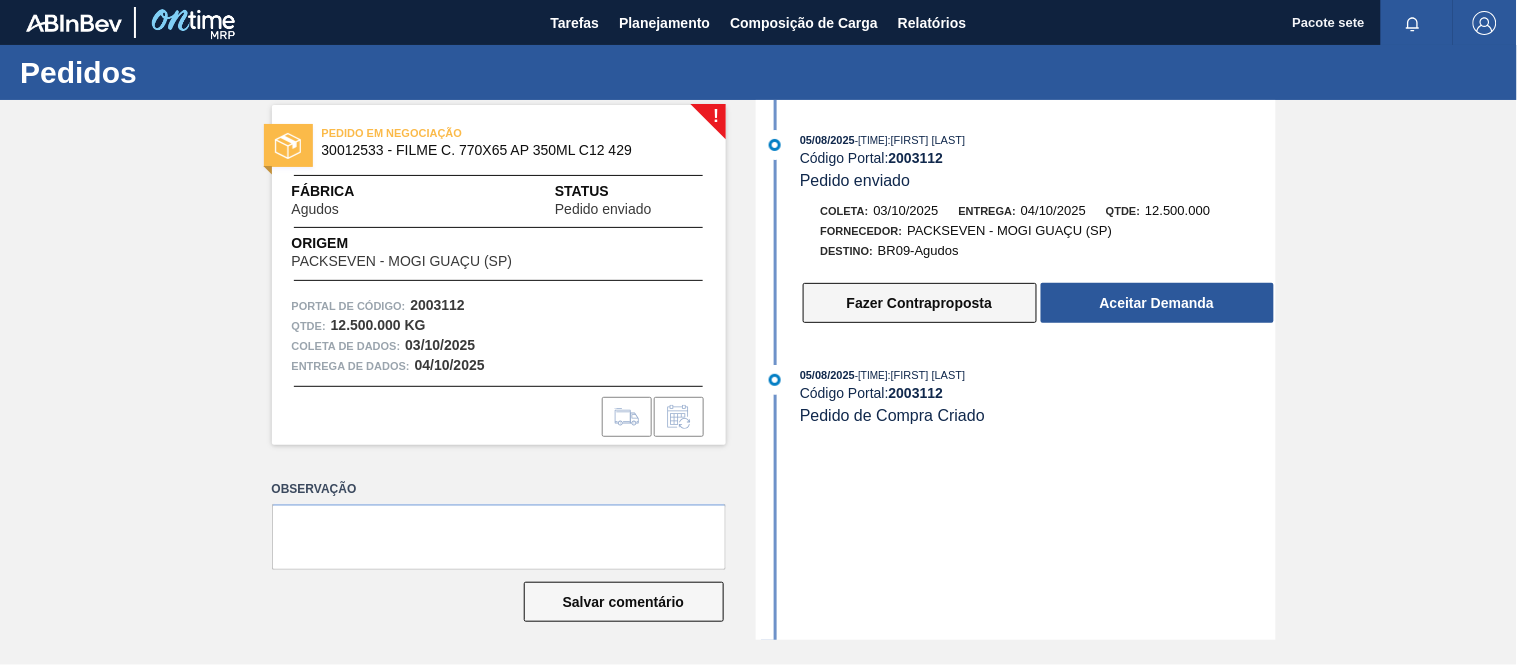 click on "Fazer Contraproposta" at bounding box center (920, 303) 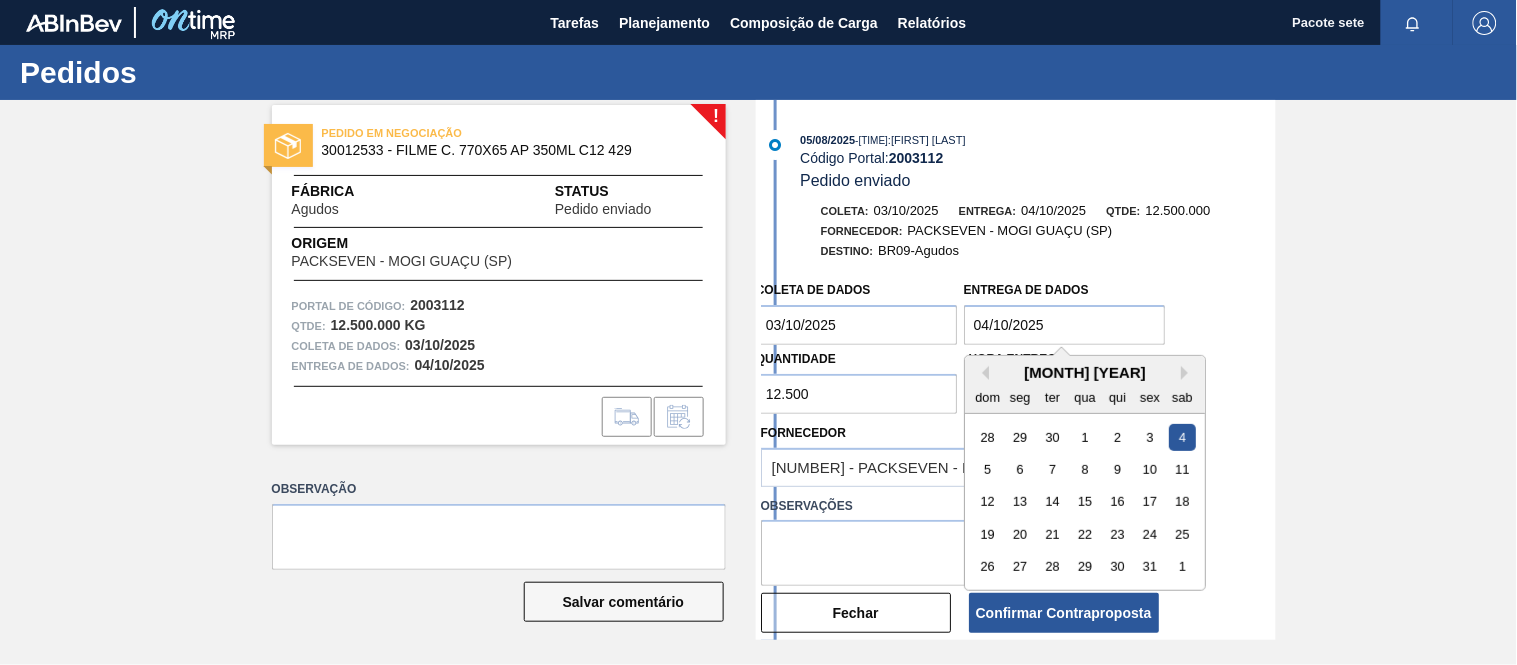 click on "04/10/2025" at bounding box center [1065, 325] 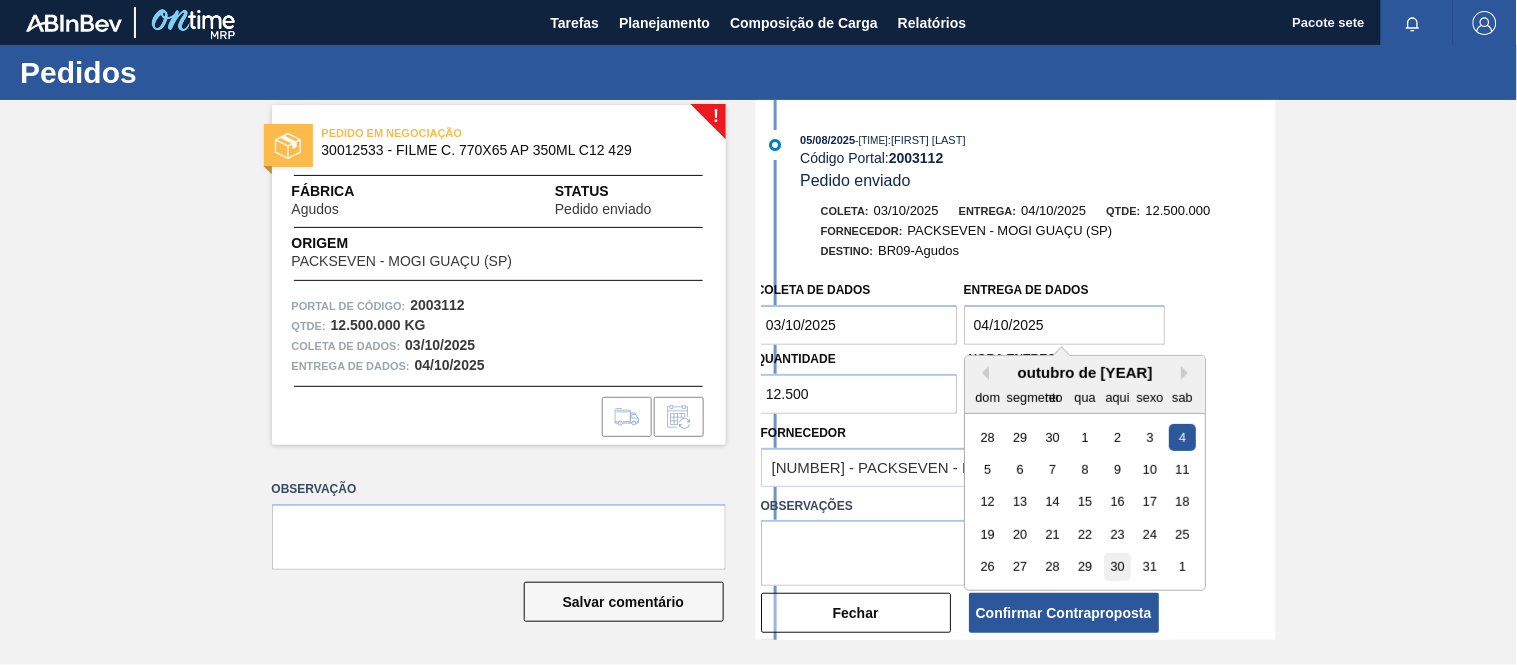 click on "30" at bounding box center [1117, 566] 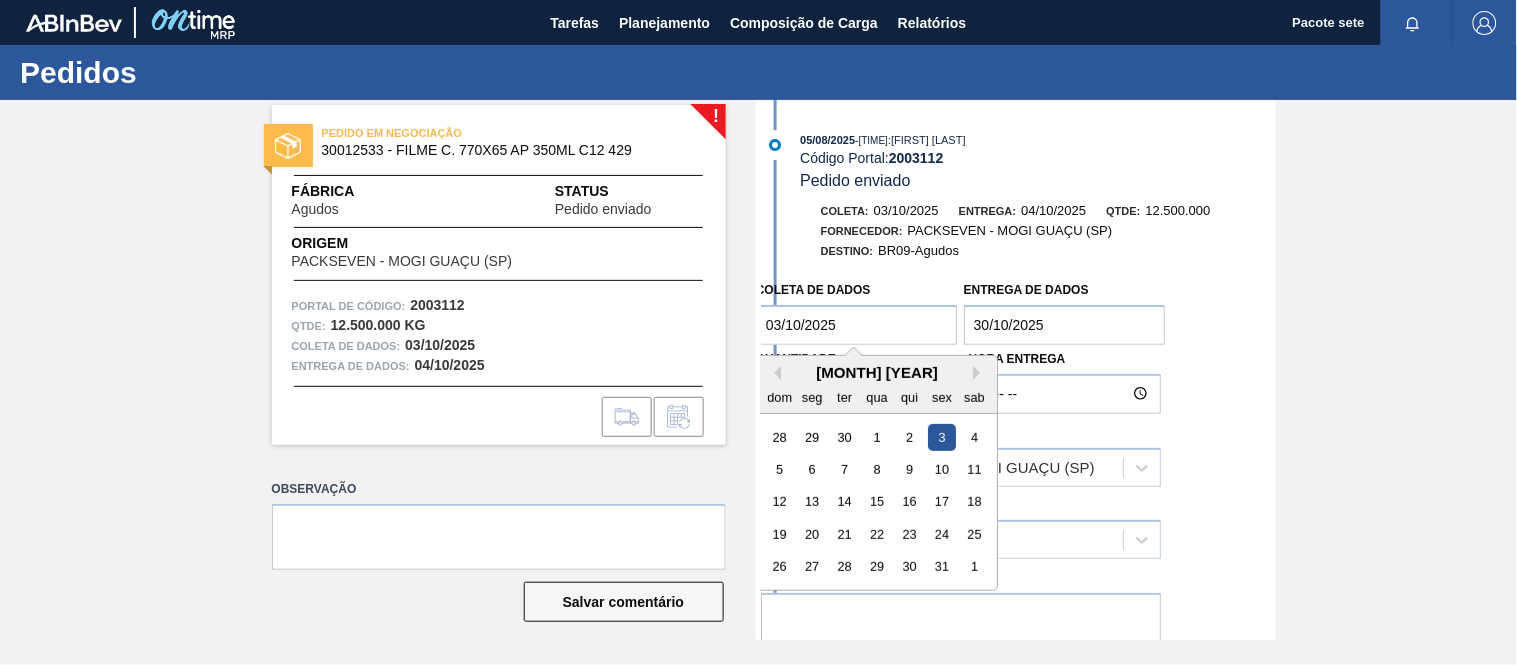 click on "03/10/2025" at bounding box center (857, 325) 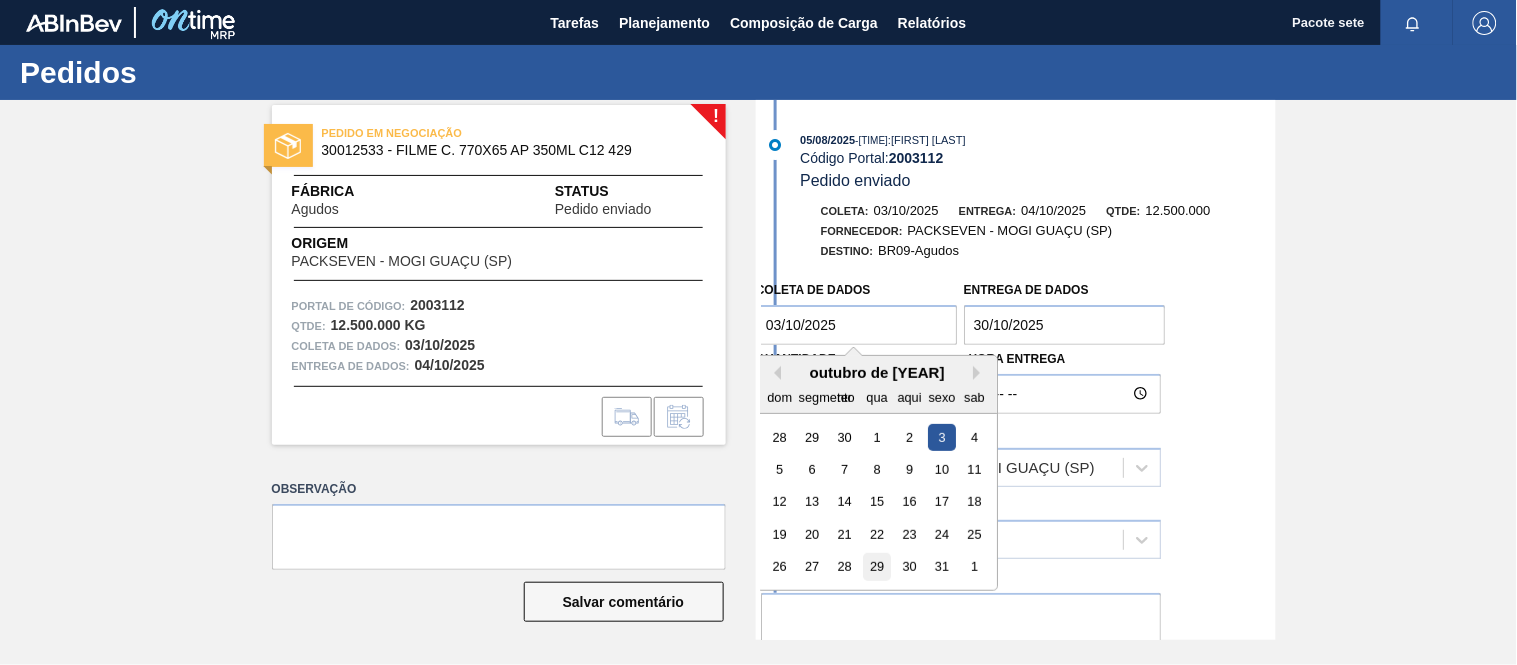 click on "29" at bounding box center (876, 566) 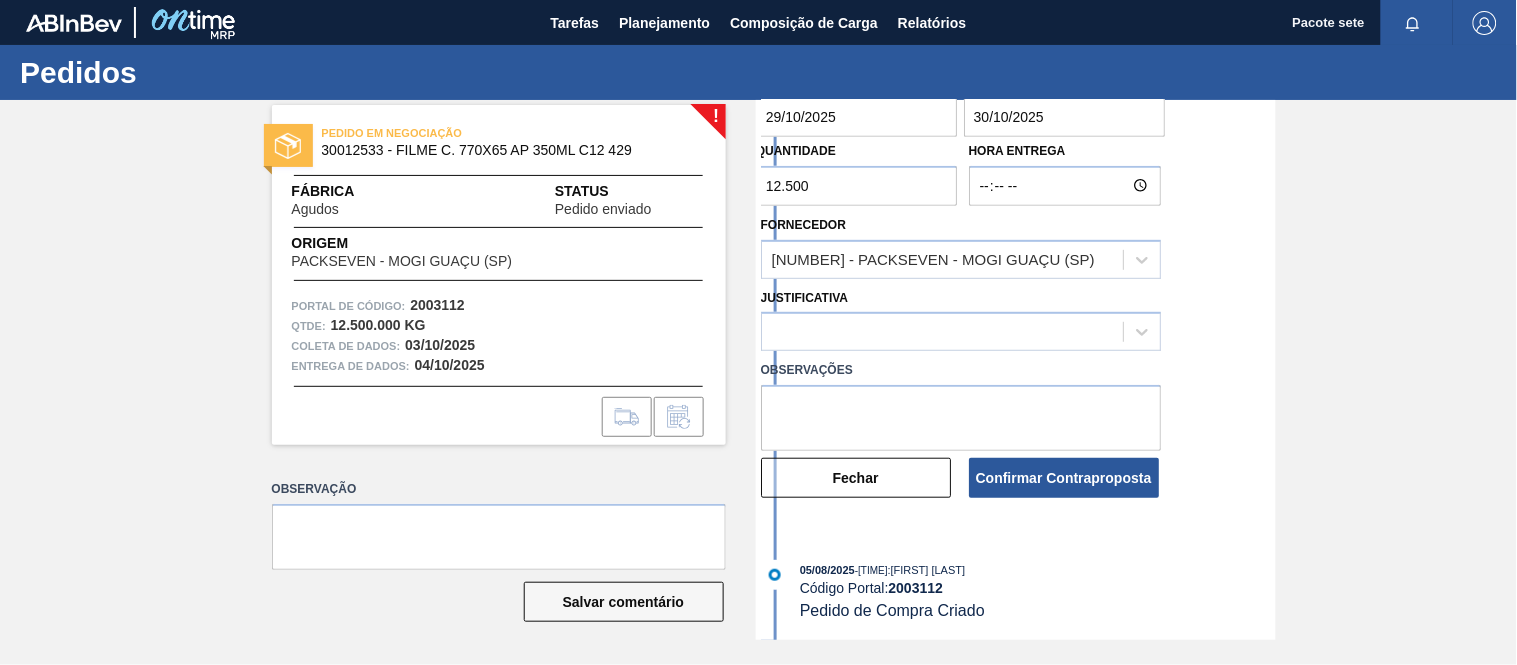 scroll, scrollTop: 211, scrollLeft: 0, axis: vertical 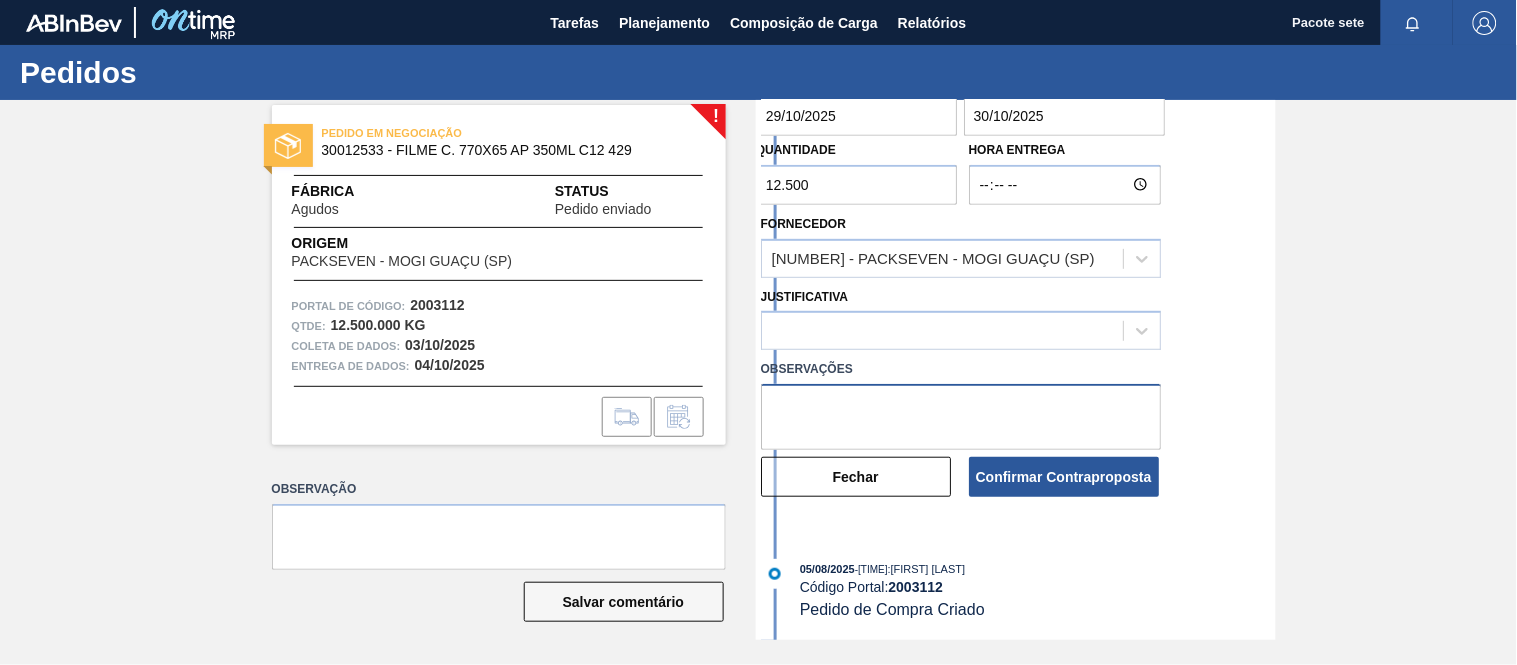 click at bounding box center [961, 417] 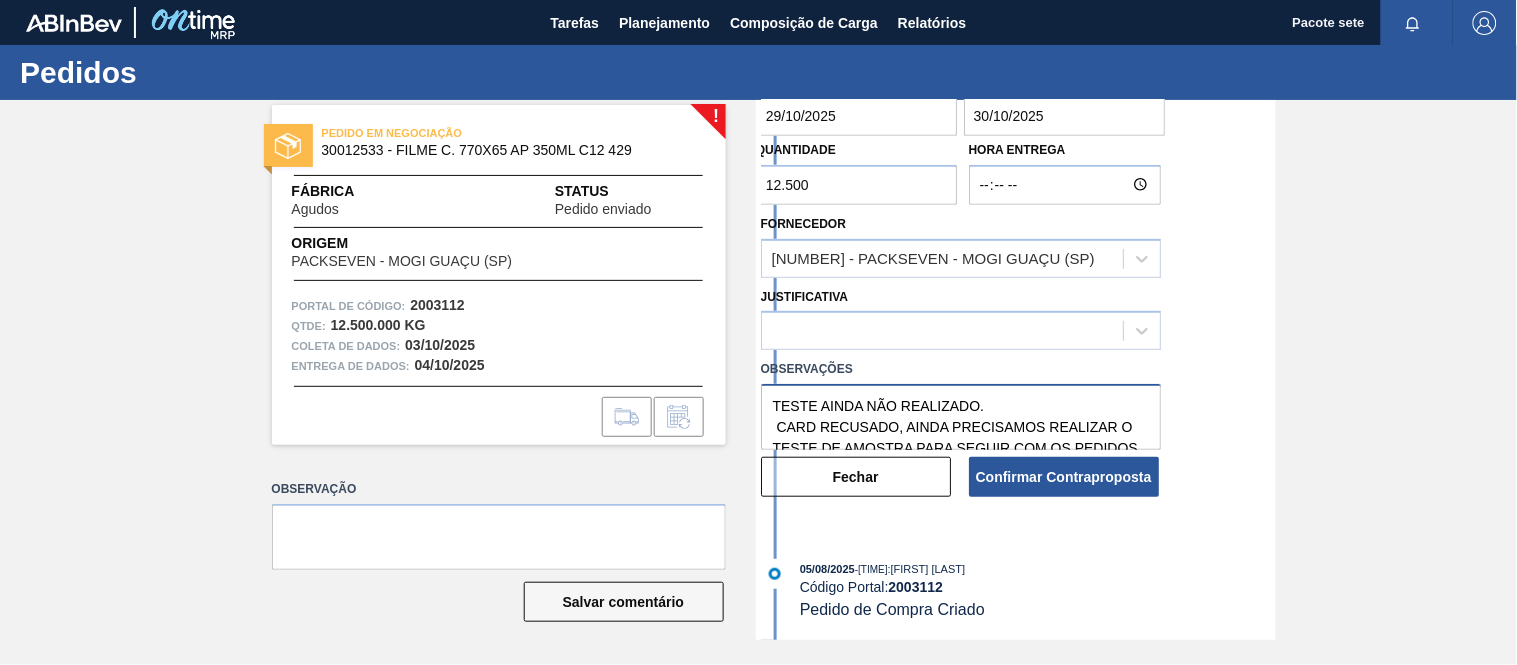scroll, scrollTop: 6, scrollLeft: 0, axis: vertical 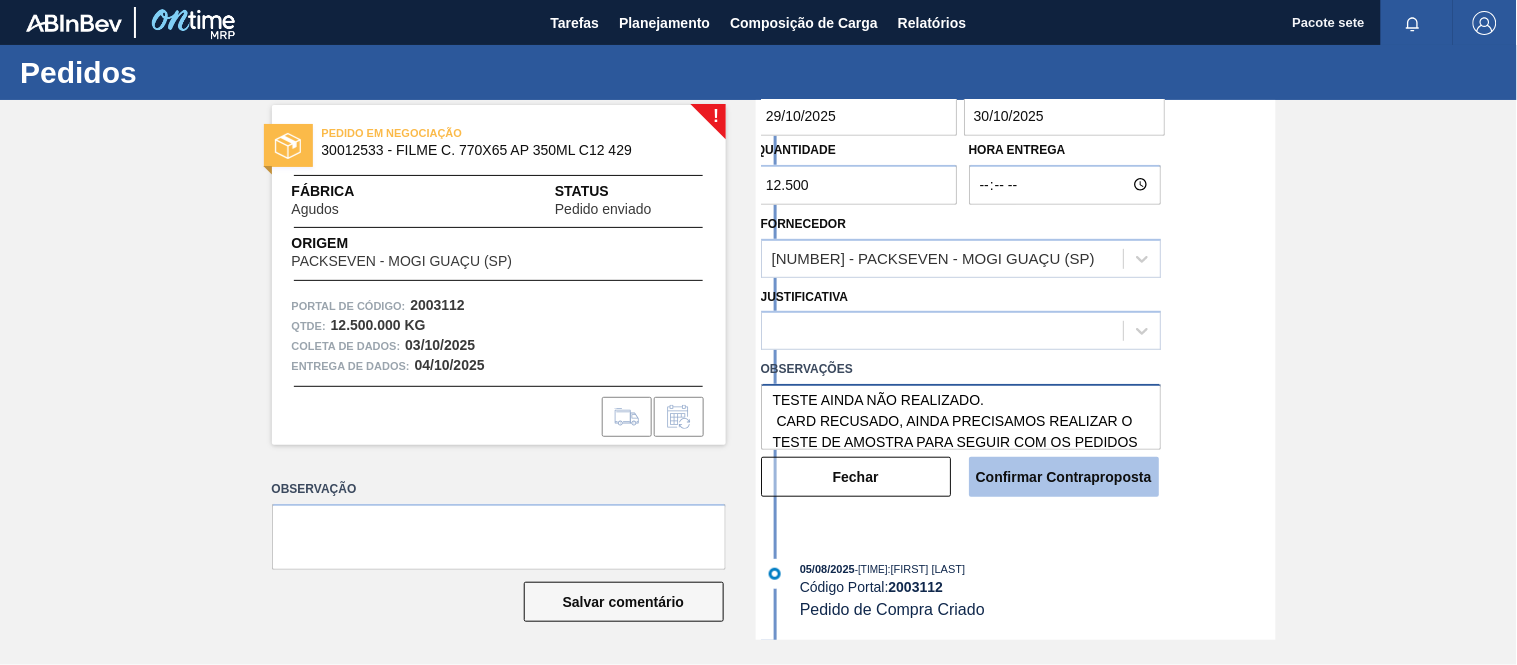 type on "TESTE AINDA NÃO REALIZADO.
CARD RECUSADO, AINDA PRECISAMOS REALIZAR O TESTE DE AMOSTRA PARA SEGUIR COM OS PEDIDOS" 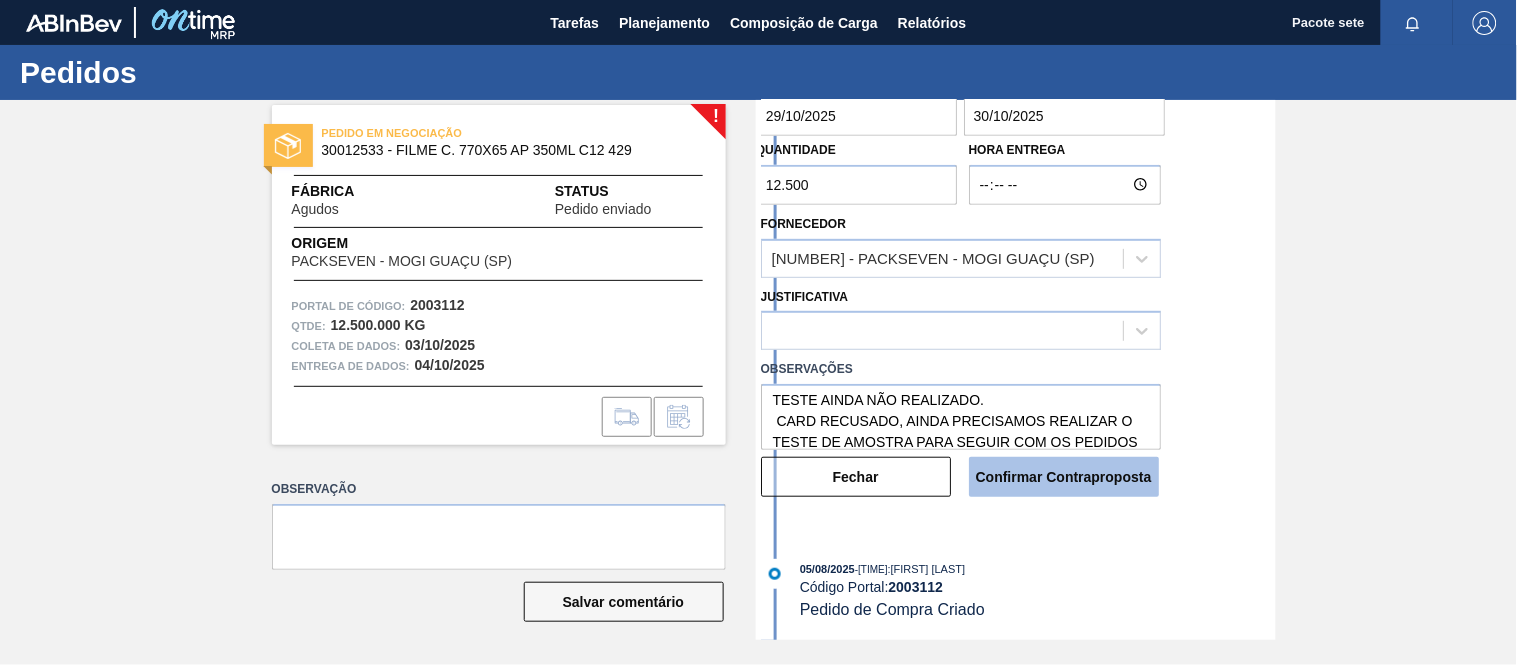 click on "Confirmar Contraproposta" at bounding box center (1064, 477) 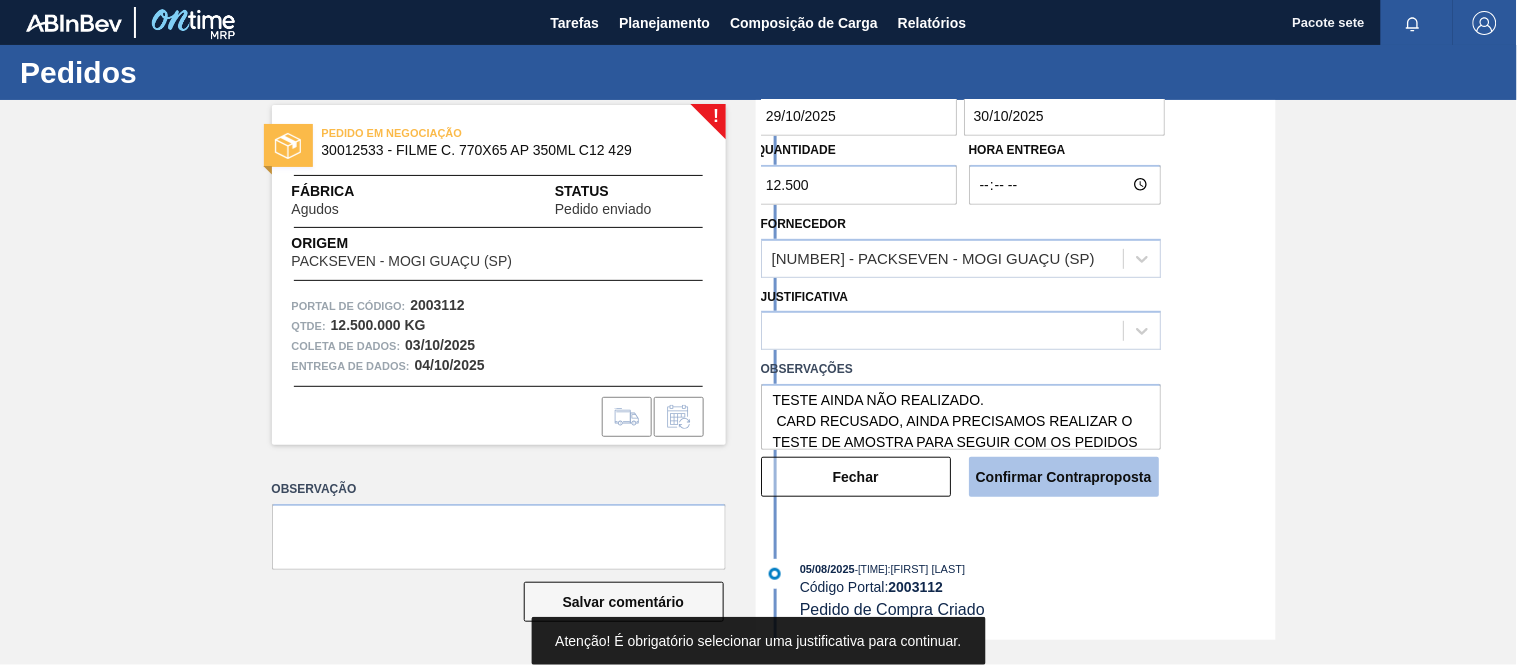 click on "Confirmar Contraproposta" at bounding box center [1064, 477] 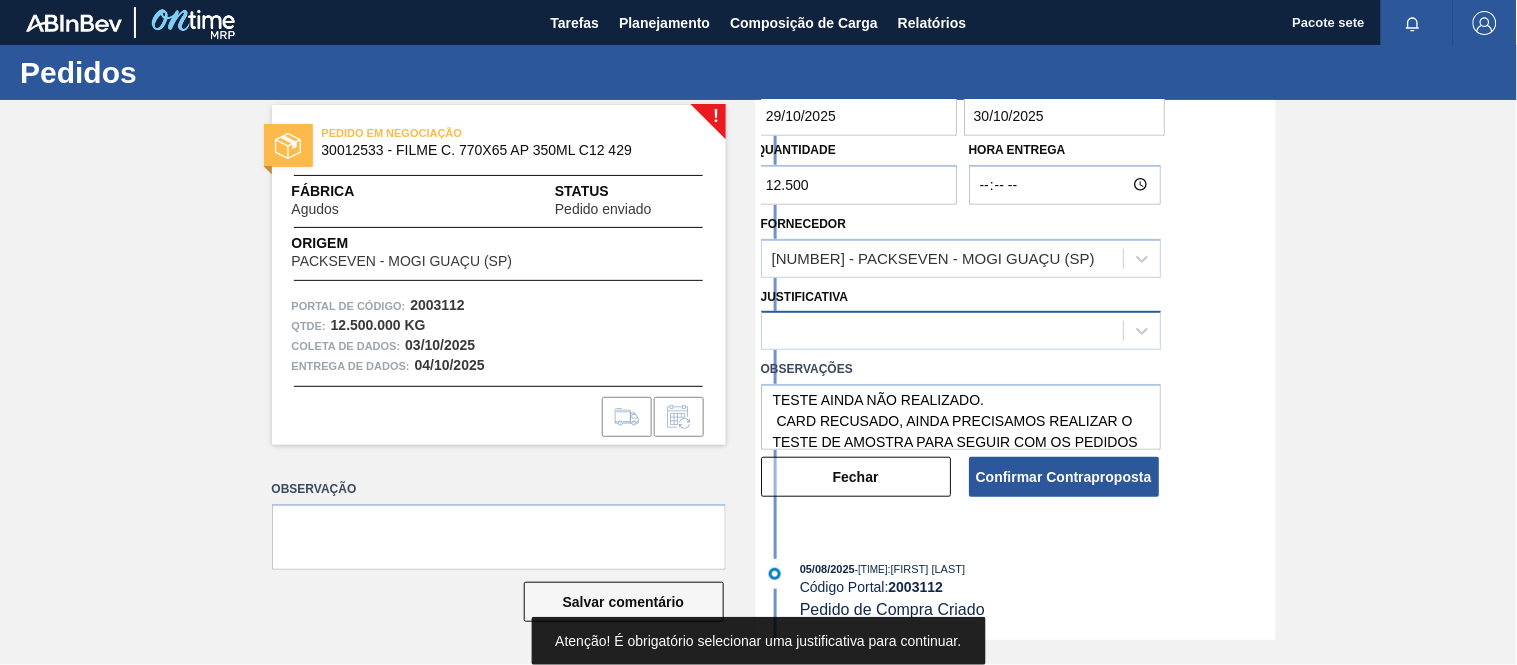 click at bounding box center (942, 331) 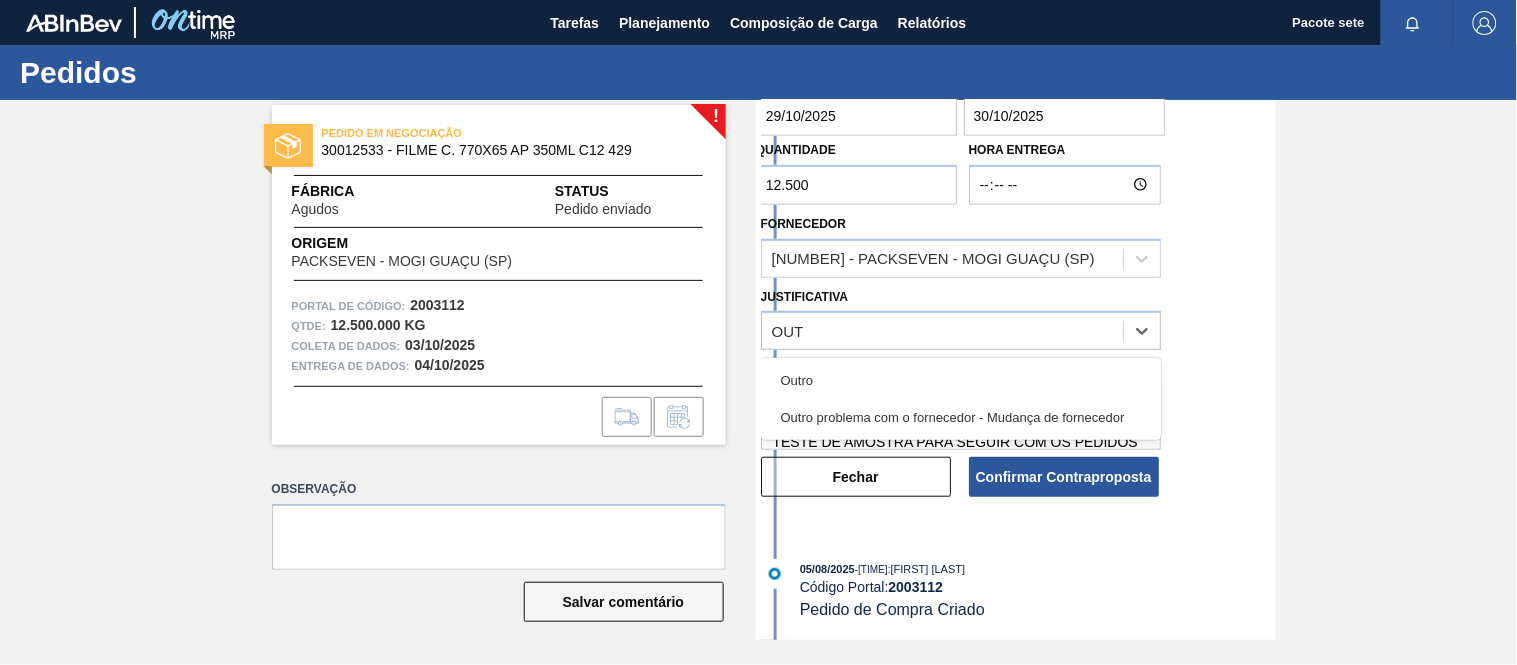 type on "OUTR" 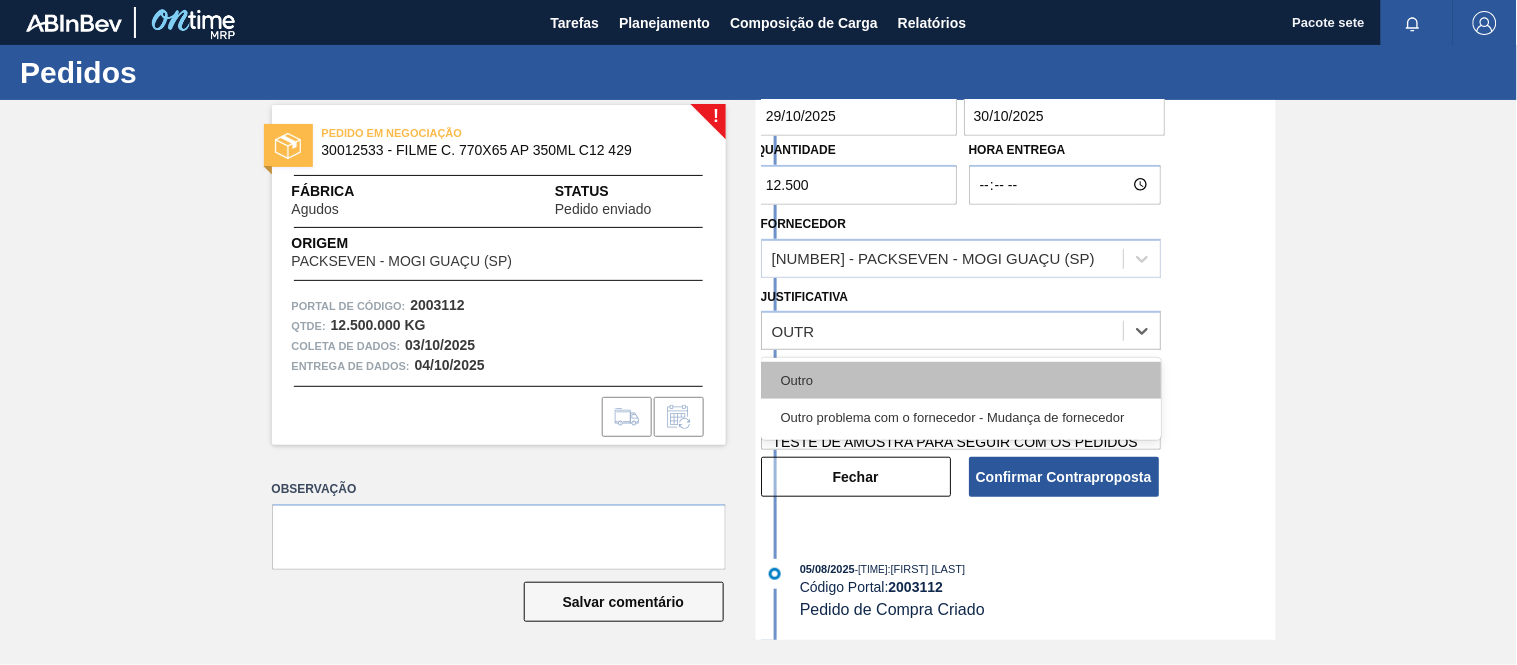 click on "Outro" at bounding box center (961, 380) 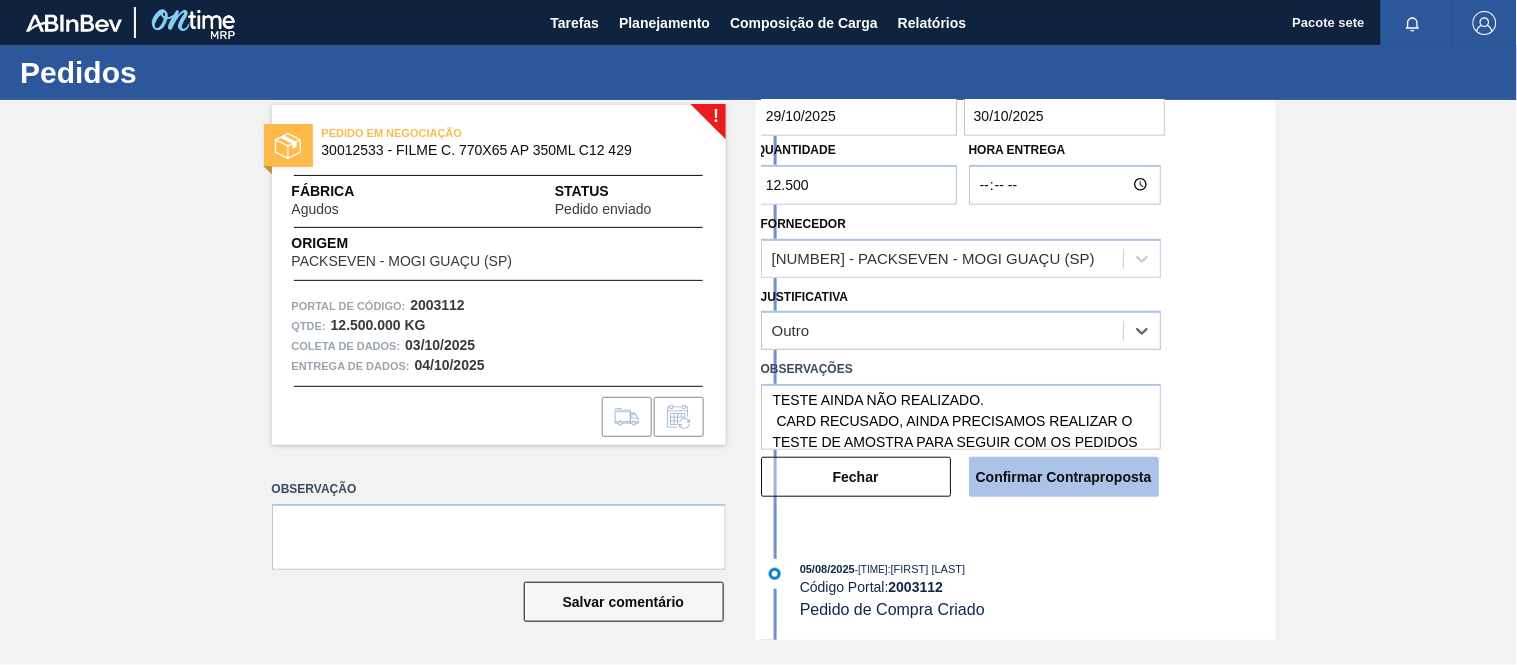 click on "Confirmar Contraproposta" at bounding box center [1064, 477] 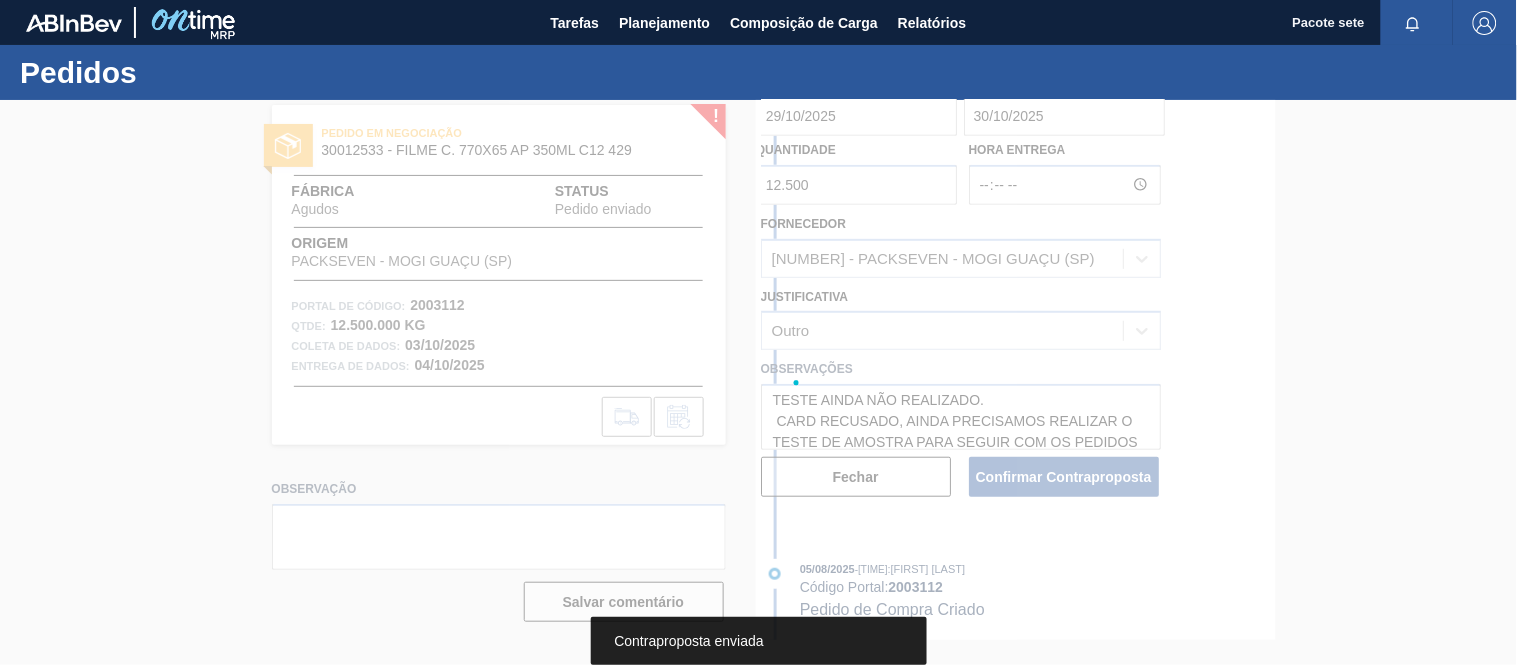 scroll, scrollTop: 0, scrollLeft: 0, axis: both 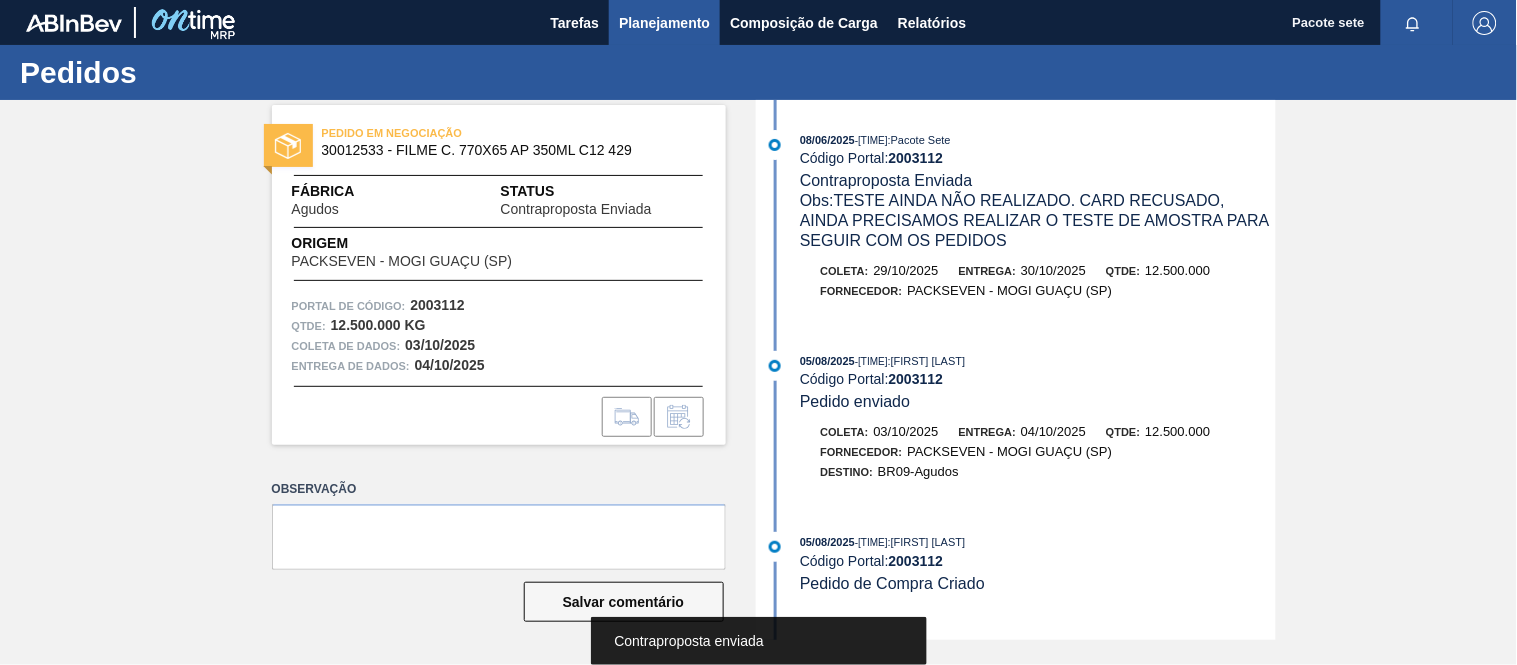 click on "Planejamento" at bounding box center (664, 23) 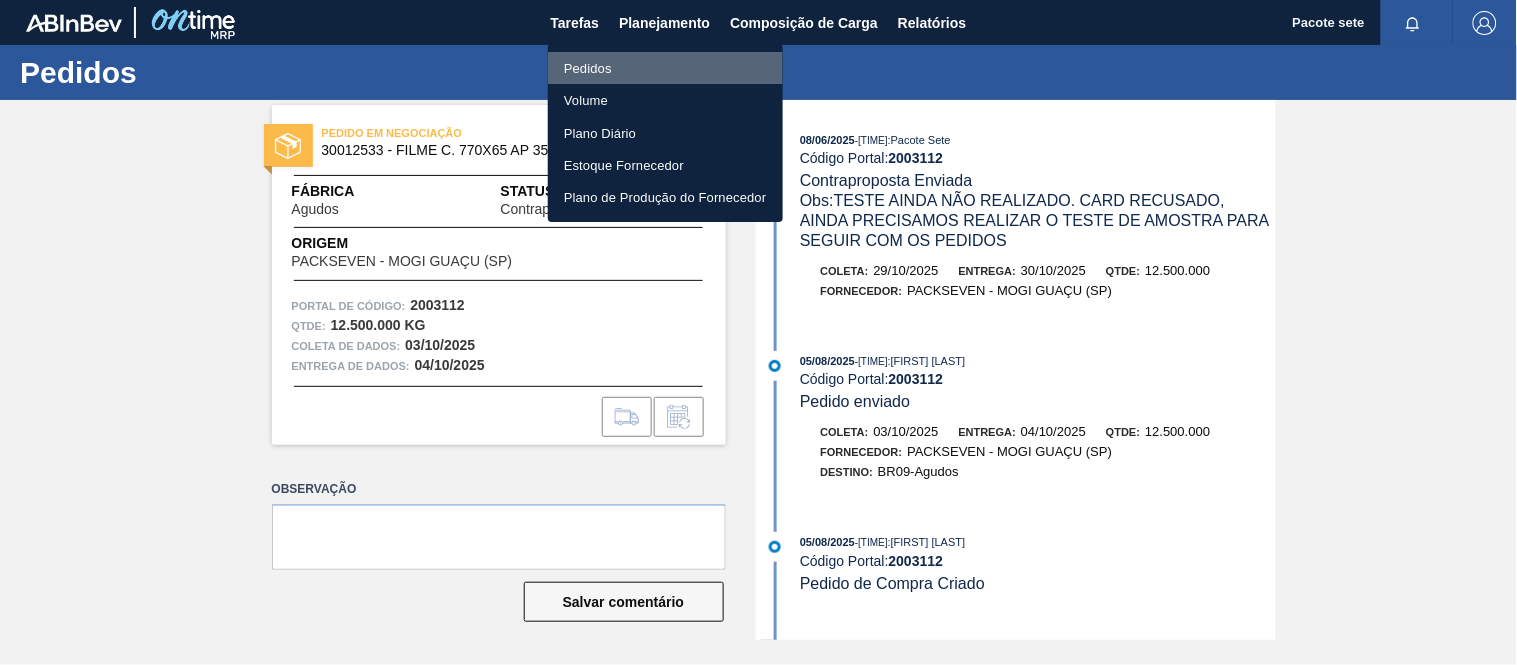 click on "Pedidos" at bounding box center (665, 68) 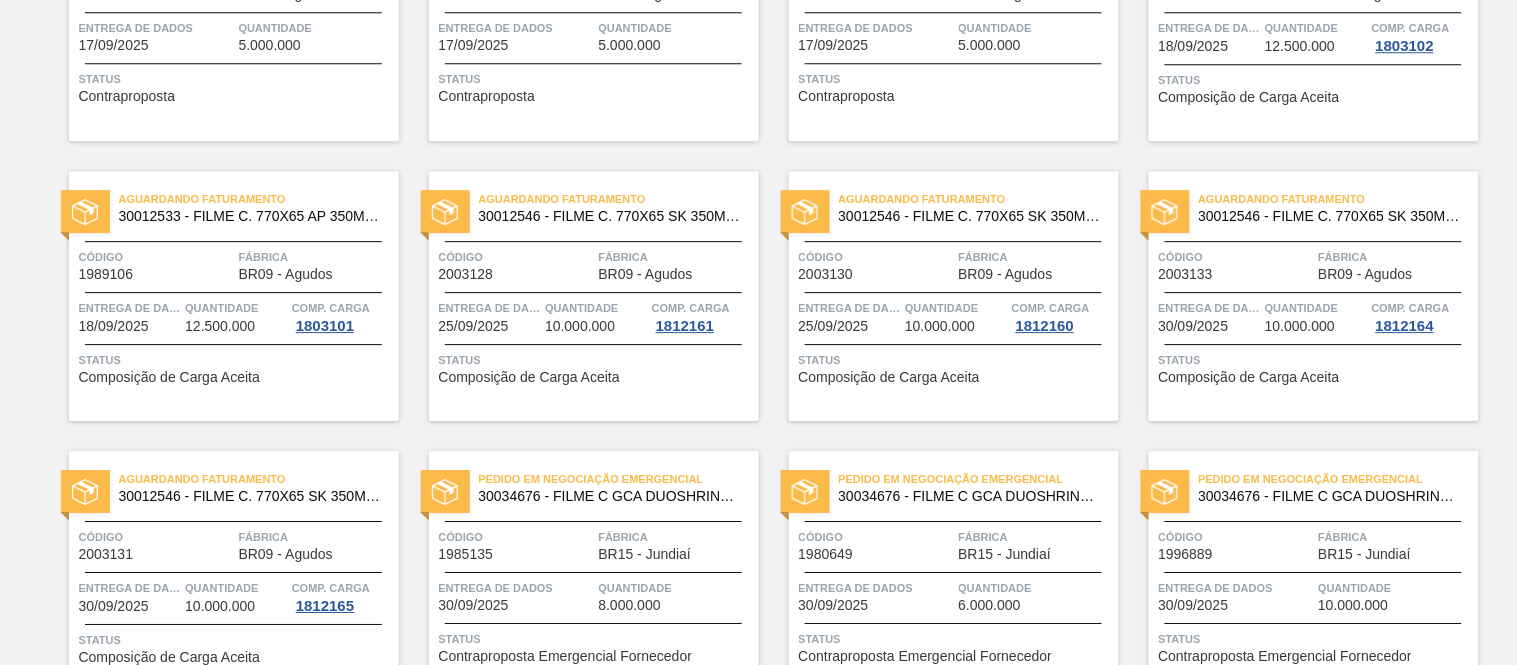 scroll, scrollTop: 1777, scrollLeft: 0, axis: vertical 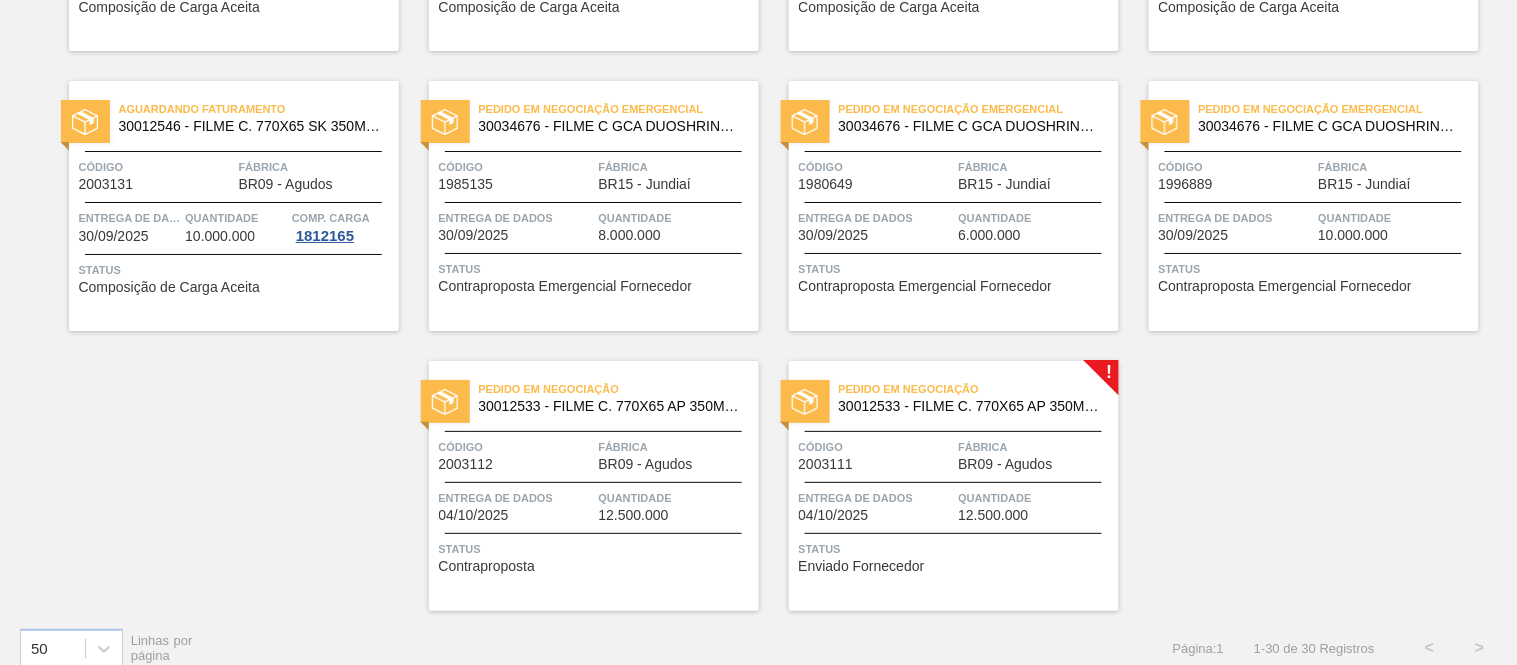 click on "Quantidade" at bounding box center [1036, 498] 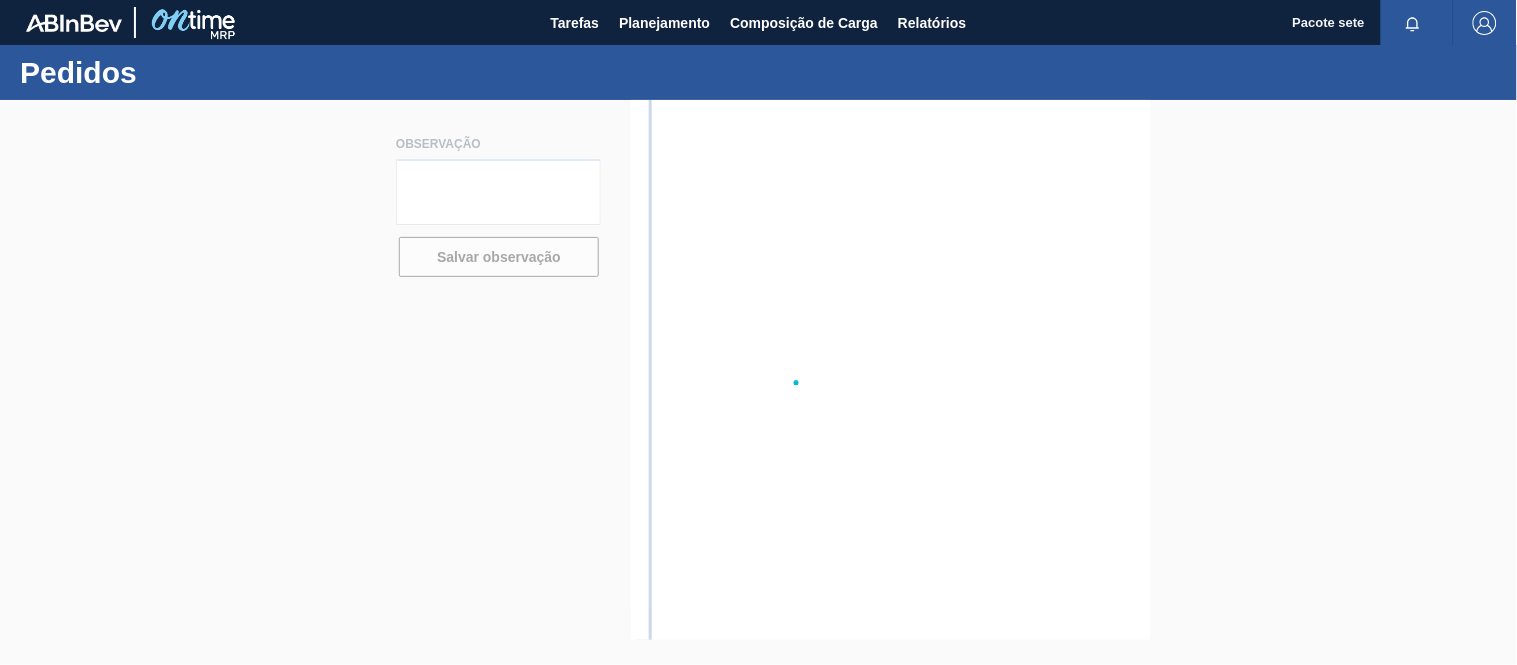 scroll, scrollTop: 0, scrollLeft: 0, axis: both 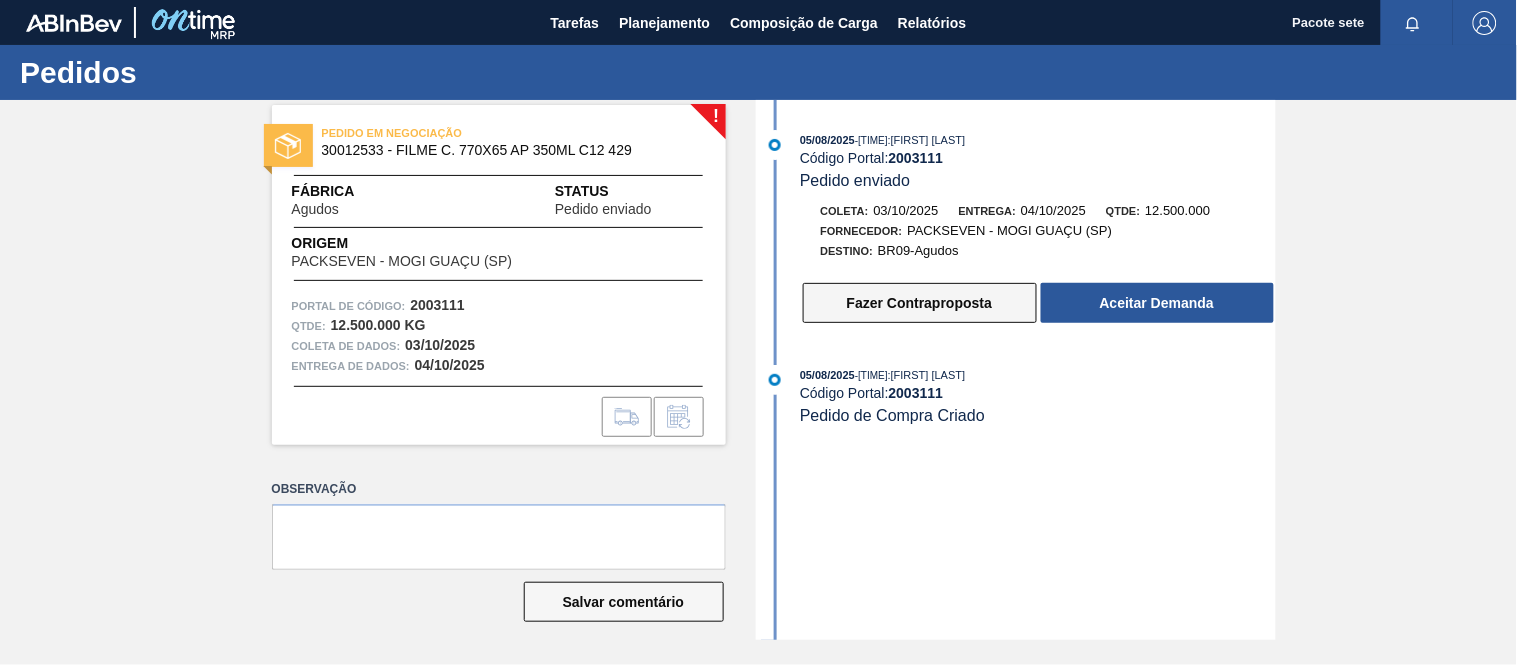 click on "Fazer Contraproposta" at bounding box center (919, 303) 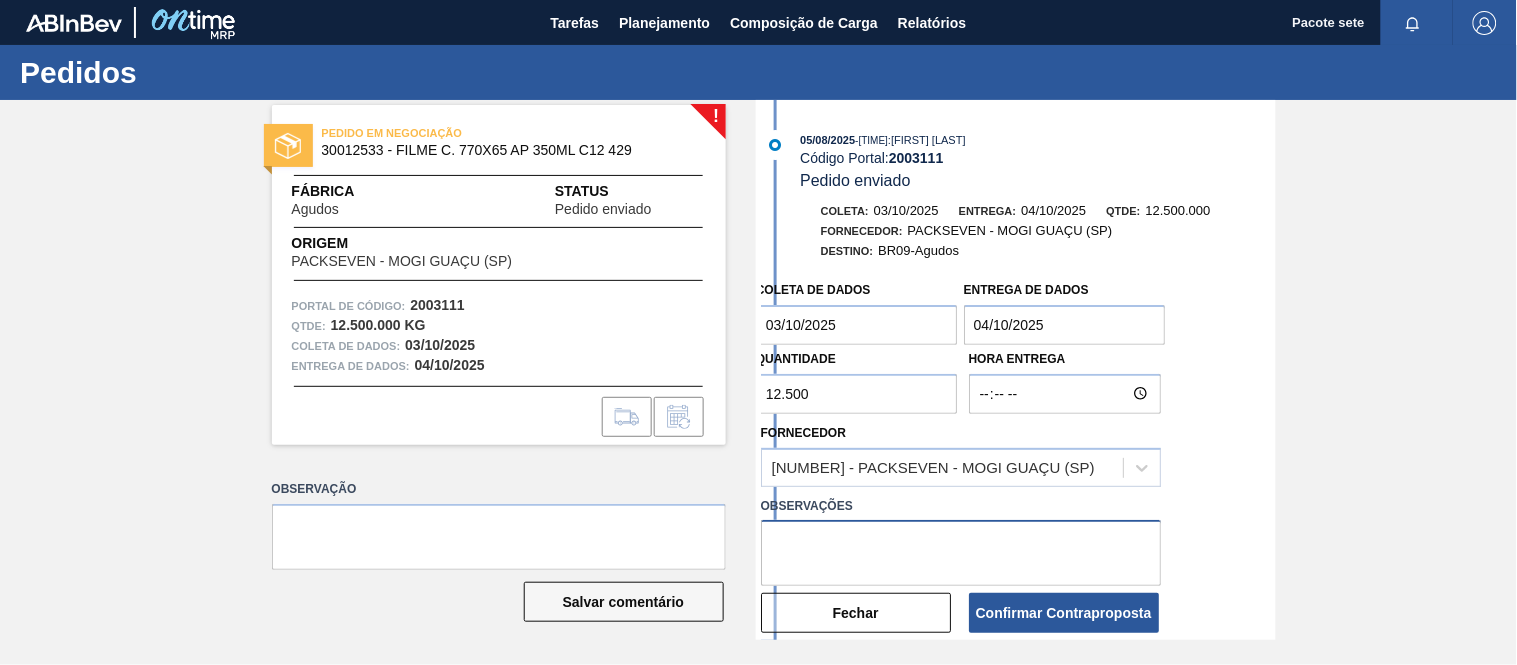 click at bounding box center (961, 553) 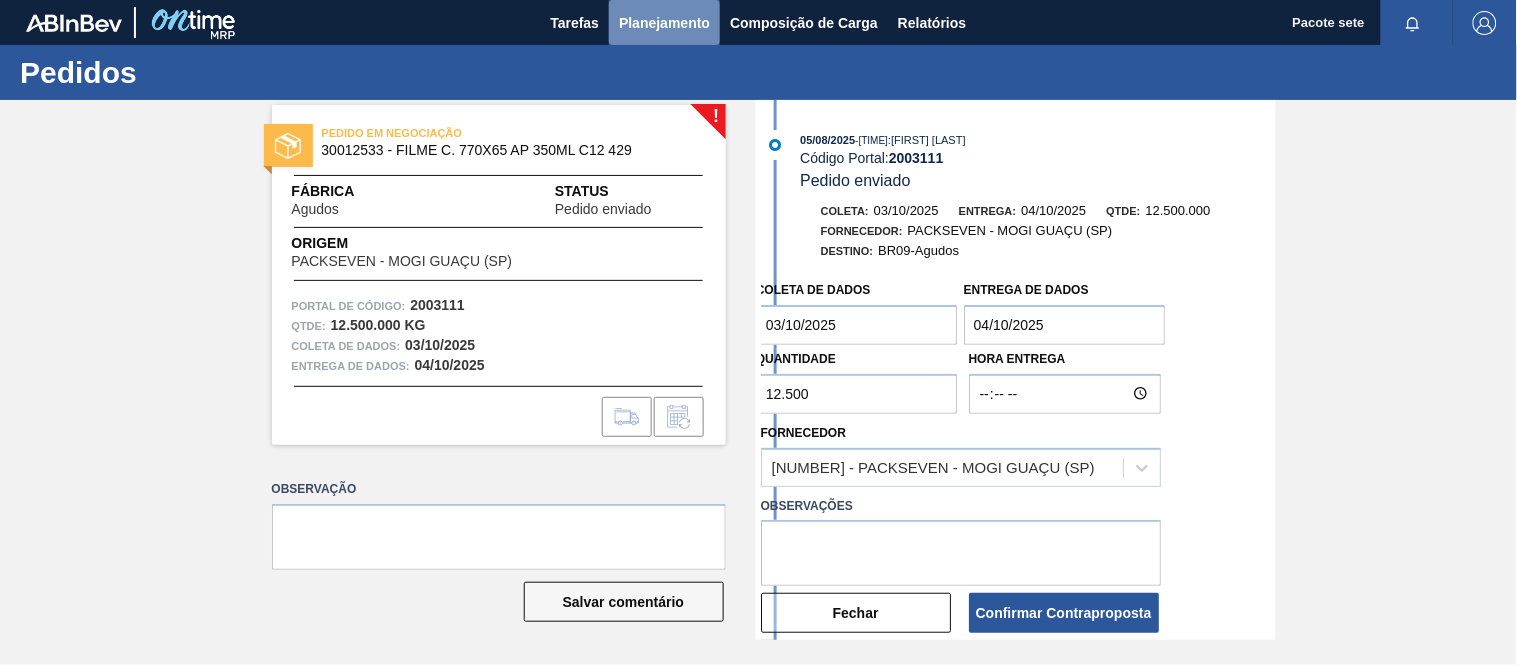 click on "Planejamento" at bounding box center (664, 23) 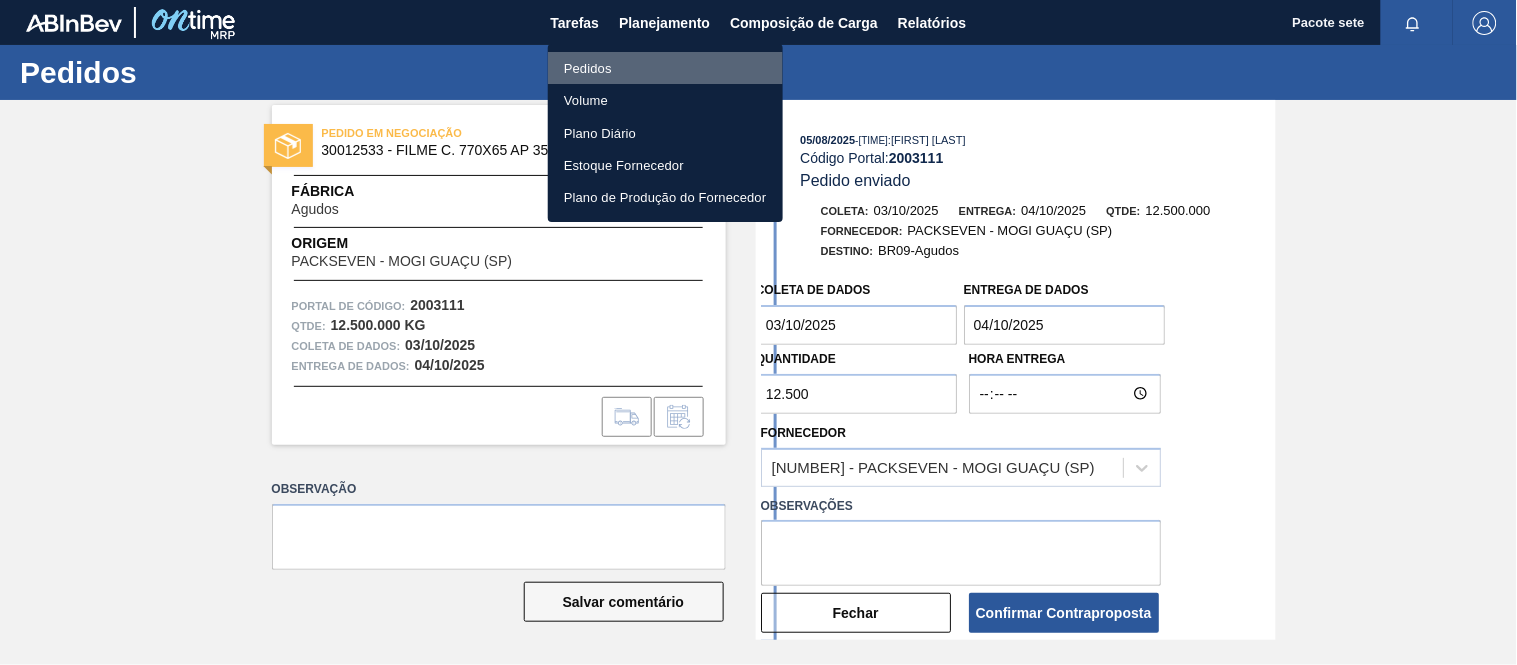 click on "Pedidos" at bounding box center [588, 68] 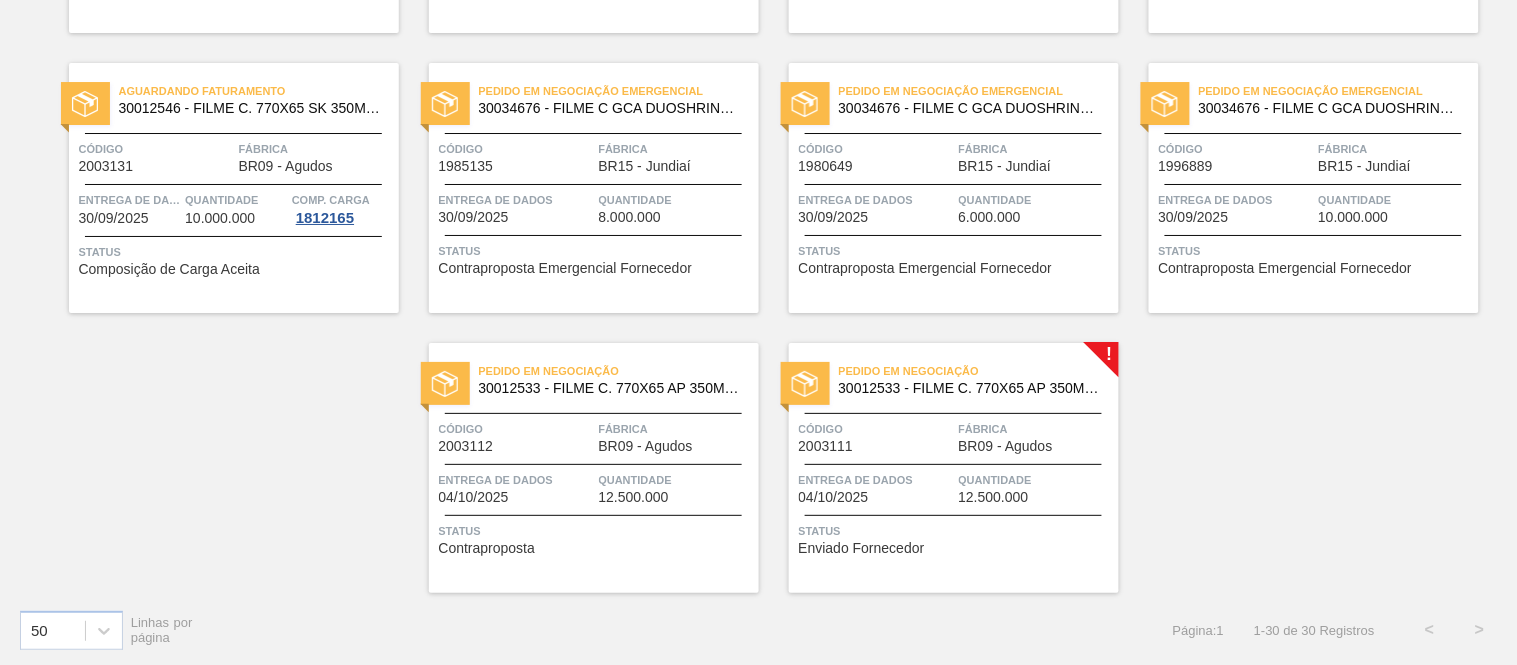 scroll, scrollTop: 1796, scrollLeft: 0, axis: vertical 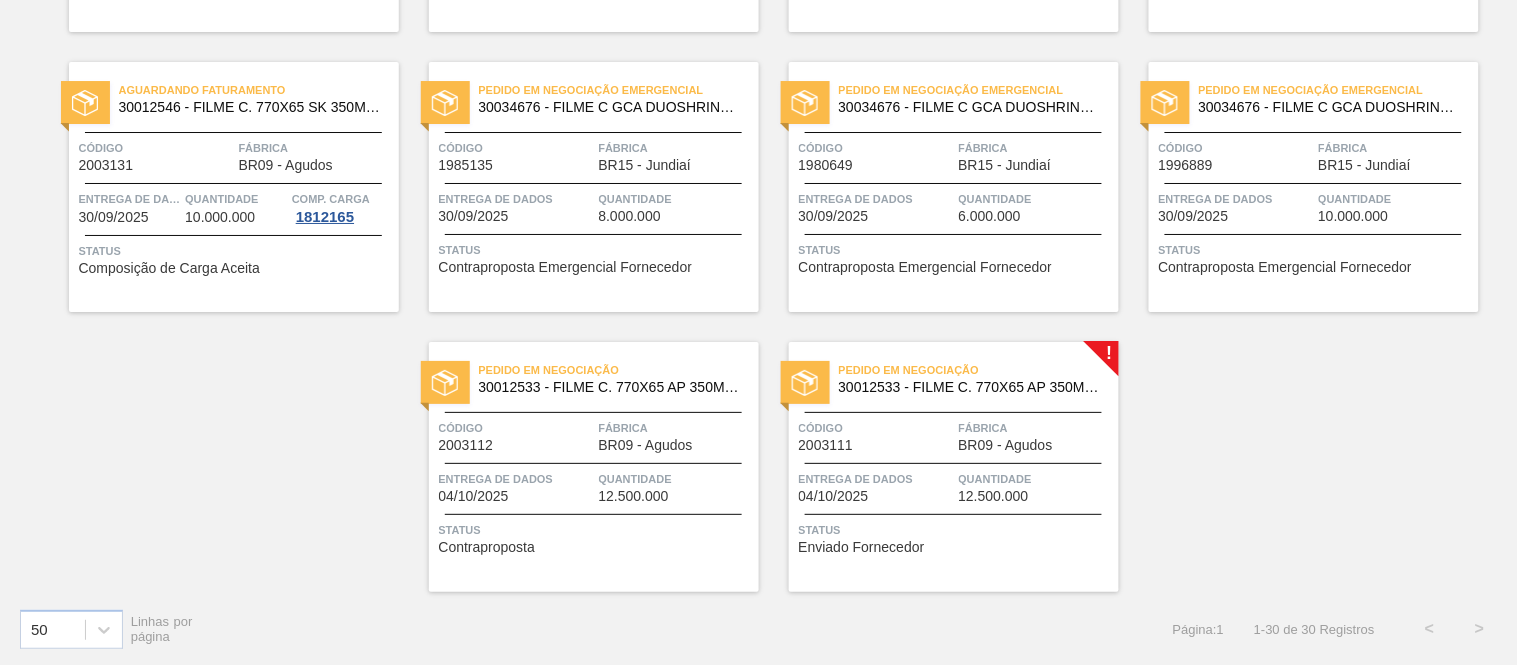 click on "Código 2003111" at bounding box center (876, 435) 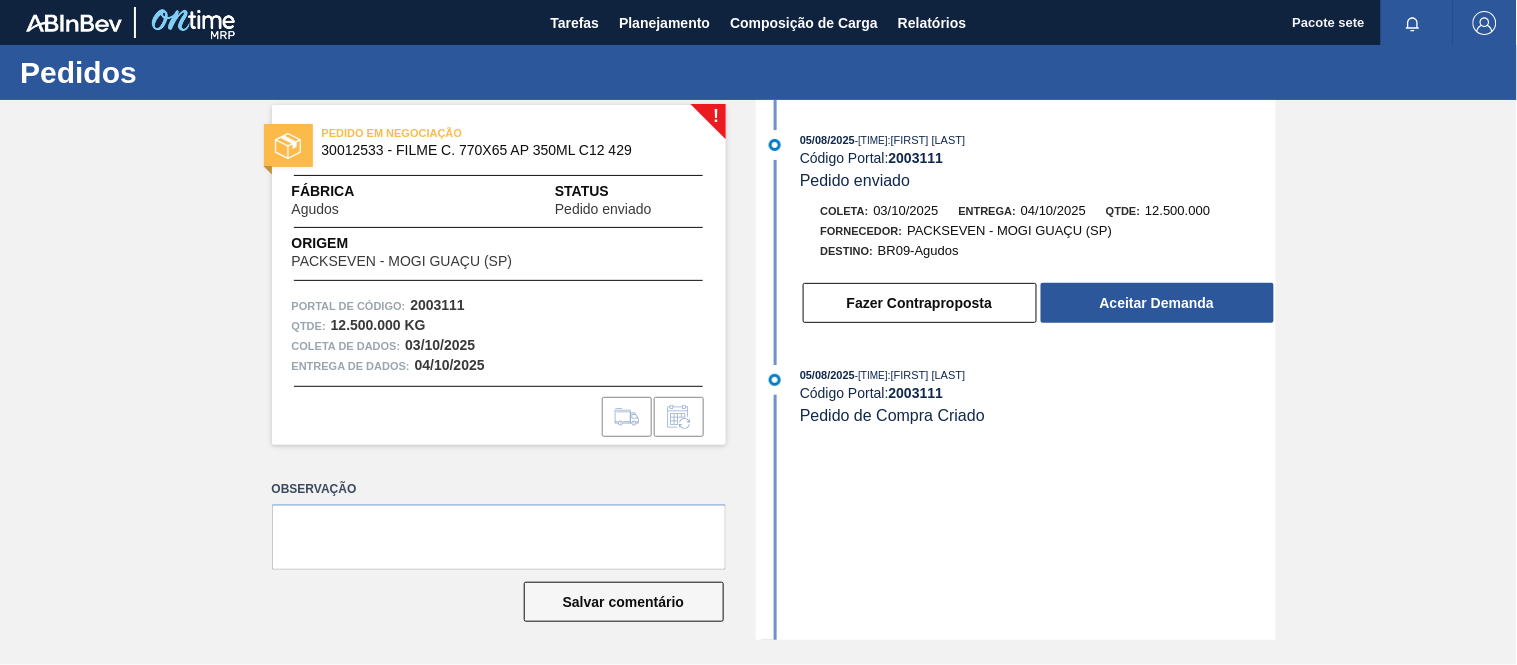 click on "2003111" at bounding box center (916, 158) 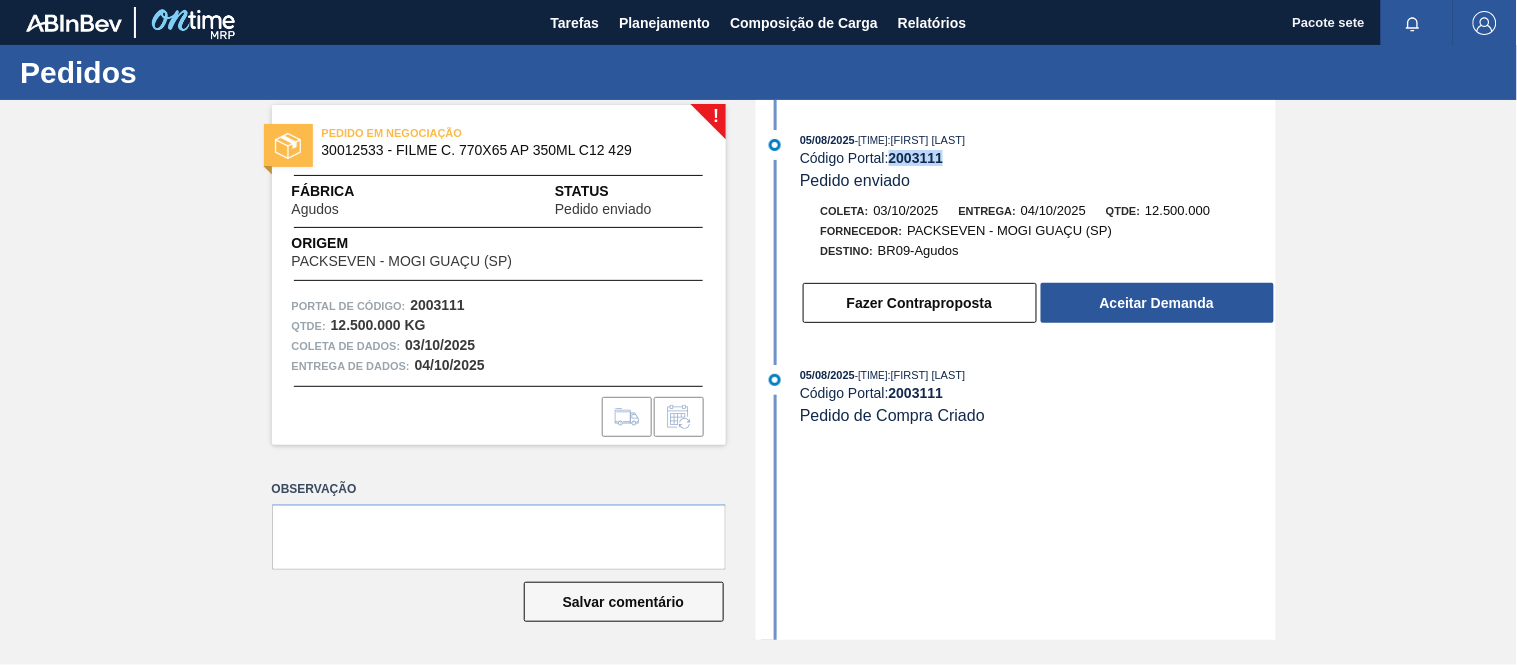 click on "2003111" at bounding box center (916, 158) 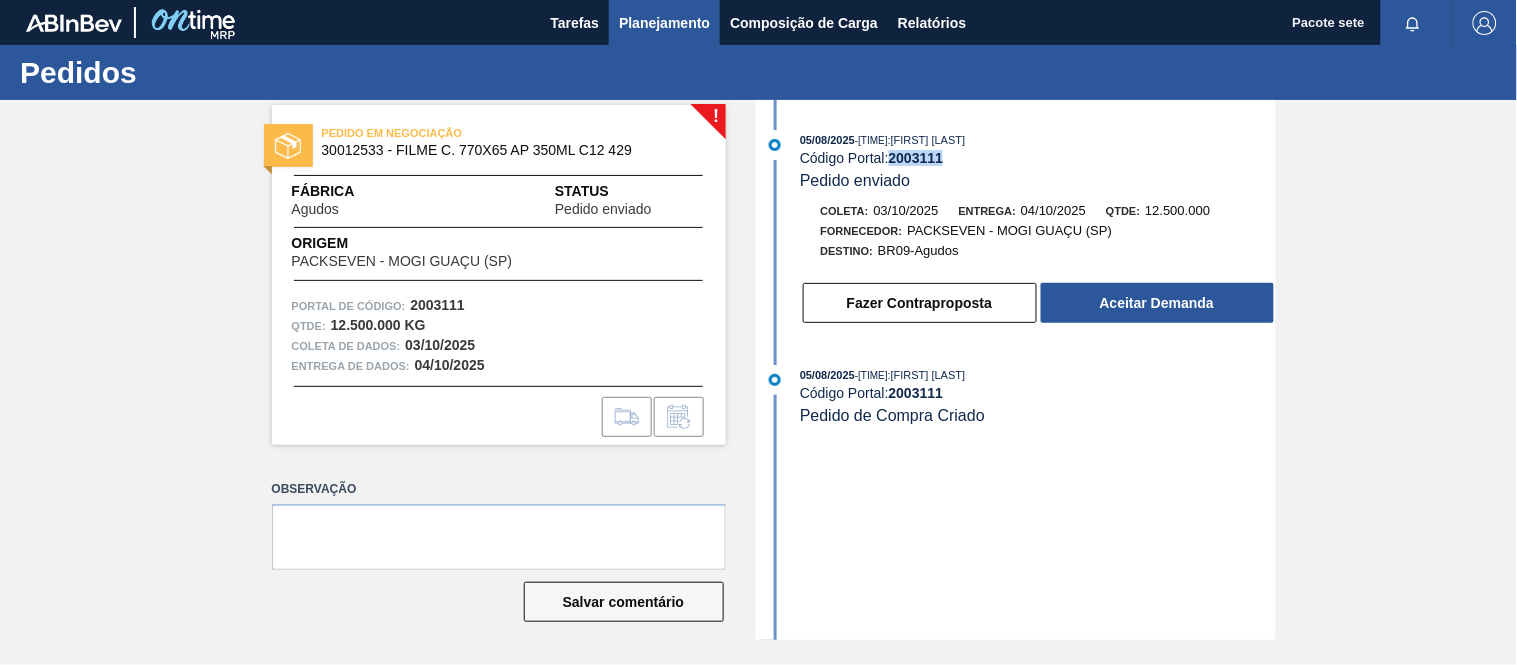 click on "Planejamento" at bounding box center [664, 23] 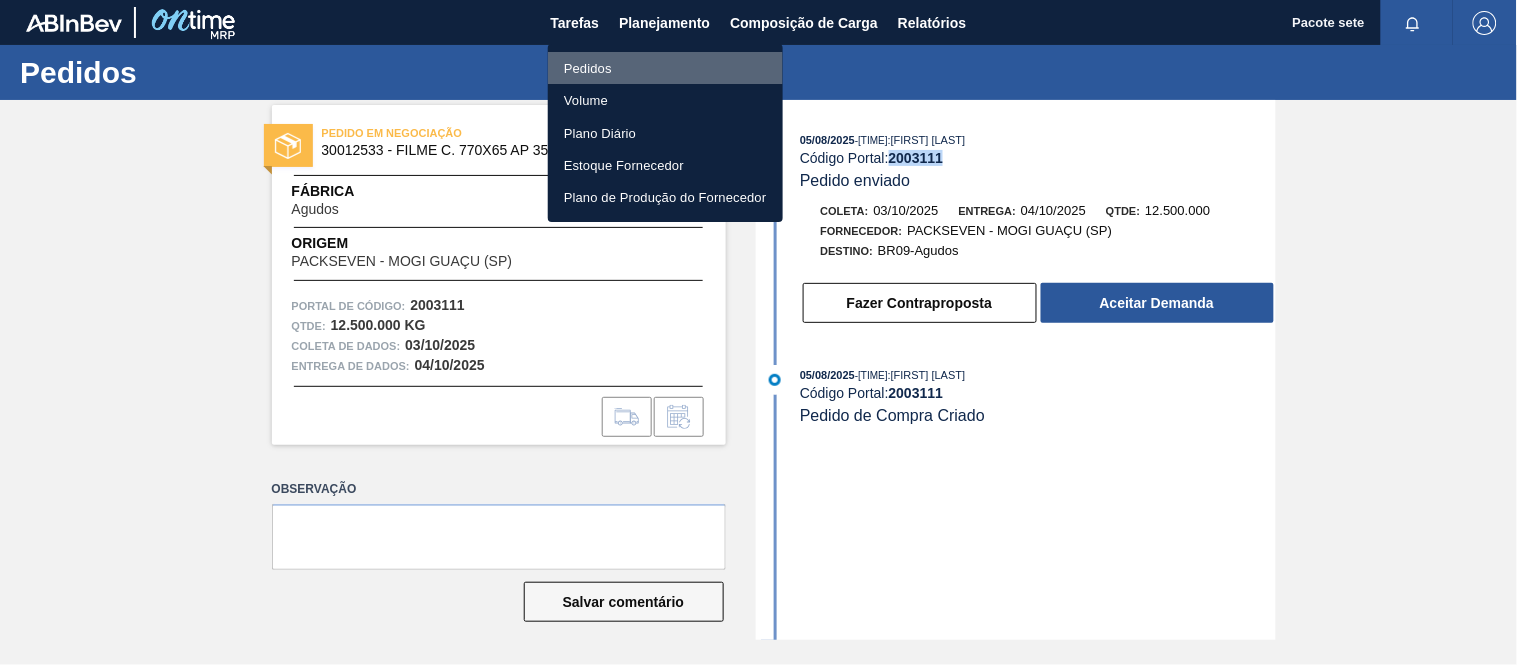 click on "Pedidos" at bounding box center (665, 68) 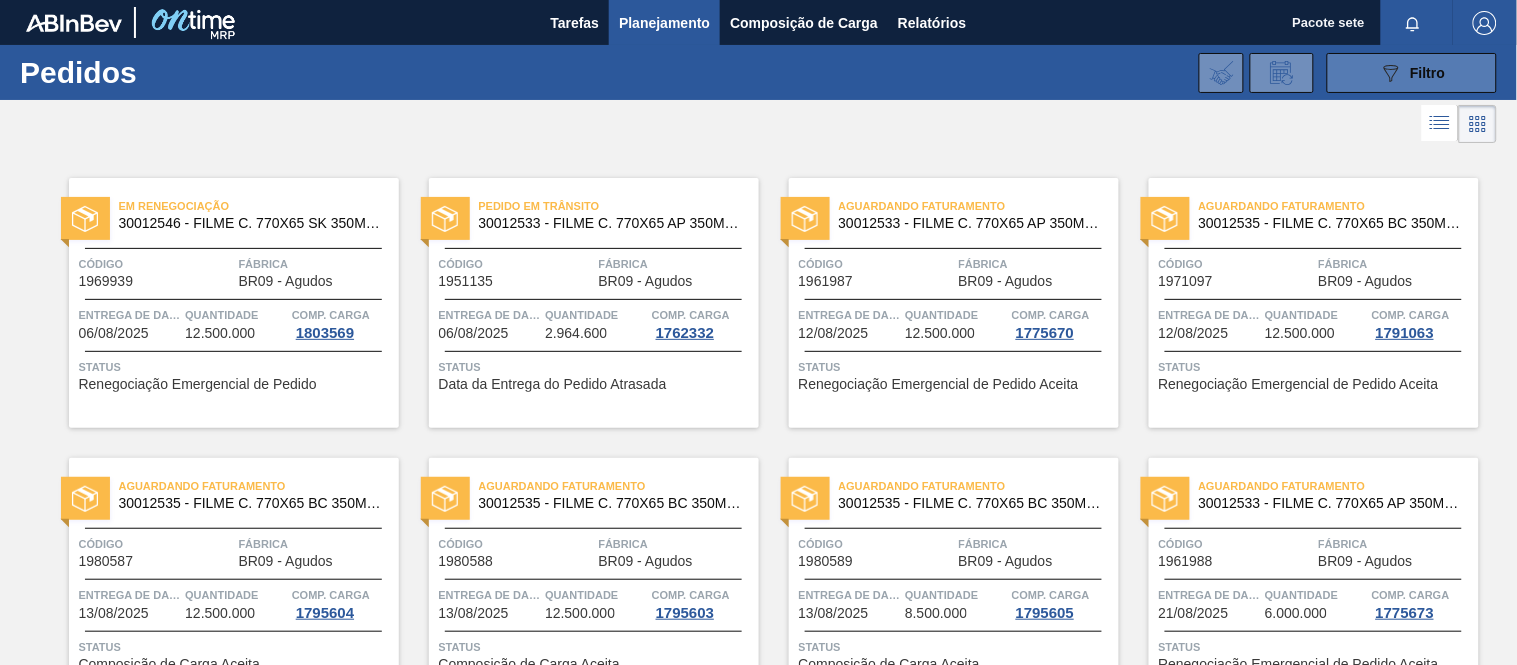 click on "089F7B8B-B2A5-4AFE-B5C0-19BA573D28AC" 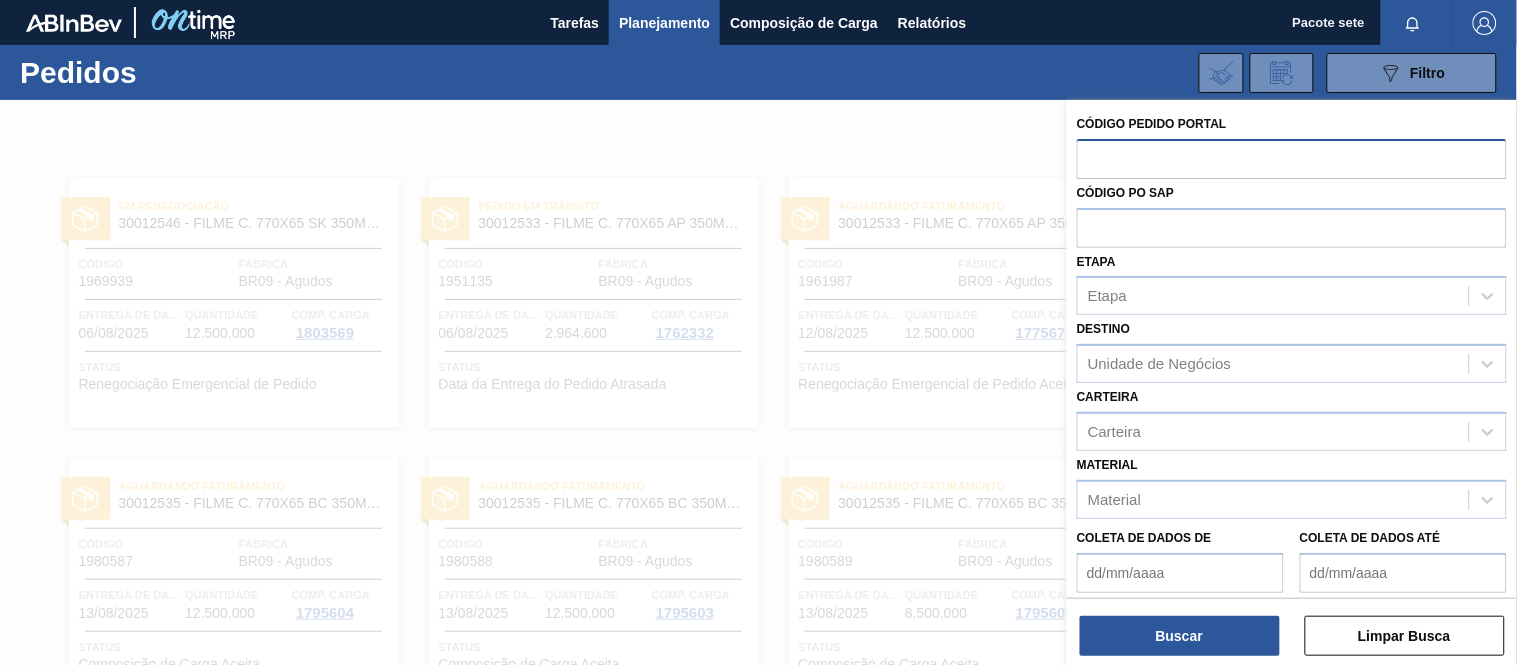 click at bounding box center (1292, 158) 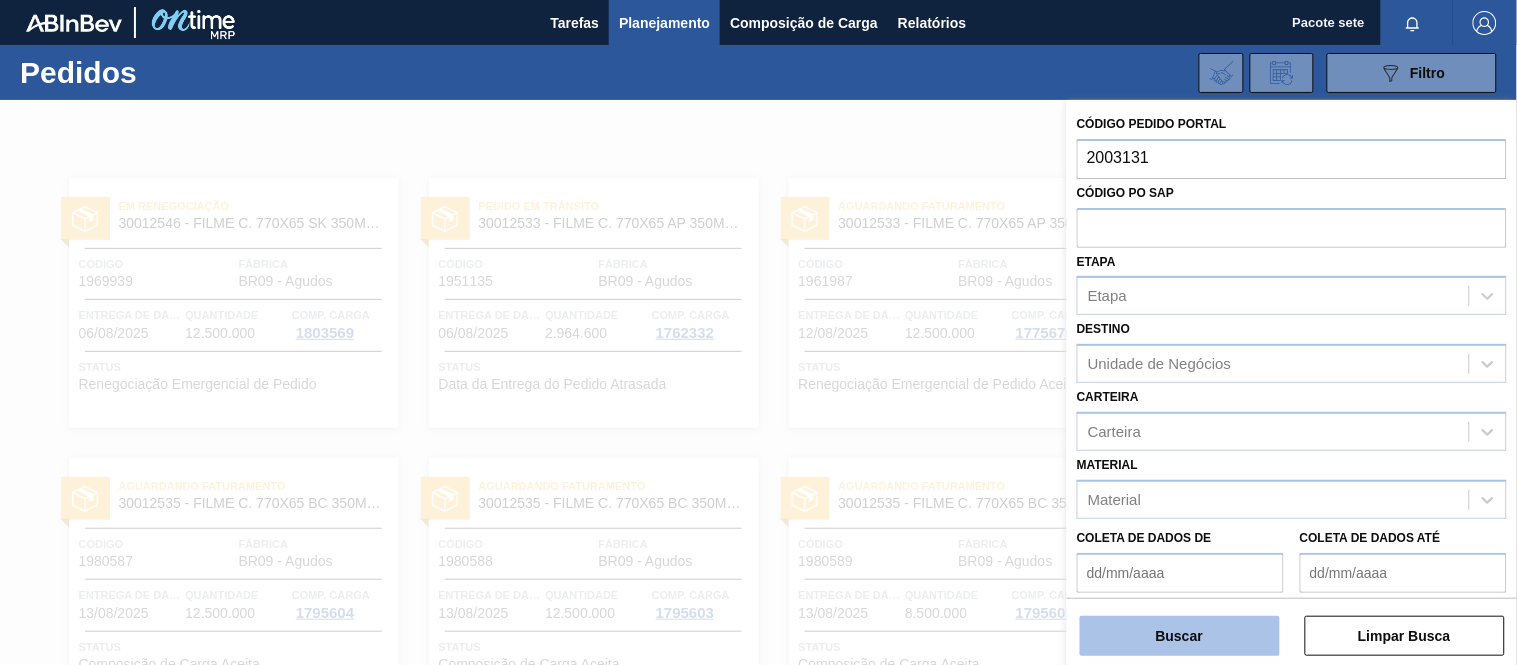 type on "2003131" 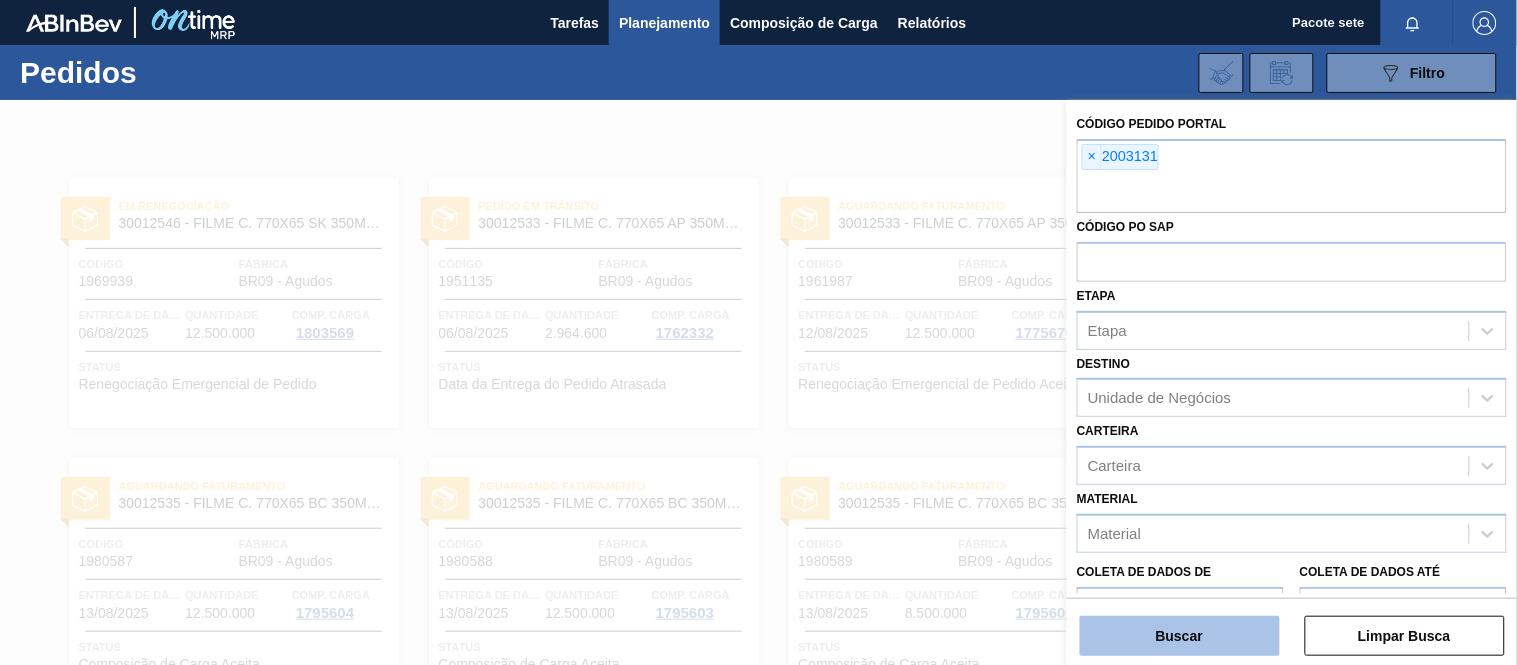 click on "Buscar" at bounding box center (1179, 636) 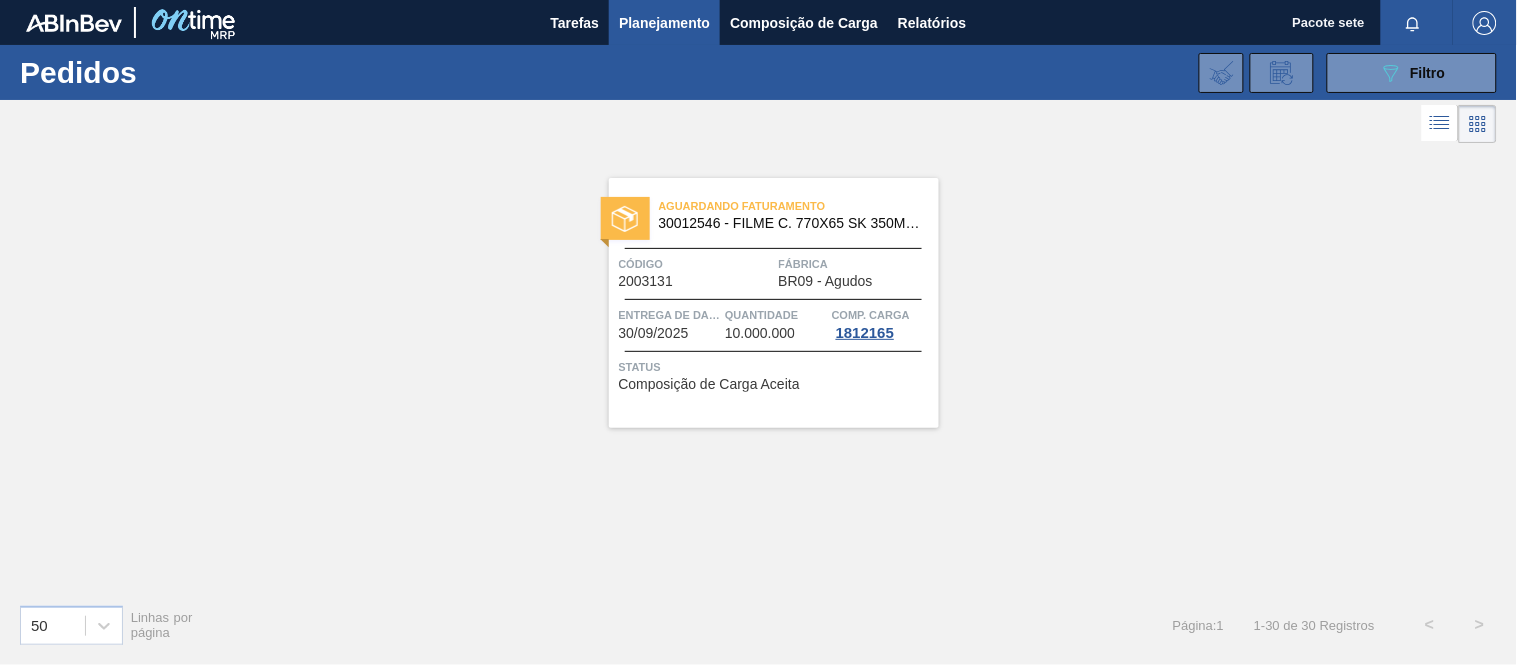 click on "Código" at bounding box center [696, 264] 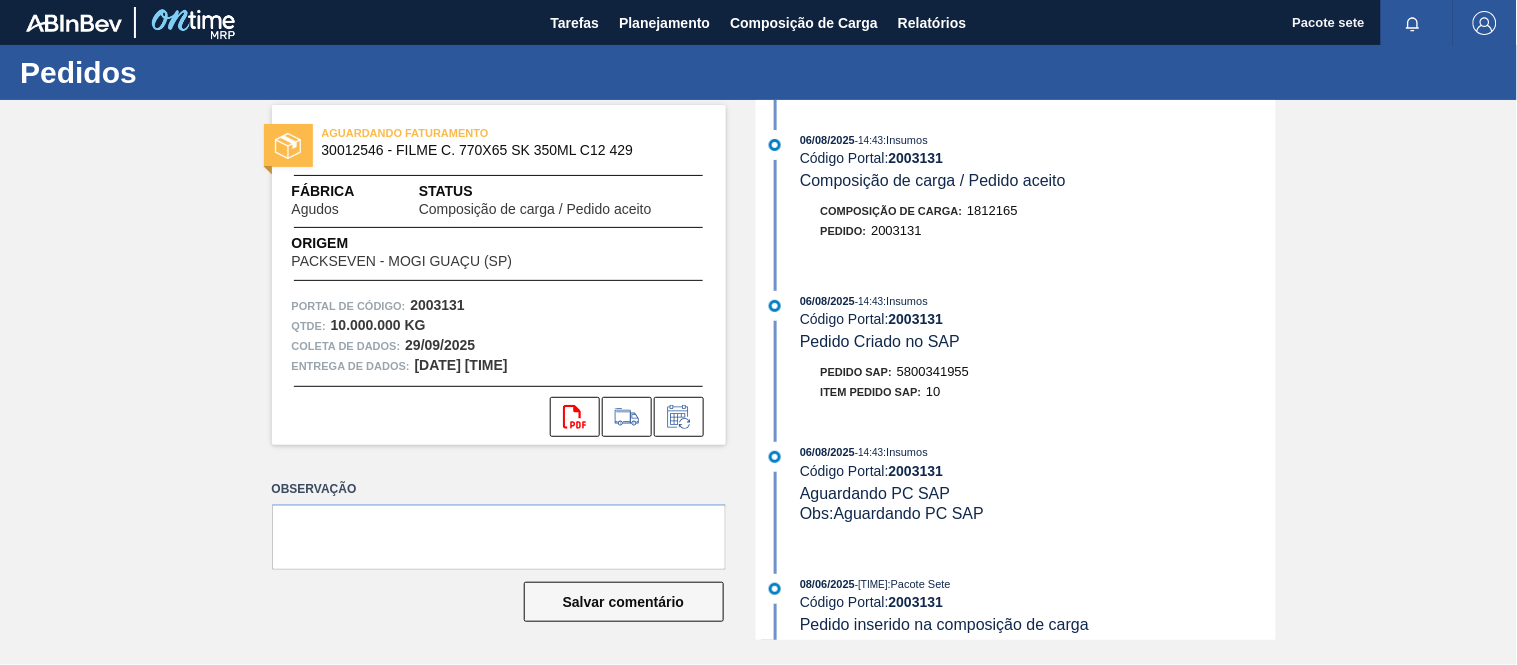 click on "5800341955" at bounding box center [933, 371] 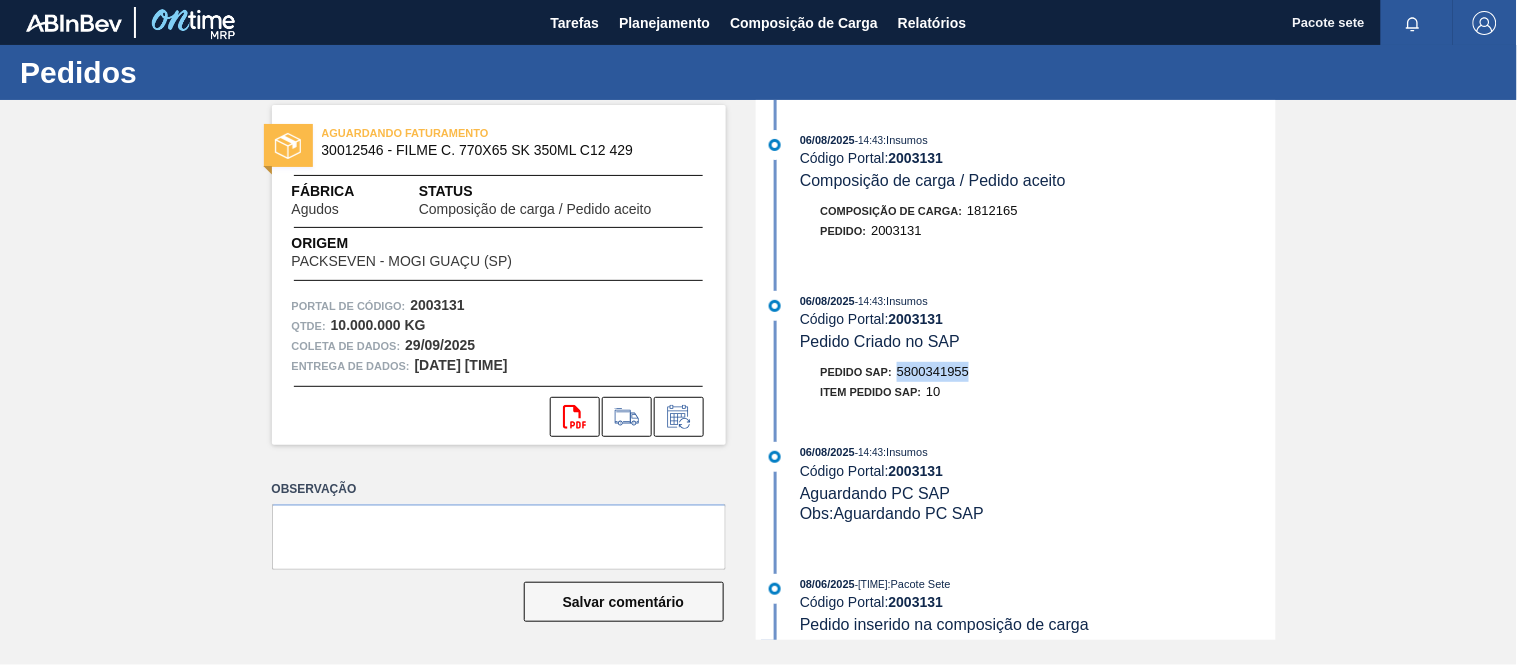 click on "5800341955" at bounding box center [933, 371] 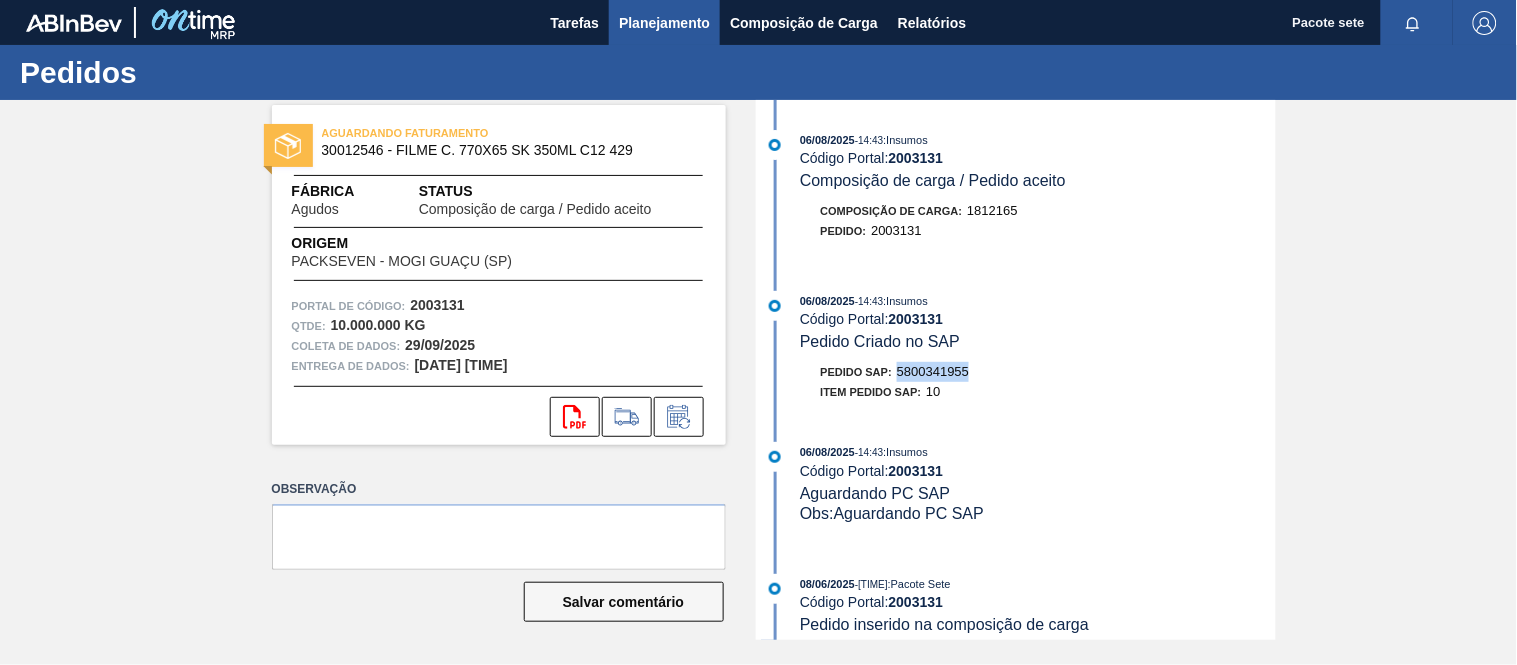 click on "Planejamento" at bounding box center (664, 23) 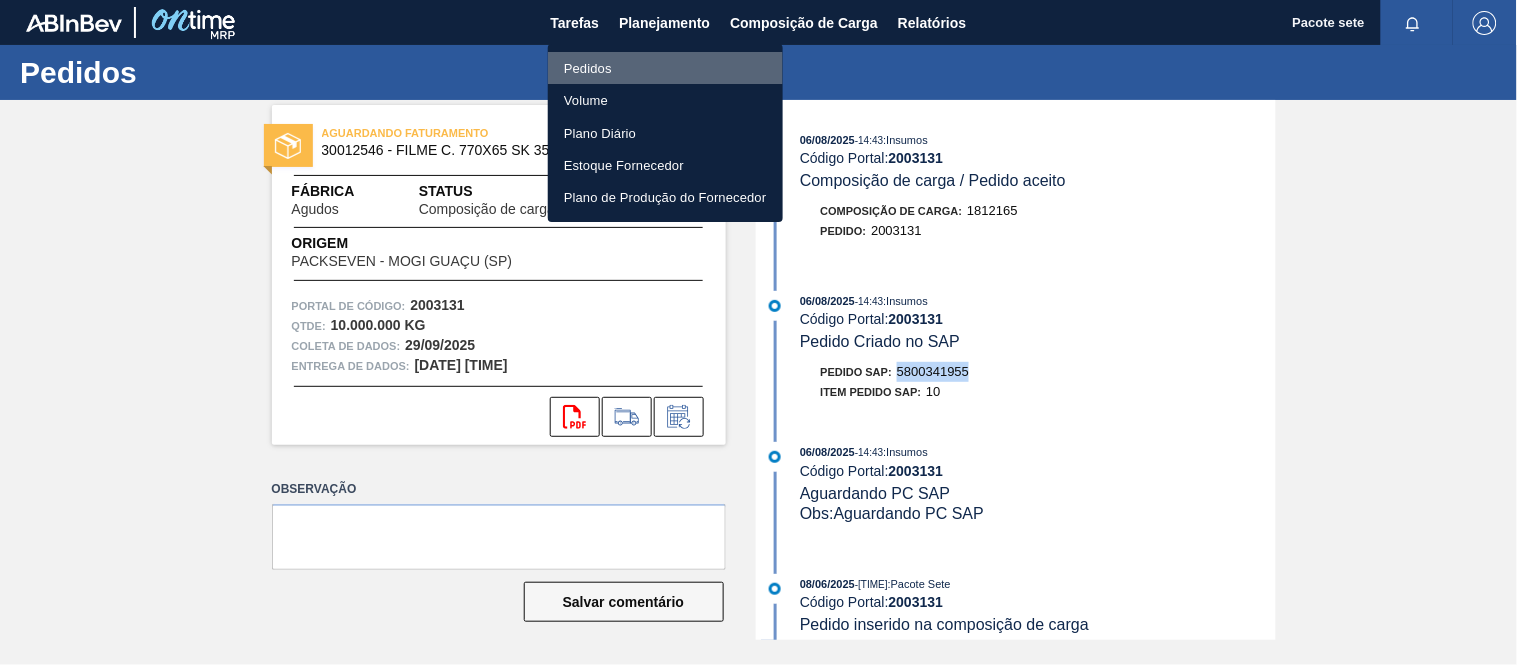 click on "Pedidos" at bounding box center [665, 68] 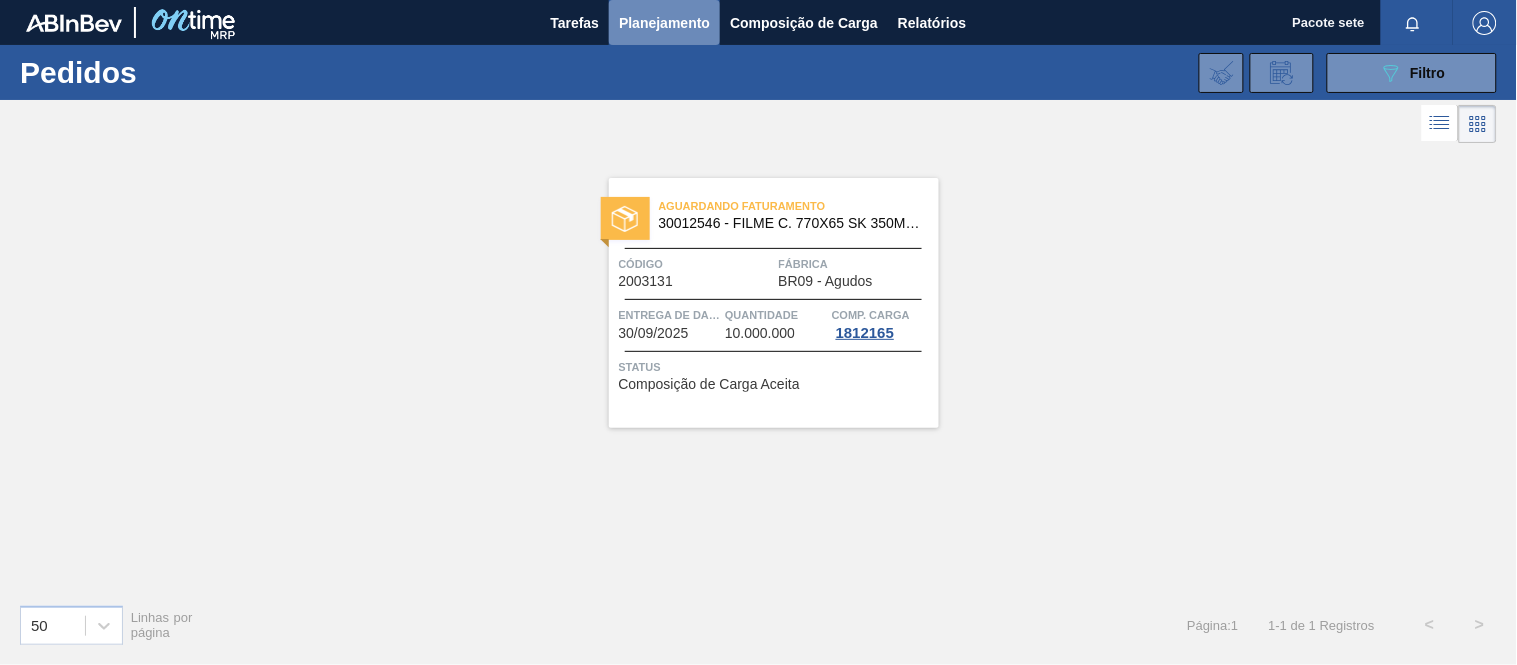 click on "Planejamento" at bounding box center (664, 23) 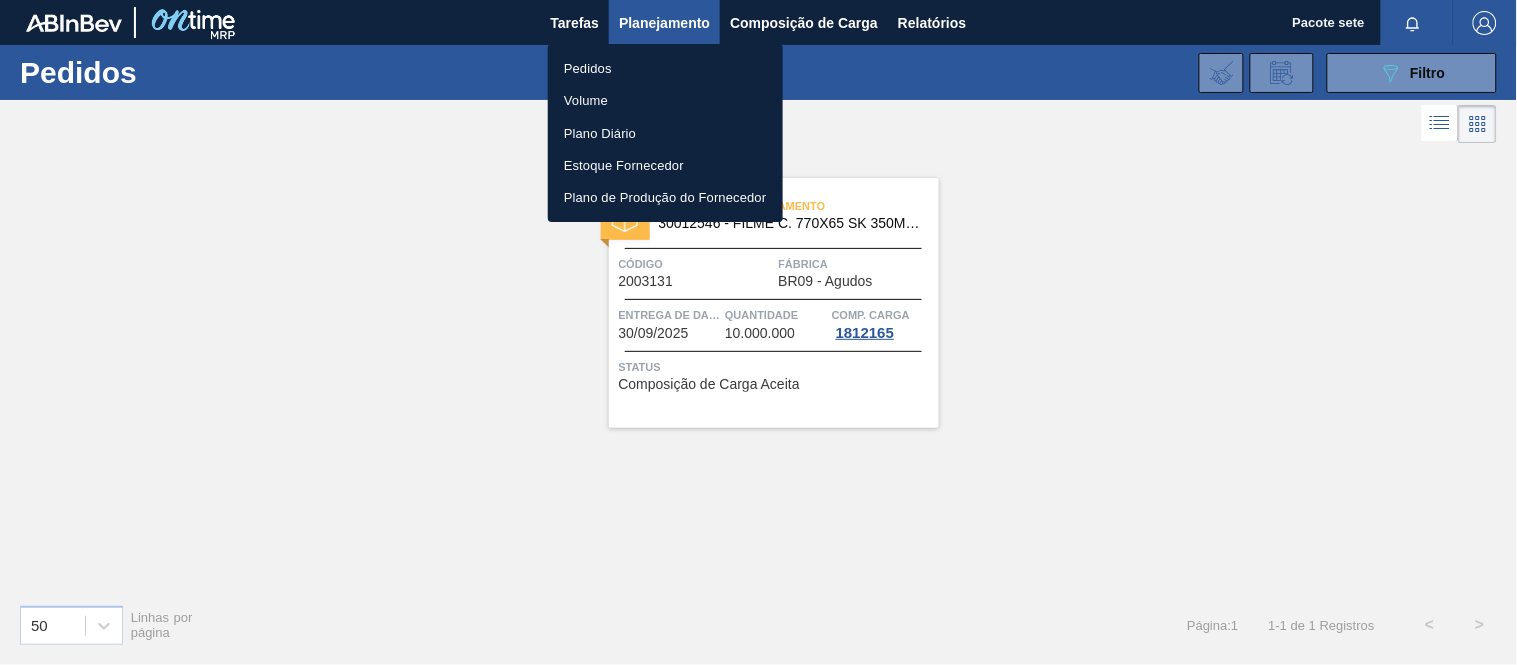 click at bounding box center [758, 332] 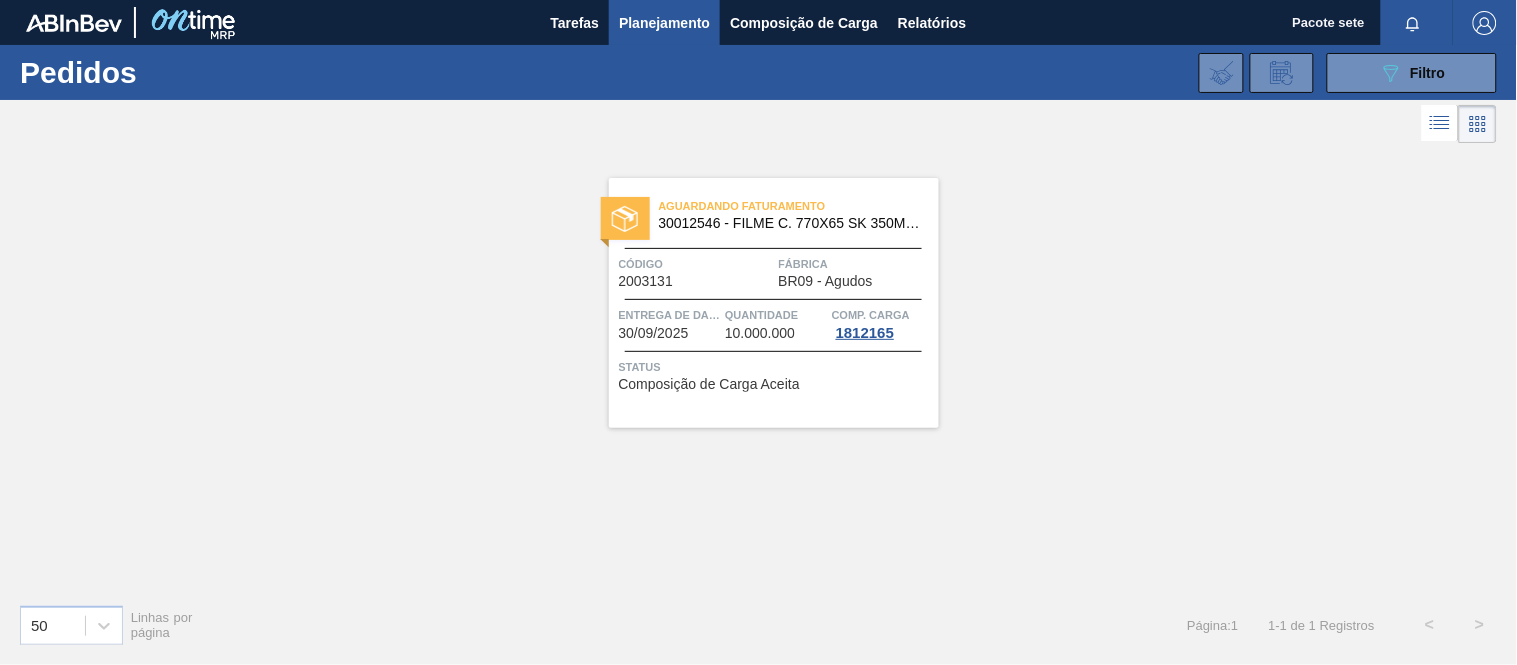 click on "089F7B8B-B2A5-4AFE-B5C0-19BA573D28AC" 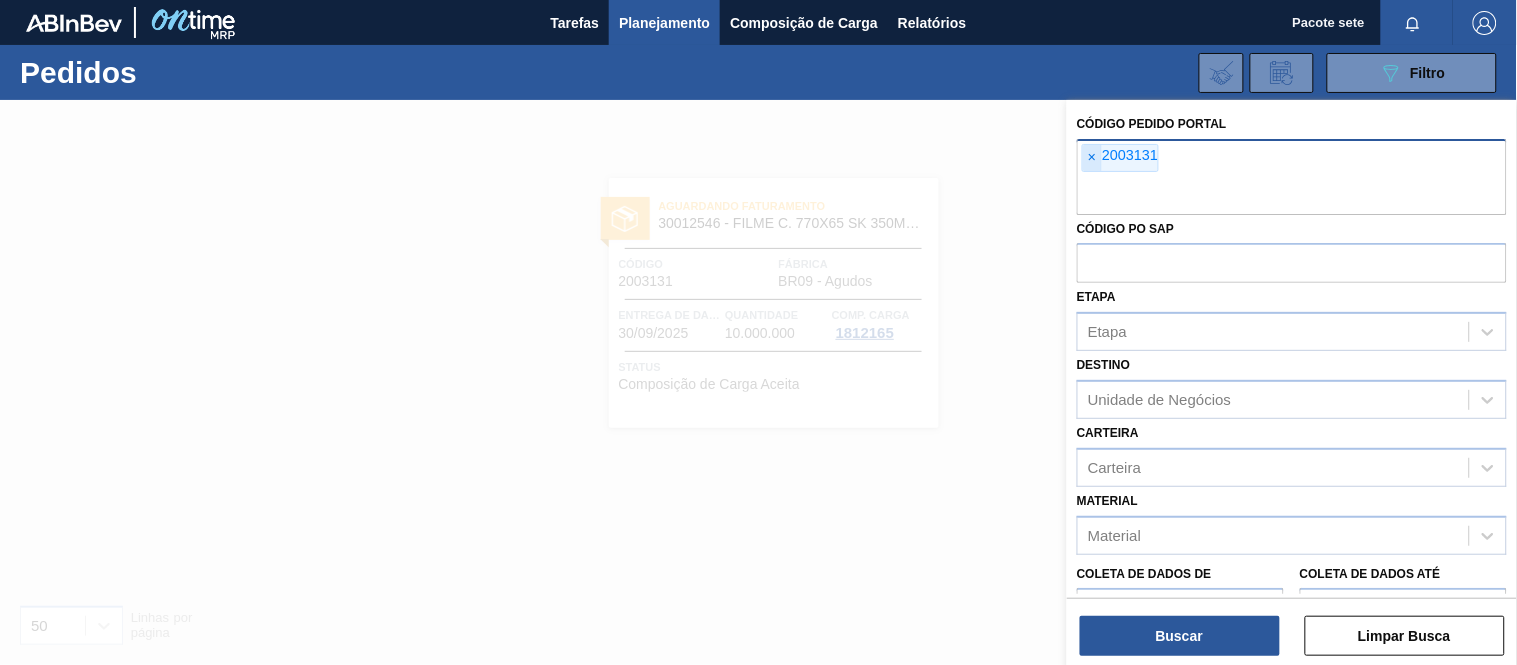 click on "×" at bounding box center (1092, 157) 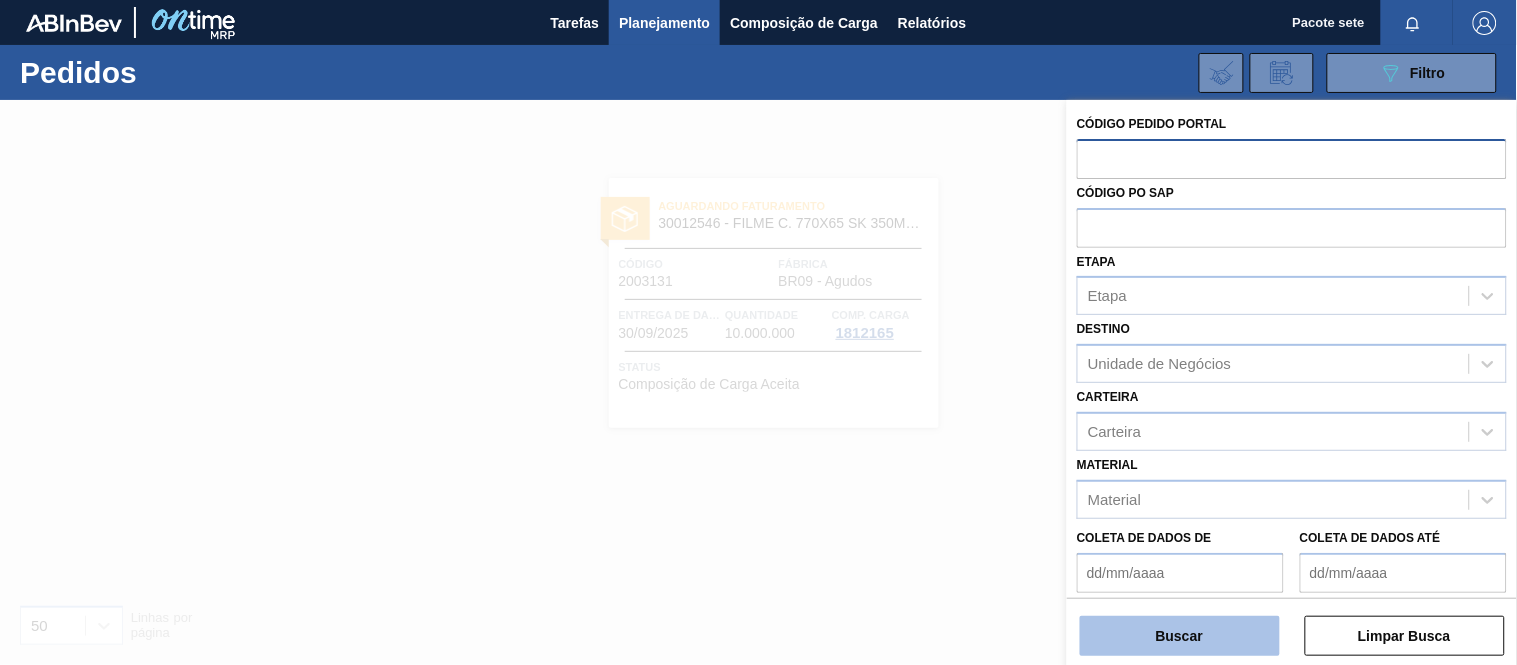 click on "Buscar" at bounding box center [1179, 636] 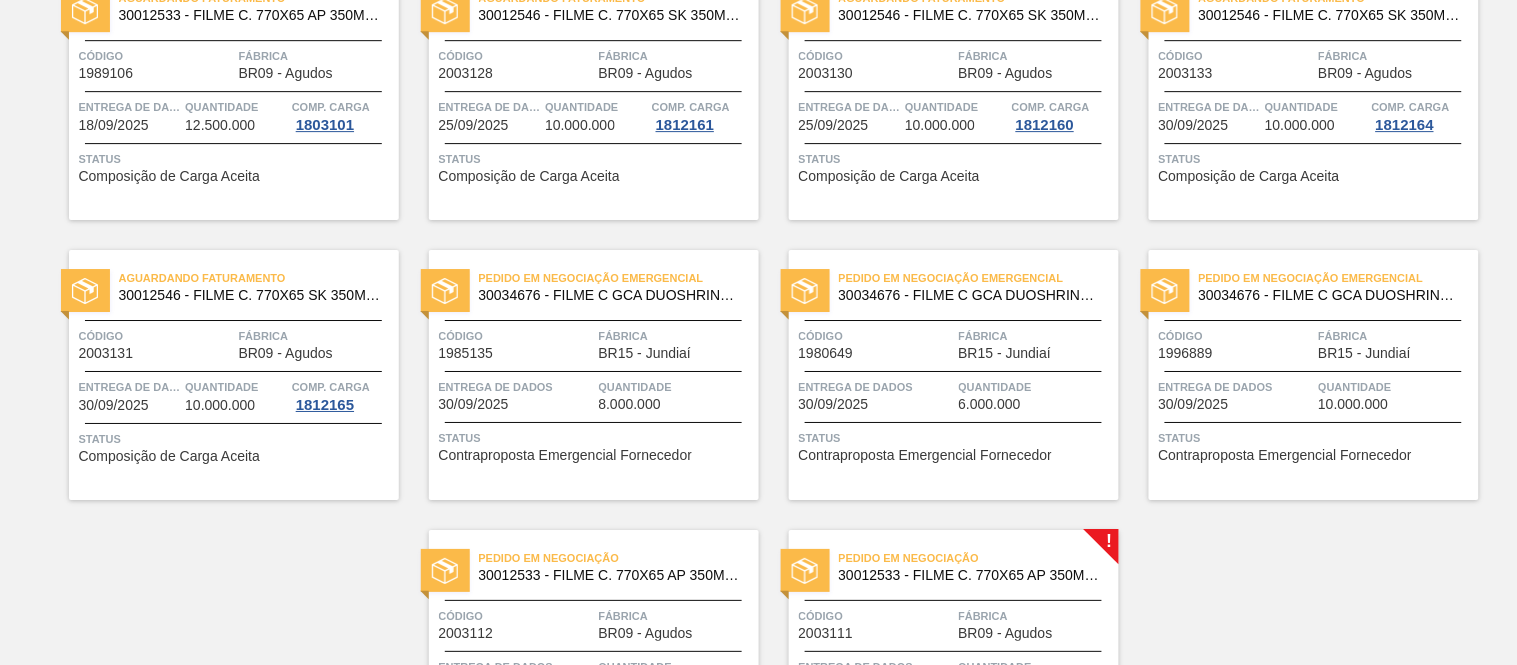 scroll, scrollTop: 1796, scrollLeft: 0, axis: vertical 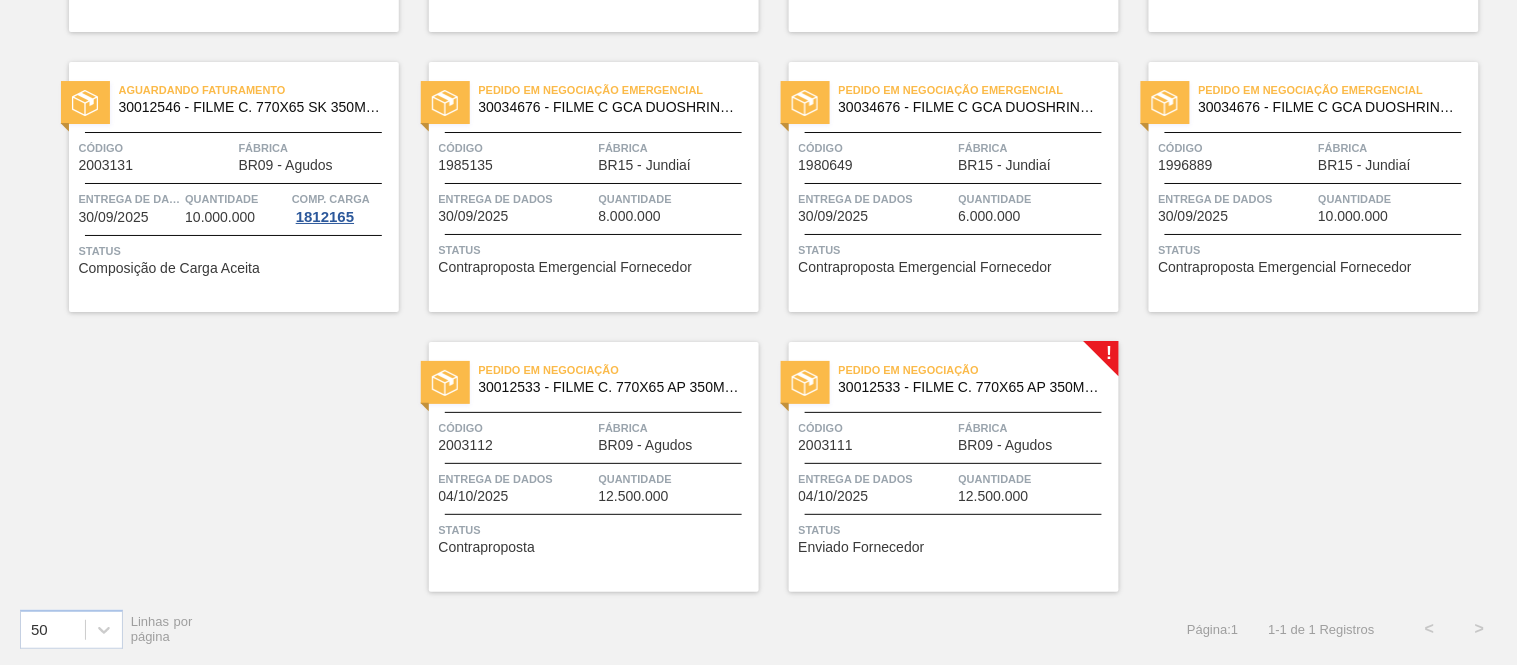click on "Código" at bounding box center (876, 428) 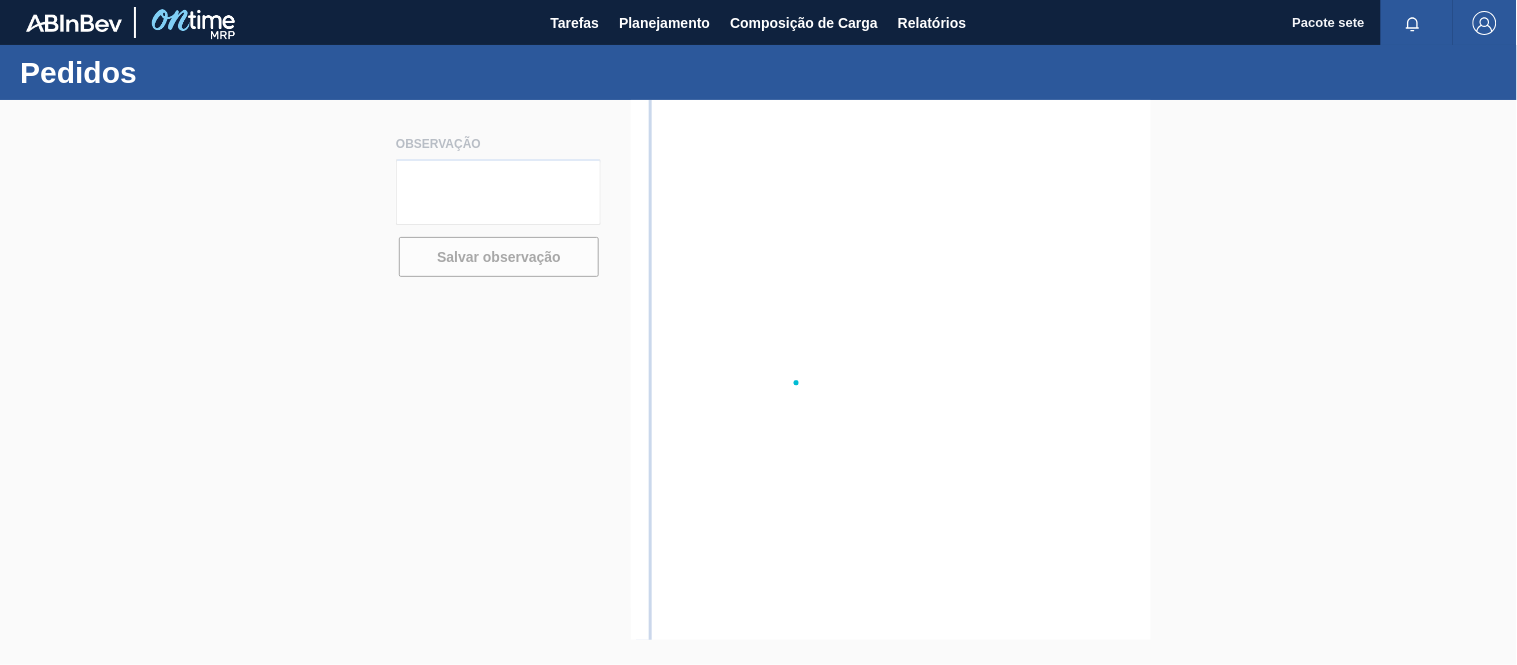 scroll, scrollTop: 0, scrollLeft: 0, axis: both 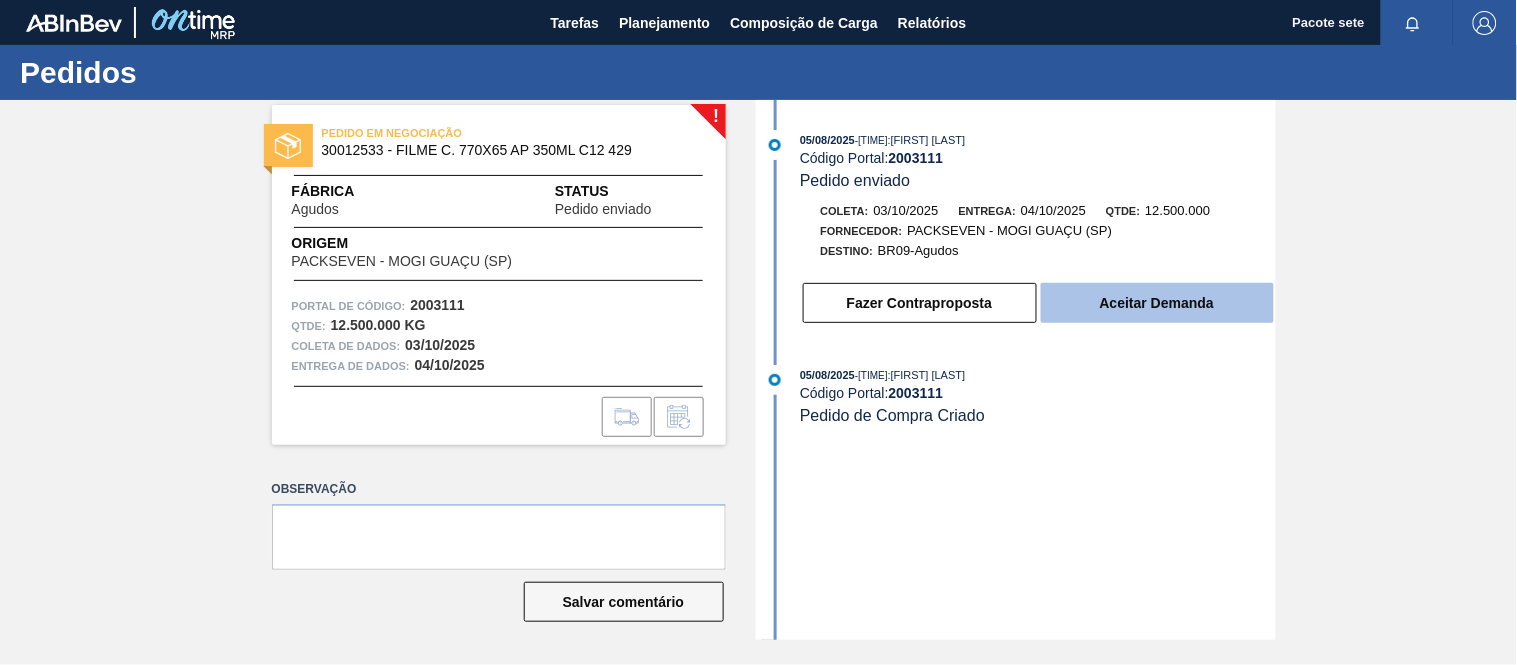 click on "Aceitar Demanda" at bounding box center [1157, 303] 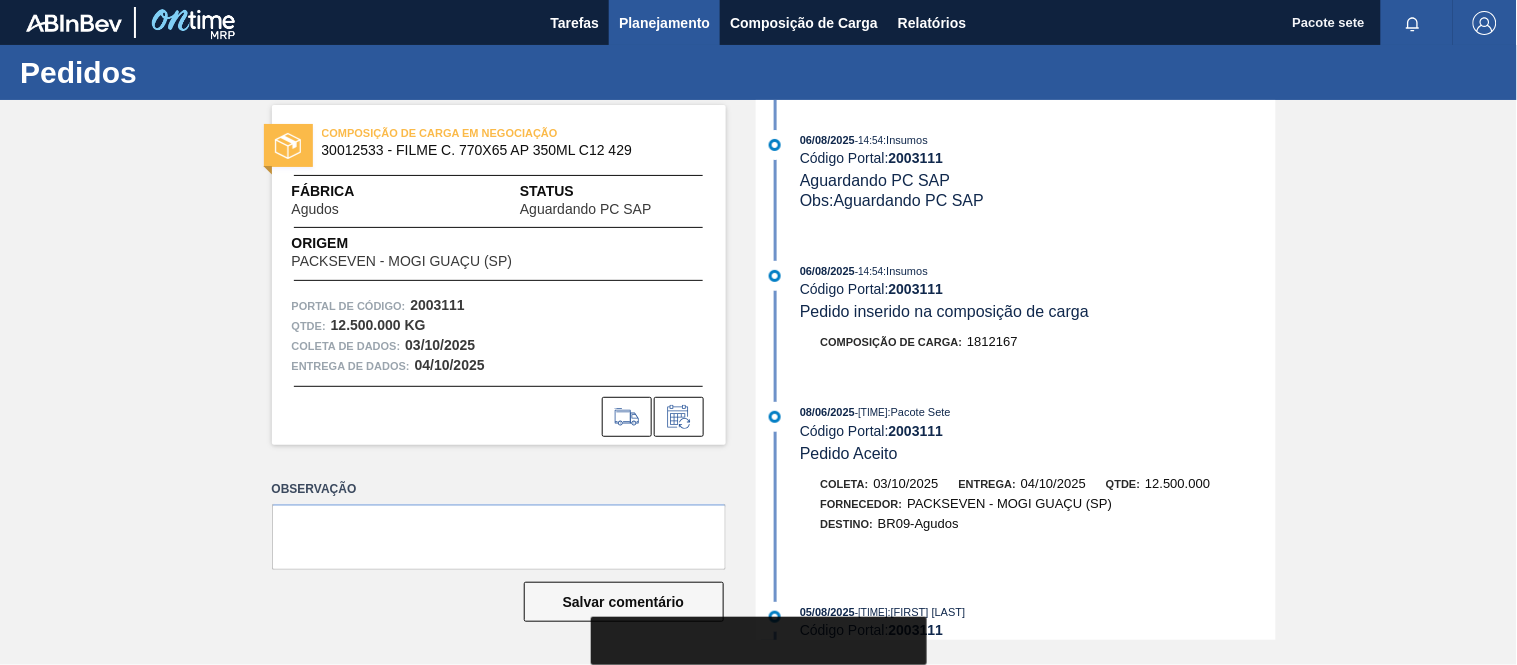 click on "Planejamento" at bounding box center (664, 23) 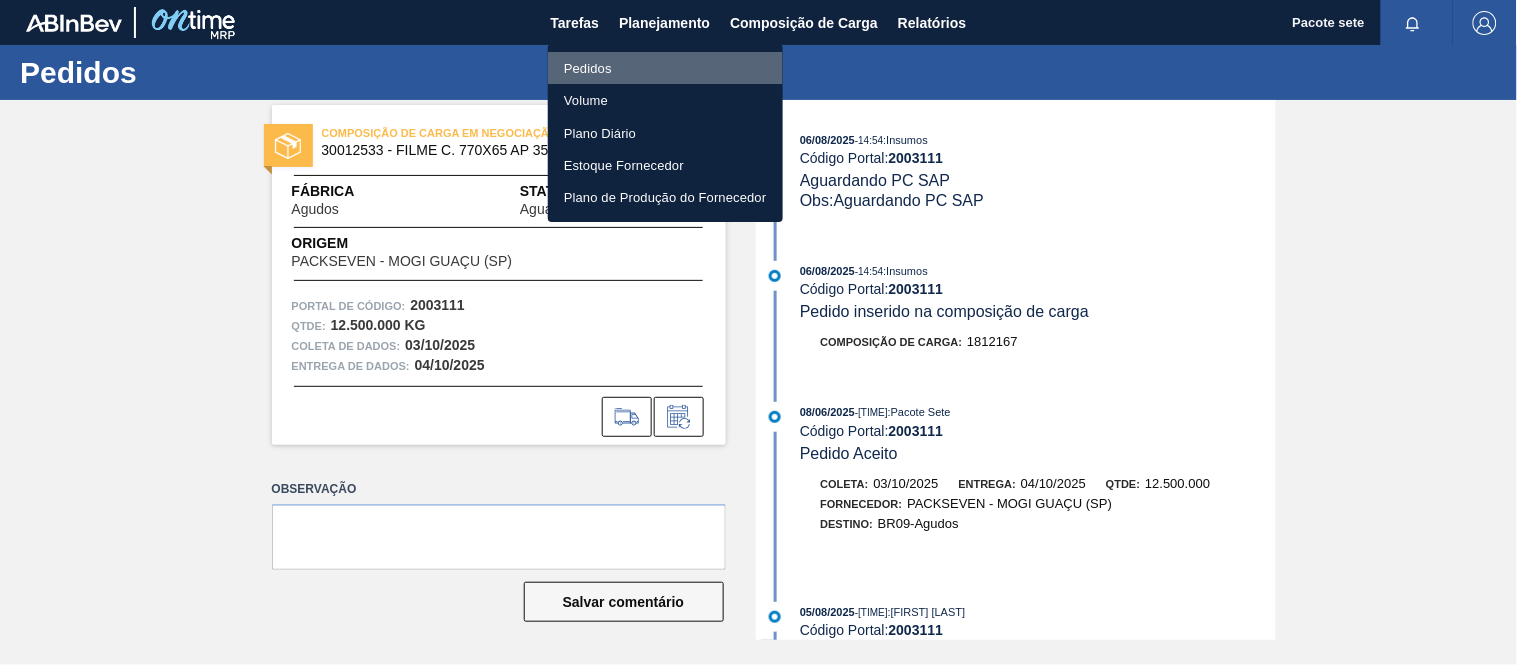 click on "Pedidos" at bounding box center [665, 68] 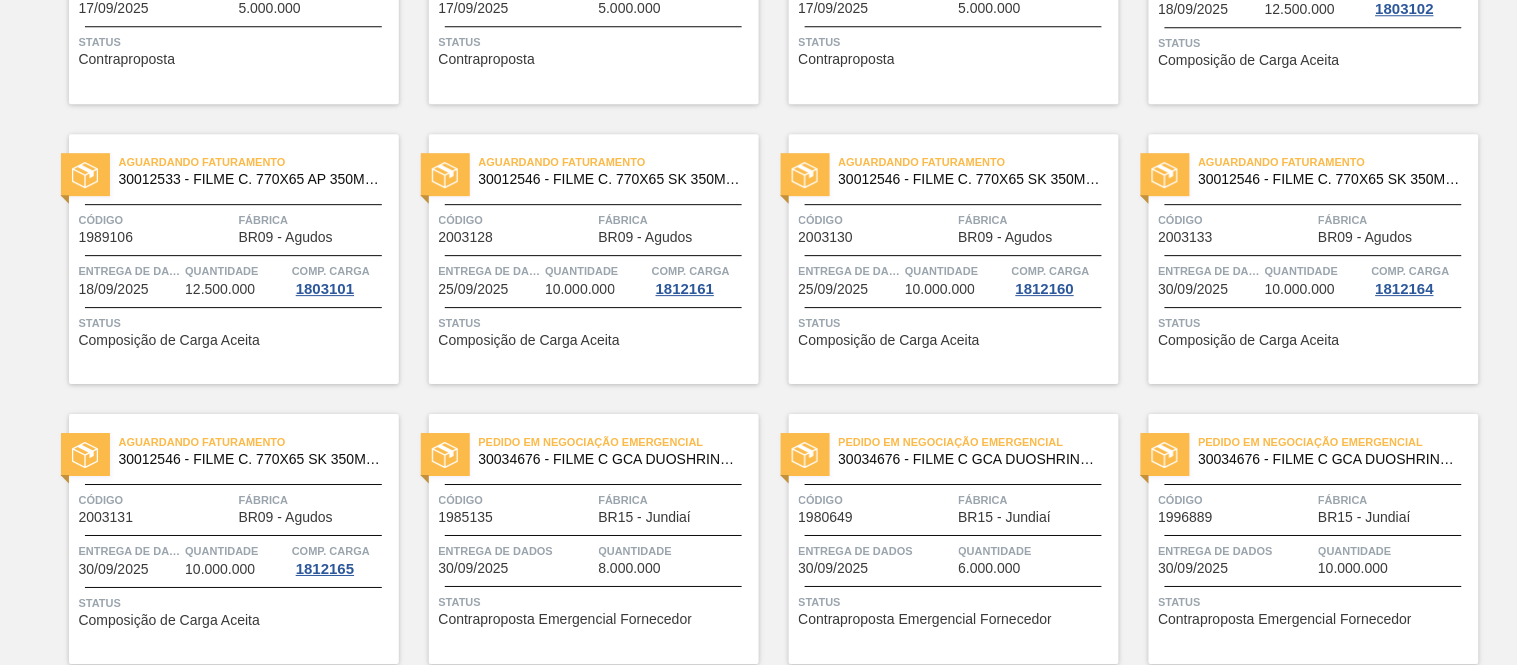 scroll, scrollTop: 1796, scrollLeft: 0, axis: vertical 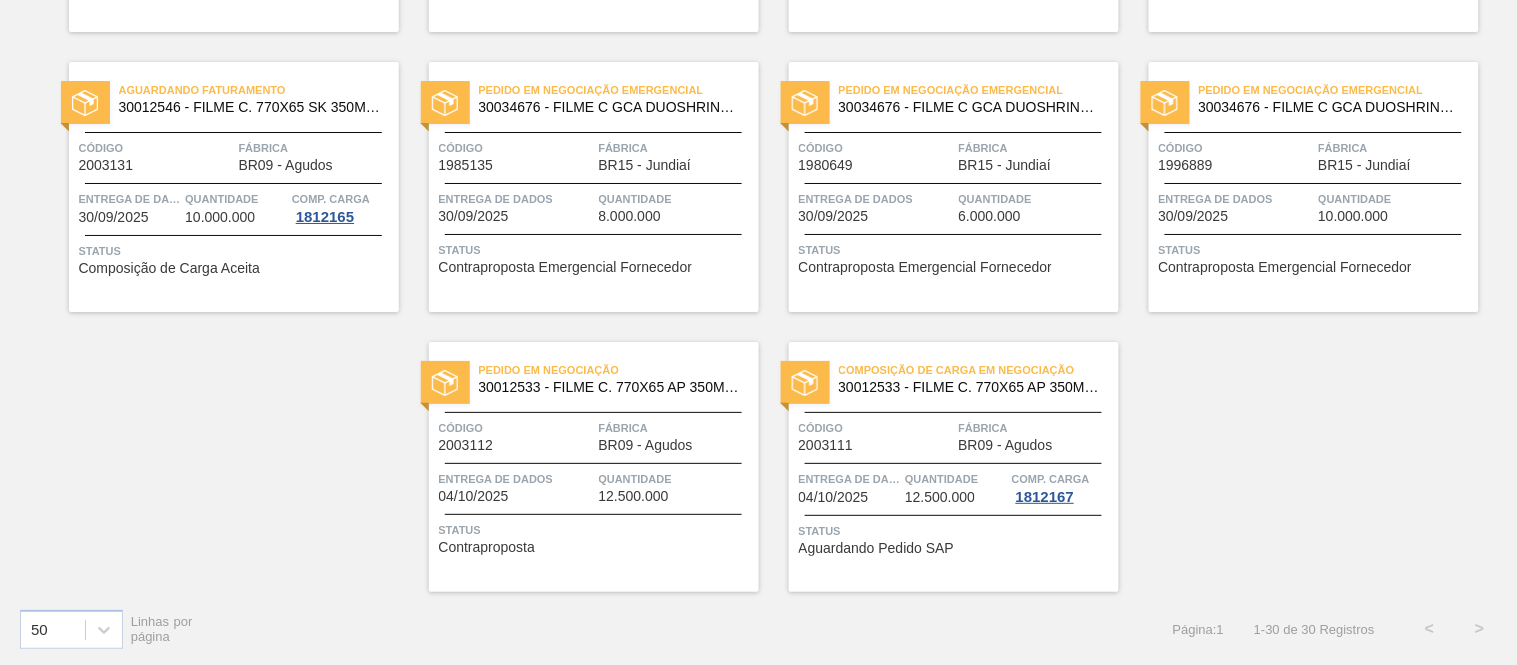 click on "Código" at bounding box center [876, 428] 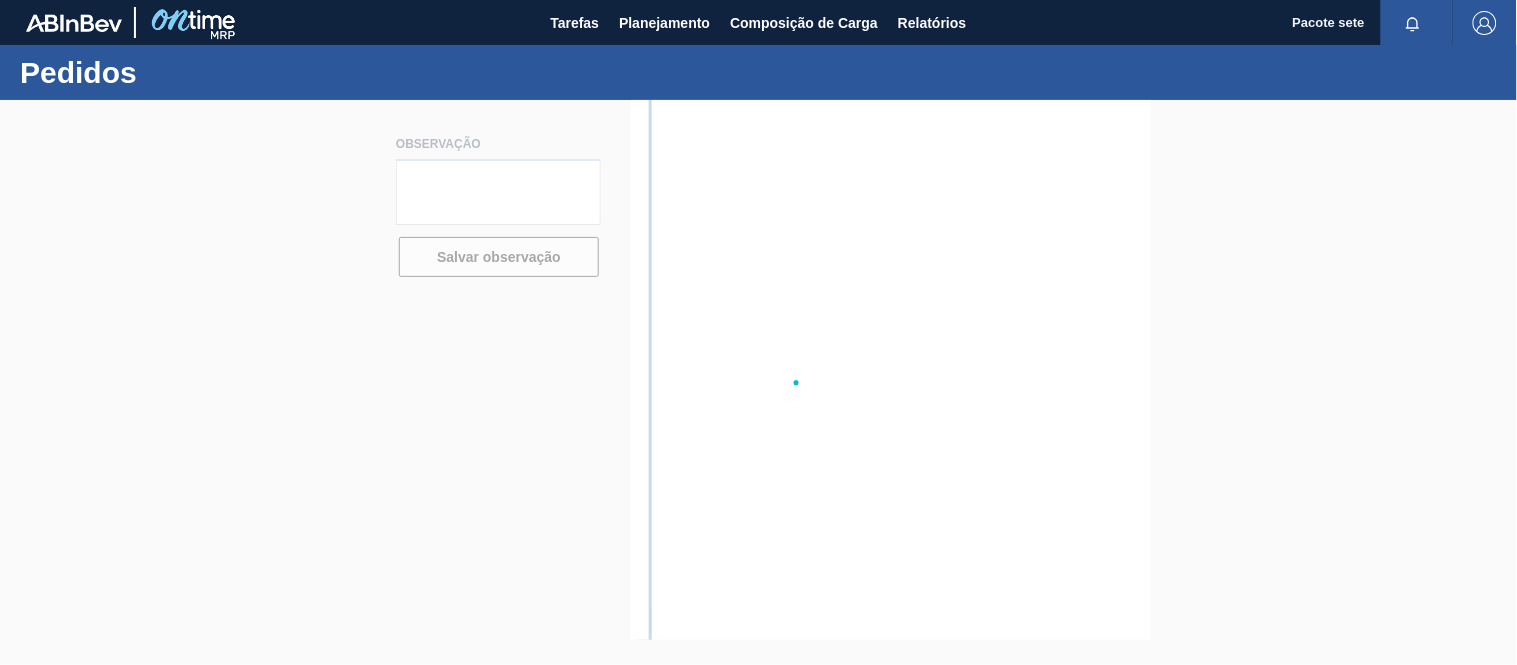 scroll, scrollTop: 0, scrollLeft: 0, axis: both 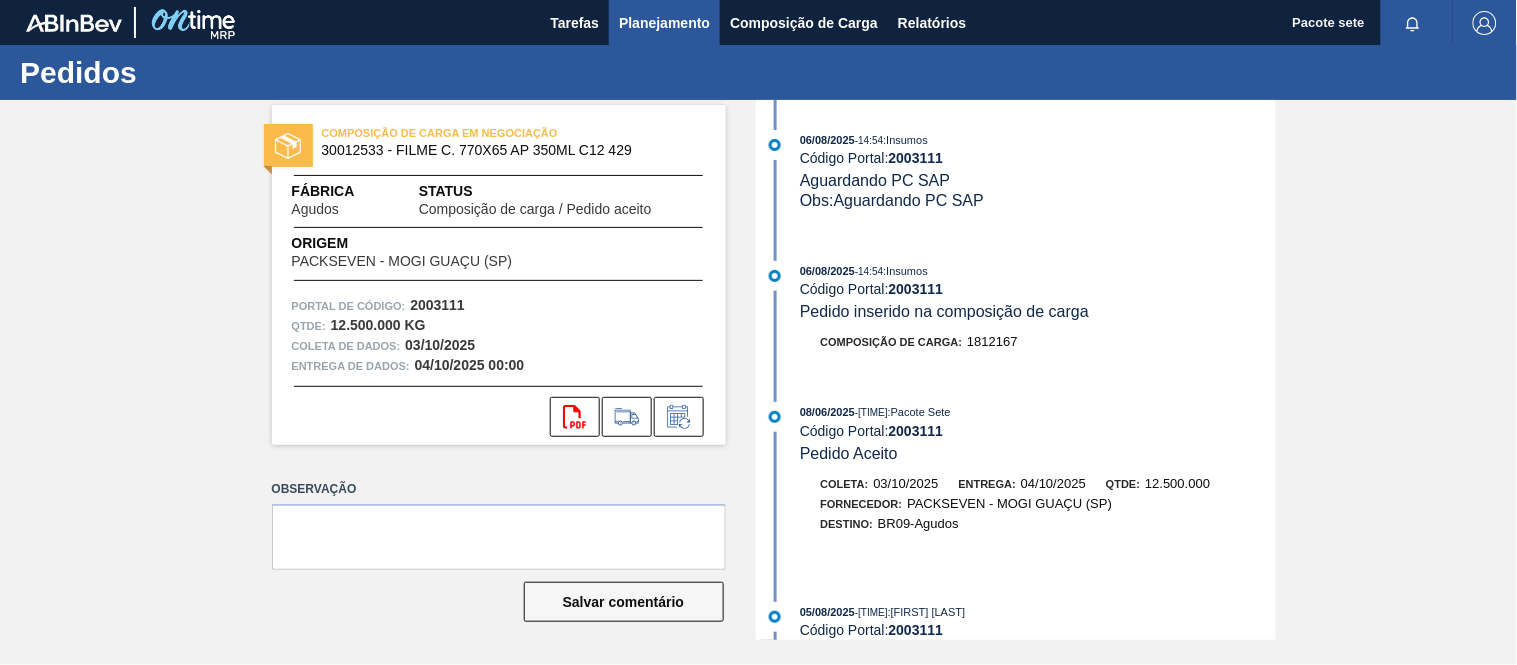 click on "Planejamento" at bounding box center (664, 23) 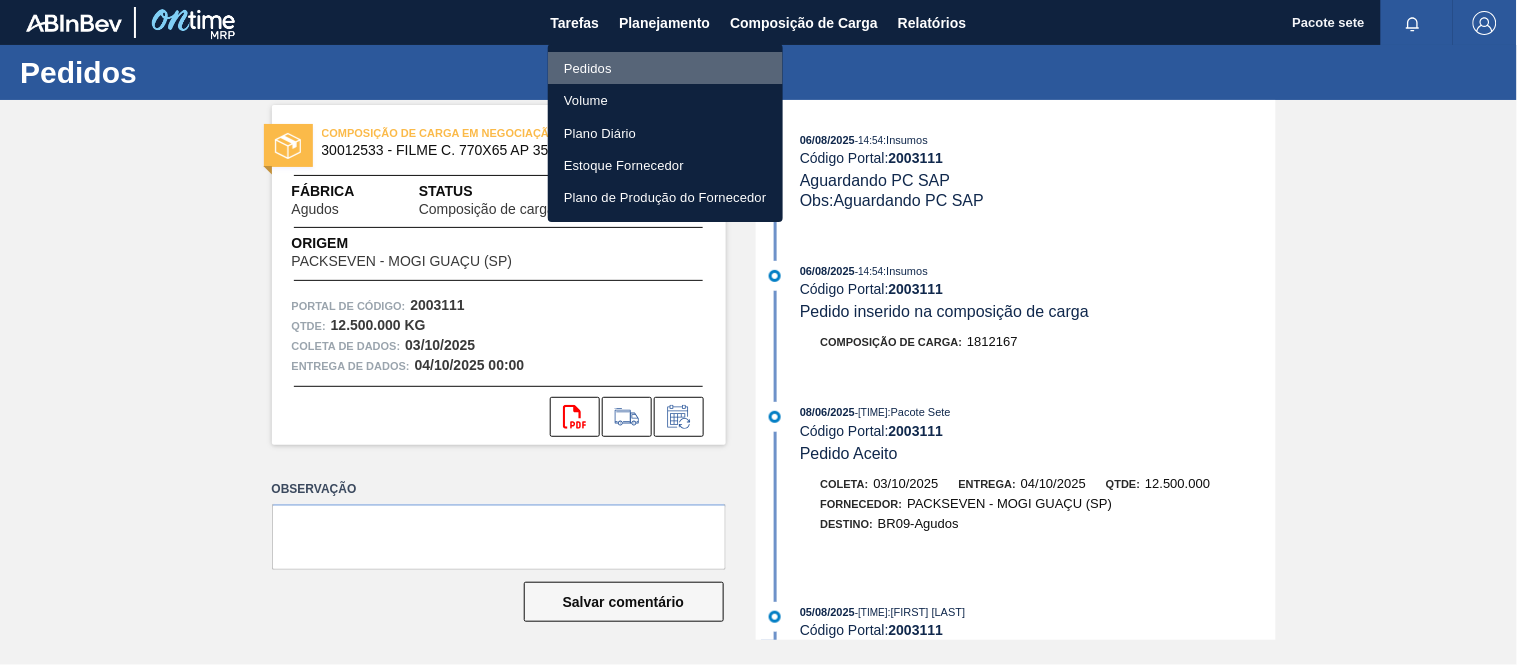 click on "Pedidos" at bounding box center [665, 68] 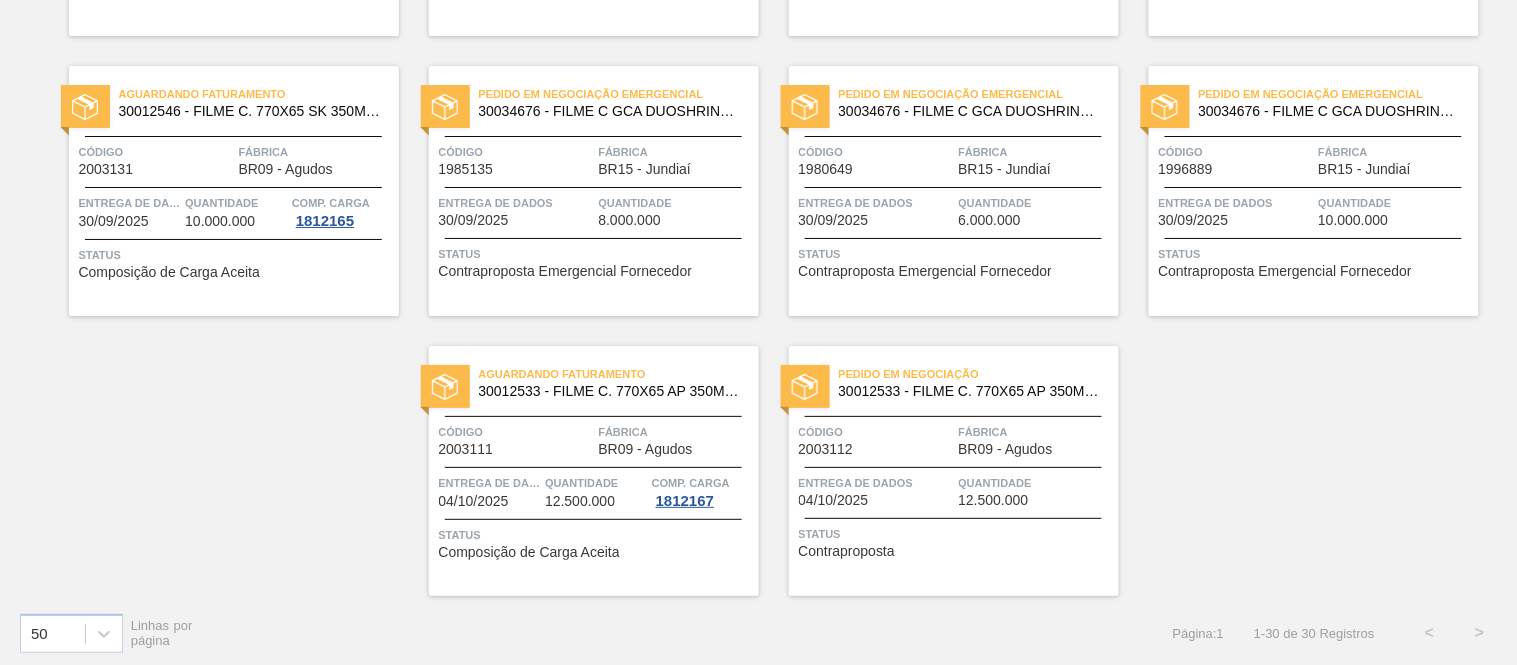 scroll, scrollTop: 1796, scrollLeft: 0, axis: vertical 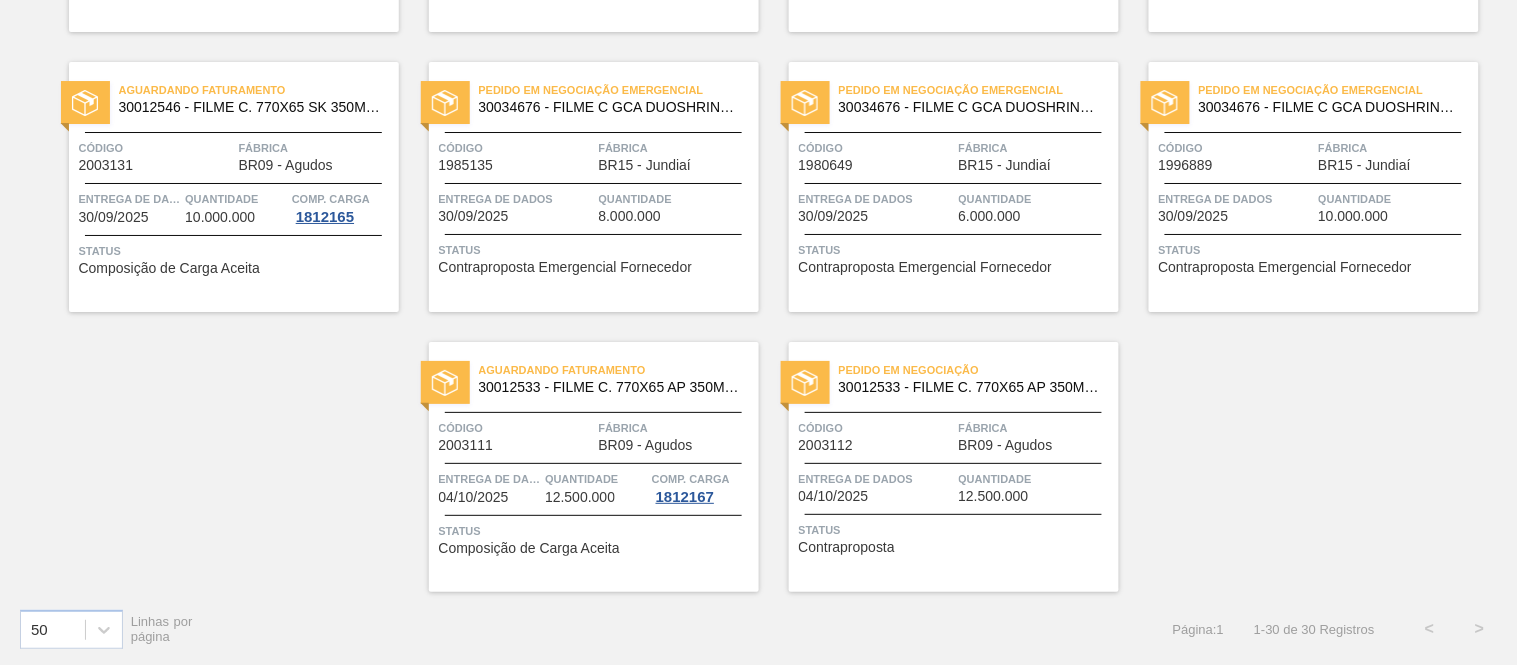 click on "Código" at bounding box center [516, 428] 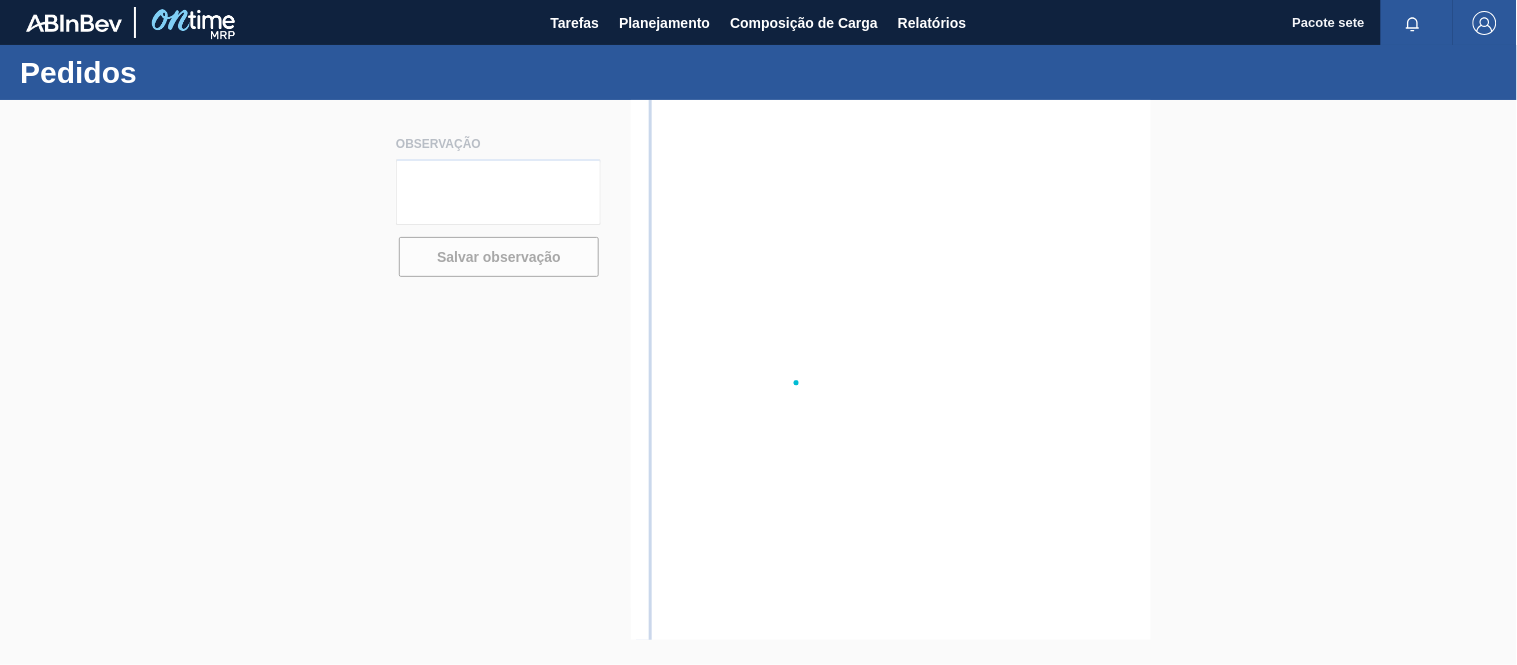scroll, scrollTop: 0, scrollLeft: 0, axis: both 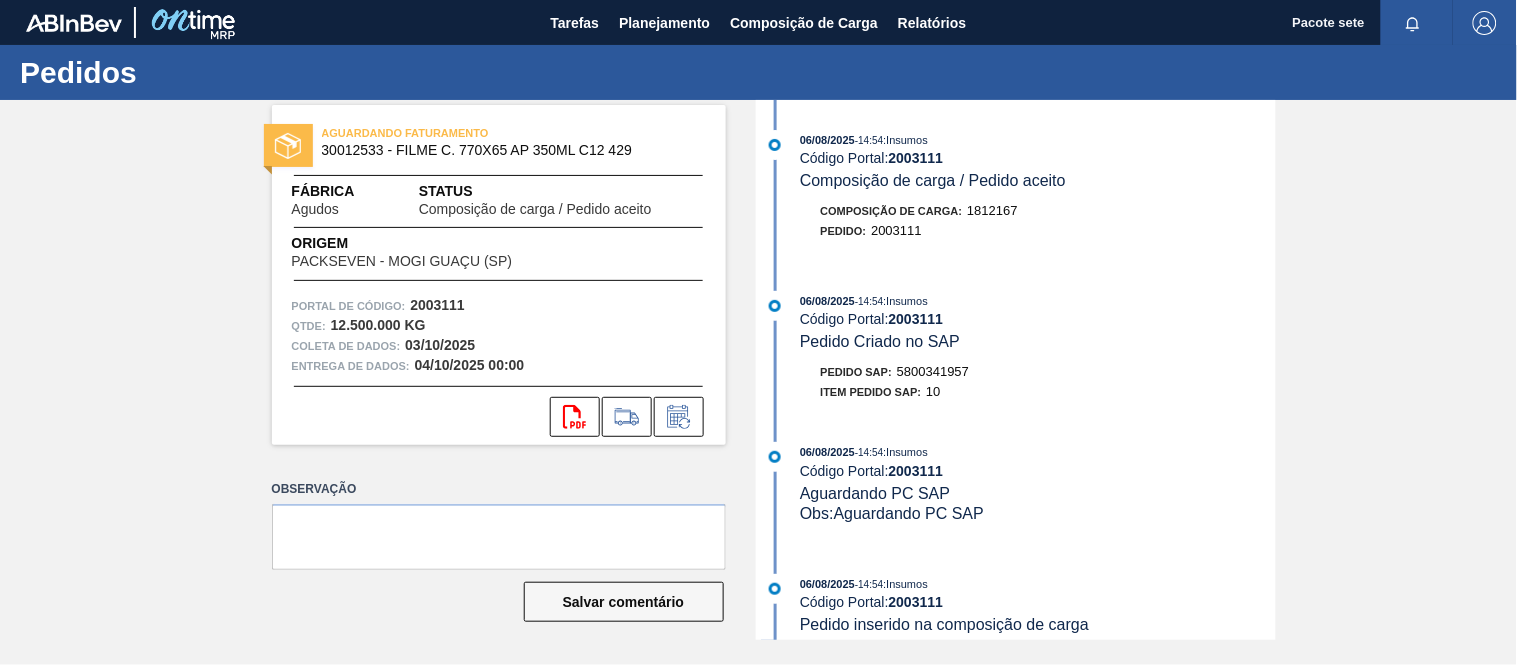 click on "5800341957" at bounding box center (933, 371) 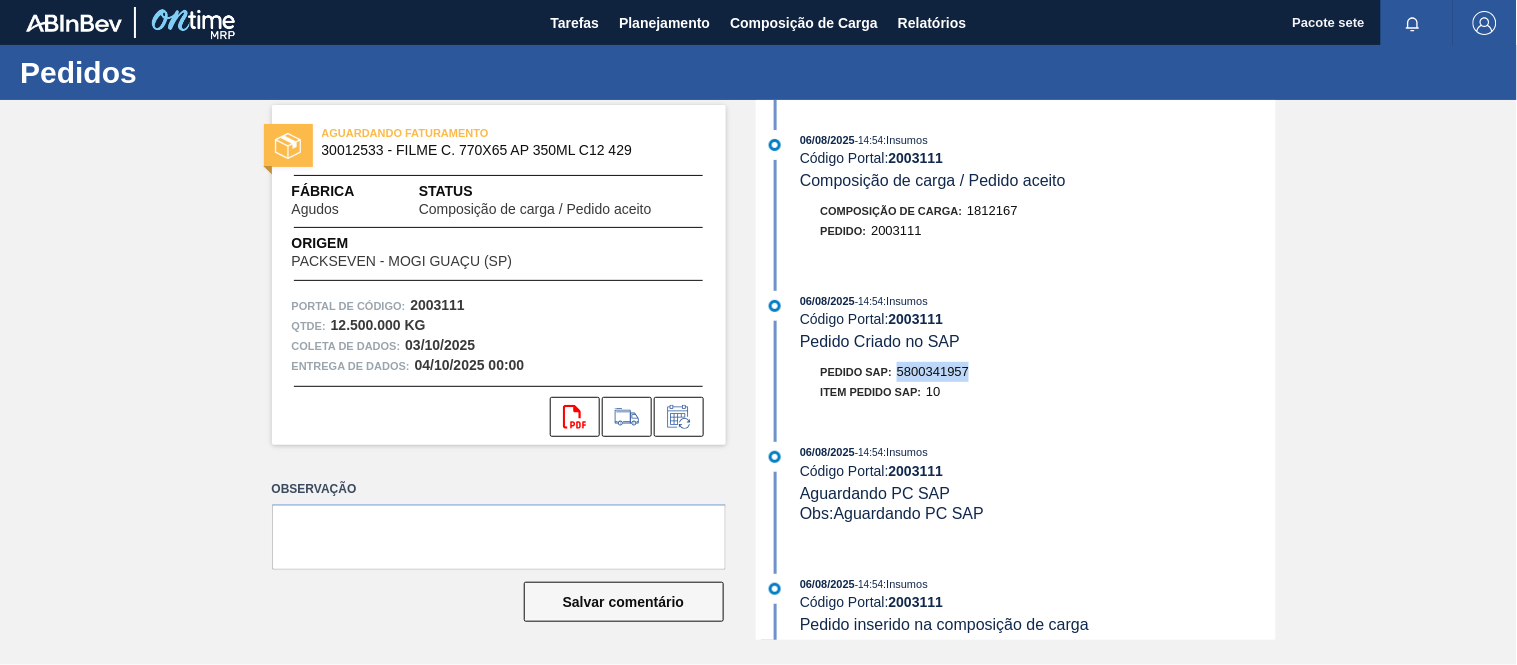 click on "5800341957" at bounding box center (933, 371) 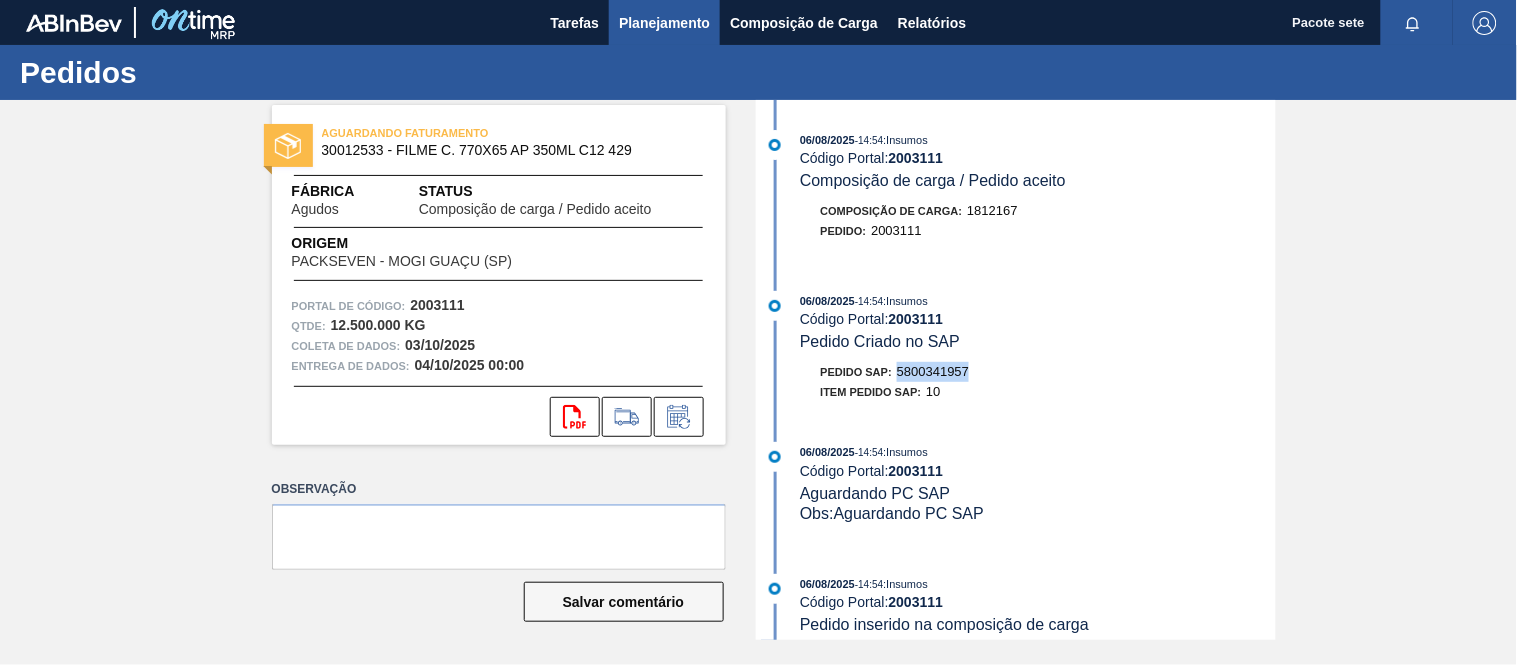 click on "Planejamento" at bounding box center [664, 23] 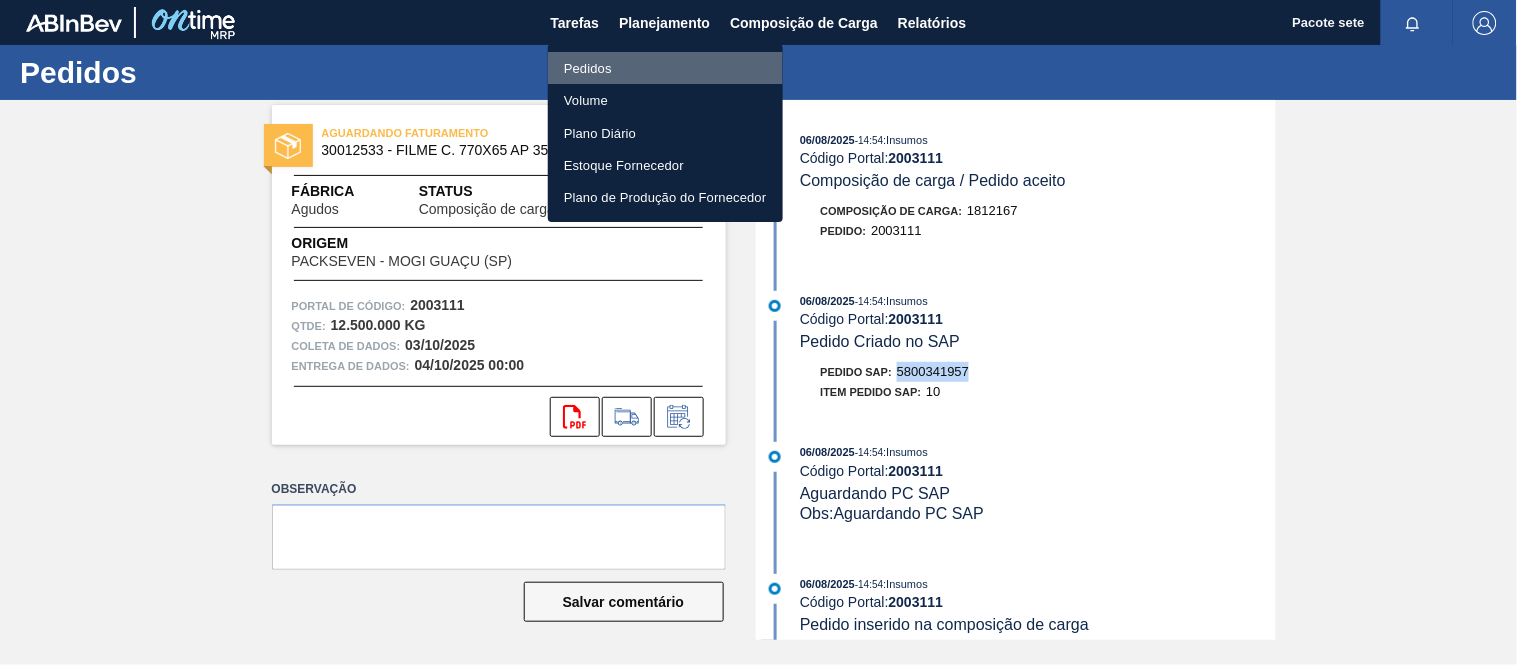 click on "Pedidos" at bounding box center [588, 68] 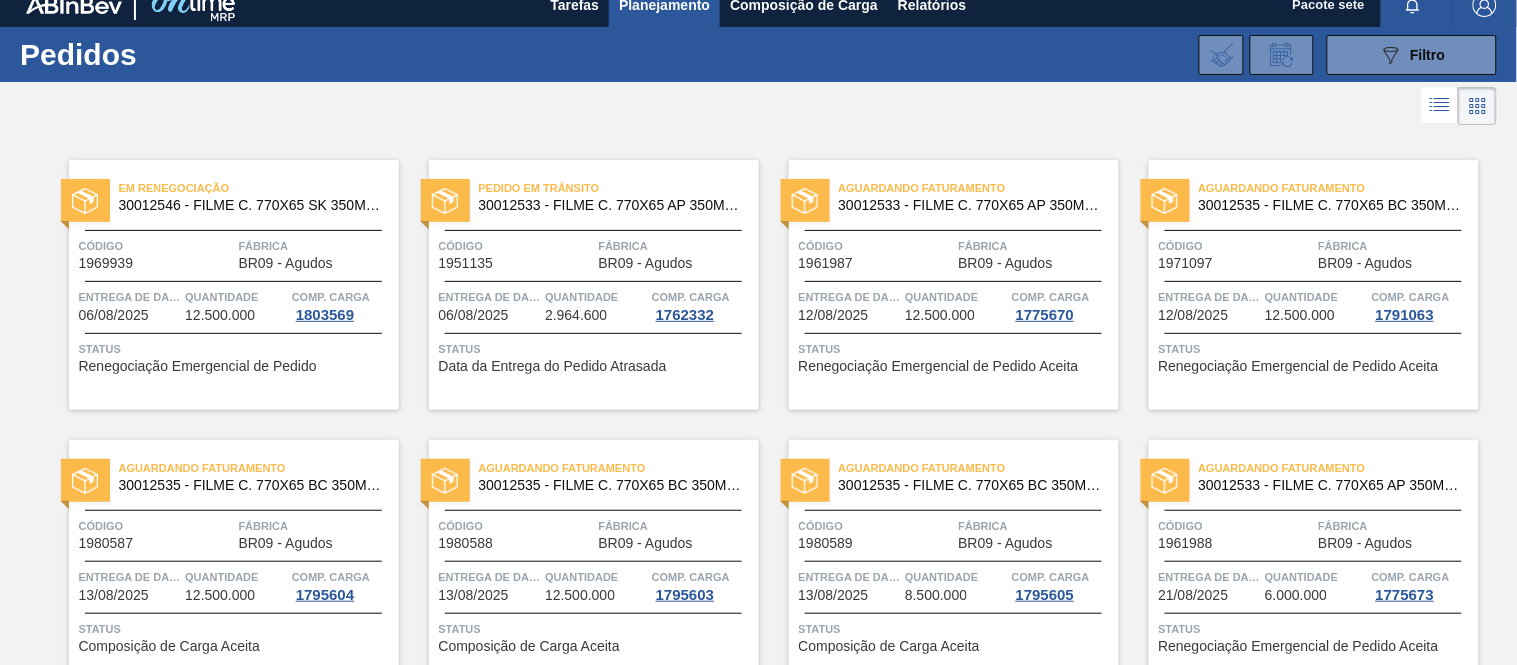 scroll, scrollTop: 0, scrollLeft: 0, axis: both 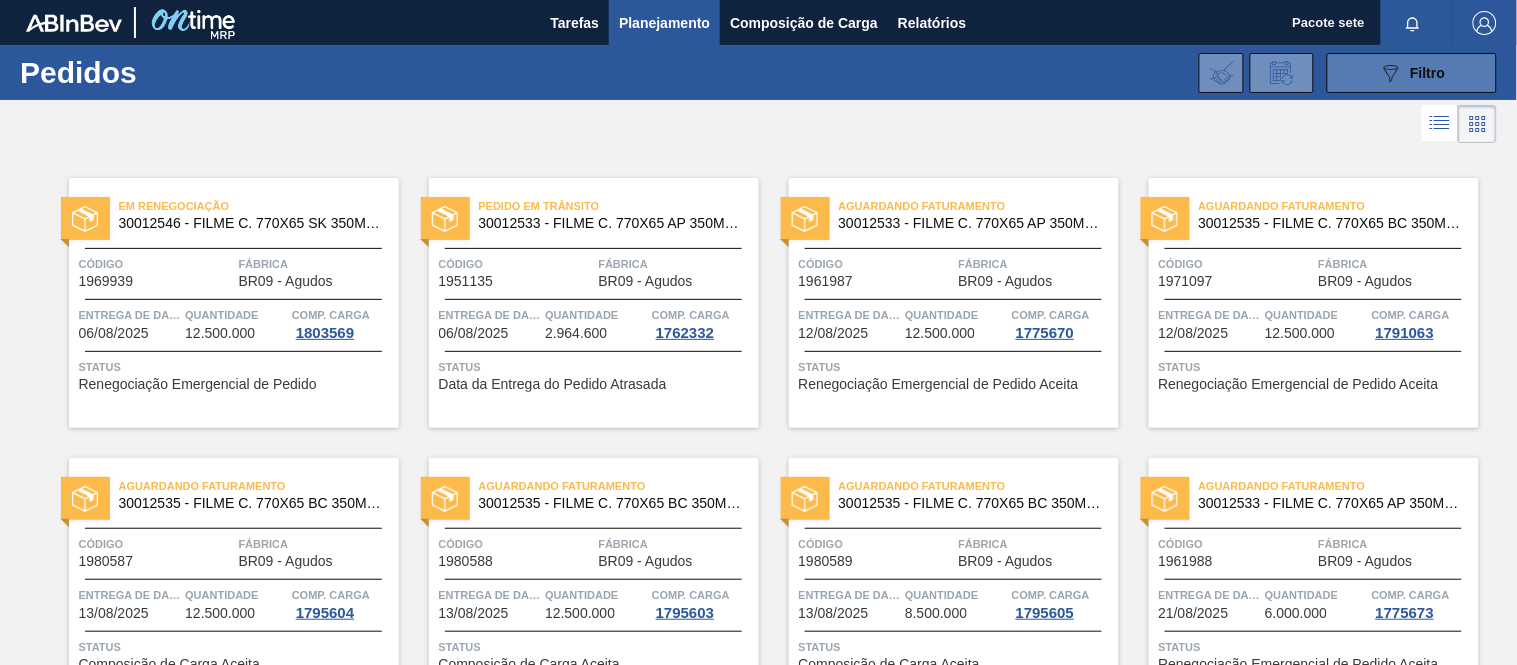 click on "089F7B8B-B2A5-4AFE-B5C0-19BA573D28AC" 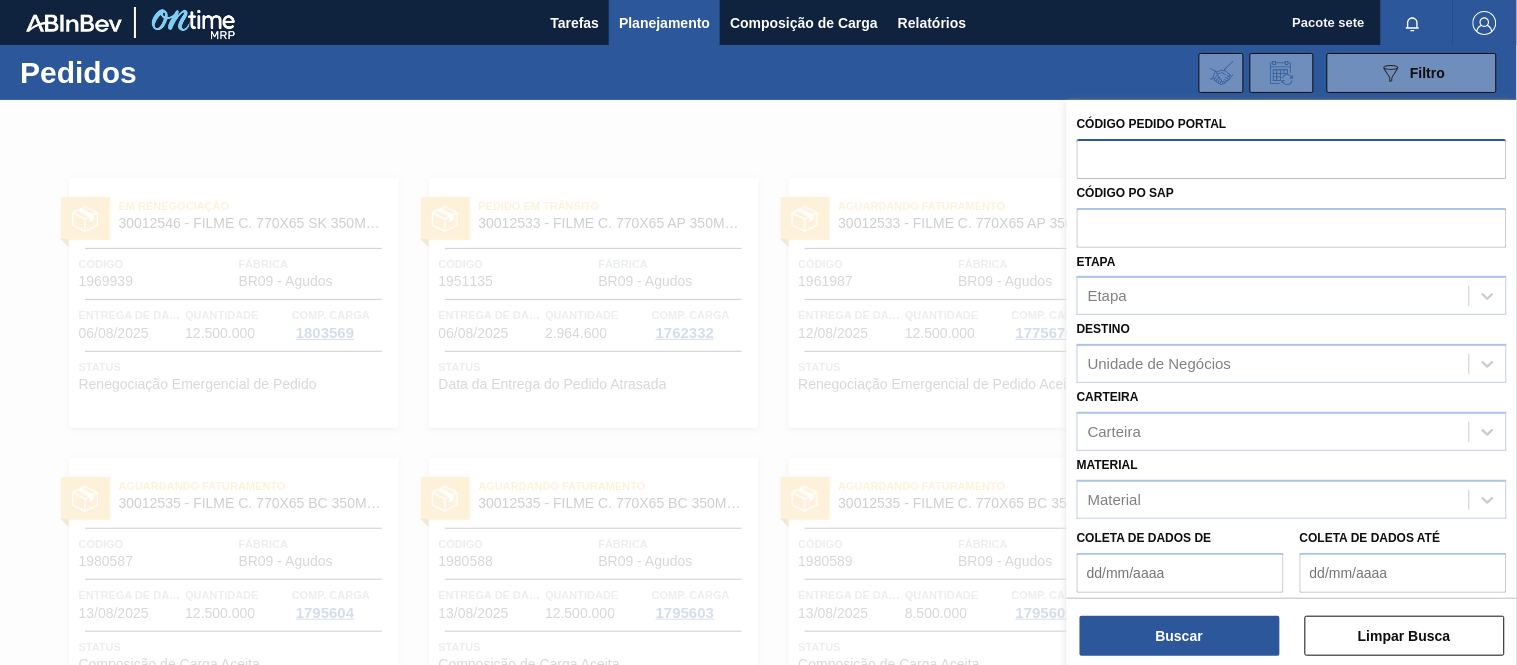 click at bounding box center (1292, 158) 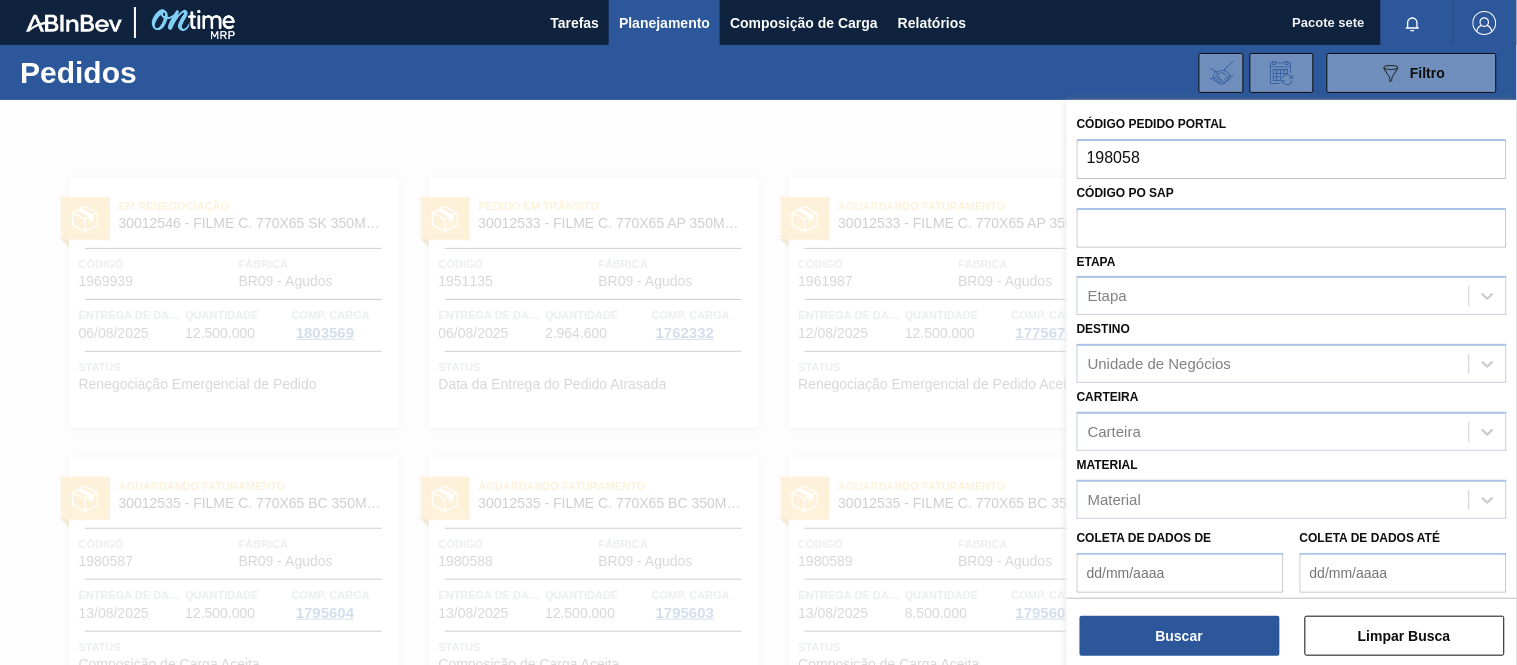 type on "1980588" 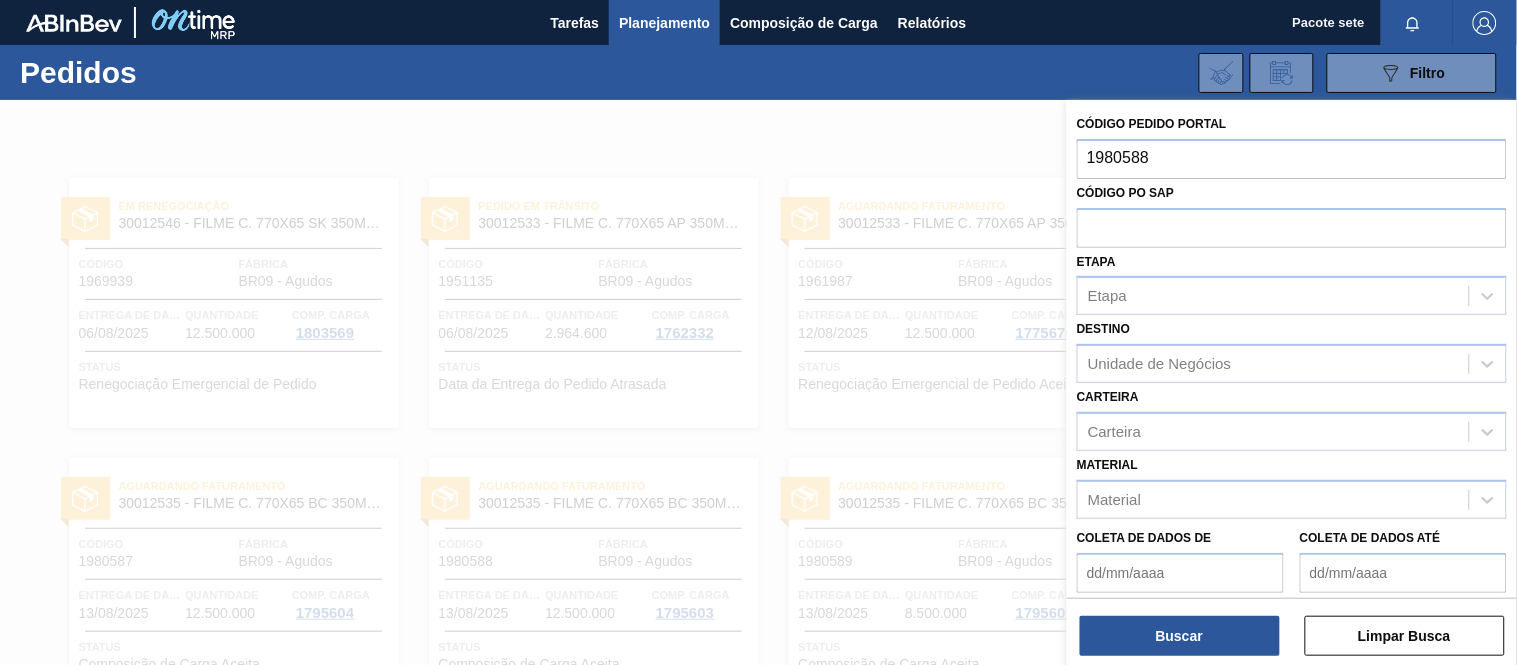type 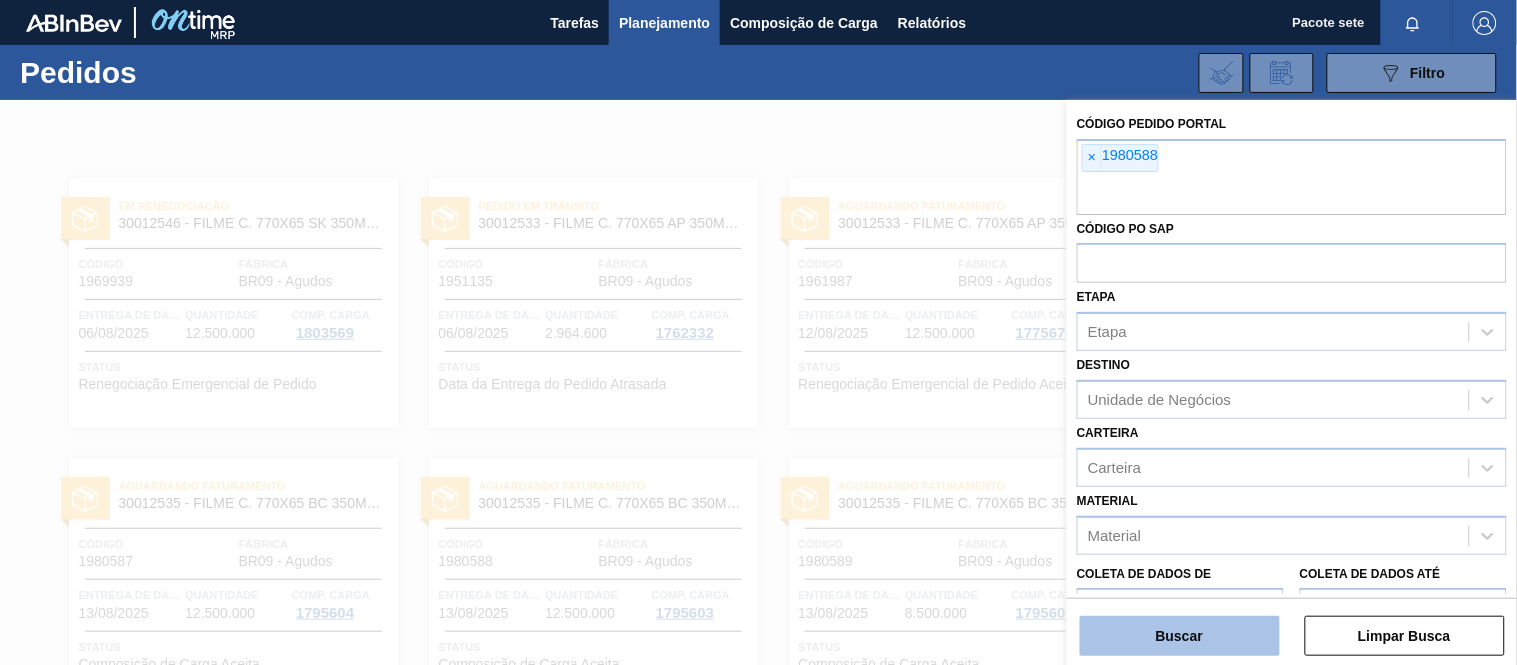 click on "Buscar" at bounding box center (1180, 636) 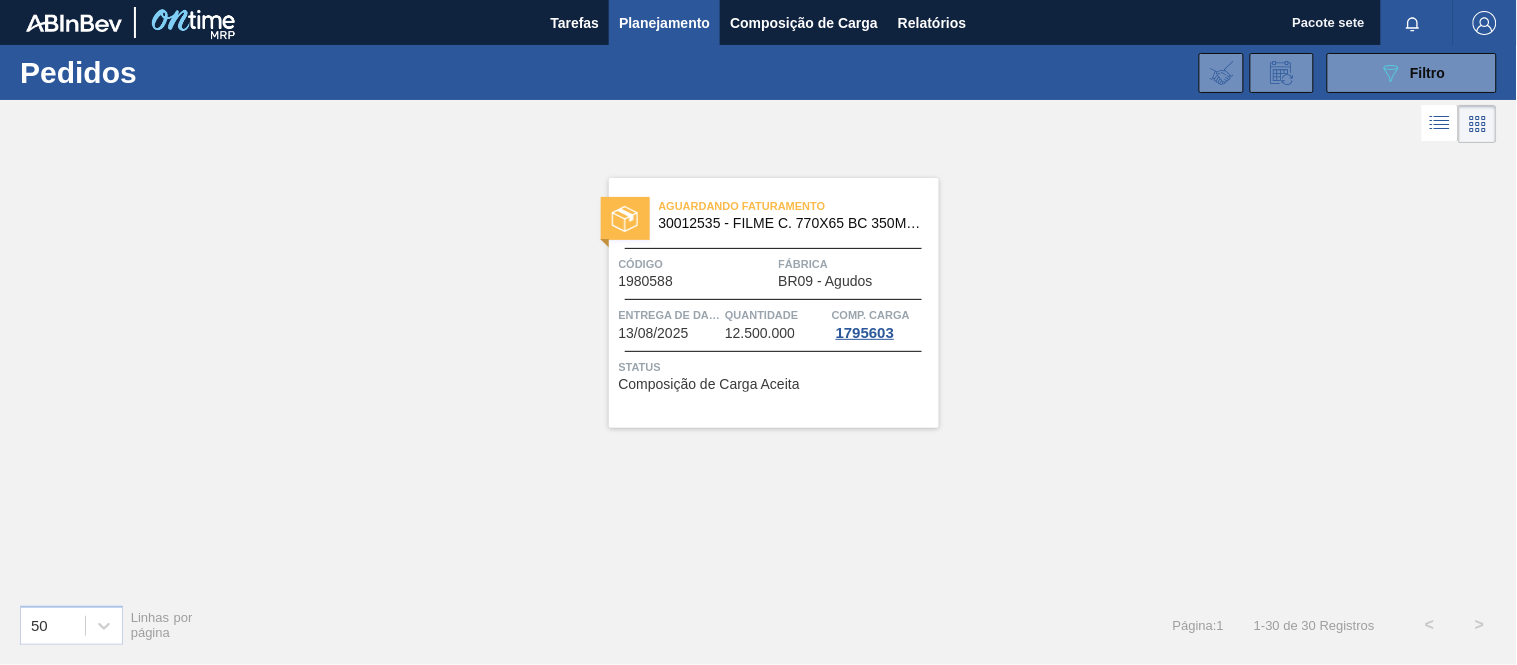 click on "Código" at bounding box center (696, 264) 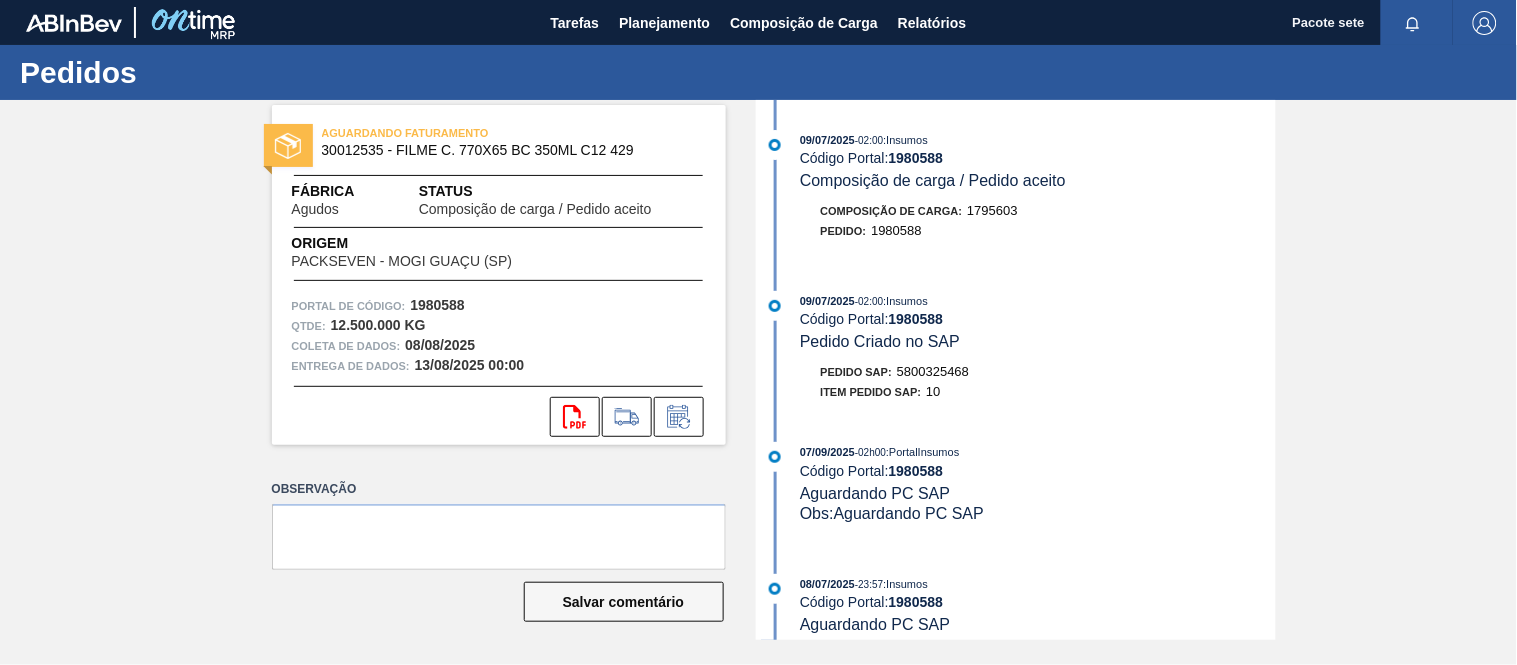 click on "5800325468" at bounding box center (933, 371) 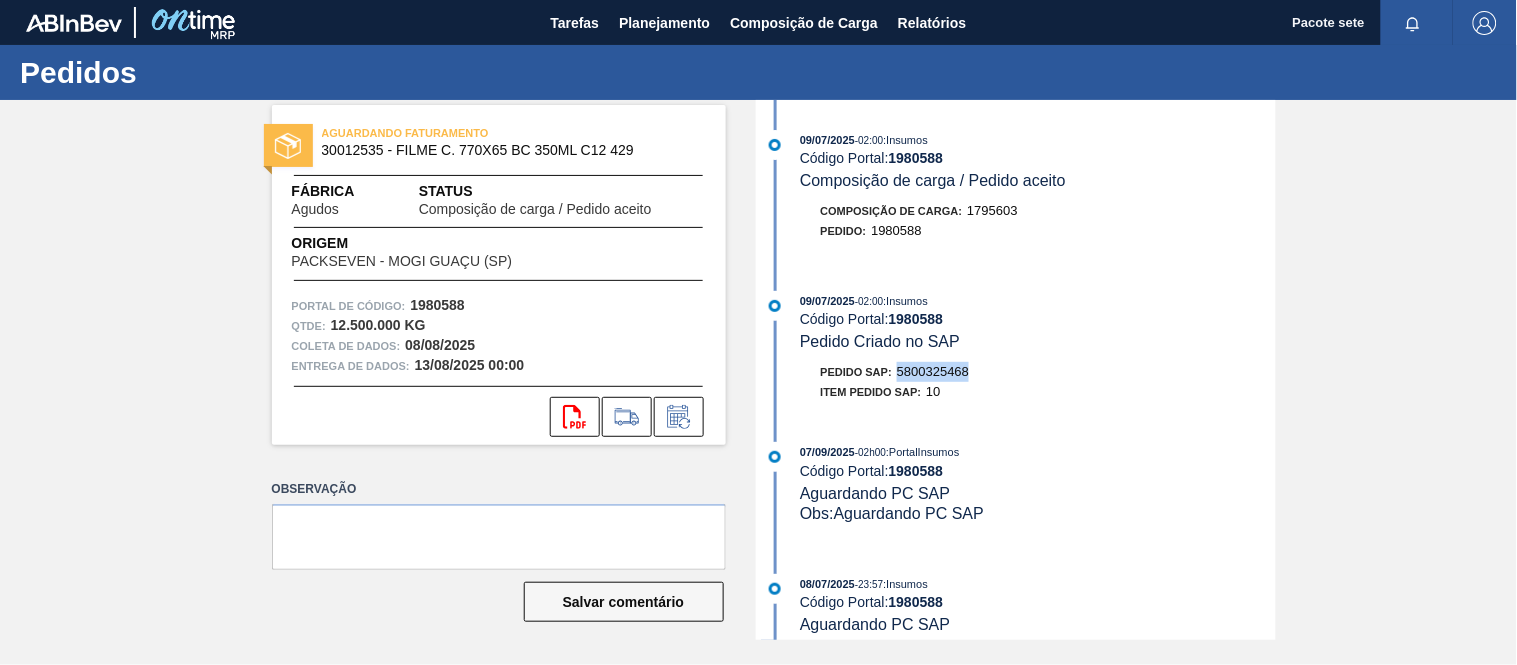 click on "5800325468" at bounding box center [933, 371] 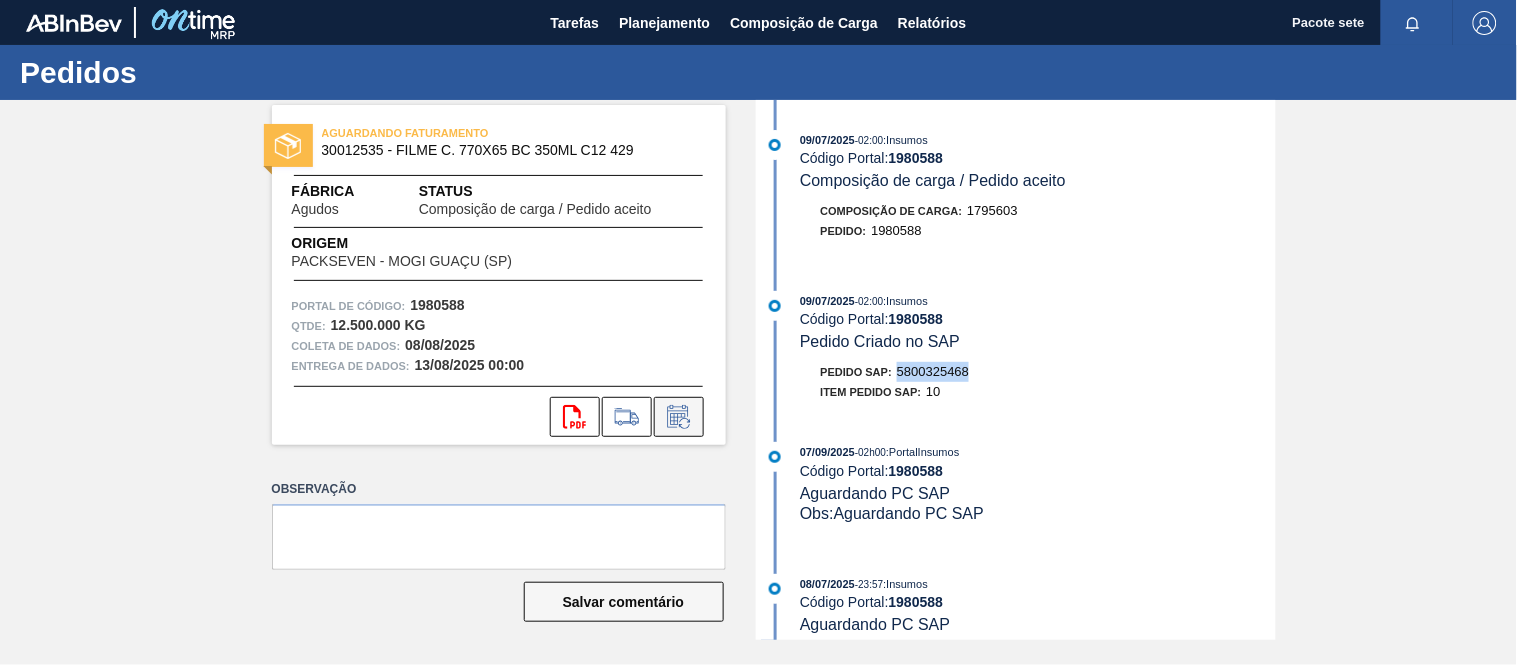 click 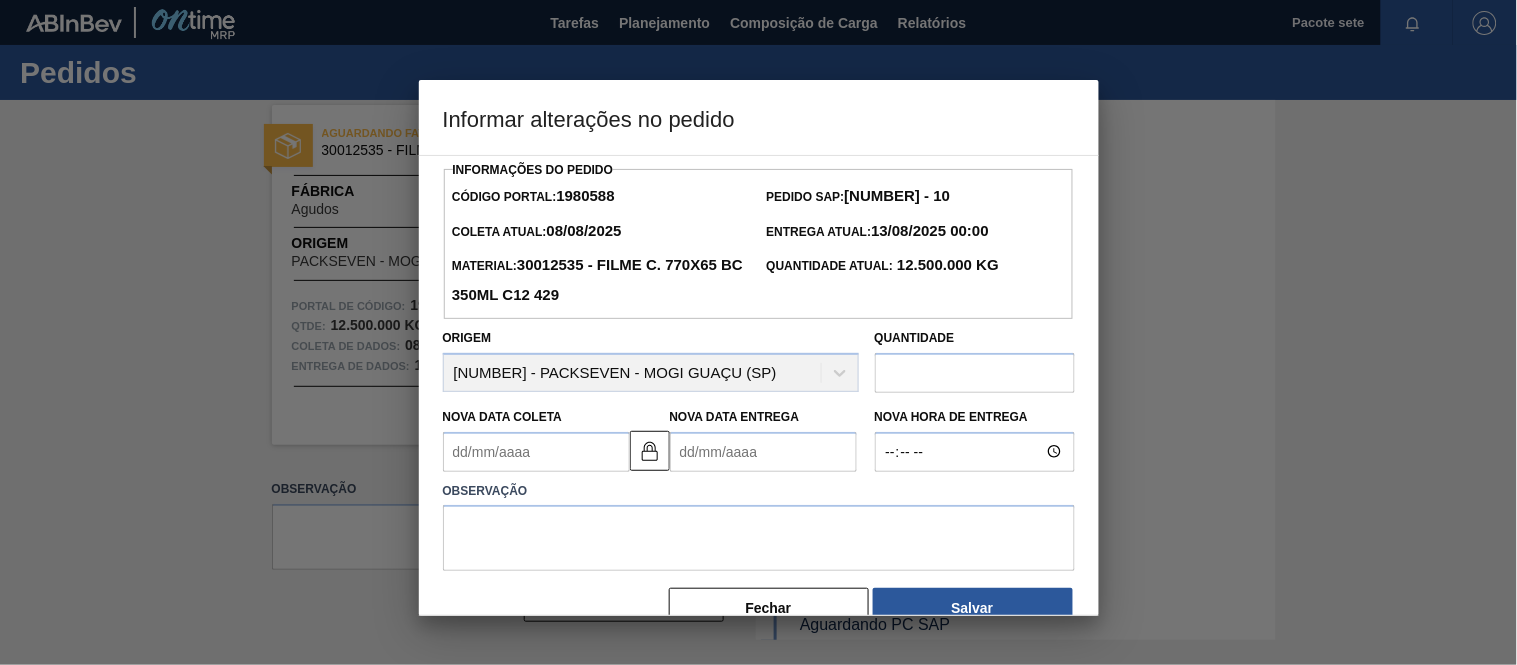 click on "Nova Data Entrega" at bounding box center (763, 452) 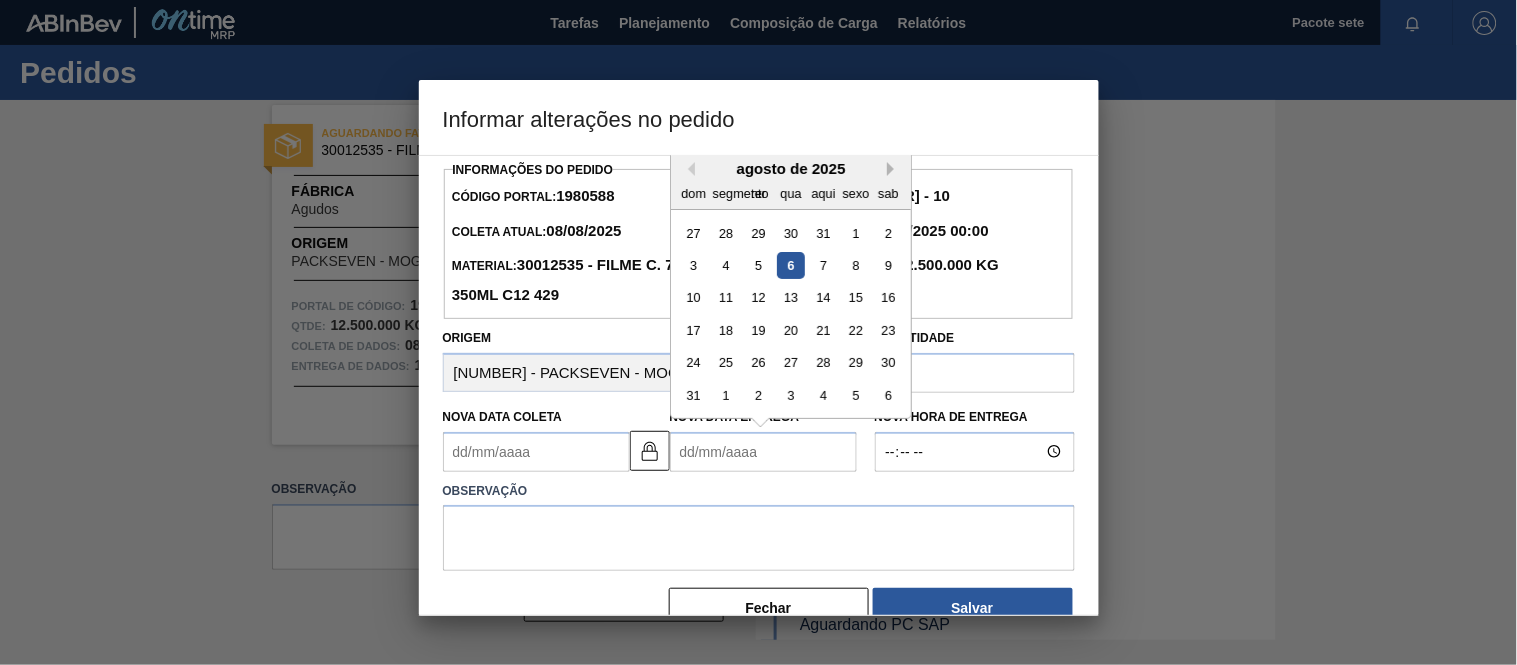 click on "Próximo mês" at bounding box center [894, 169] 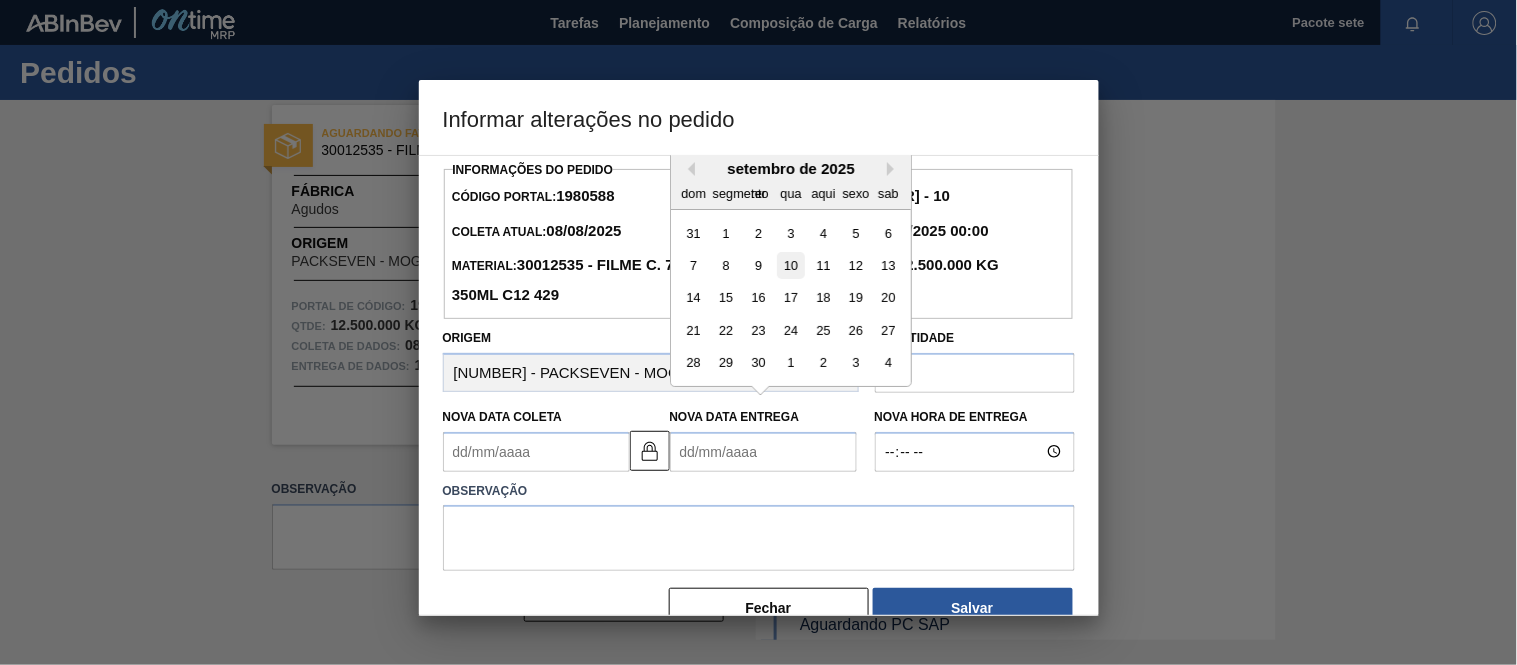 click on "10" at bounding box center [790, 265] 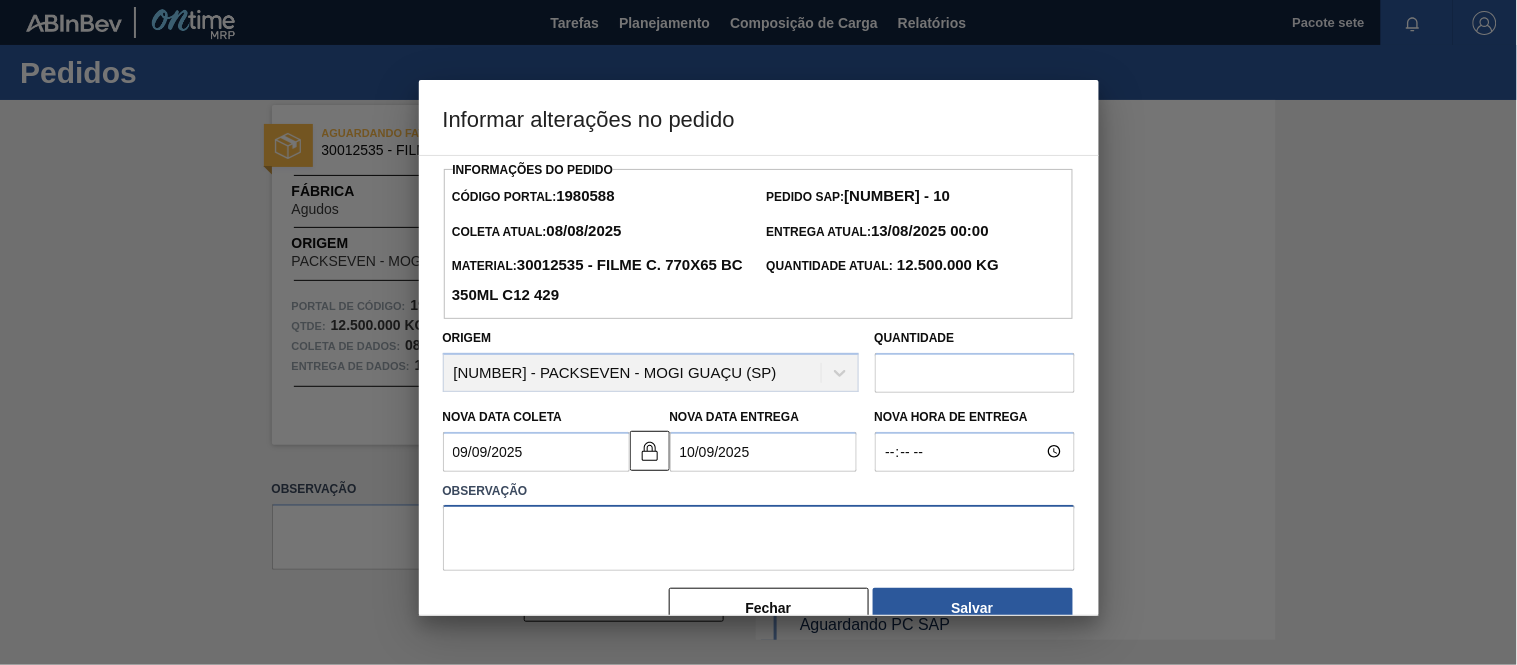 click at bounding box center (759, 538) 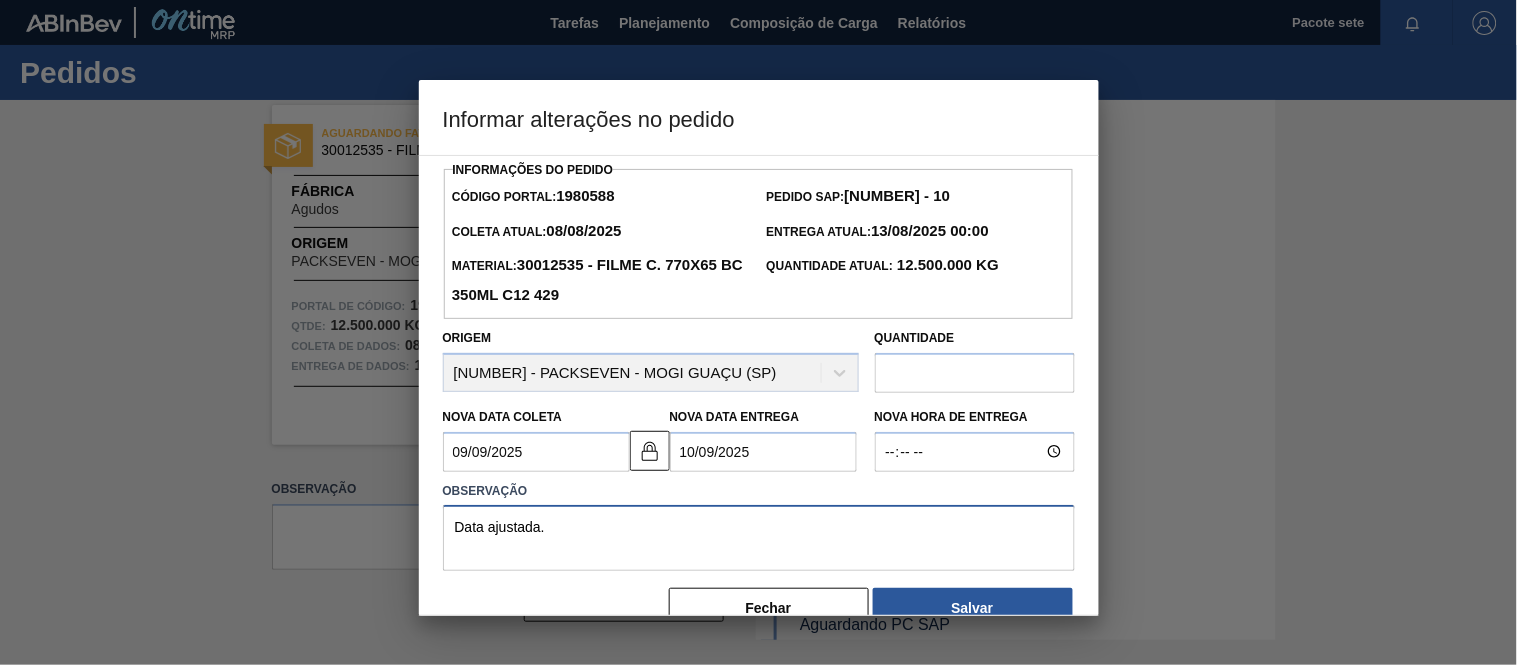scroll, scrollTop: 44, scrollLeft: 0, axis: vertical 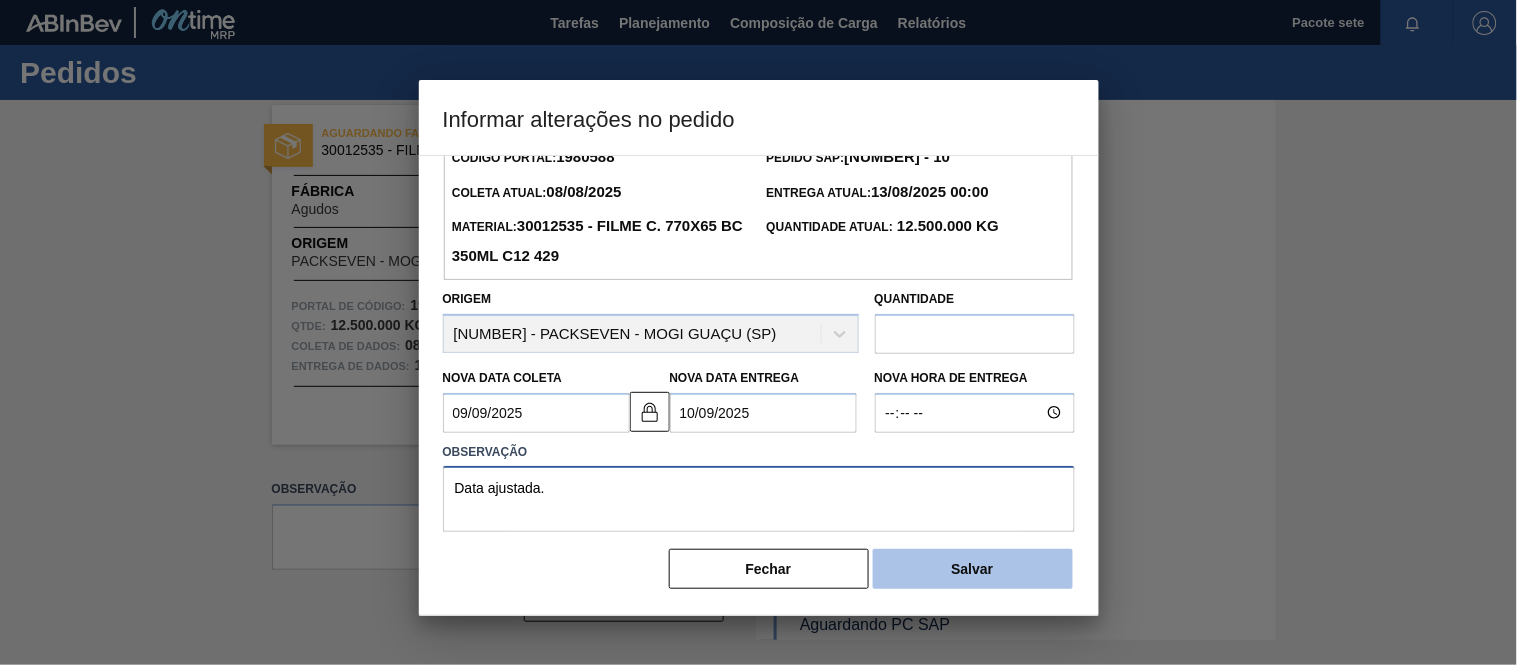type on "Data ajustada." 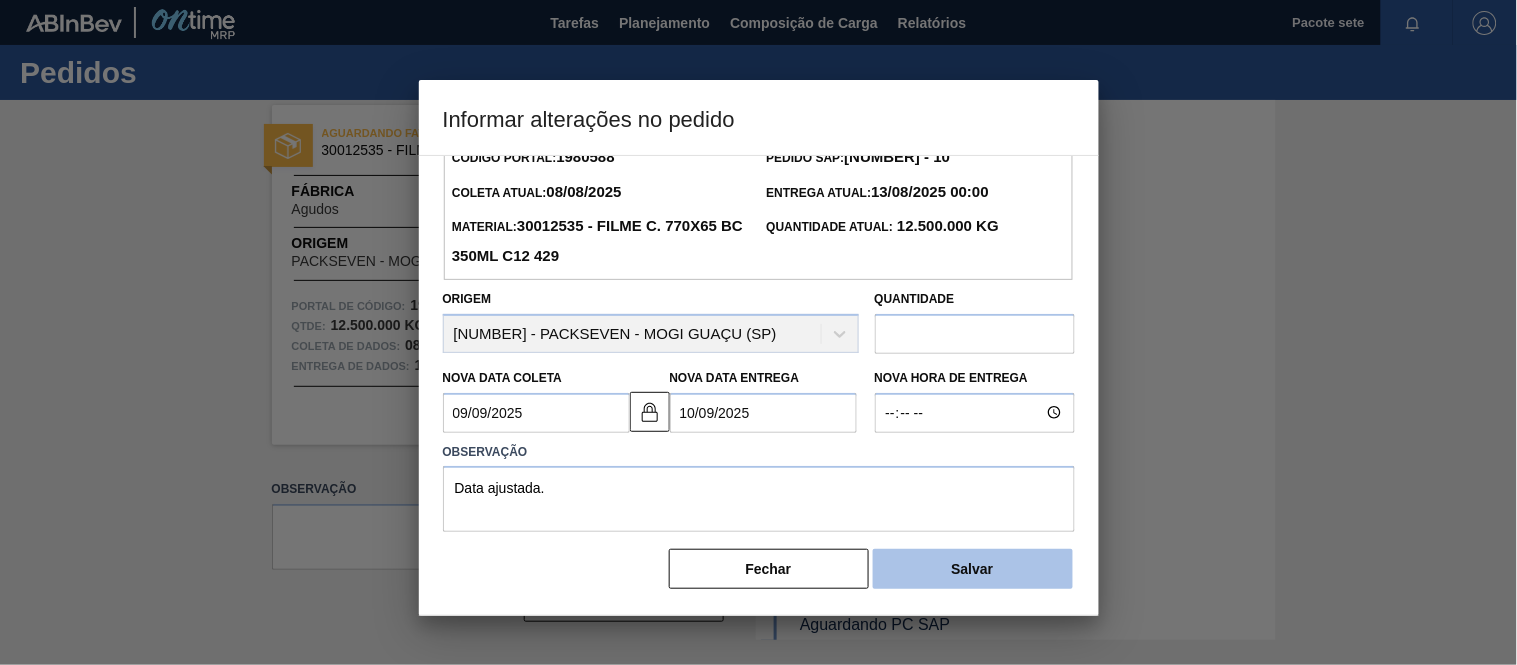 click on "Salvar" at bounding box center (972, 569) 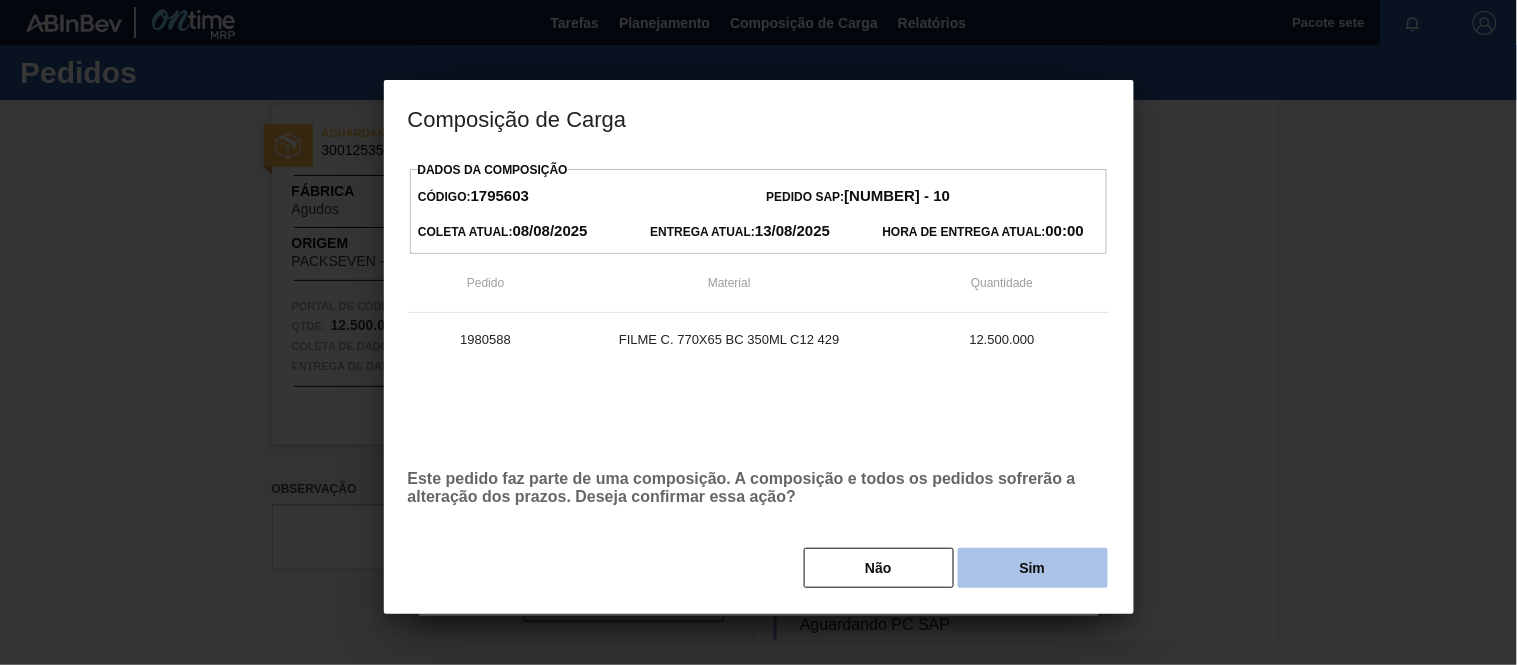 click on "Sim" at bounding box center (1033, 568) 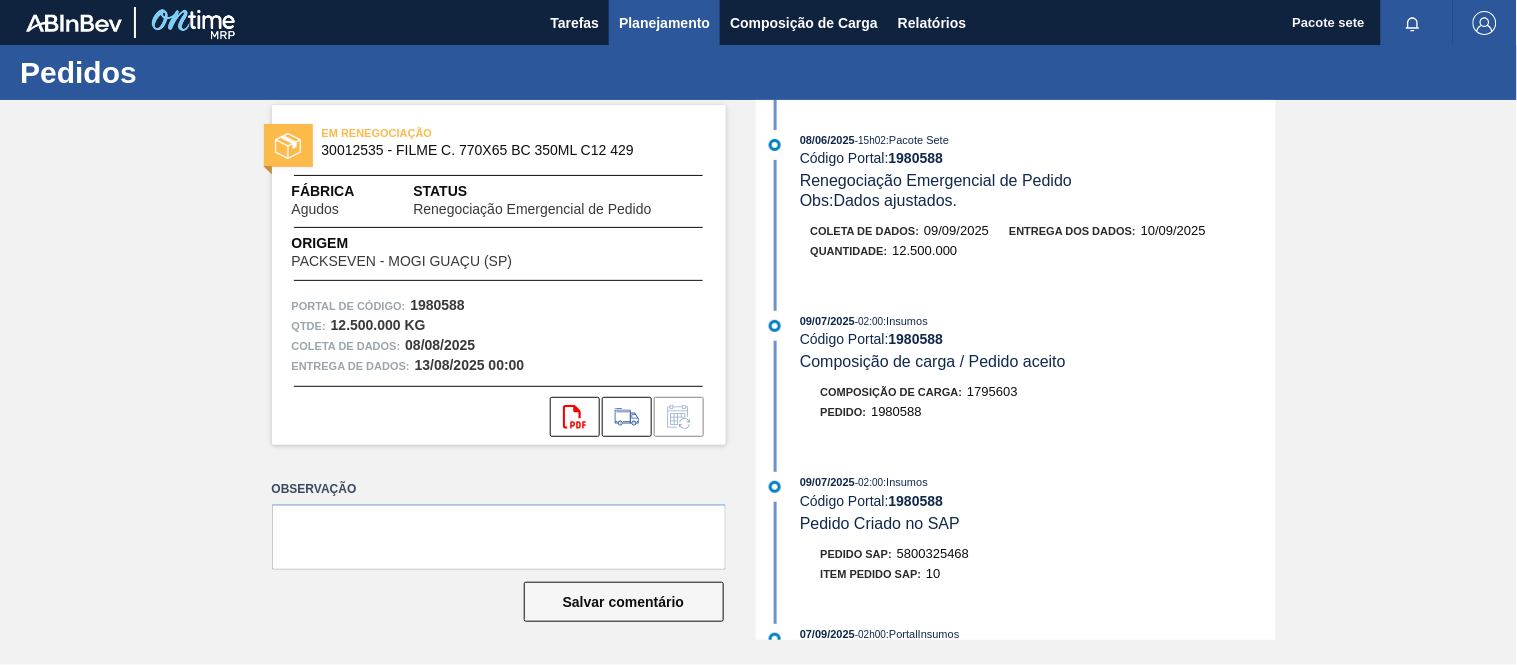 click on "Planejamento" at bounding box center (664, 23) 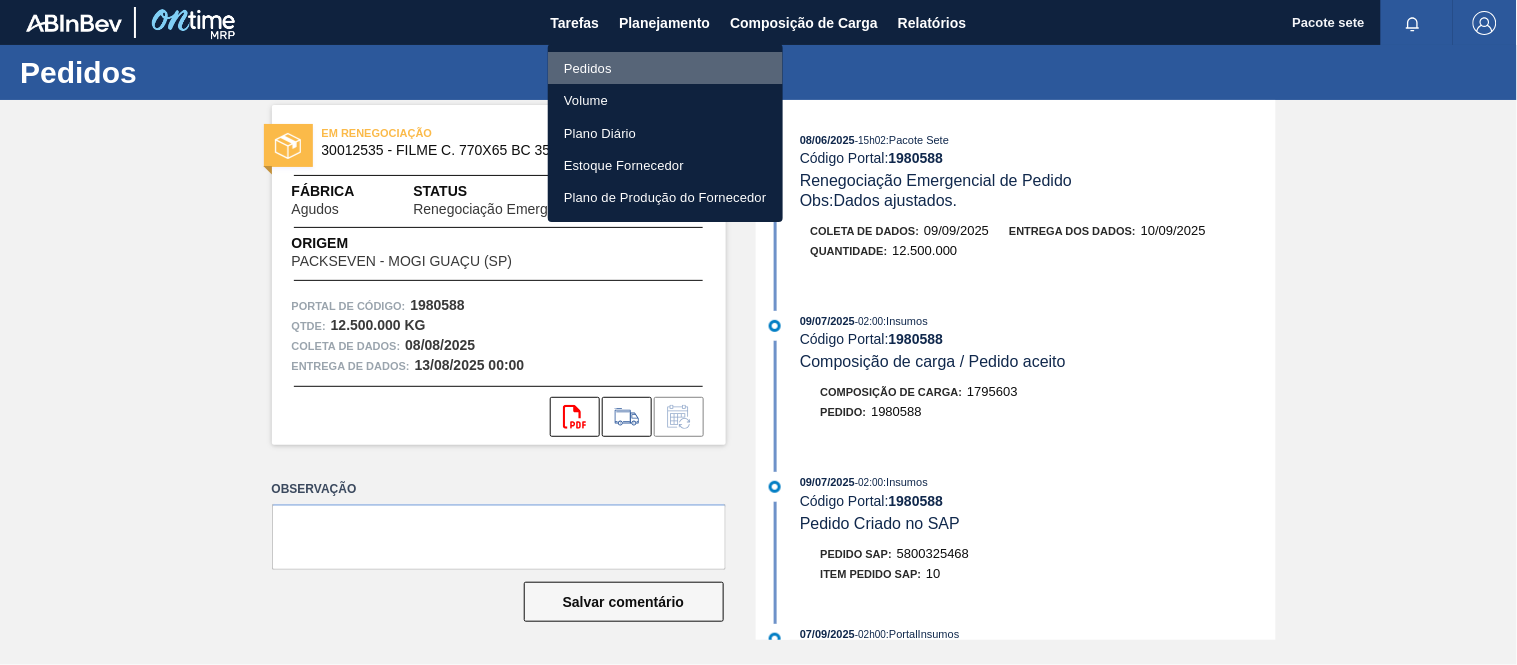 click on "Pedidos" at bounding box center (665, 68) 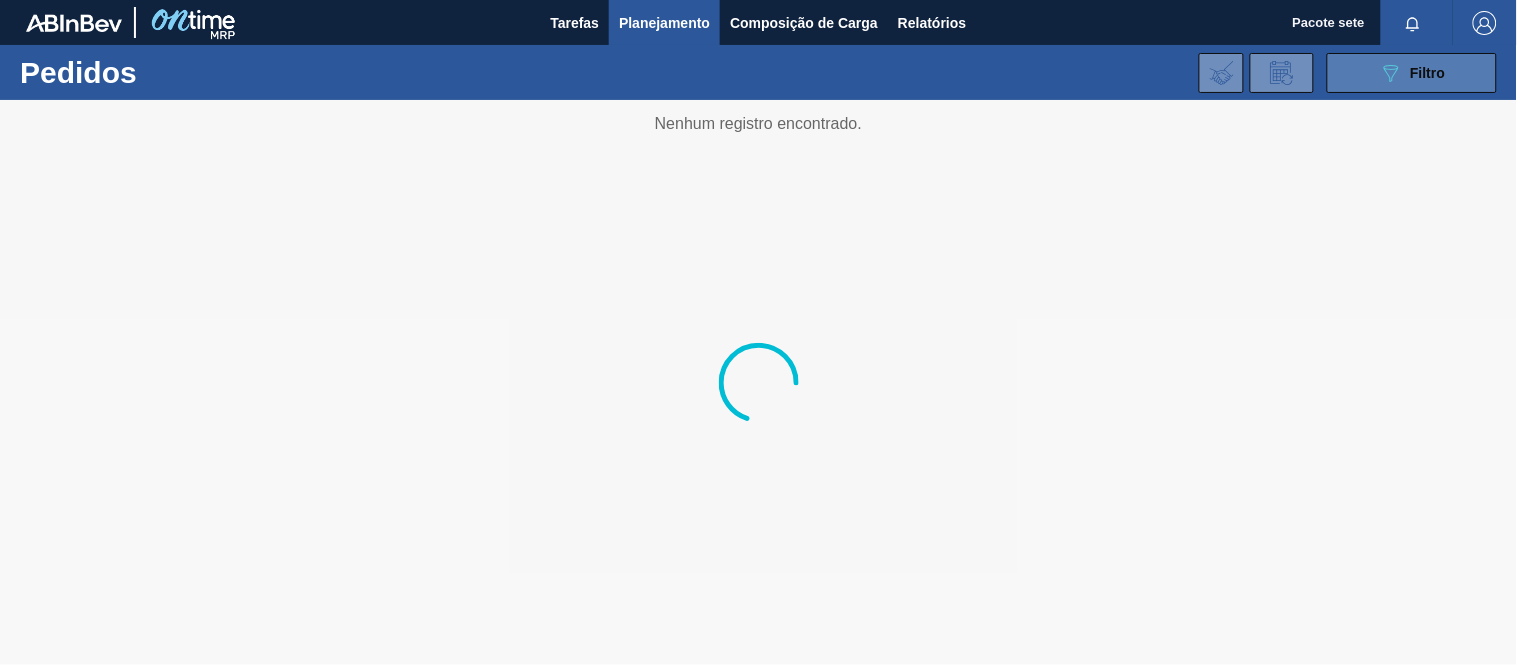 click on "089F7B8B-B2A5-4AFE-B5C0-19BA573D28AC Filtro" at bounding box center [1412, 73] 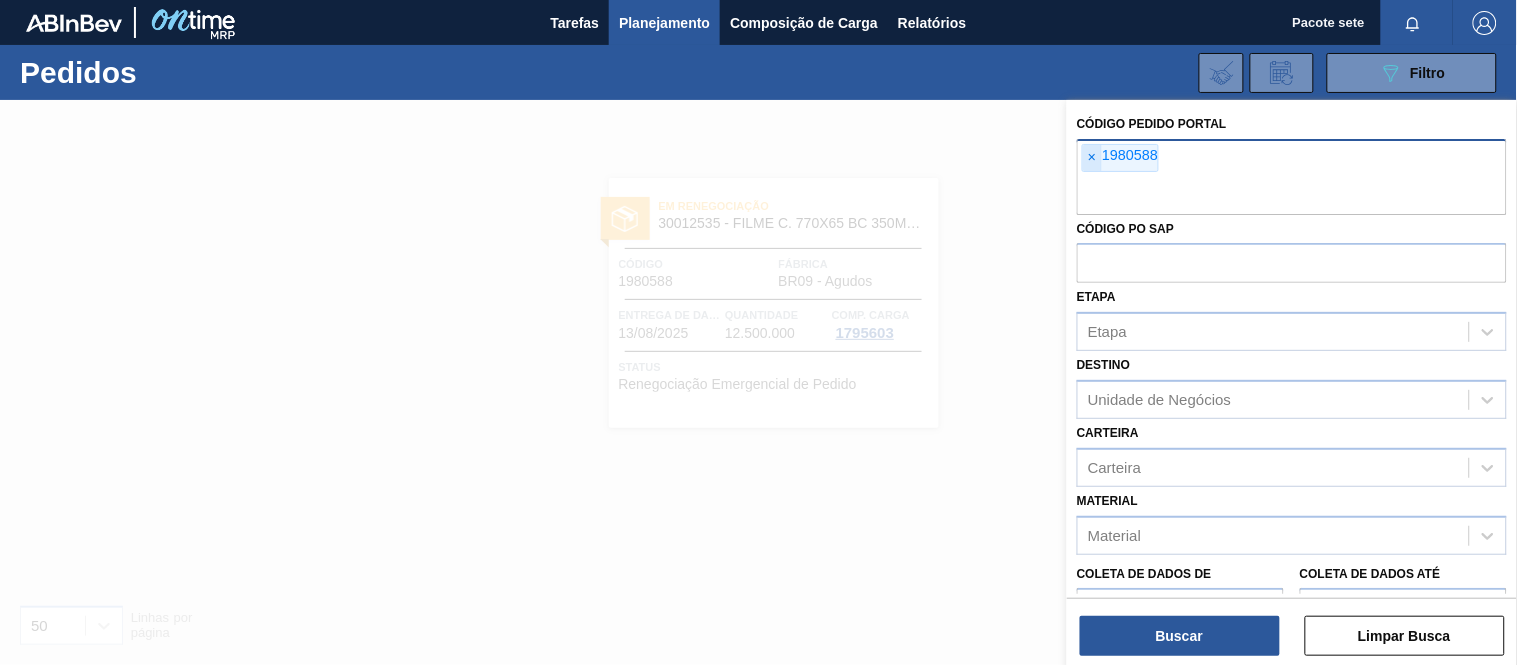click on "×" at bounding box center (1092, 157) 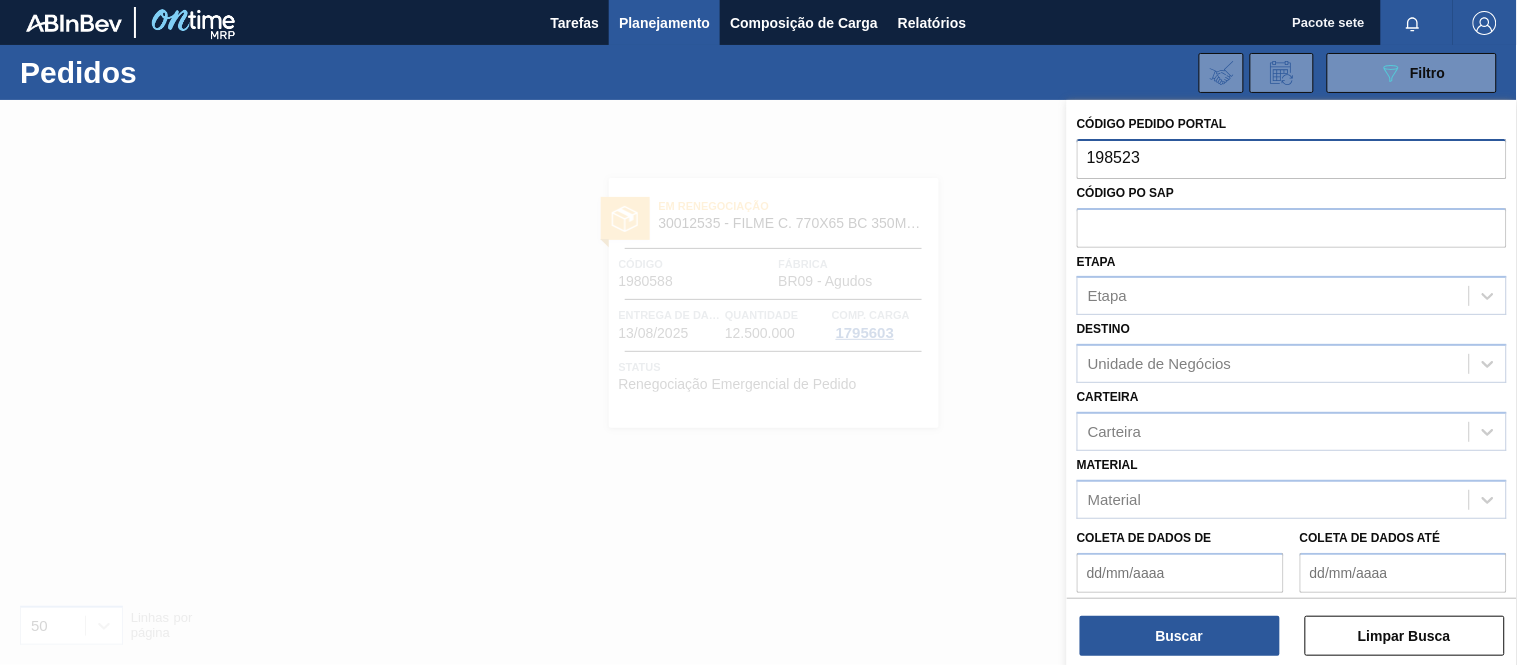 type on "1985230" 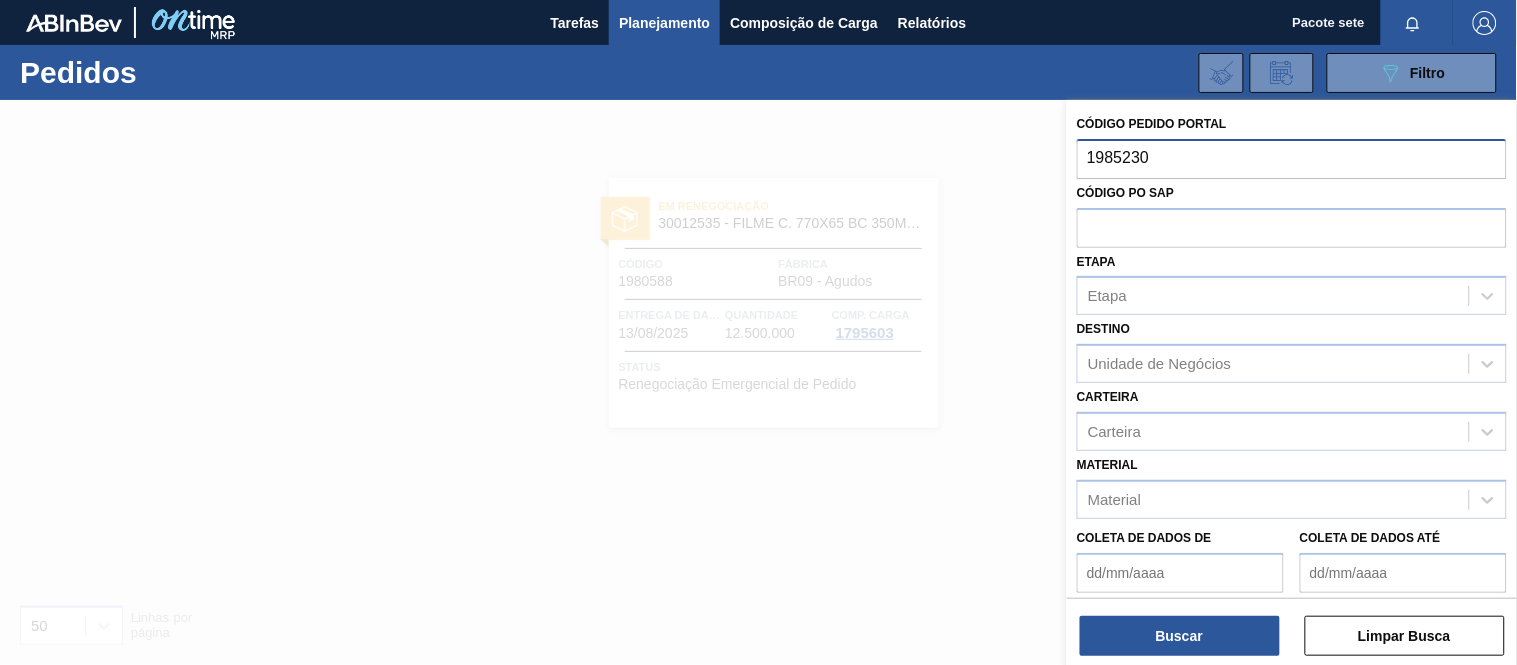 type 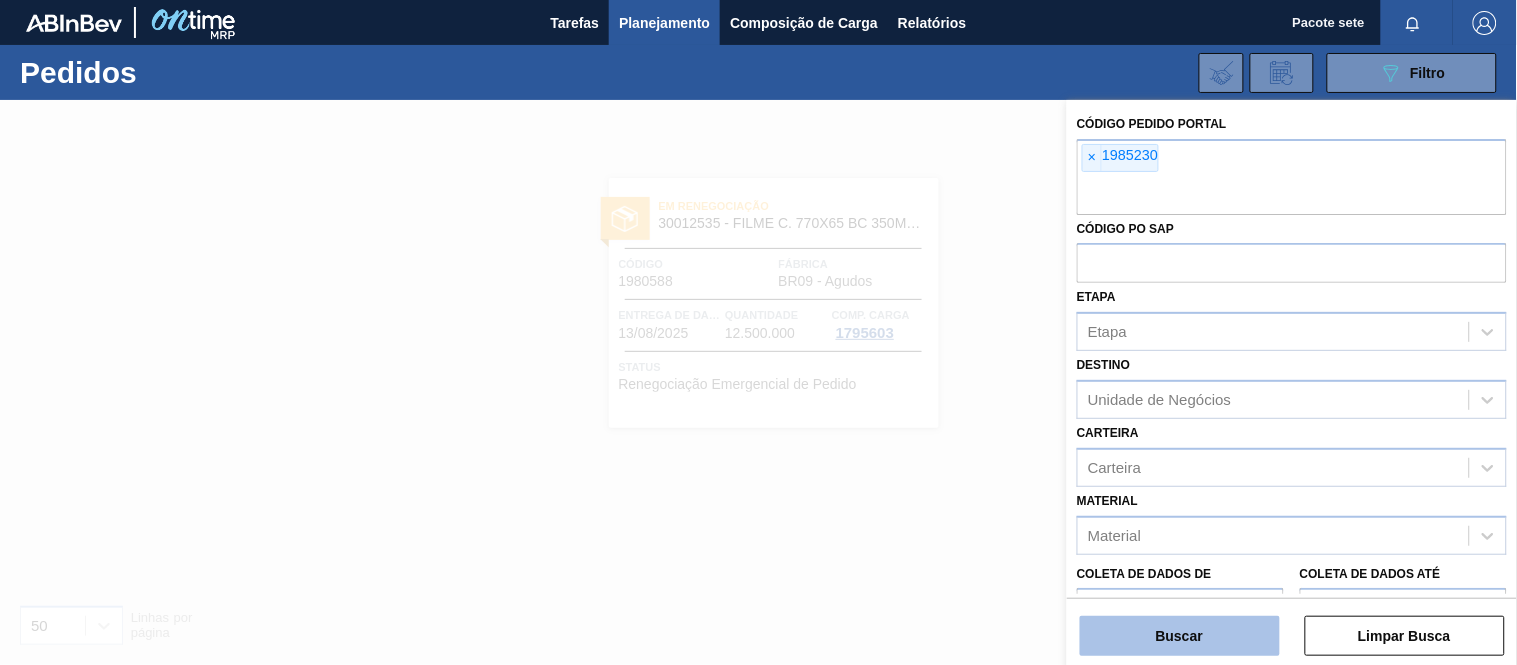 click on "Buscar" at bounding box center (1180, 636) 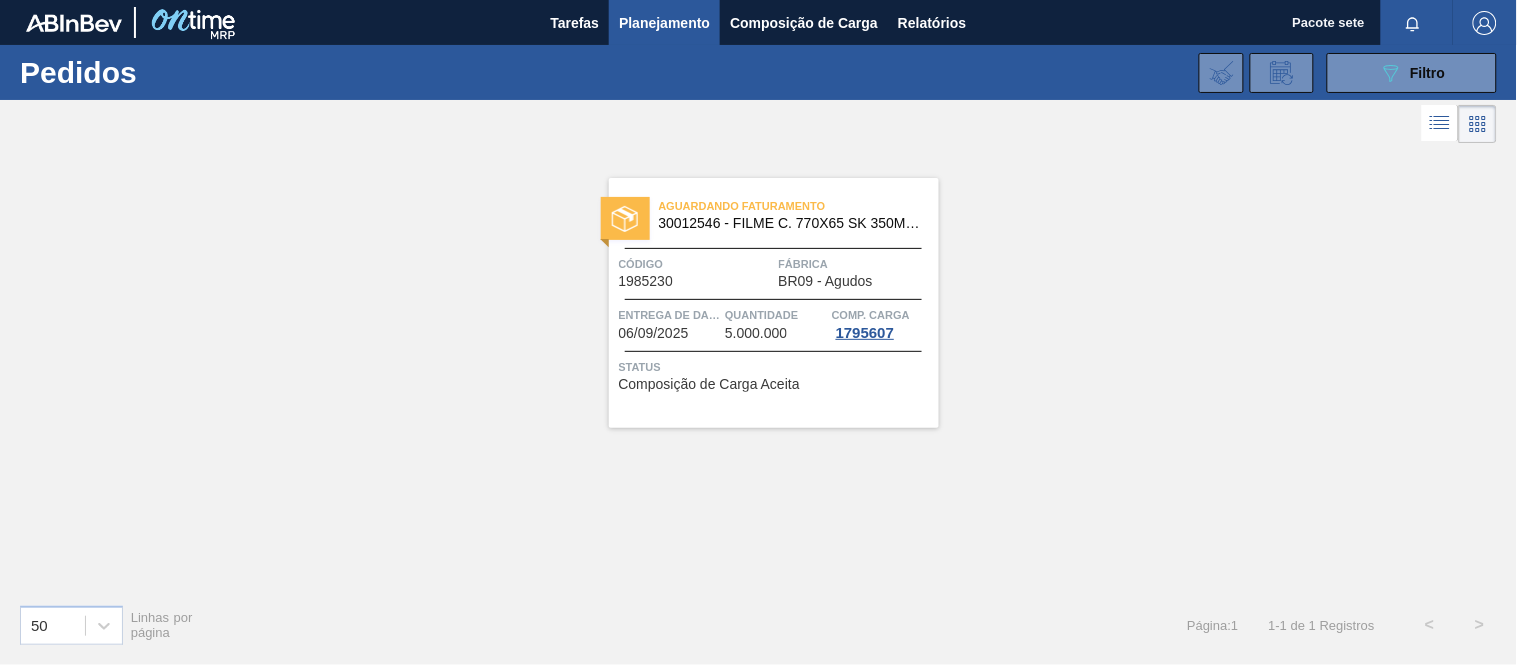 click on "Código" at bounding box center [696, 264] 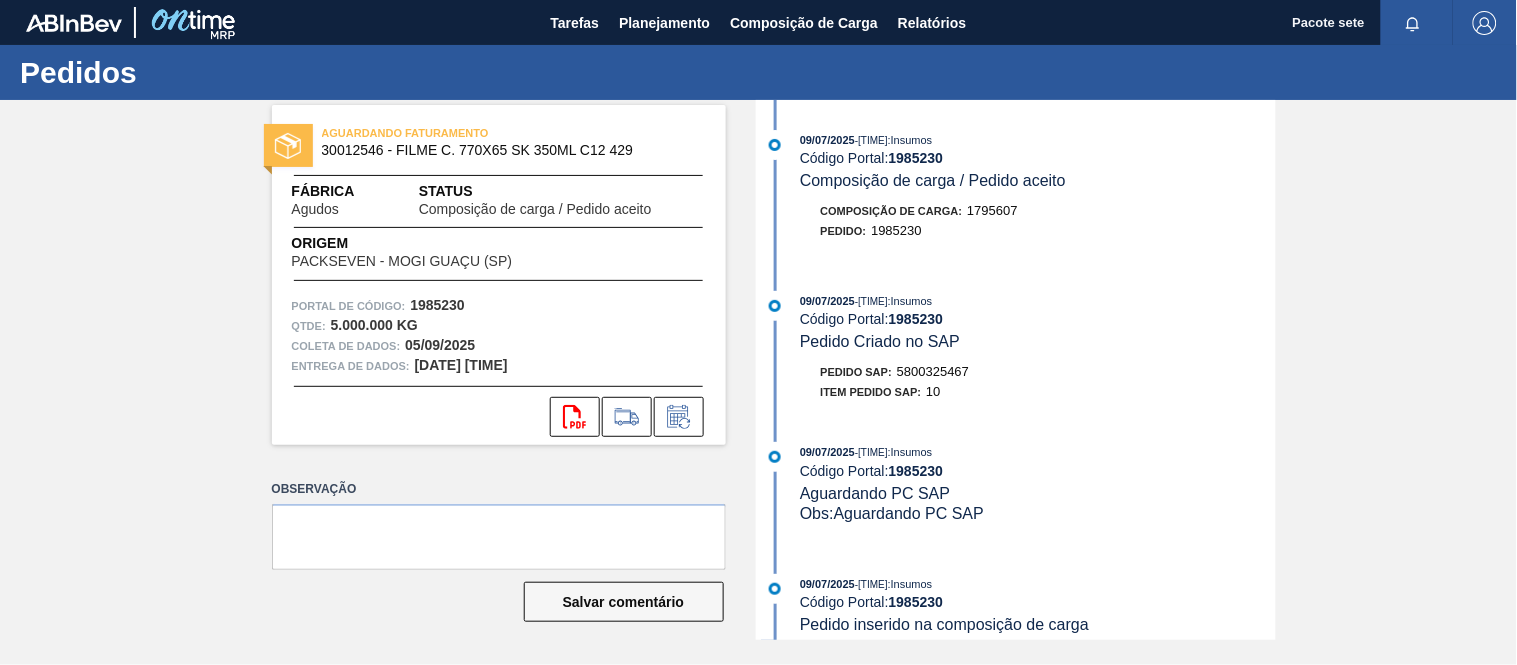 click on "5800325467" at bounding box center [933, 371] 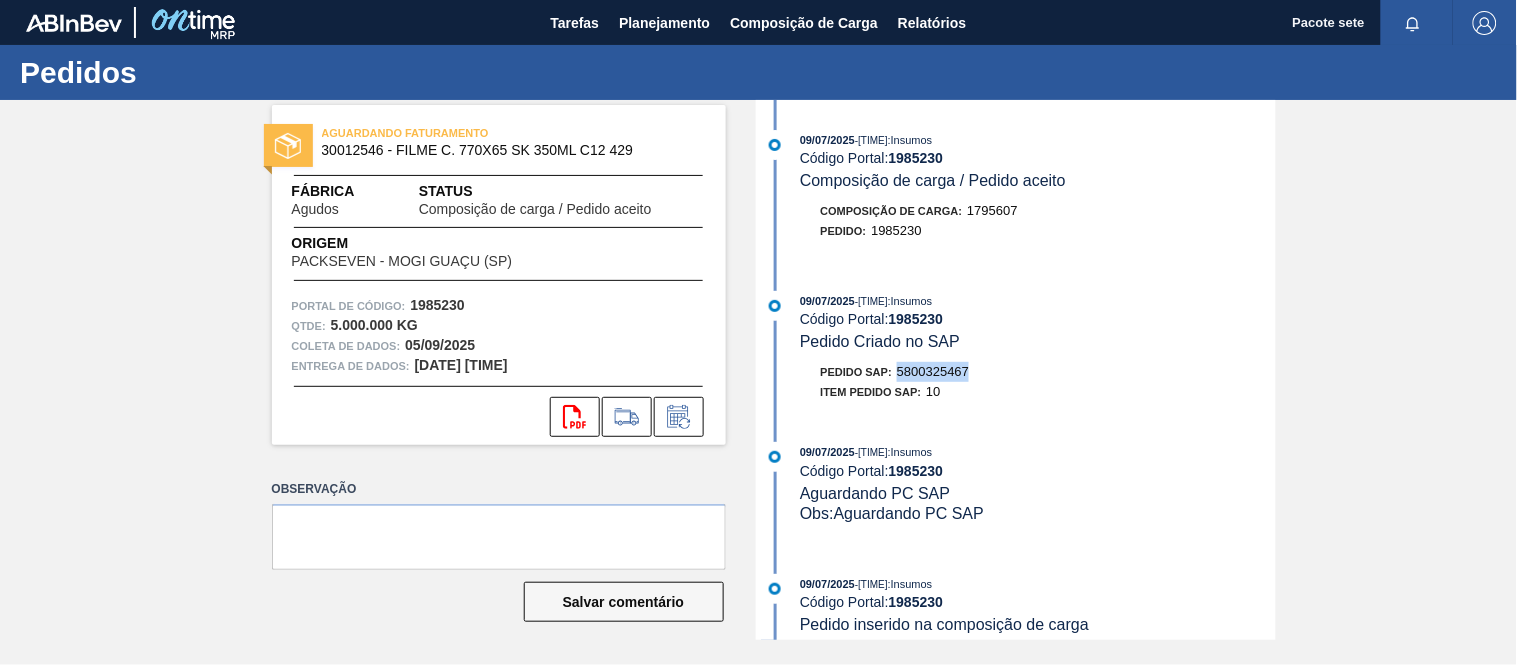 click on "5800325467" at bounding box center (933, 371) 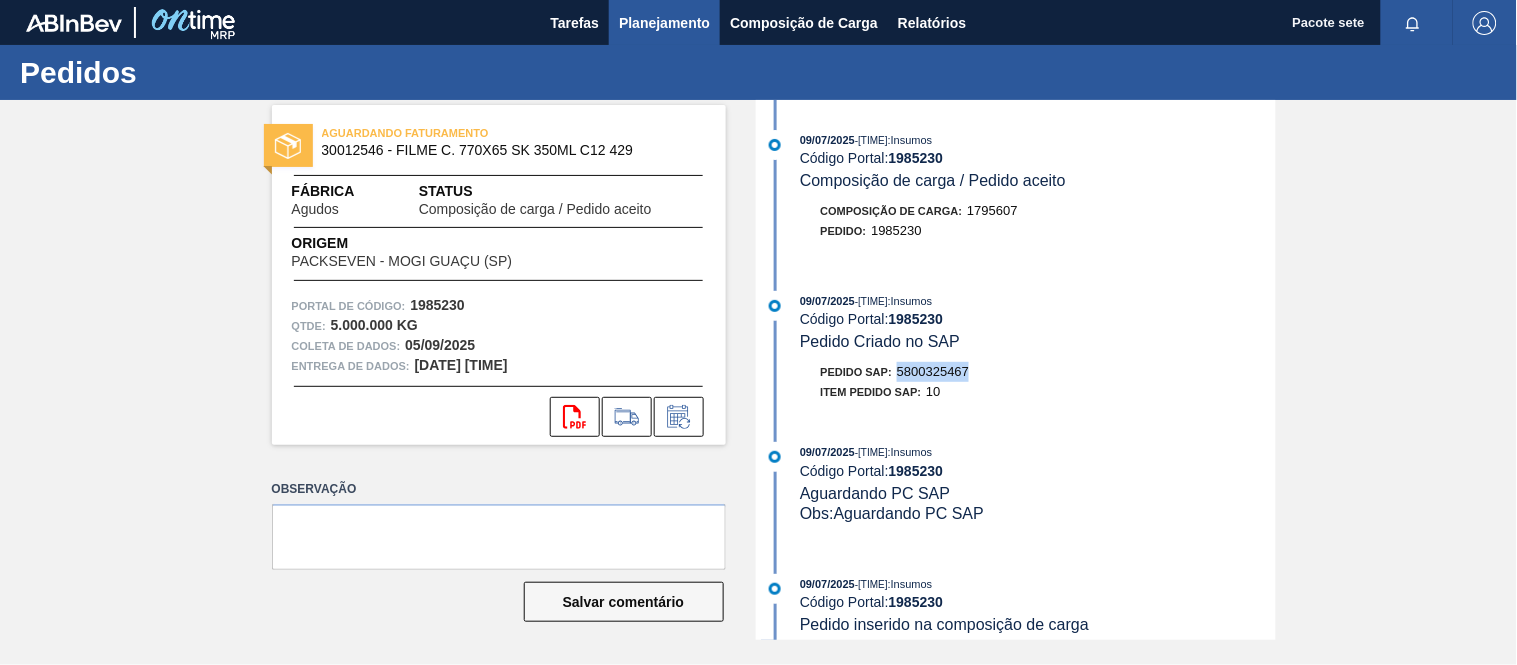 click on "Planejamento" at bounding box center (664, 23) 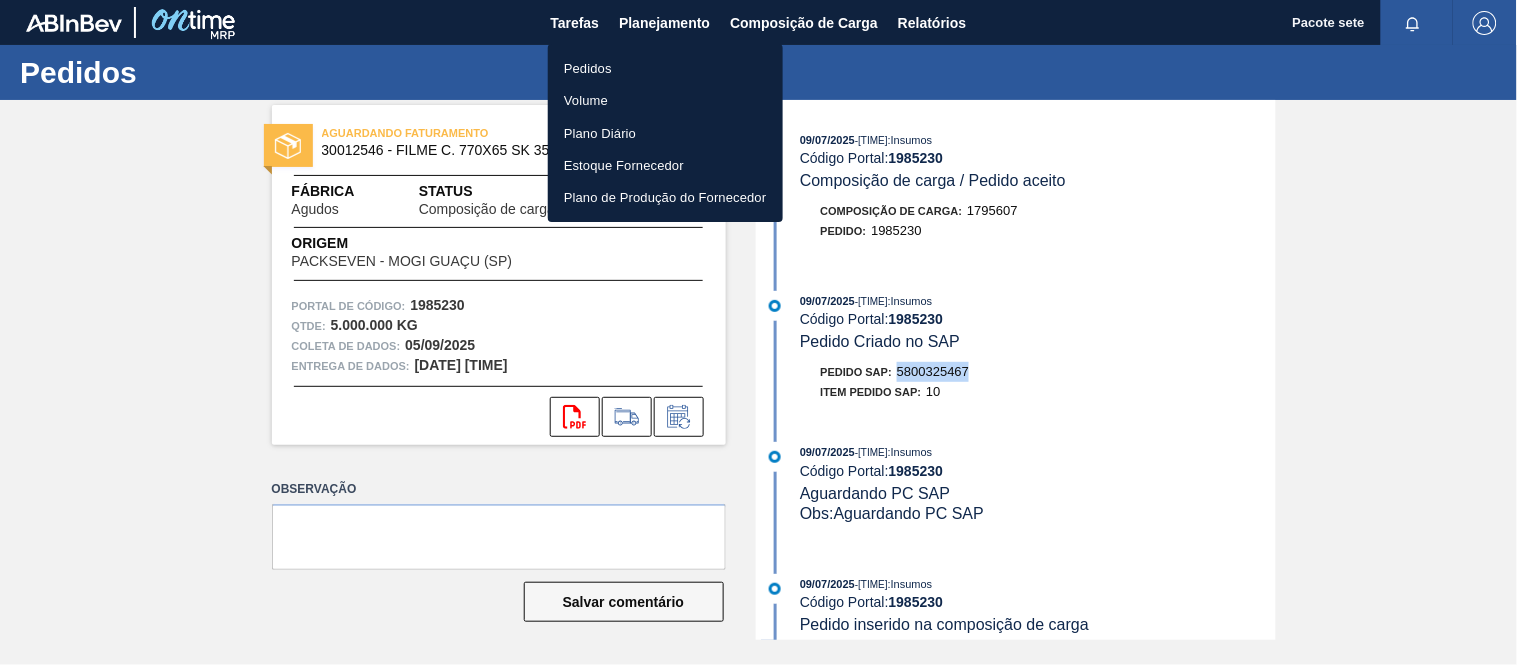click on "Pedidos" at bounding box center (588, 68) 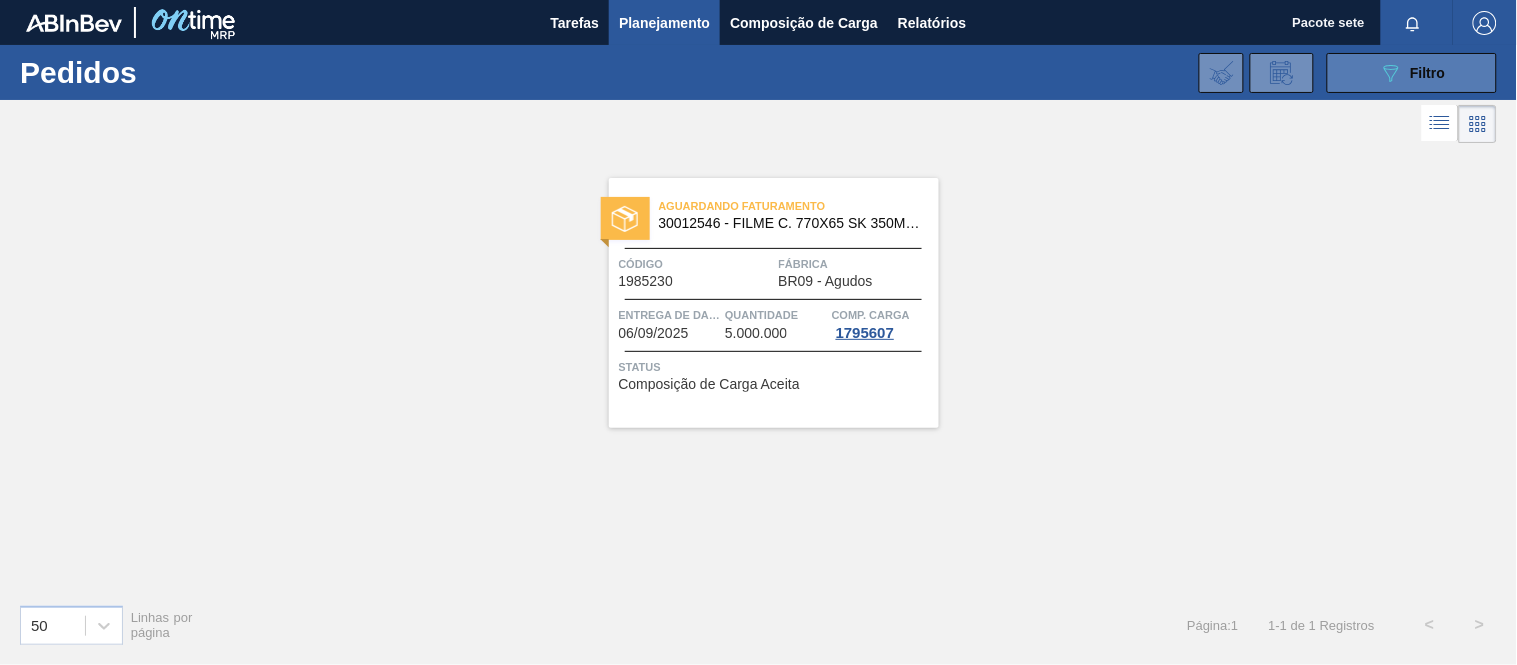 click on "089F7B8B-B2A5-4AFE-B5C0-19BA573D28AC Filtro" at bounding box center (1412, 73) 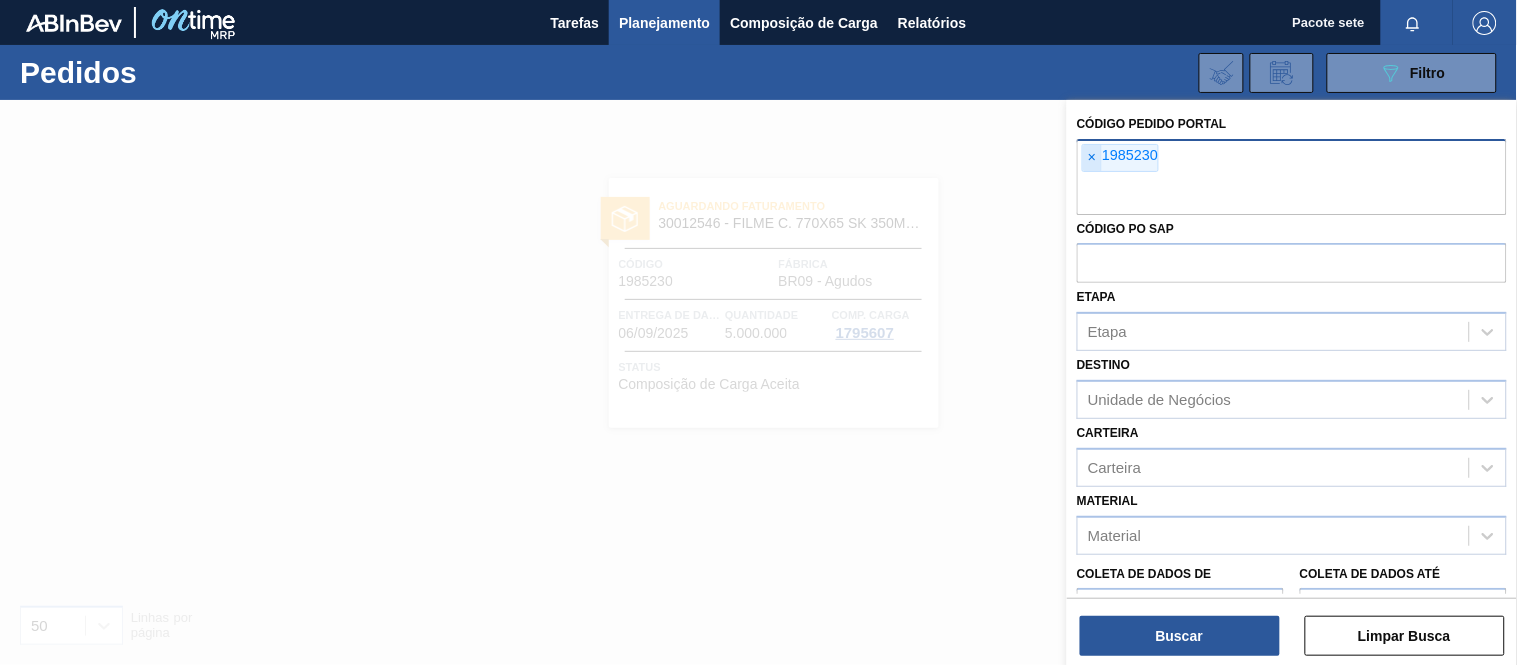 click on "×" at bounding box center (1092, 157) 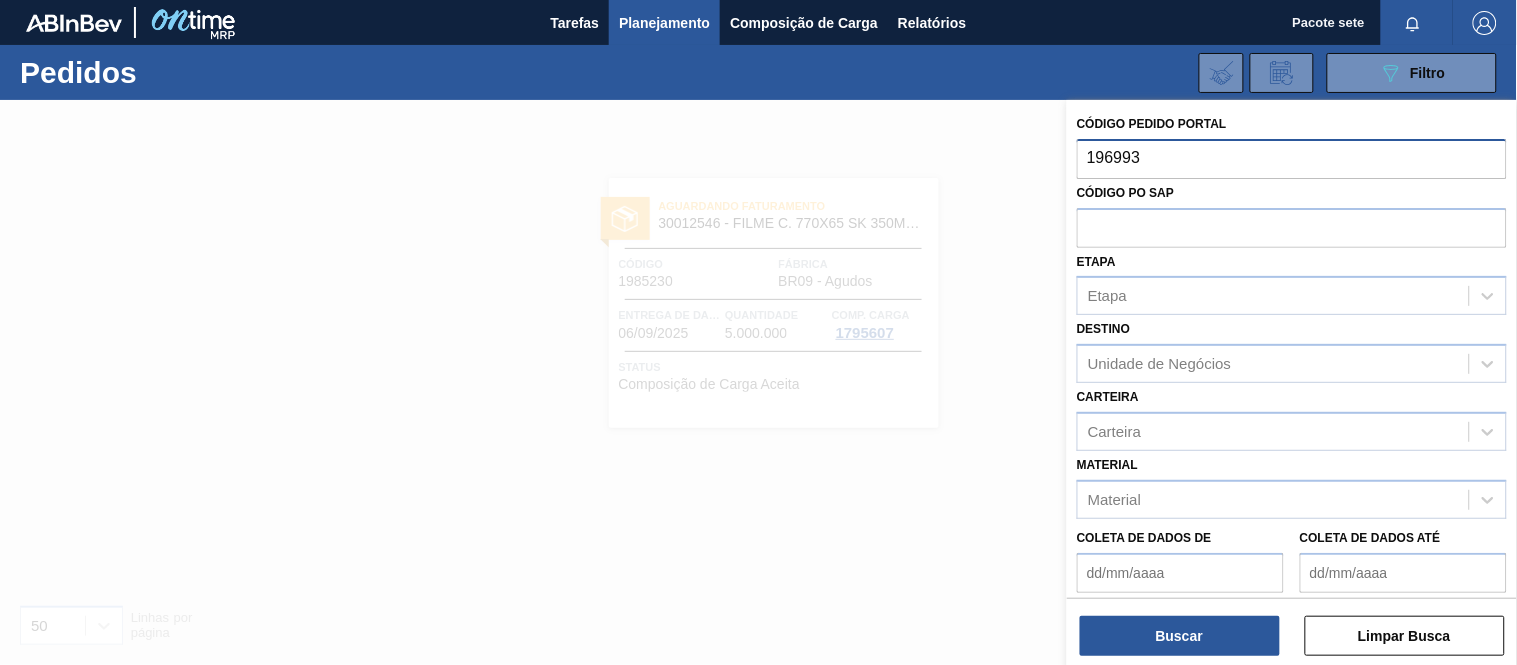 type on "1969939" 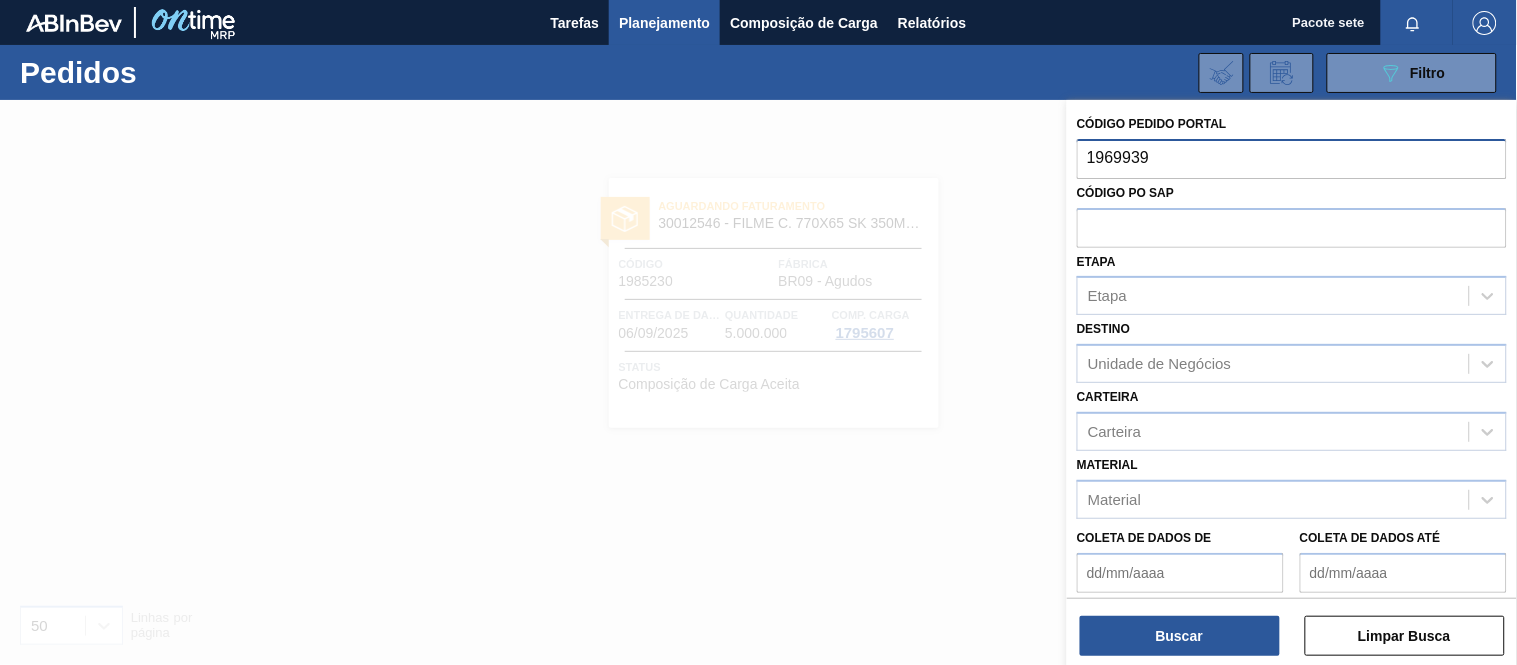 type 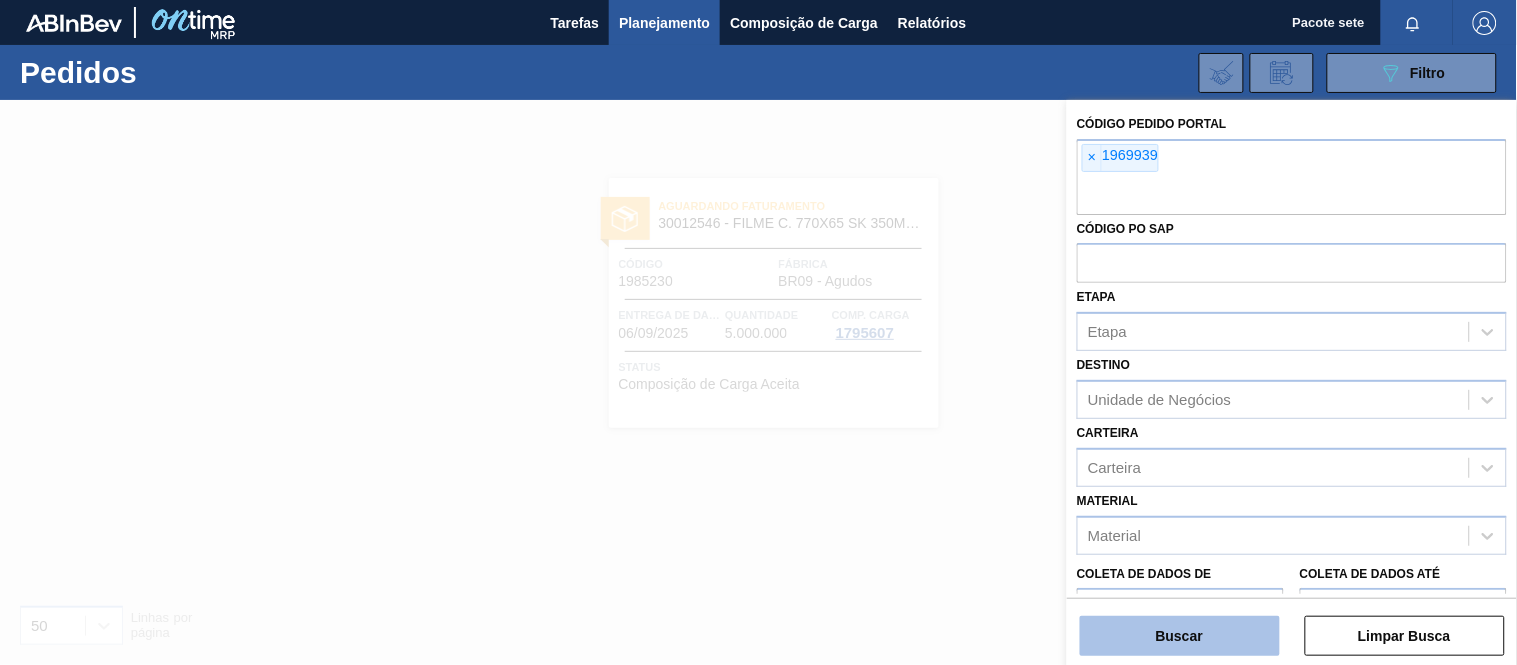 click on "Buscar" at bounding box center (1180, 636) 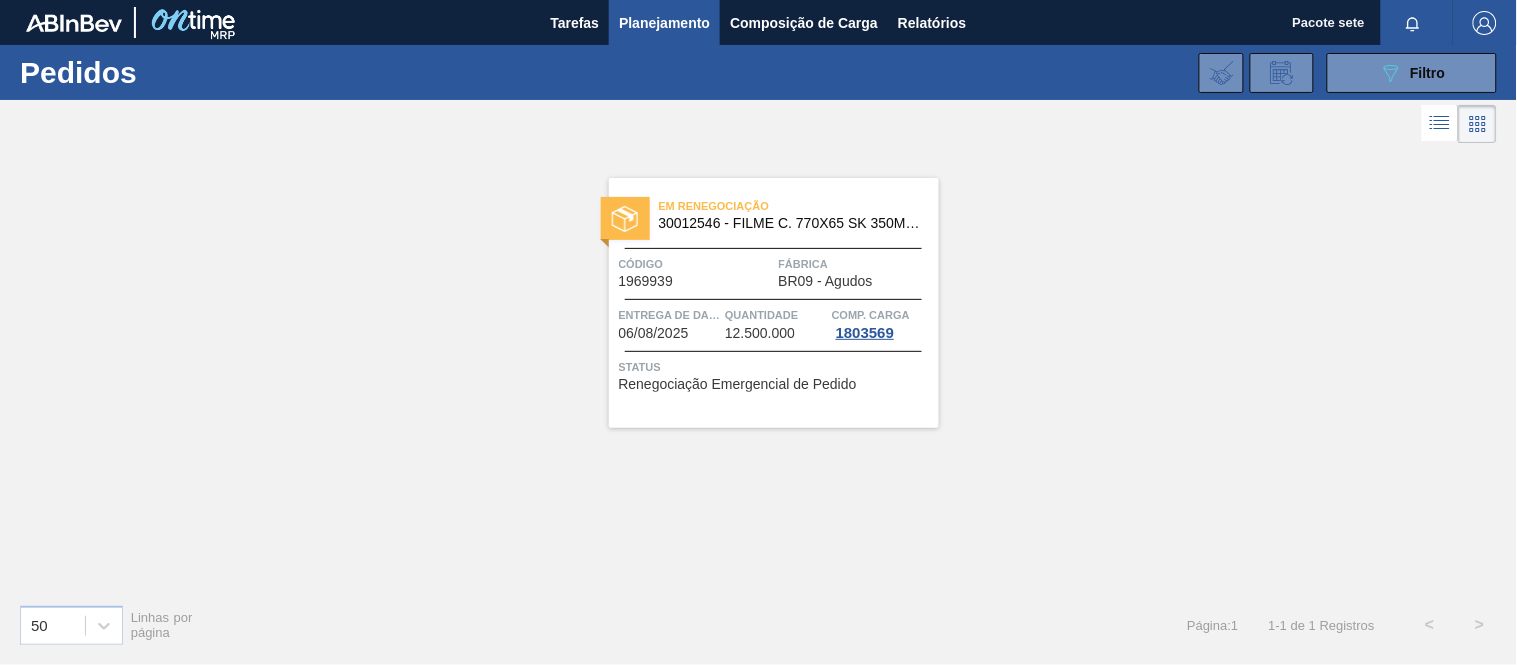 click on "Código" at bounding box center [696, 264] 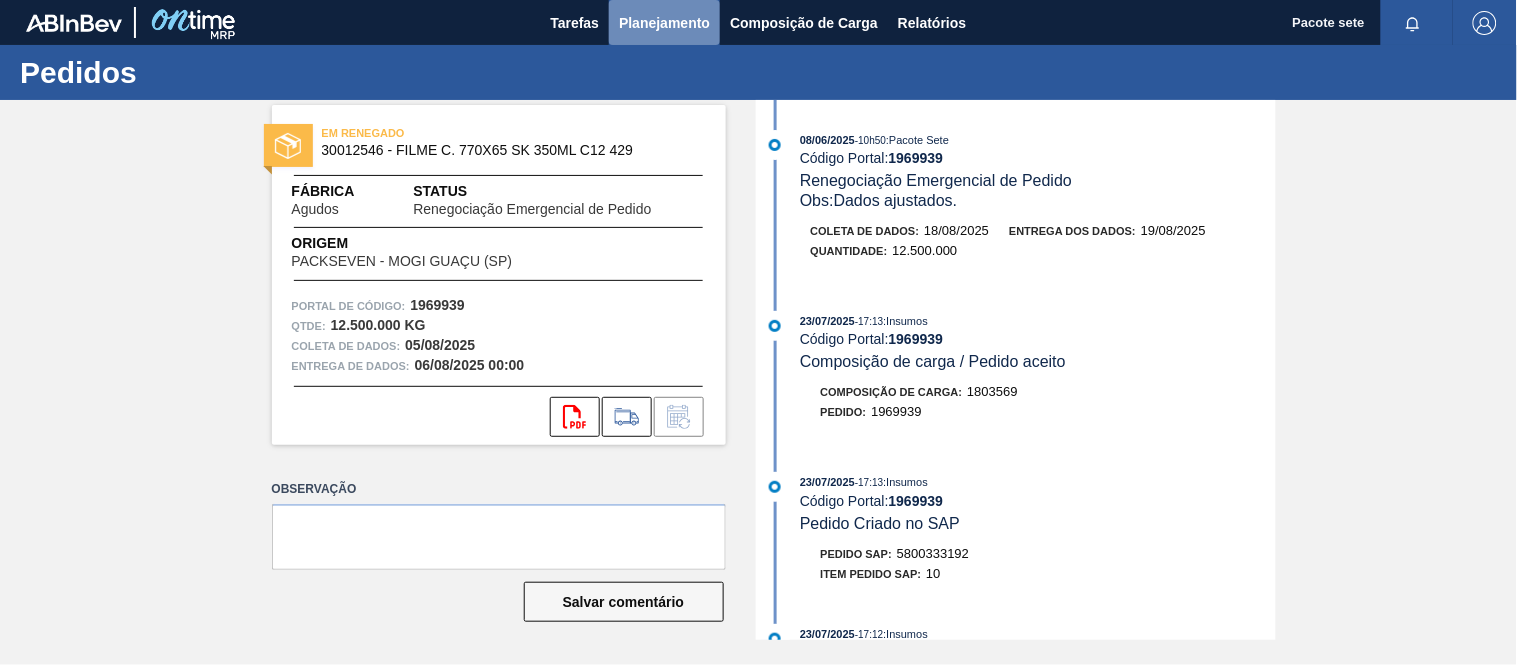 click on "Planejamento" at bounding box center [664, 23] 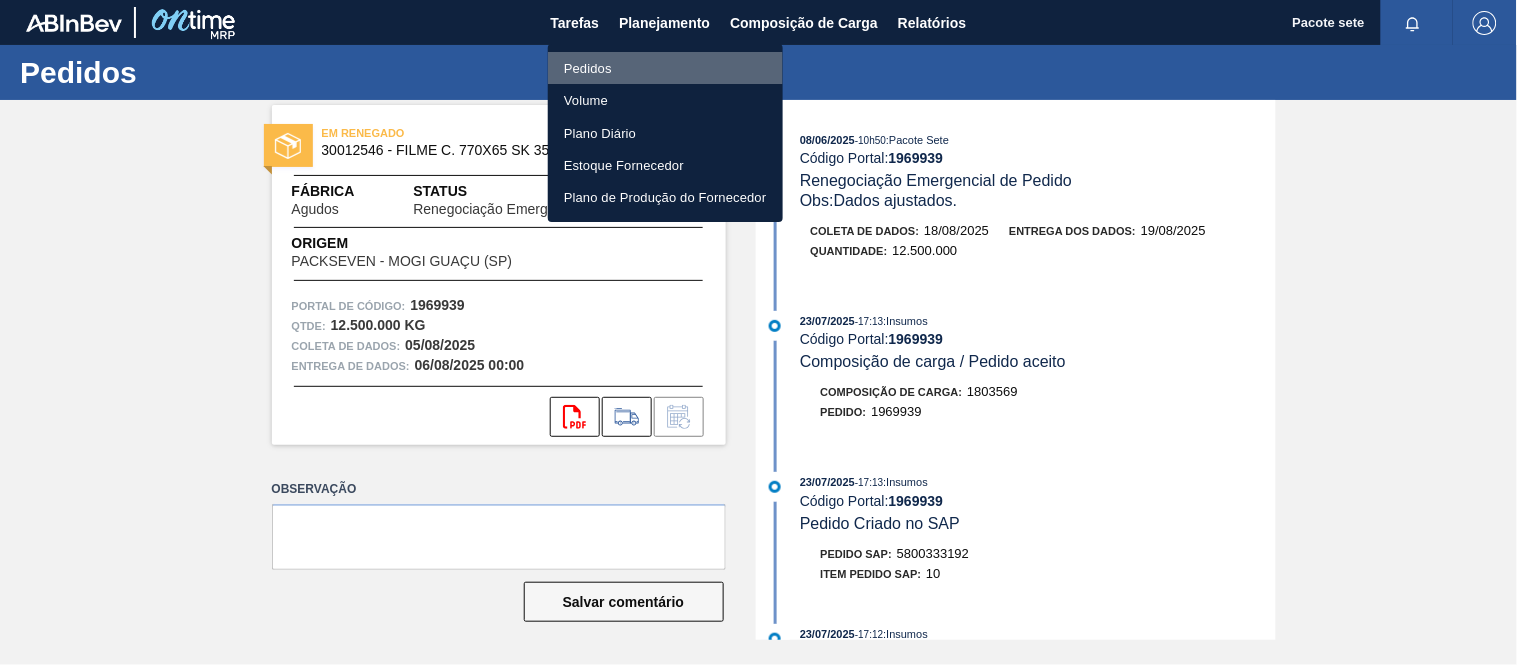 click on "Pedidos" at bounding box center (665, 68) 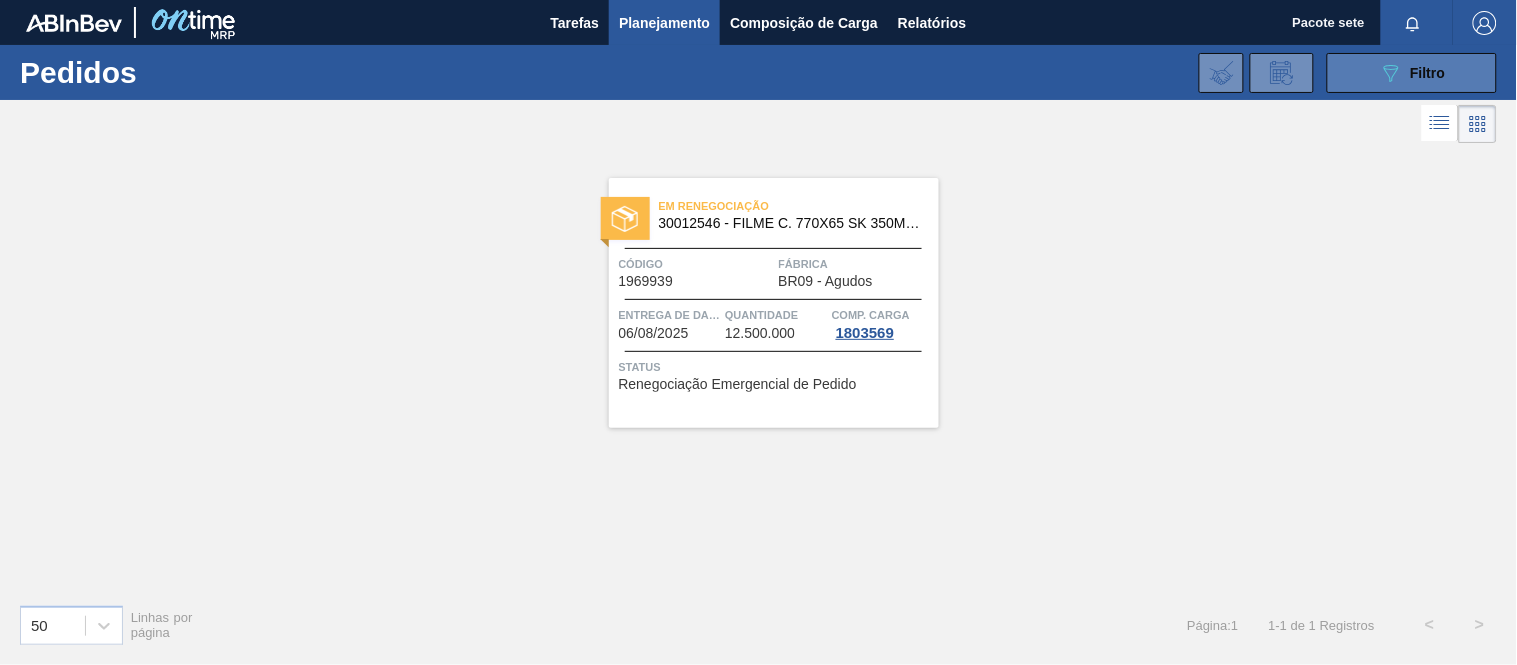 click 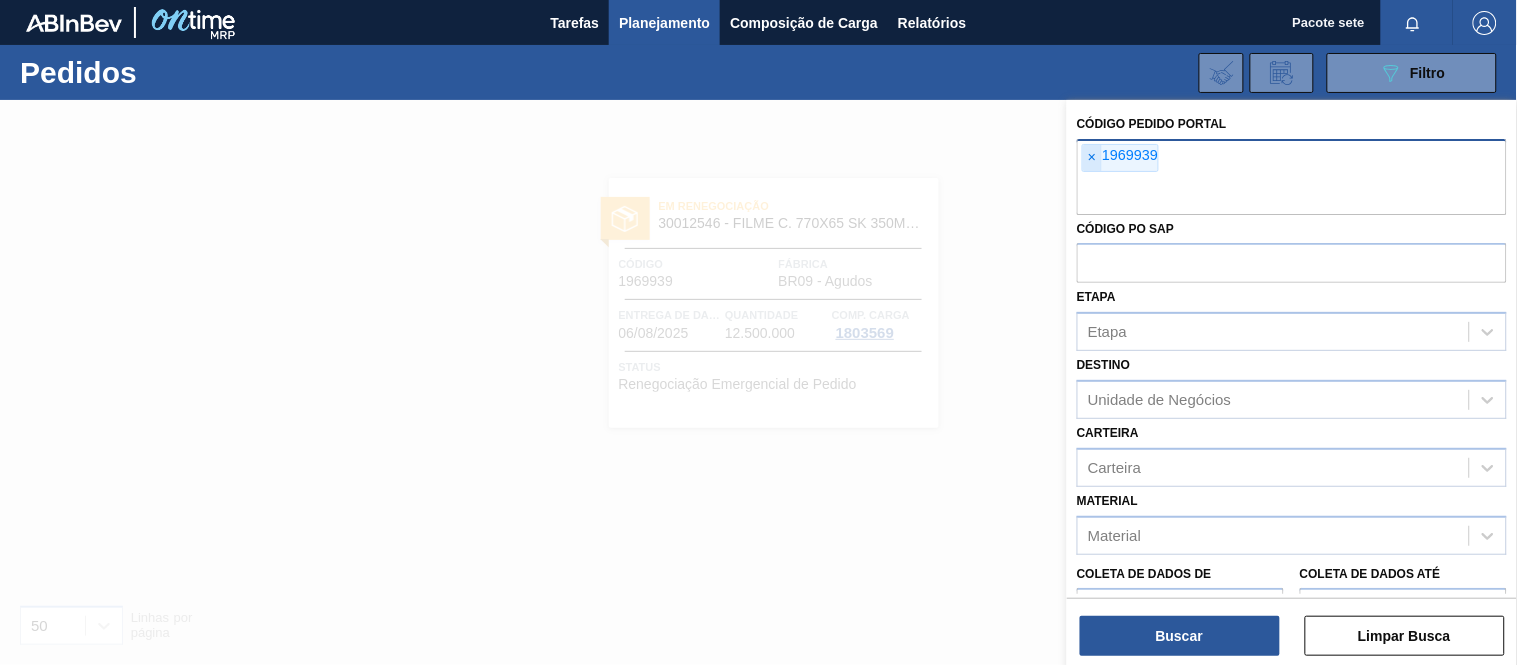 click on "×" at bounding box center (1092, 157) 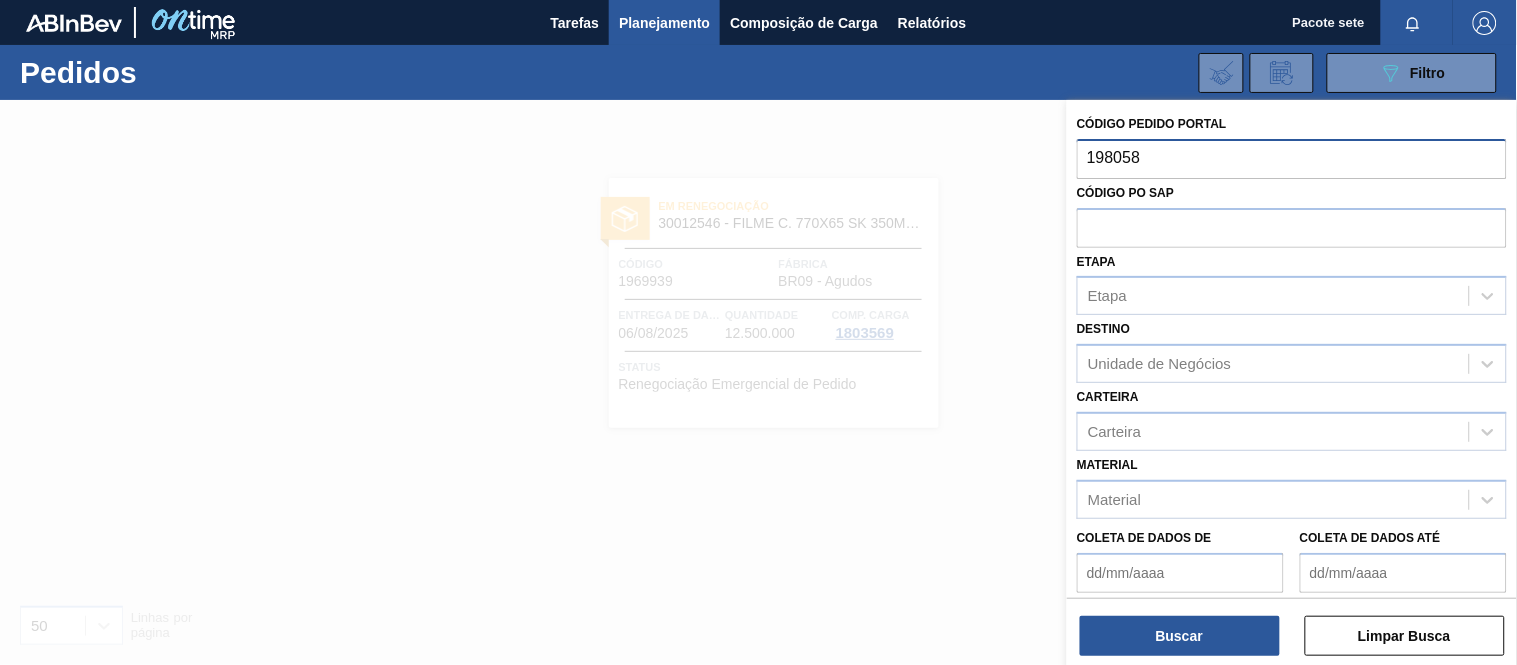 type on "1980587" 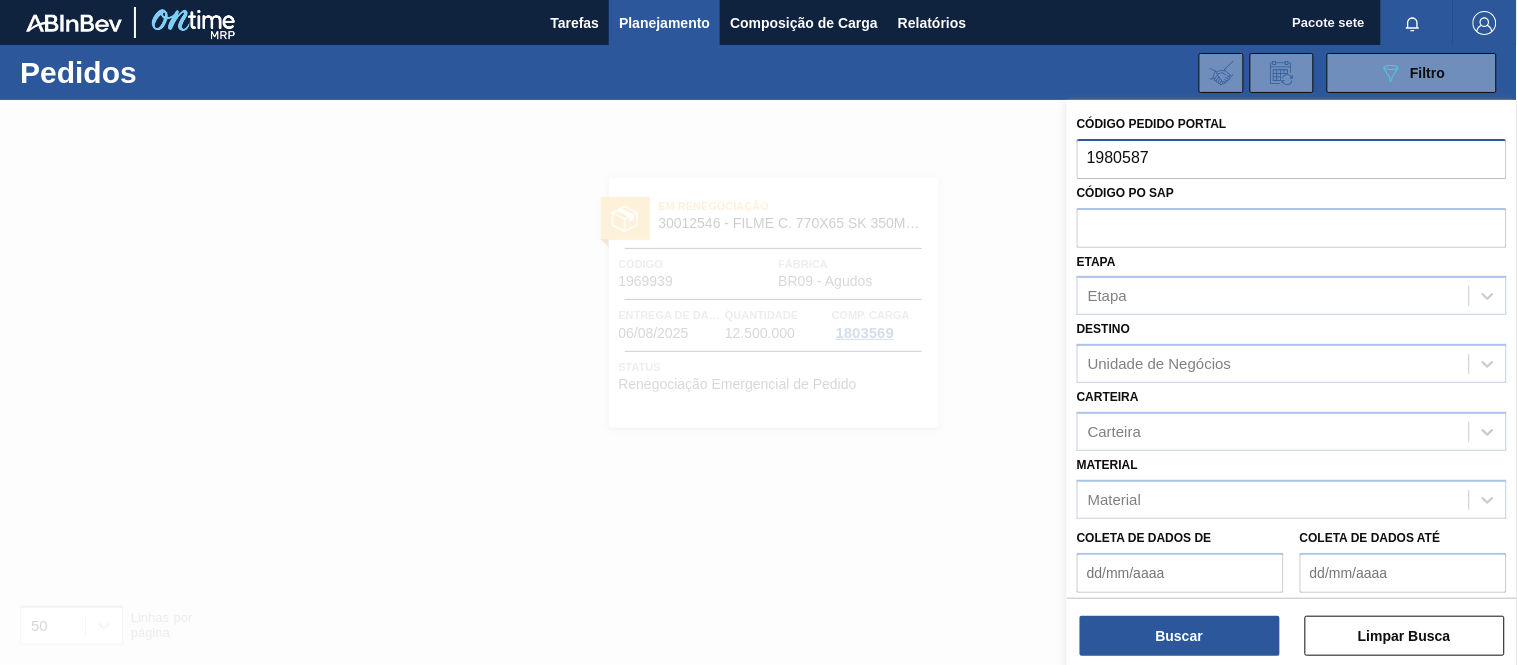 type 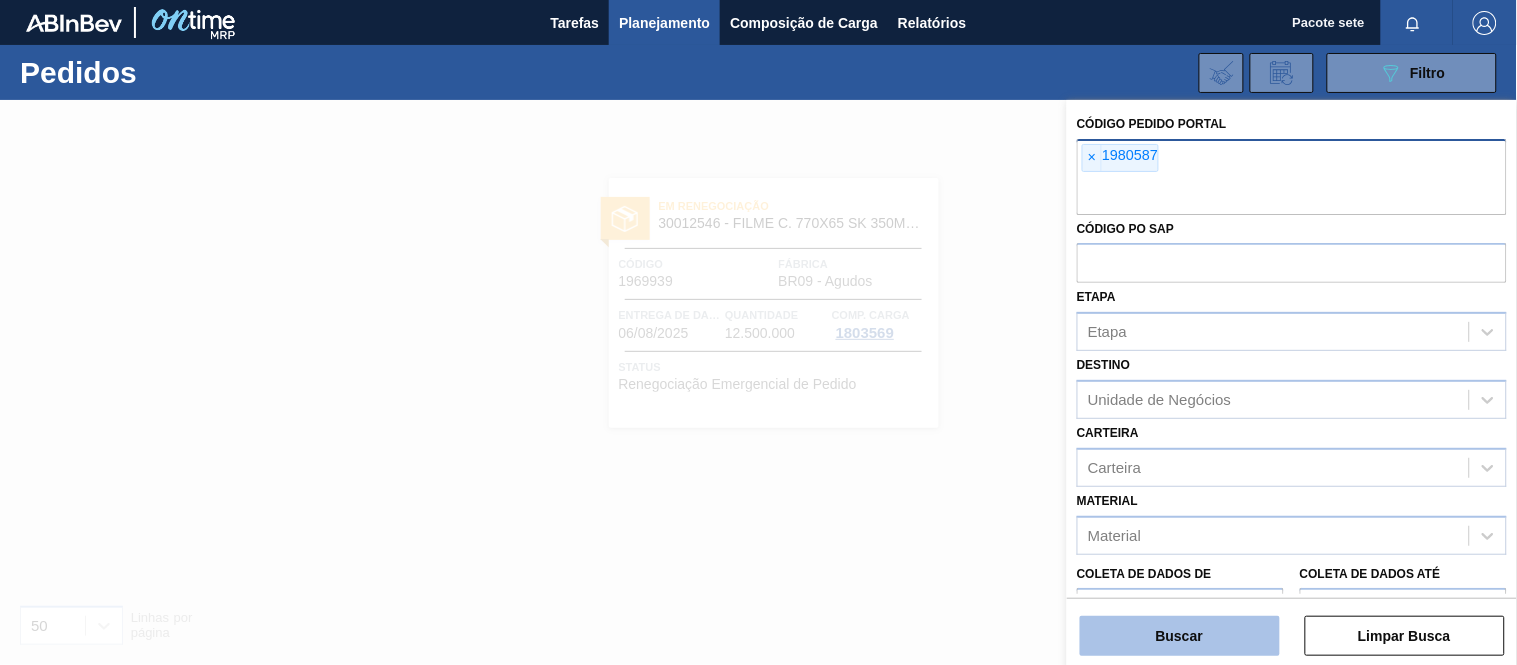 click on "Buscar" at bounding box center [1180, 636] 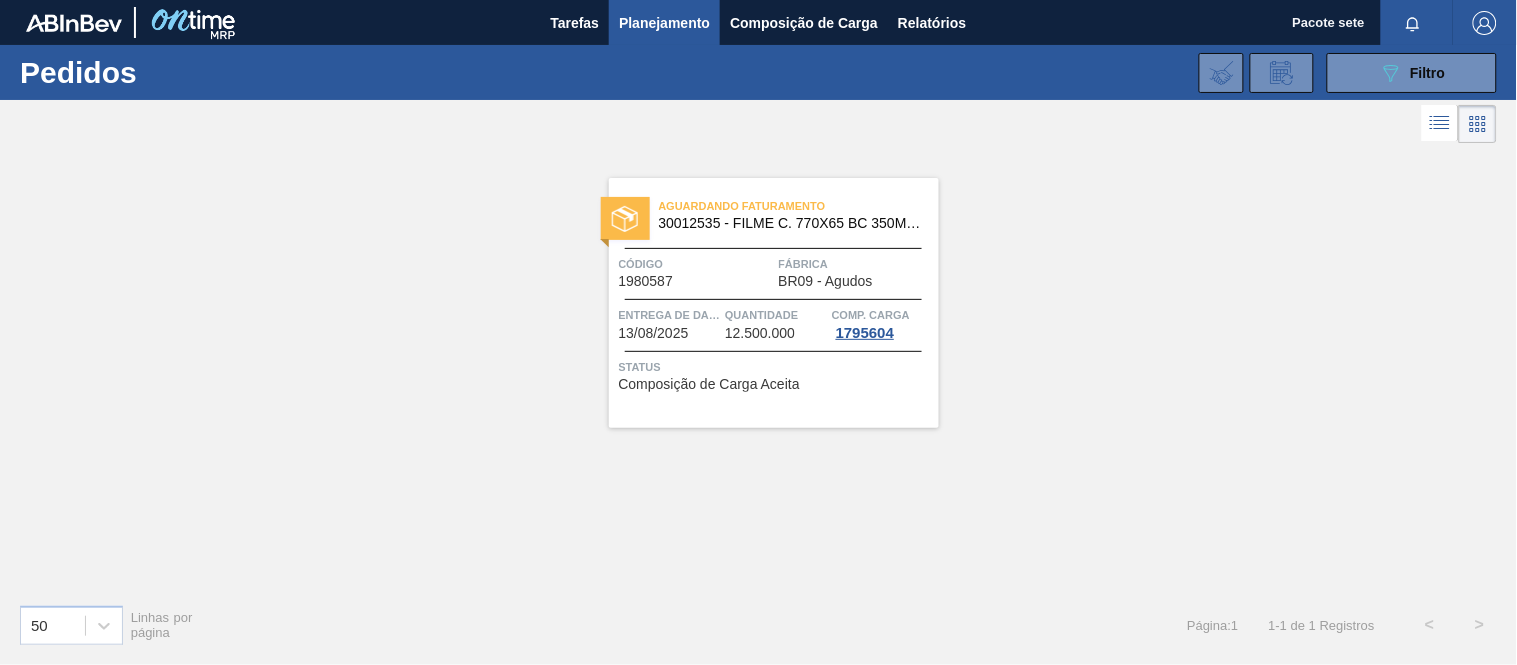 click on "Aguardando Faturamento [CODE] - FILME C. 770X65 BC 350ML C12 429 Código [CODE] Fábrica BR09 - Agudos Entrega de dados [DATE] Quantidade 12.500.000 Comp. Carga [CODE] Status Composição de Carga Aceita" at bounding box center (774, 303) 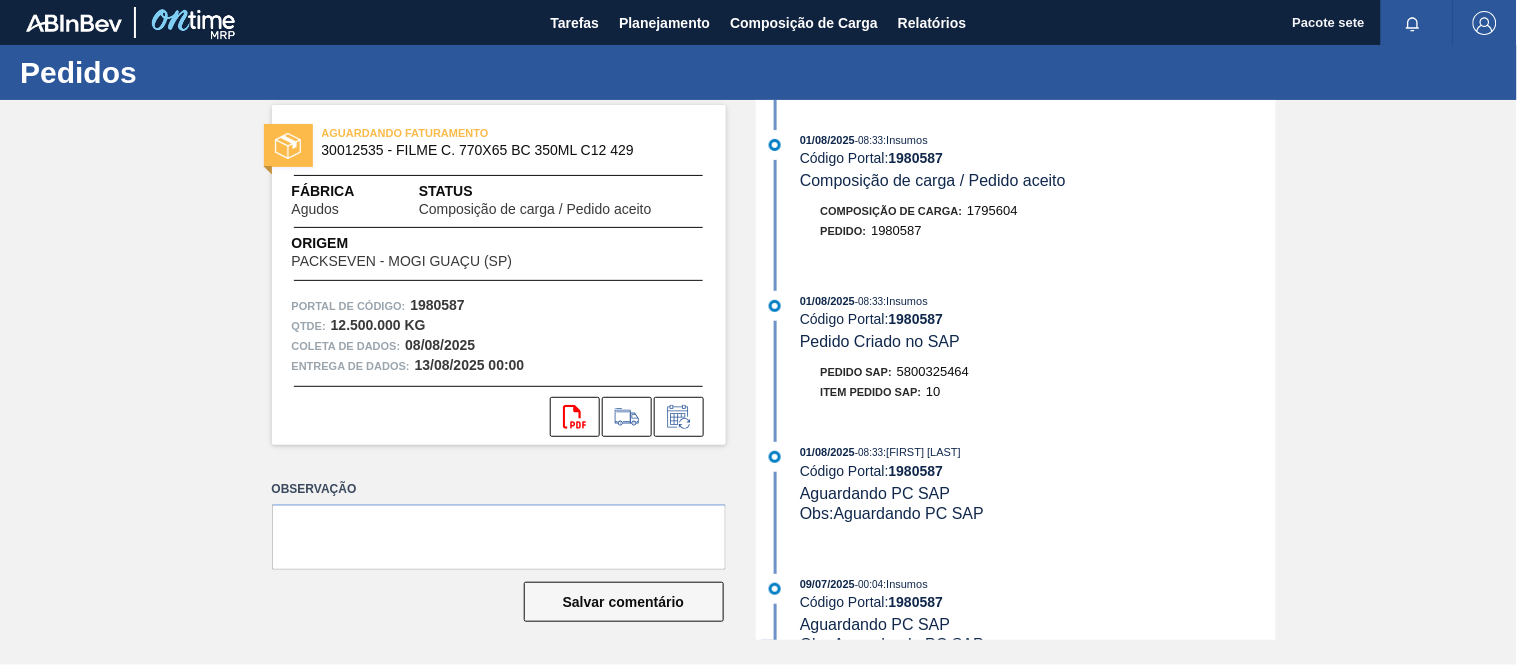 click on "5800325464" at bounding box center [933, 371] 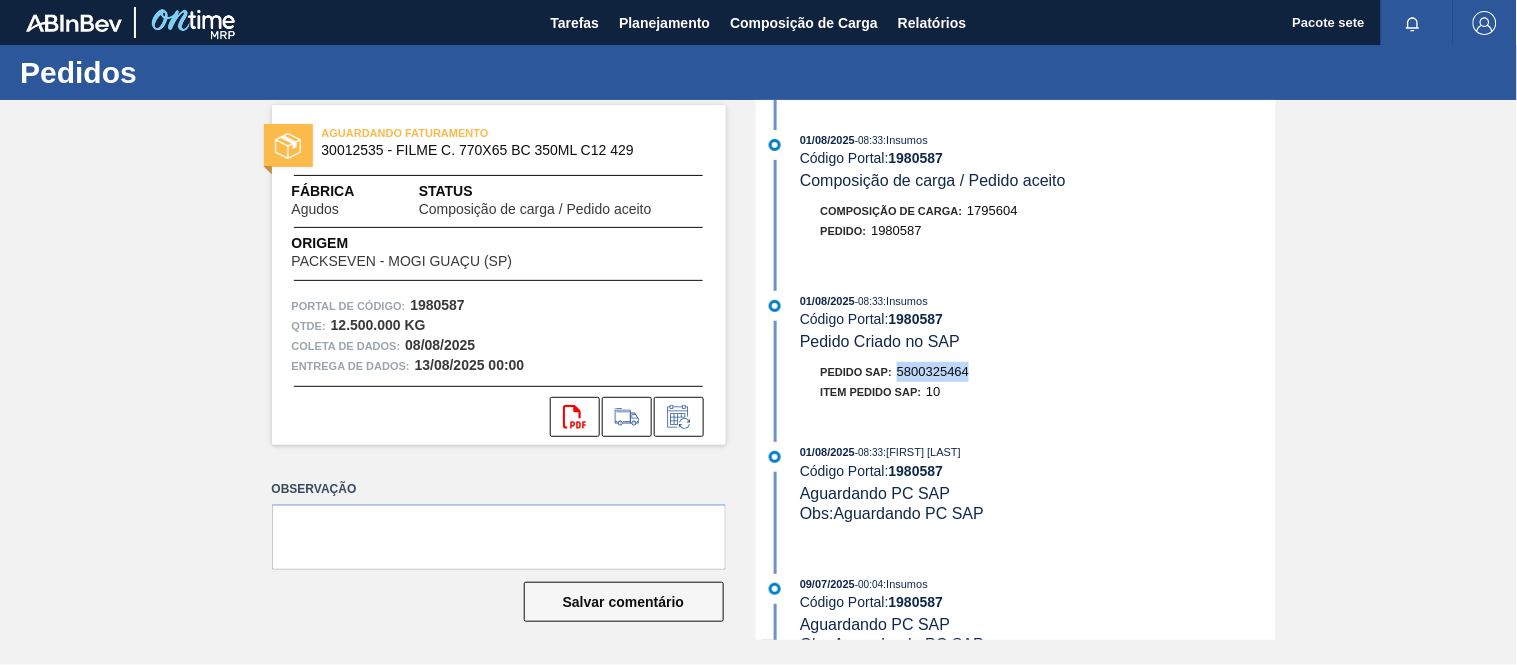 click on "5800325464" at bounding box center [933, 371] 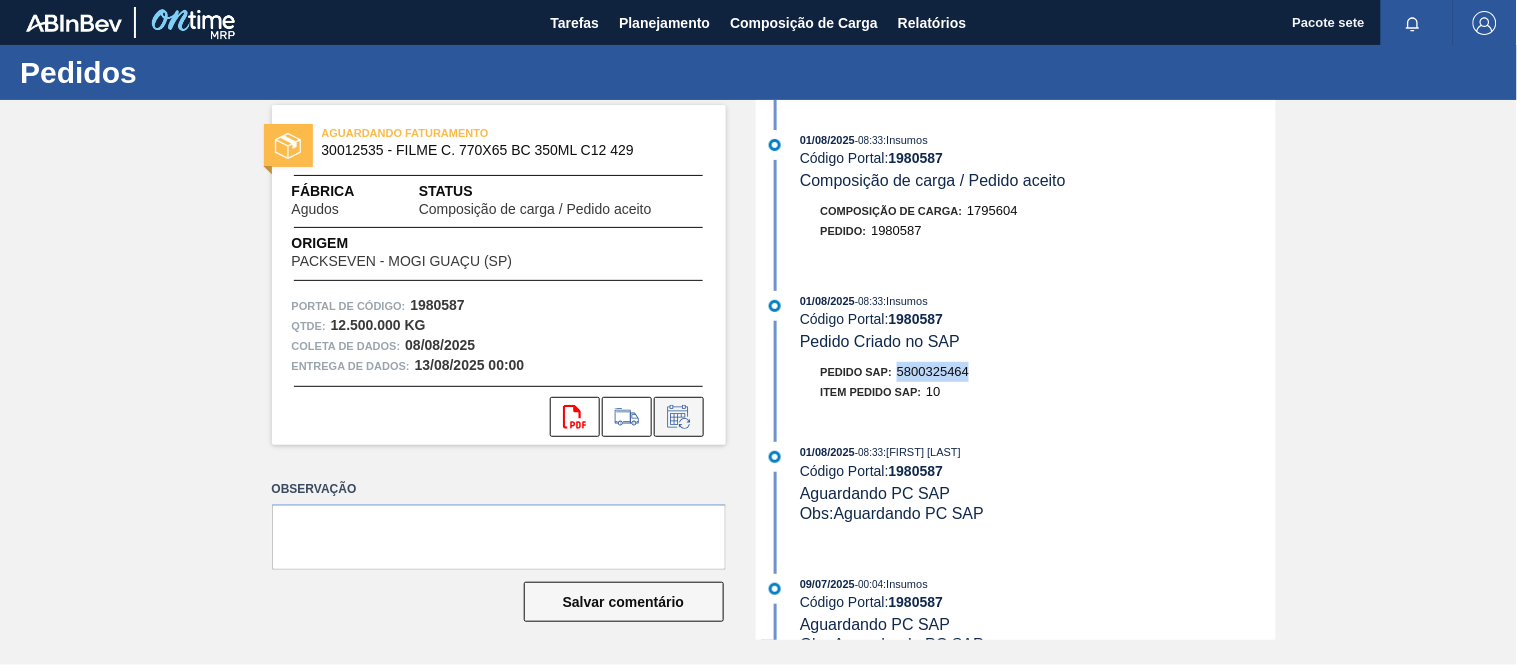 click 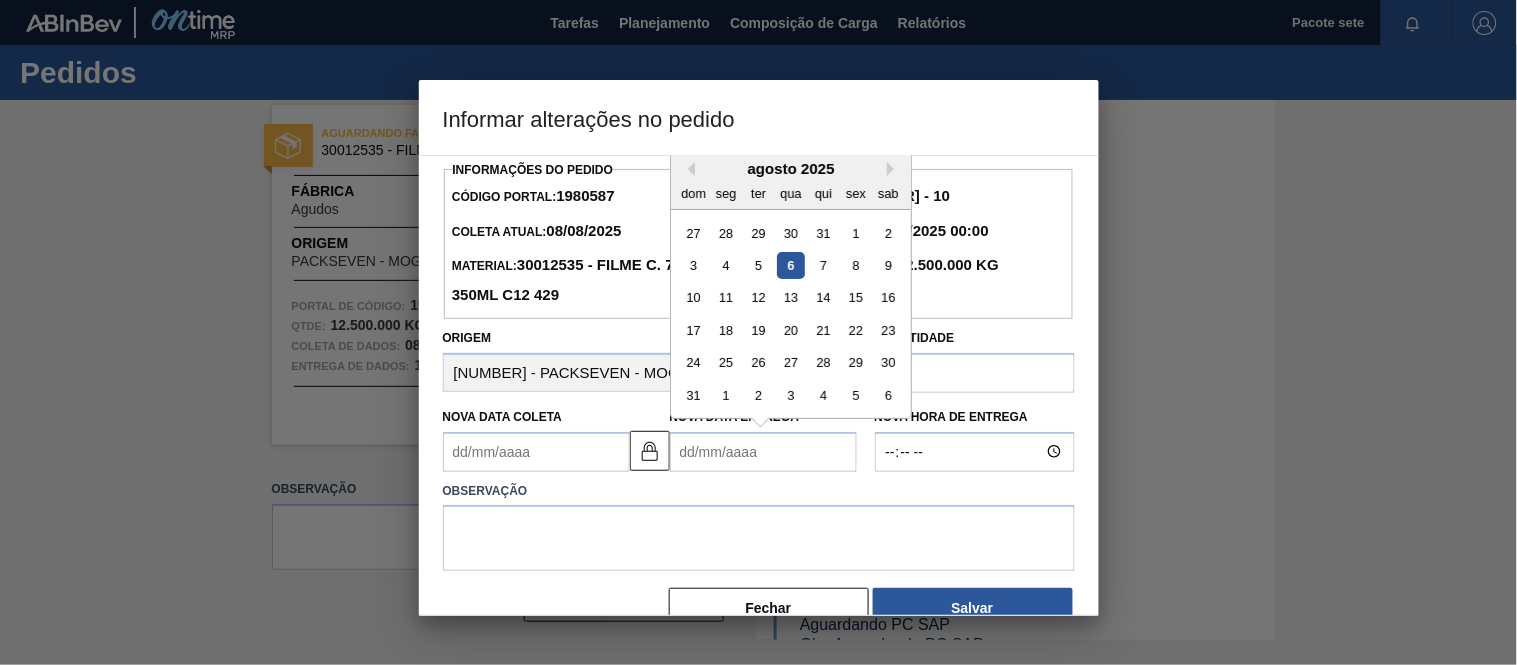 click on "Nova Data Entrega" at bounding box center [763, 452] 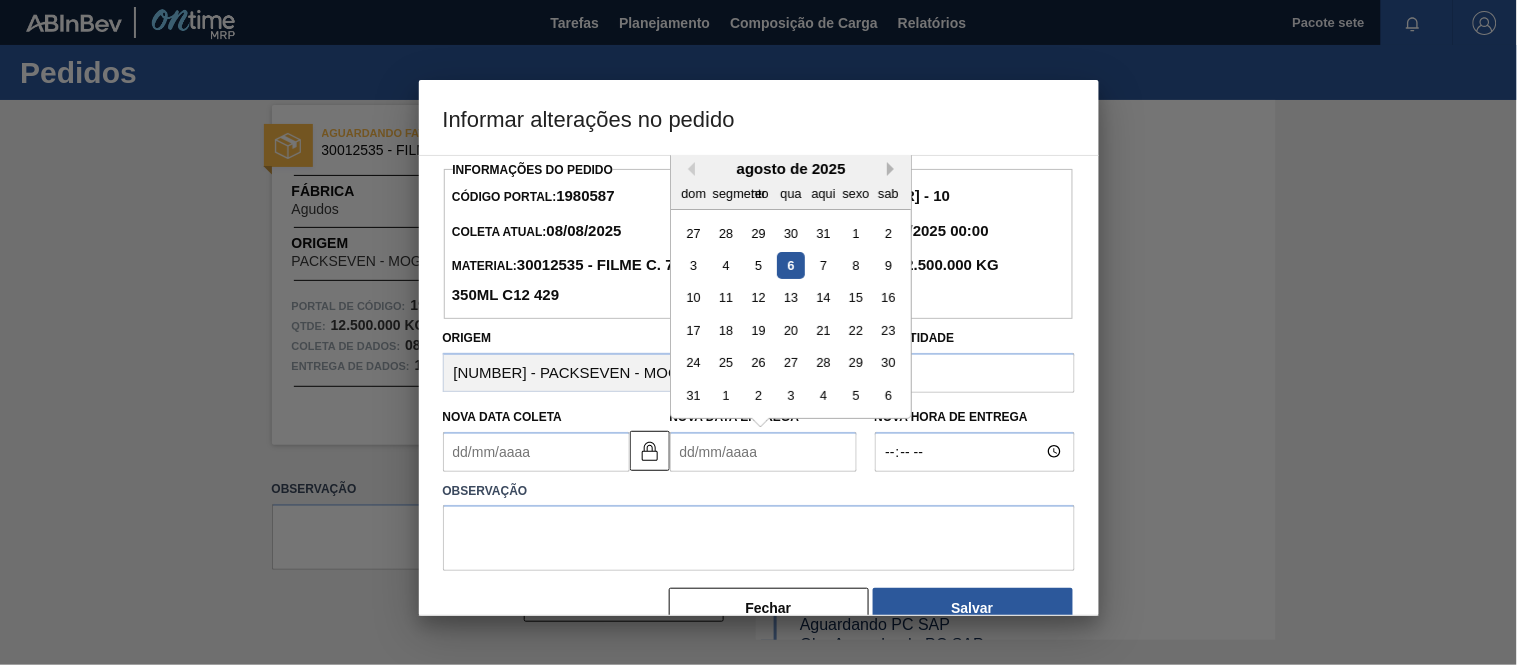 click on "Próximo mês" at bounding box center [894, 169] 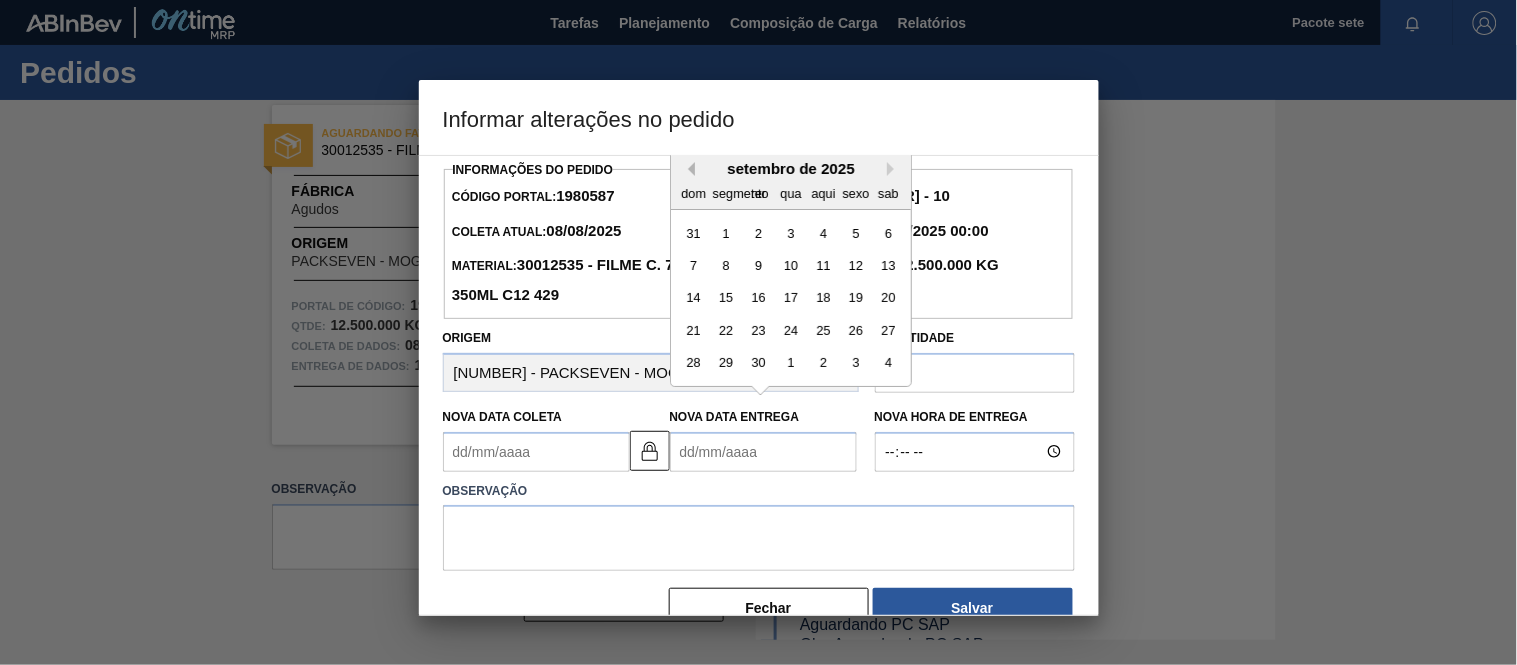 drag, startPoint x: 696, startPoint y: 187, endPoint x: 692, endPoint y: 177, distance: 10.770329 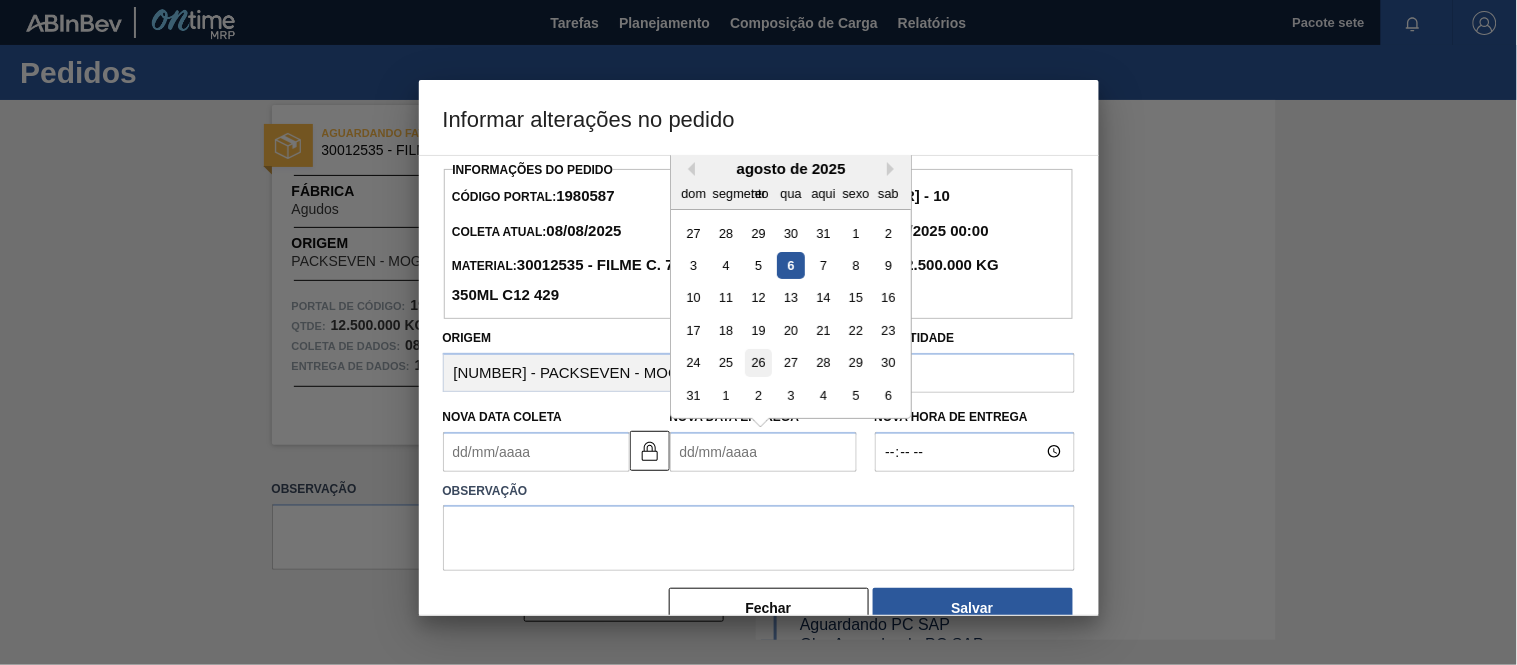 click on "26" at bounding box center (757, 362) 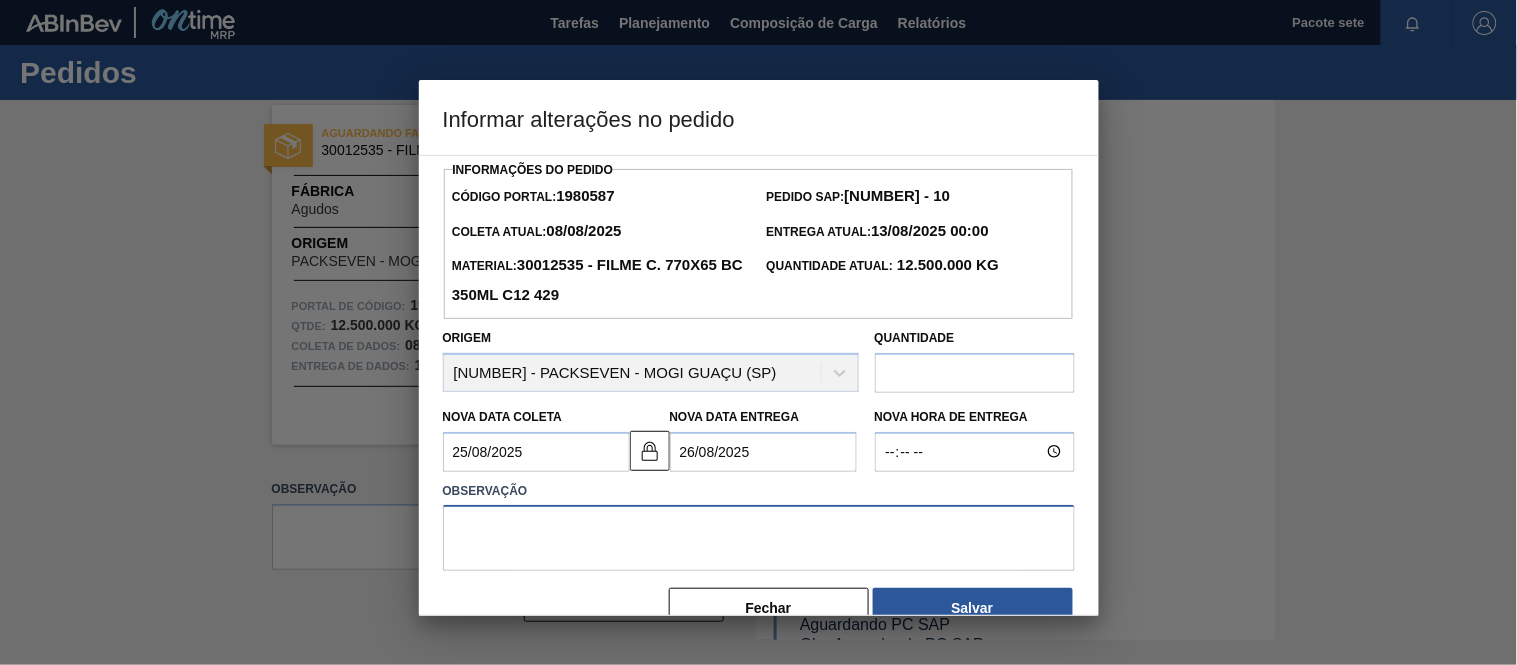 click at bounding box center (759, 538) 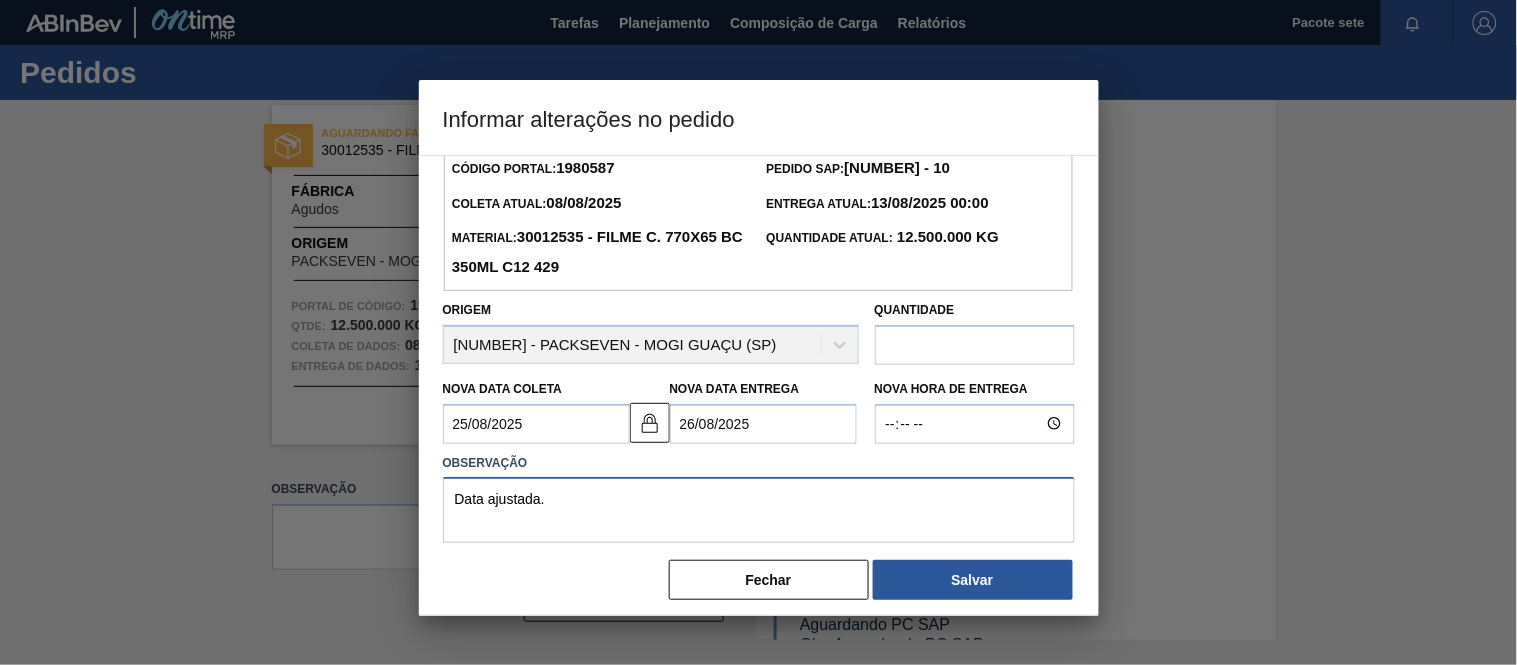 scroll, scrollTop: 44, scrollLeft: 0, axis: vertical 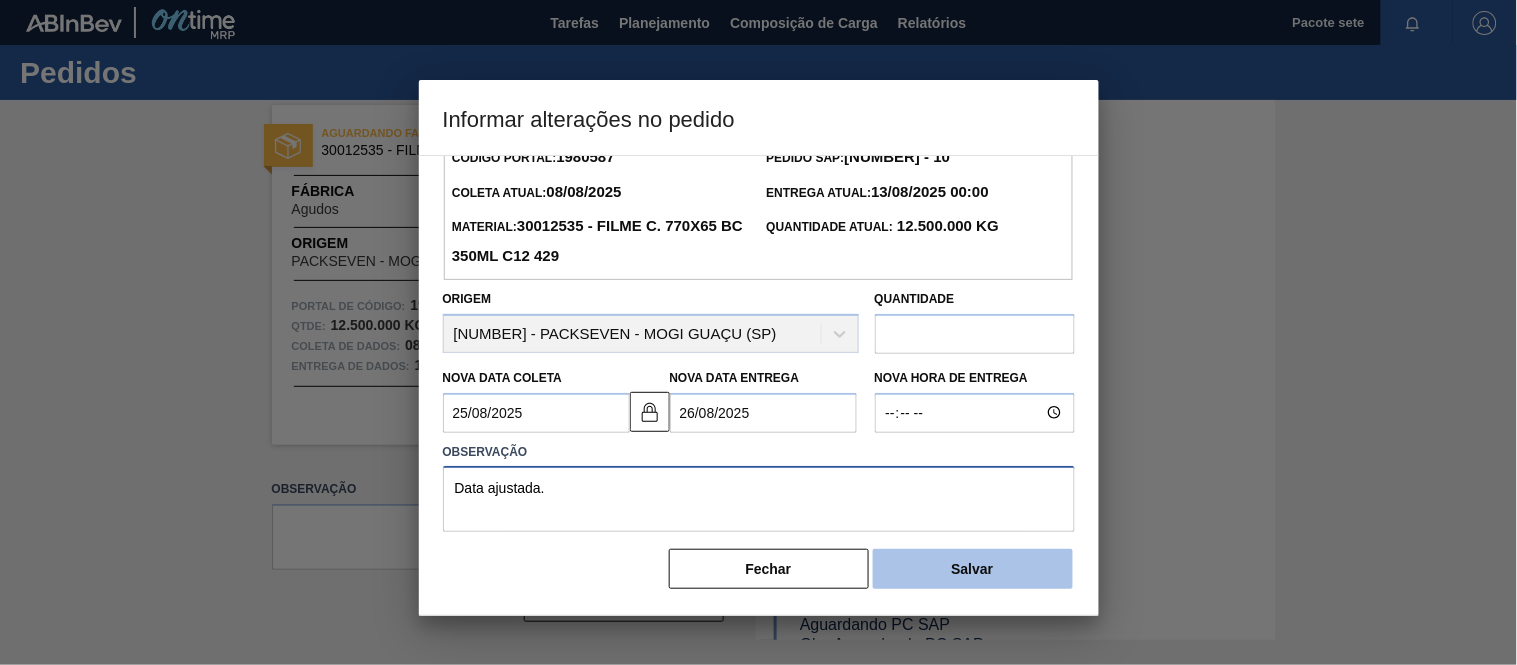 type on "Data ajustada." 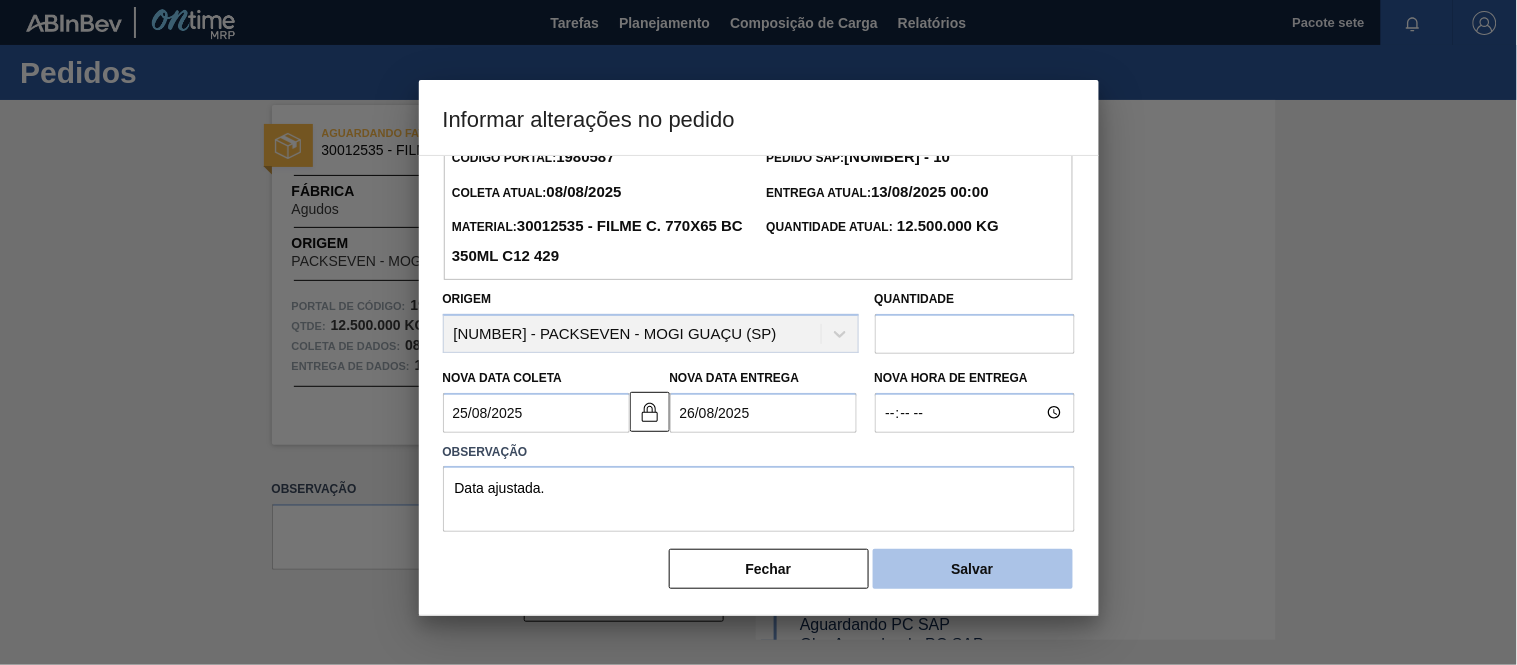 click on "Salvar" at bounding box center [972, 569] 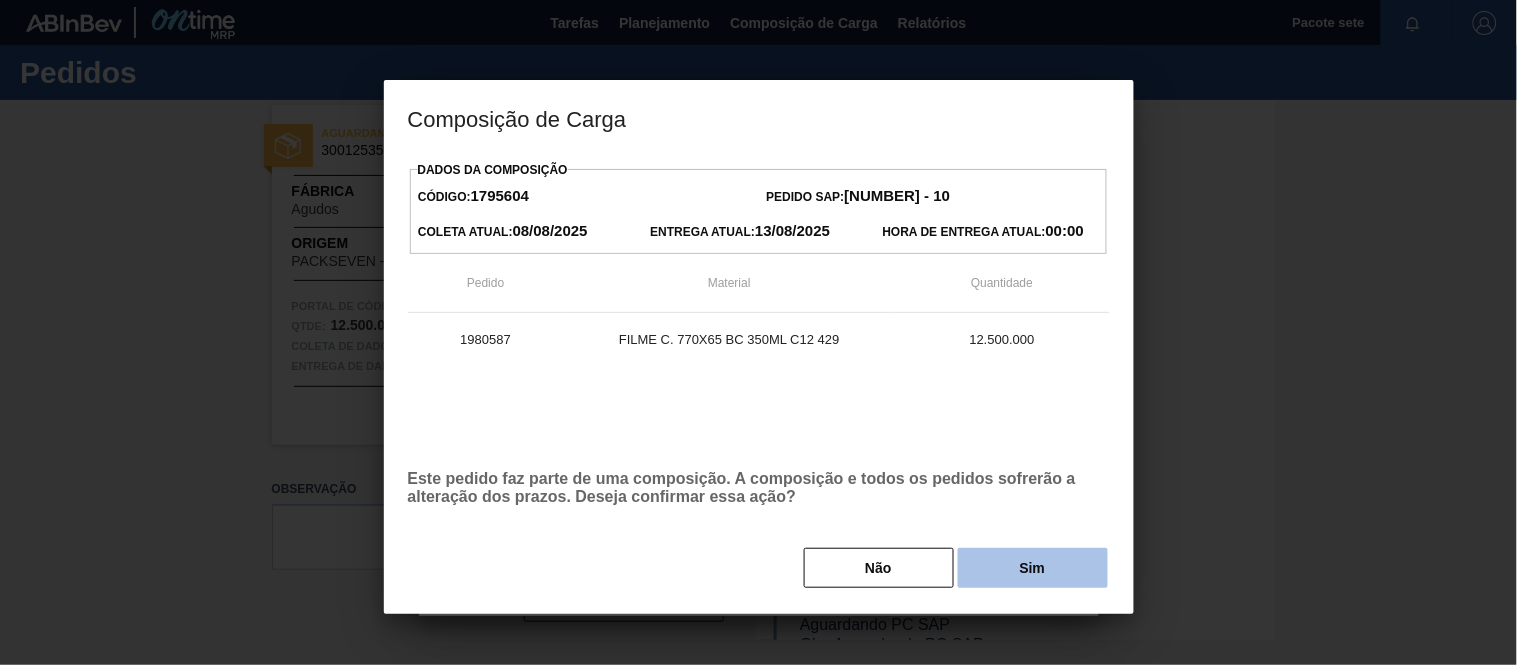 click on "Sim" at bounding box center [1033, 568] 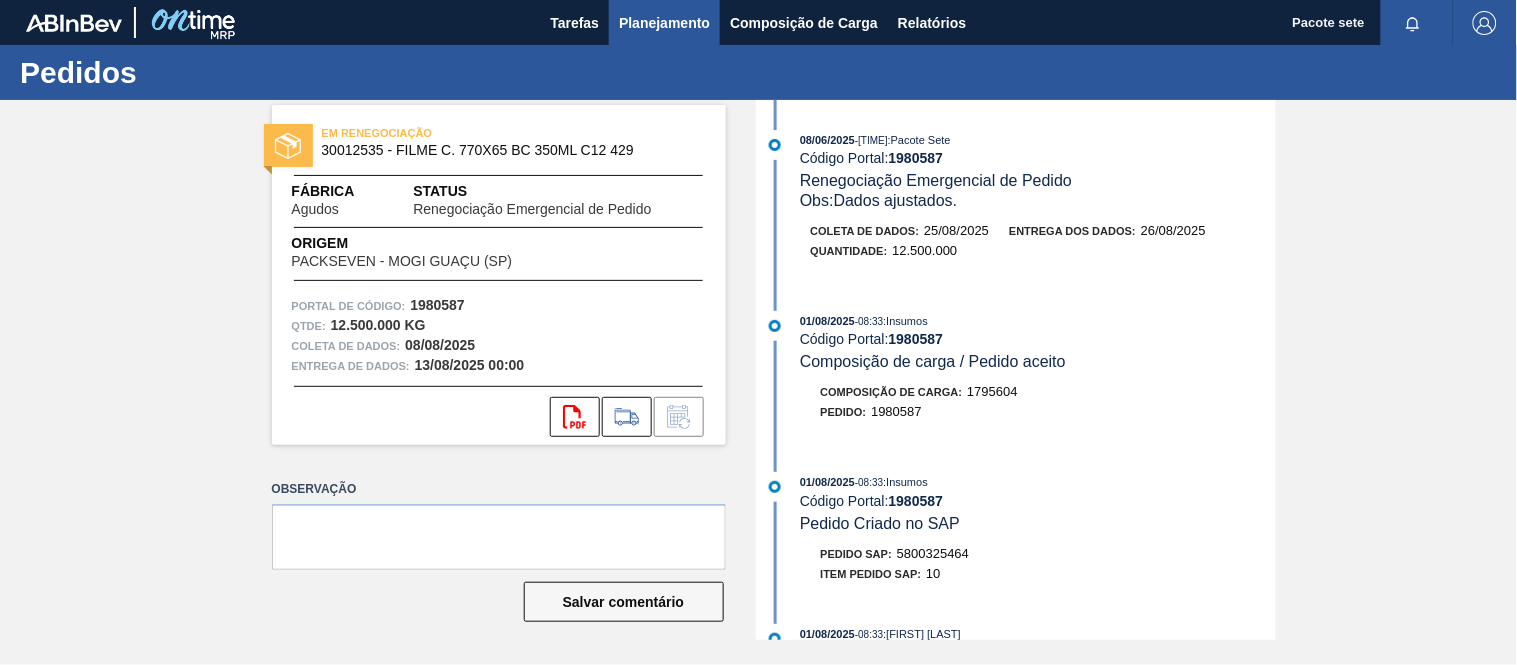 click on "Planejamento" at bounding box center [664, 22] 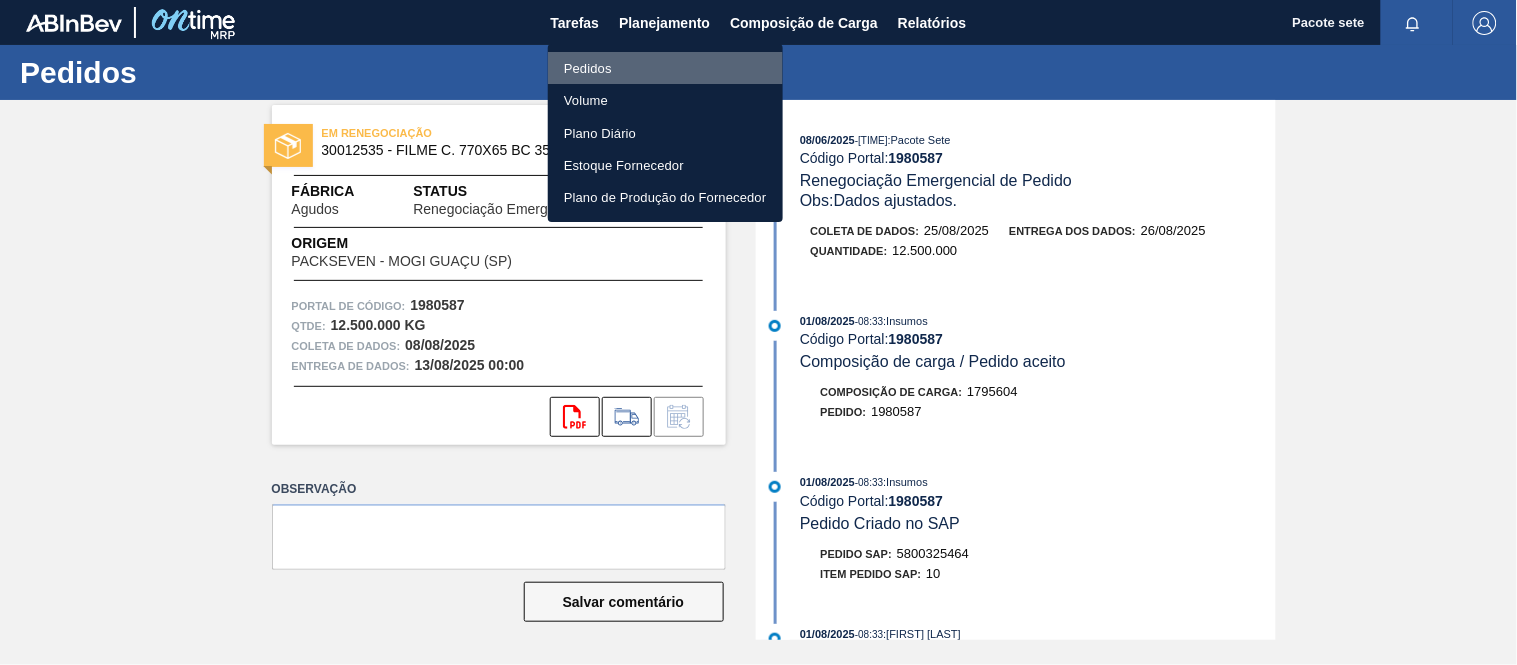 click on "Pedidos" at bounding box center (665, 68) 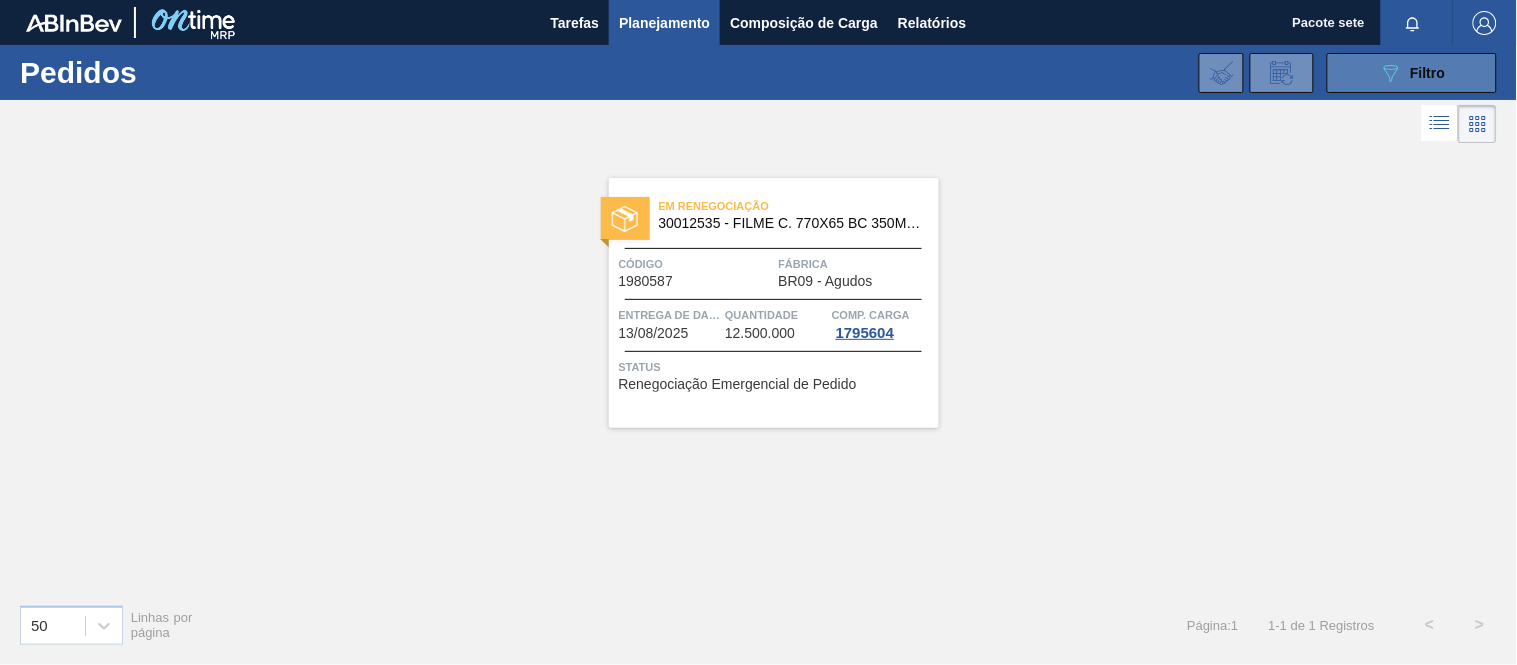click on "Filtro" at bounding box center (1428, 73) 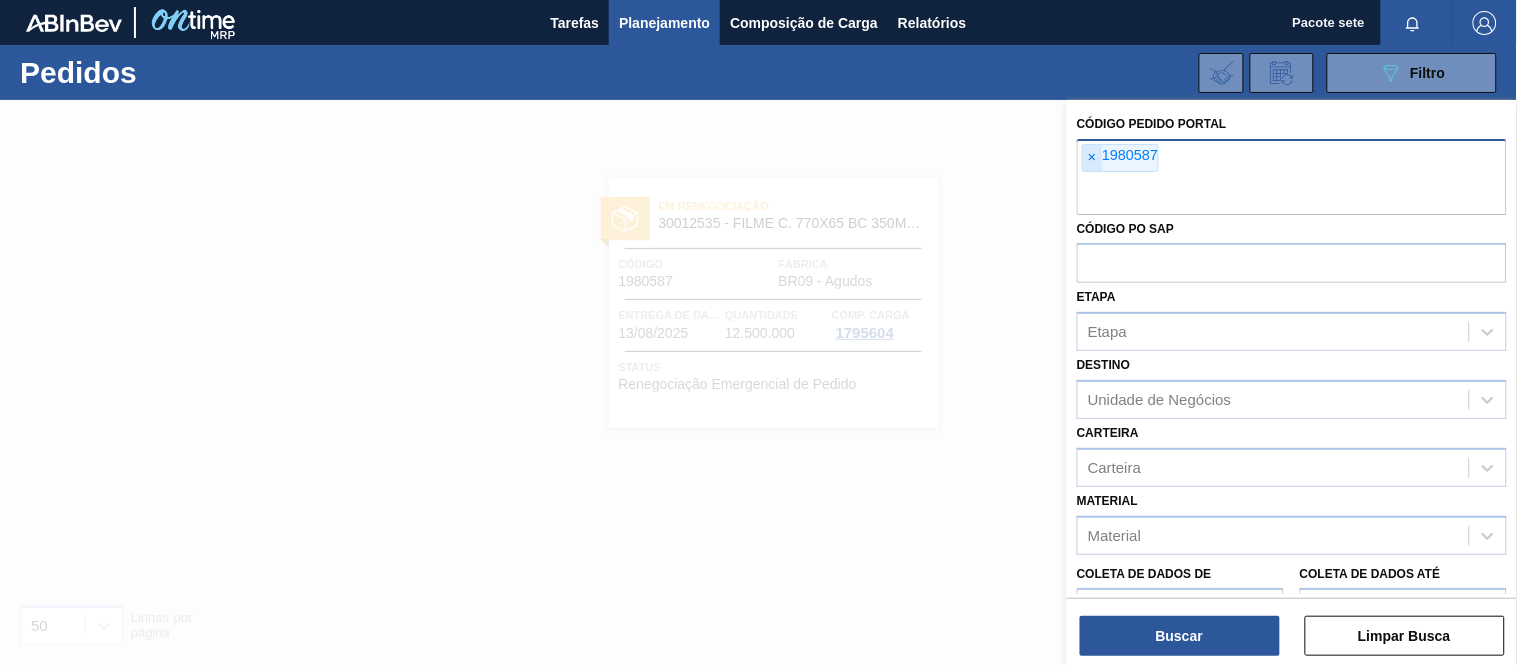 click on "×" at bounding box center (1092, 158) 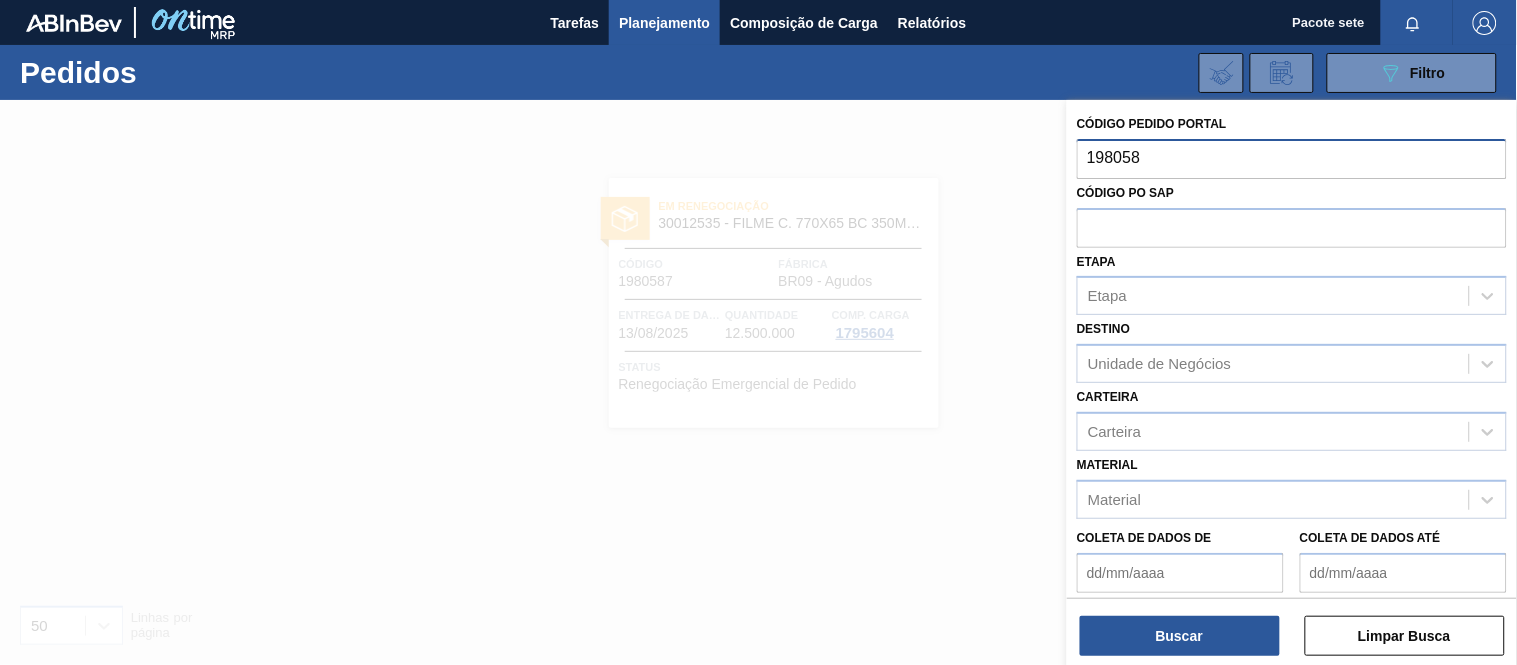 type on "1980589" 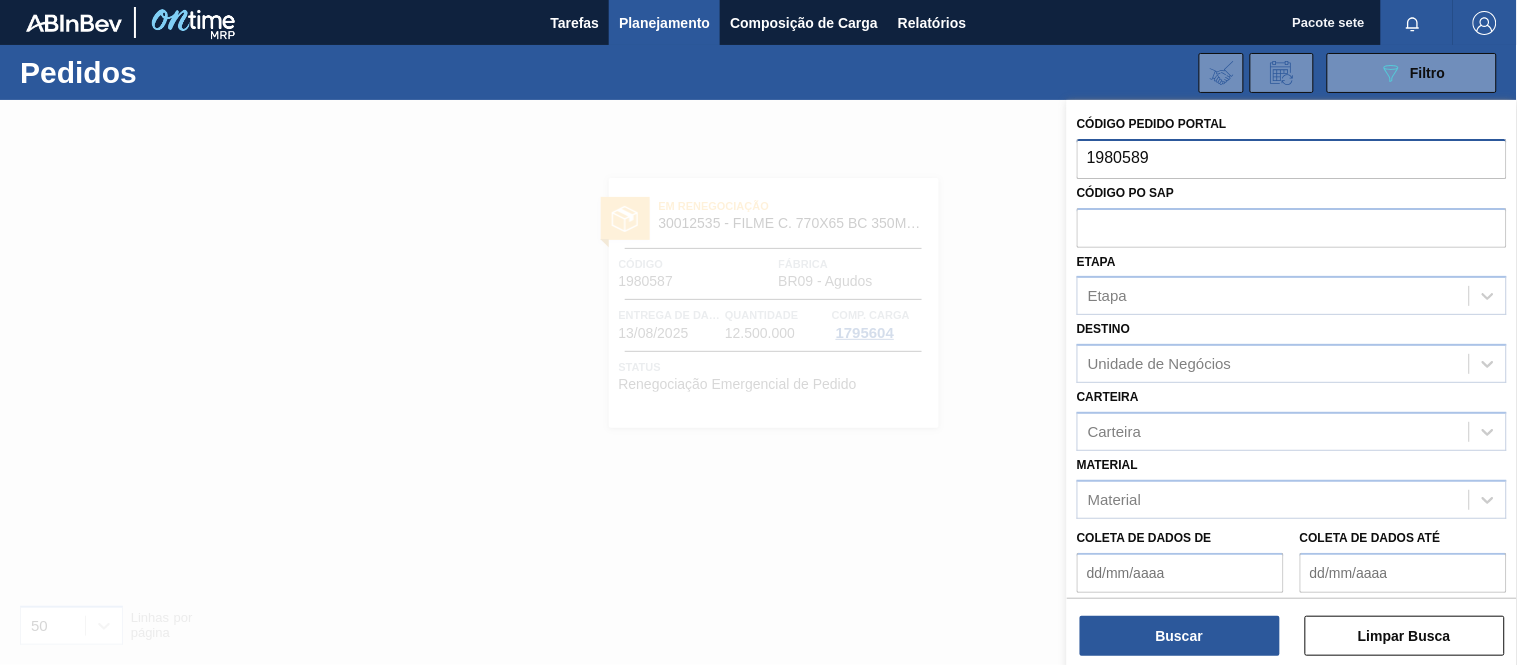 type 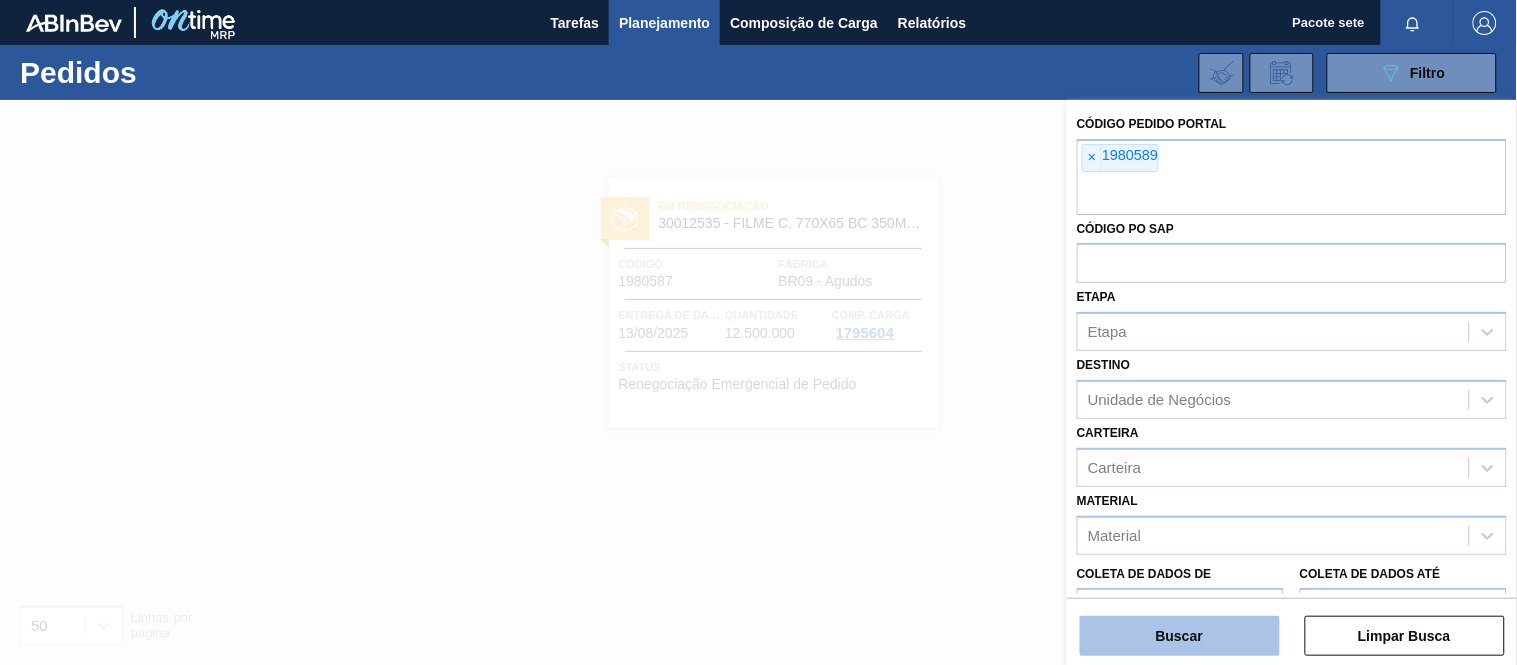 click on "Buscar" at bounding box center [1180, 636] 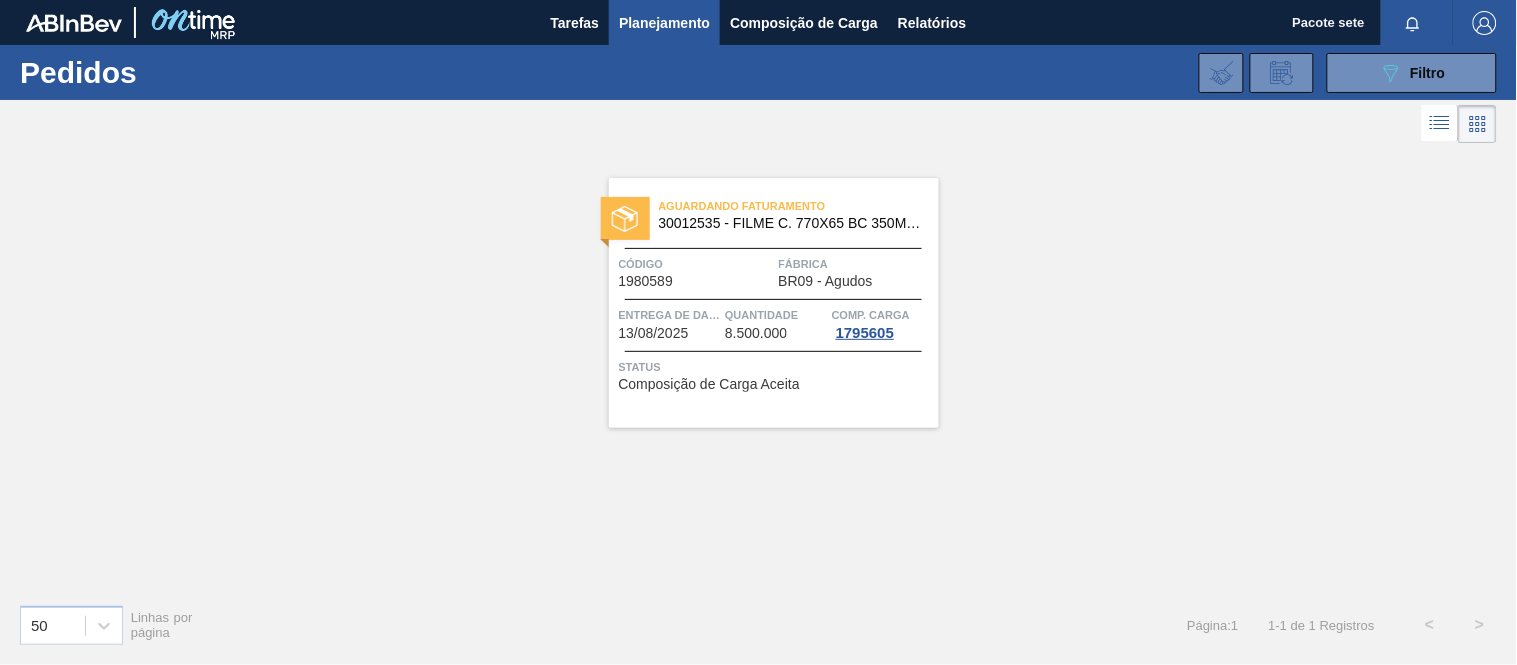 click on "Aguardando Faturamento [NUMBER] - FILME C. 770X65 BC 350ML C12 429" at bounding box center [774, 215] 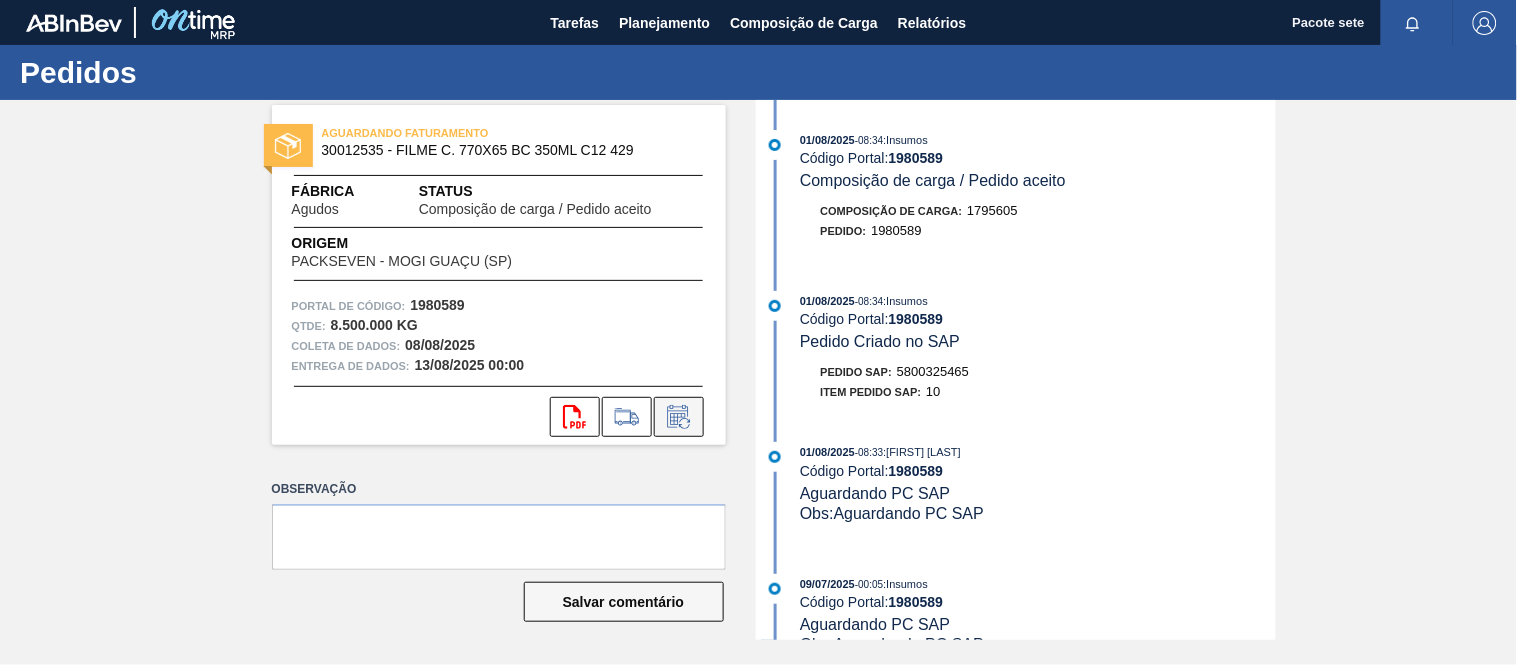 click 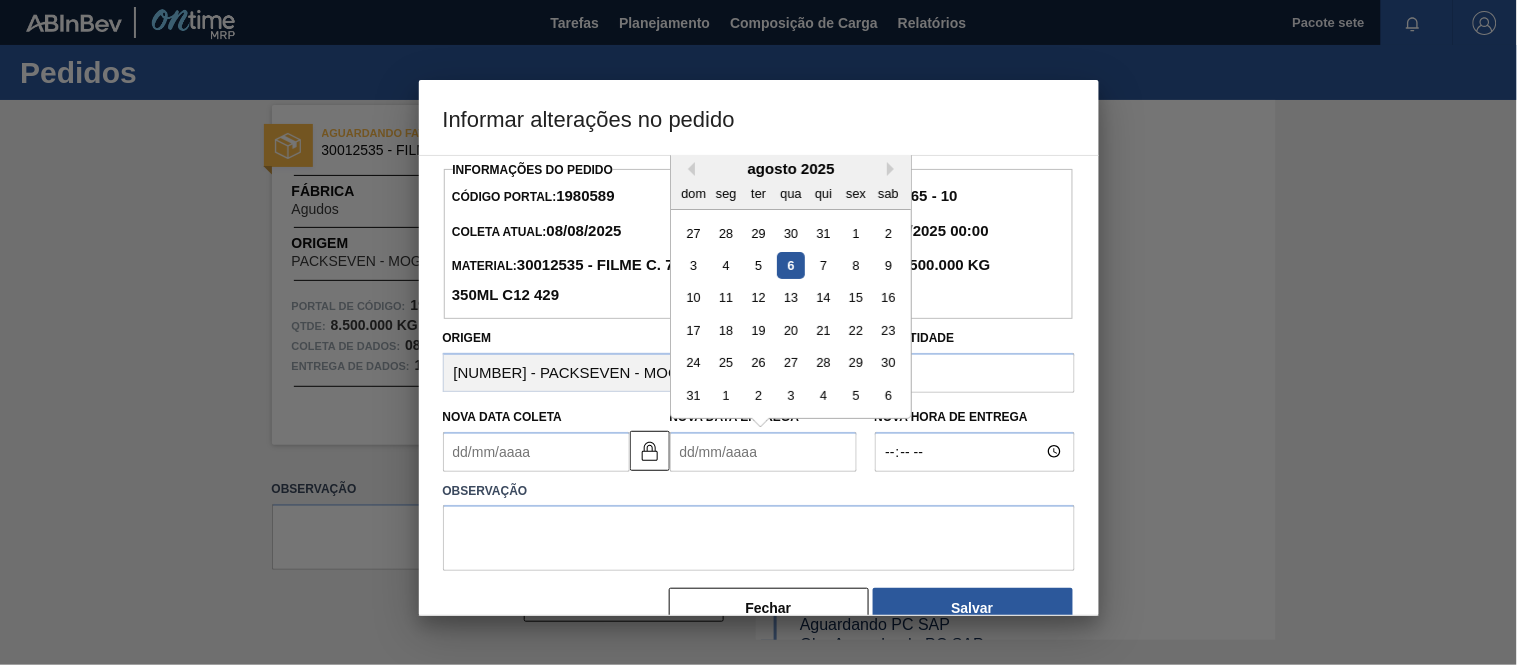 click on "Nova Data Entrega" at bounding box center [763, 452] 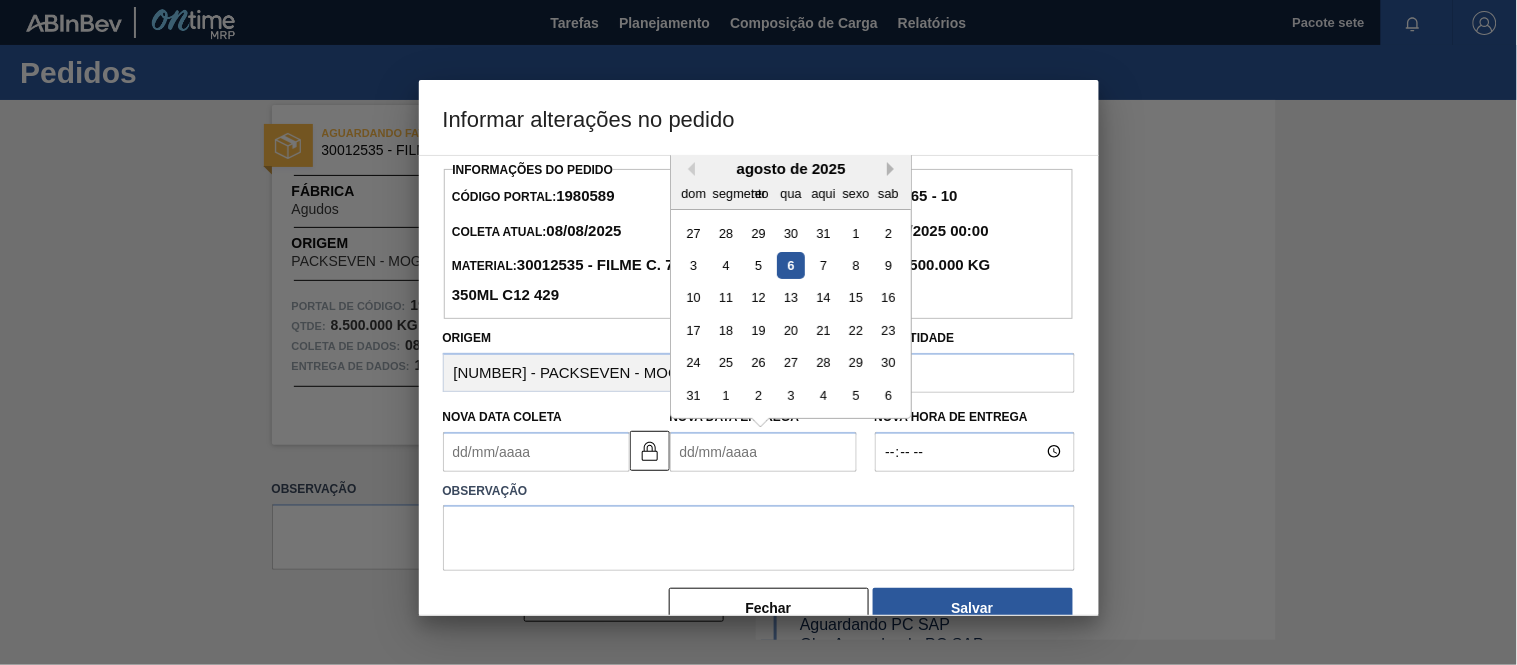 click on "Próximo mês" at bounding box center (894, 169) 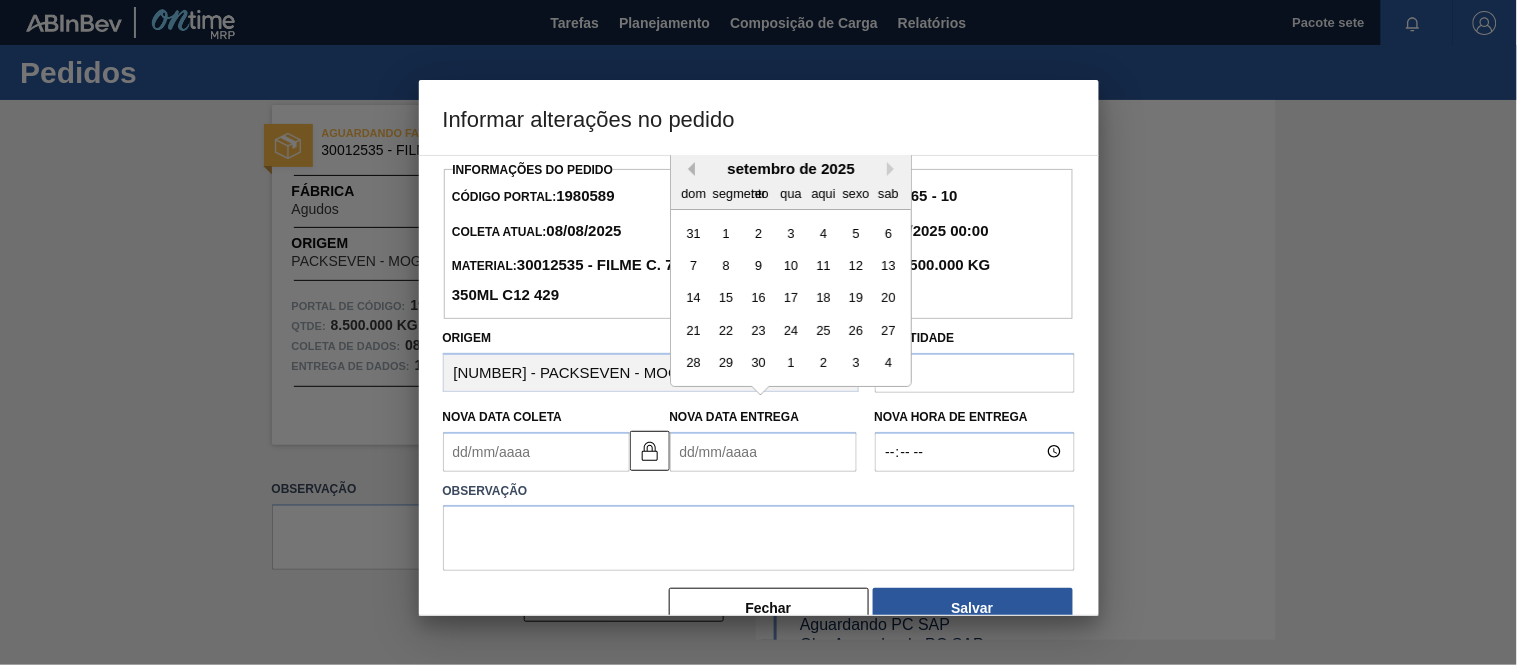 click on "Mês Anterior" at bounding box center (688, 169) 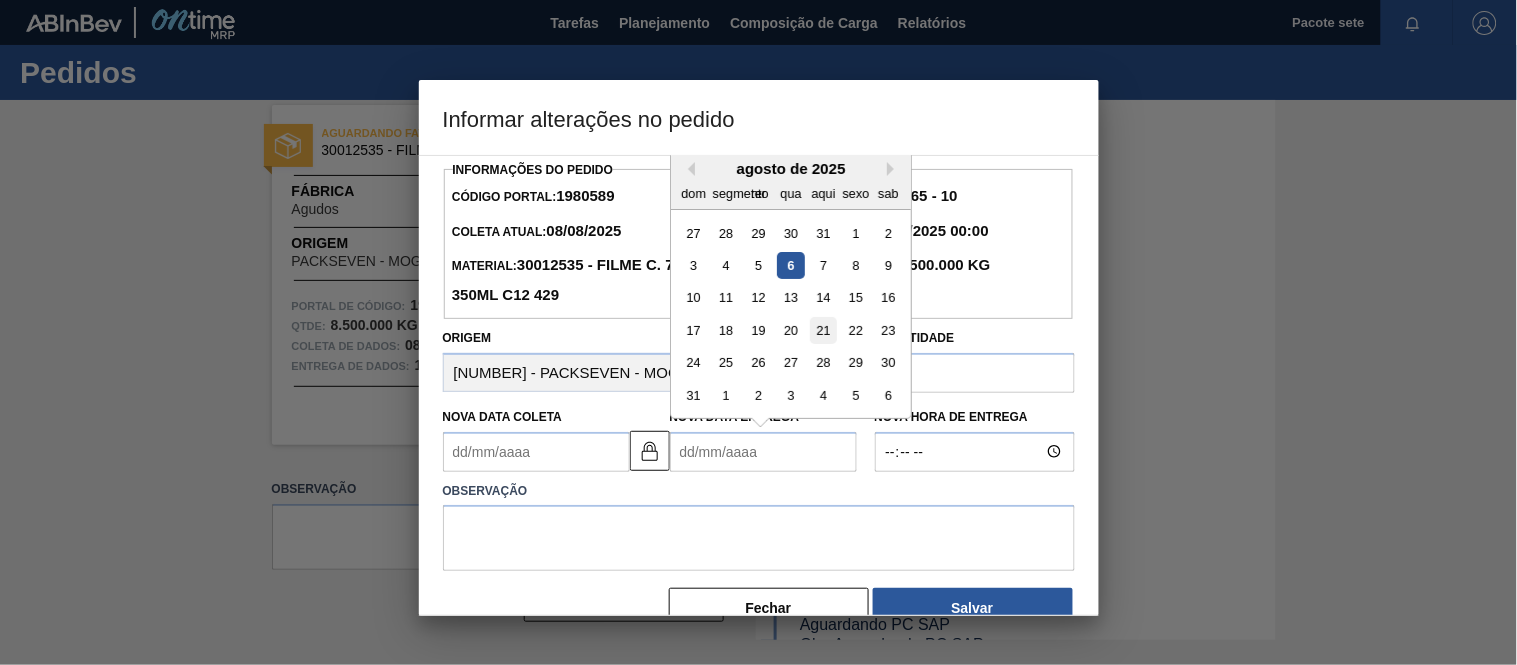 click on "21" at bounding box center [822, 330] 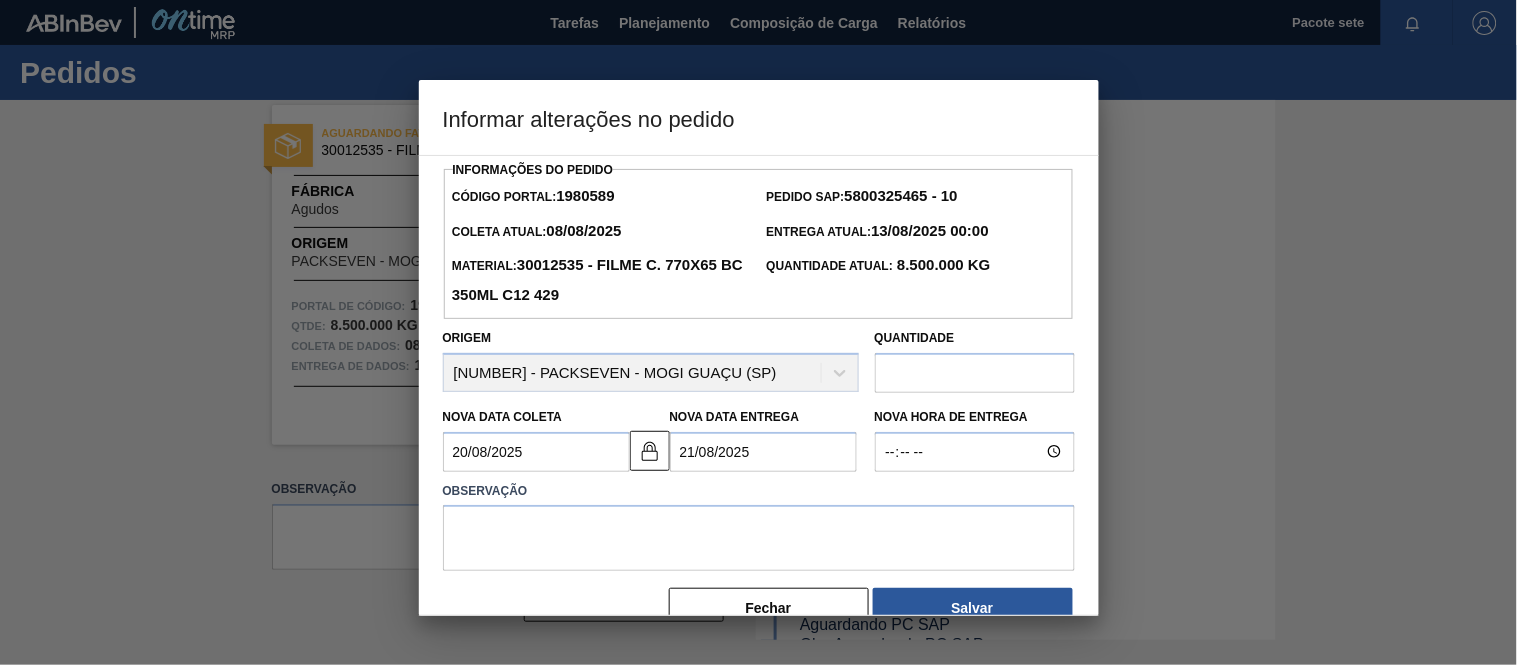 click on "20/08/2025" at bounding box center [536, 452] 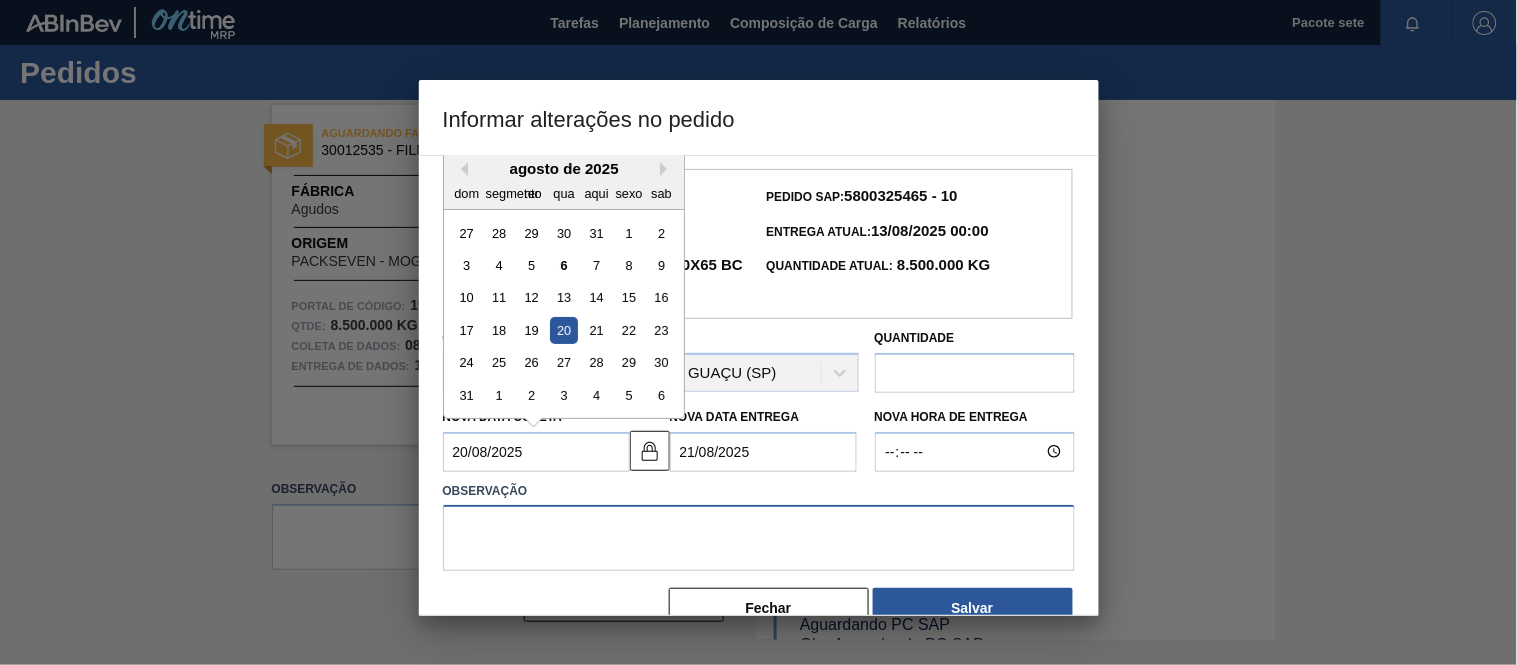 click at bounding box center (759, 538) 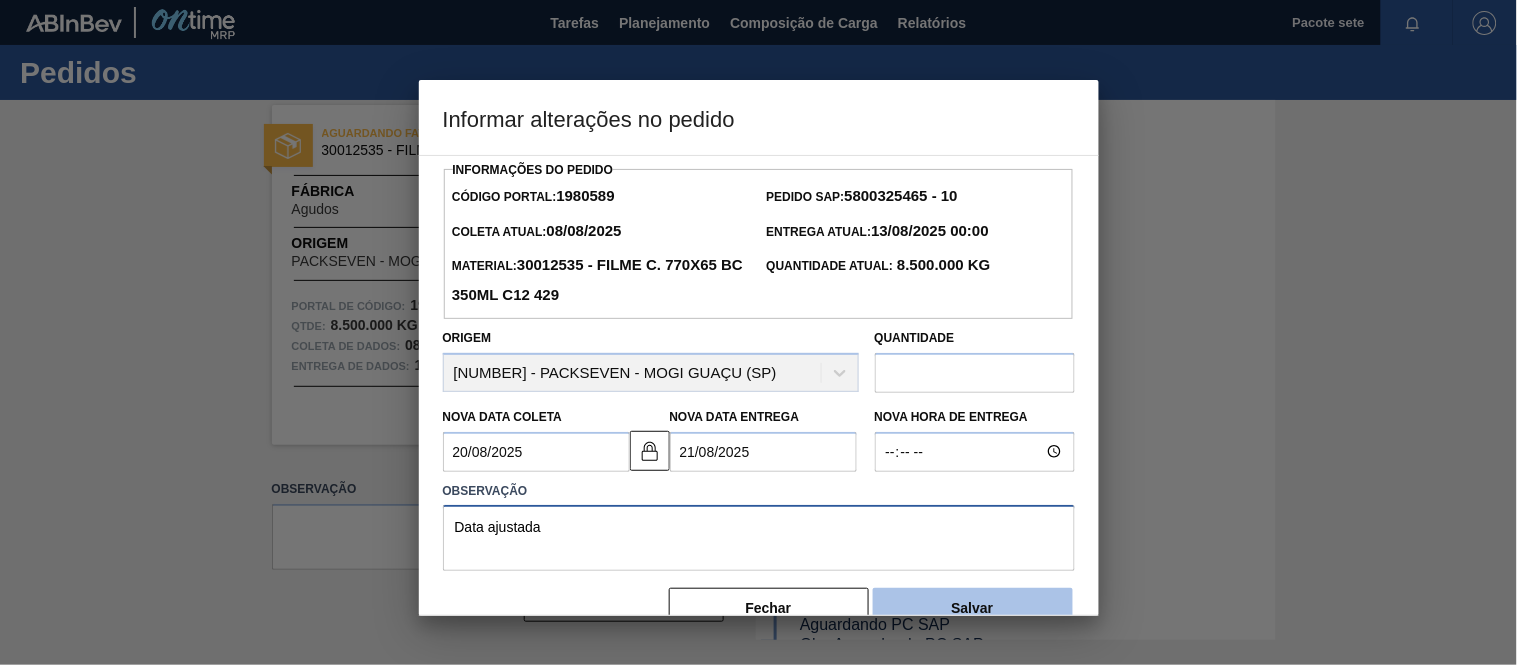 type on "Data ajustada" 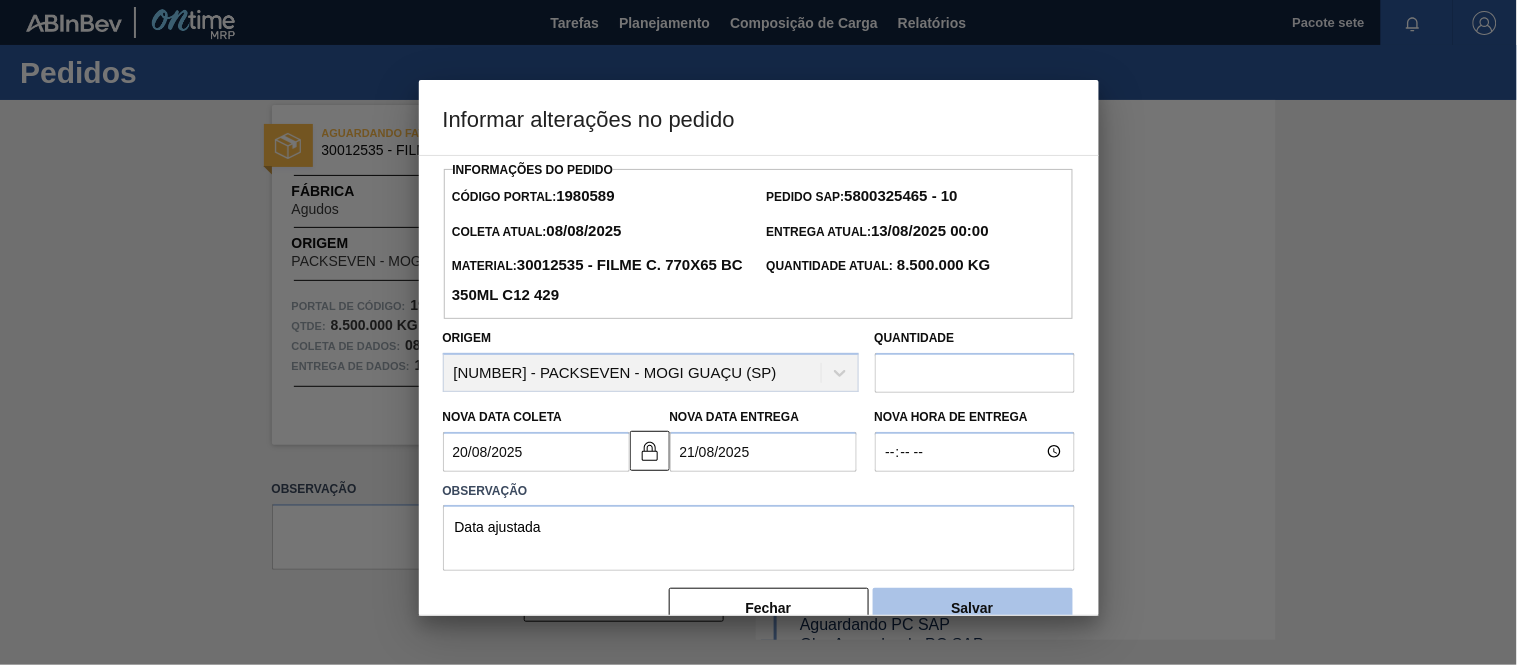 click on "Salvar" at bounding box center [973, 608] 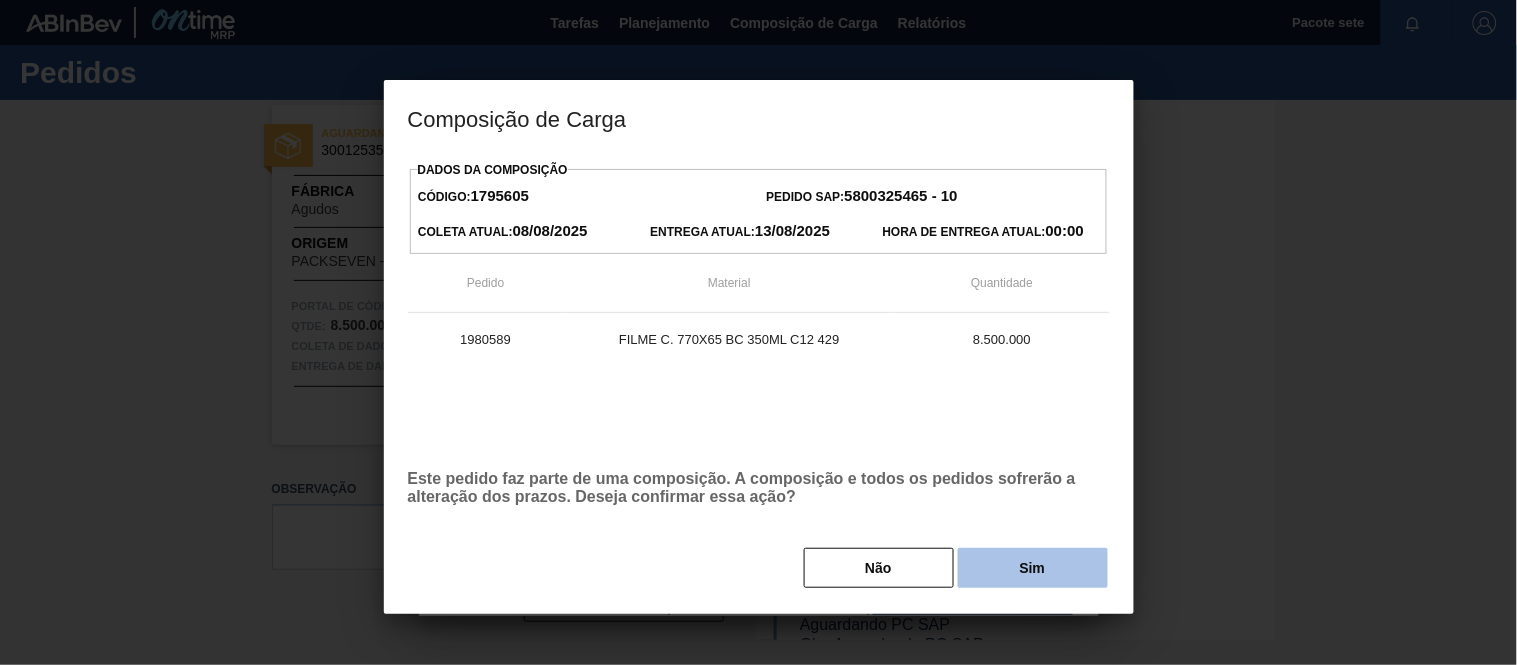 click on "Sim" at bounding box center [1033, 568] 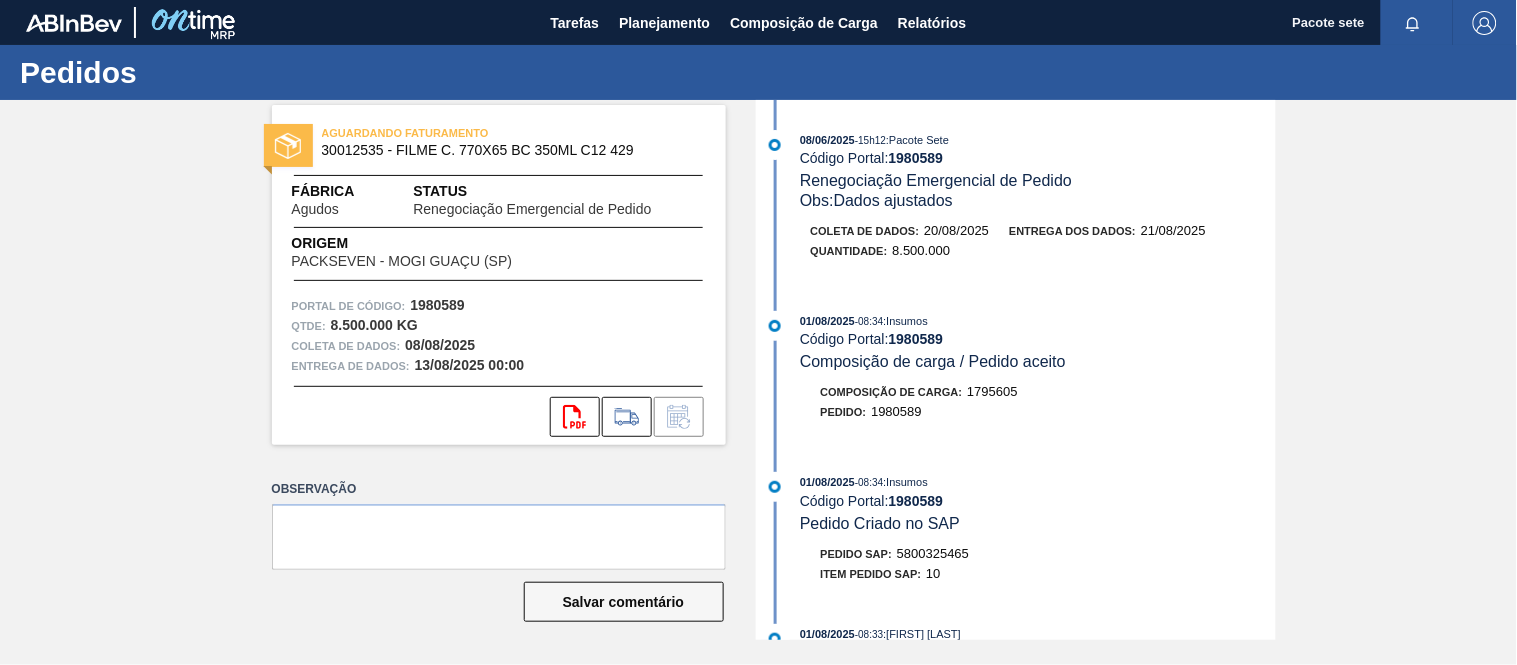click on "5800325465" at bounding box center (933, 553) 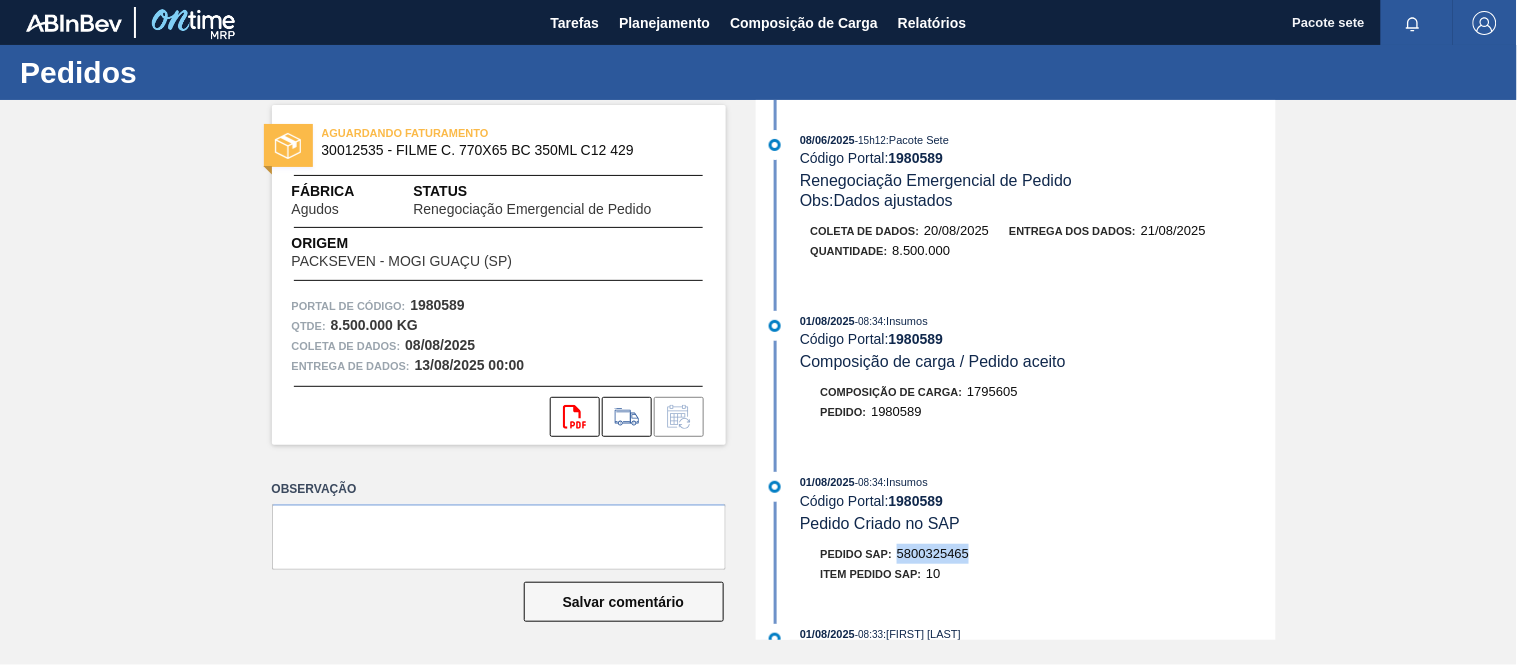 click on "5800325465" at bounding box center [933, 553] 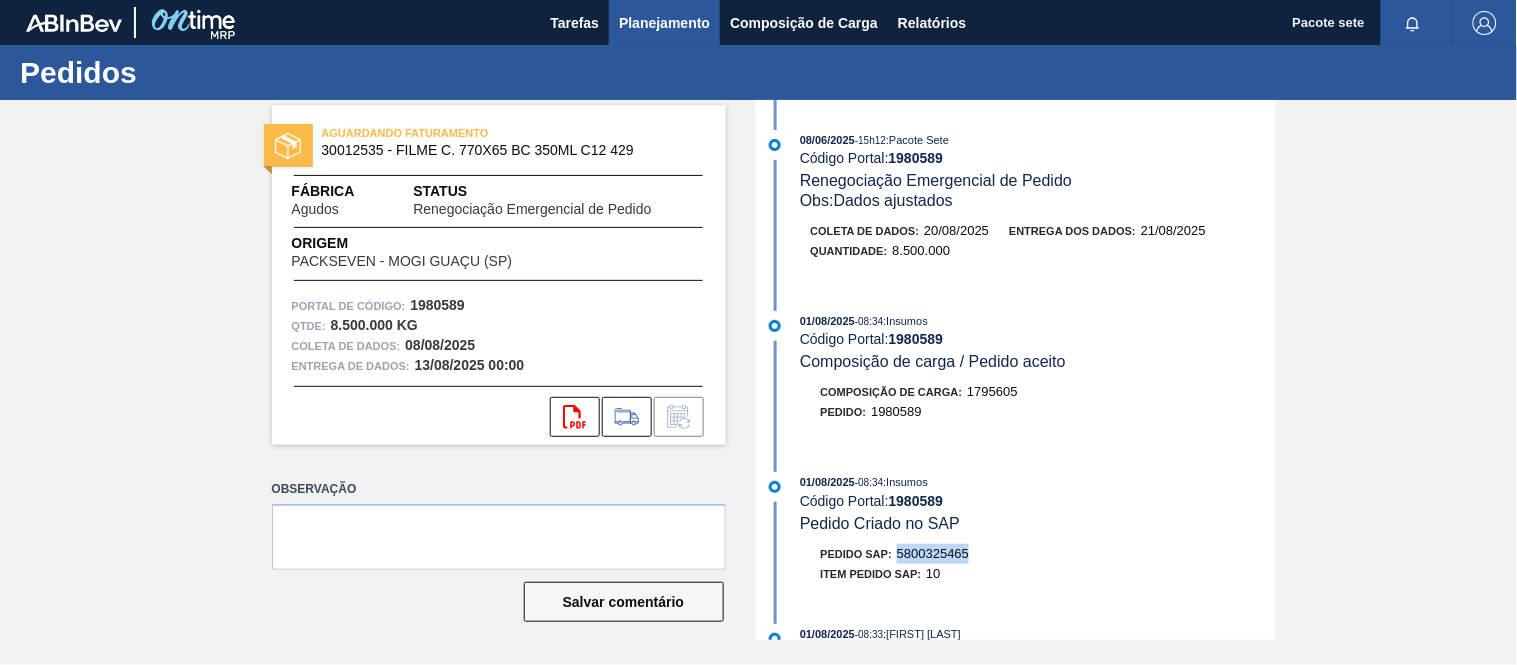 click on "Planejamento" at bounding box center [664, 23] 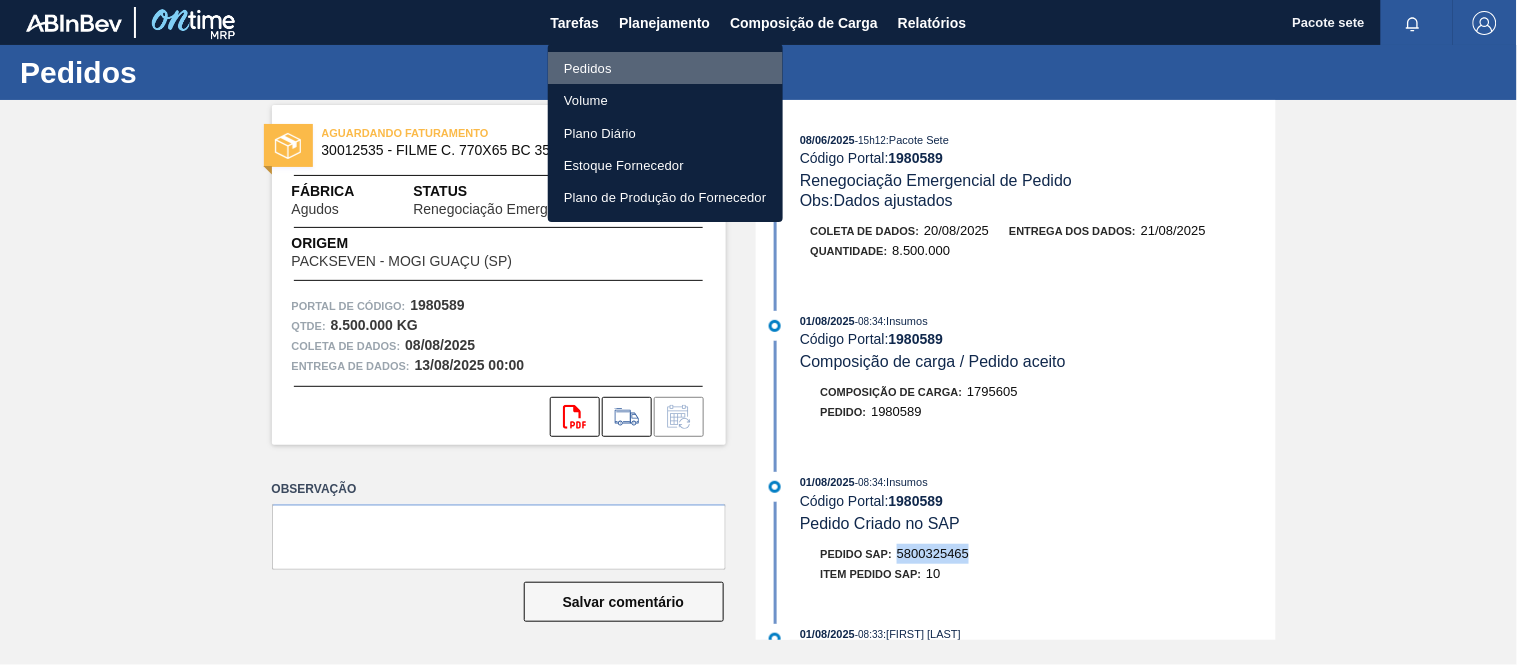 click on "Pedidos" at bounding box center [665, 68] 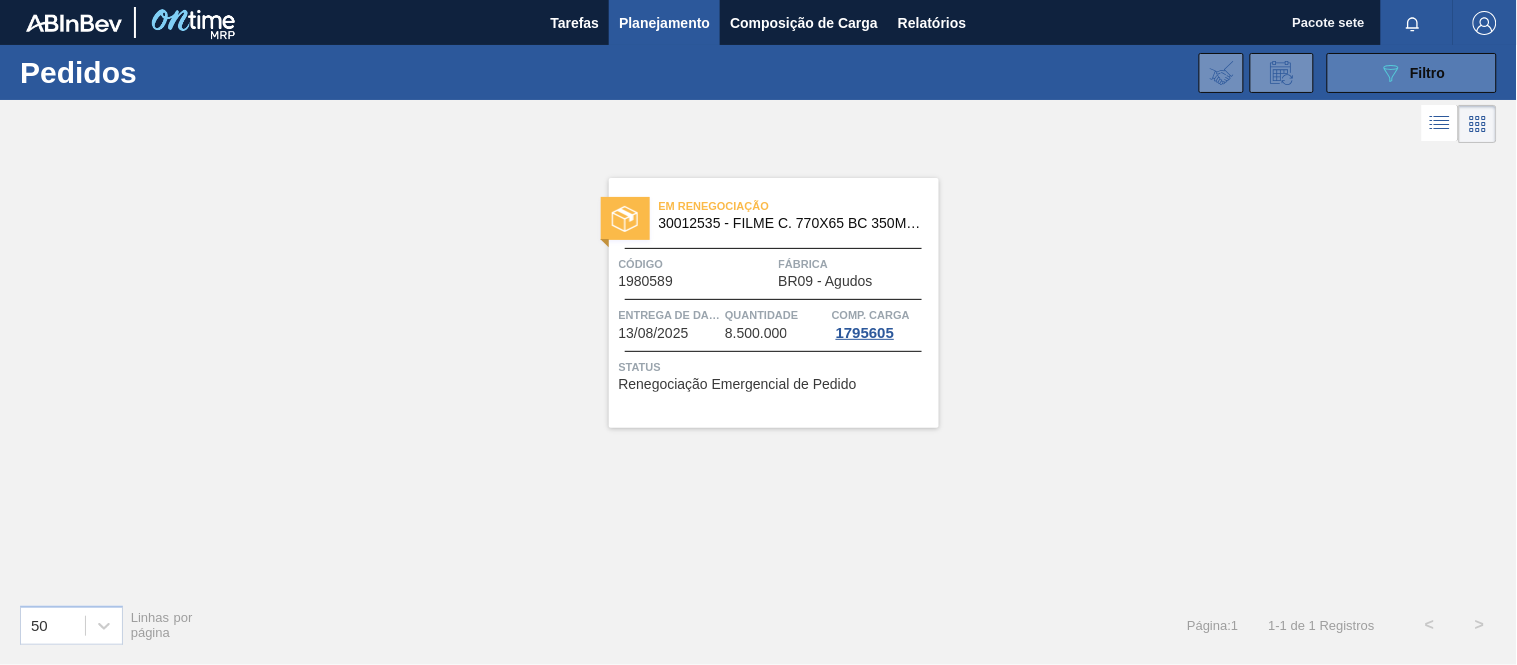 click 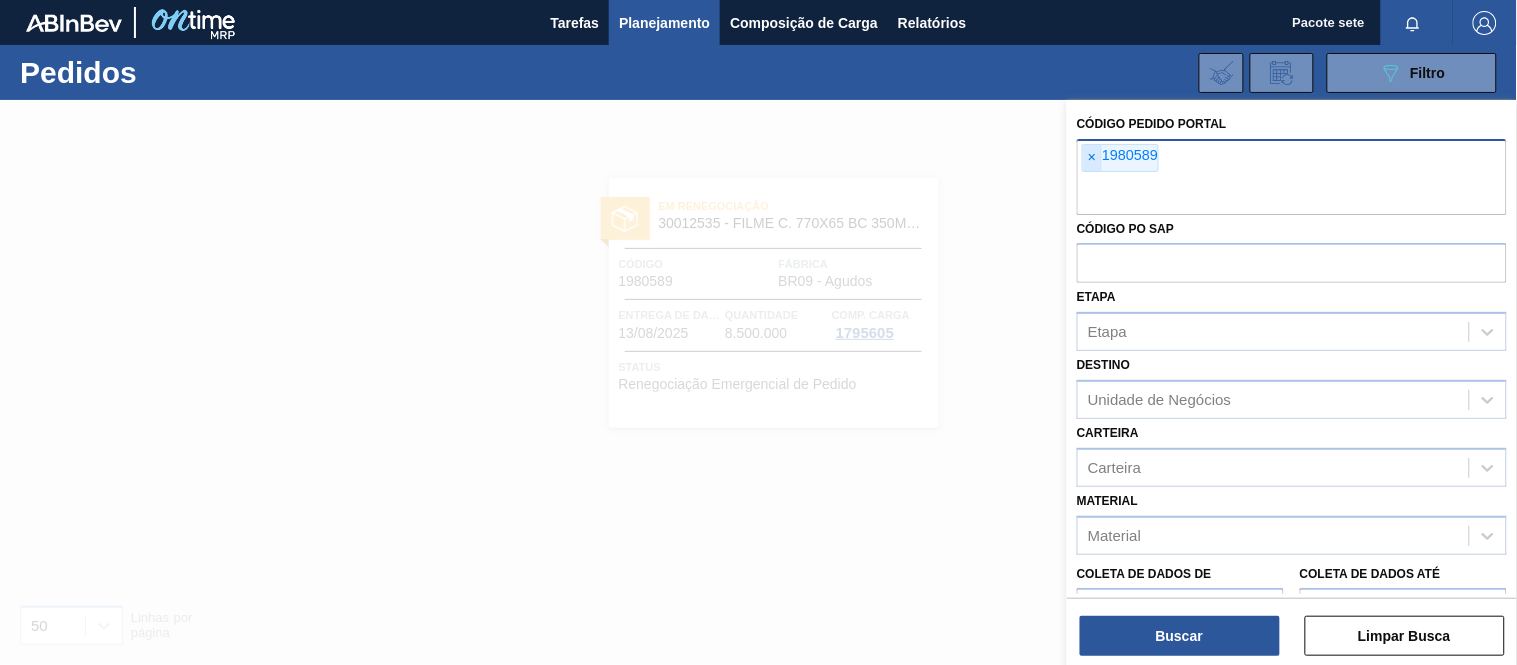 click on "×" at bounding box center [1092, 158] 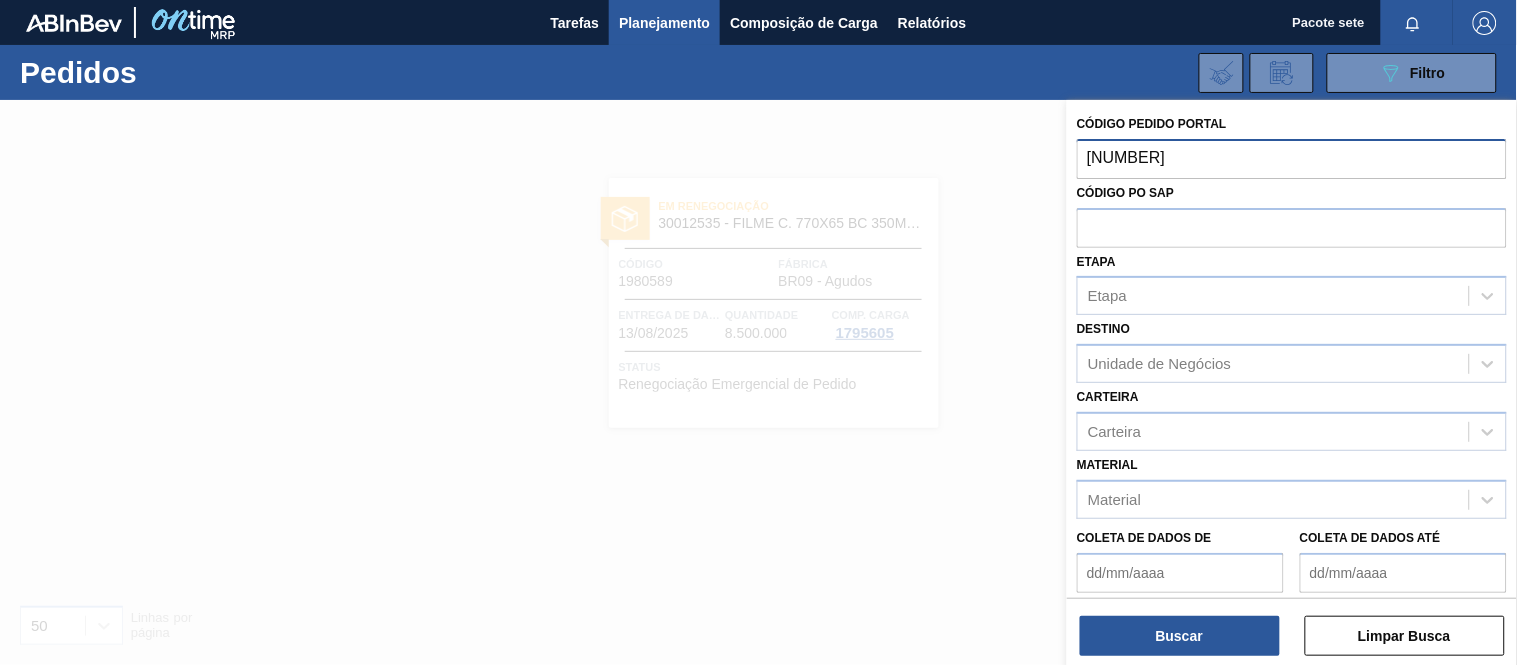 type on "1961987" 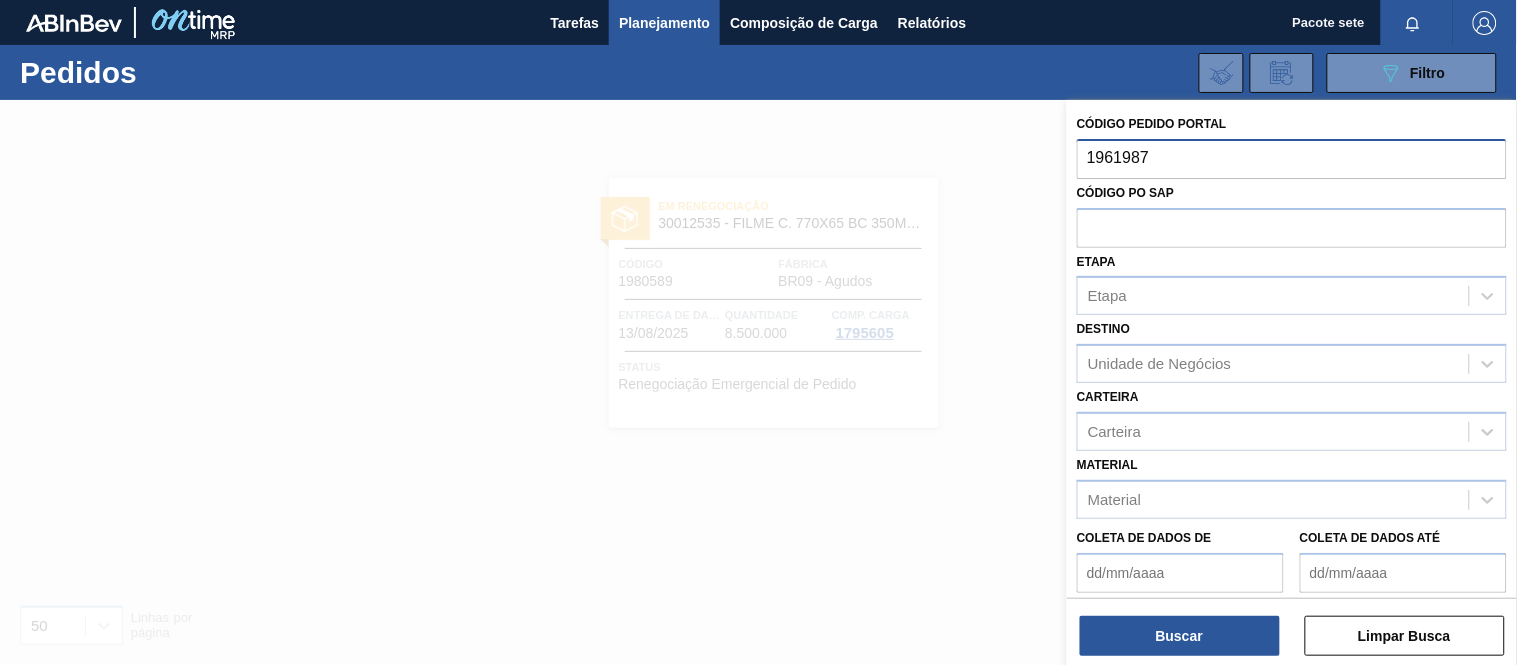 type 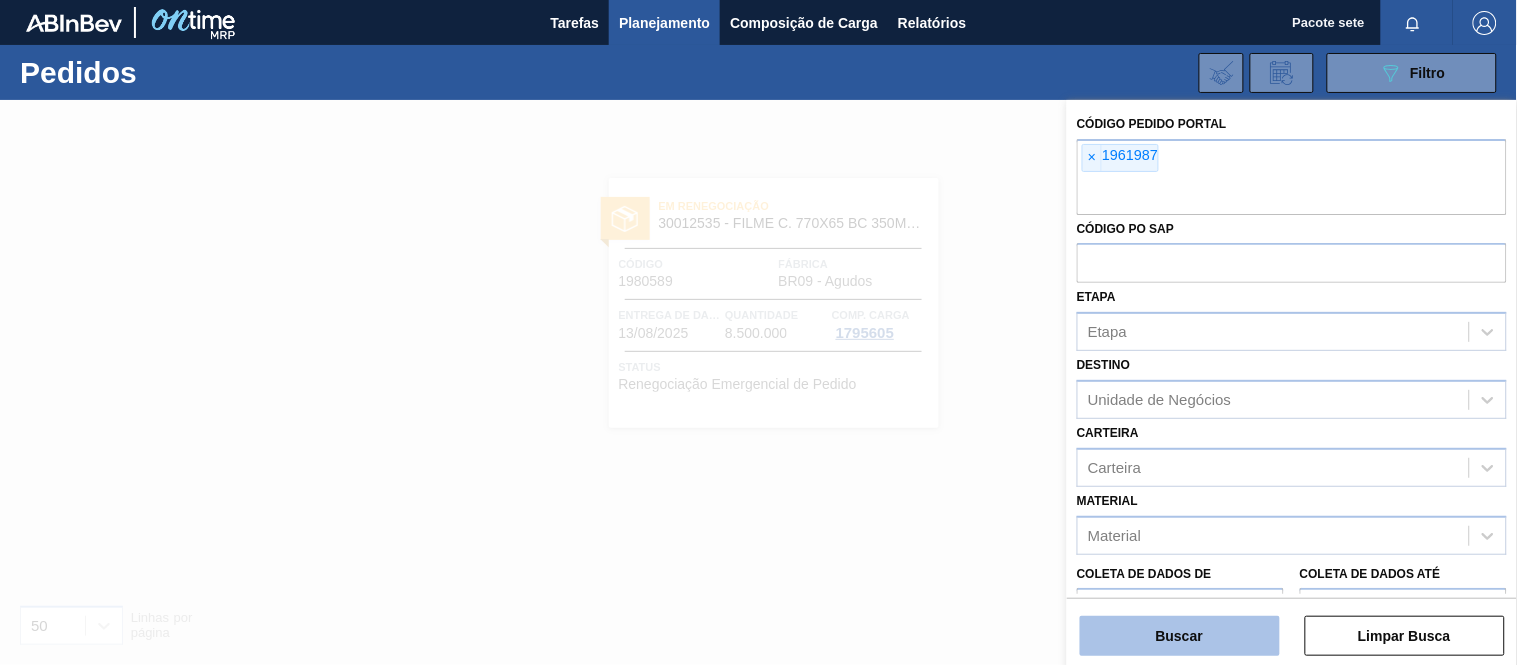 click on "Buscar" at bounding box center [1180, 636] 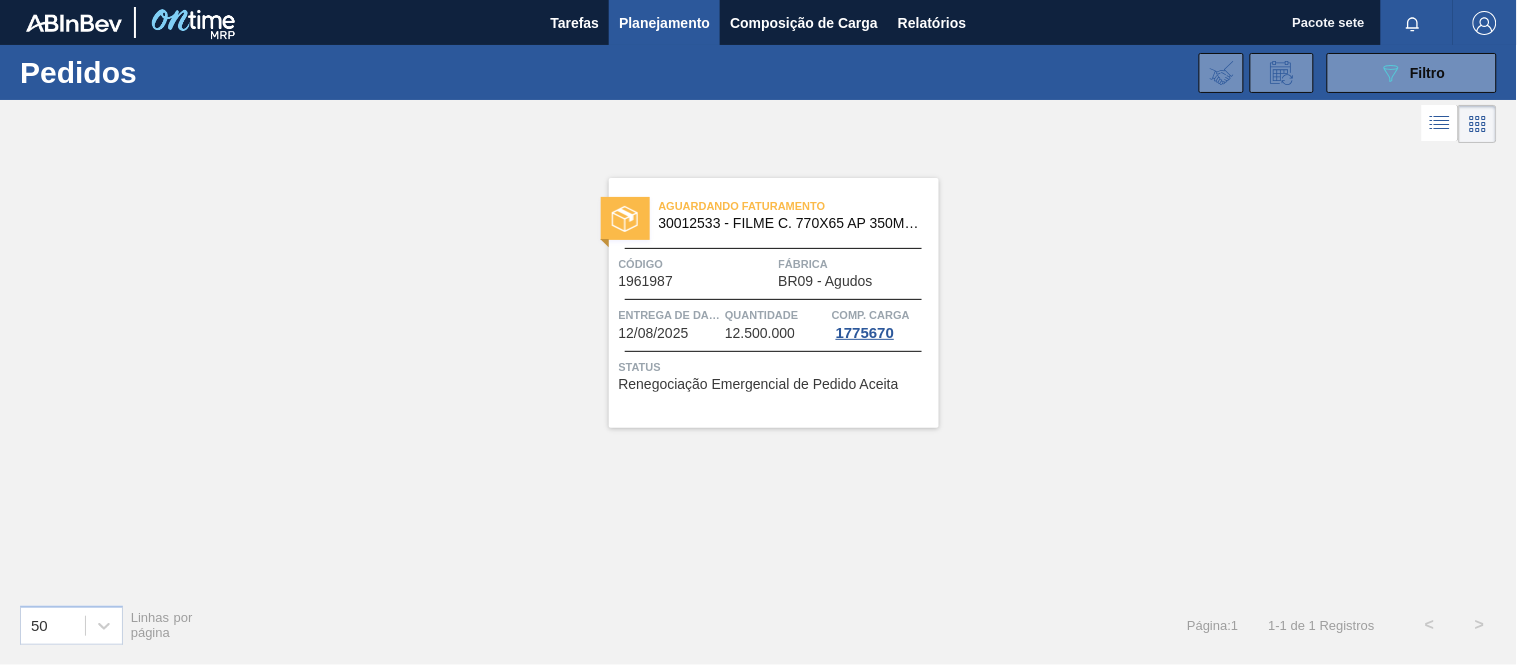 click on "Código" at bounding box center [696, 264] 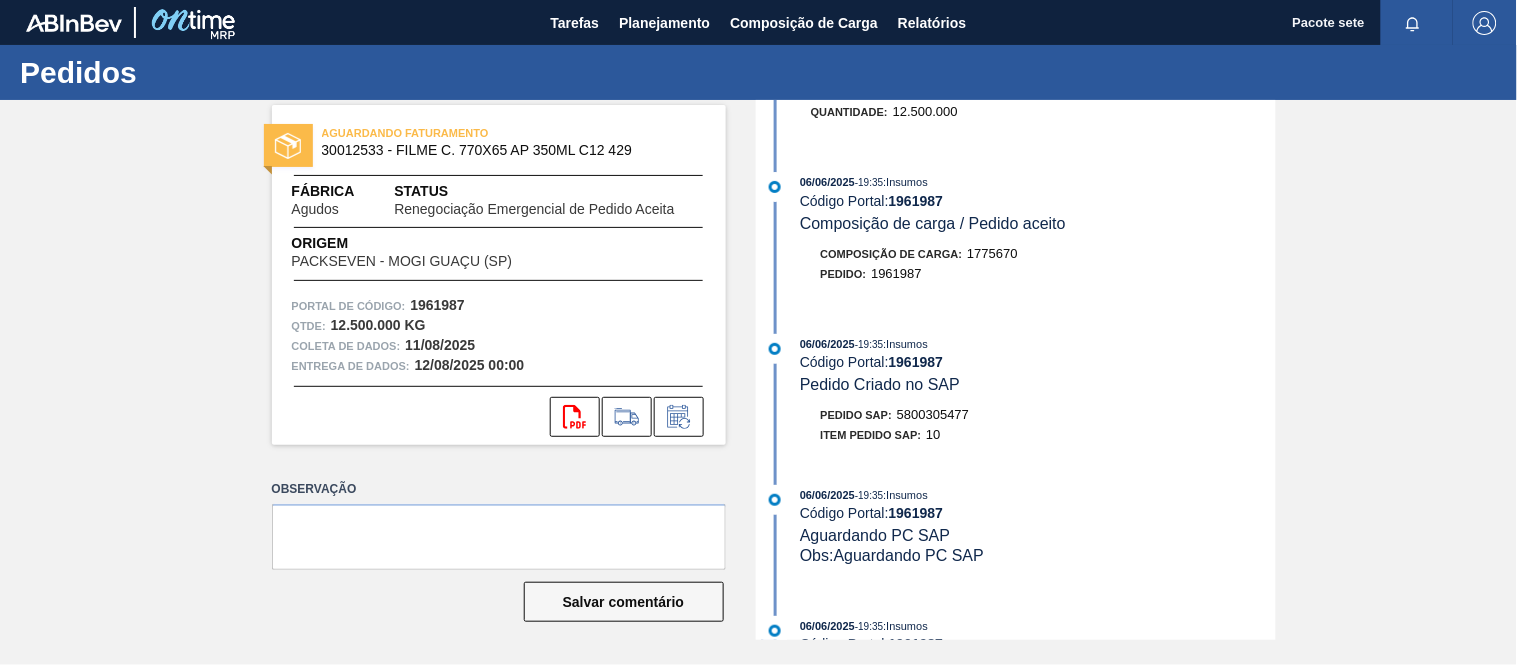 scroll, scrollTop: 333, scrollLeft: 0, axis: vertical 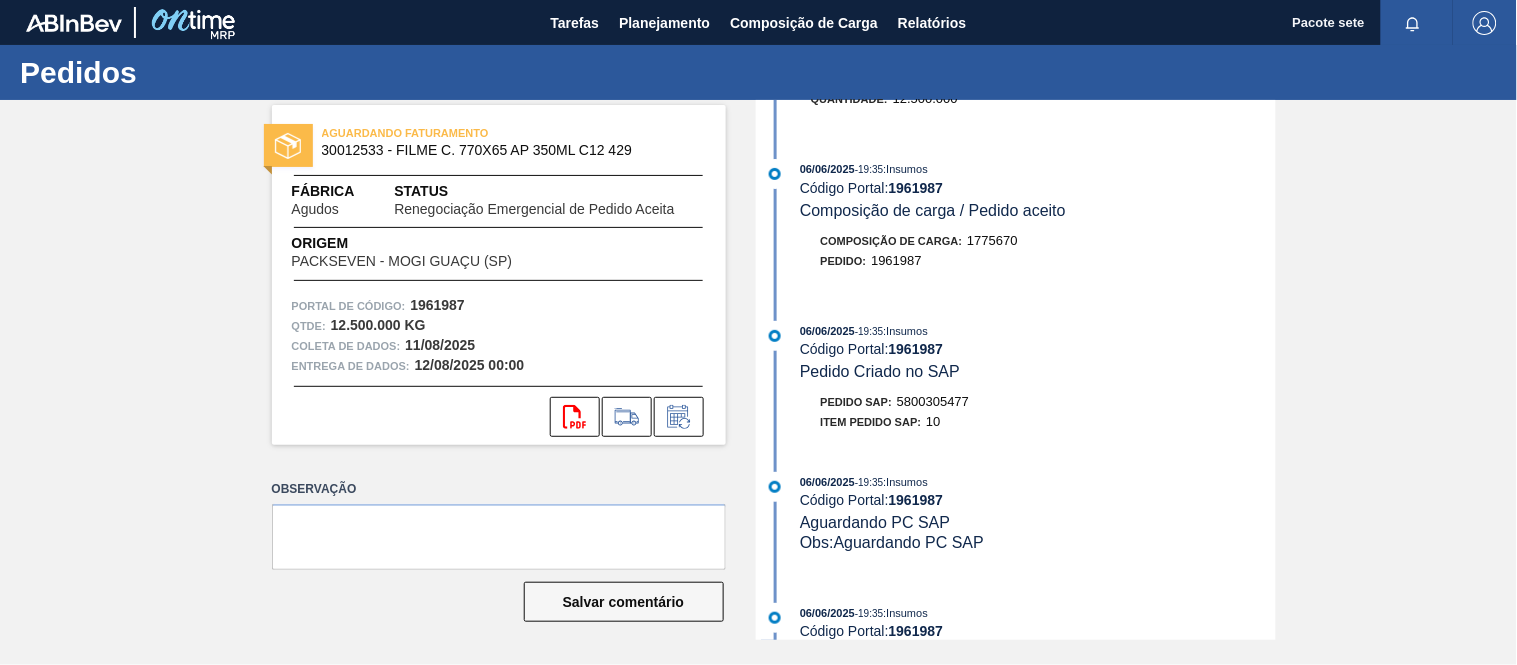 click on "5800305477" at bounding box center [933, 401] 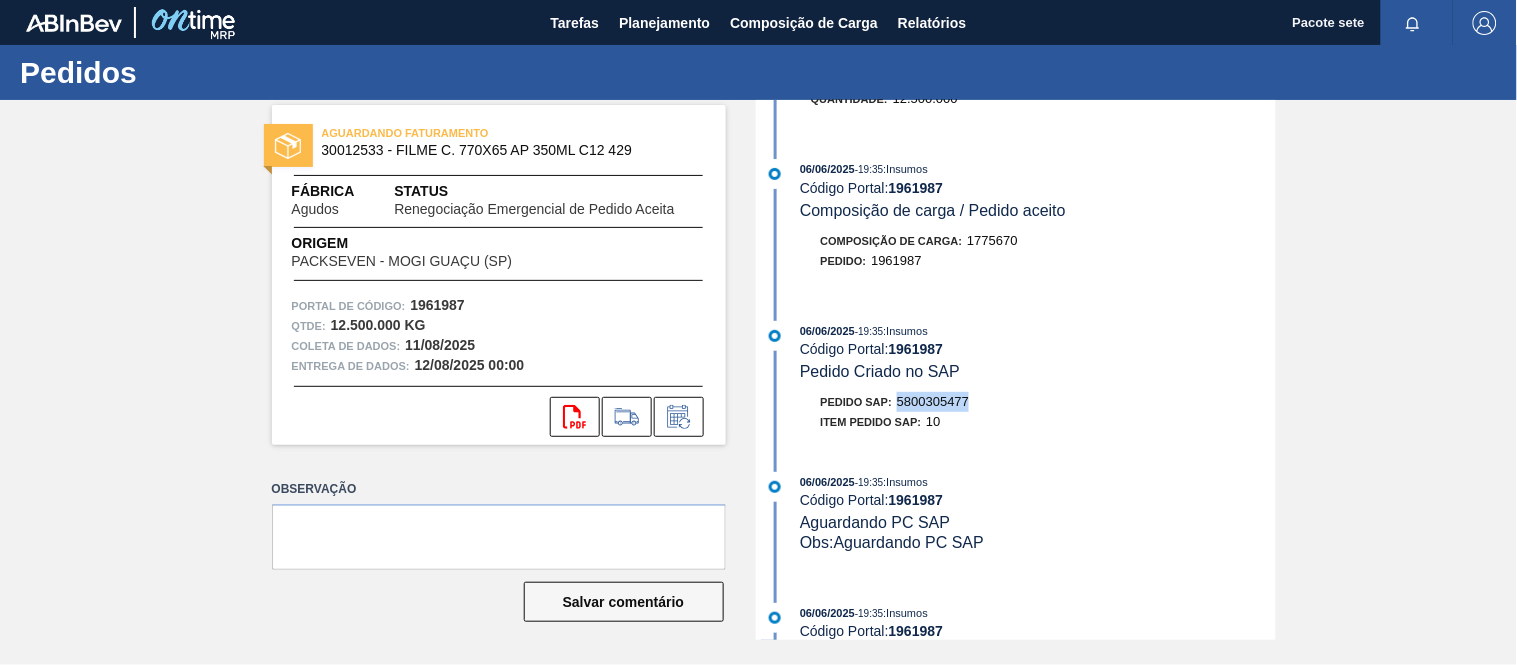 click on "5800305477" at bounding box center (933, 401) 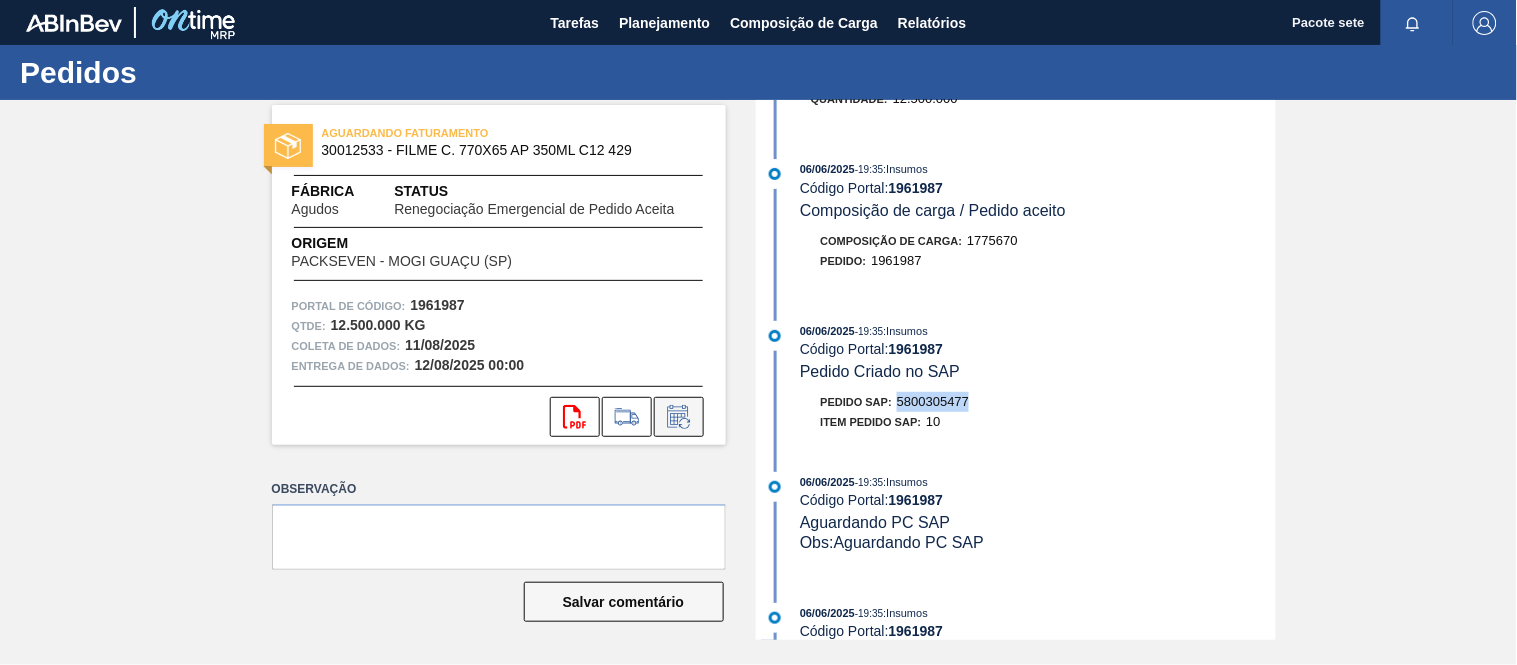 click 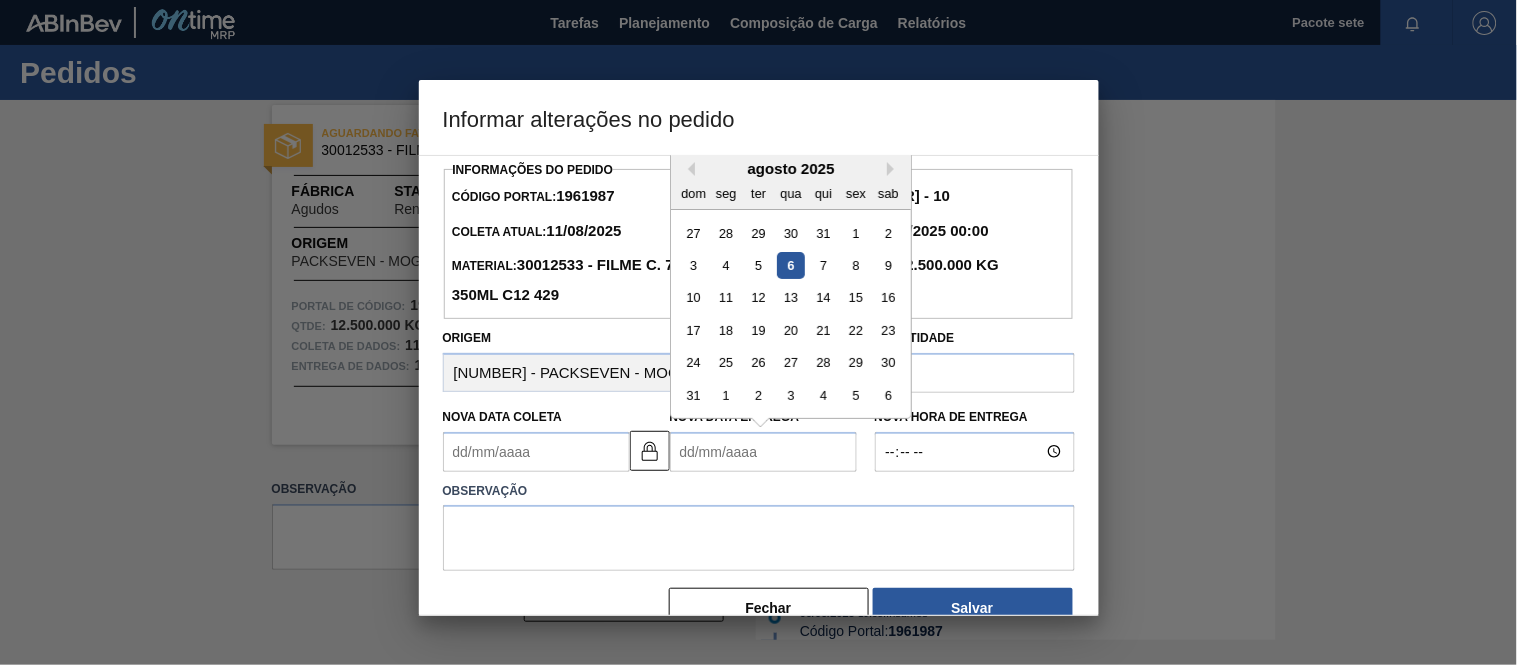 click on "Nova Data Entrega" at bounding box center [763, 452] 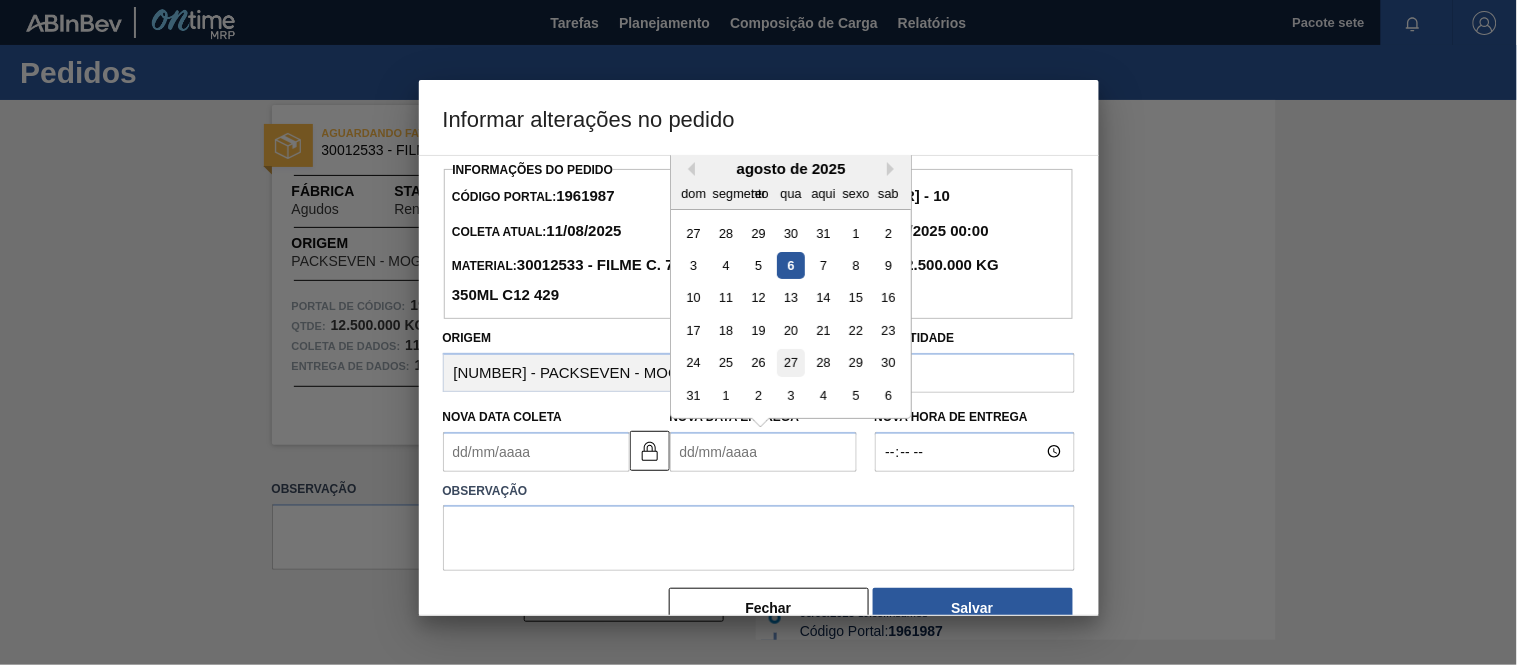 click on "27" at bounding box center (790, 362) 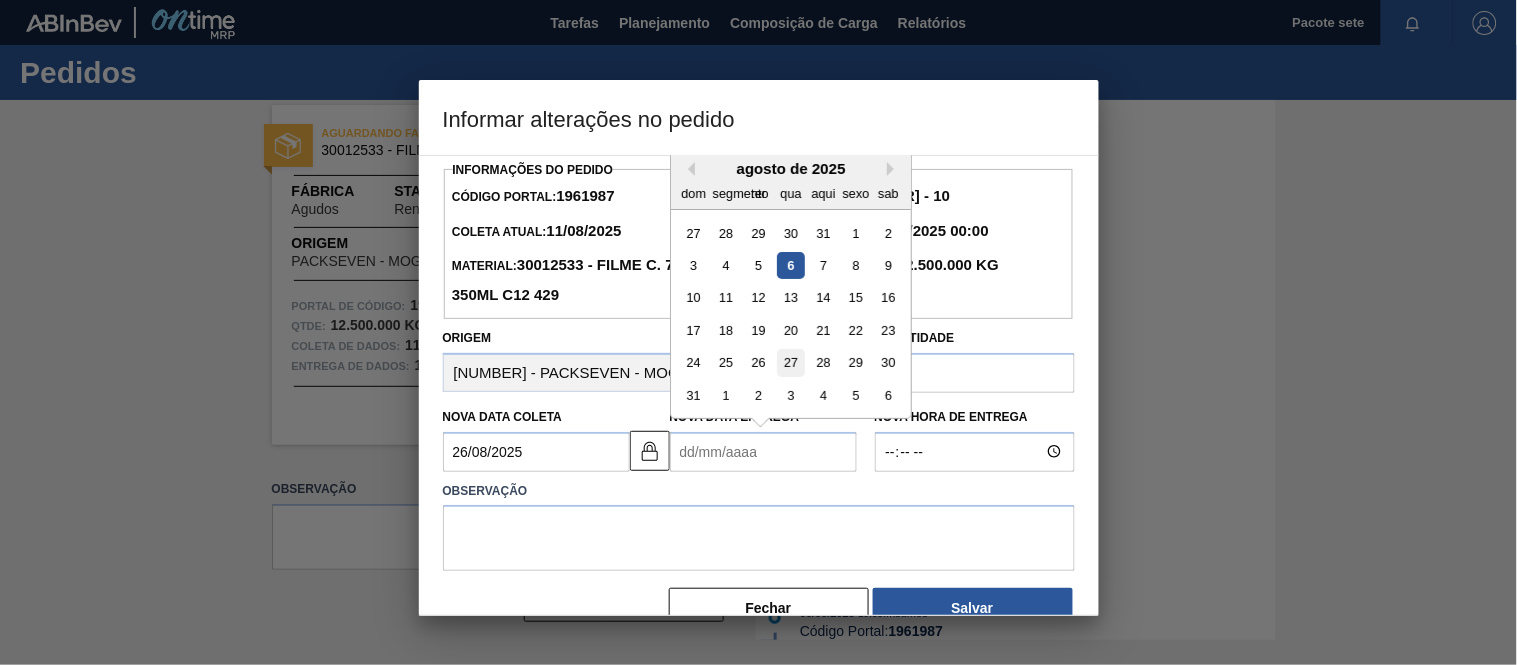 type on "27/08/2025" 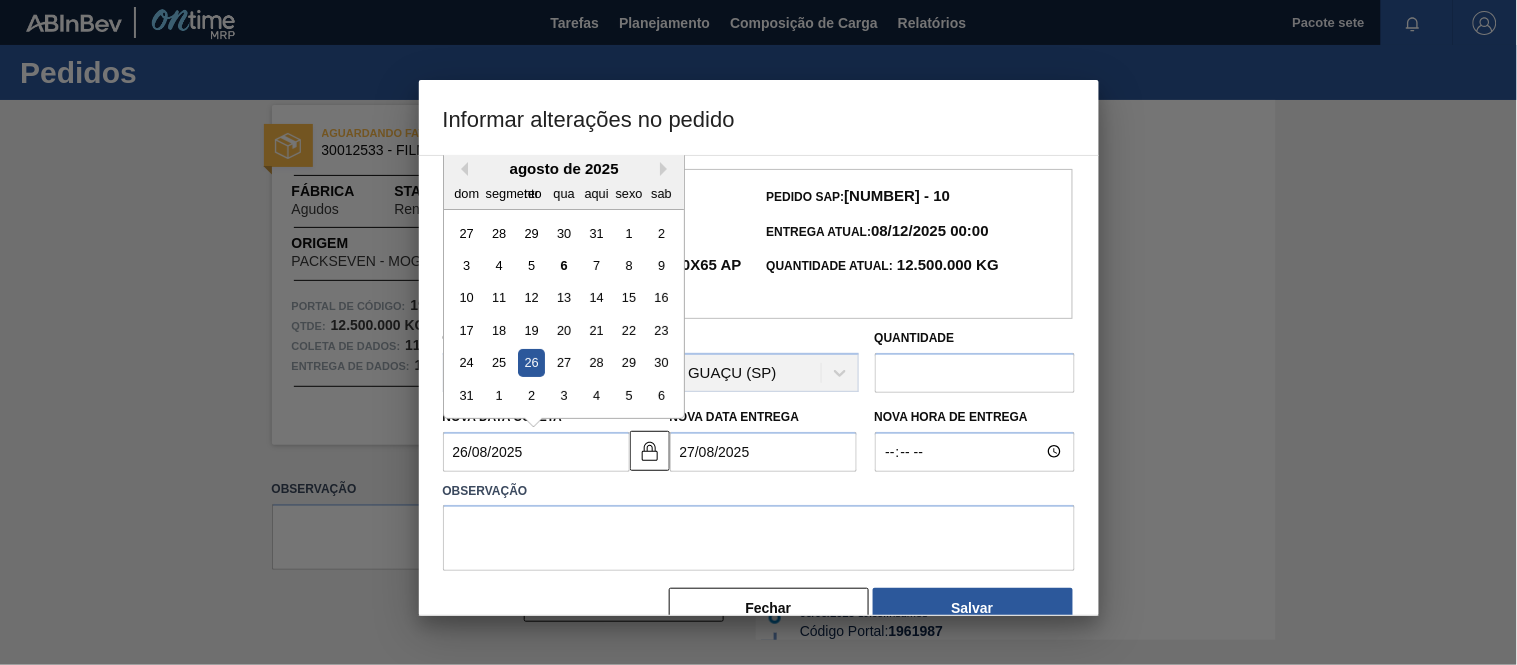 click on "26/08/2025" at bounding box center [536, 452] 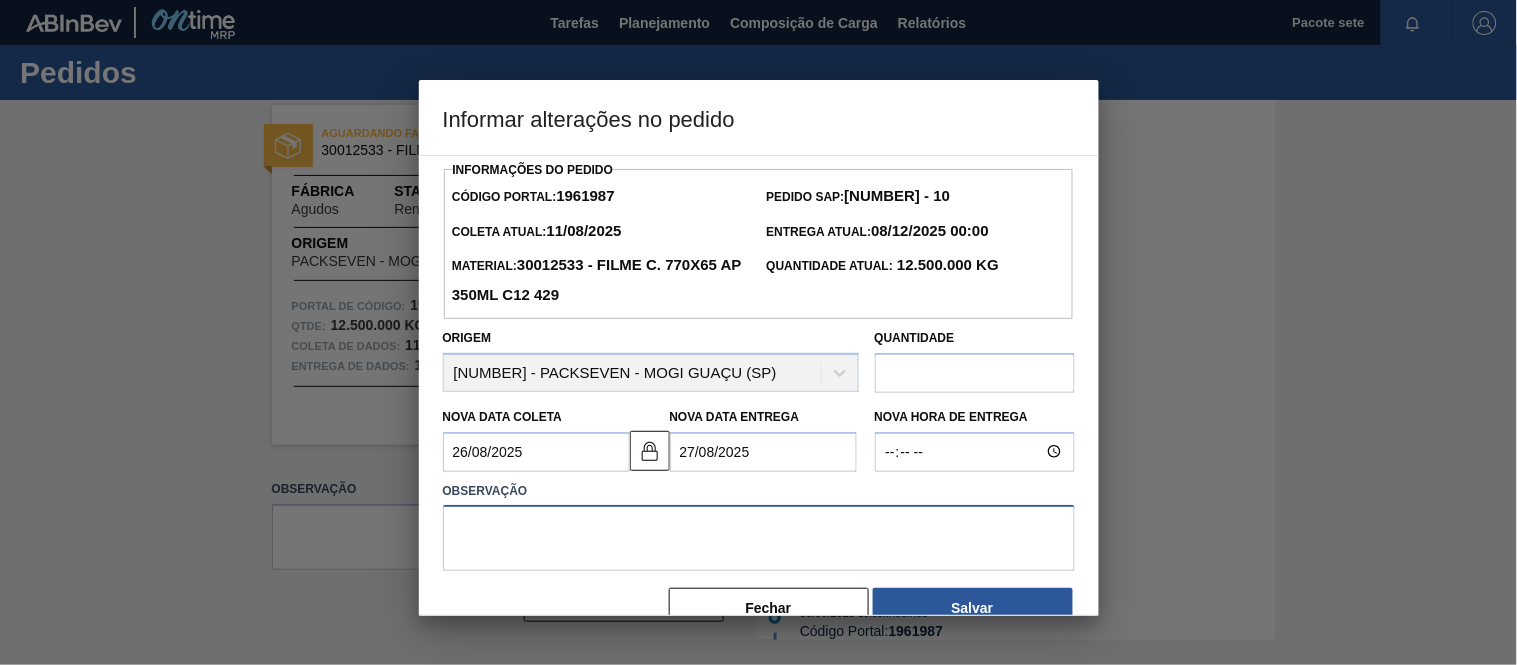 click at bounding box center [759, 538] 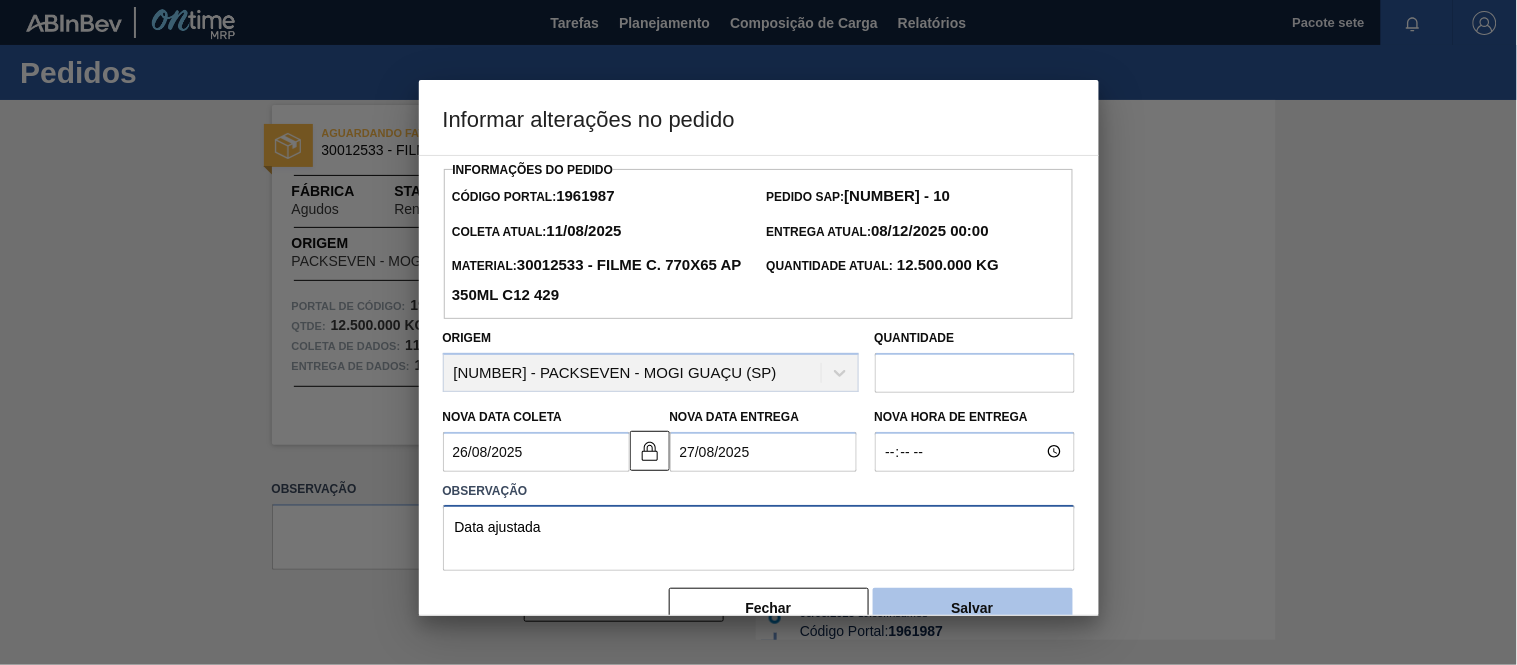 type on "Data ajustada" 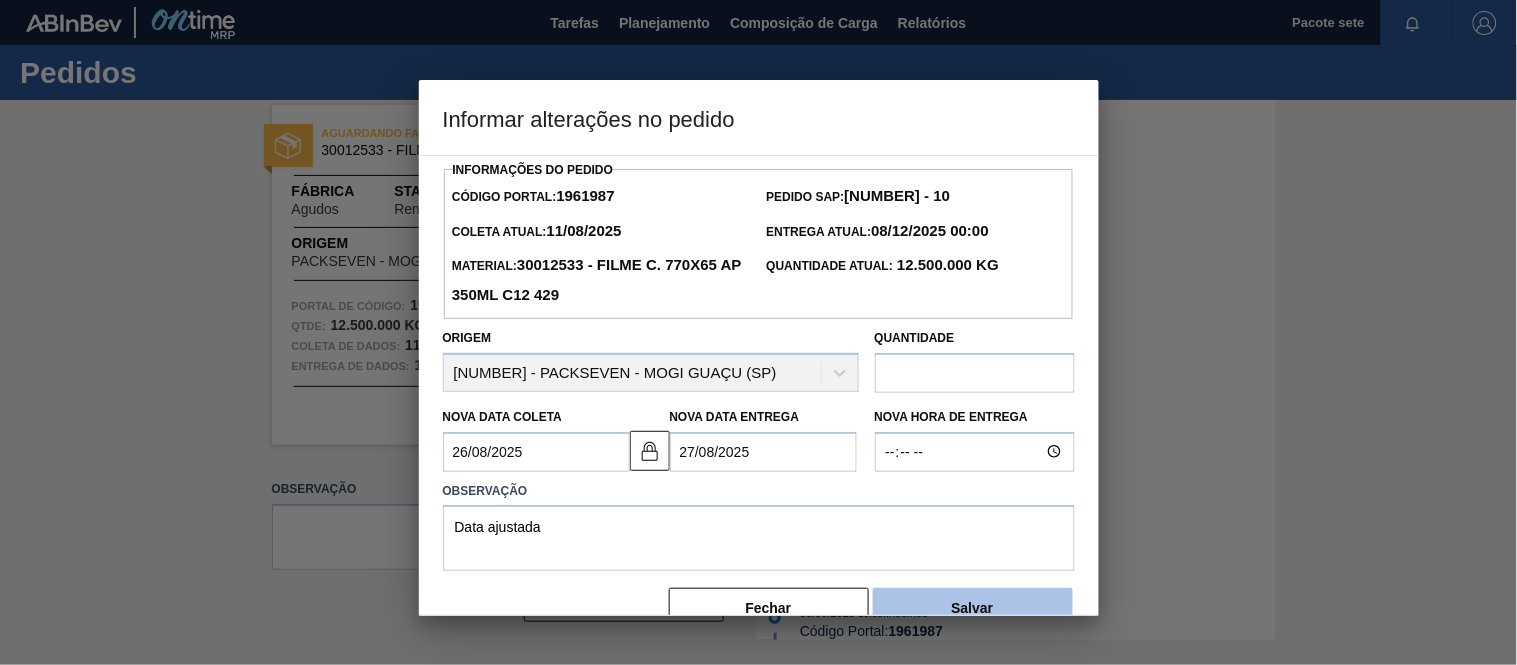 click on "Salvar" at bounding box center [973, 608] 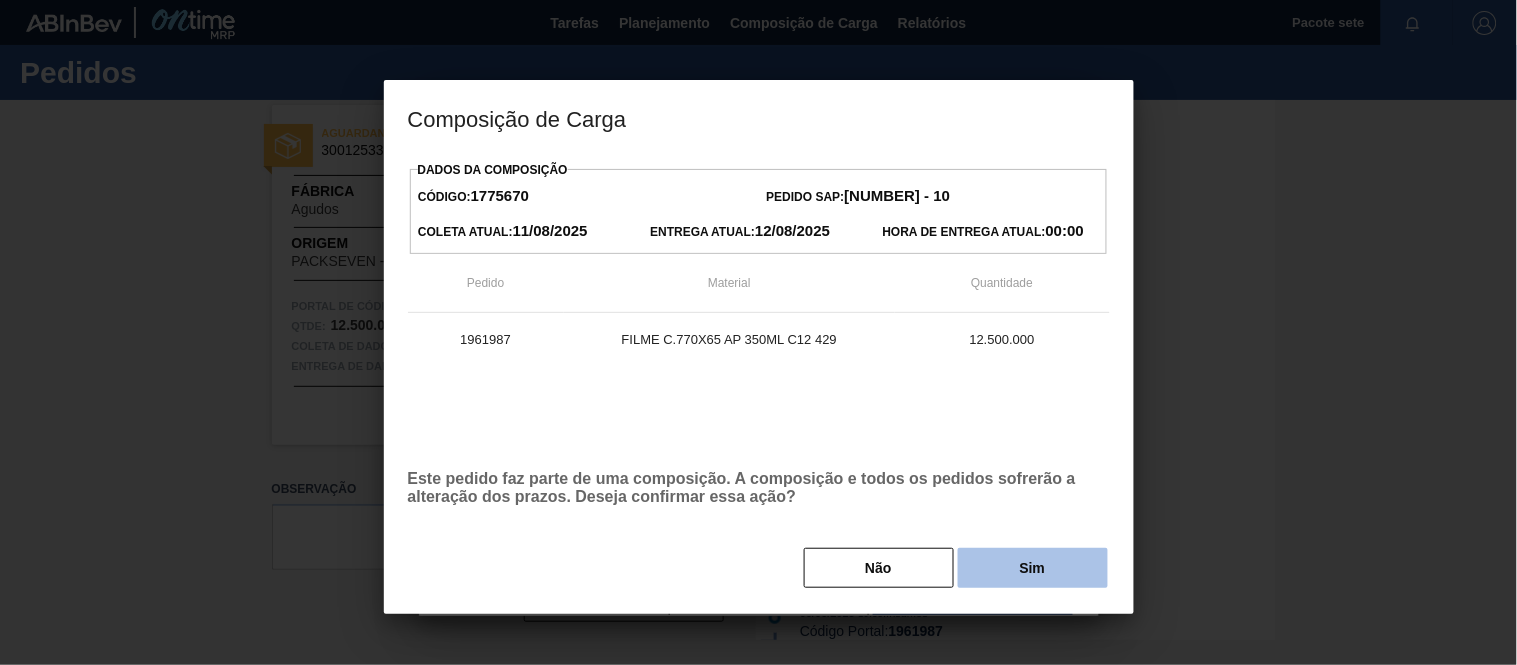 click on "Sim" at bounding box center [1033, 568] 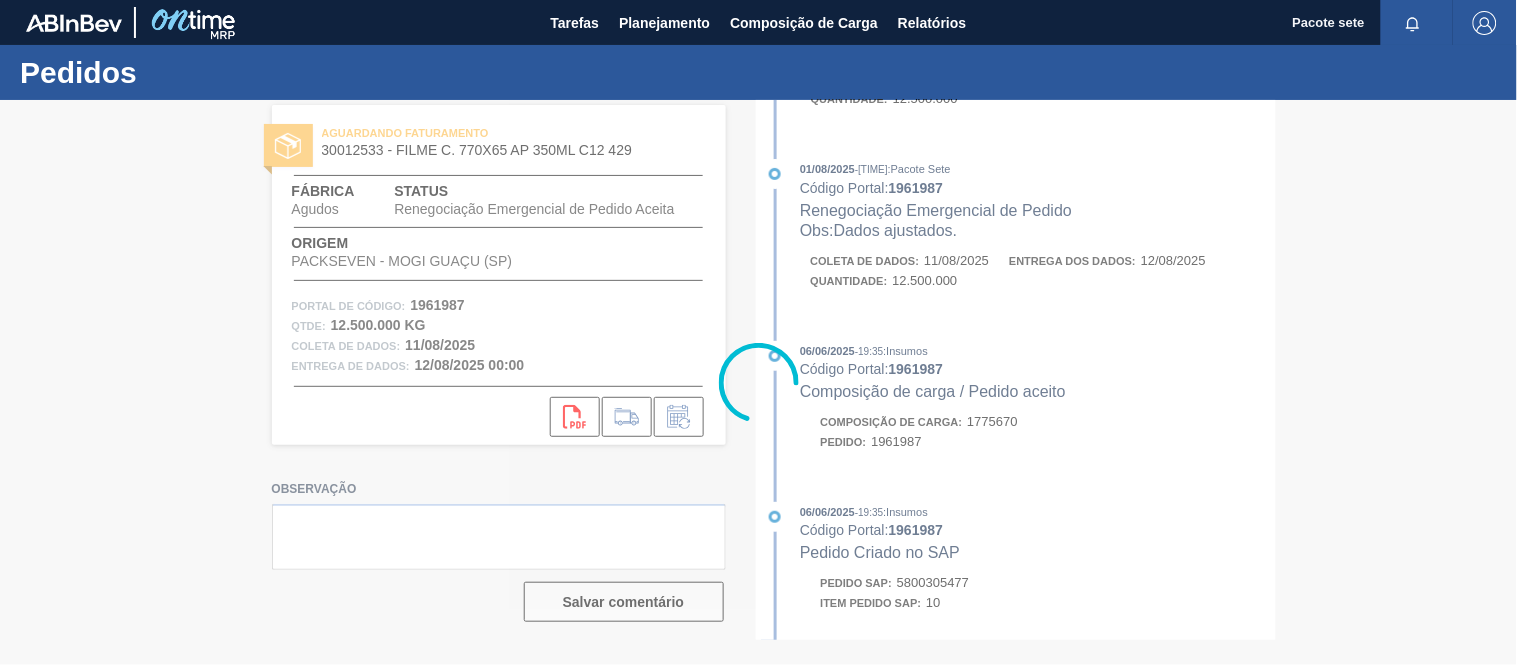 scroll, scrollTop: 517, scrollLeft: 0, axis: vertical 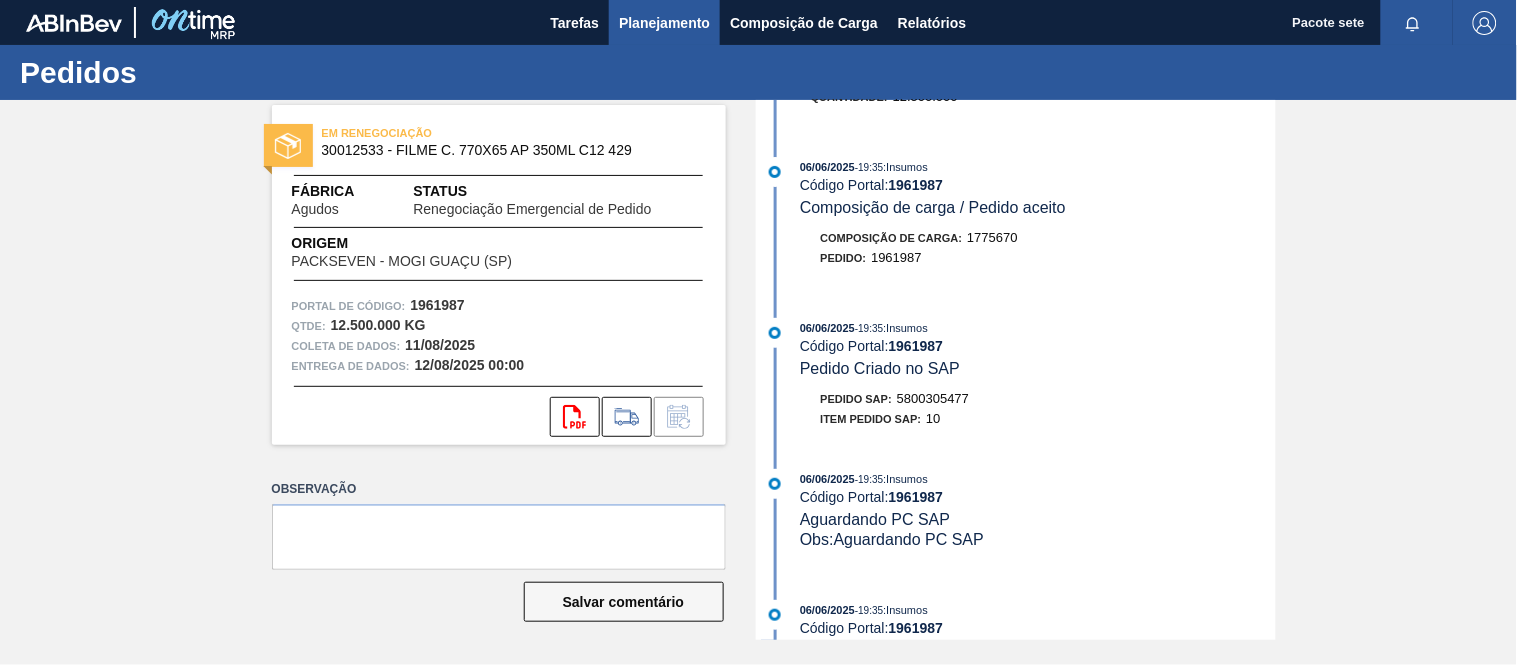click on "Planejamento" at bounding box center (664, 23) 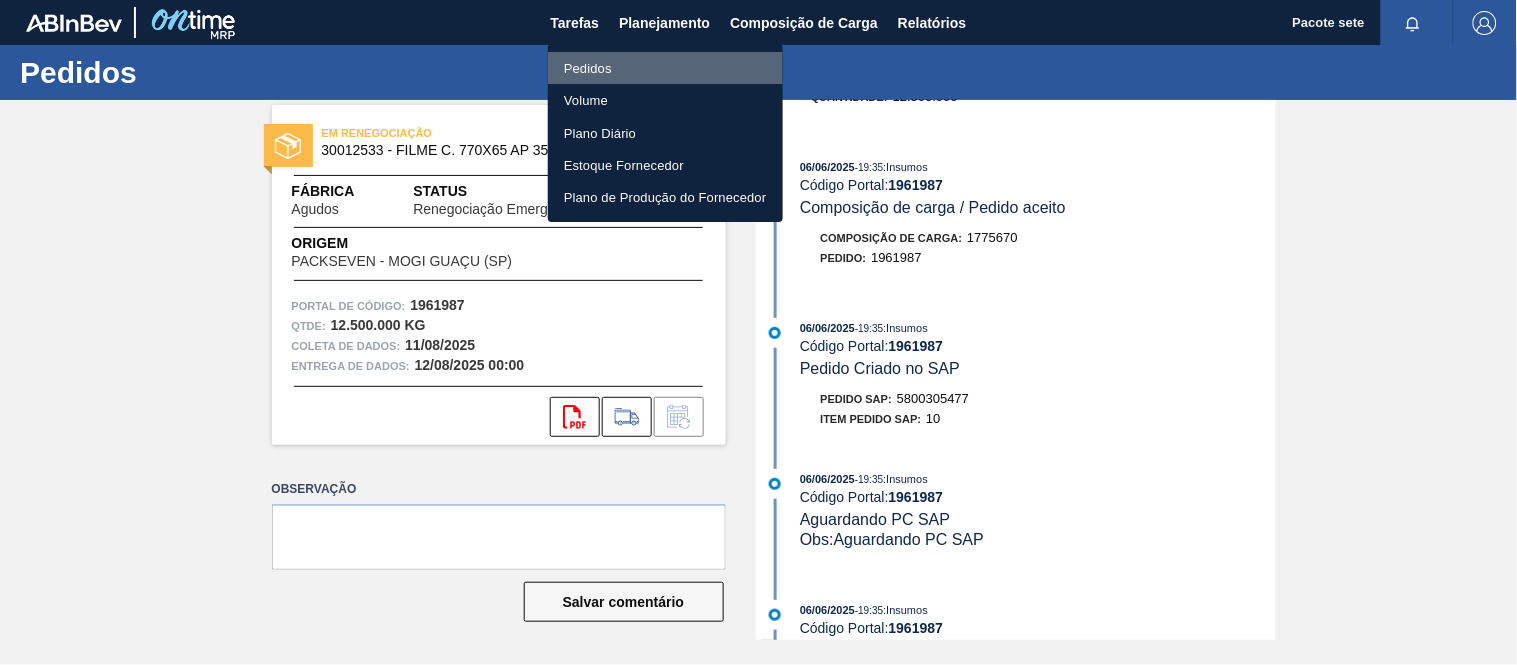 click on "Pedidos" at bounding box center (588, 68) 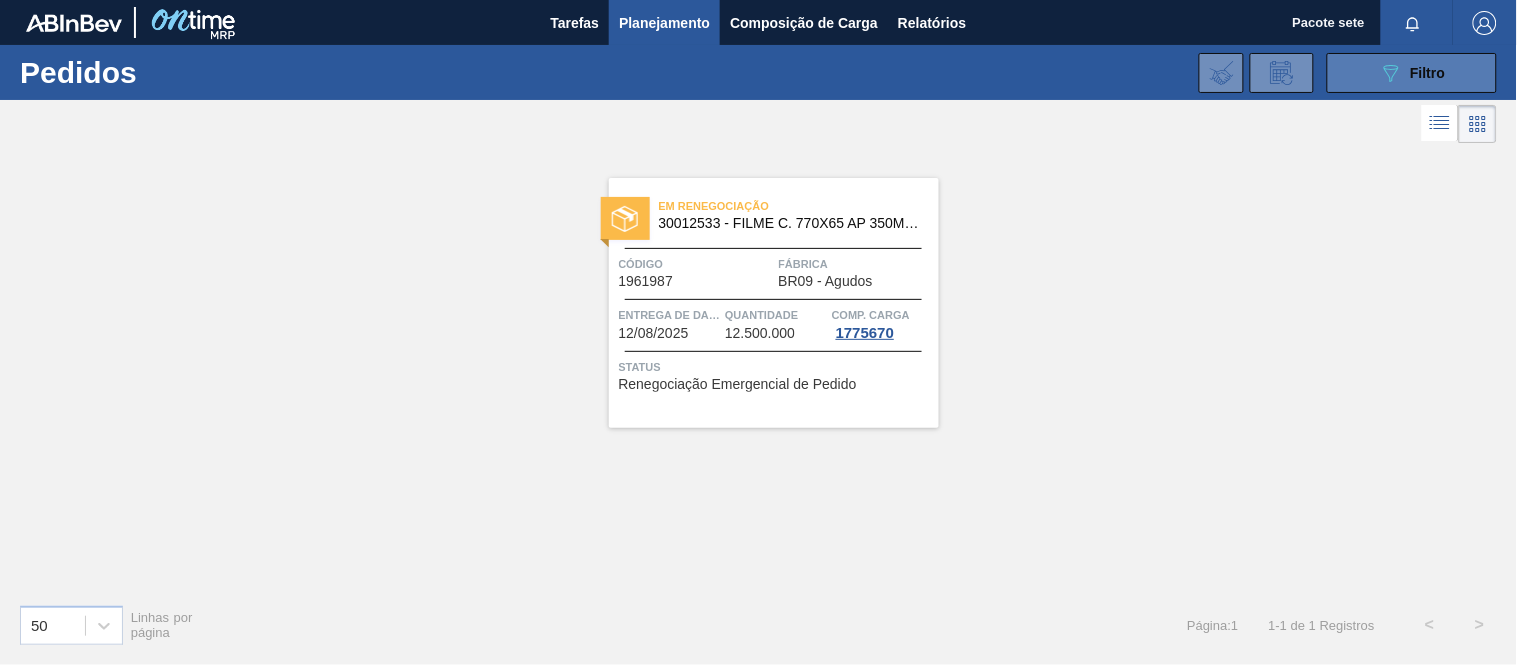 click on "089F7B8B-B2A5-4AFE-B5C0-19BA573D28AC Filtro" at bounding box center [1412, 73] 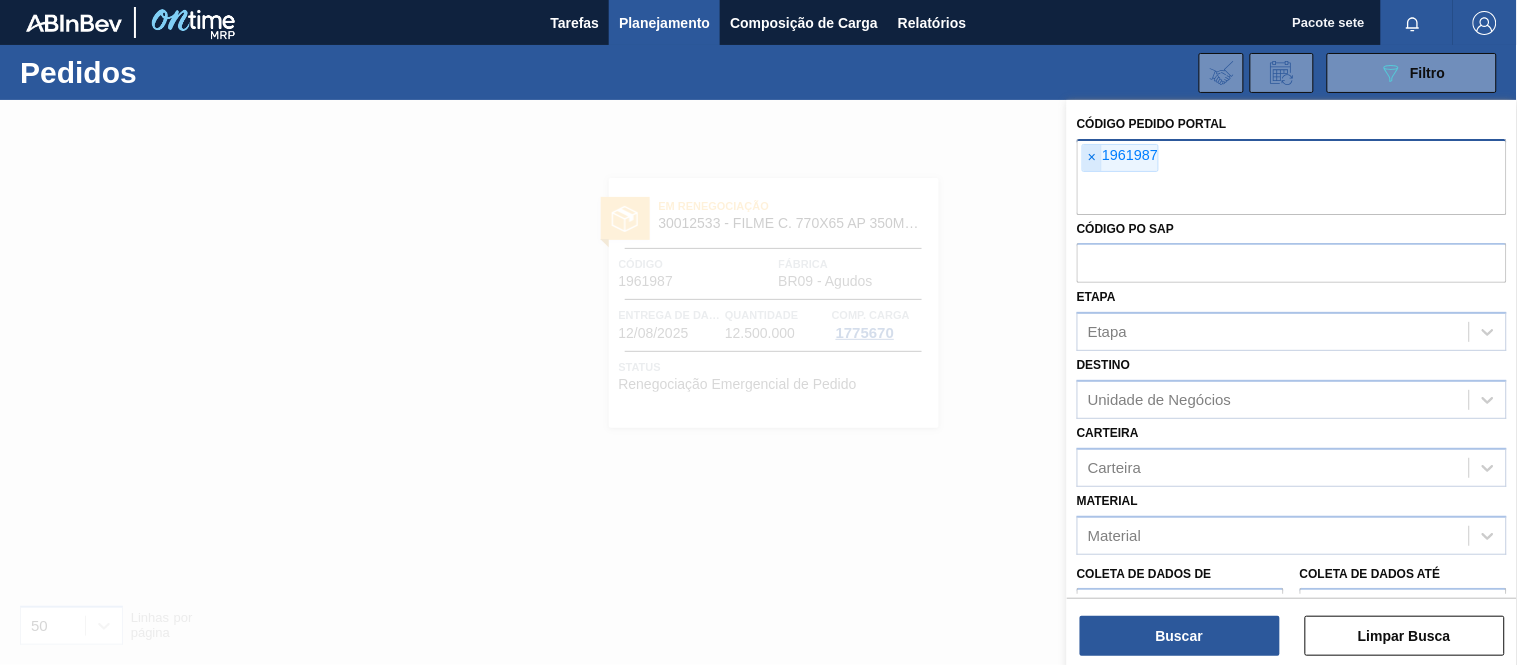 click on "×" at bounding box center (1092, 158) 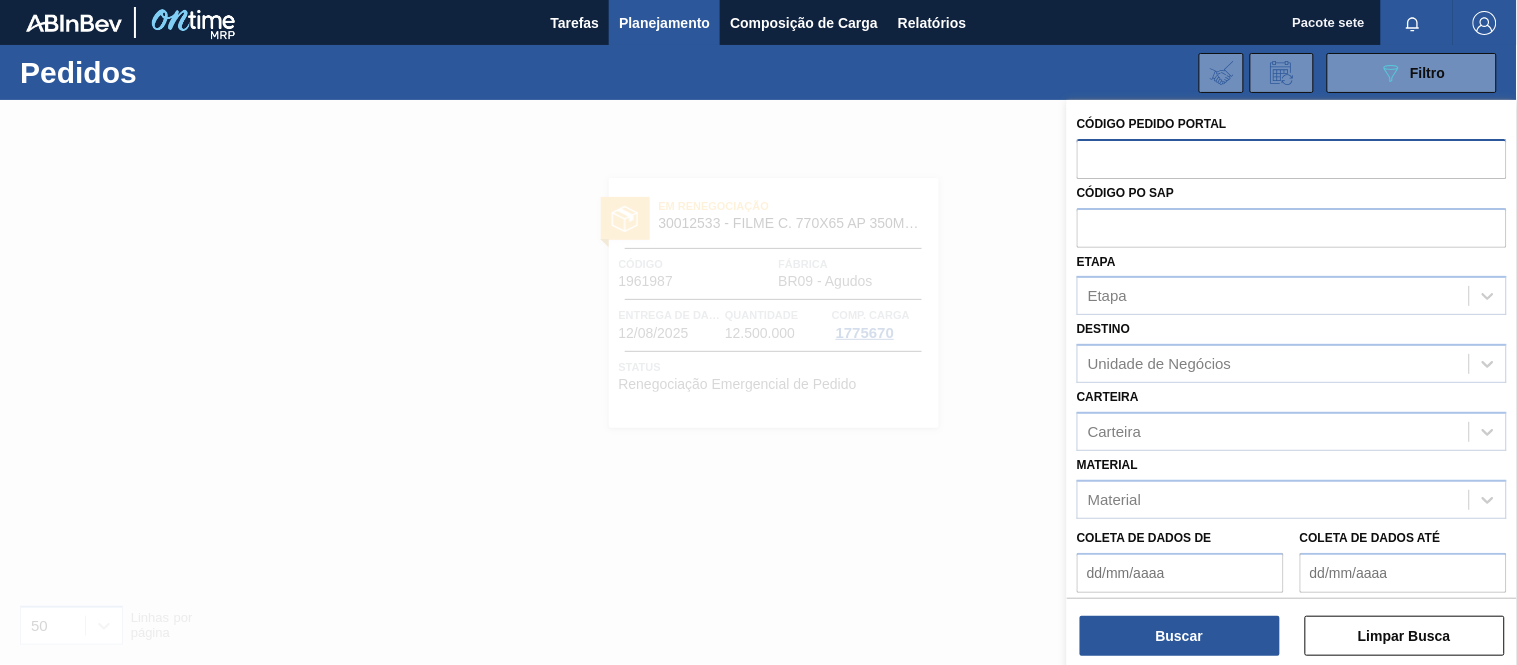 paste on "1961988" 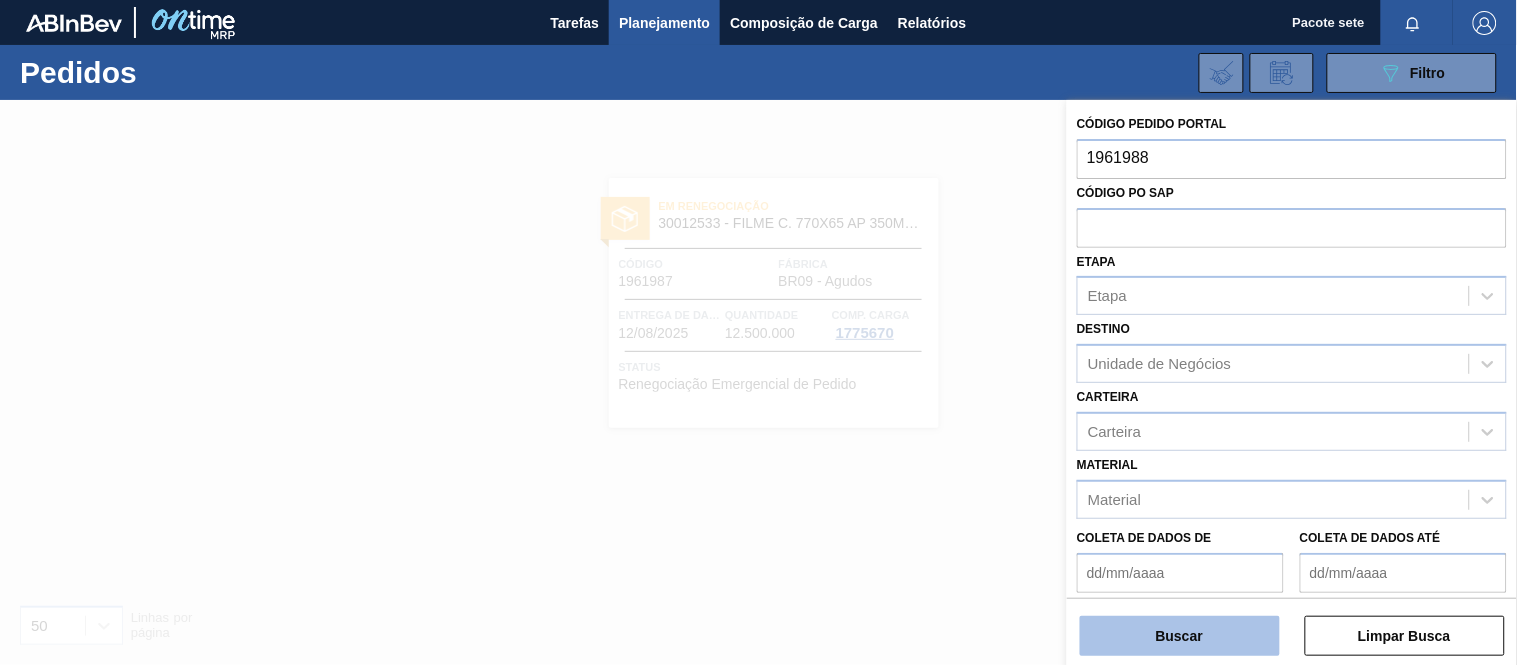 type on "1961988" 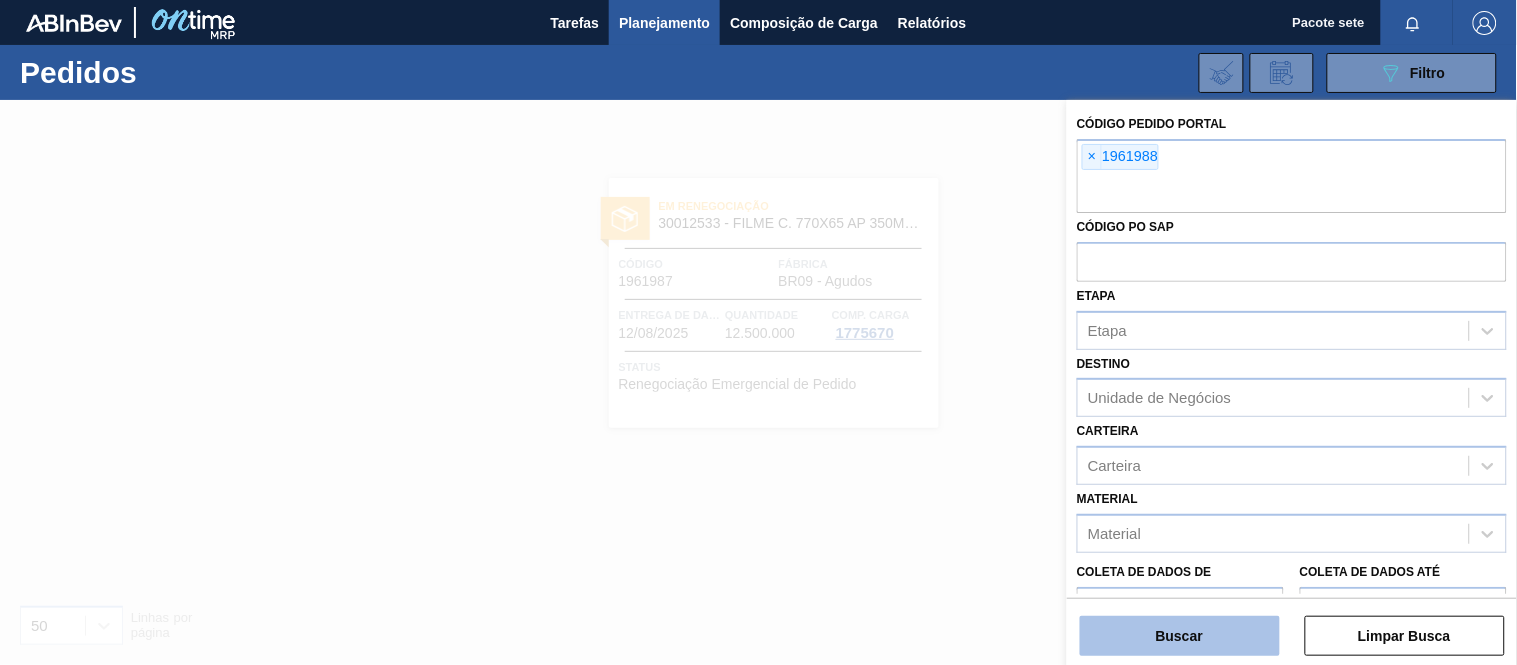 click on "Buscar" at bounding box center (1180, 636) 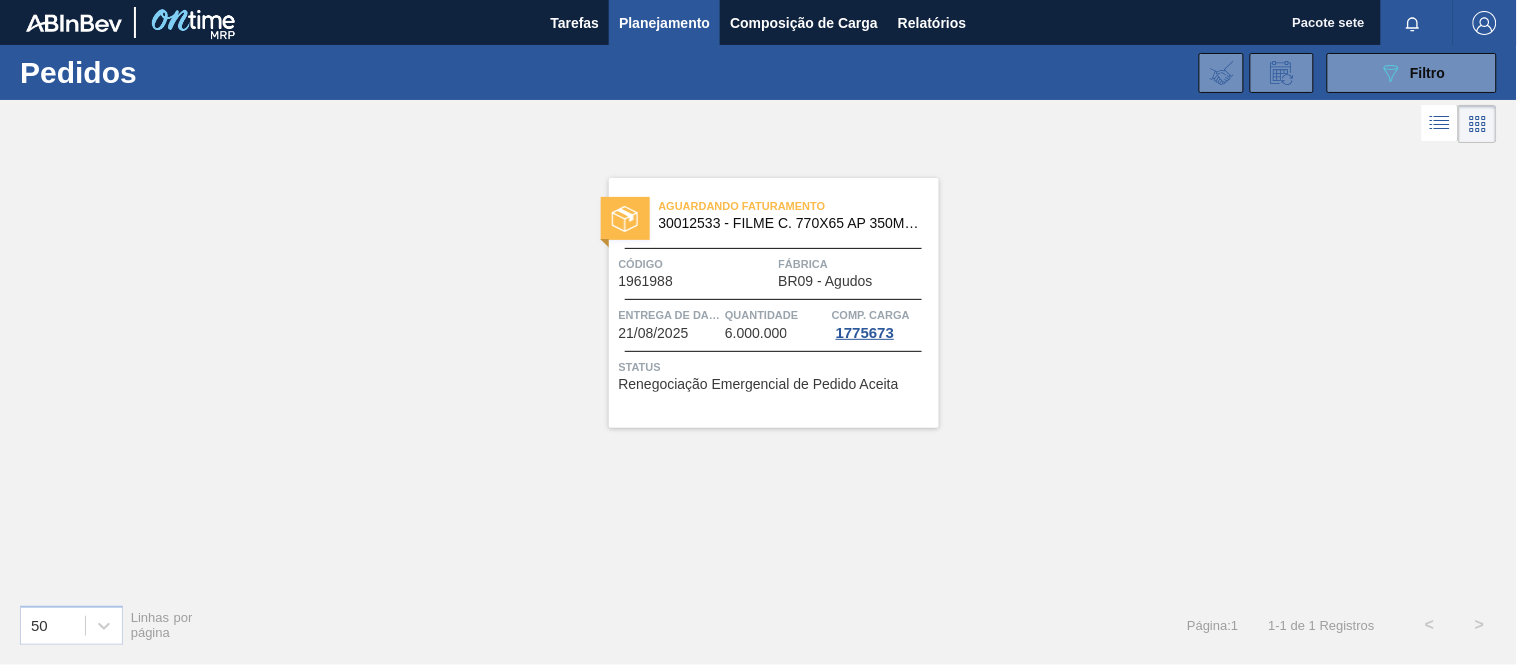 click on "Fábrica" at bounding box center (856, 264) 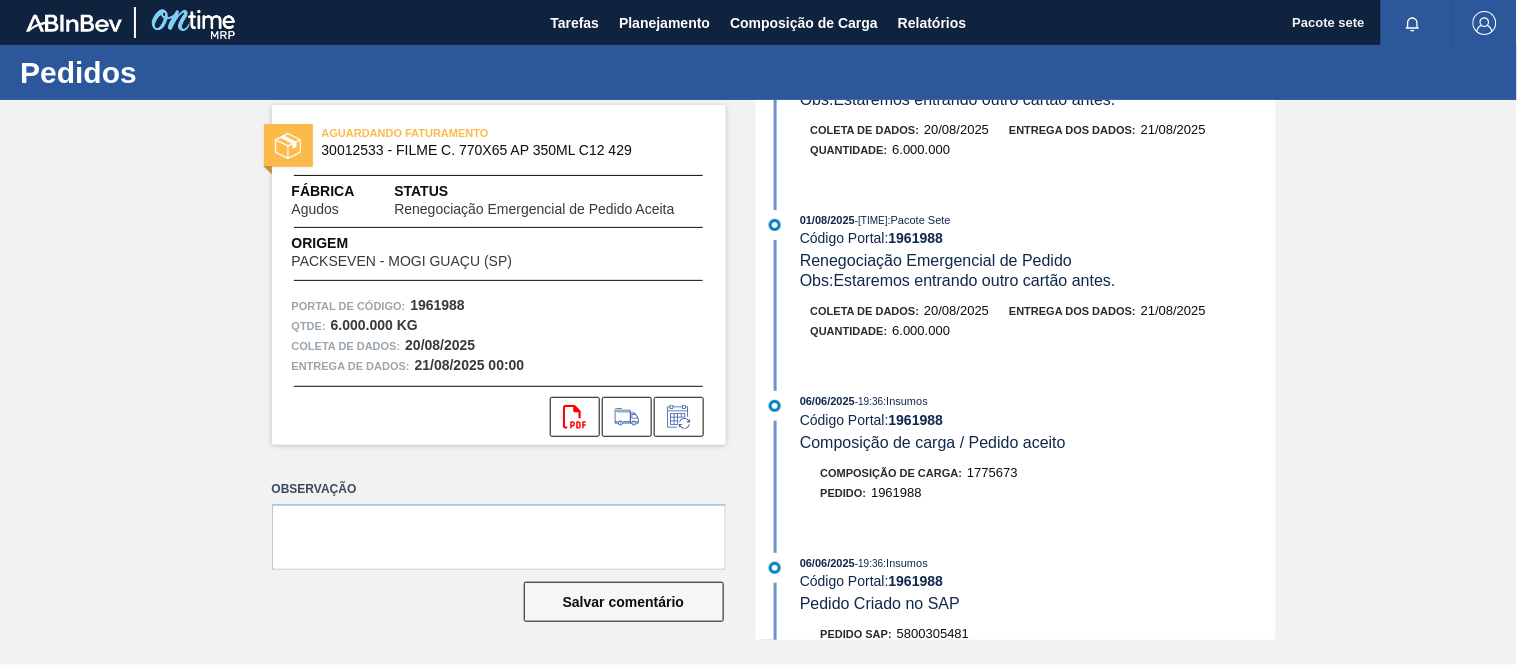 scroll, scrollTop: 222, scrollLeft: 0, axis: vertical 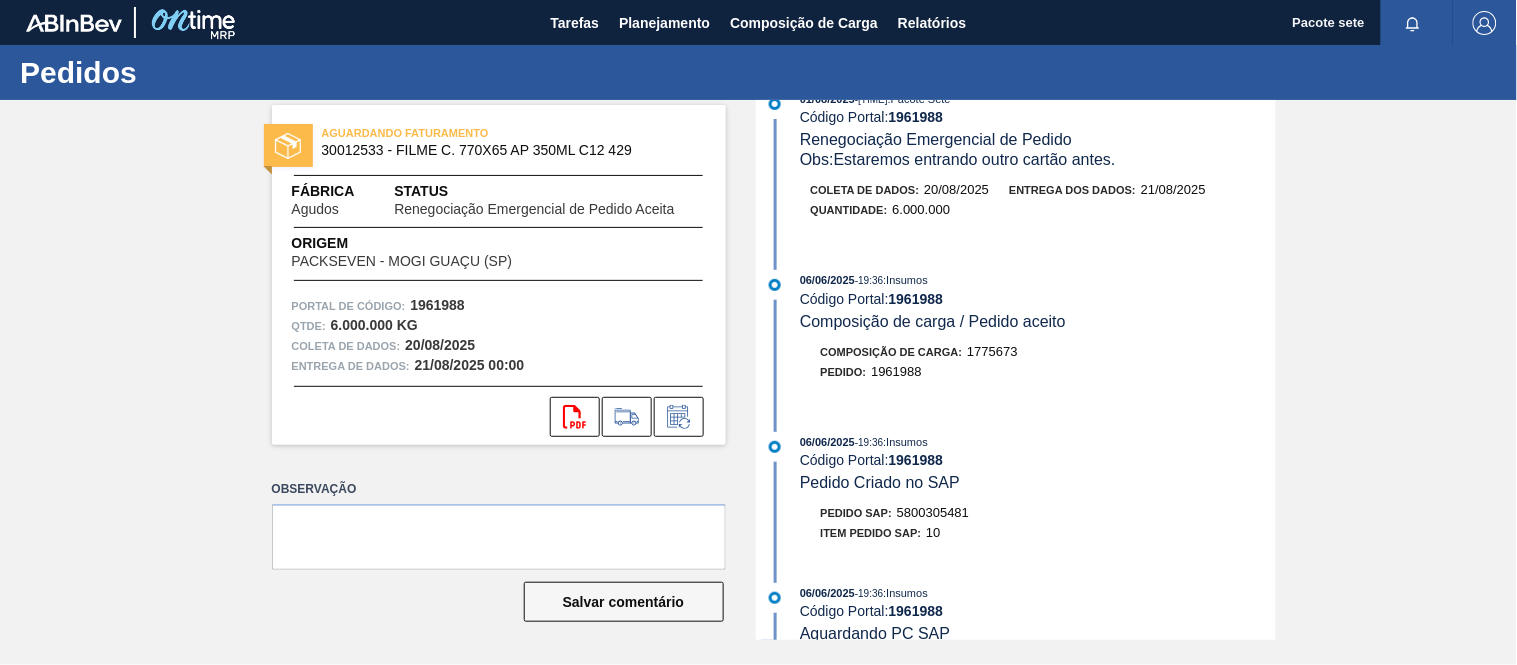 click on "5800305481" at bounding box center [933, 512] 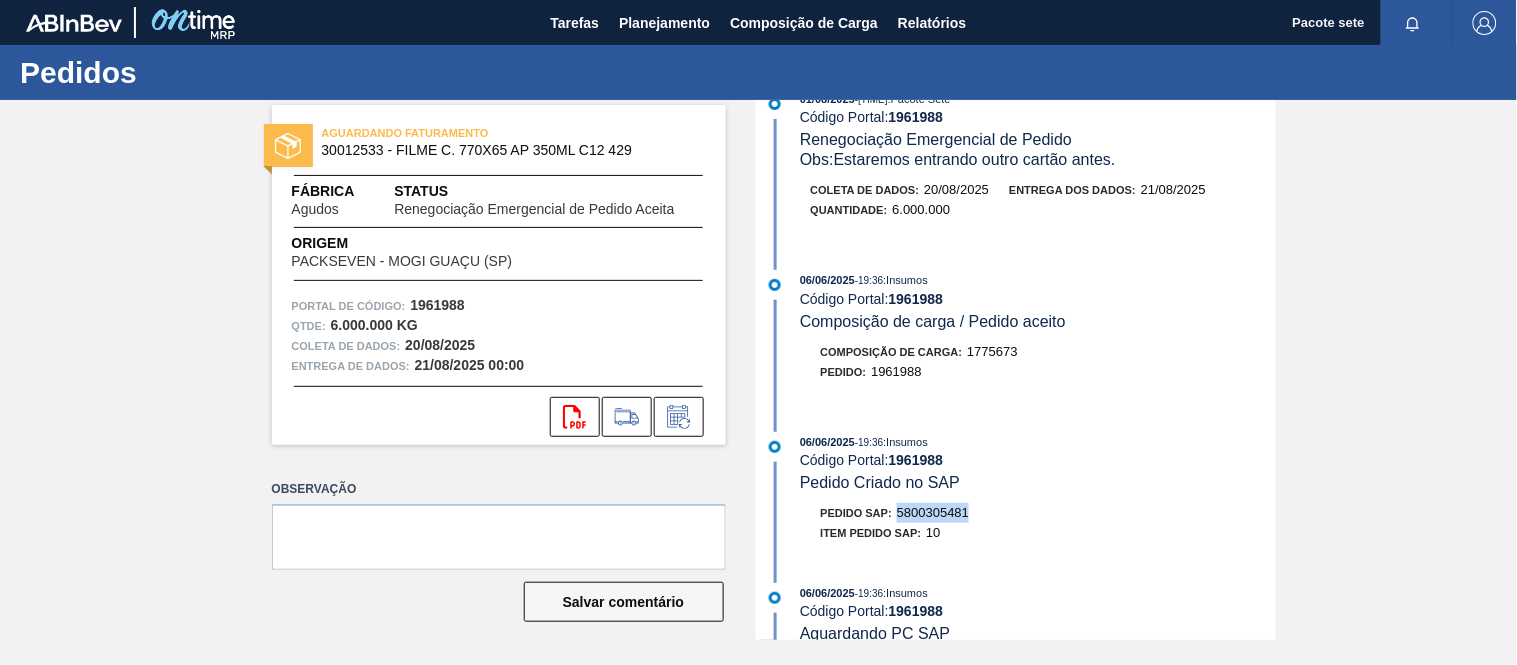 click on "5800305481" at bounding box center [933, 512] 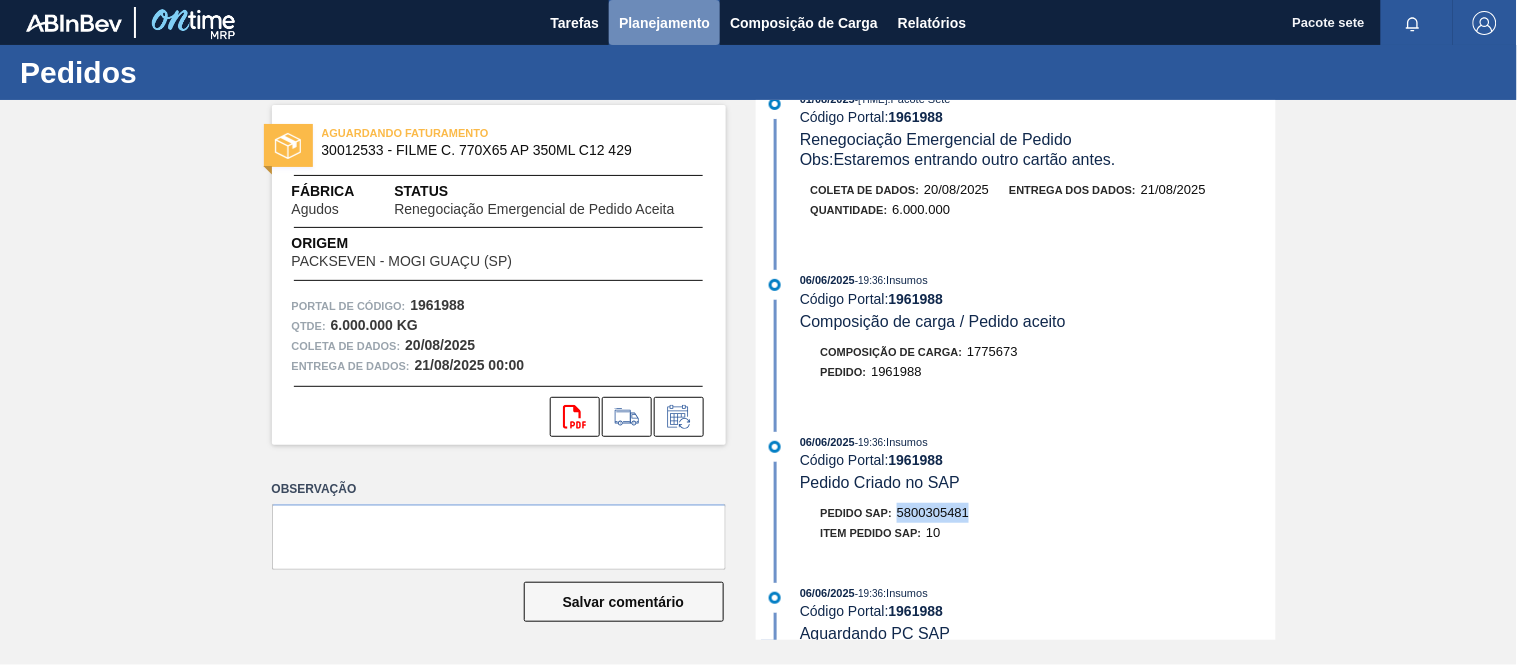 click on "Planejamento" at bounding box center [664, 23] 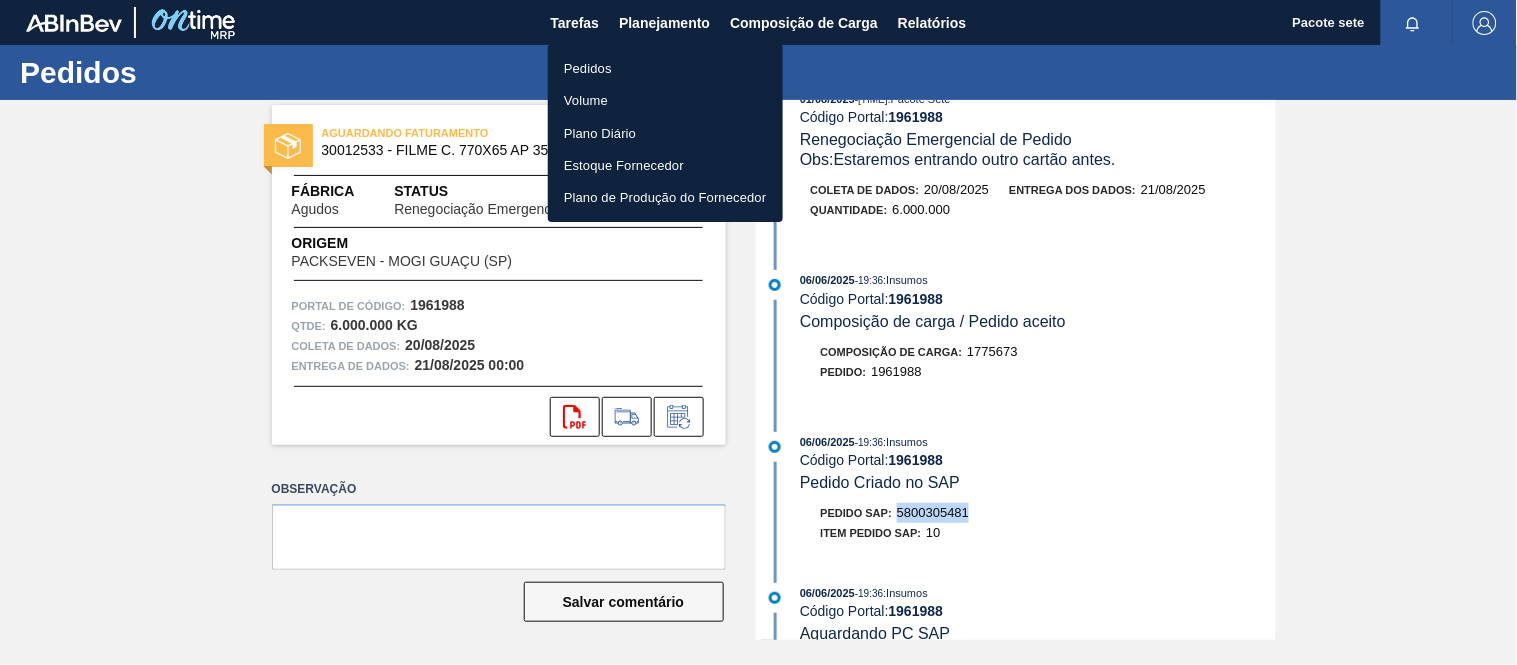 click on "Pedidos" at bounding box center (588, 68) 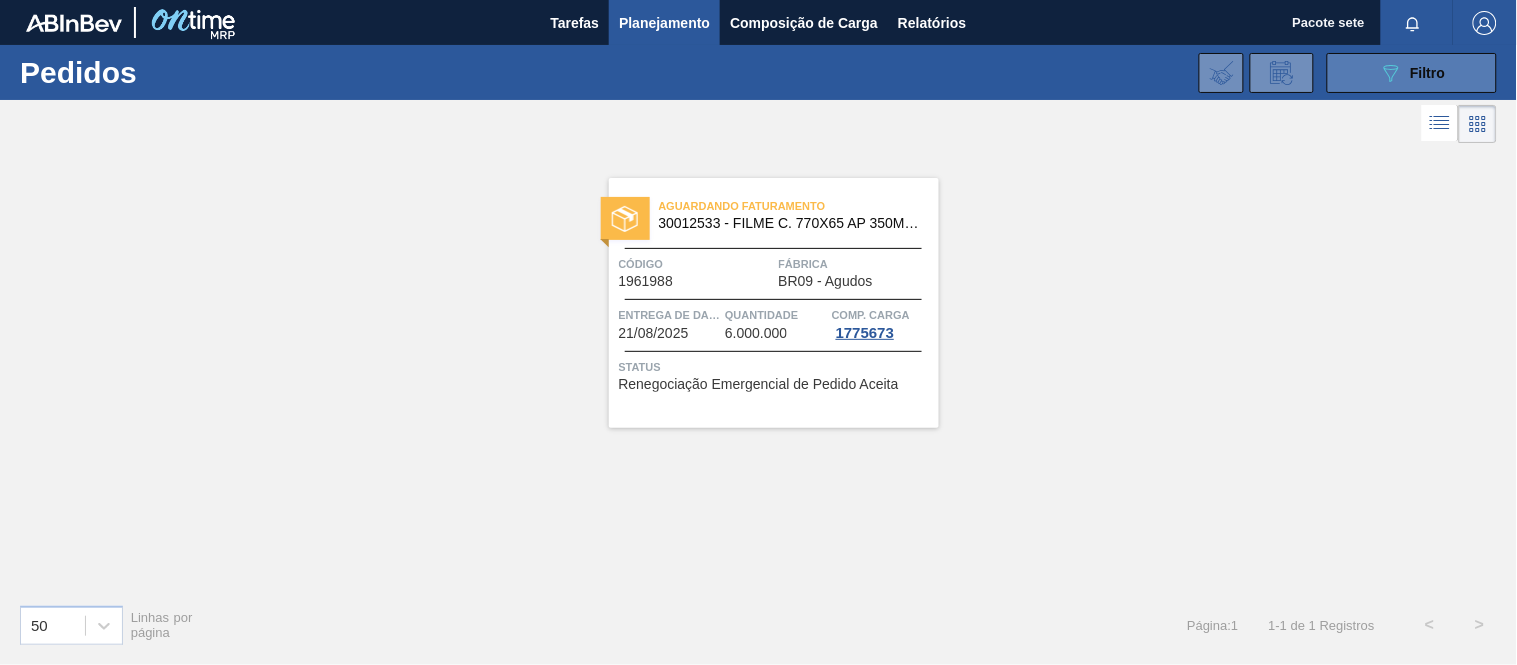 click on "Filtro" at bounding box center (1428, 73) 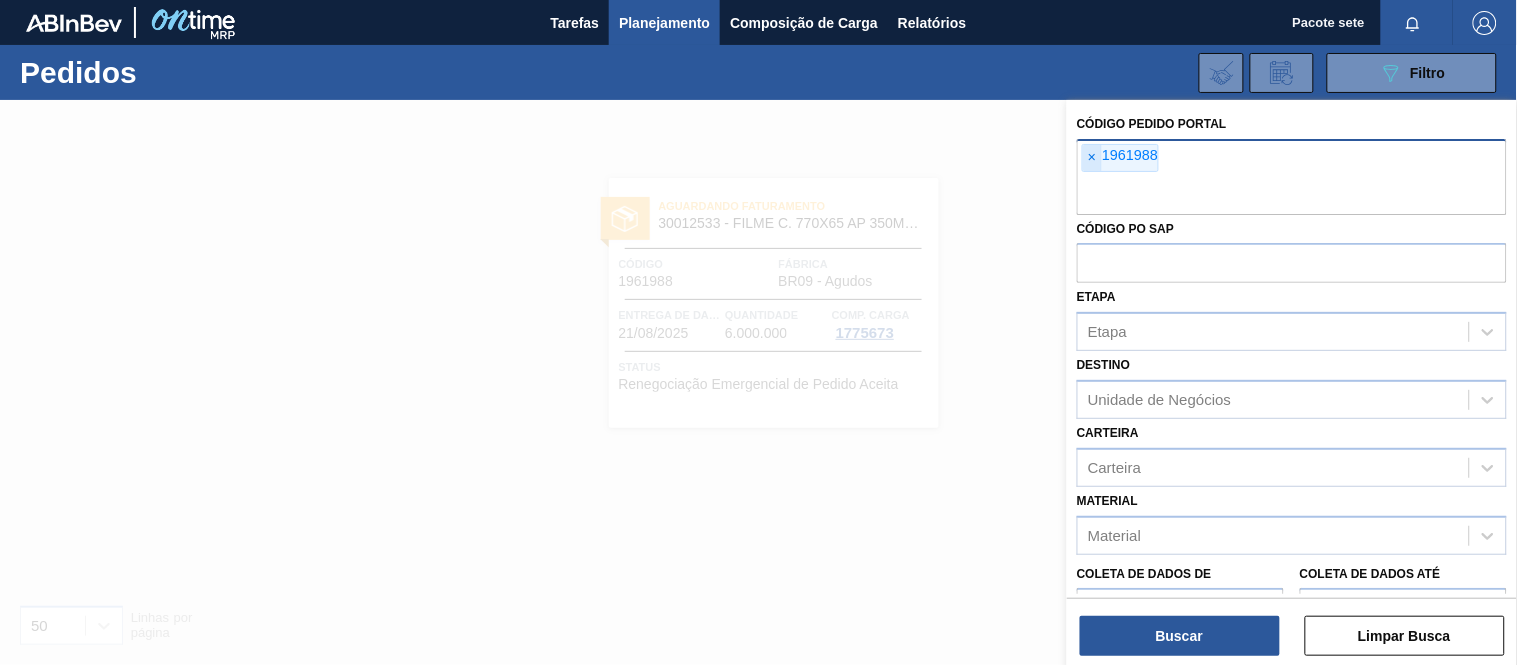 click on "×" at bounding box center (1092, 158) 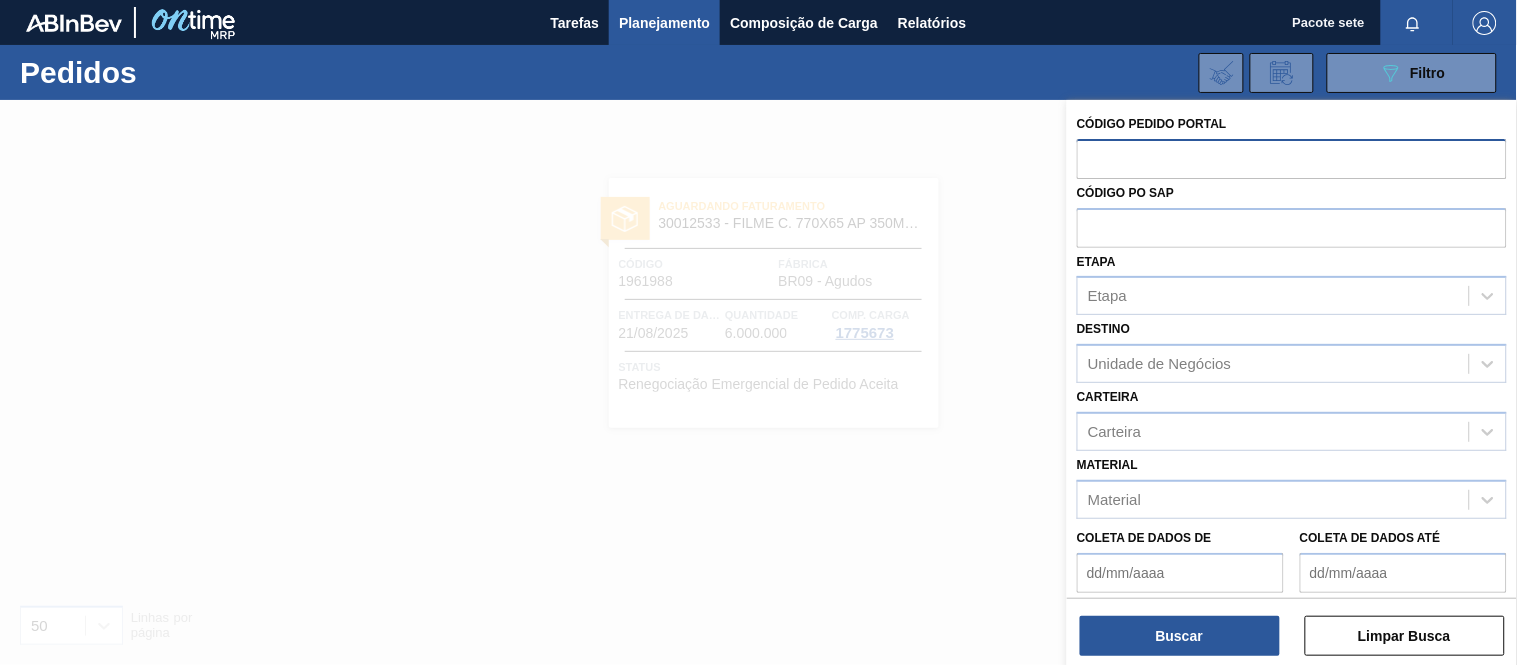paste on "1971097" 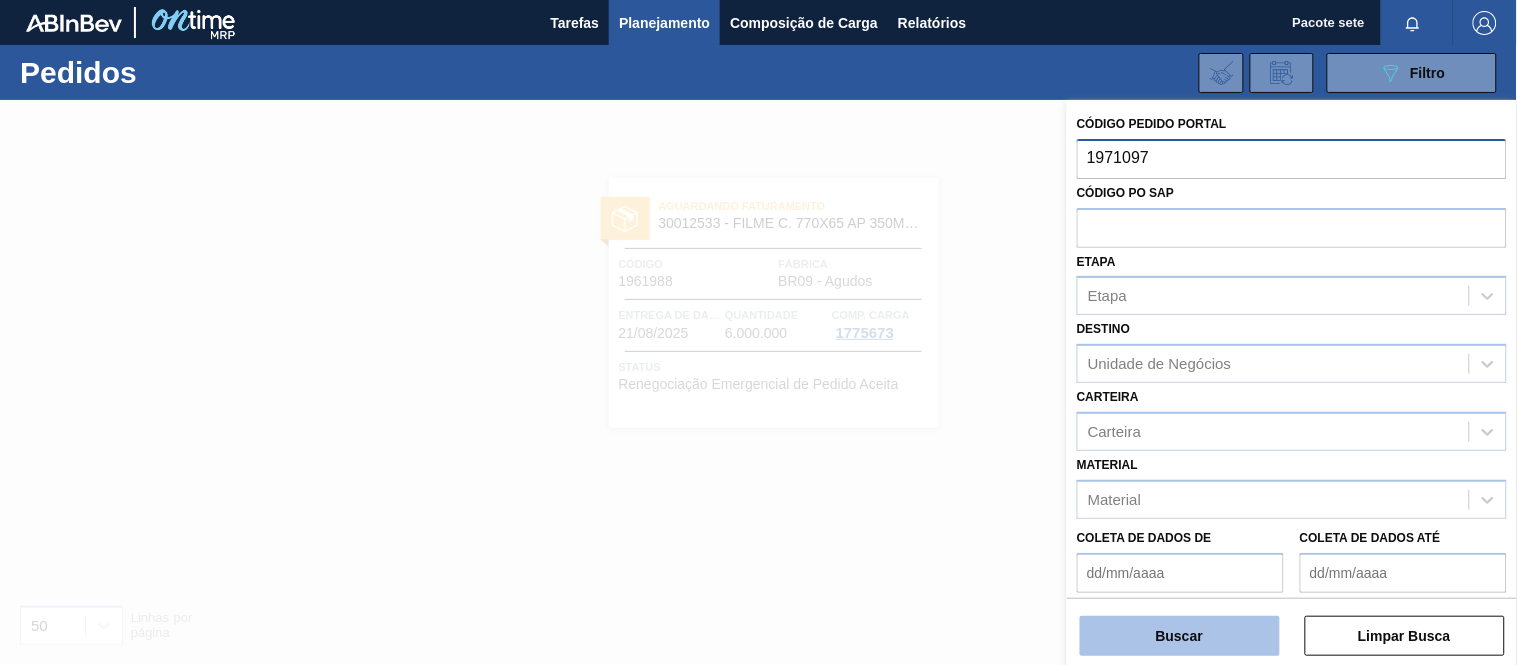 type on "1971097" 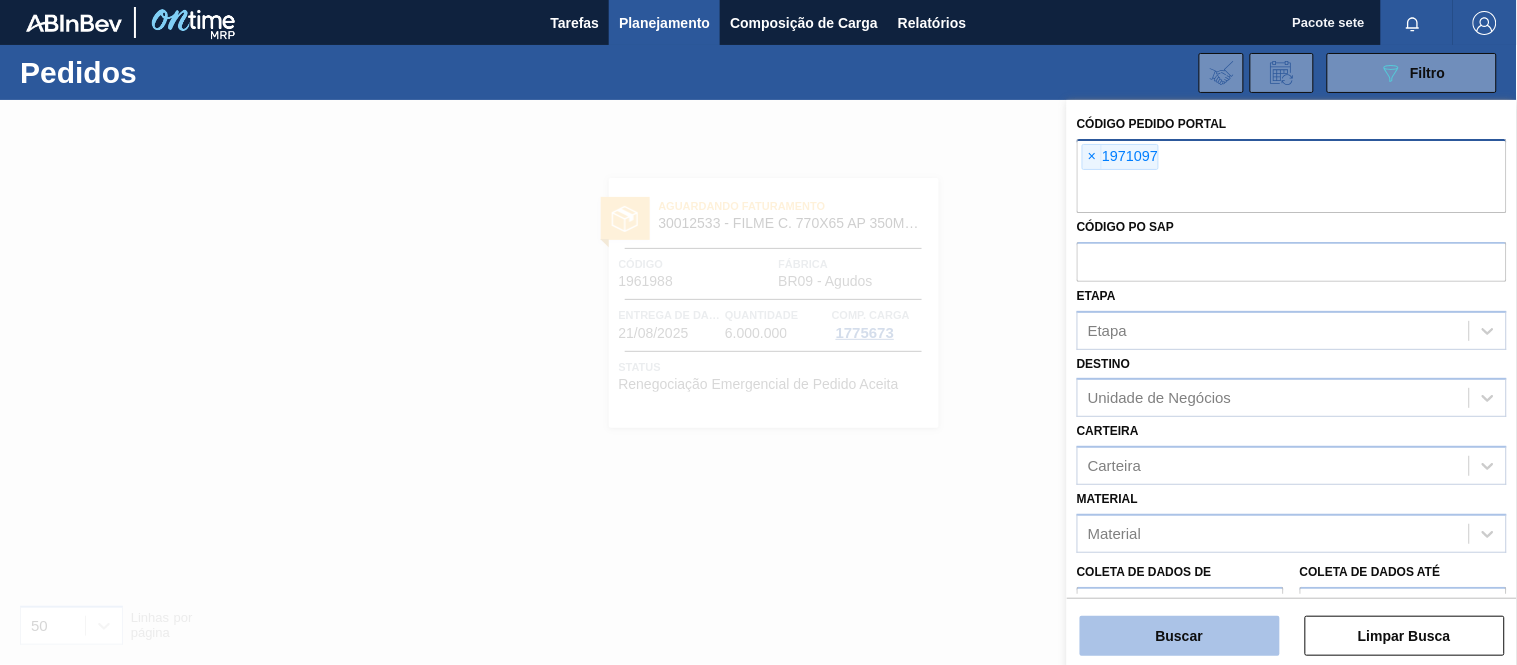 click on "Buscar" at bounding box center (1179, 636) 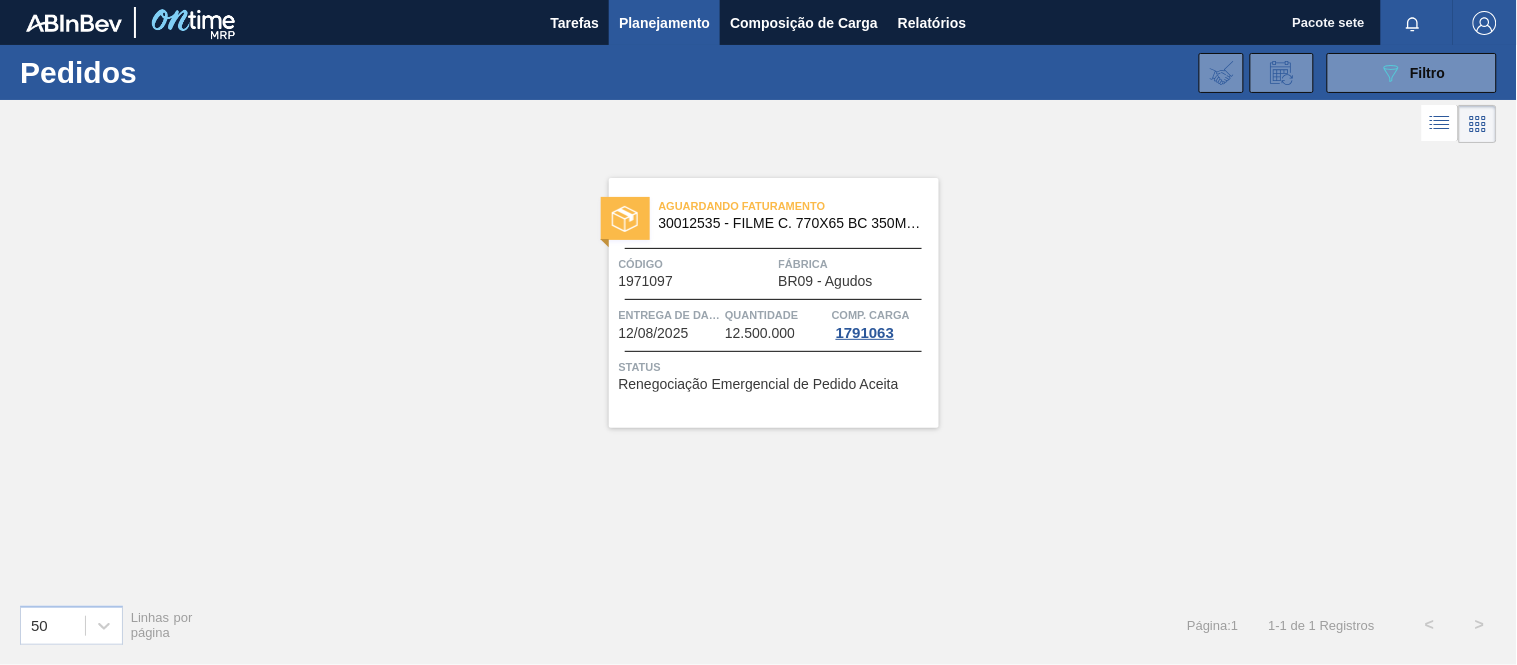 click on "BR09 - Agudos" at bounding box center (826, 281) 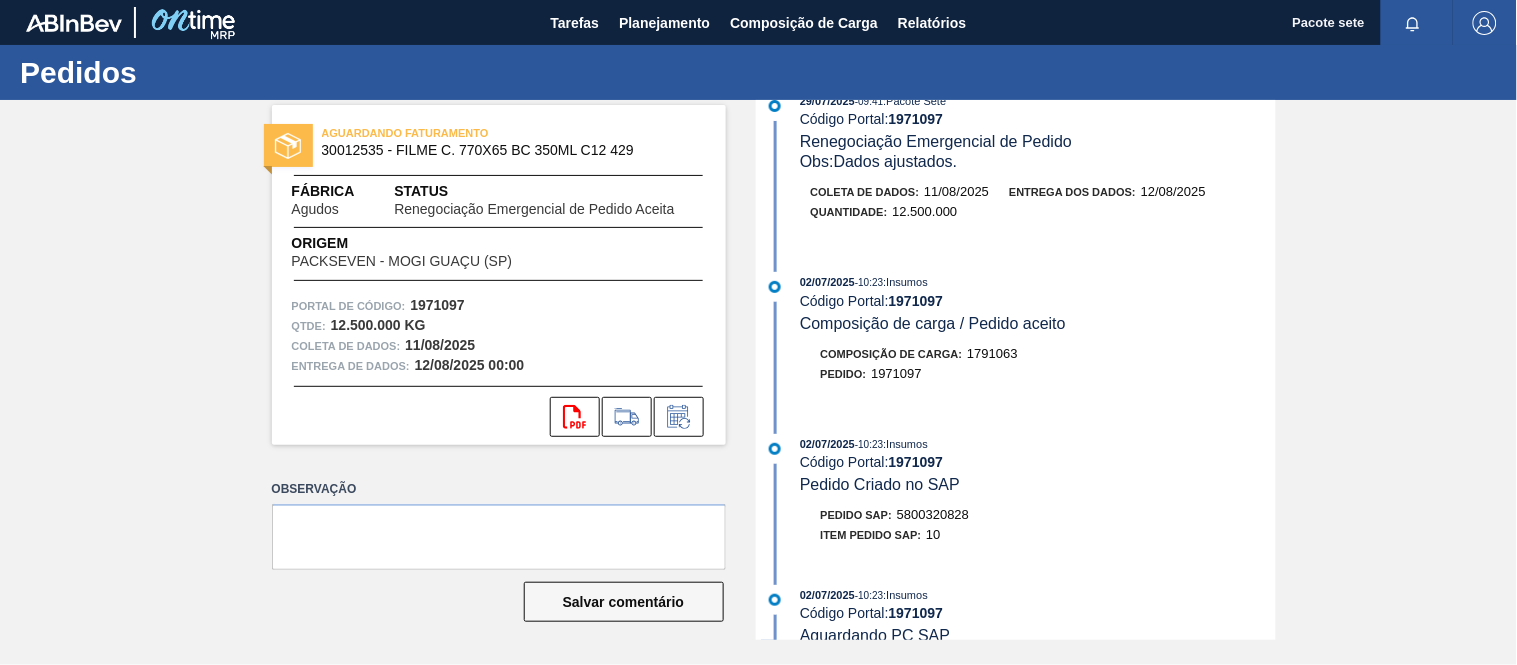 scroll, scrollTop: 222, scrollLeft: 0, axis: vertical 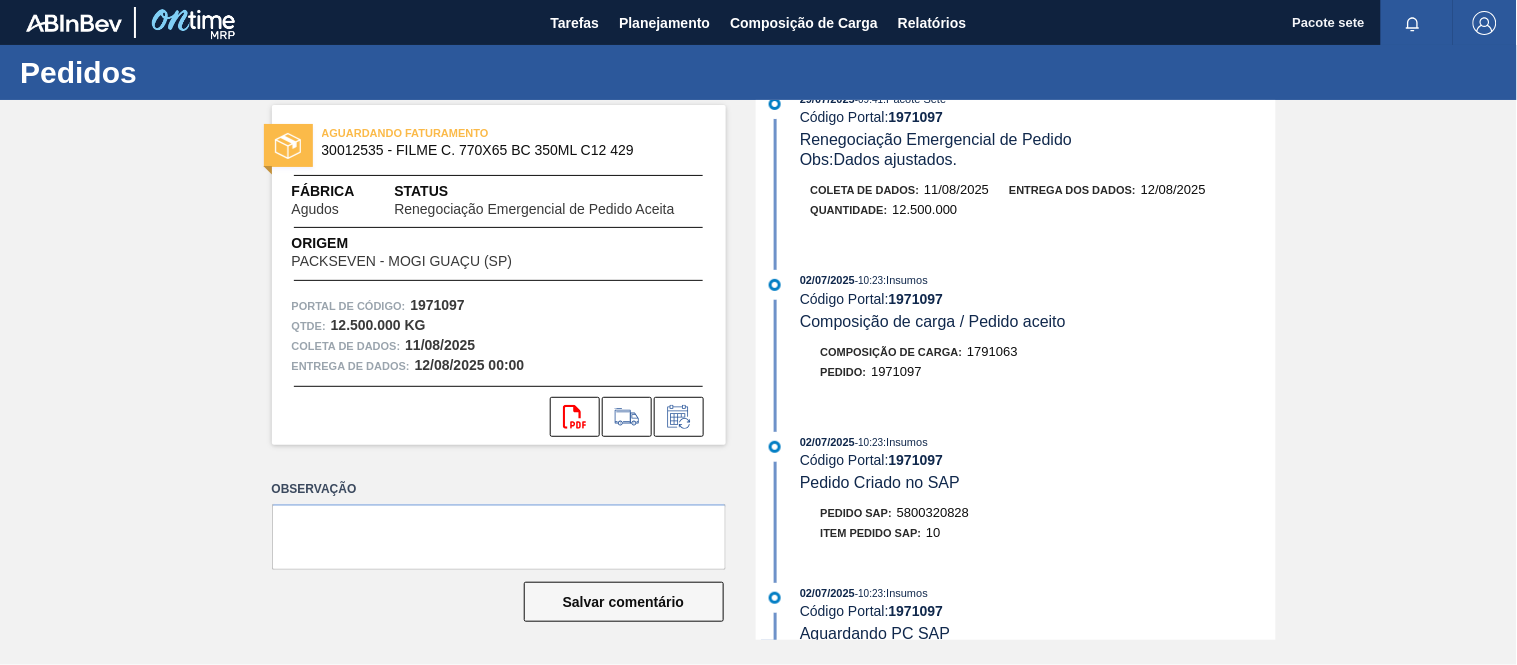 click on "5800320828" at bounding box center [933, 512] 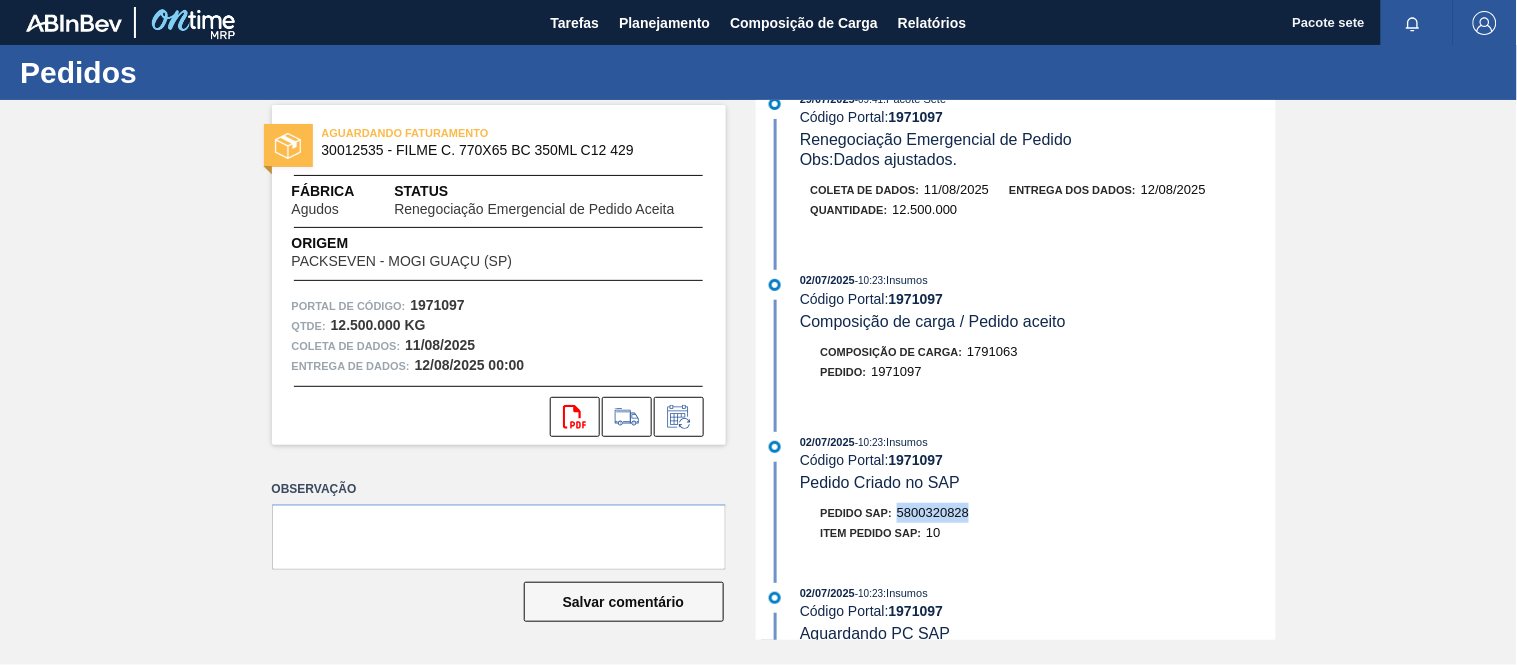 click on "5800320828" at bounding box center (933, 512) 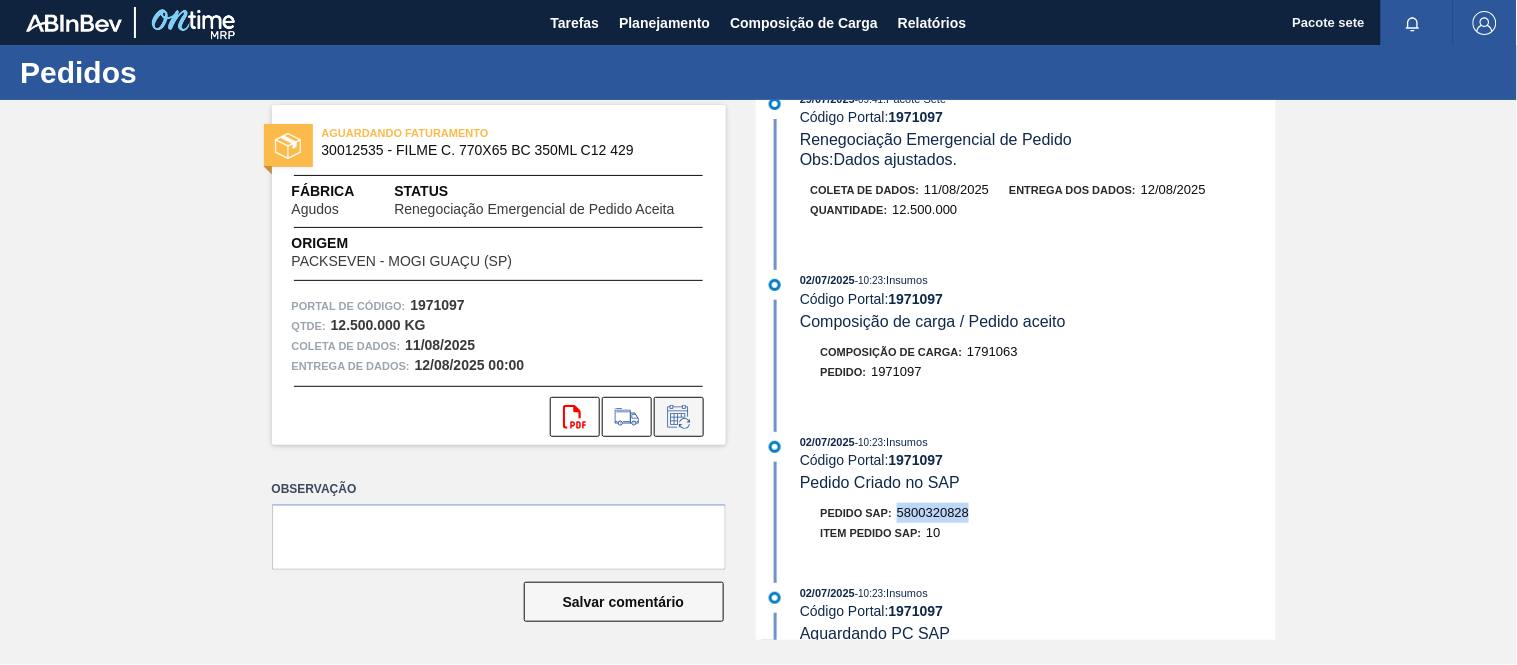 click 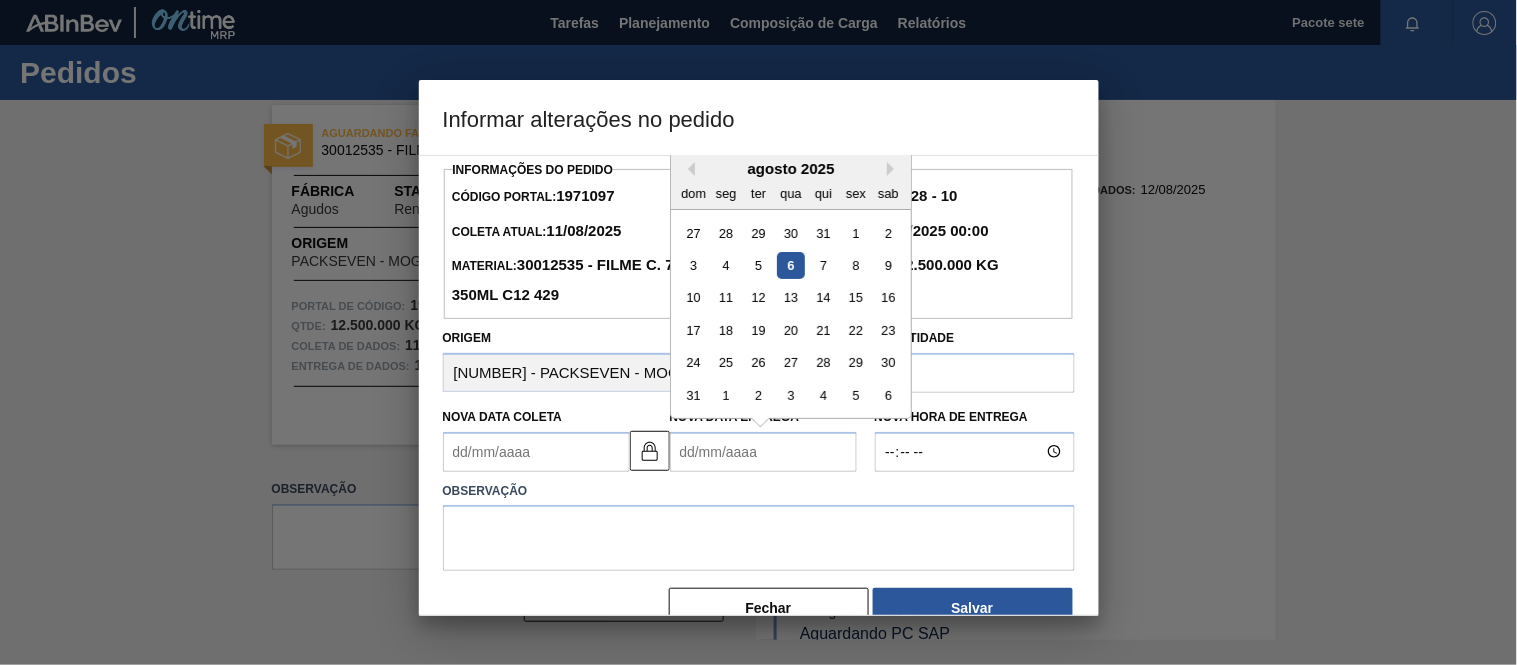 click on "Nova Data Entrega" at bounding box center (763, 452) 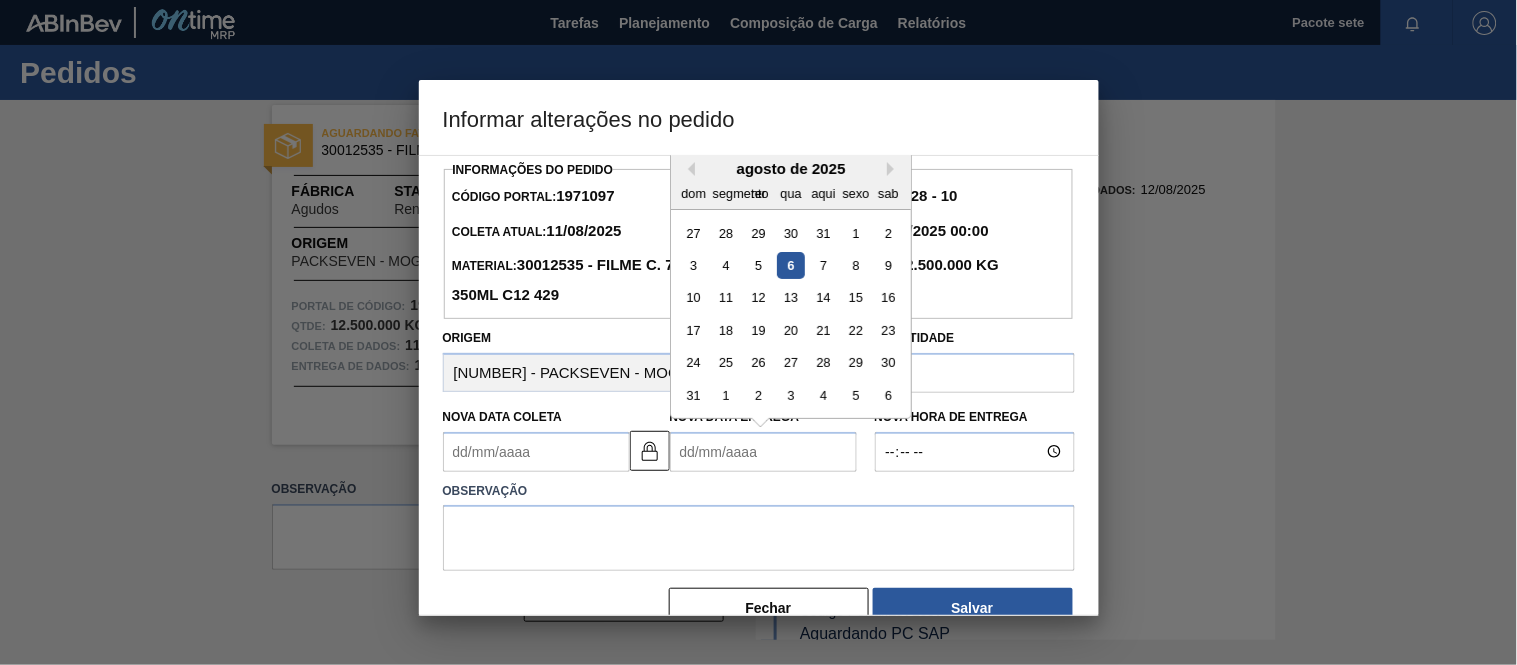 click on "agosto de 2025" at bounding box center [791, 168] 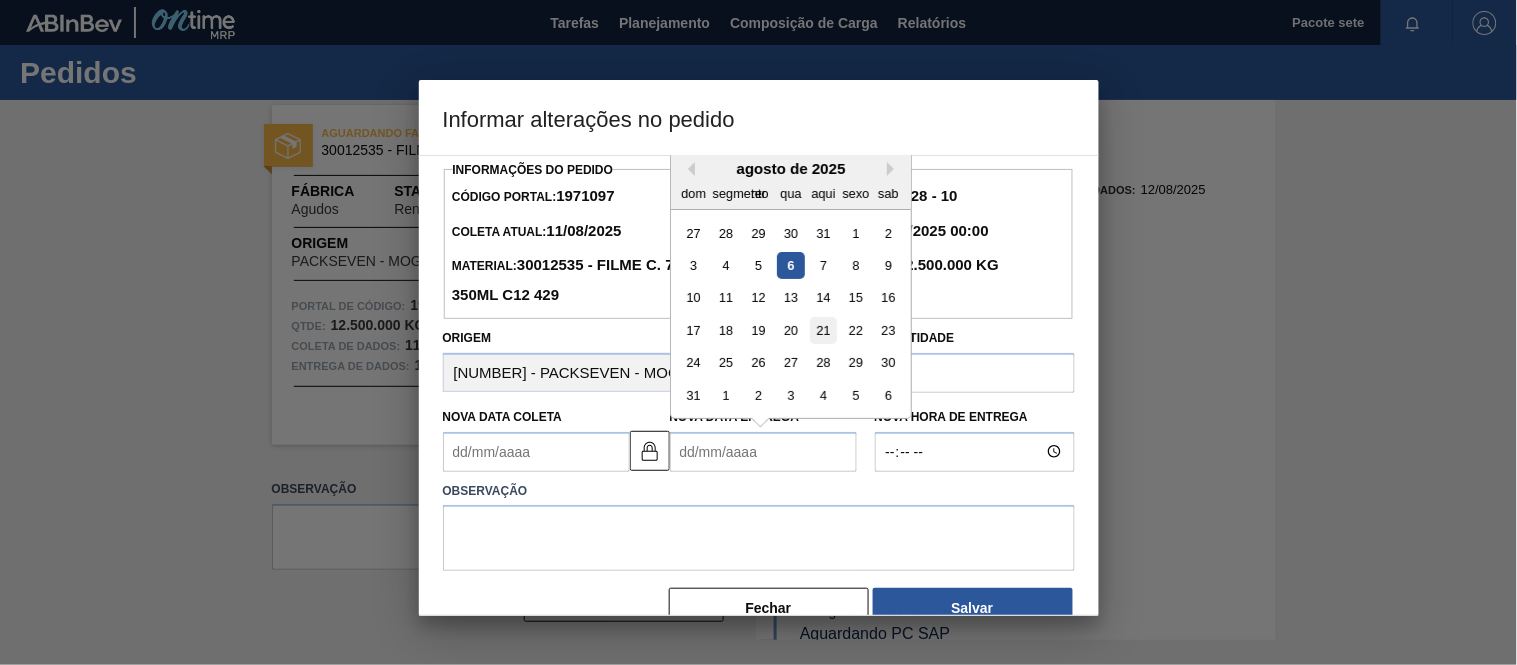 click on "21" at bounding box center [823, 330] 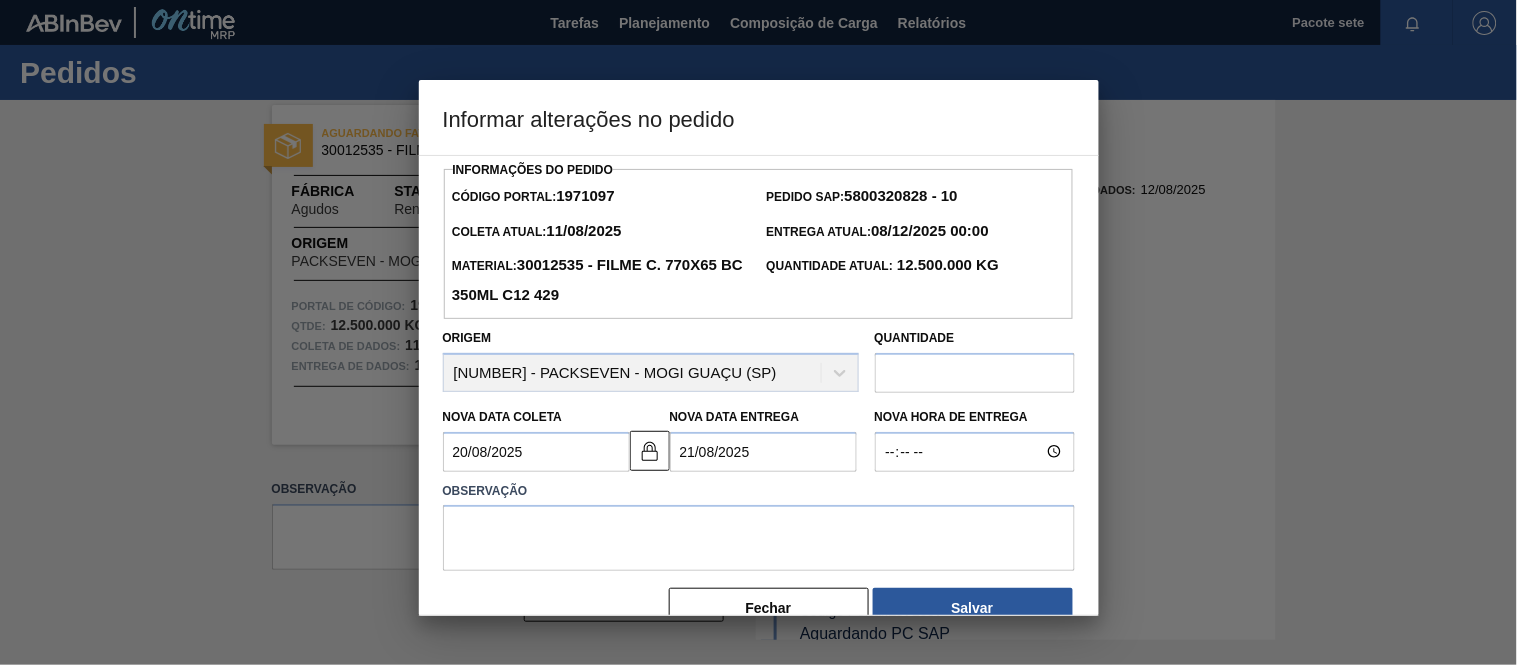 click on "20/08/2025" at bounding box center [536, 452] 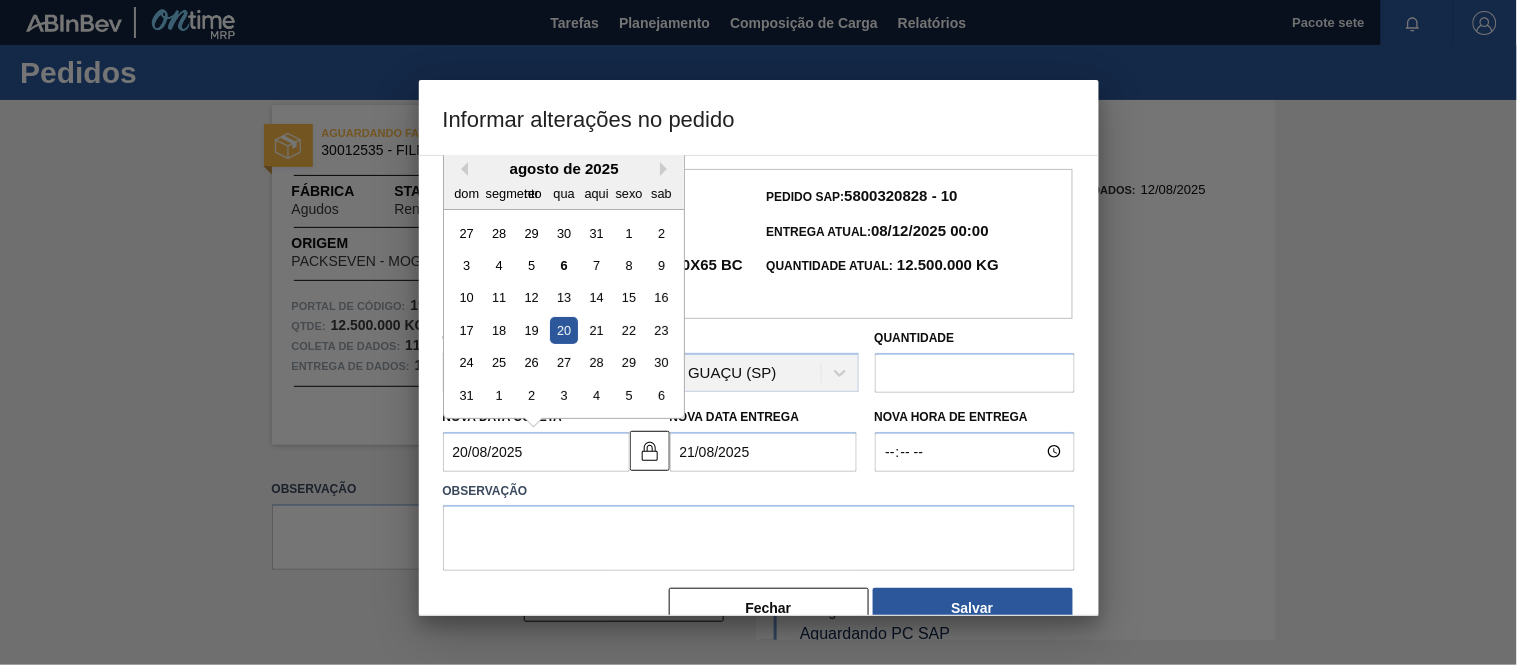 click on "19" at bounding box center (531, 330) 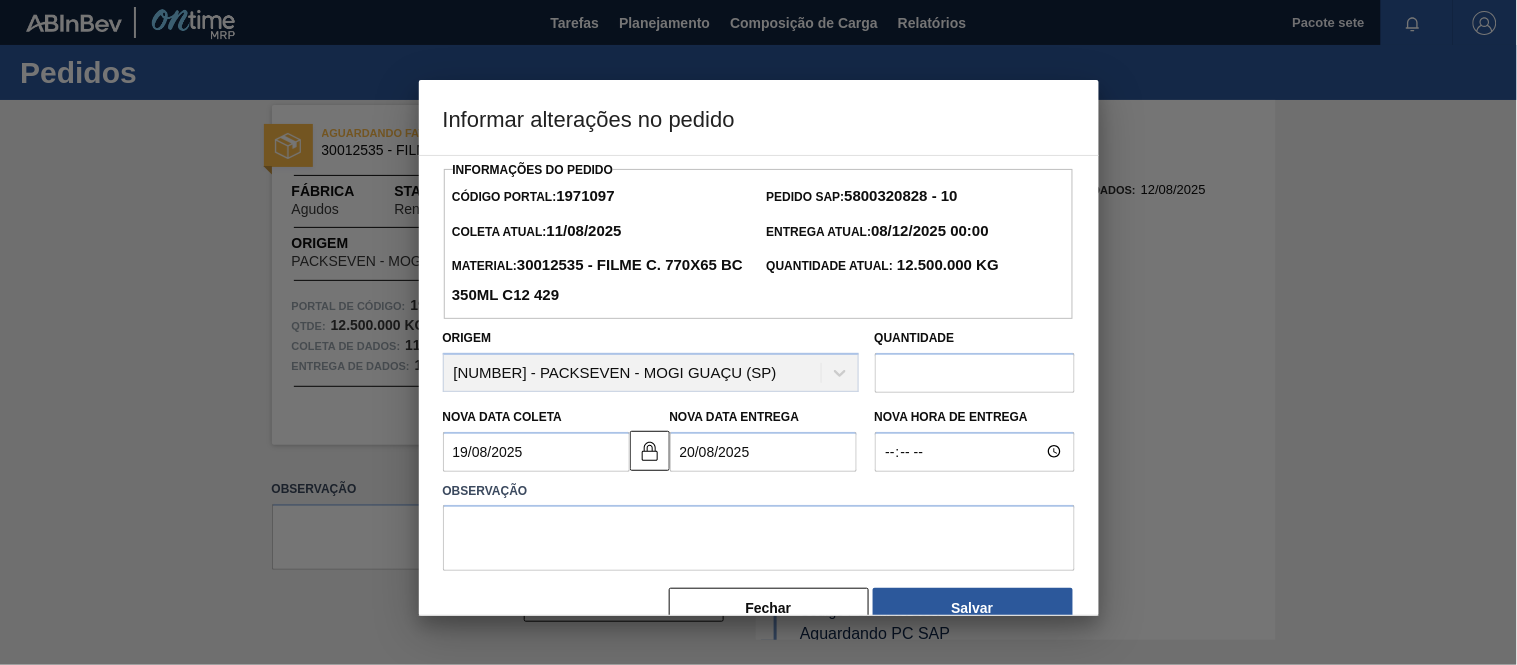 click on "19/08/2025" at bounding box center (536, 452) 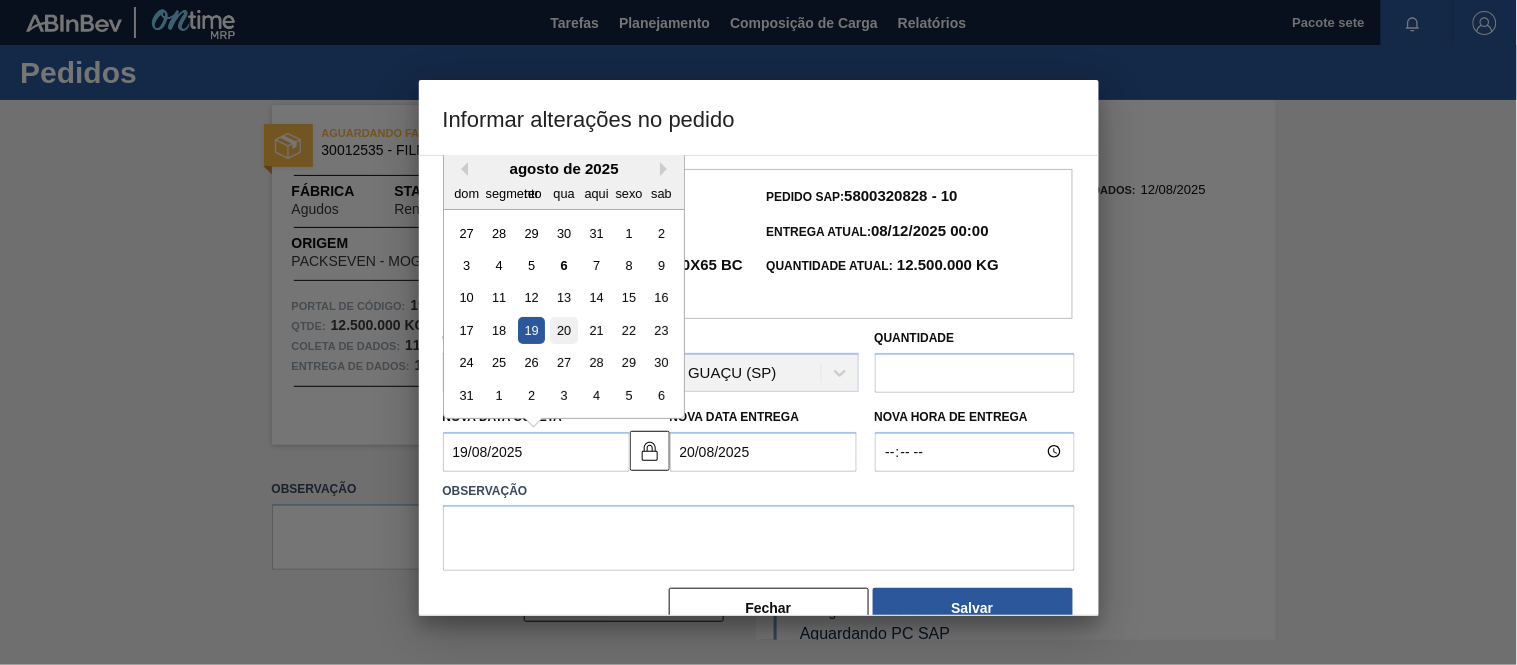click on "20" at bounding box center (563, 330) 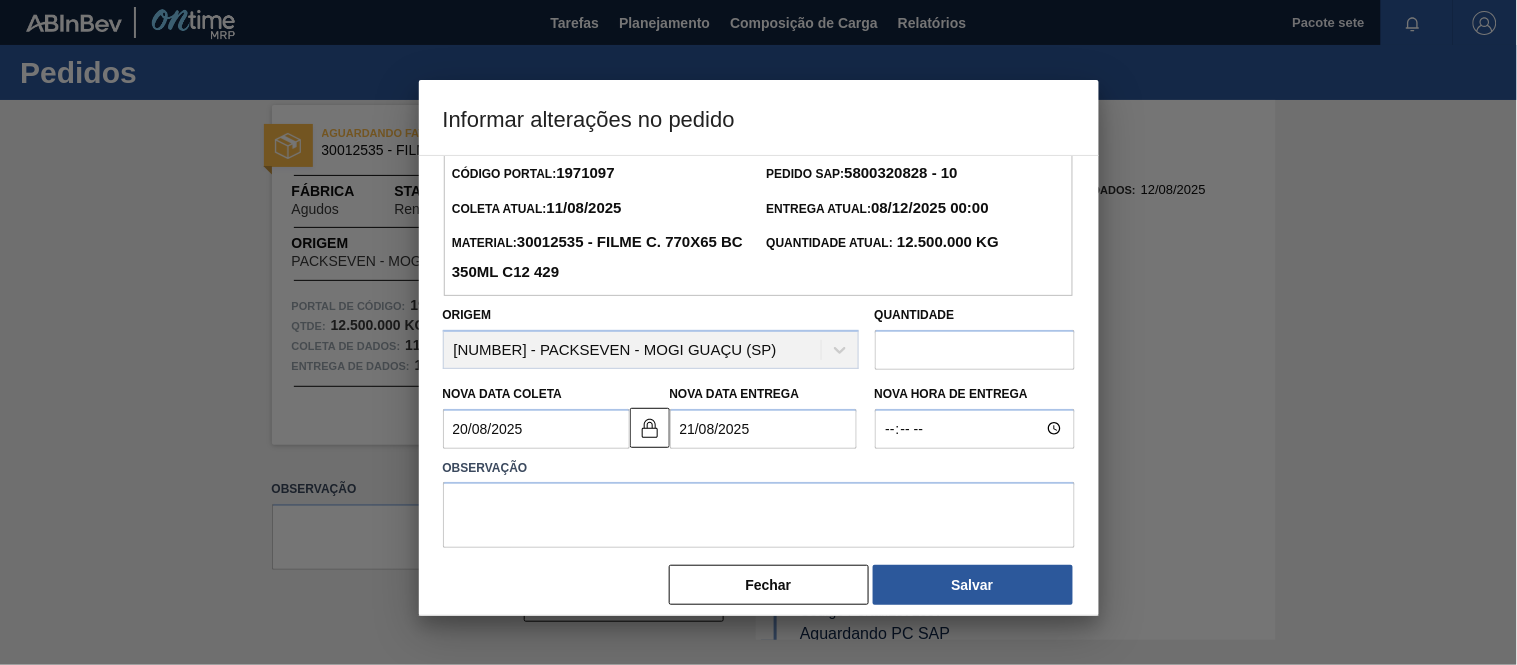 scroll, scrollTop: 44, scrollLeft: 0, axis: vertical 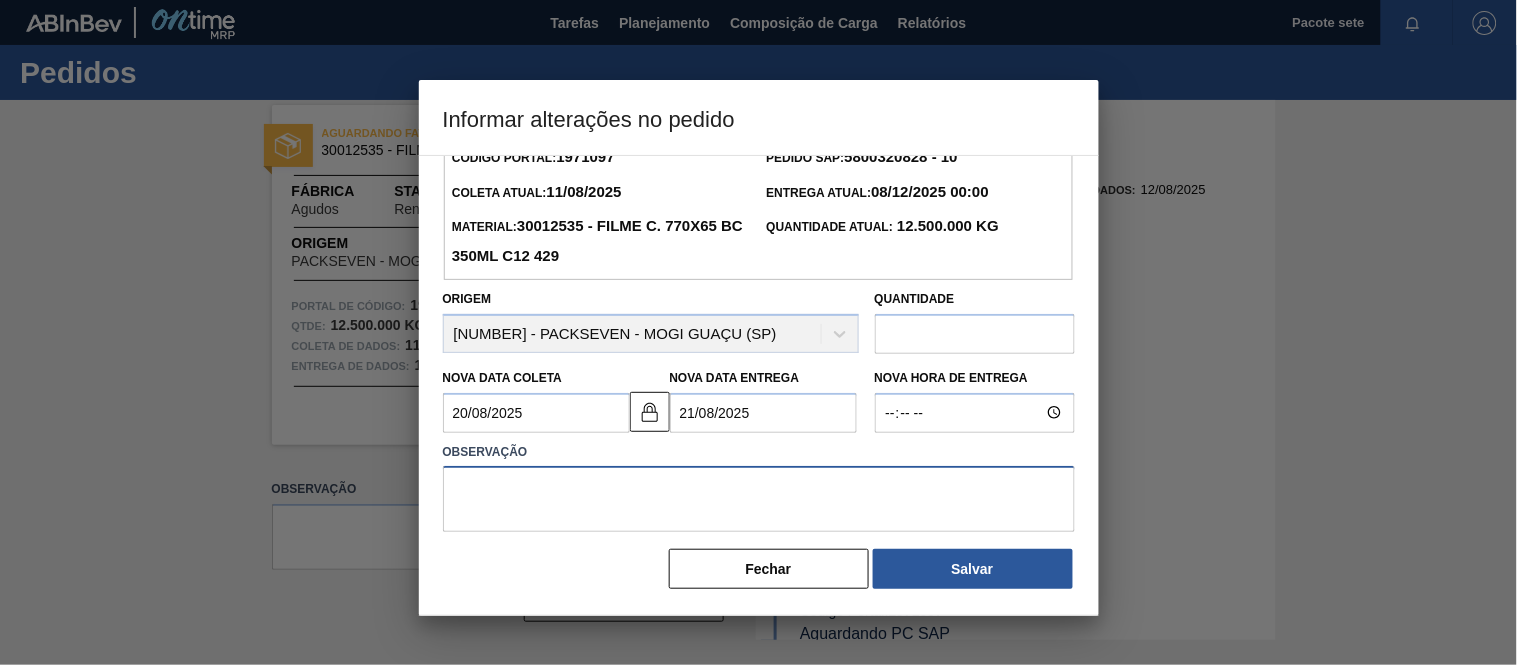 click at bounding box center (759, 499) 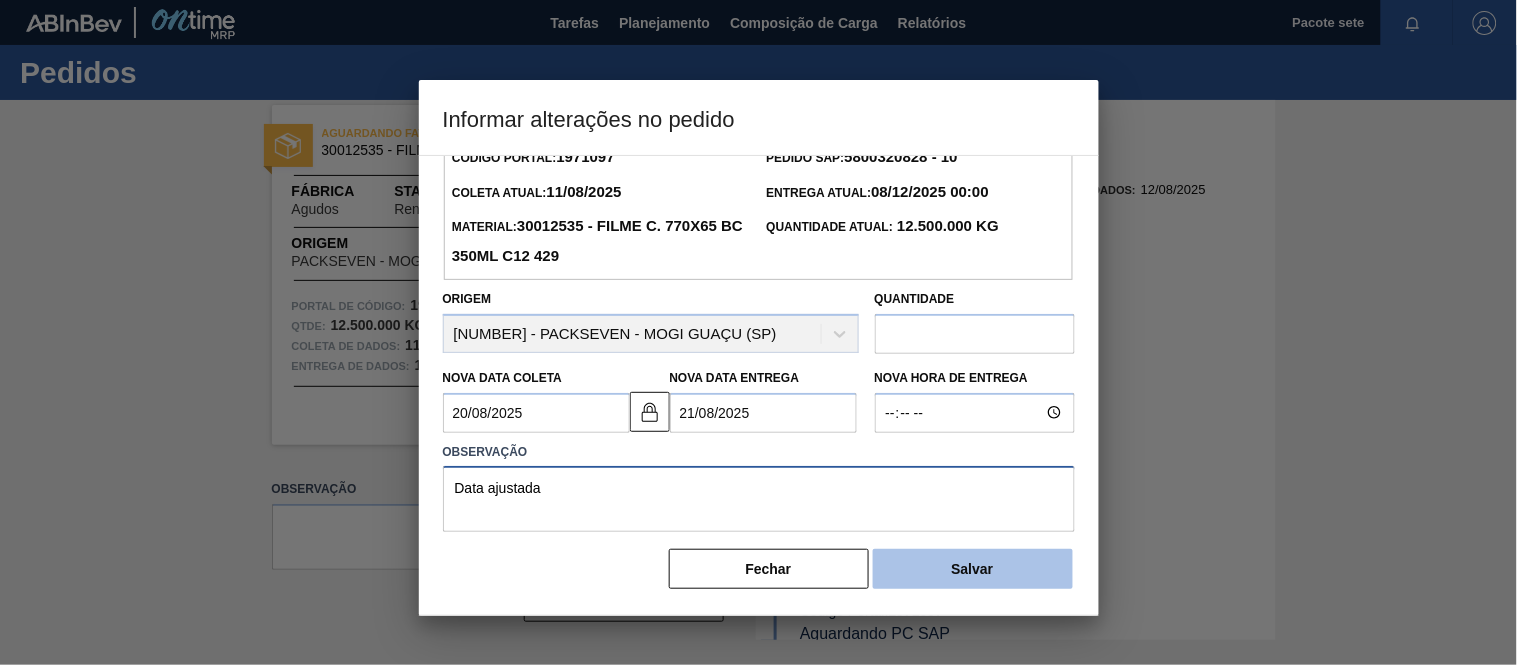 type on "Data ajustada" 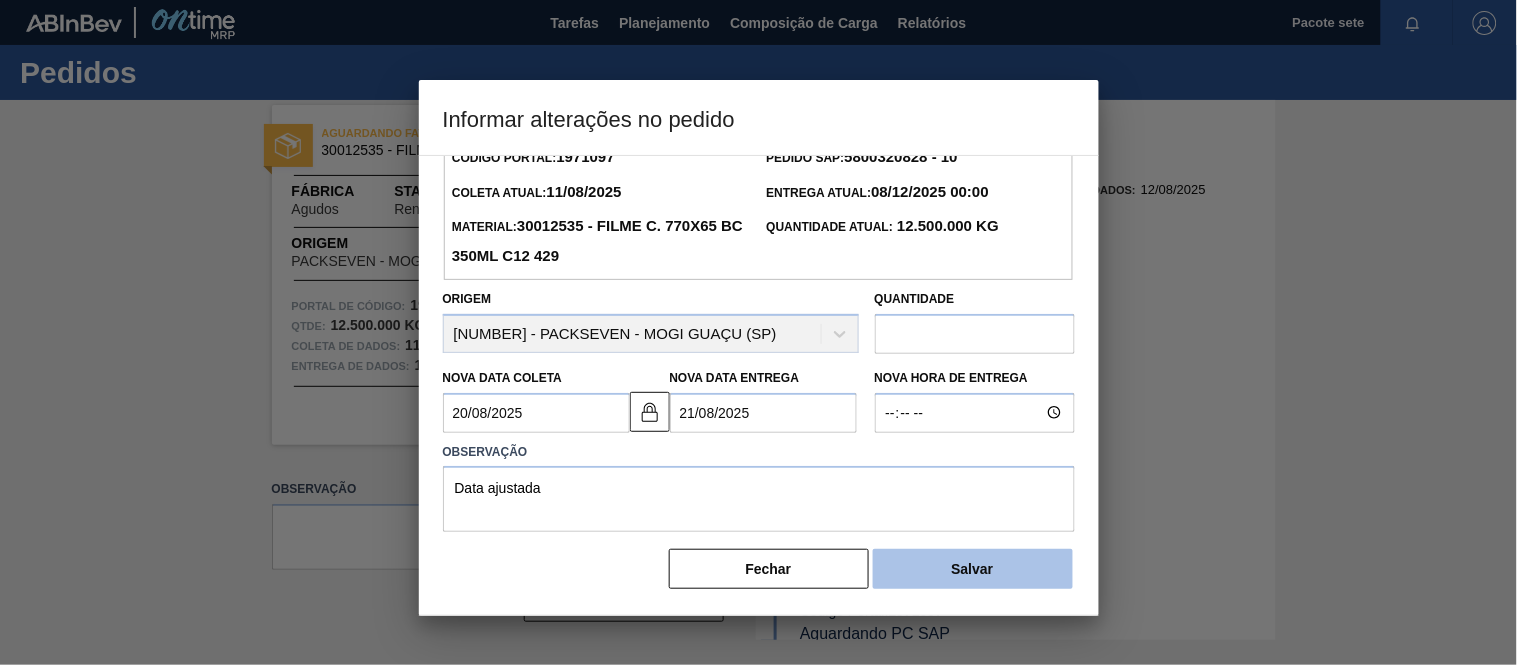 click on "Salvar" at bounding box center (972, 569) 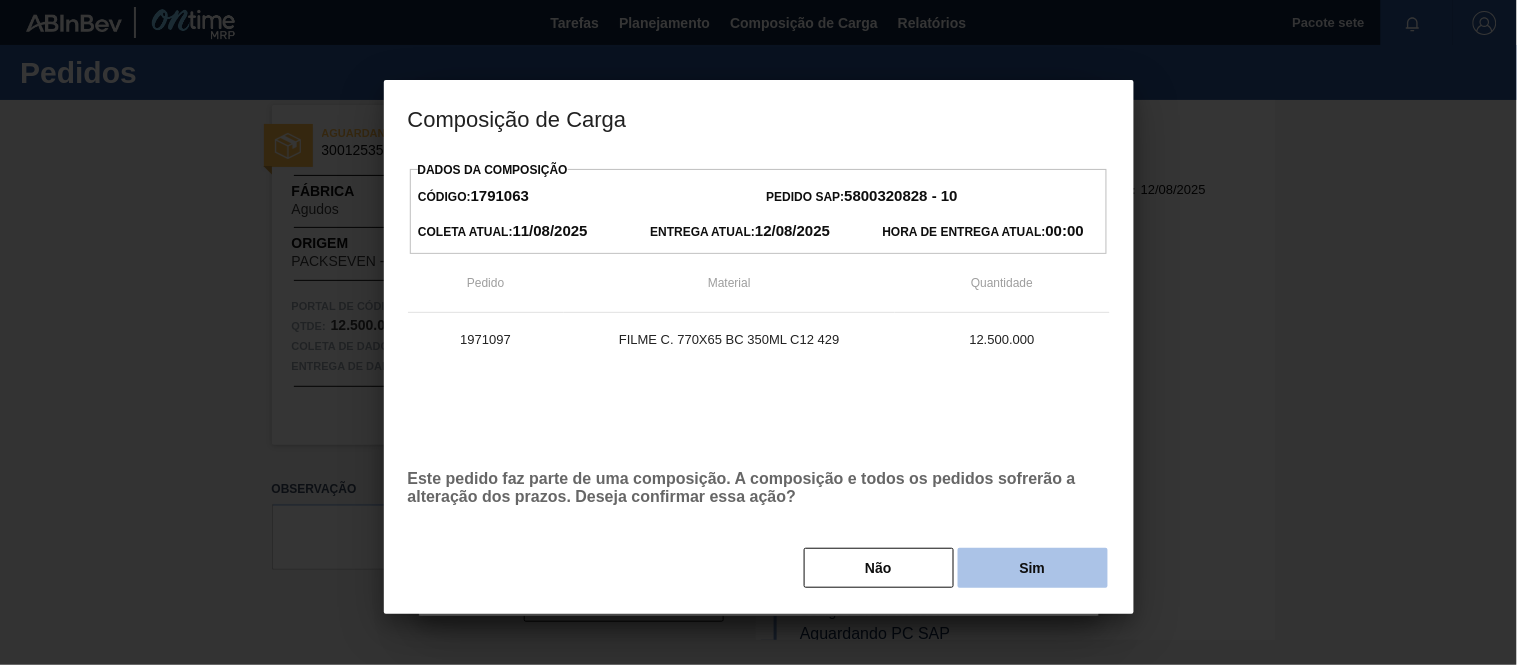 click on "Sim" at bounding box center [1033, 568] 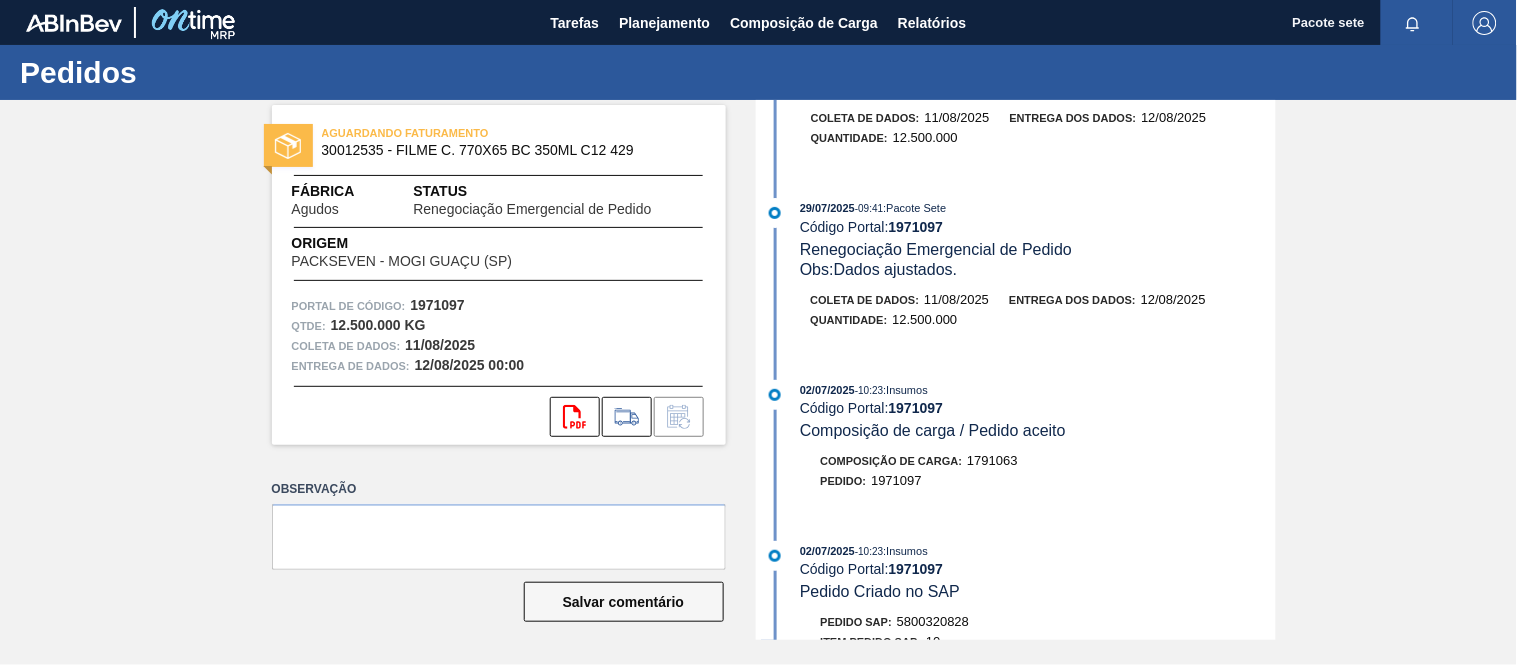 scroll, scrollTop: 405, scrollLeft: 0, axis: vertical 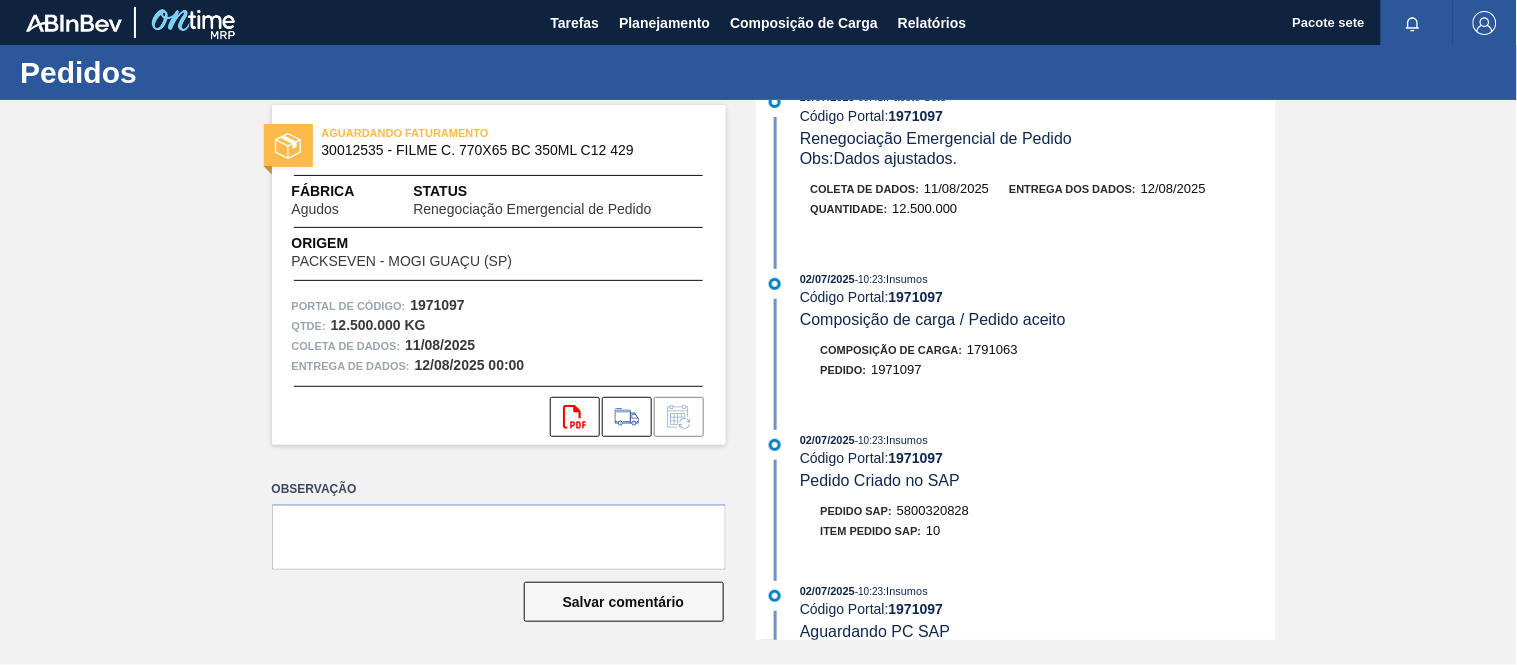 click on "5800320828" at bounding box center (933, 510) 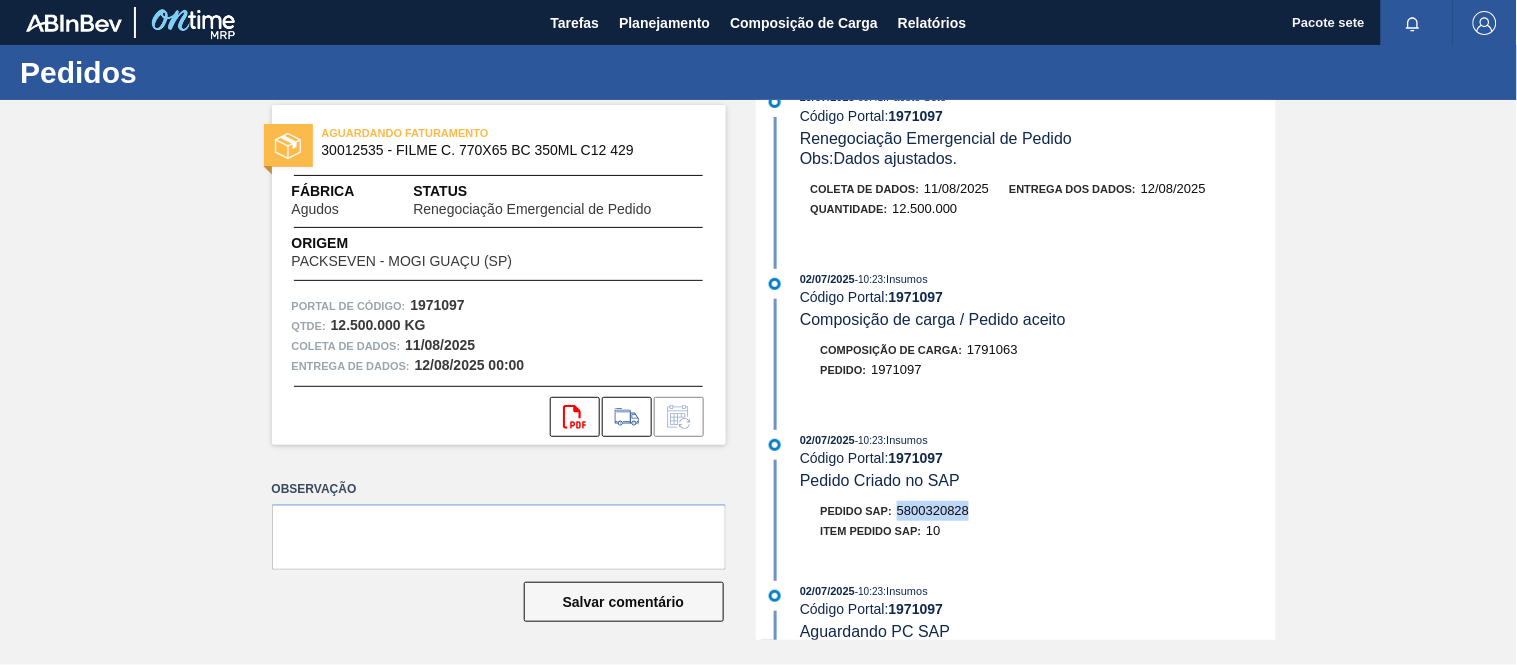 click on "5800320828" at bounding box center [933, 510] 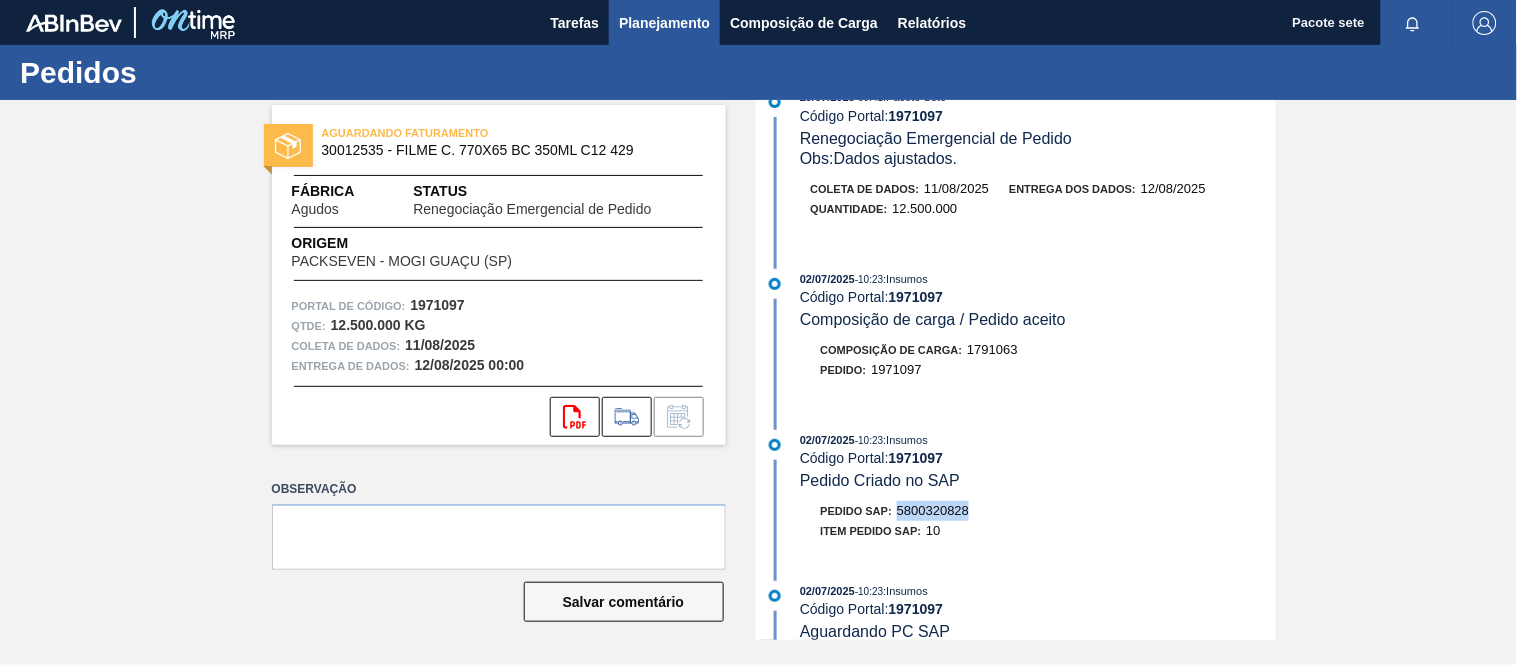 click on "Planejamento" at bounding box center [664, 23] 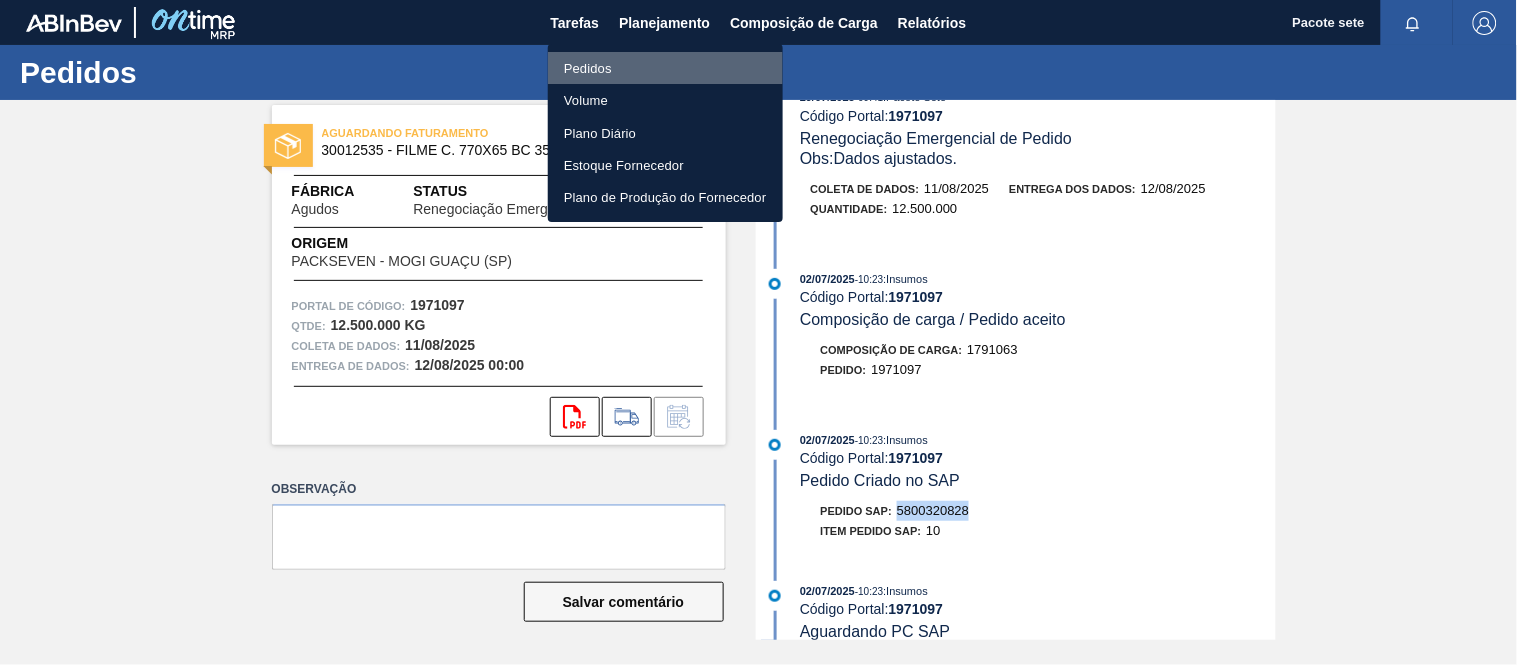 click on "Pedidos" at bounding box center (588, 68) 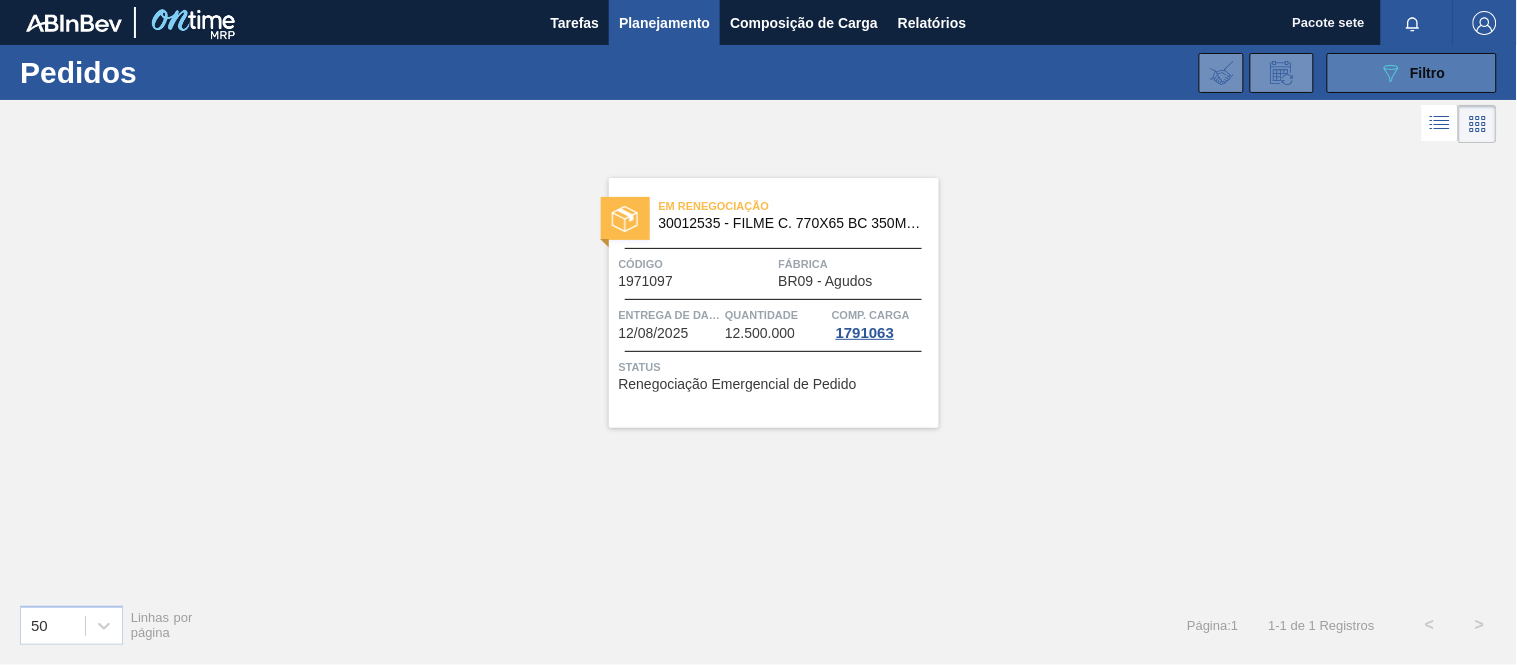 click on "089F7B8B-B2A5-4AFE-B5C0-19BA573D28AC" 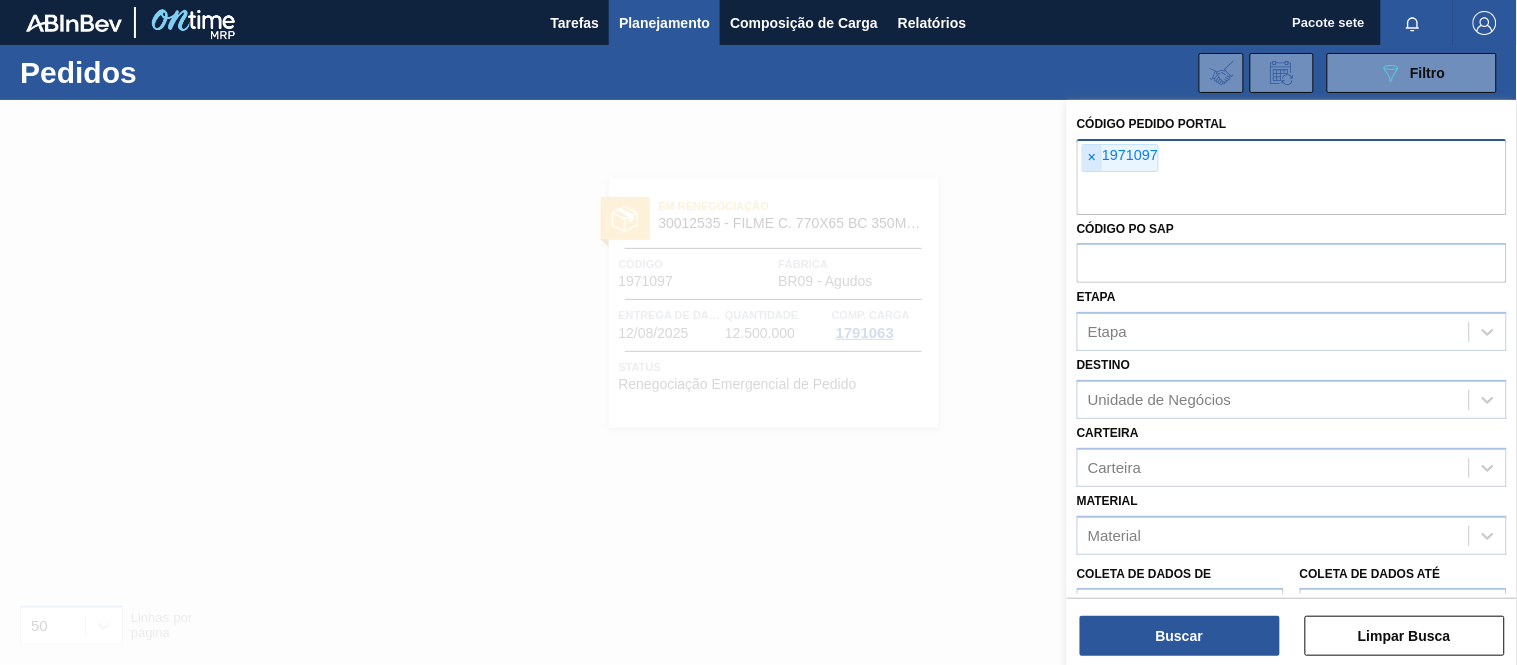 click on "×" at bounding box center [1092, 157] 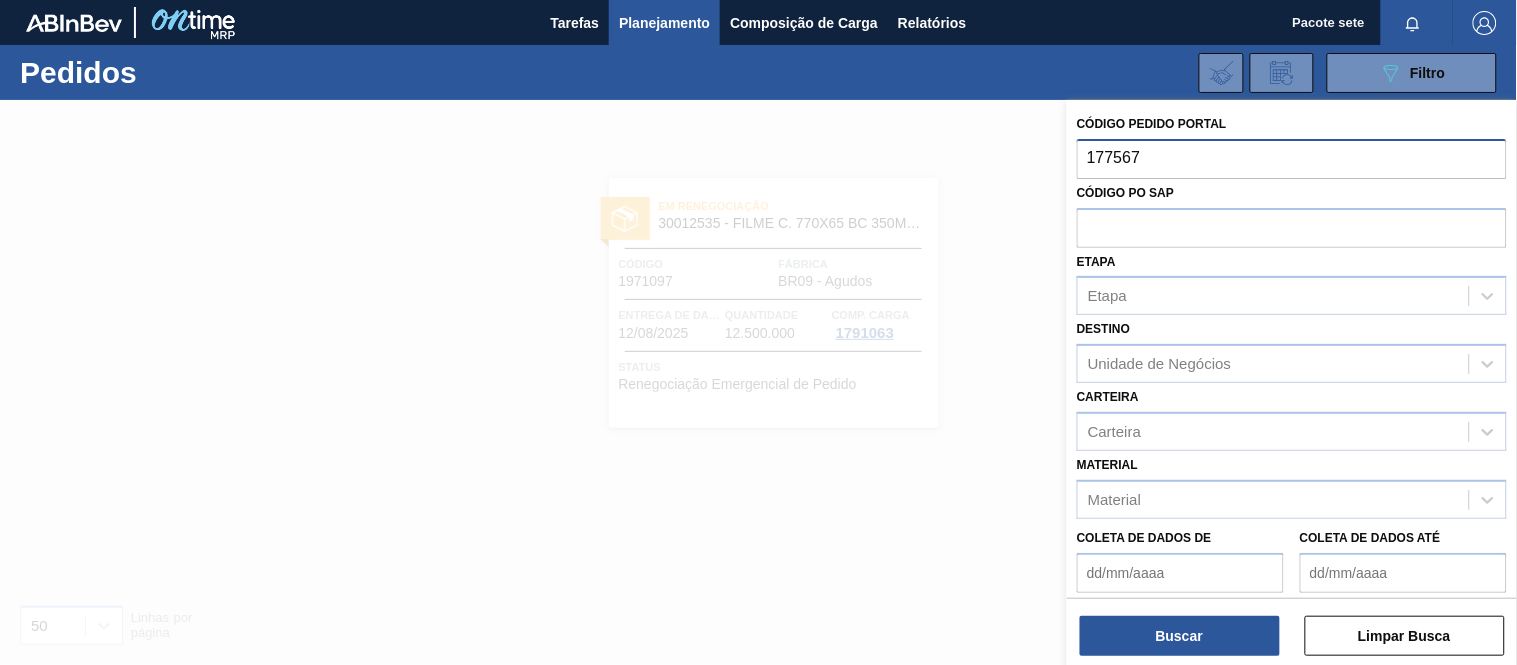 type on "1775673" 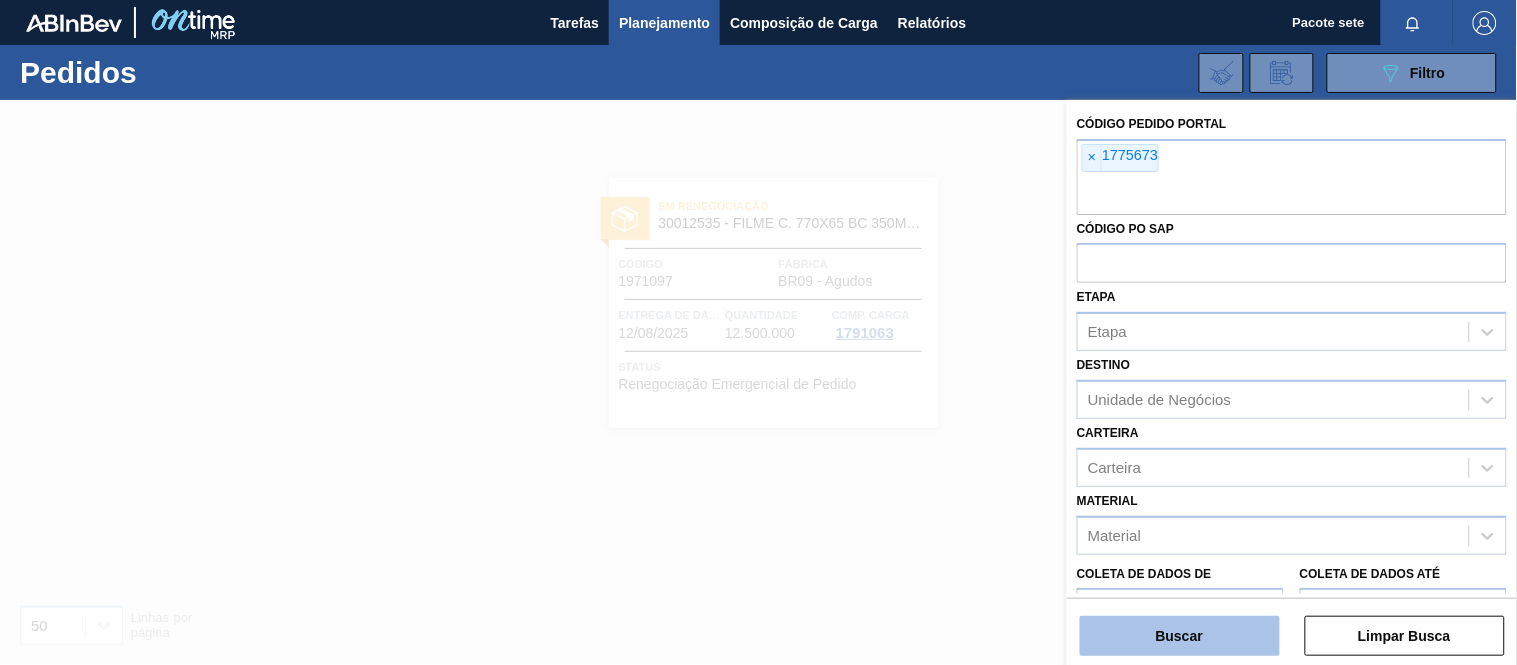 click on "Buscar" at bounding box center (1180, 636) 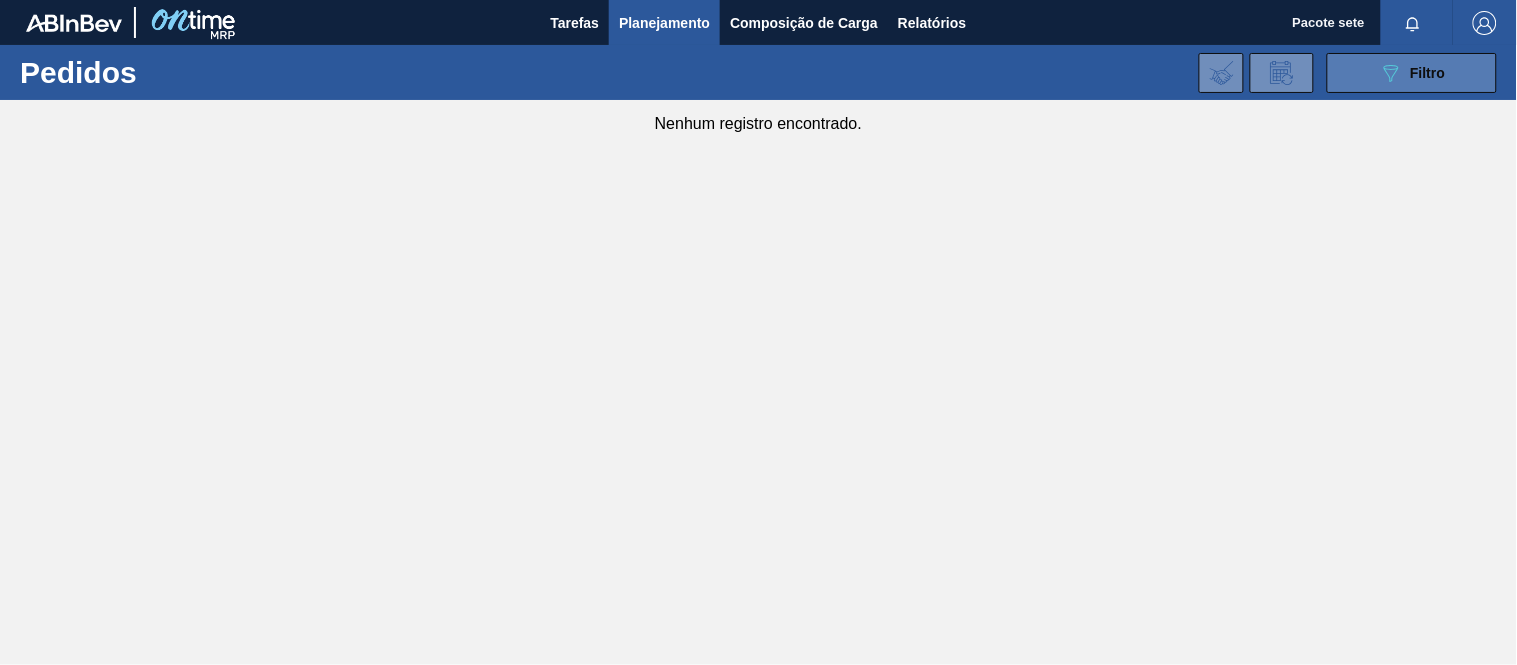 click on "089F7B8B-B2A5-4AFE-B5C0-19BA573D28AC Filtro" at bounding box center (1412, 73) 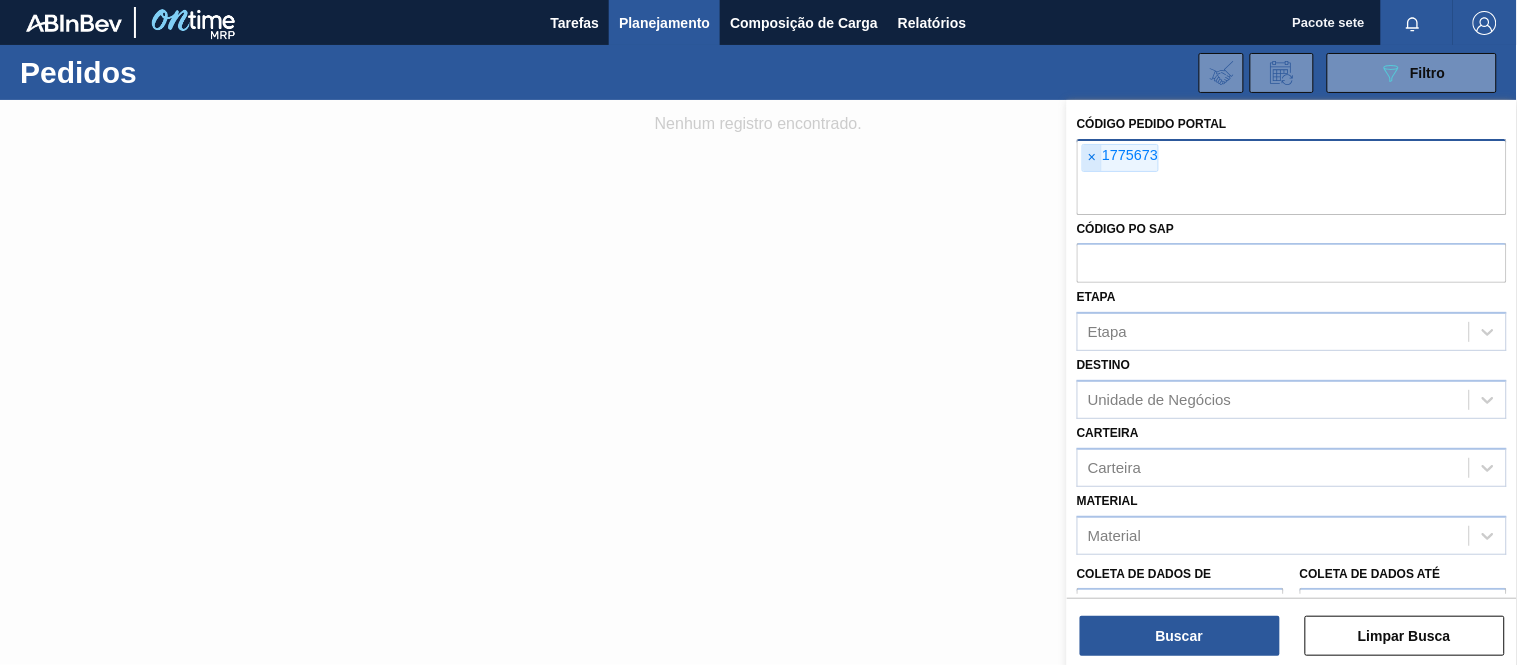 click on "×" at bounding box center [1092, 157] 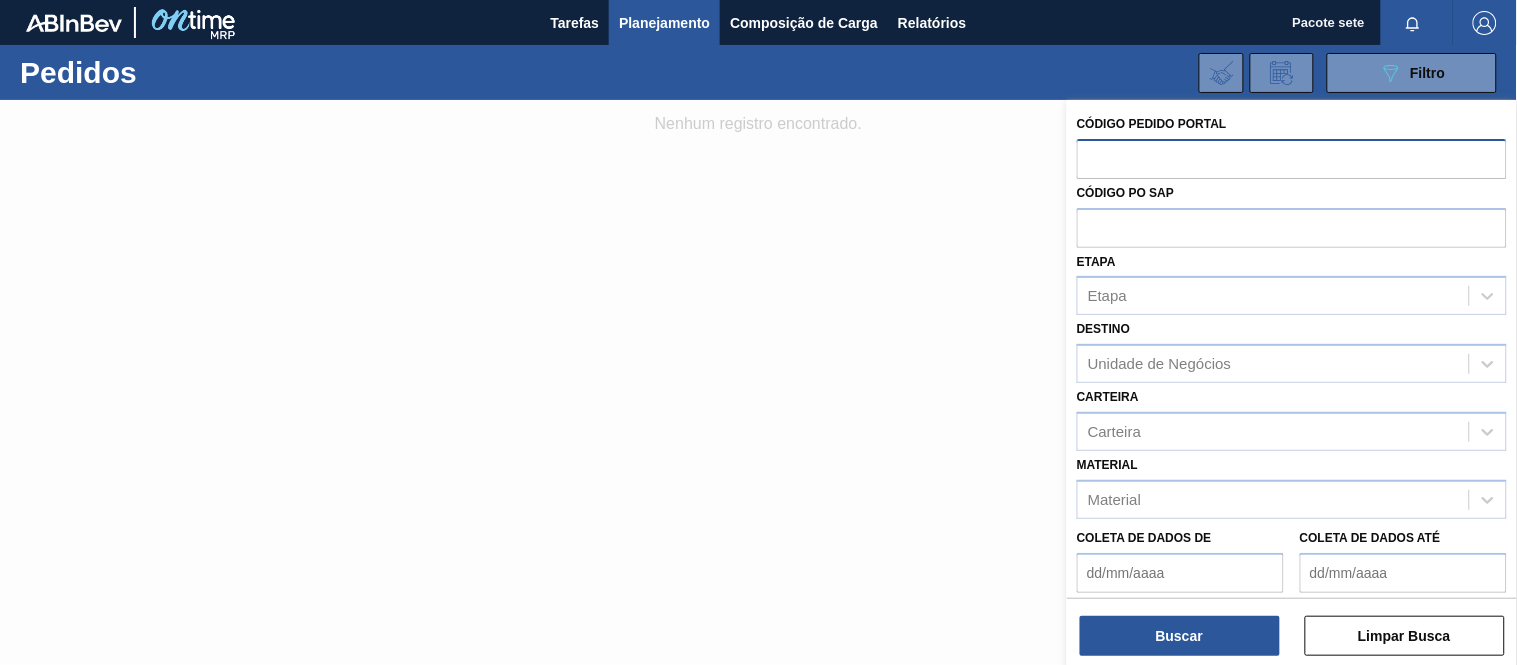 click at bounding box center [1292, 158] 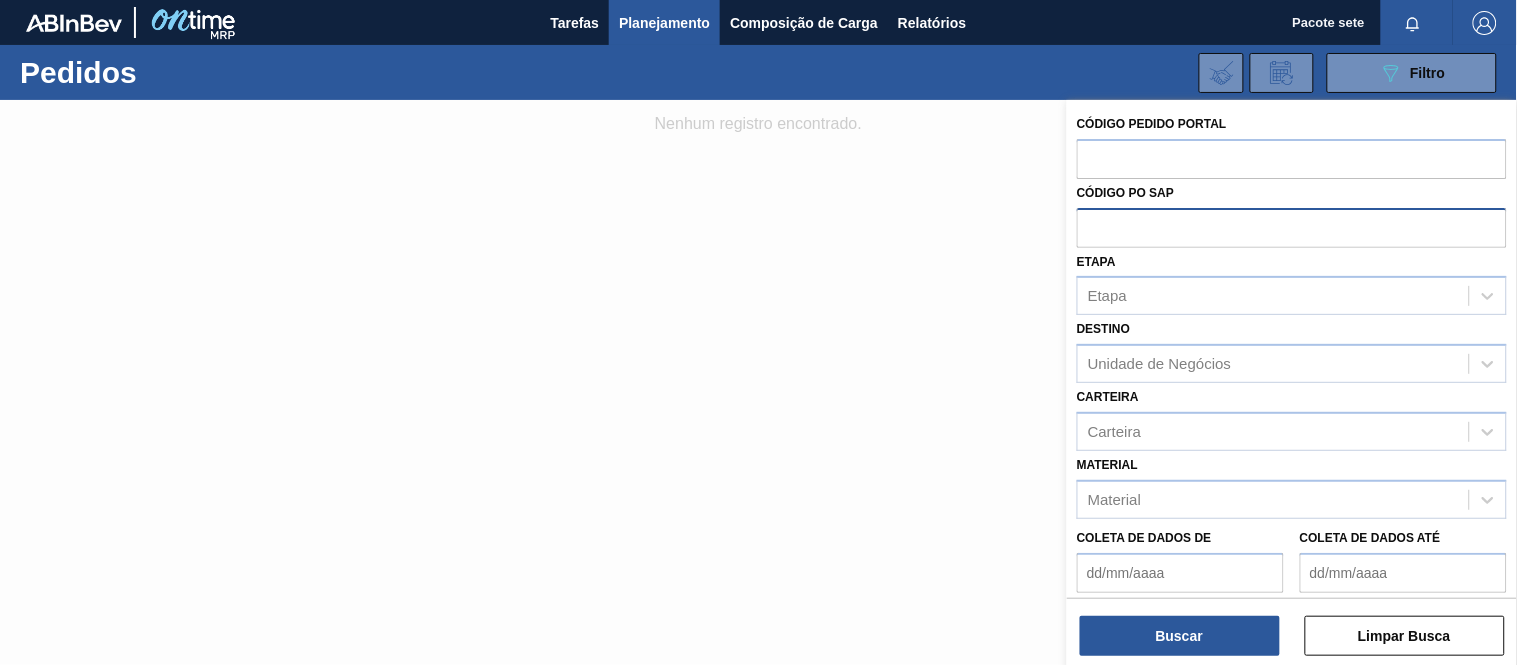 paste on "1775673" 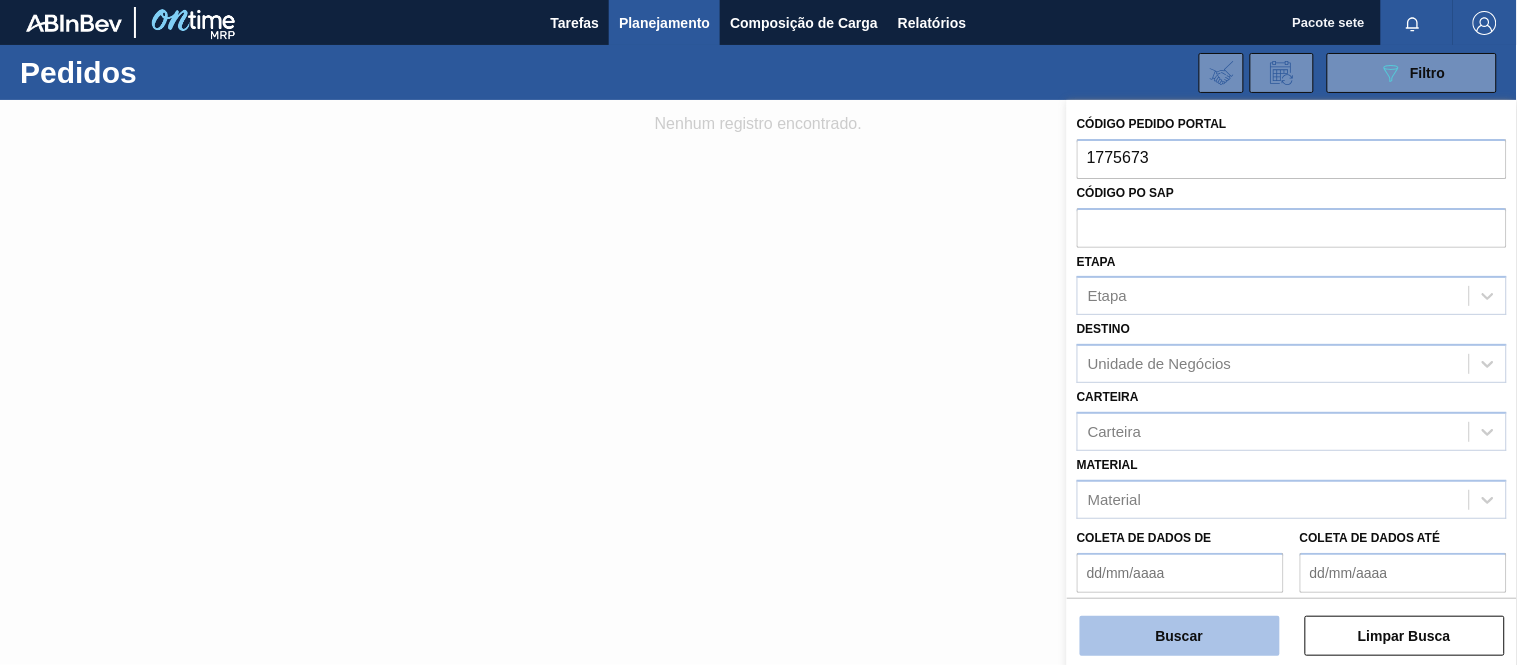 type on "1775673" 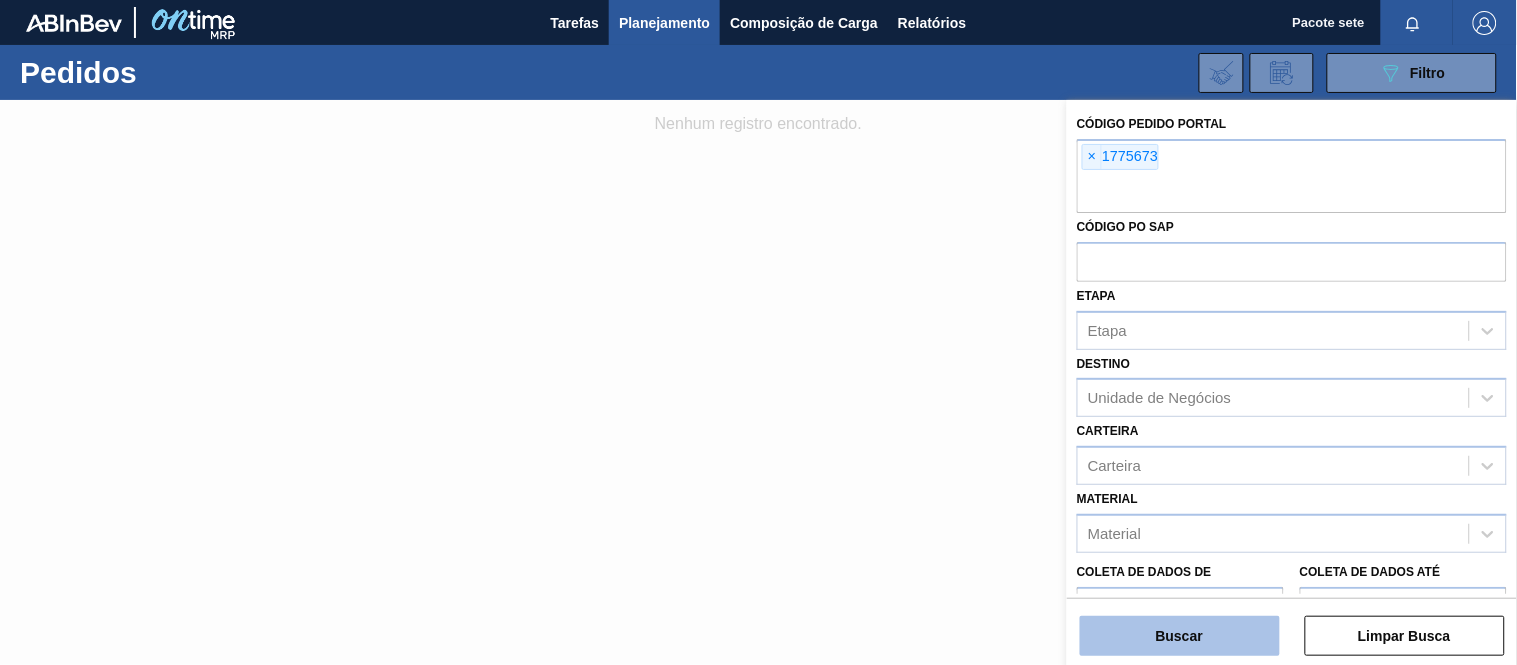 click on "Buscar" at bounding box center (1179, 636) 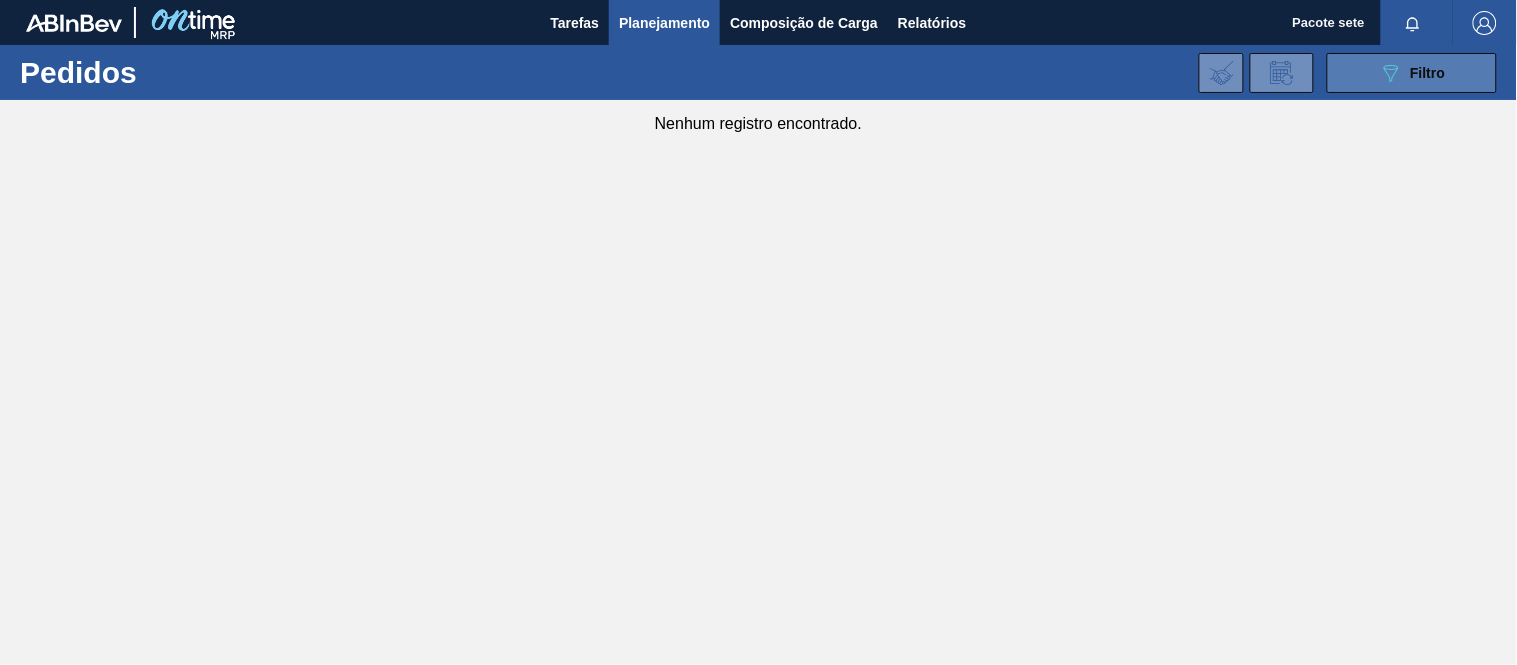 click on "089F7B8B-B2A5-4AFE-B5C0-19BA573D28AC" 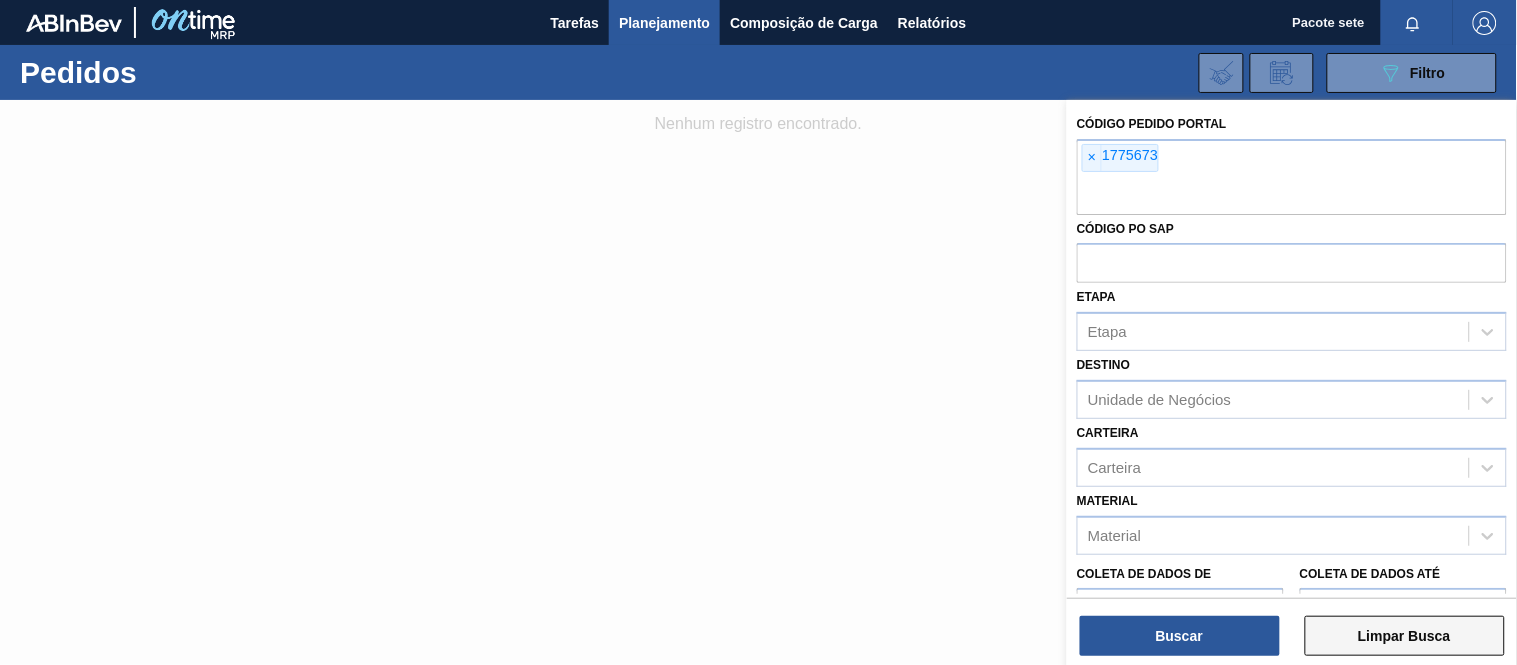 click on "Limpar Busca" at bounding box center [1404, 636] 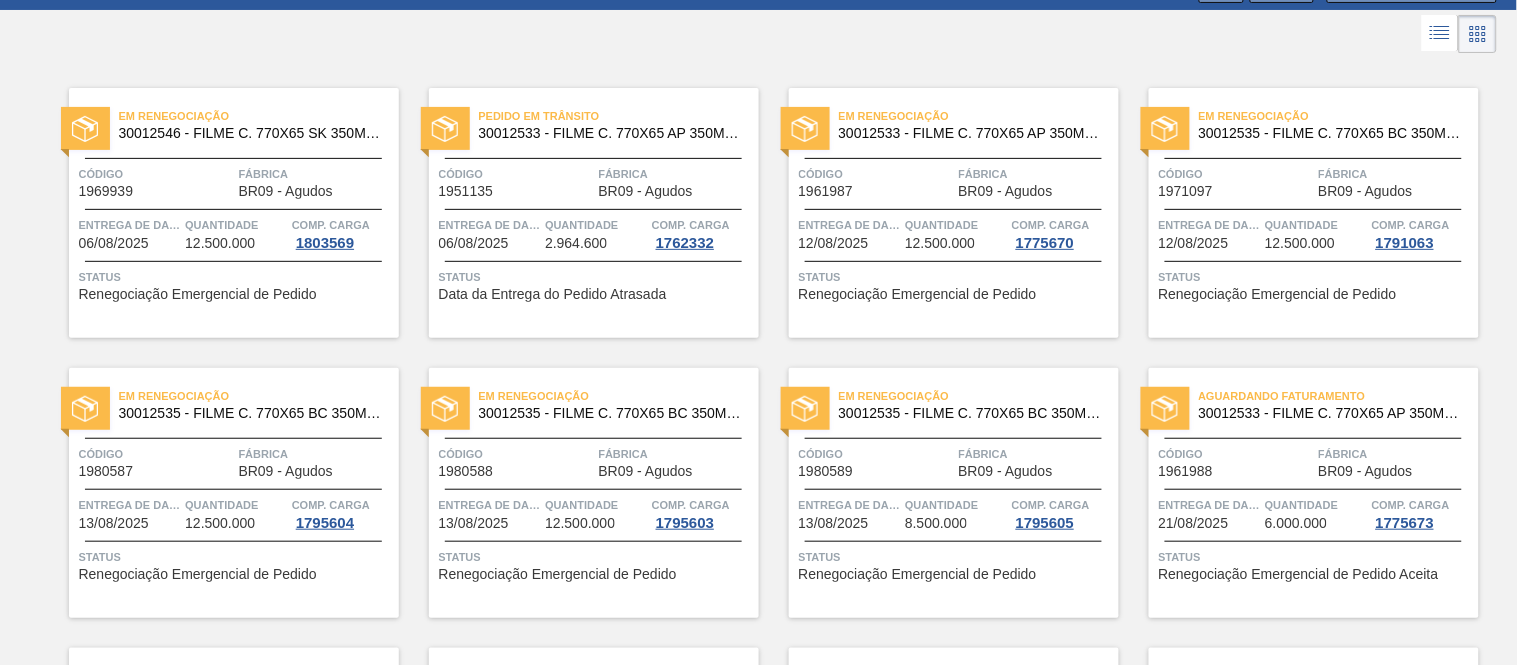 scroll, scrollTop: 0, scrollLeft: 0, axis: both 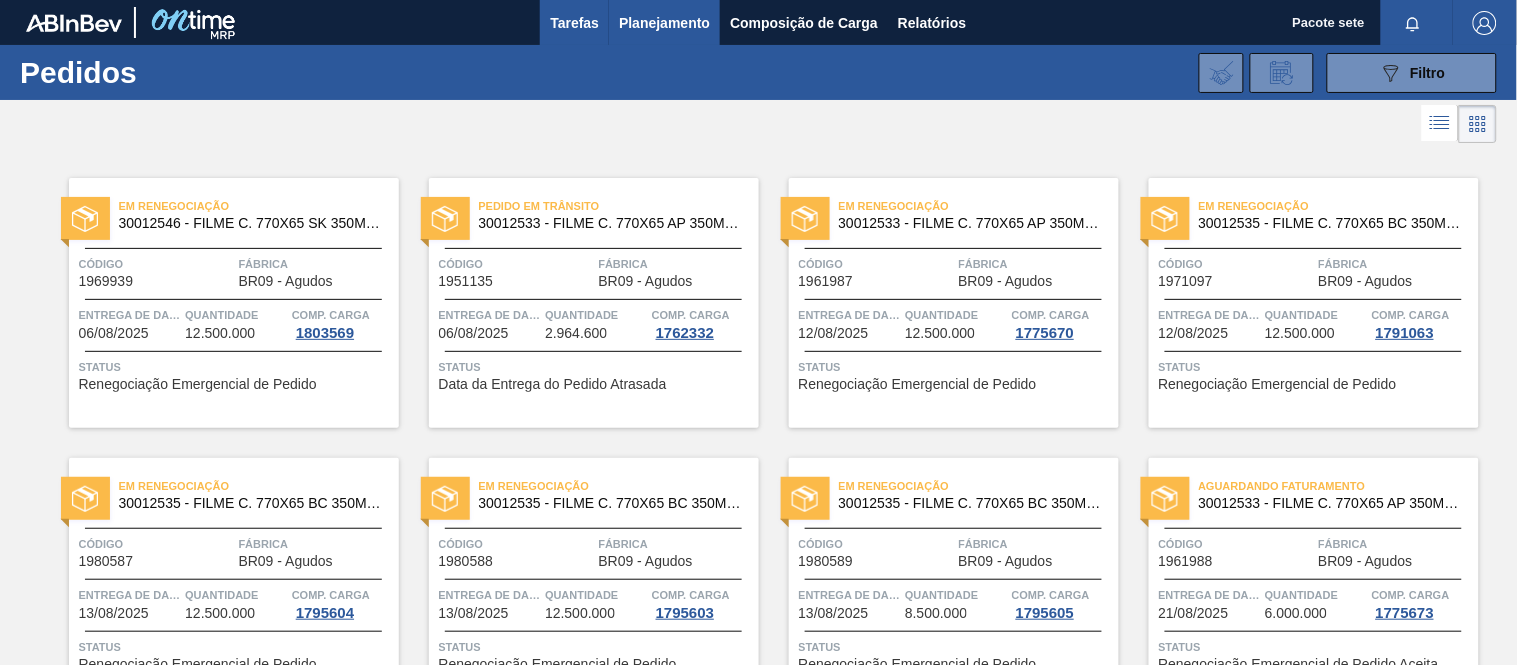 click on "Tarefas" at bounding box center (574, 23) 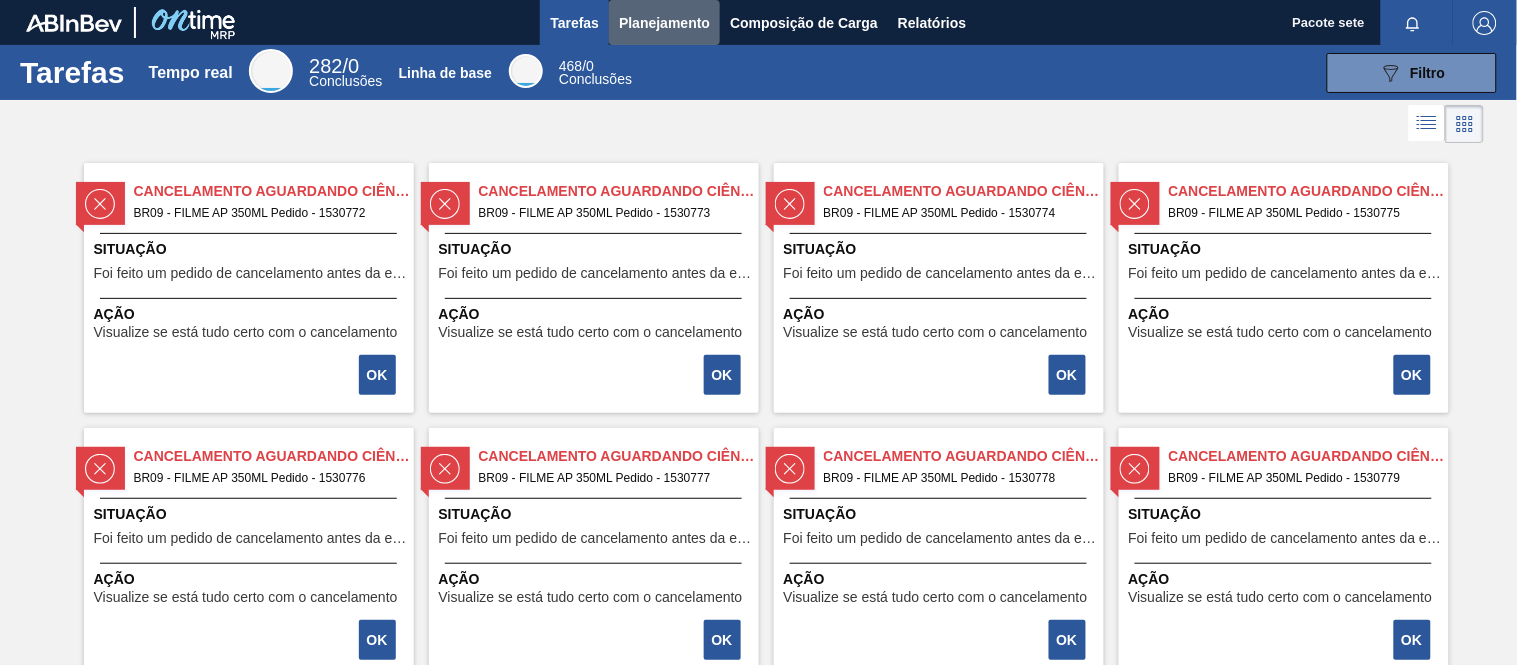 drag, startPoint x: 663, startPoint y: 25, endPoint x: 633, endPoint y: 47, distance: 37.202152 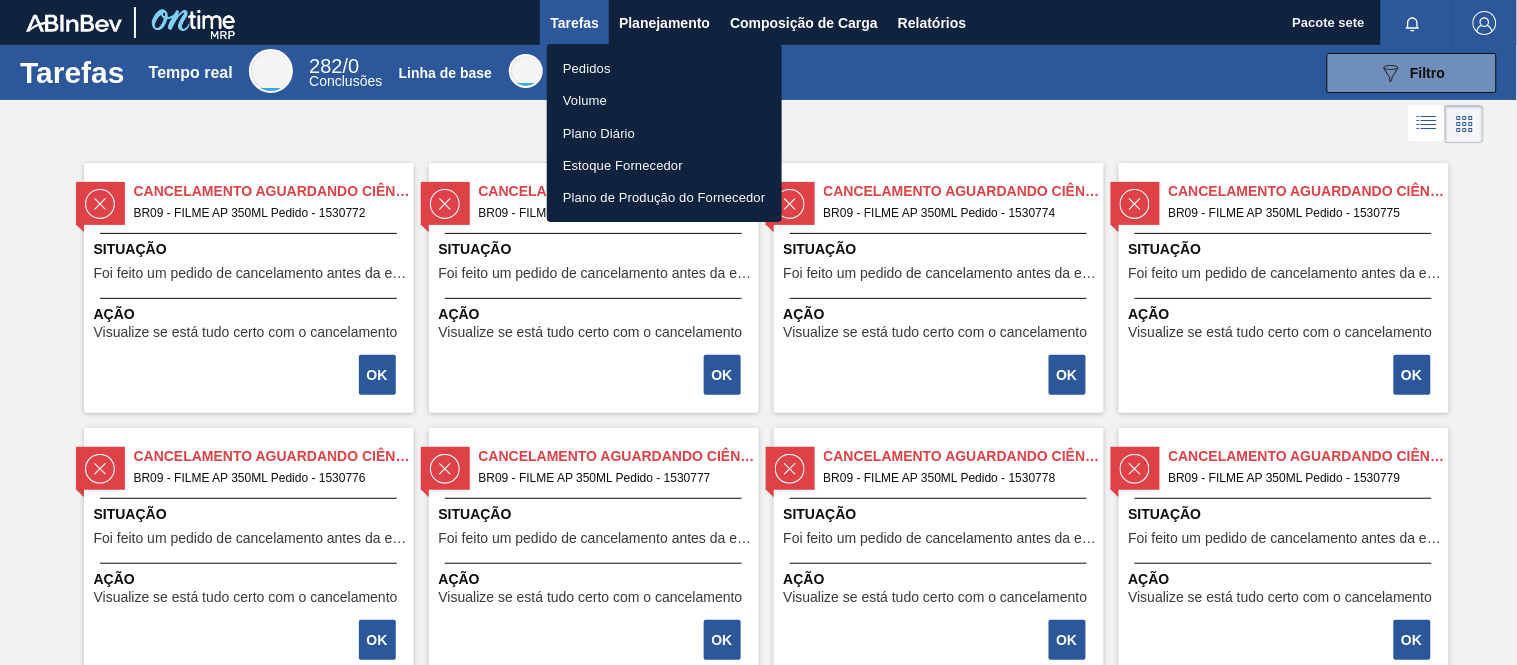 click on "Pedidos" at bounding box center [587, 68] 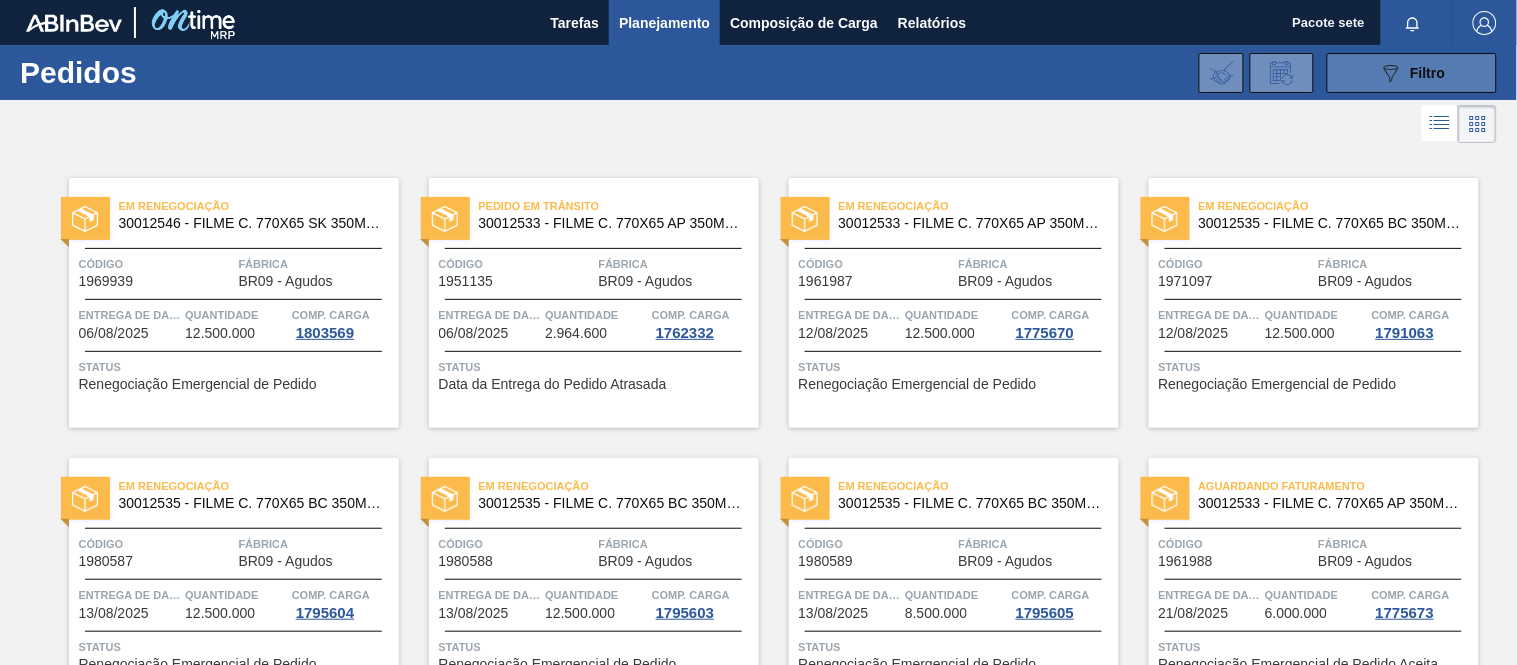 click on "089F7B8B-B2A5-4AFE-B5C0-19BA573D28AC Filtro" at bounding box center [1412, 73] 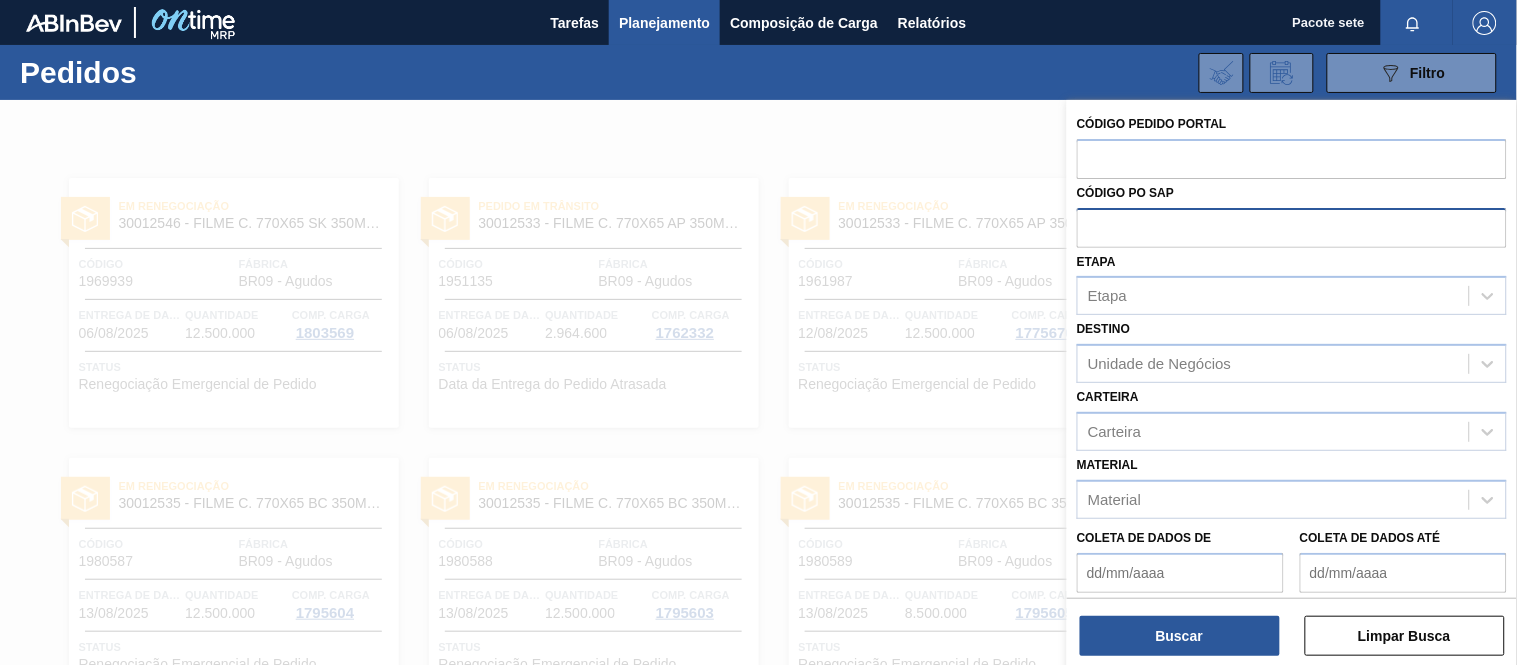 click at bounding box center (1292, 227) 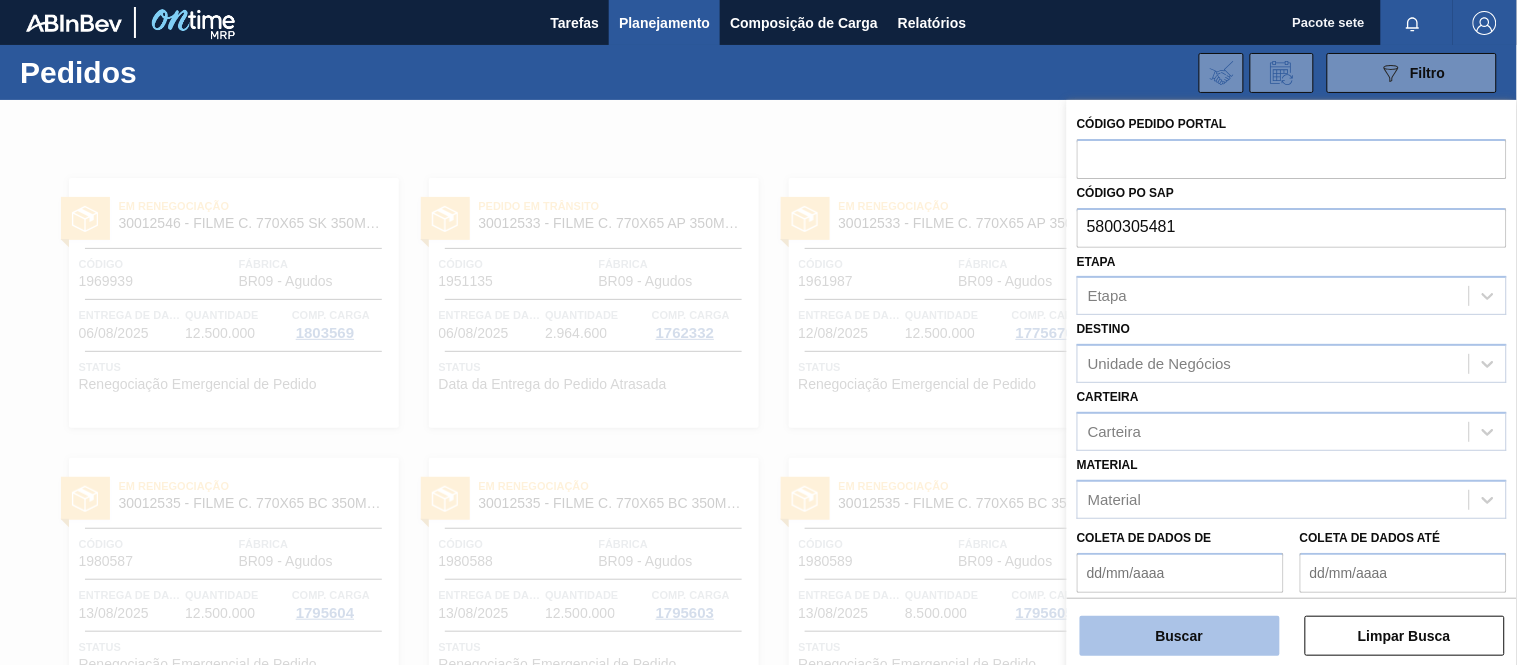 type on "5800305481" 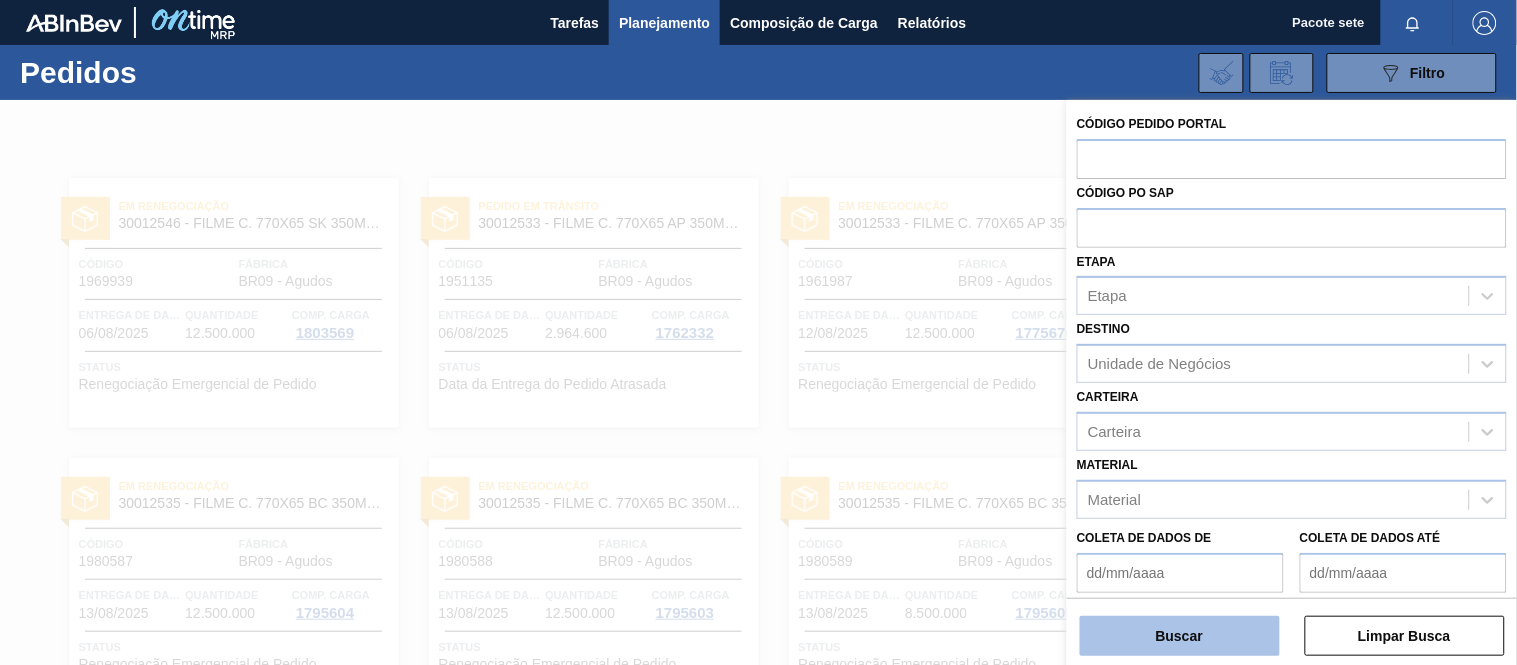 click on "Buscar" at bounding box center (1180, 636) 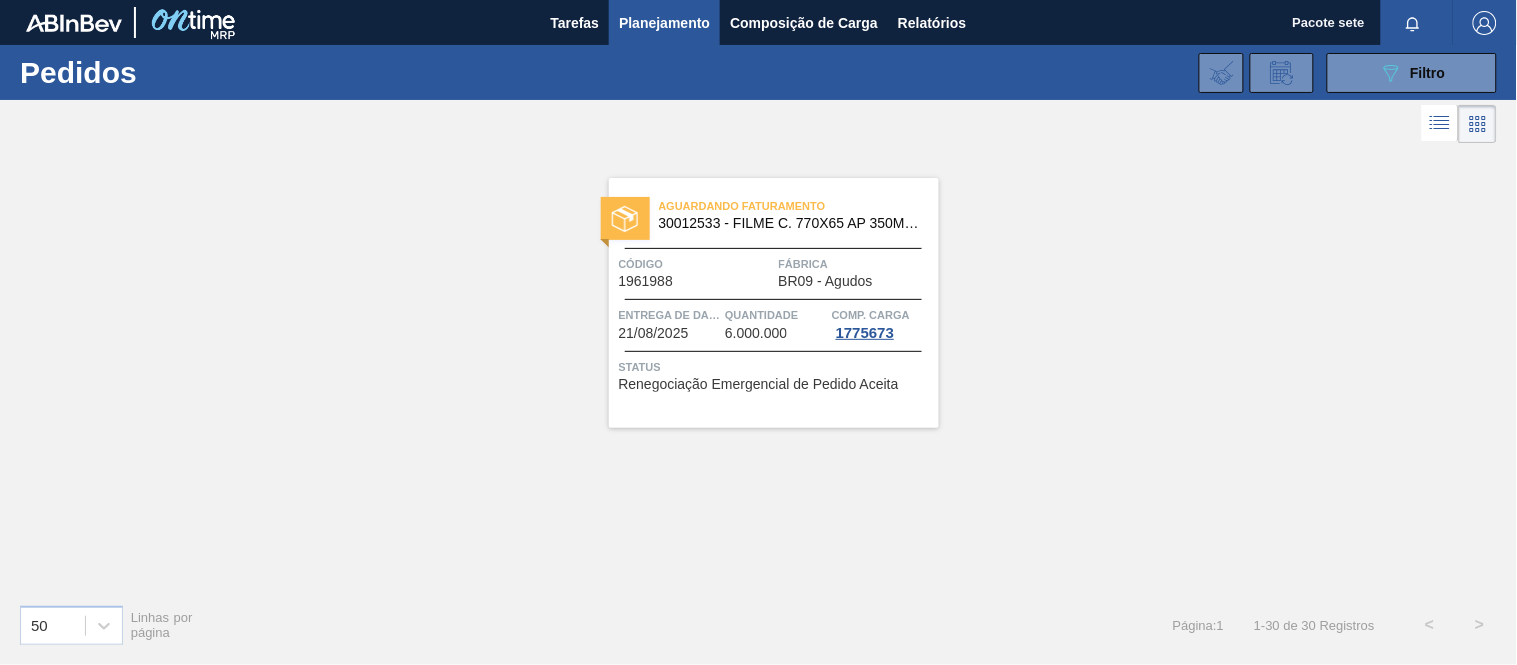 click on "Código 1961988" at bounding box center (696, 271) 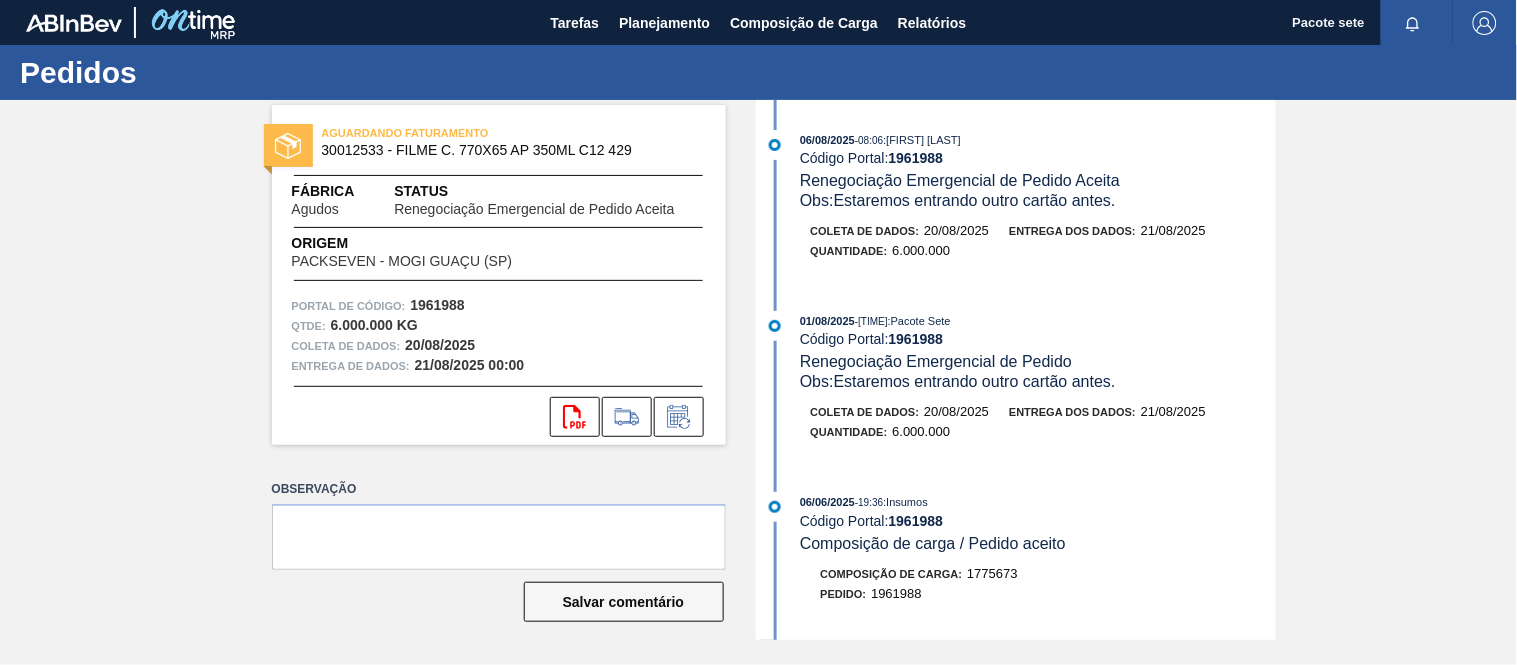 click on "[DATE] - [TIME] : [FIRST] [LAST]" at bounding box center (1037, 140) 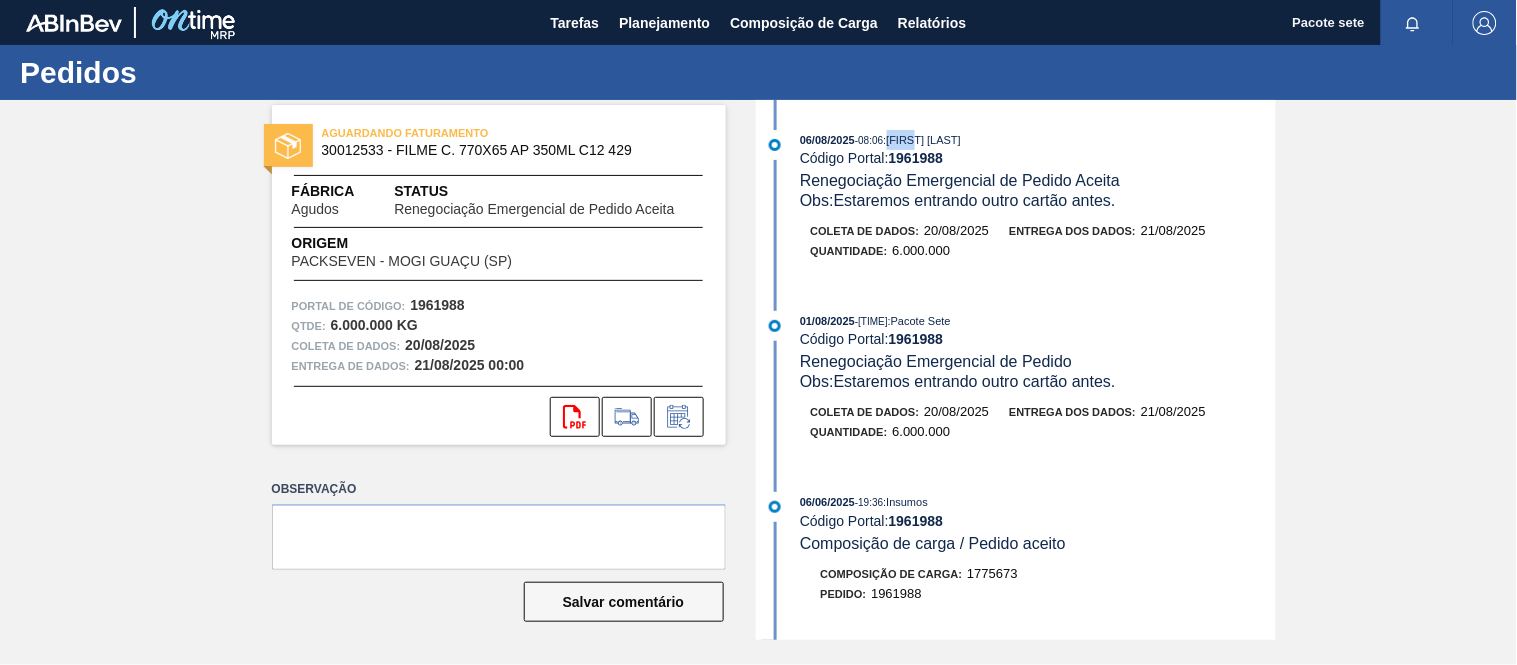 click on "[DATE] - [TIME] : [FIRST] [LAST]" at bounding box center (1037, 140) 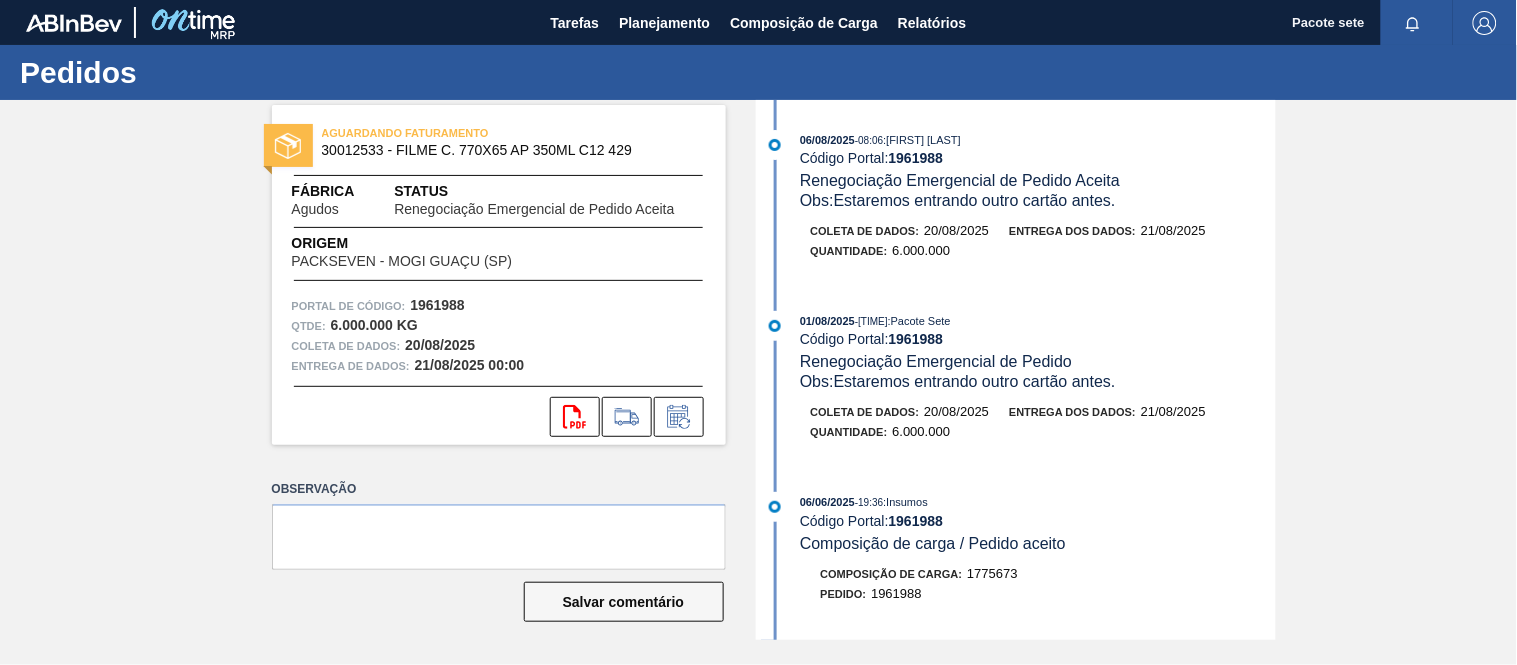 click on "1961988" at bounding box center [916, 158] 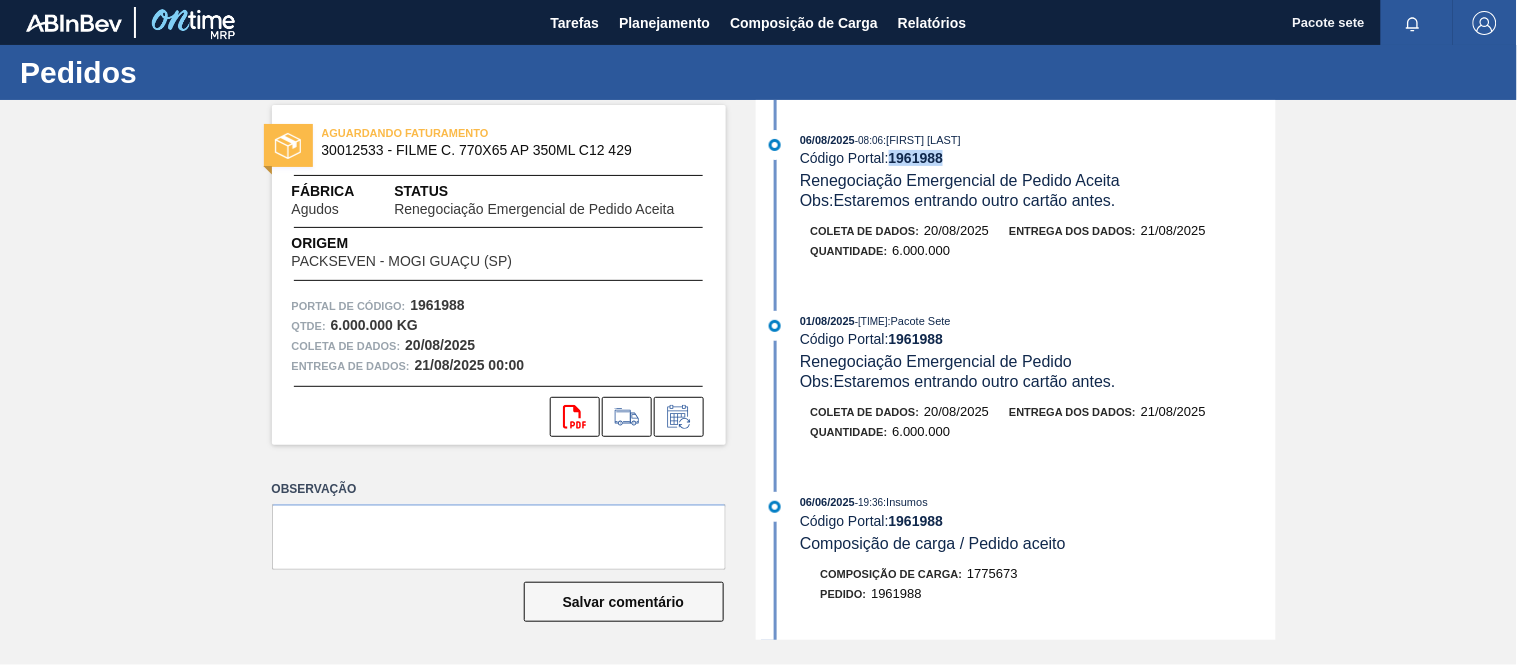 click on "1961988" at bounding box center (916, 158) 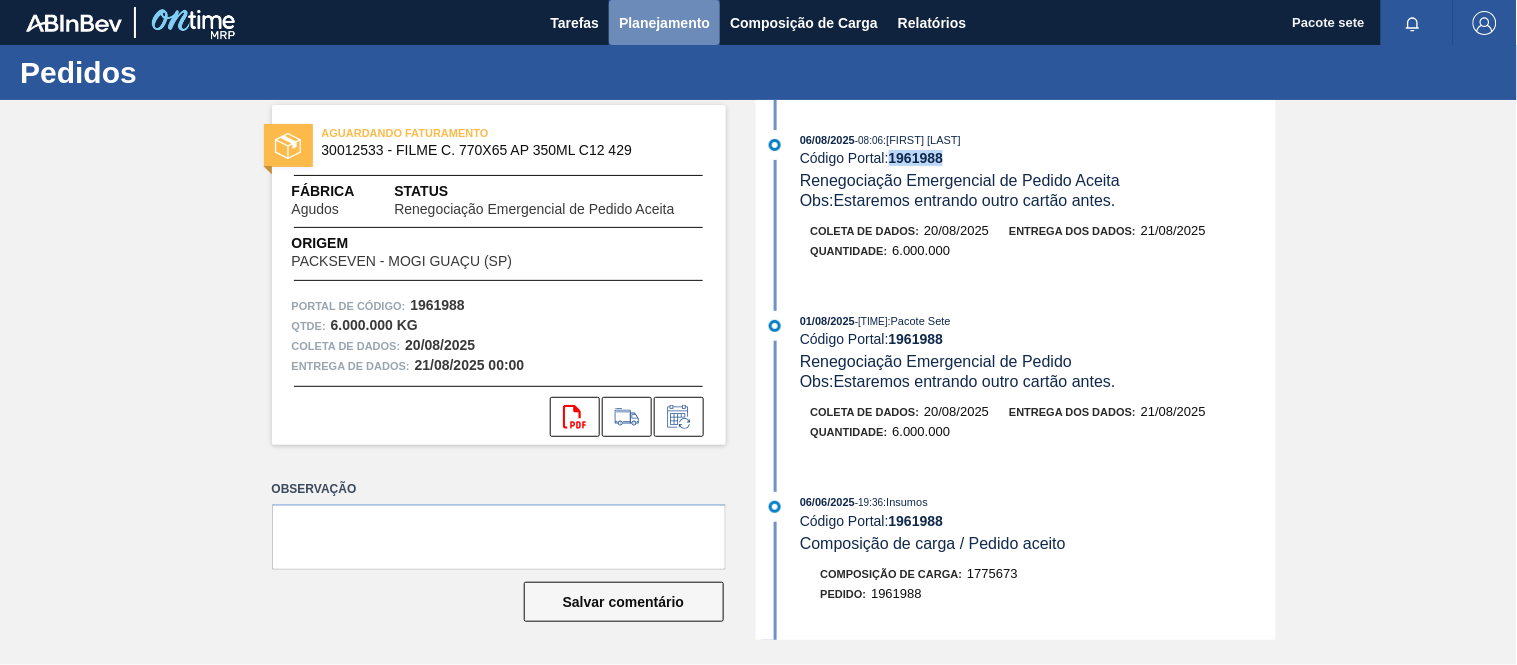 click on "Planejamento" at bounding box center (664, 23) 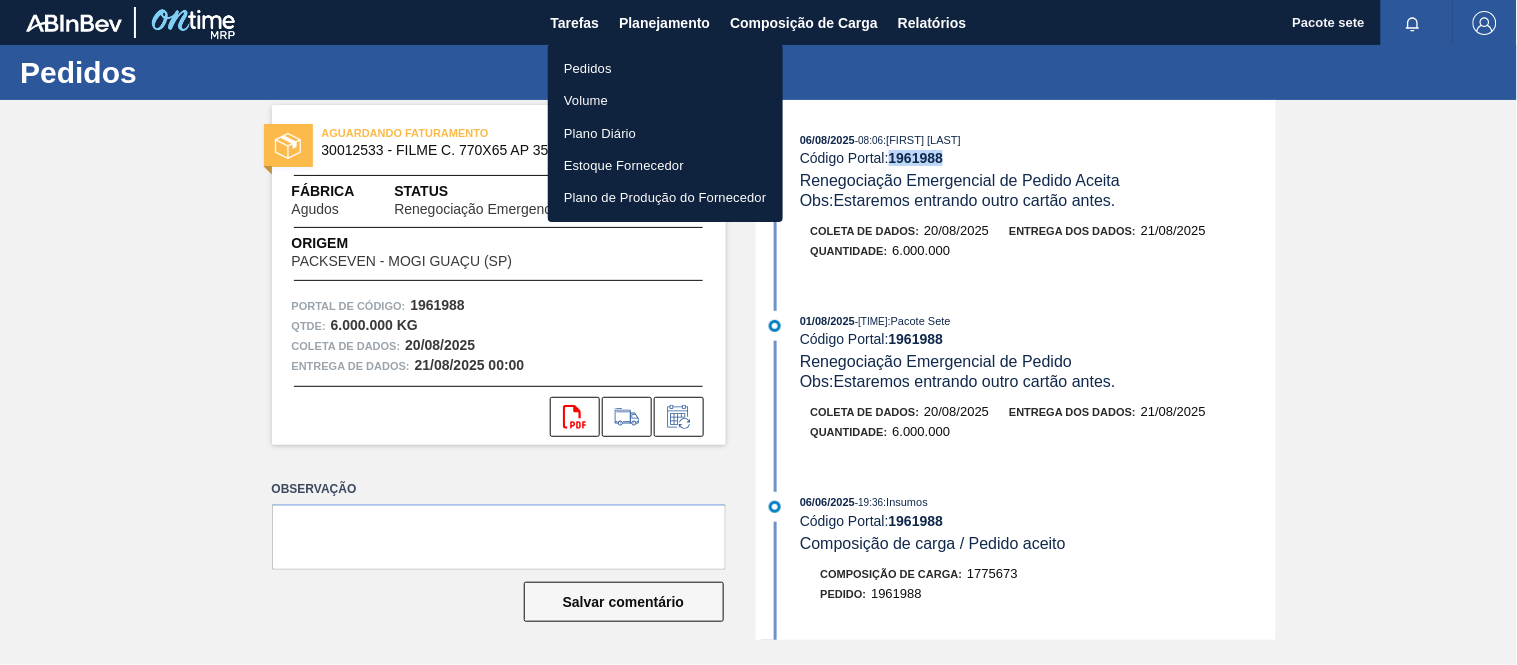 click on "Pedidos" at bounding box center [665, 68] 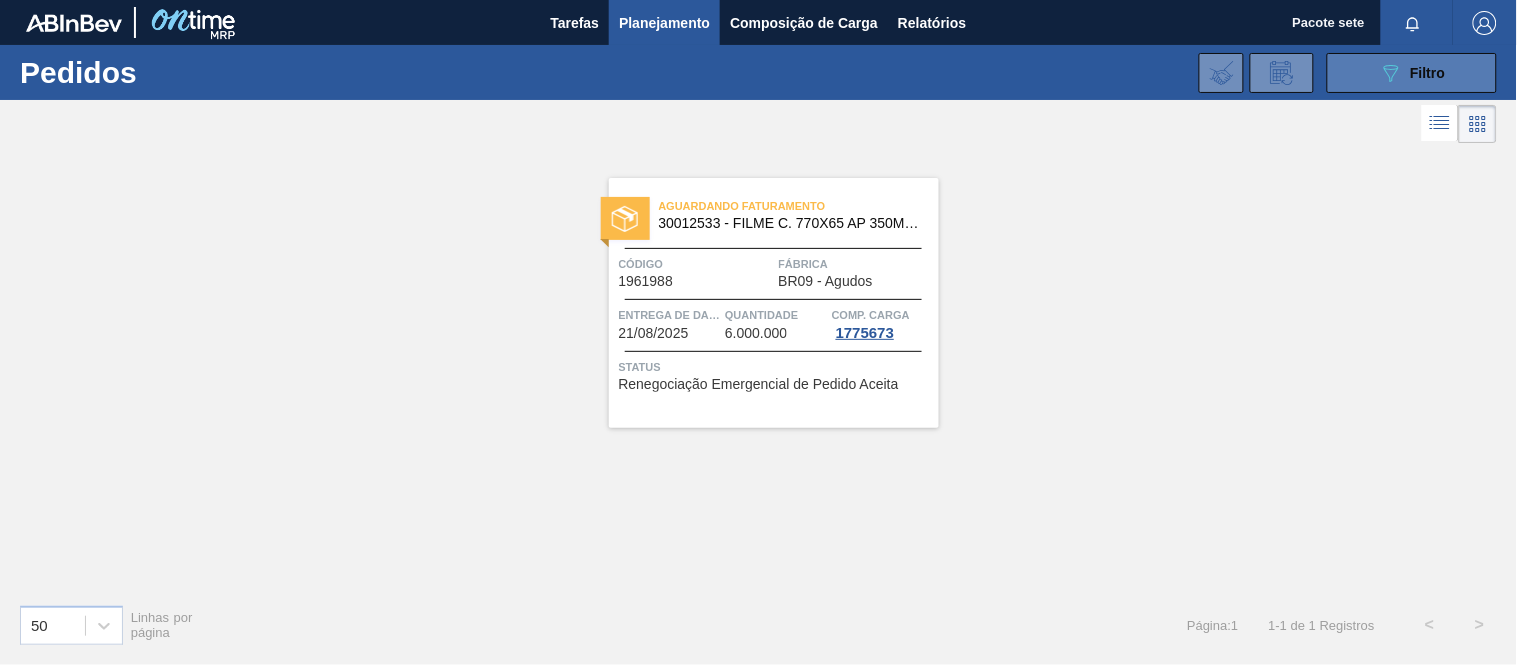click on "089F7B8B-B2A5-4AFE-B5C0-19BA573D28AC Filtro" at bounding box center [1412, 73] 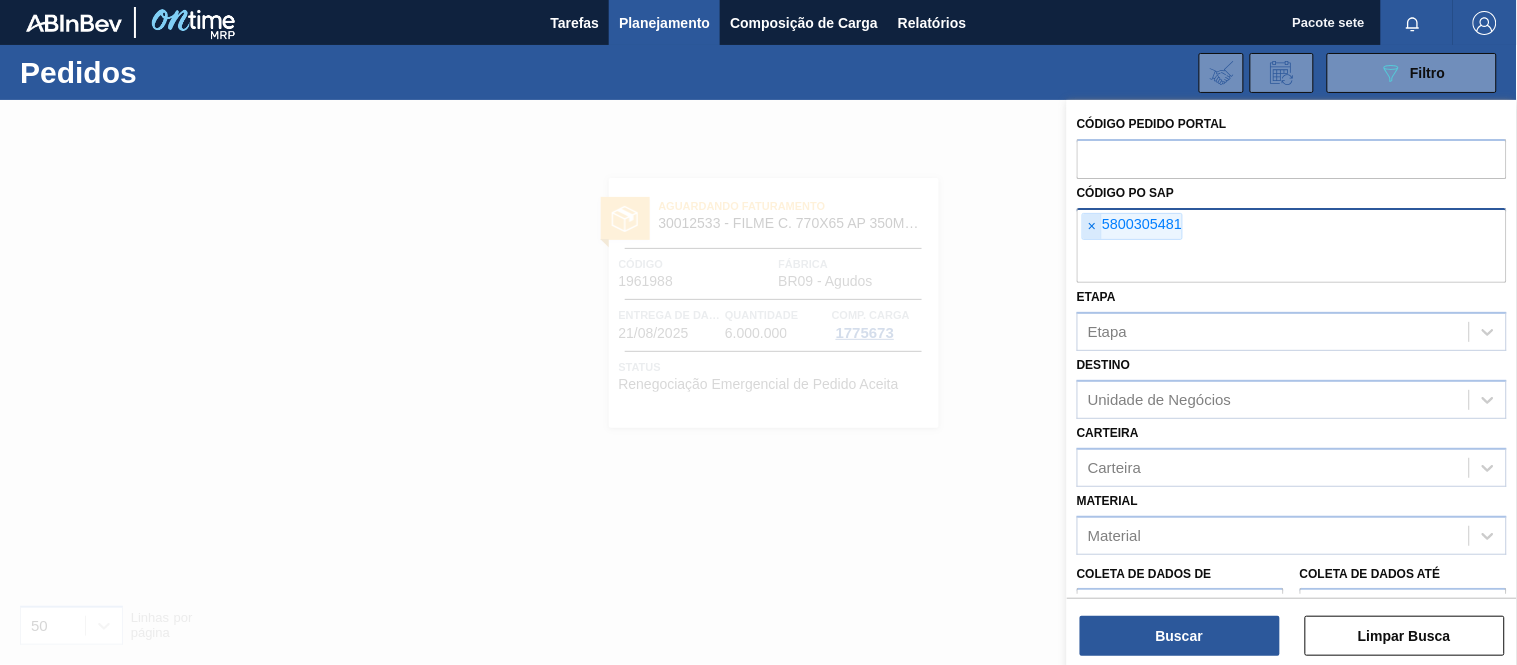 click on "×" at bounding box center (1092, 226) 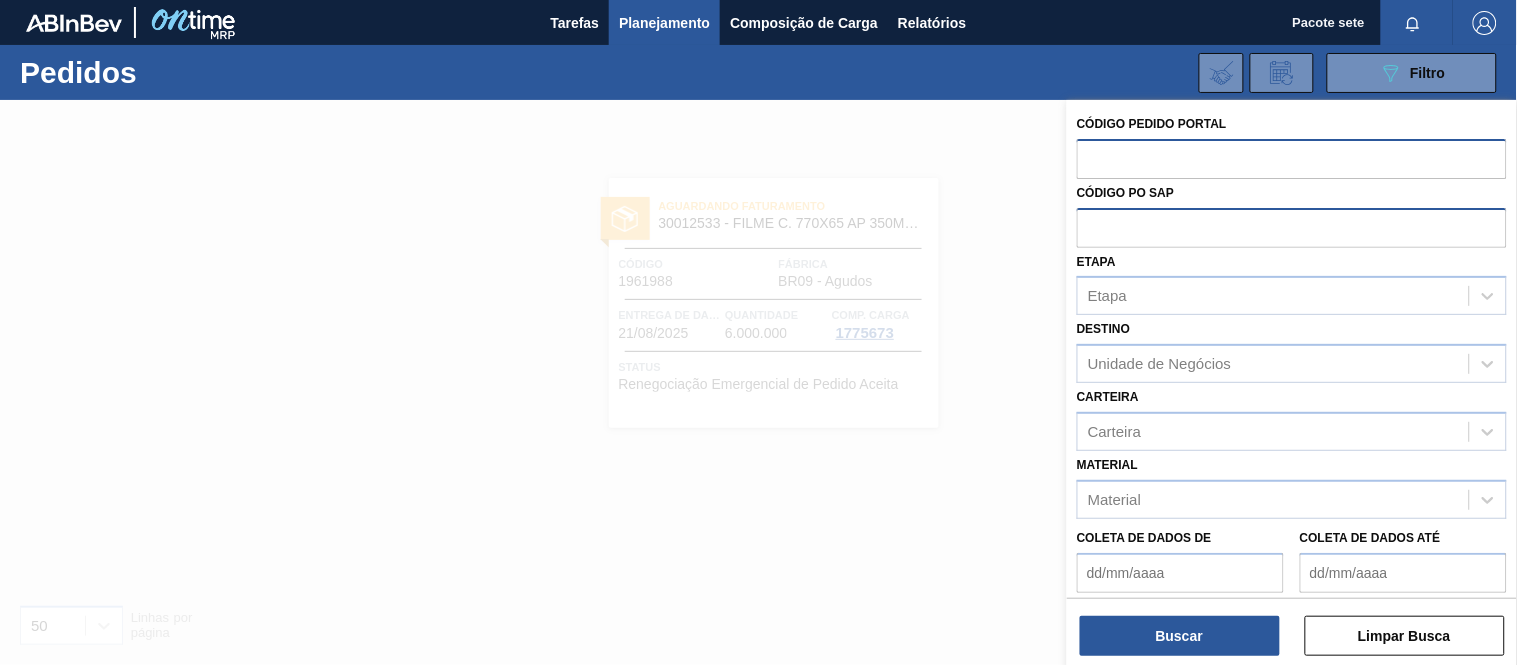 click at bounding box center [1292, 158] 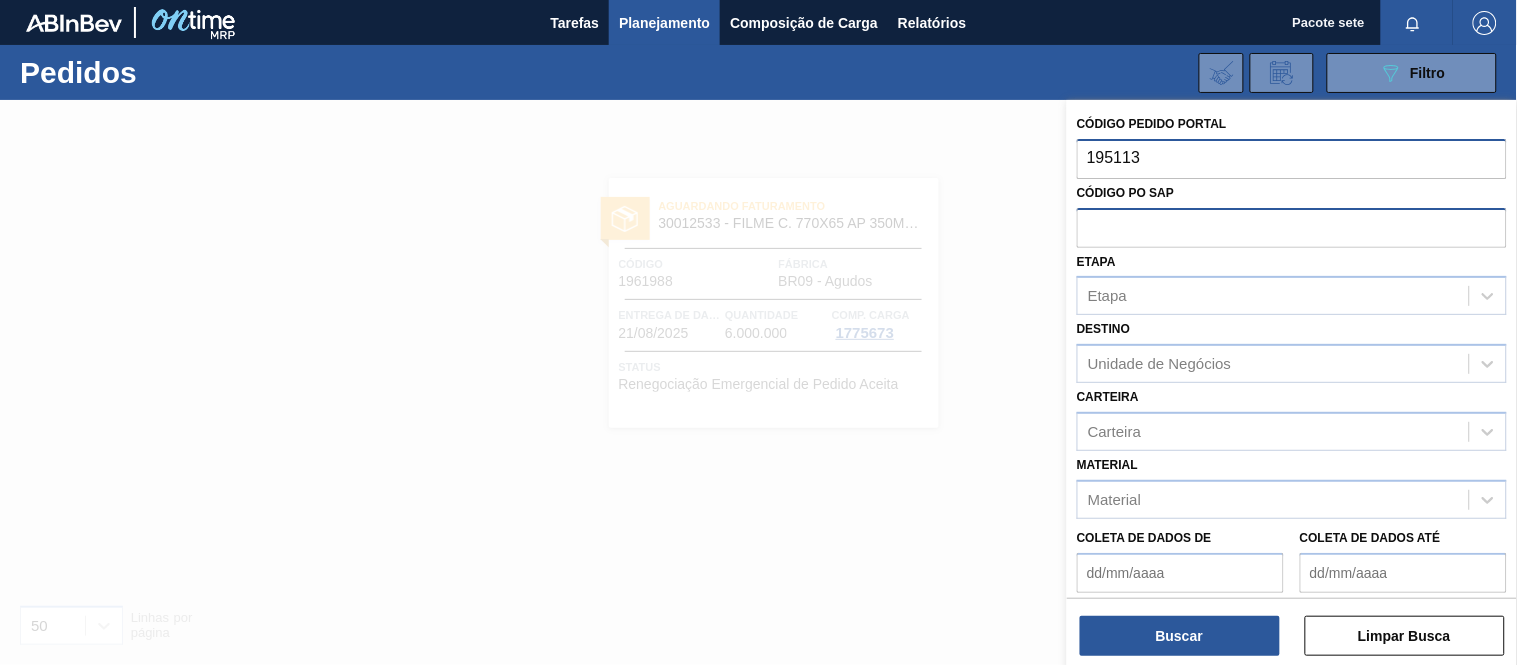type on "1951135" 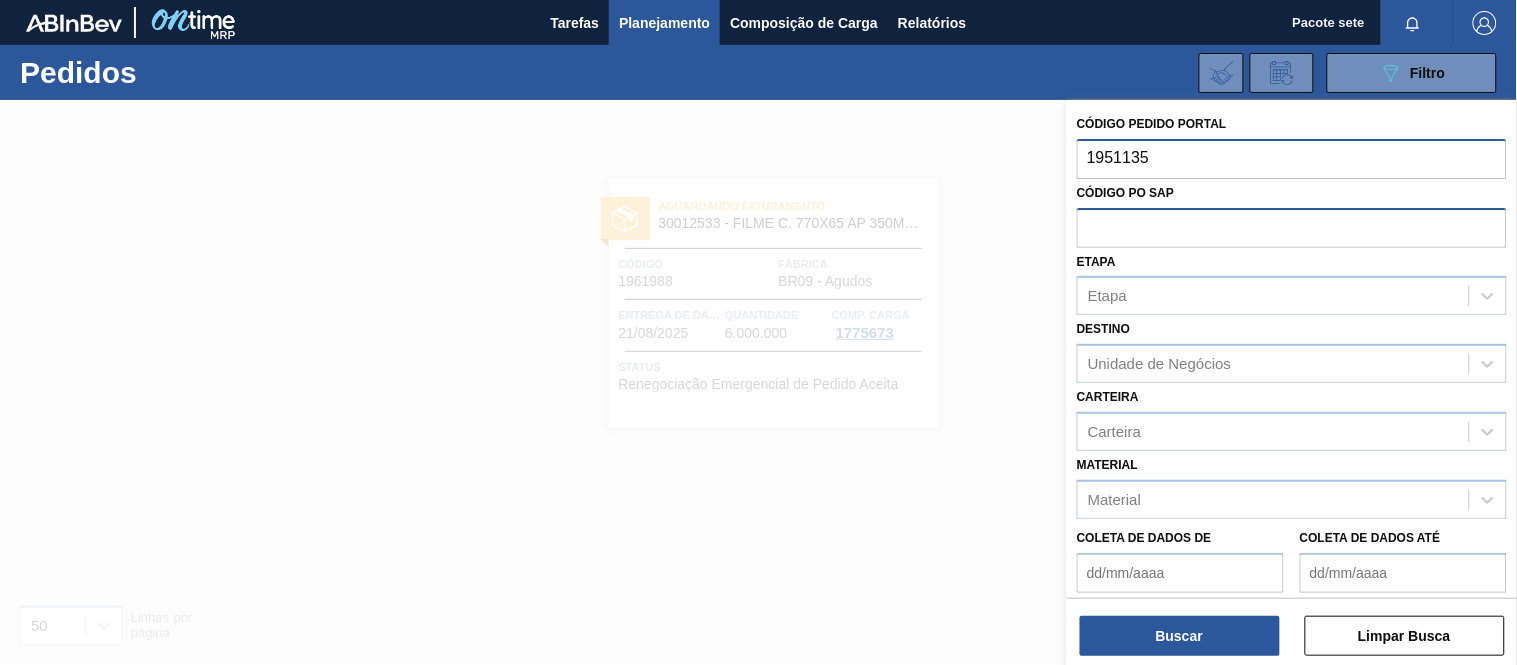 type 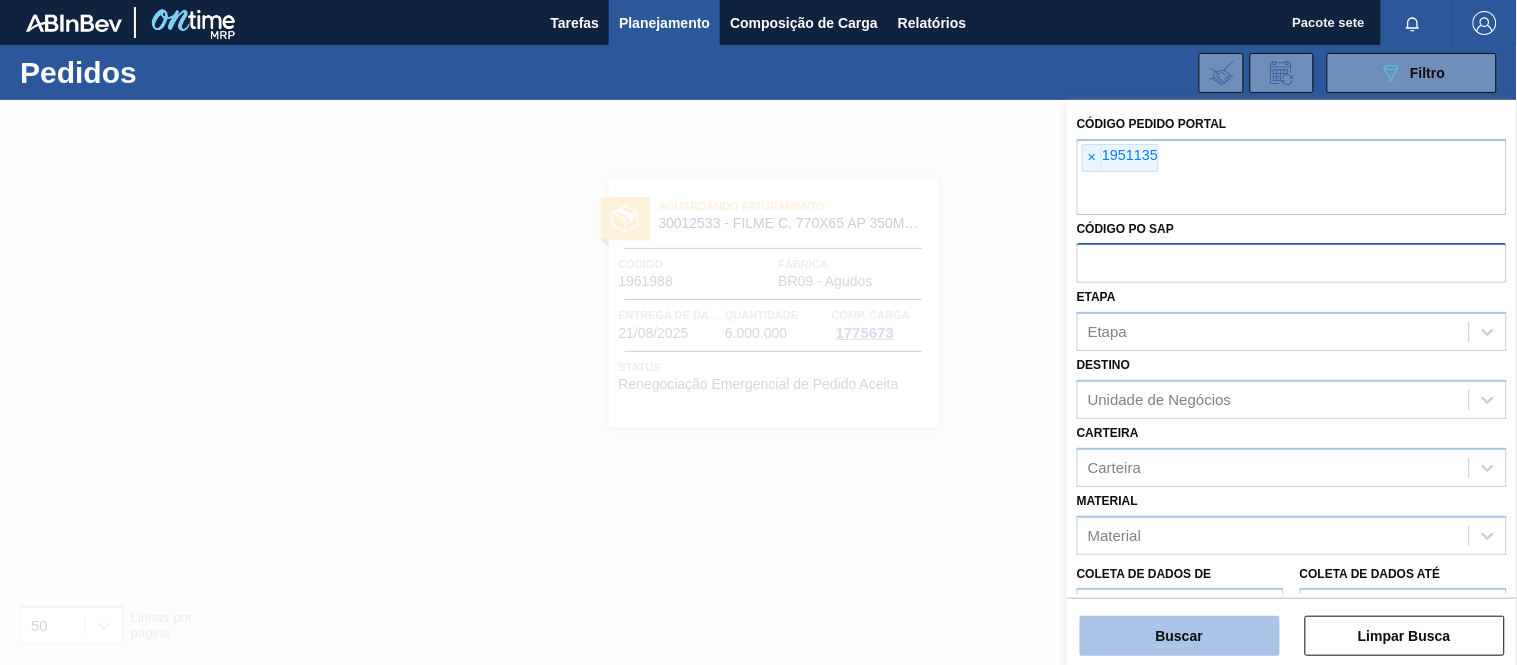 click on "Buscar" at bounding box center [1180, 636] 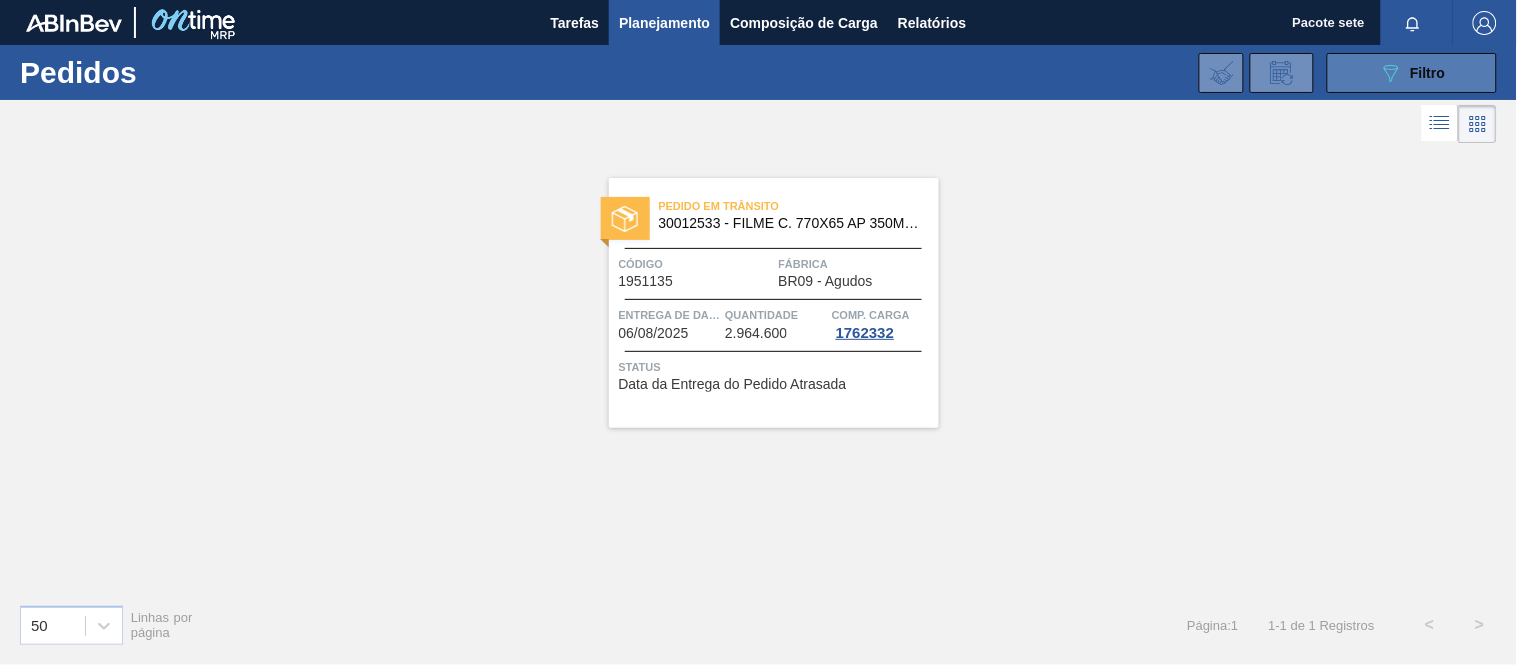 click on "089F7B8B-B2A5-4AFE-B5C0-19BA573D28AC Filtro" at bounding box center [1412, 73] 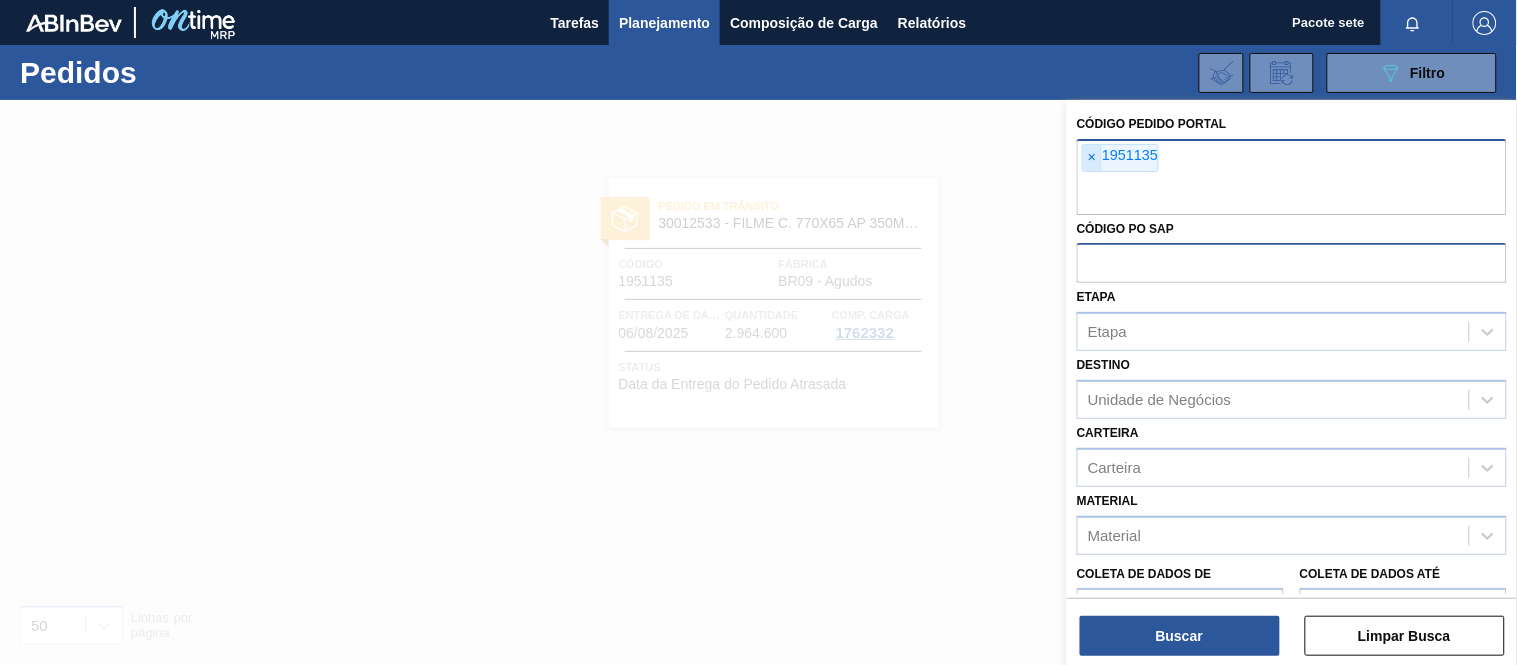 click on "×" at bounding box center (1092, 157) 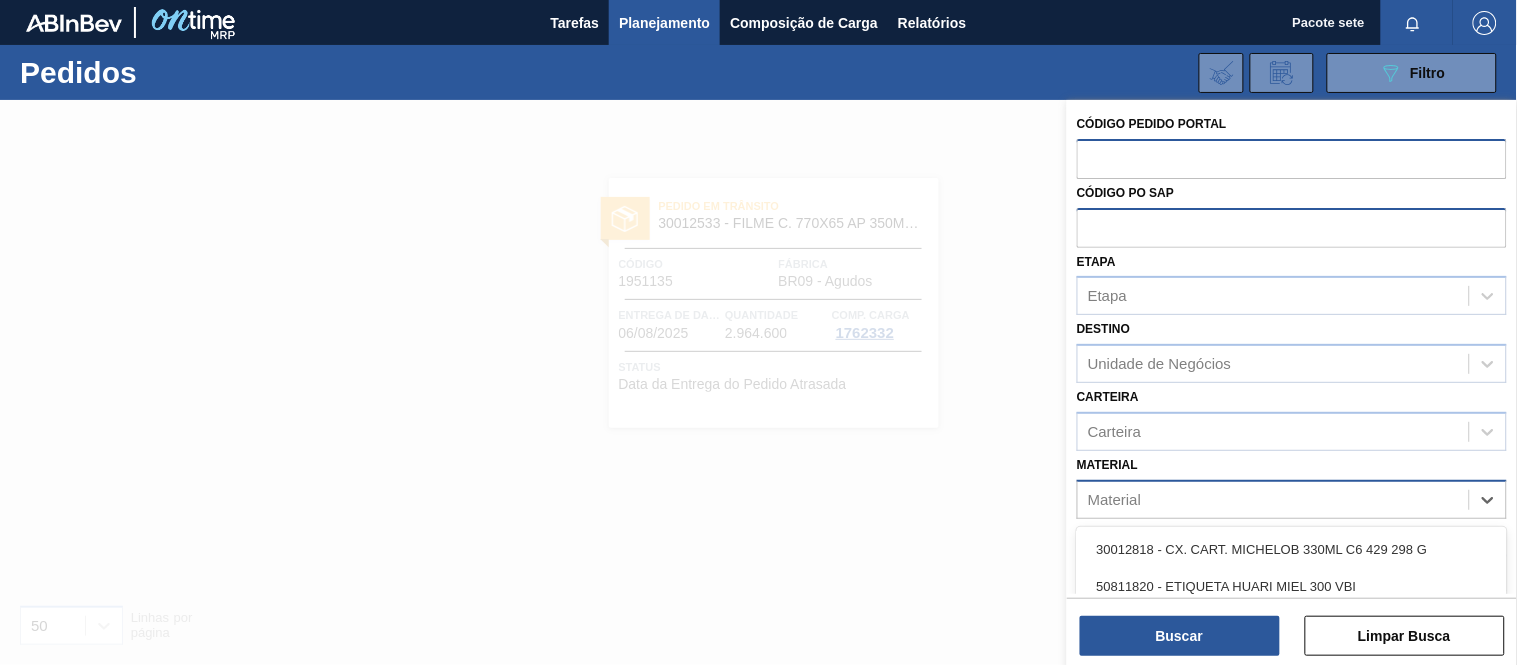 click on "Material" at bounding box center [1273, 499] 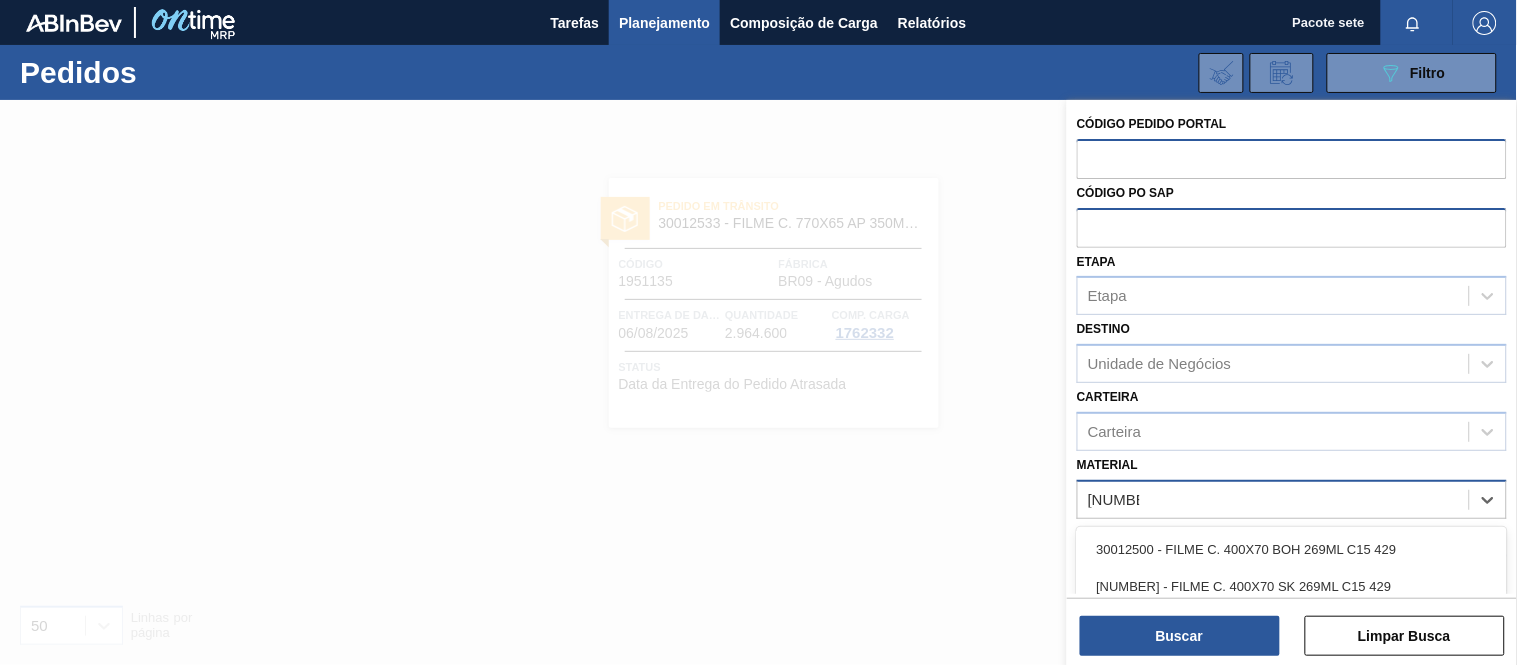 type on "30012533" 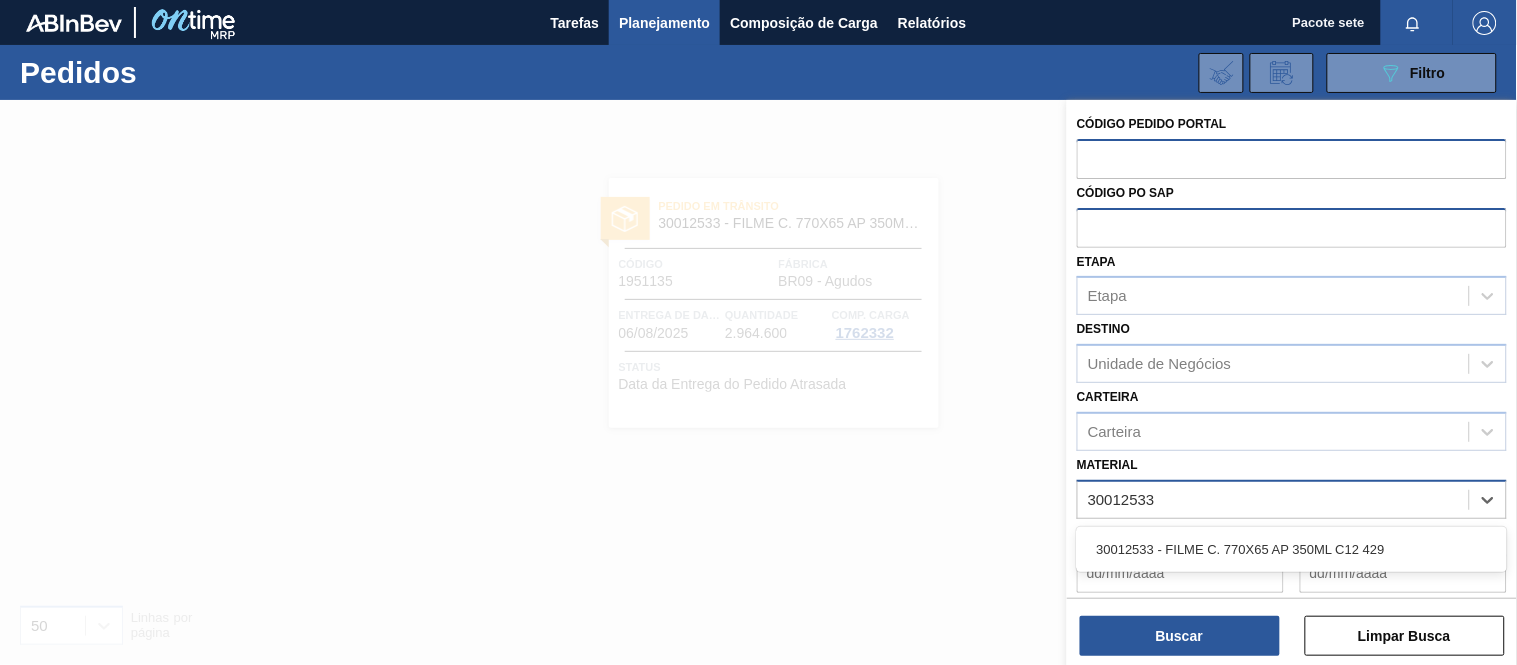 type 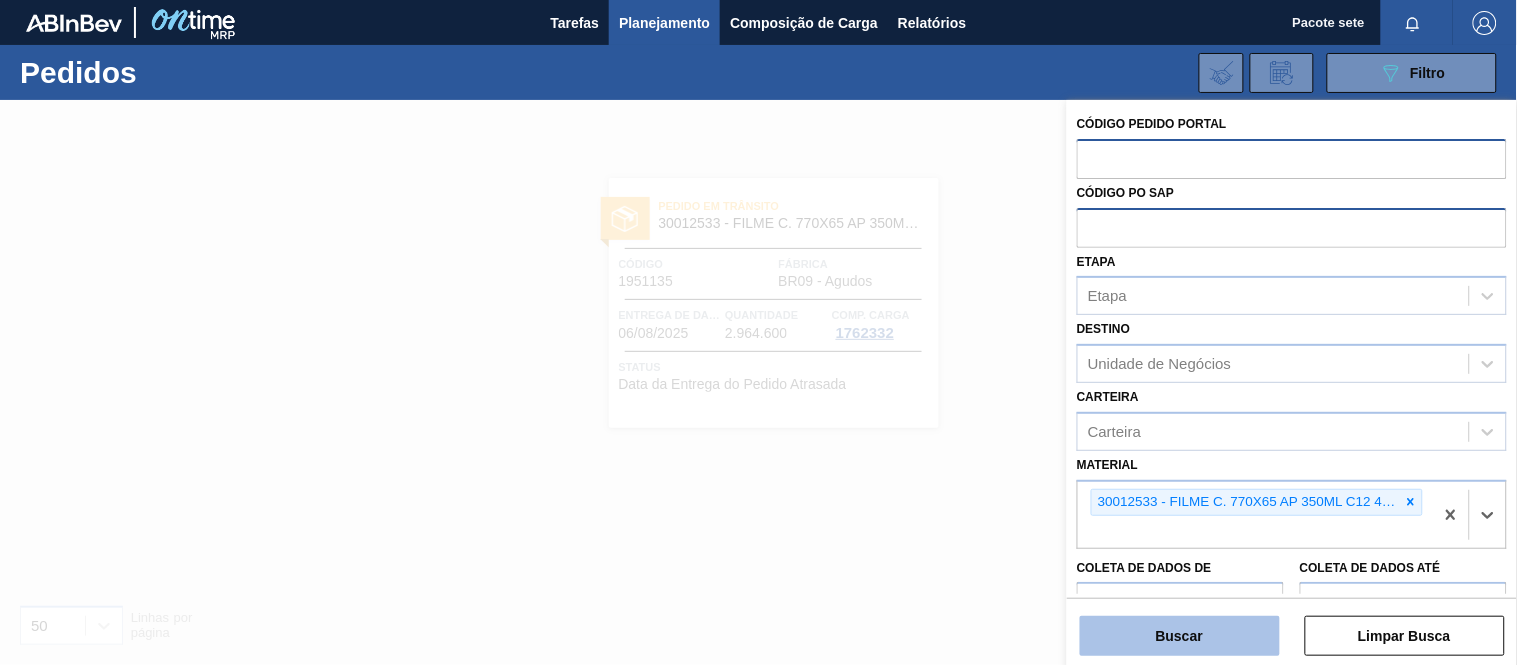 click on "Buscar" at bounding box center [1180, 636] 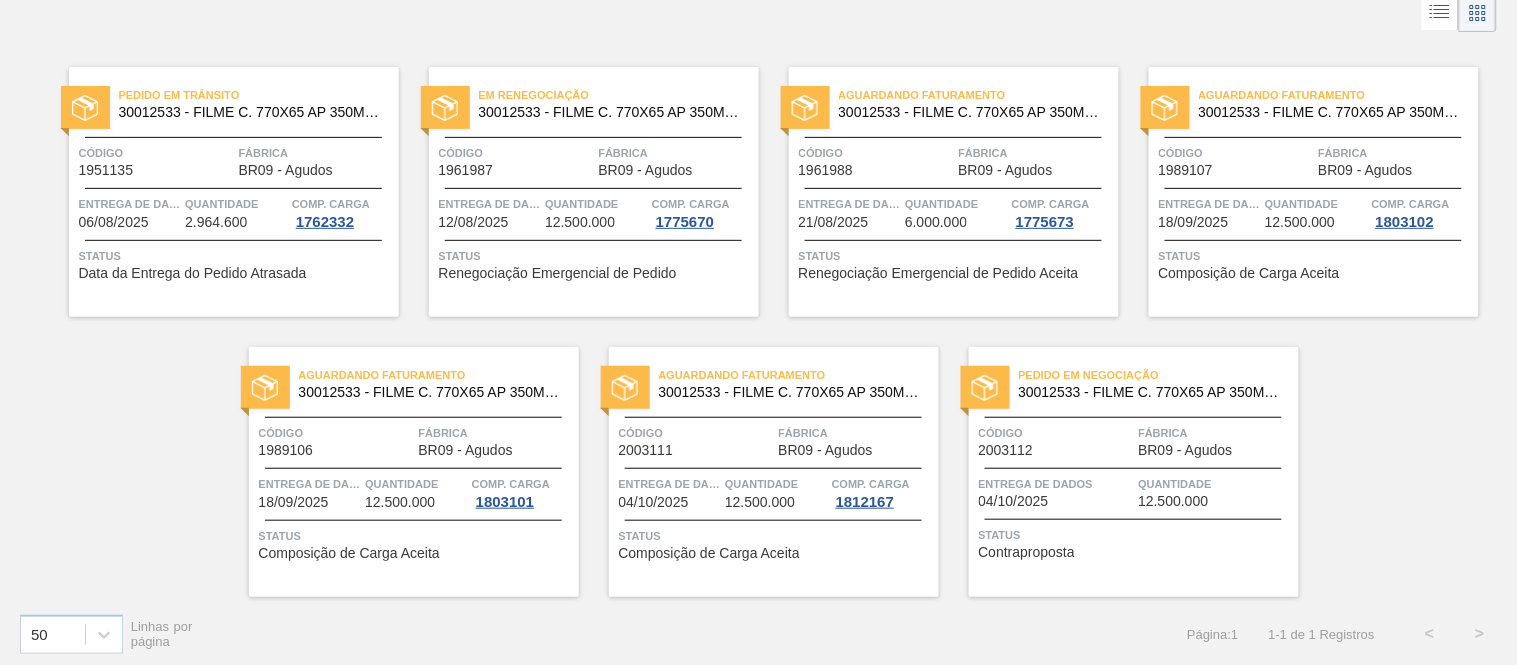 scroll, scrollTop: 0, scrollLeft: 0, axis: both 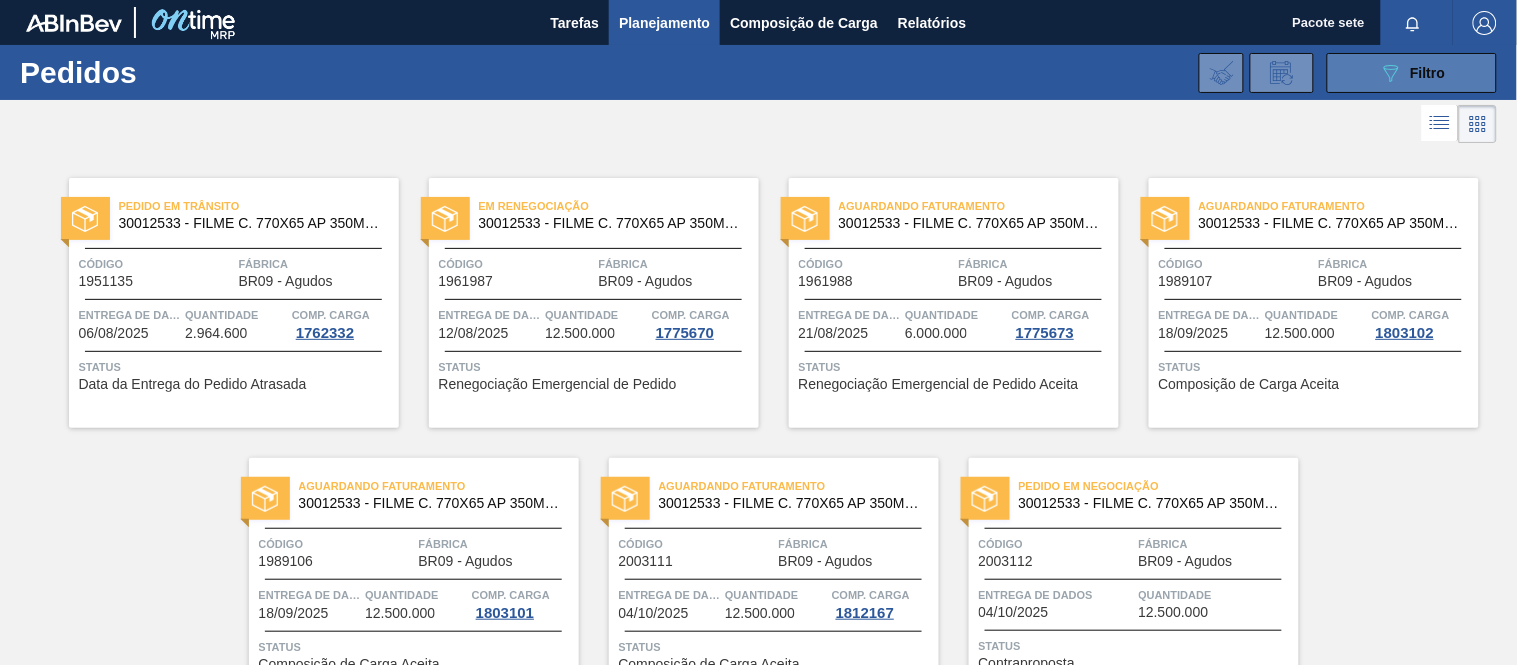 click on "089F7B8B-B2A5-4AFE-B5C0-19BA573D28AC Filtro" at bounding box center [1412, 73] 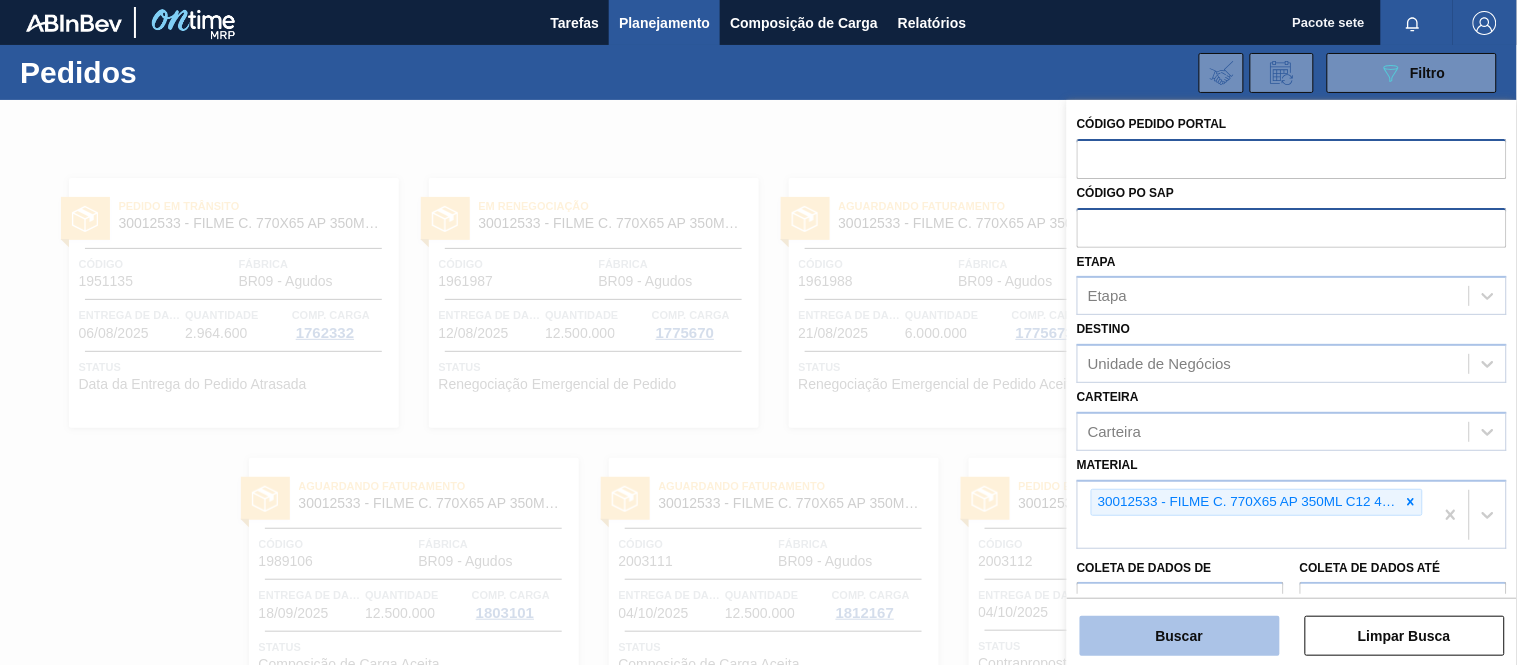 click on "Buscar" at bounding box center [1180, 636] 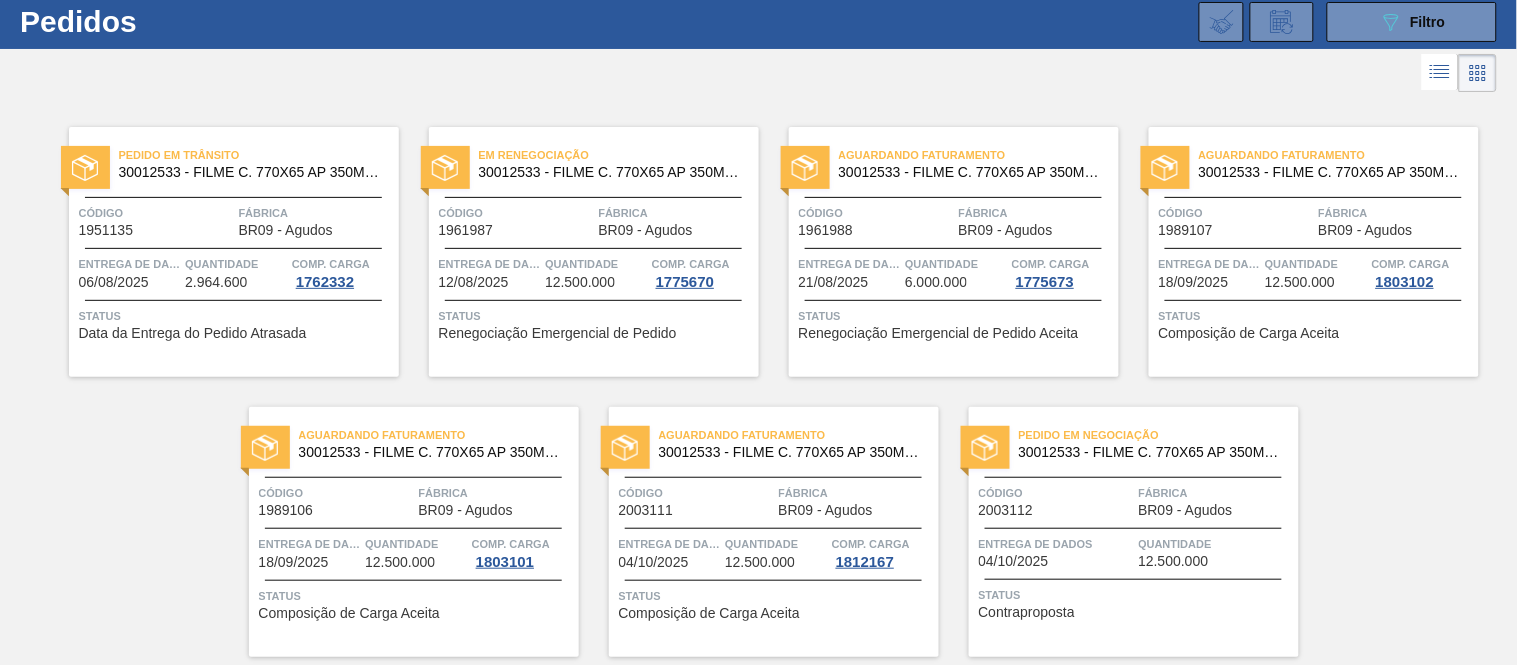 scroll, scrollTop: 0, scrollLeft: 0, axis: both 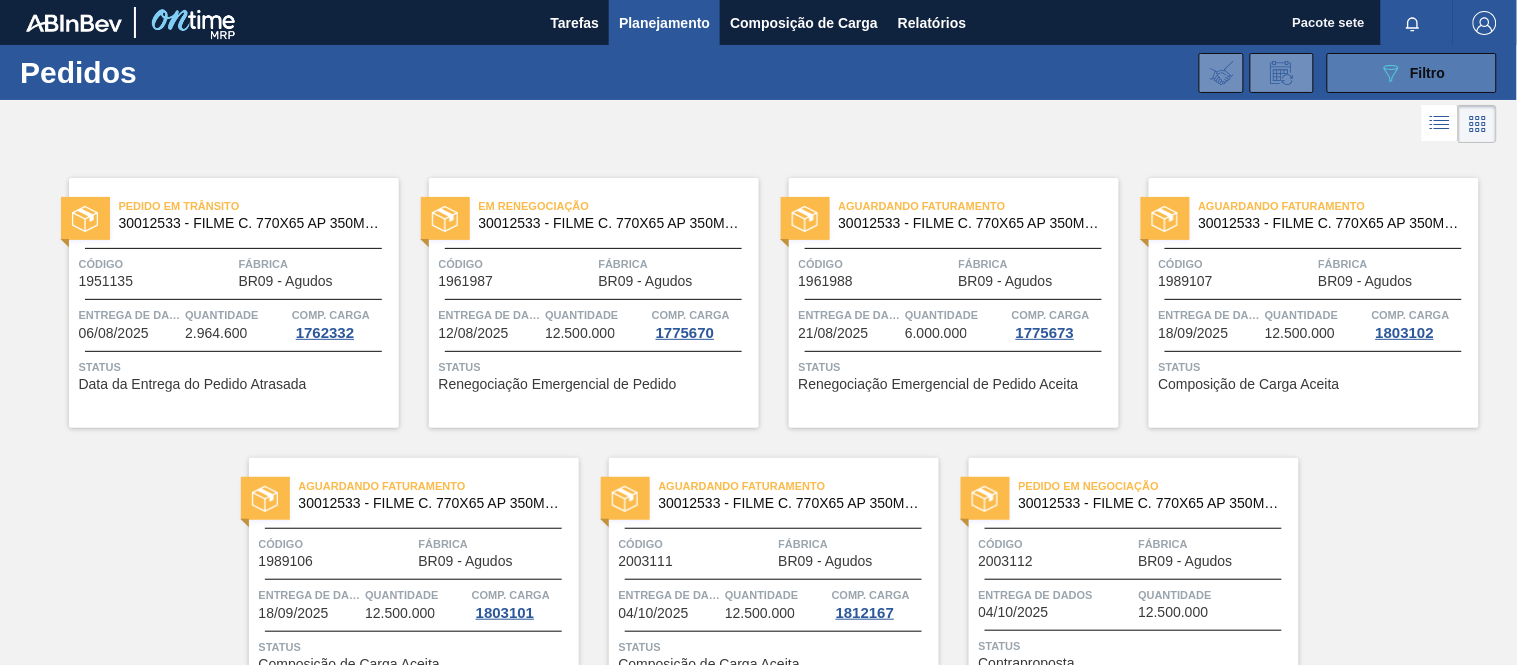 click on "089F7B8B-B2A5-4AFE-B5C0-19BA573D28AC Filtro" at bounding box center (1412, 73) 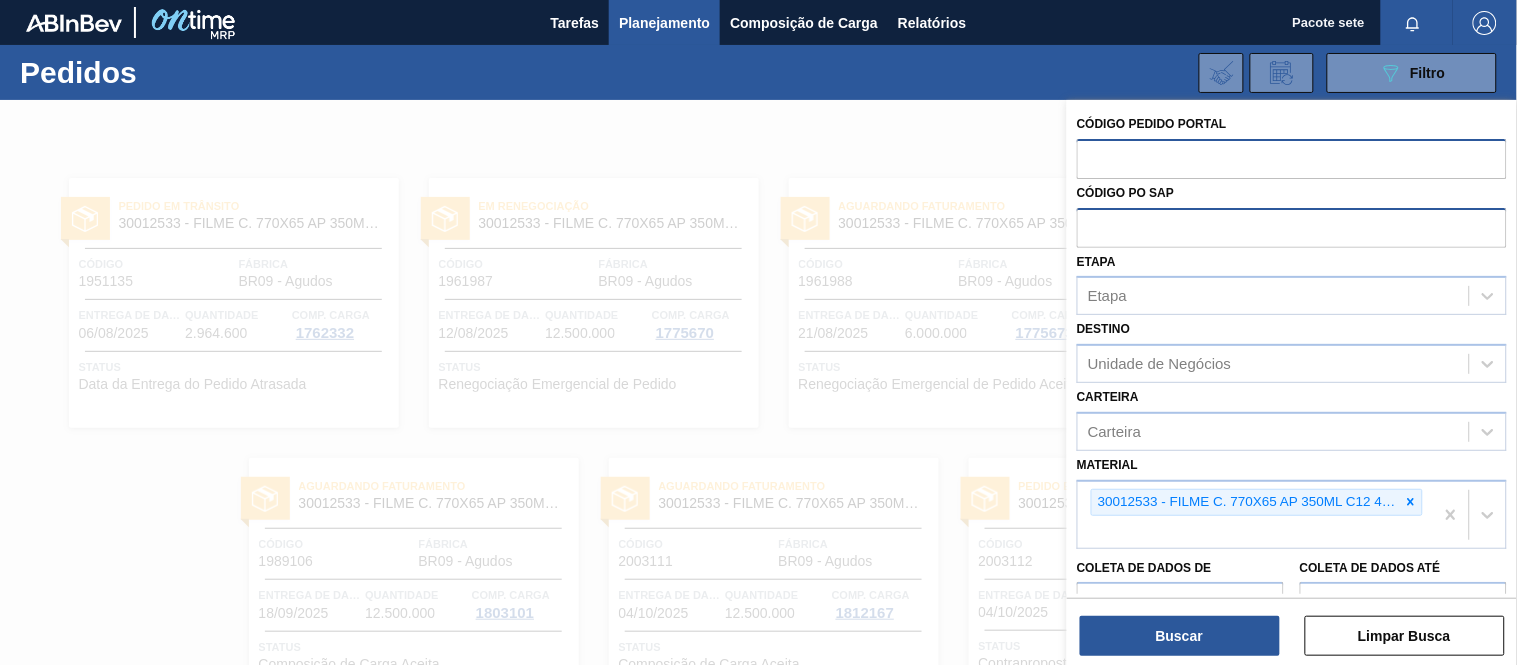 click at bounding box center (1292, 158) 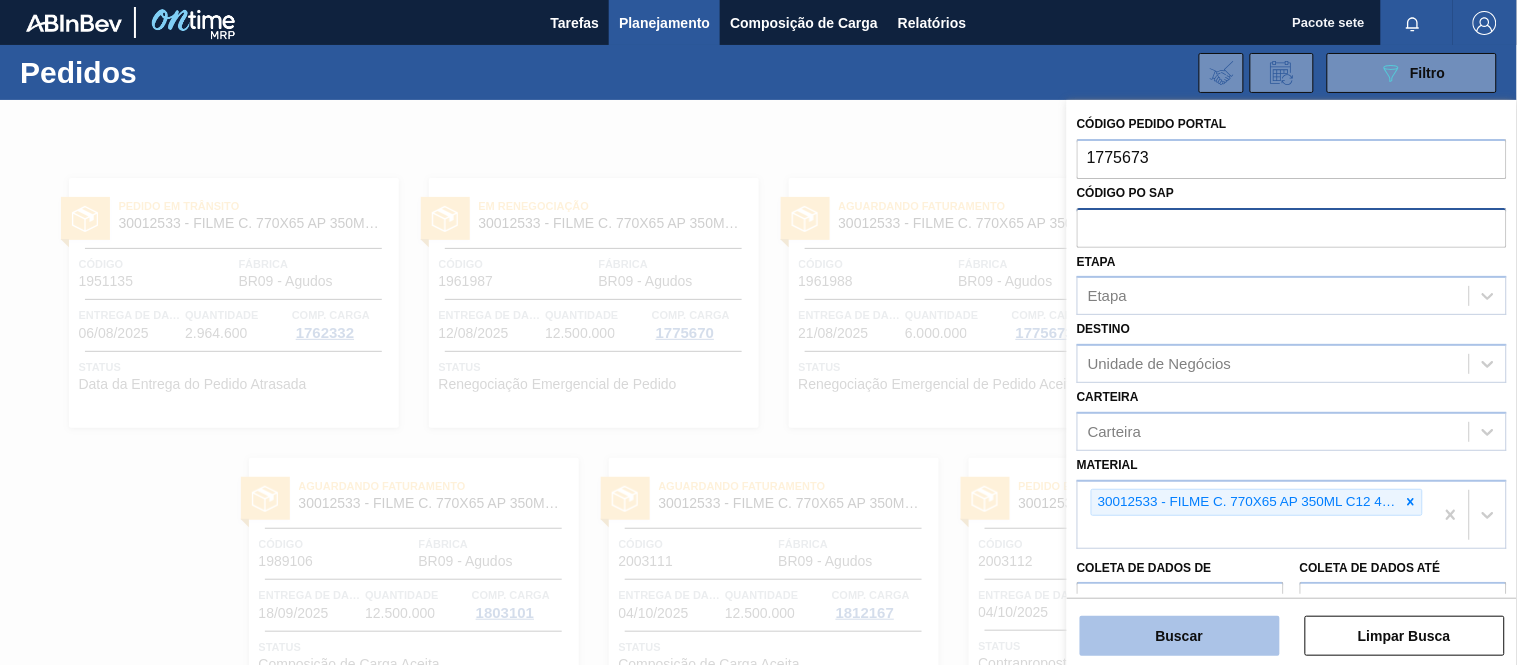 type on "1775673" 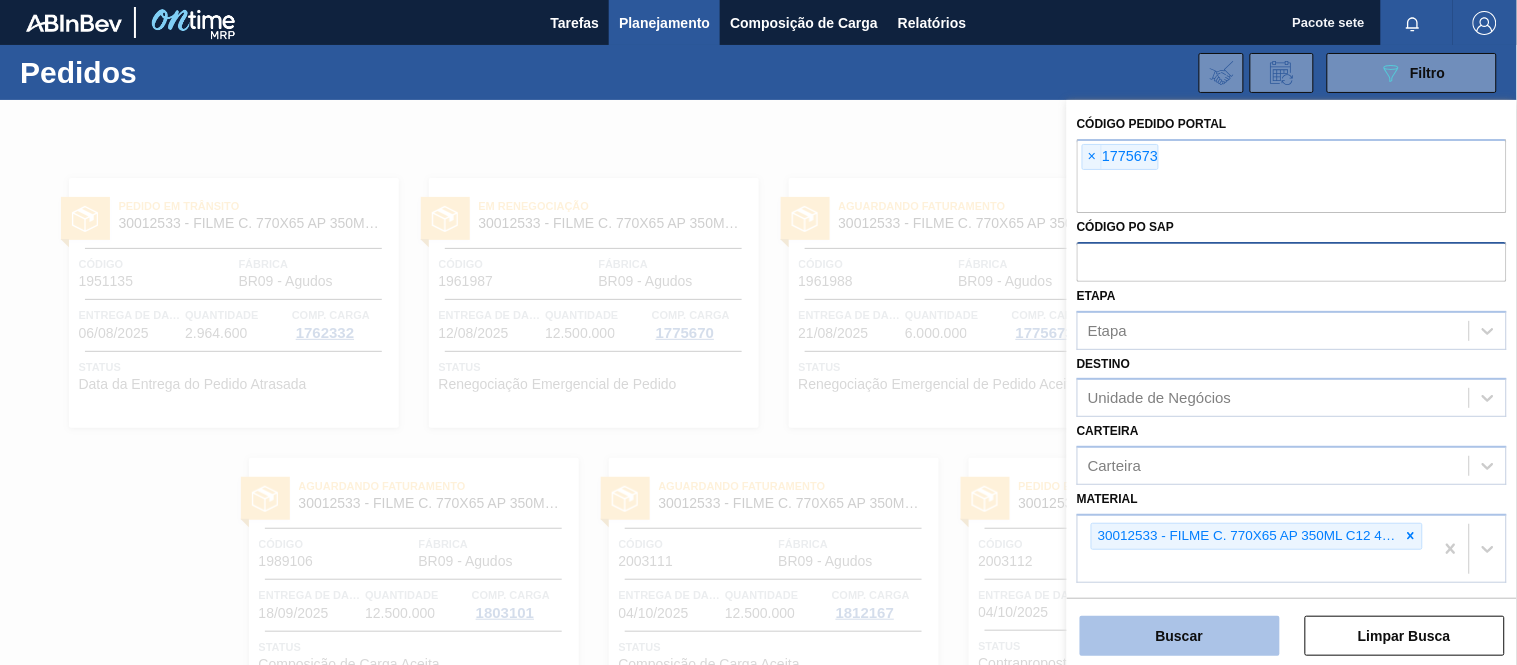 click on "Buscar" at bounding box center [1179, 636] 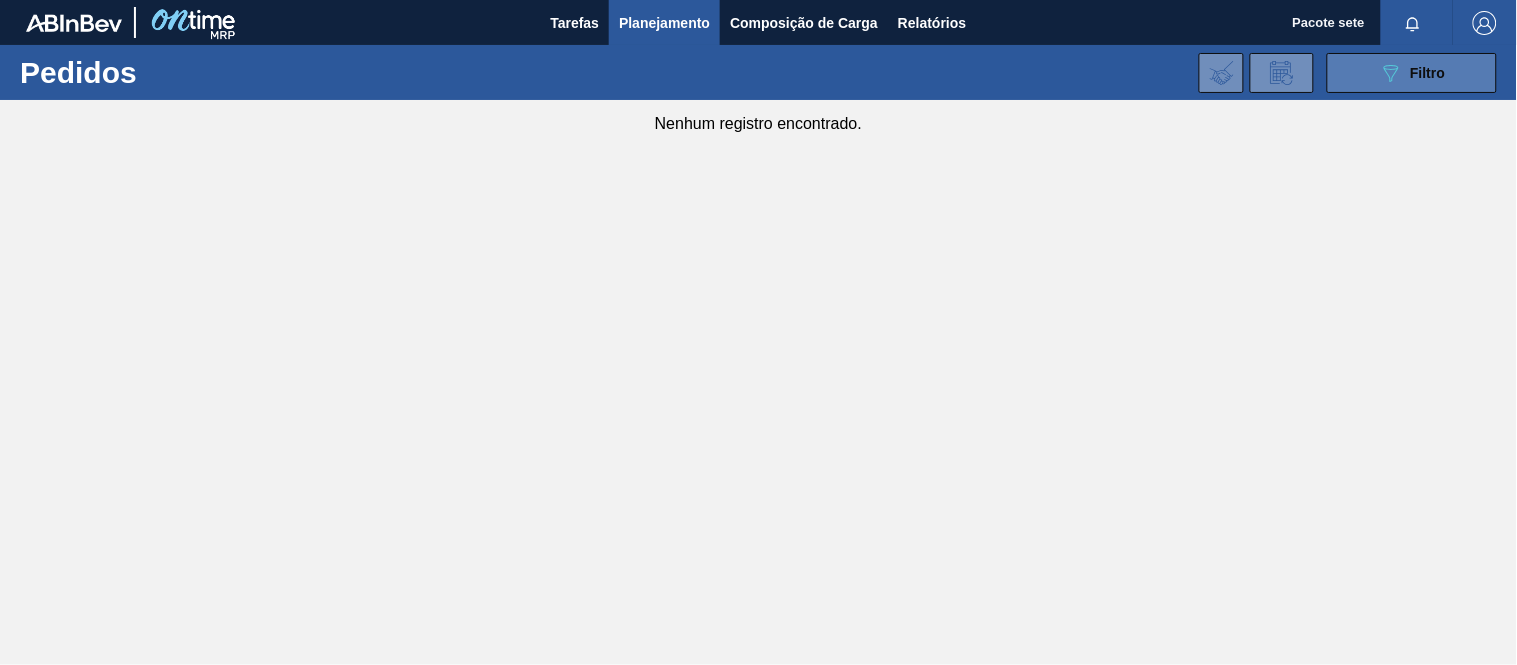 click on "089F7B8B-B2A5-4AFE-B5C0-19BA573D28AC" 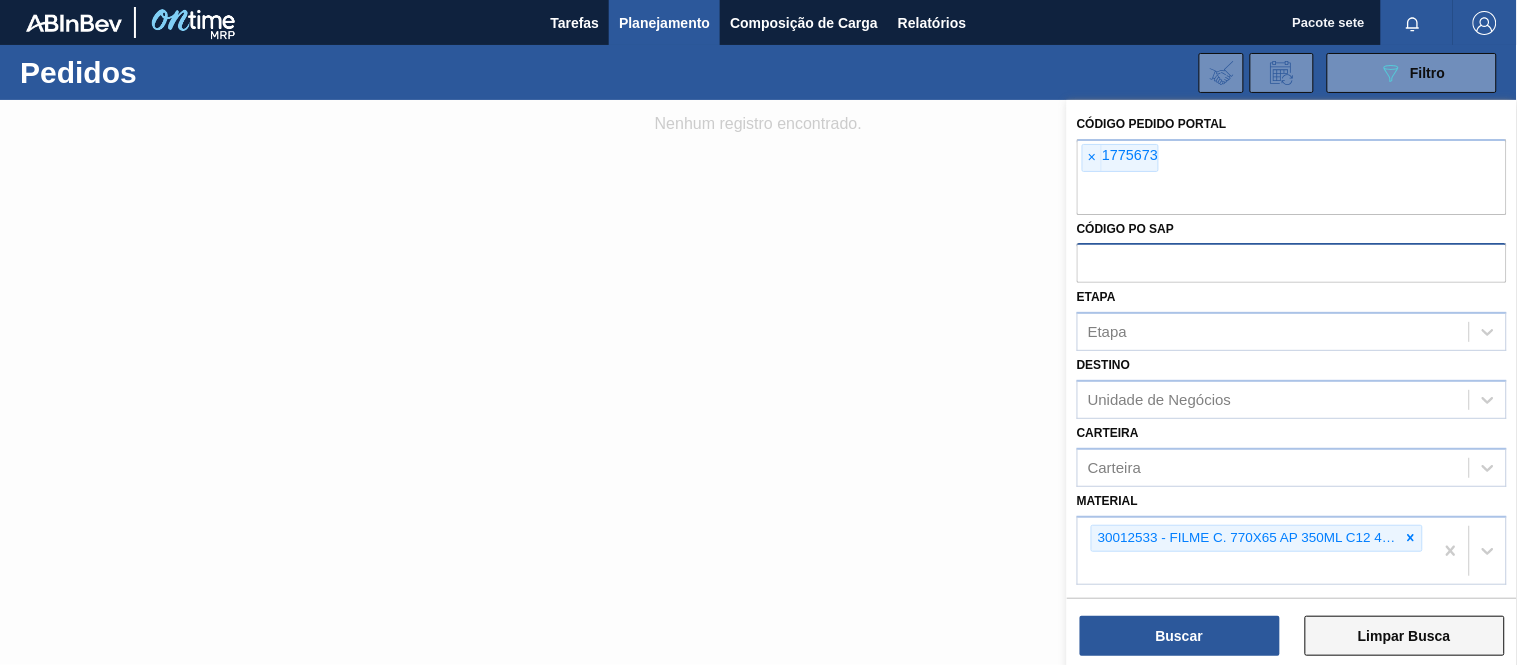 click on "Limpar Busca" at bounding box center (1404, 636) 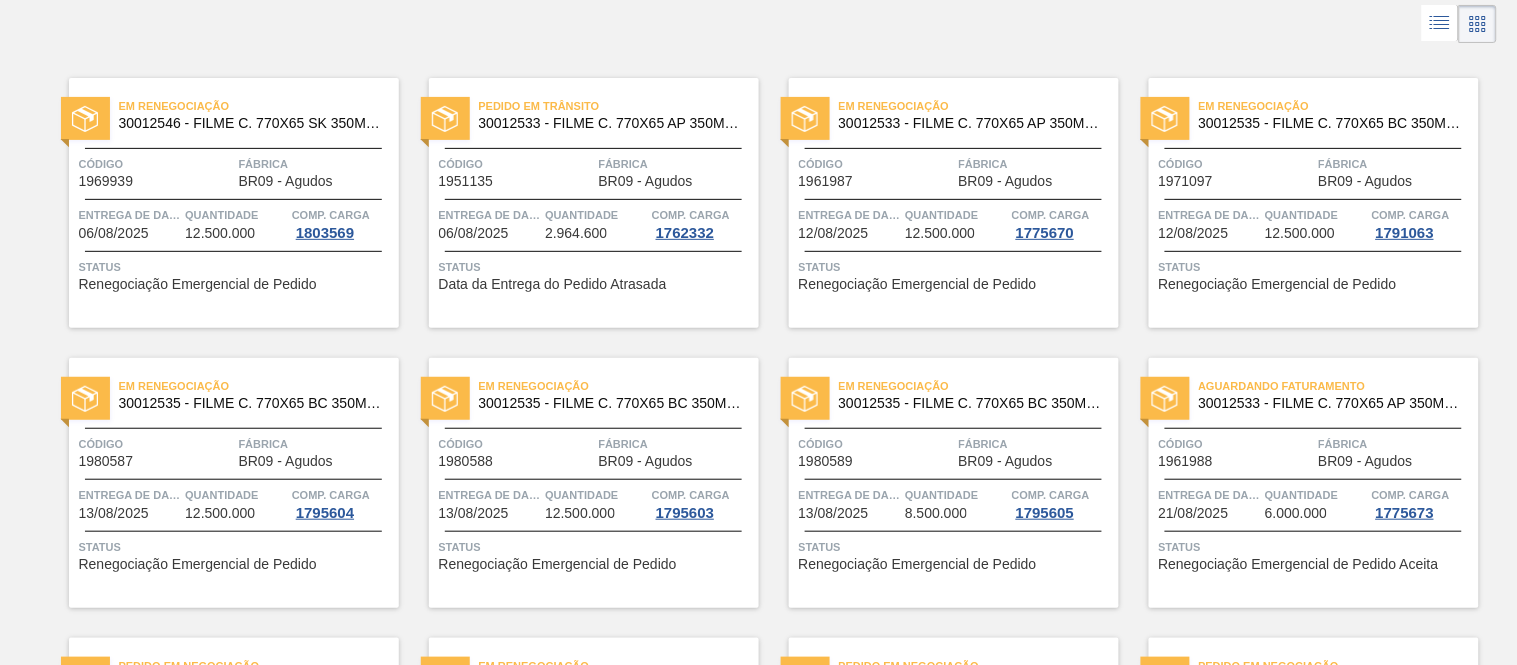 scroll, scrollTop: 0, scrollLeft: 0, axis: both 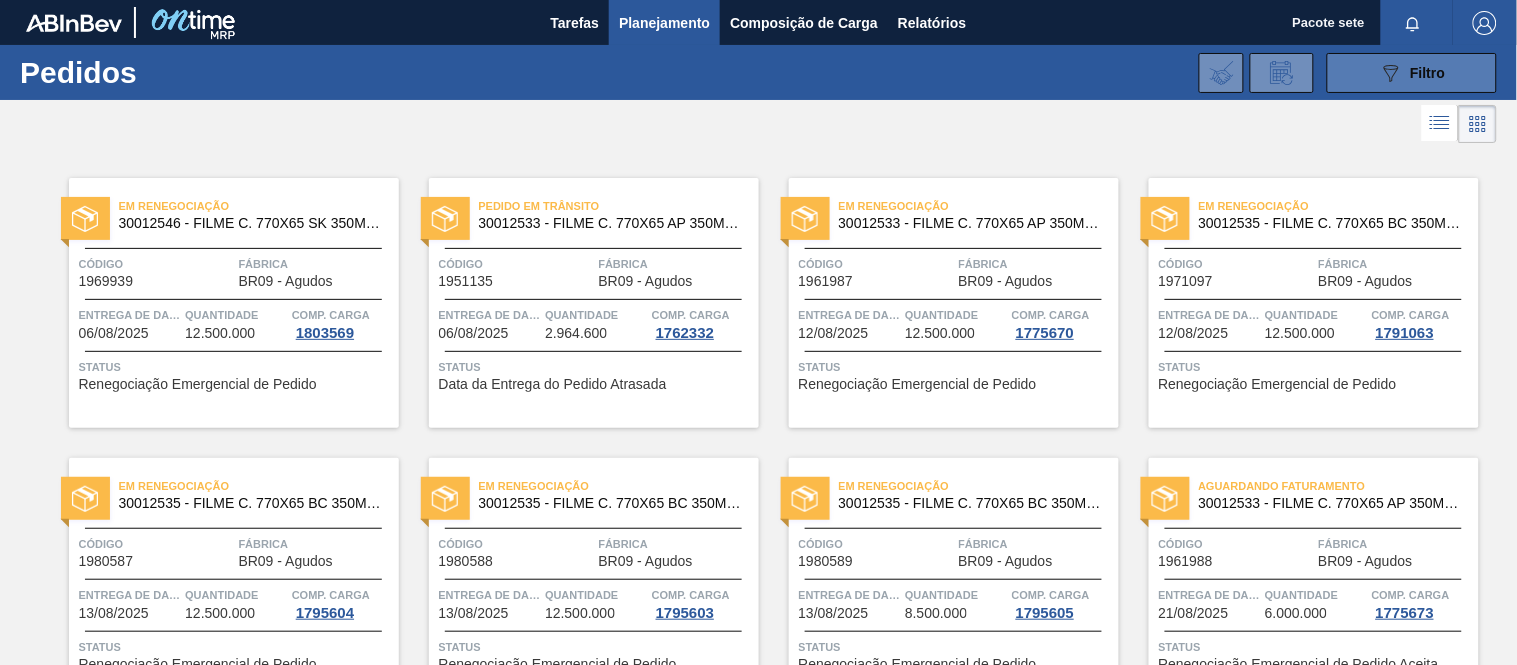 click on "089F7B8B-B2A5-4AFE-B5C0-19BA573D28AC" 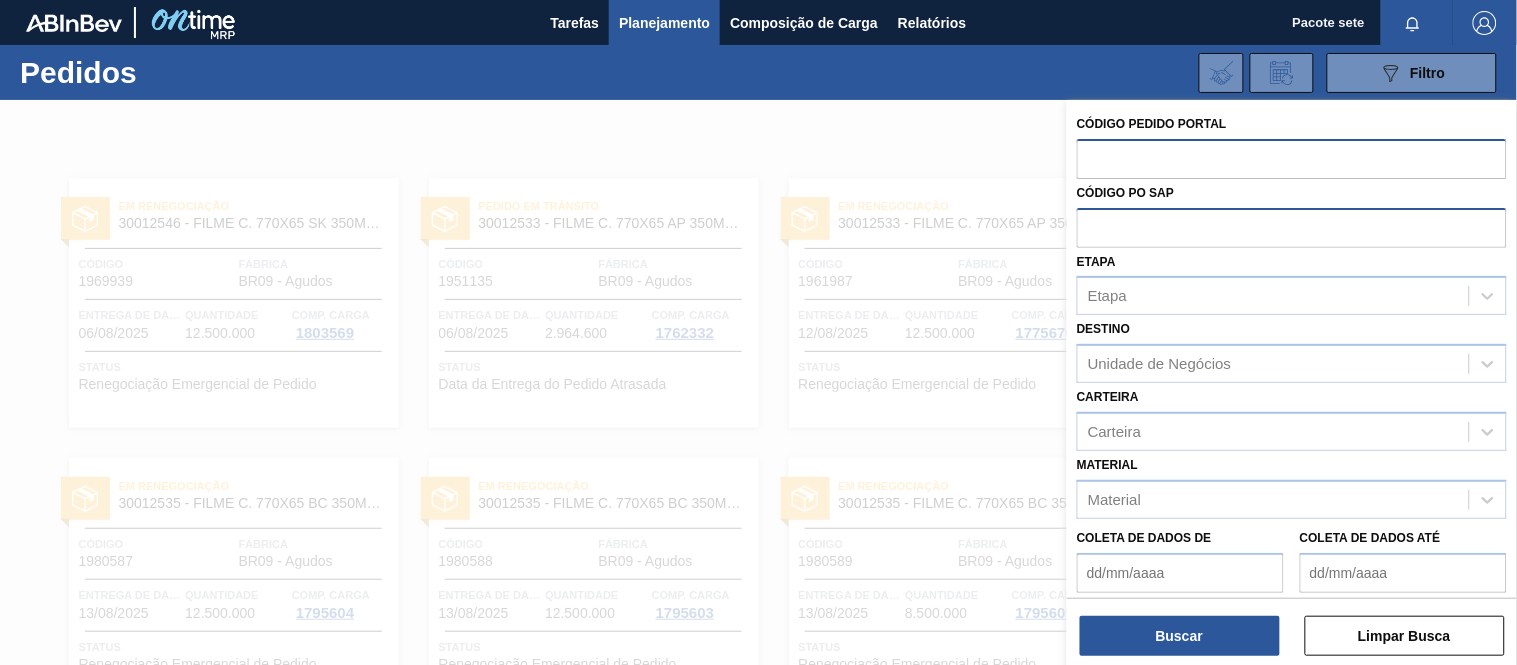 click at bounding box center [1292, 158] 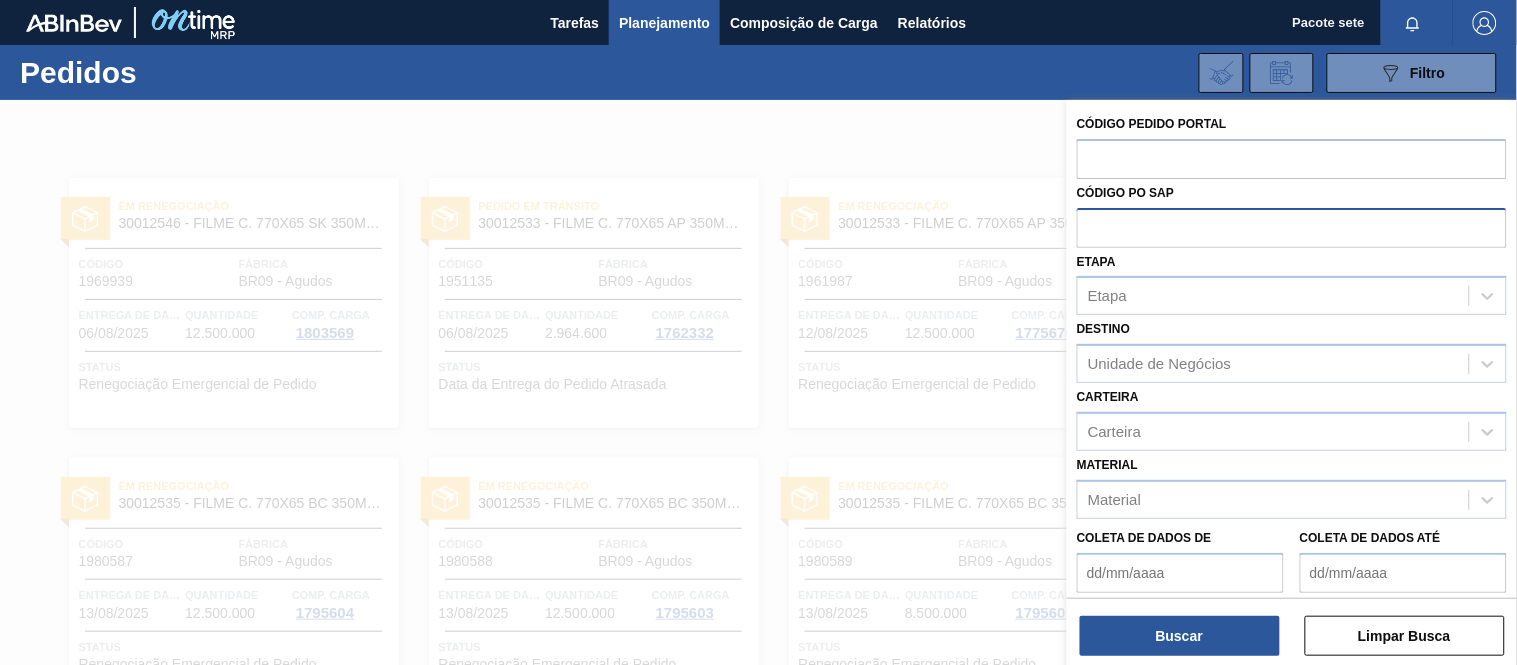 paste on "2003724" 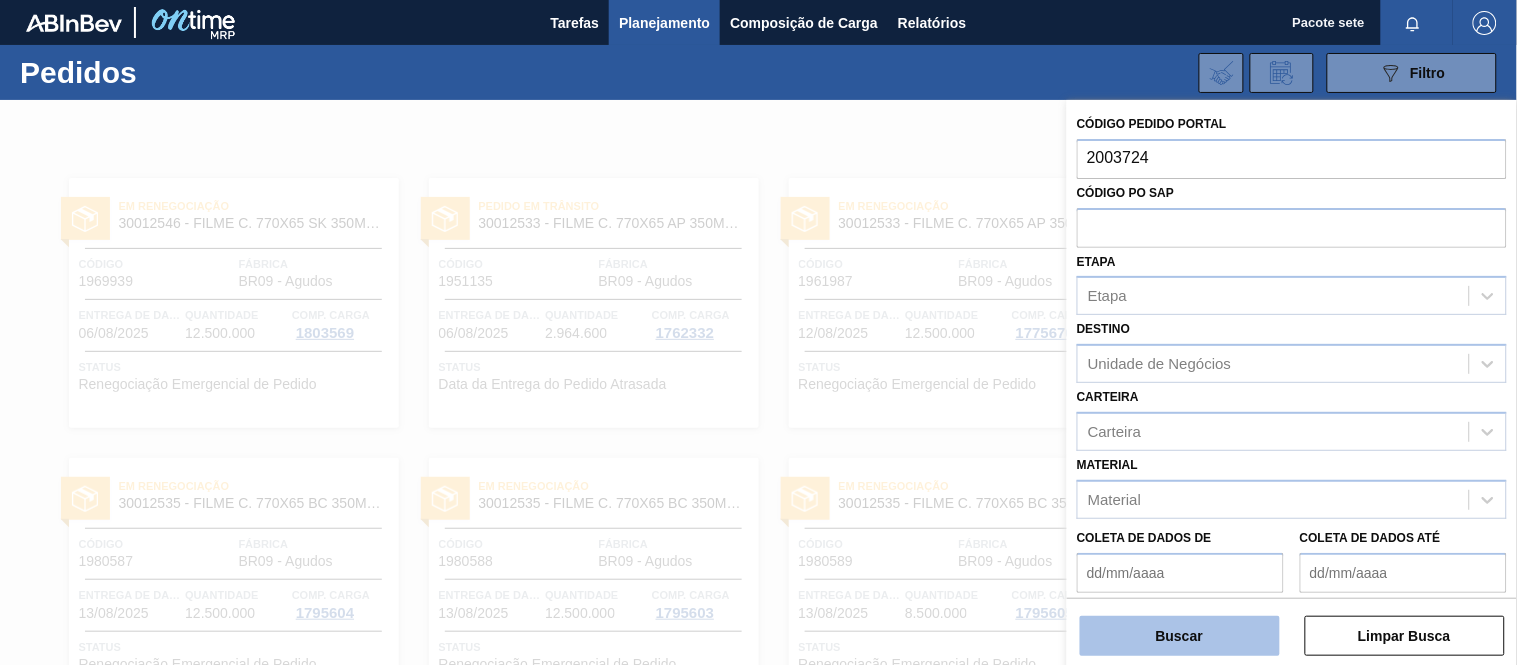 type on "2003724" 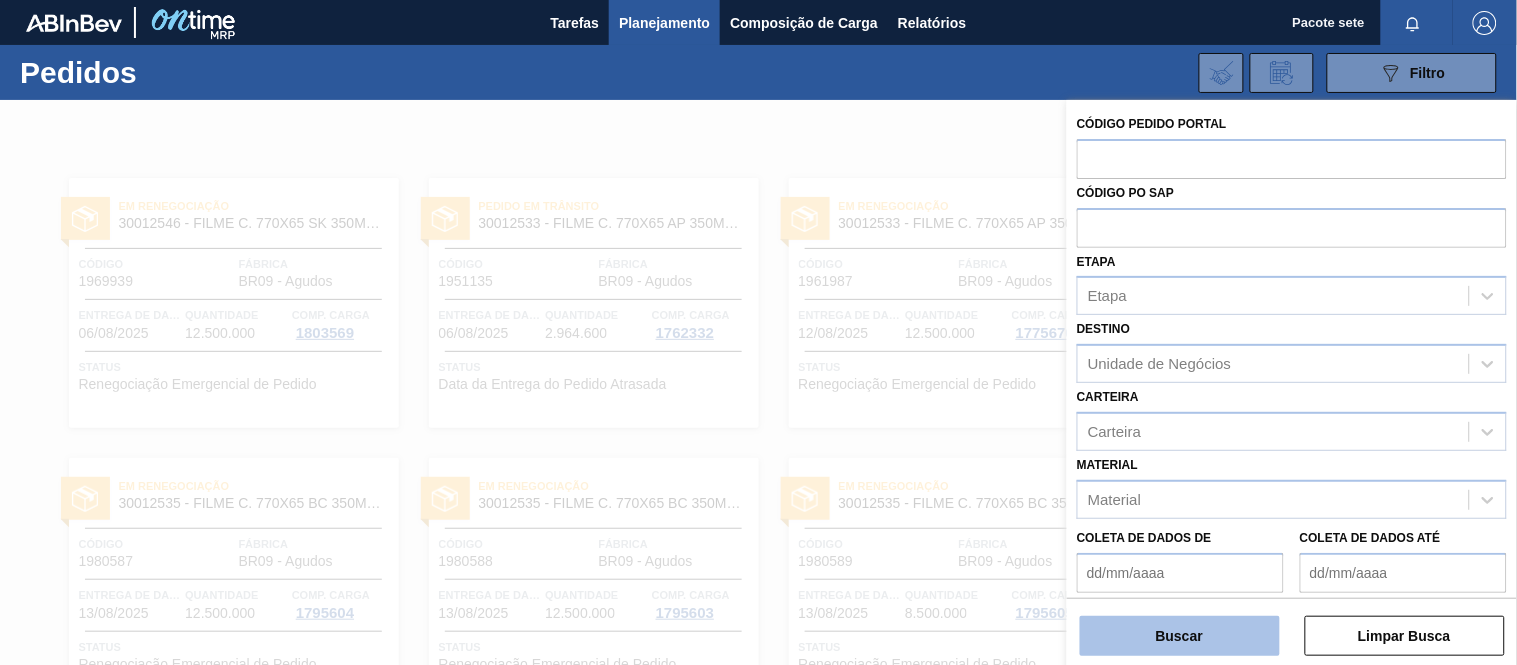 click on "Buscar" at bounding box center [1180, 636] 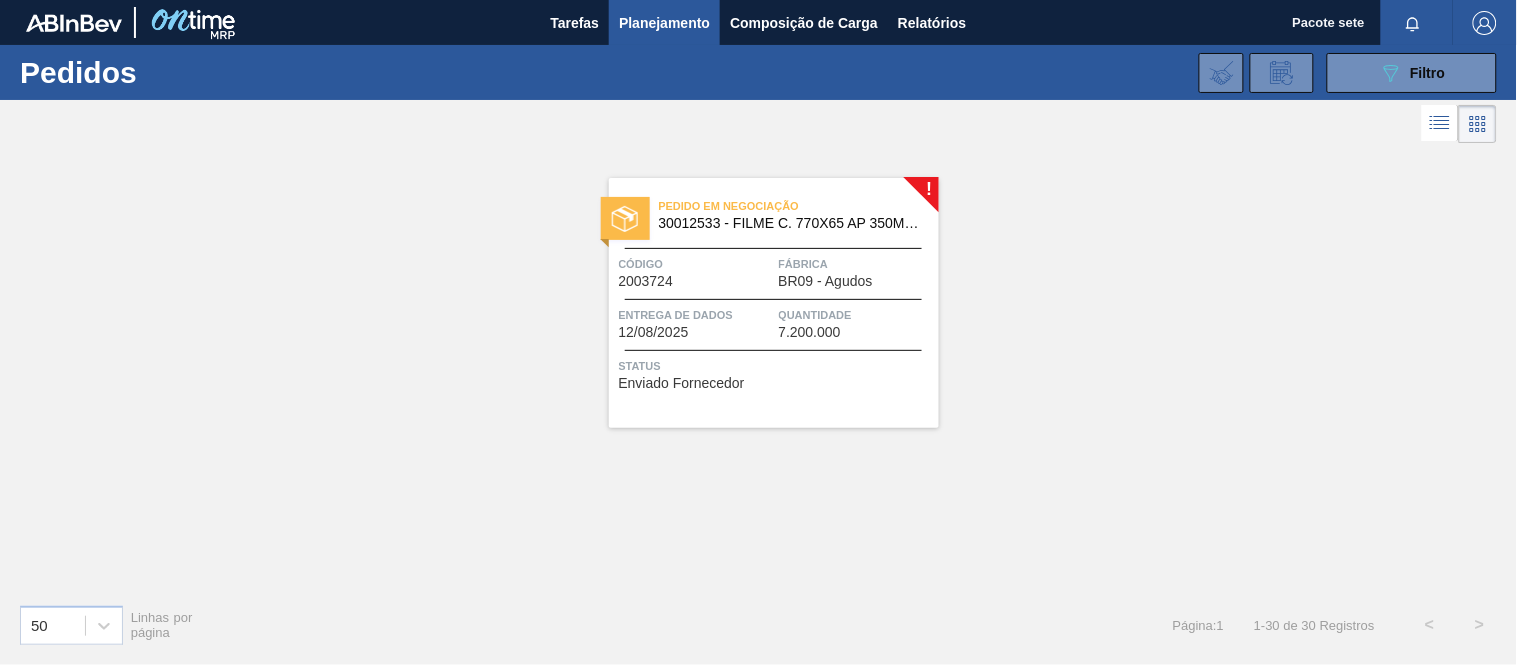 click on "Código" at bounding box center [696, 264] 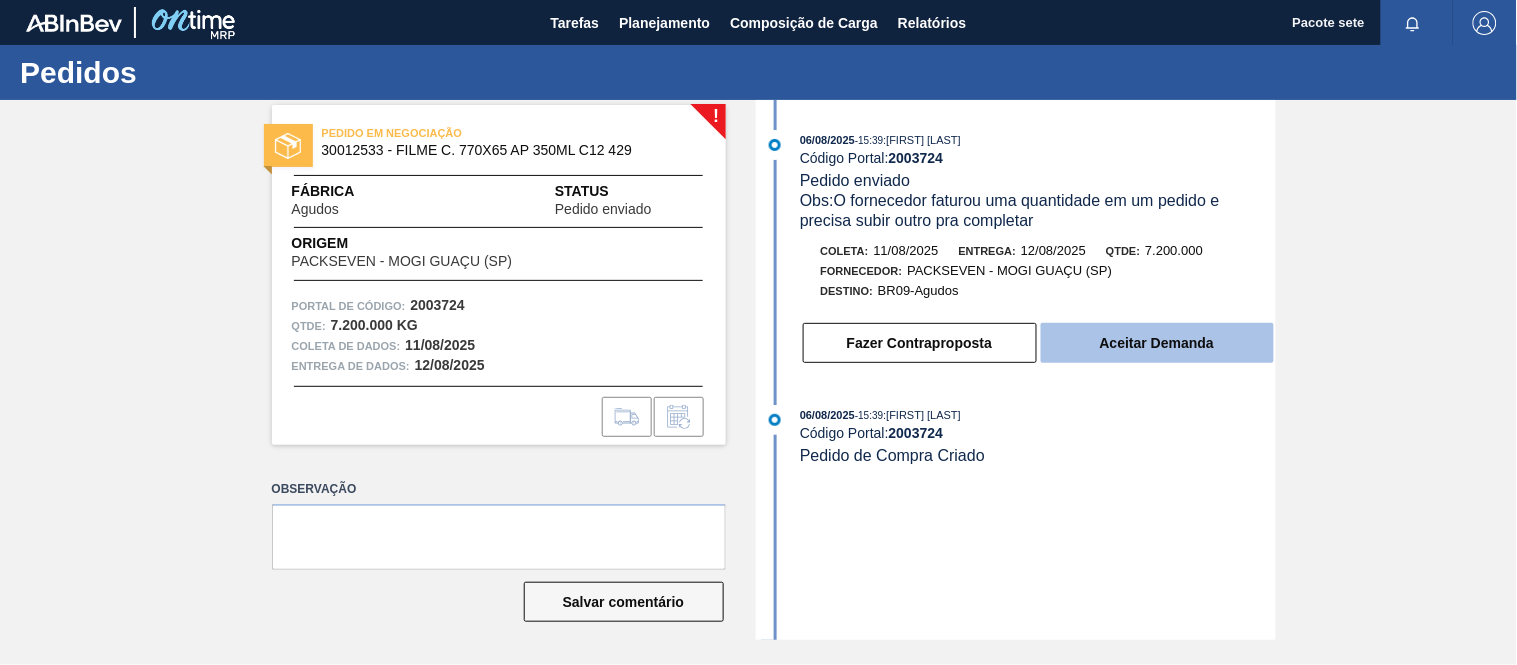 click on "Aceitar Demanda" at bounding box center [1157, 343] 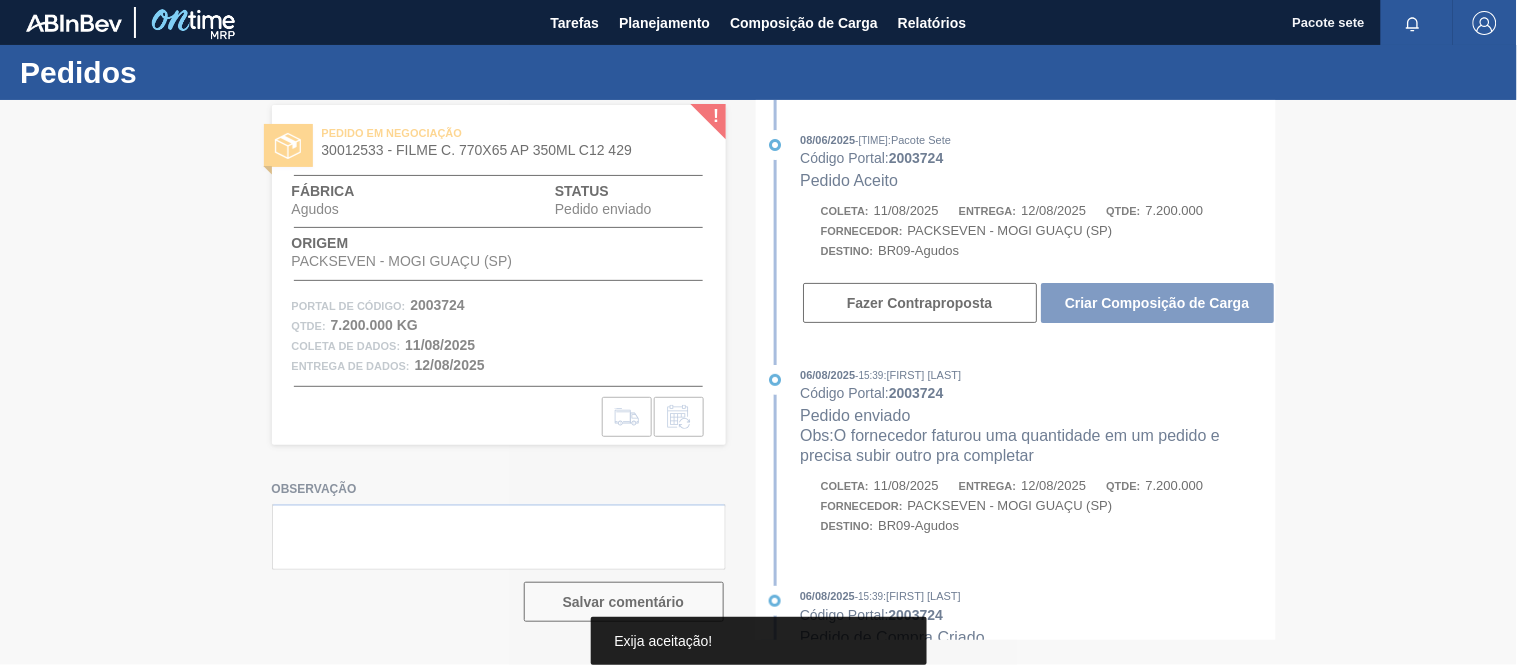 click on "Criar Composição de Carga" at bounding box center [1157, 303] 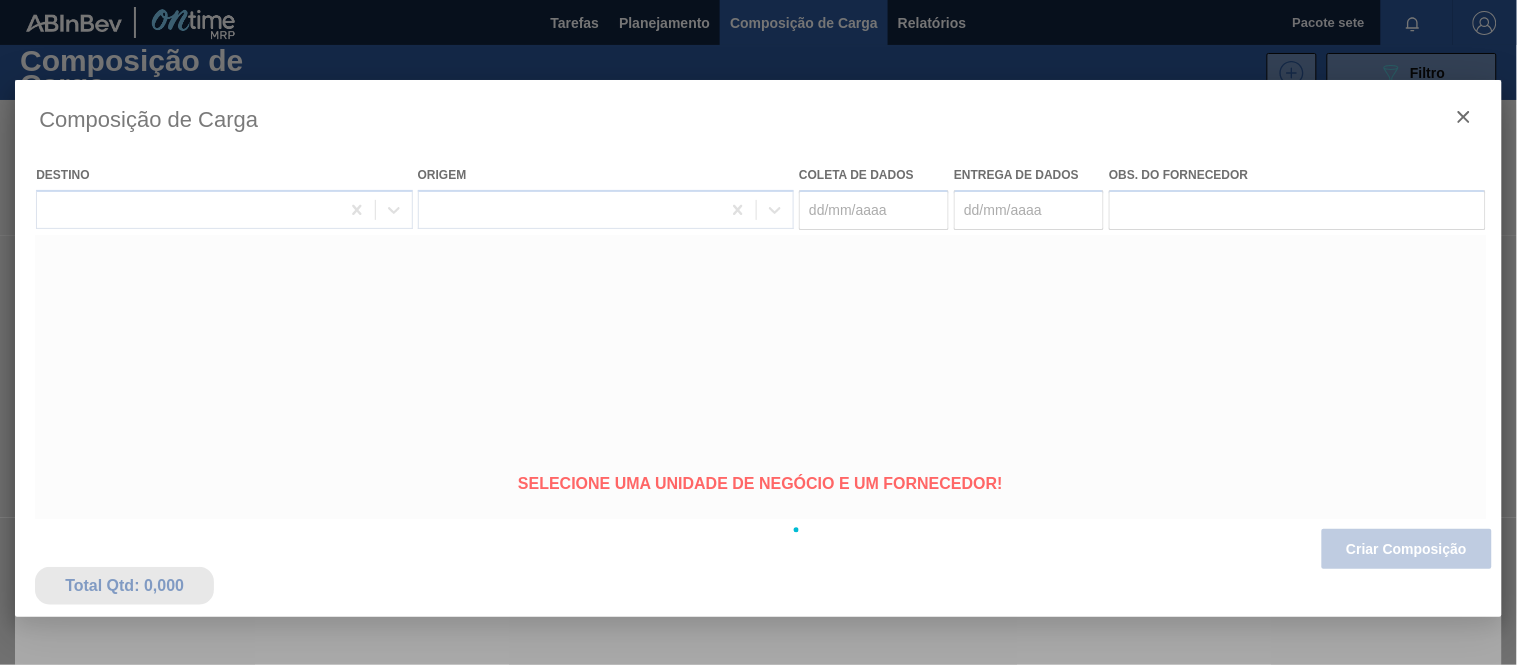 type on "11/08/2025" 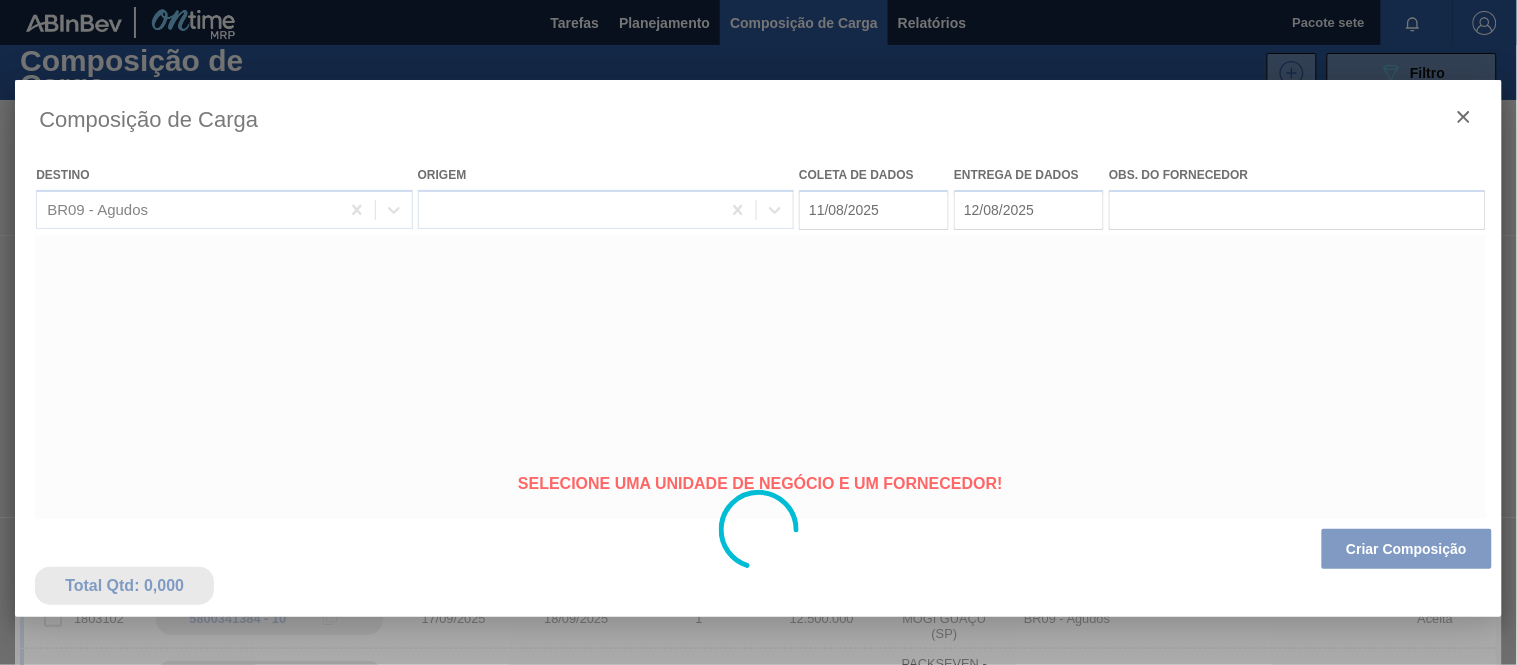click at bounding box center [758, 530] 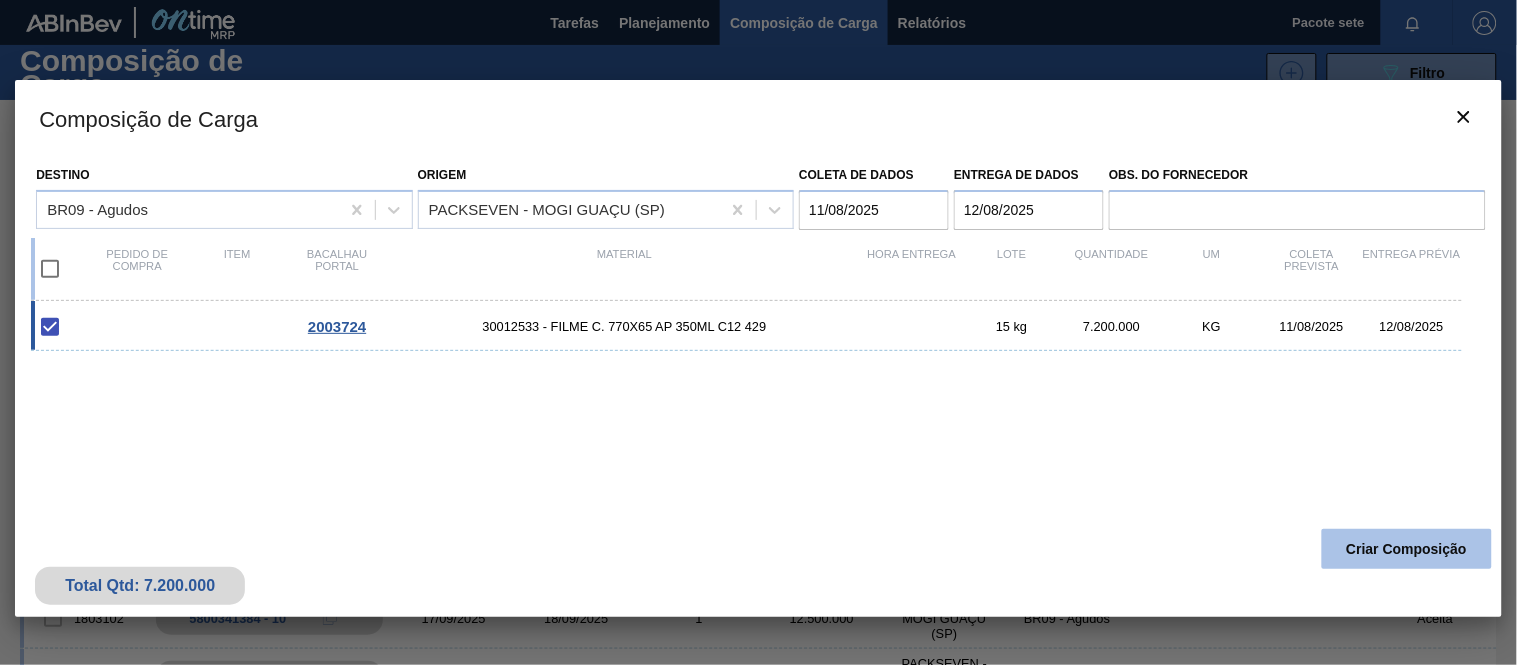 click on "Criar Composição" at bounding box center [1407, 549] 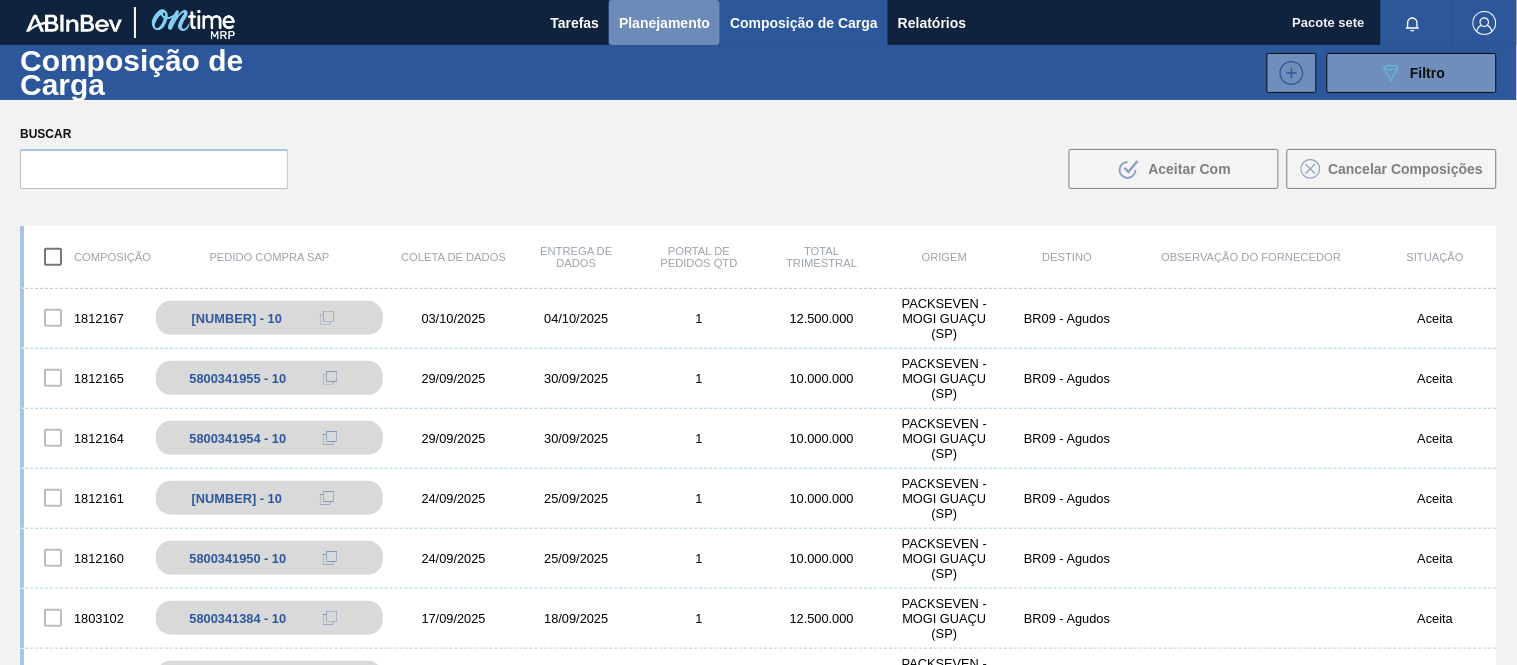 click on "Planejamento" at bounding box center [664, 22] 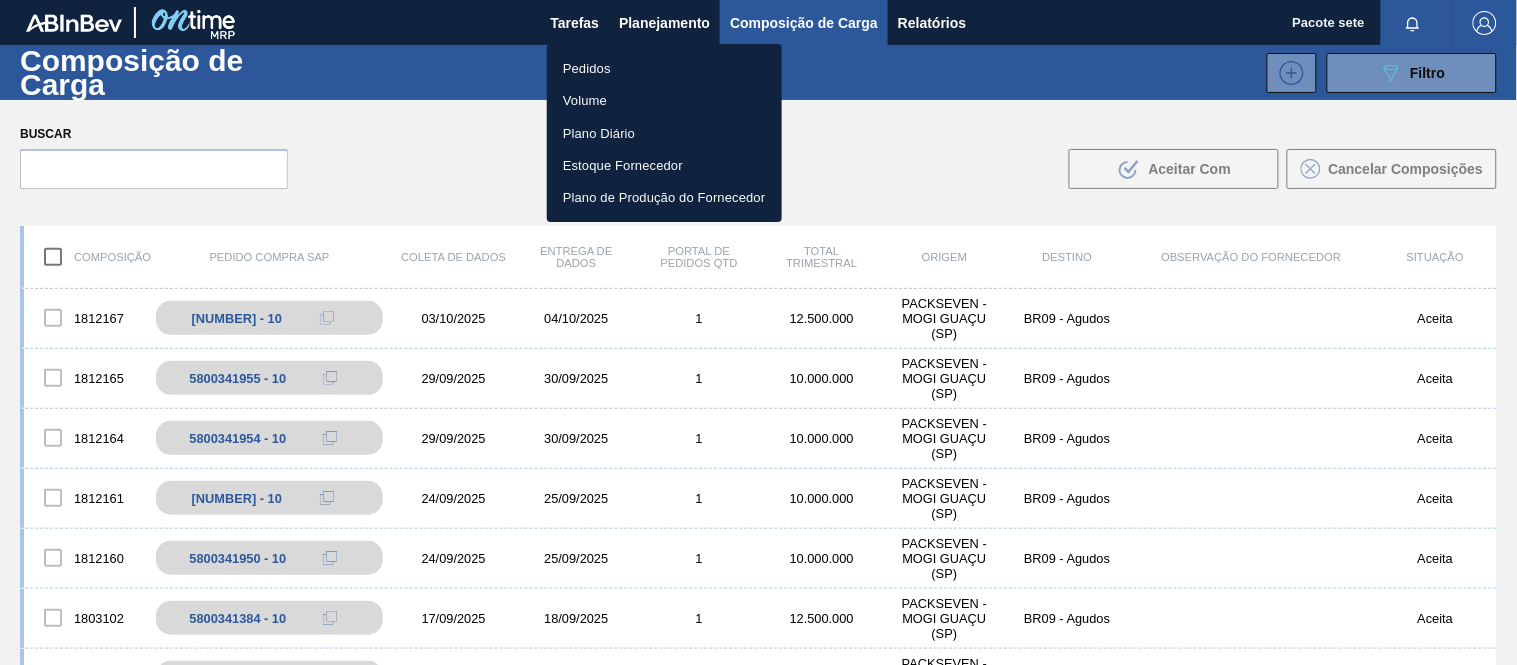 click on "Pedidos" at bounding box center (664, 68) 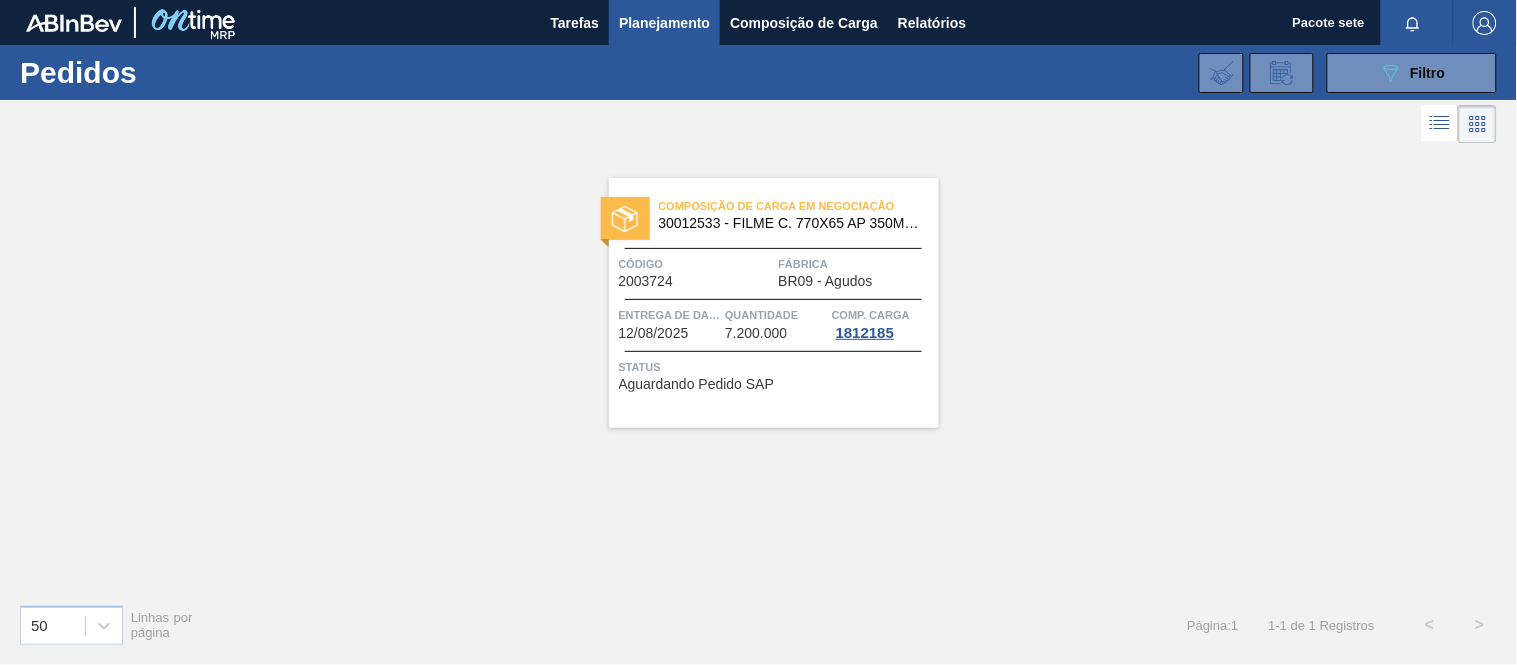 click on "30012533 - FILME C. 770X65 AP 350ML C12 429" at bounding box center (814, 223) 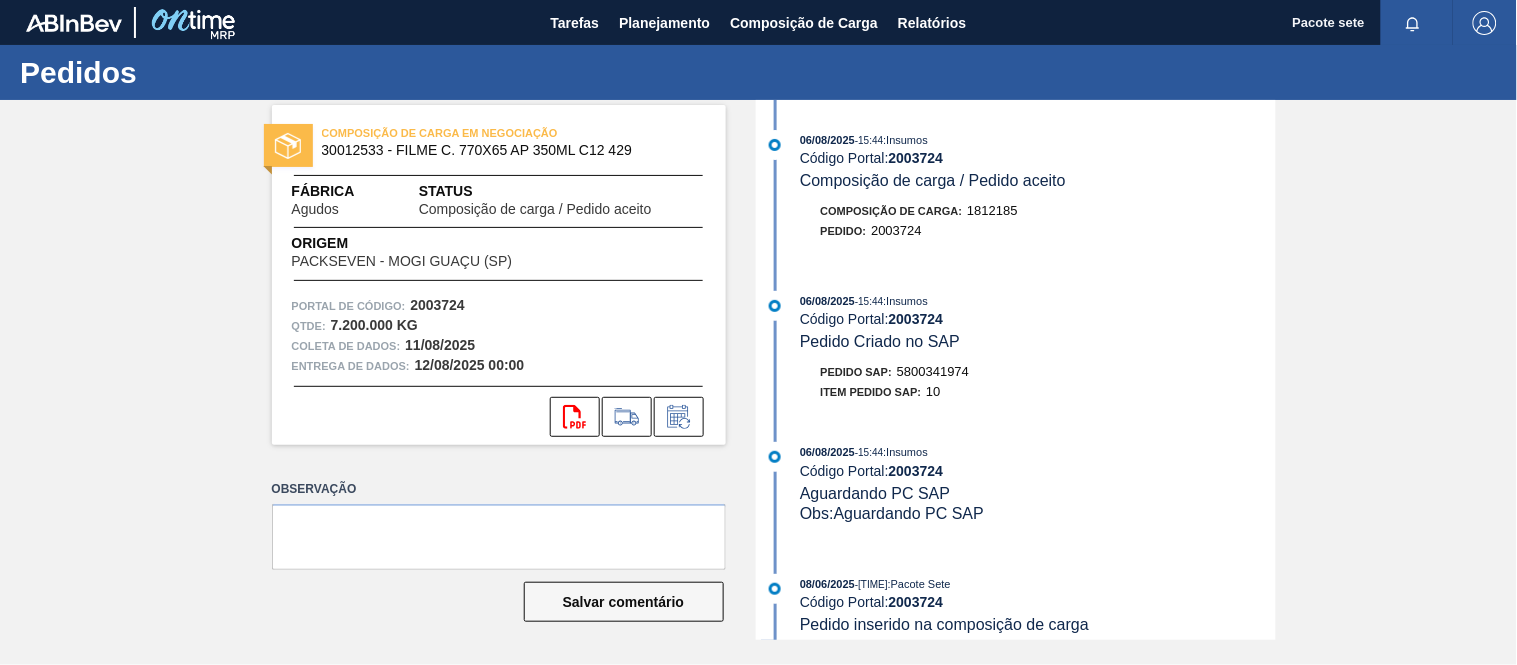 click on "2003724" at bounding box center (916, 158) 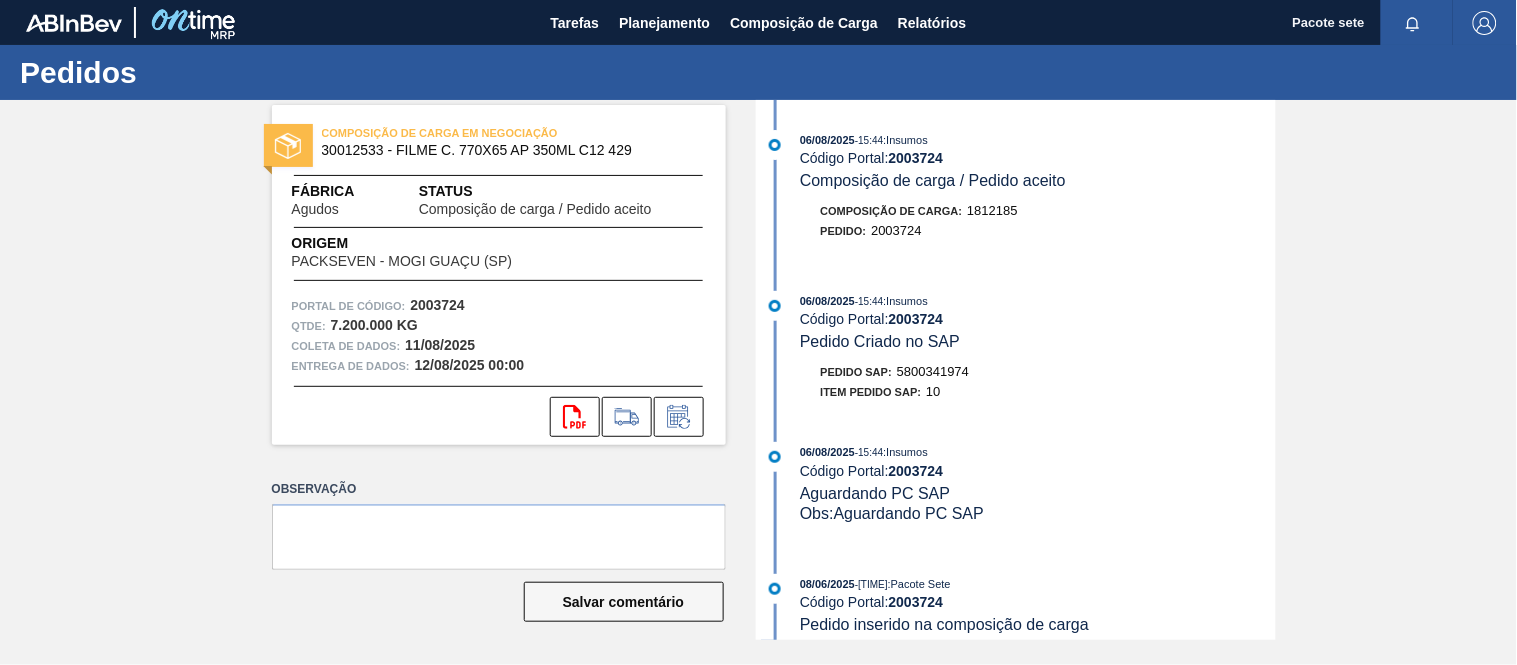 drag, startPoint x: 937, startPoint y: 368, endPoint x: 918, endPoint y: 156, distance: 212.84972 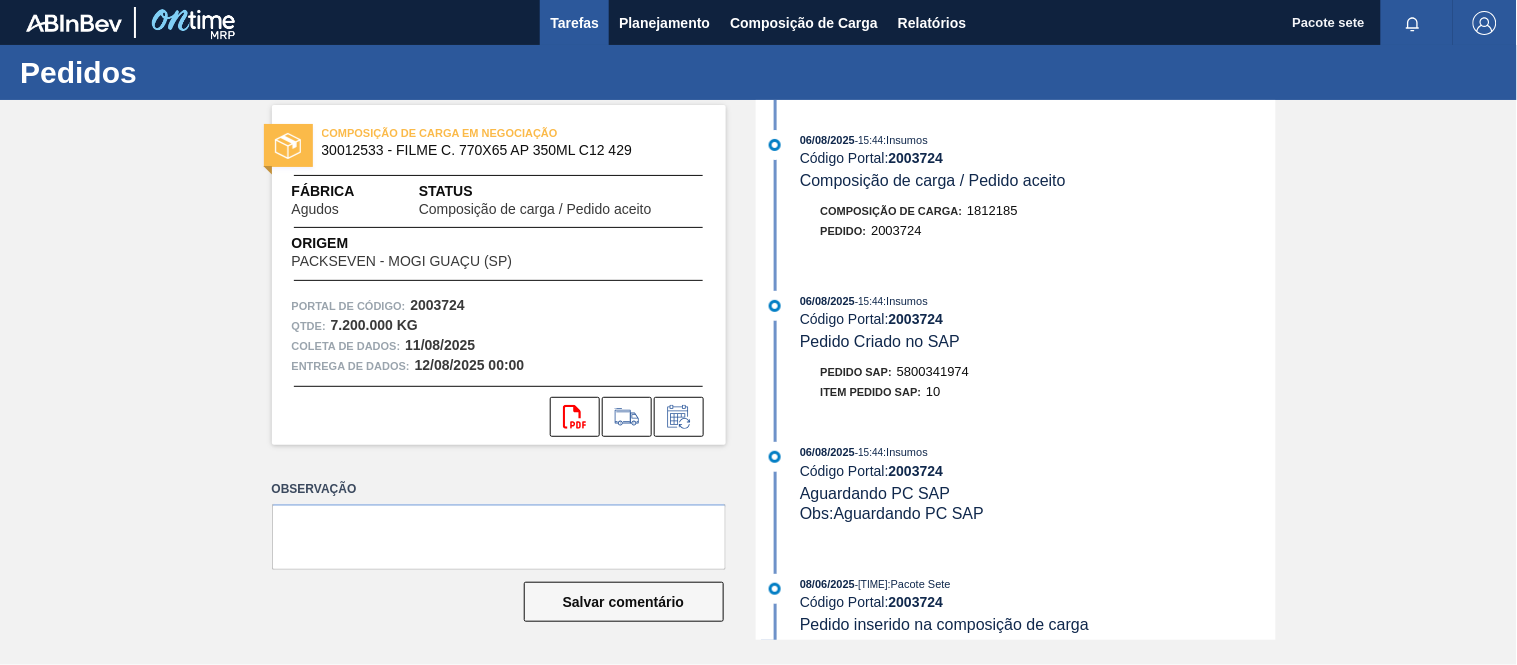 drag, startPoint x: 625, startPoint y: 16, endPoint x: 575, endPoint y: 27, distance: 51.1957 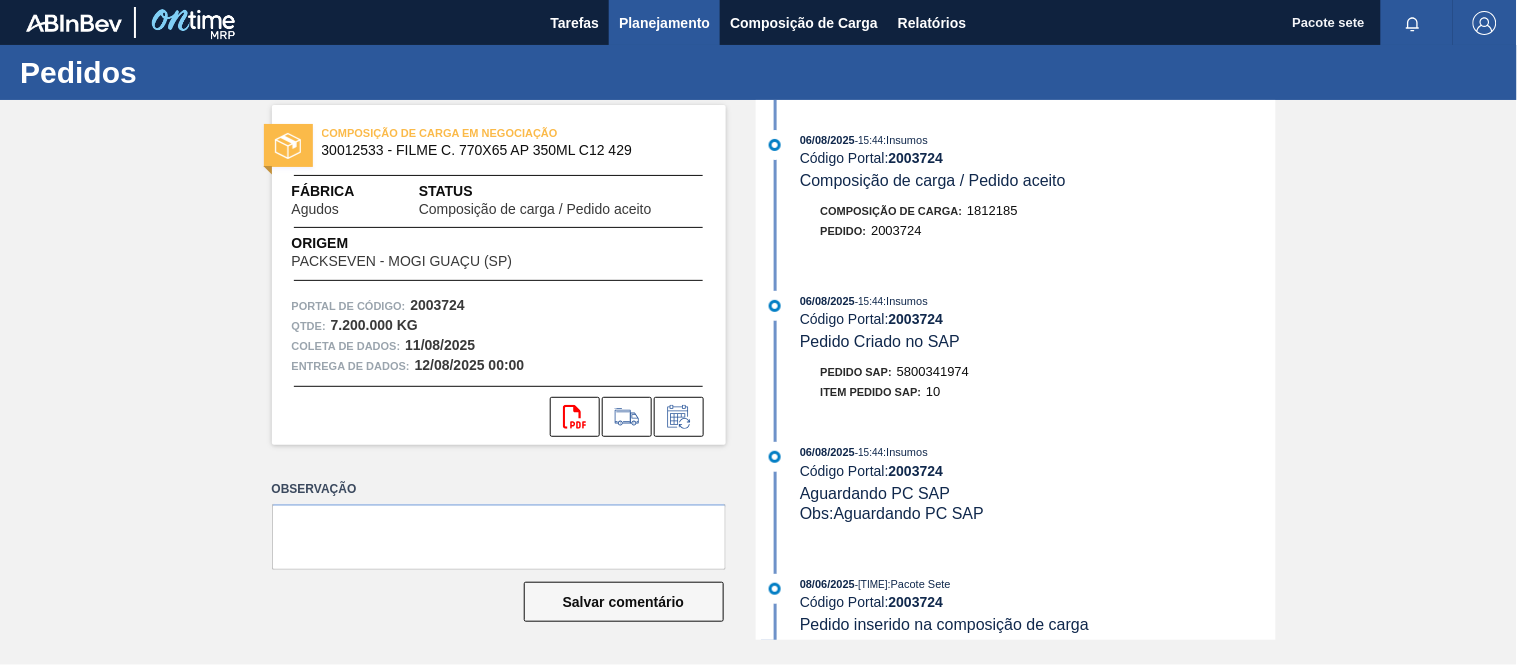 click on "Planejamento" at bounding box center (664, 23) 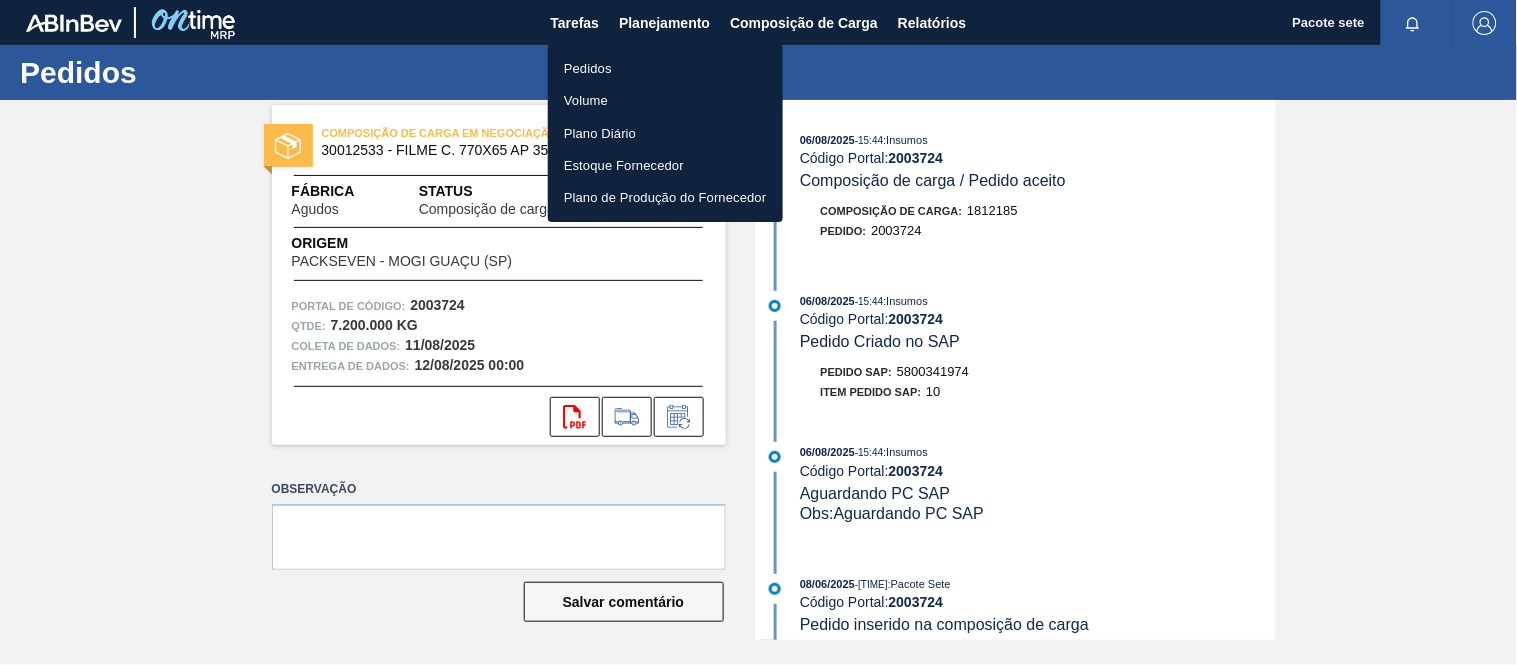 click on "Pedidos" at bounding box center (588, 68) 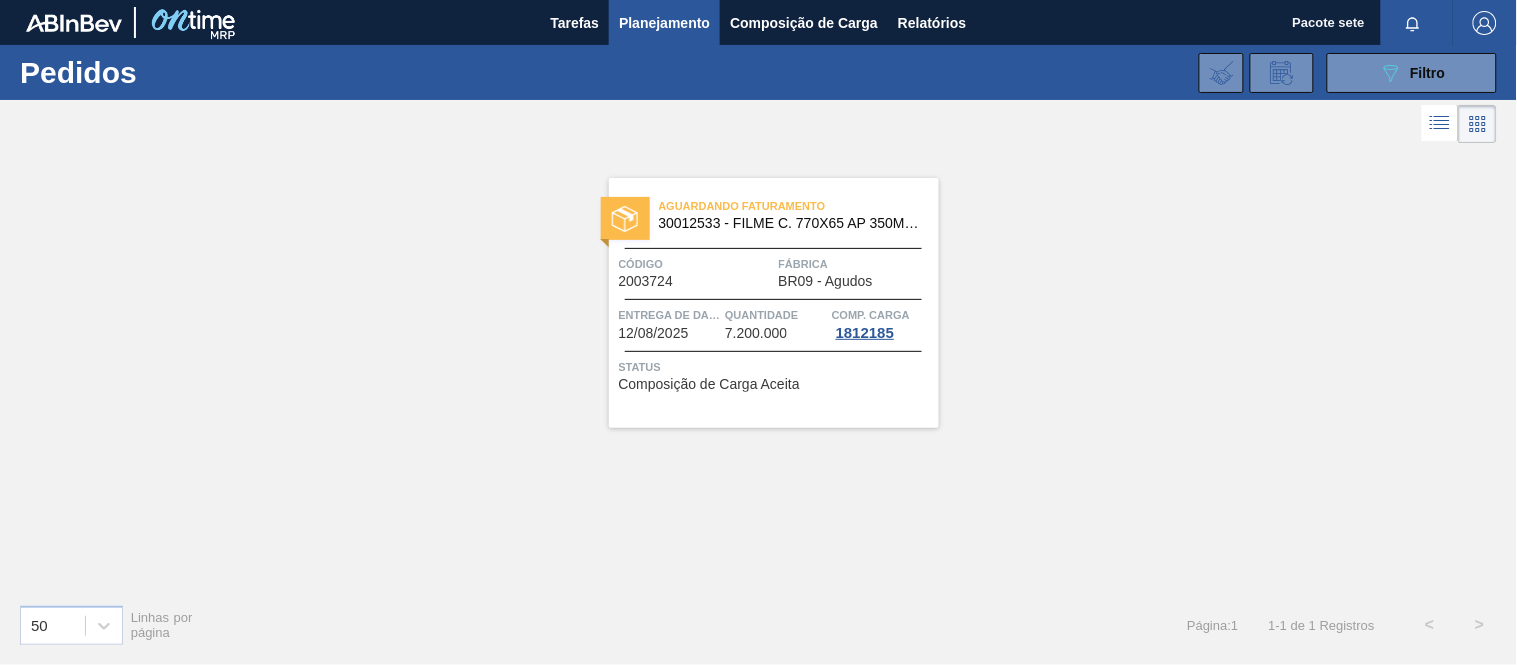 drag, startPoint x: 1411, startPoint y: 56, endPoint x: 1285, endPoint y: 124, distance: 143.1782 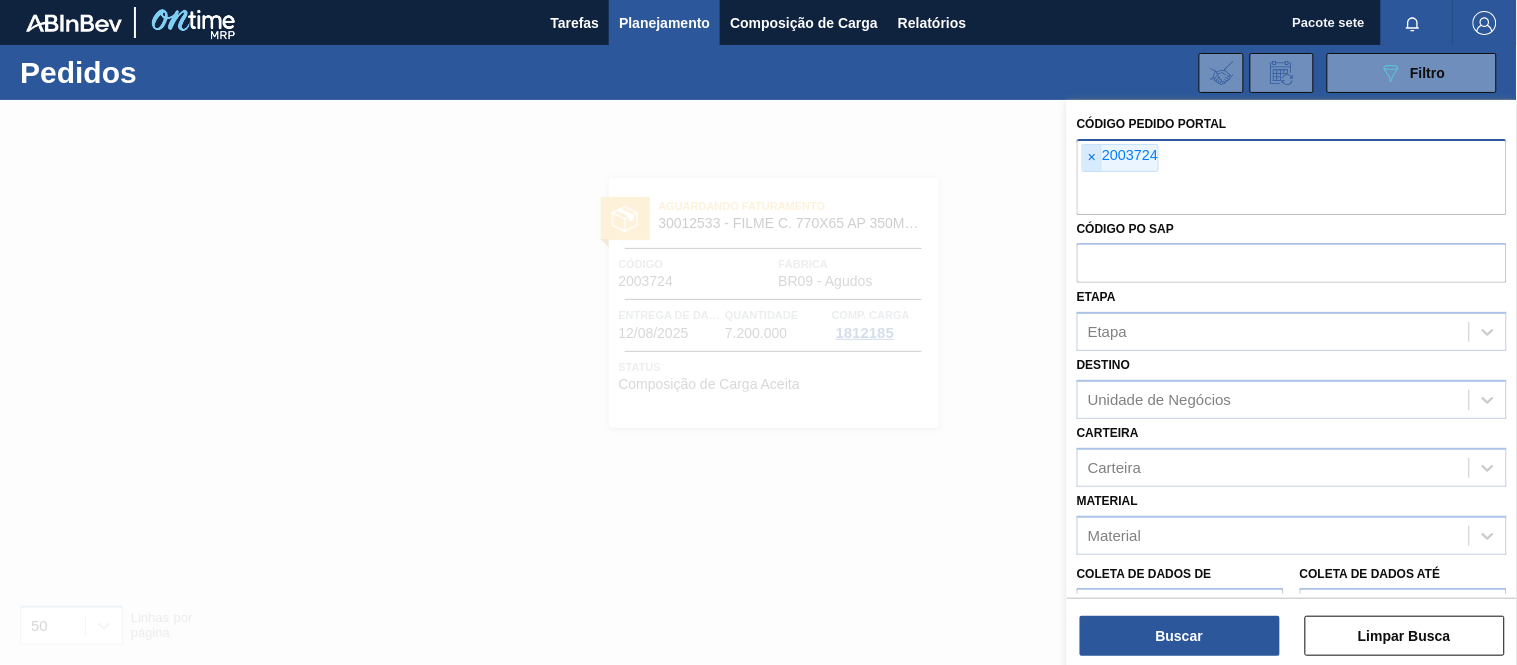 click on "×" at bounding box center (1092, 157) 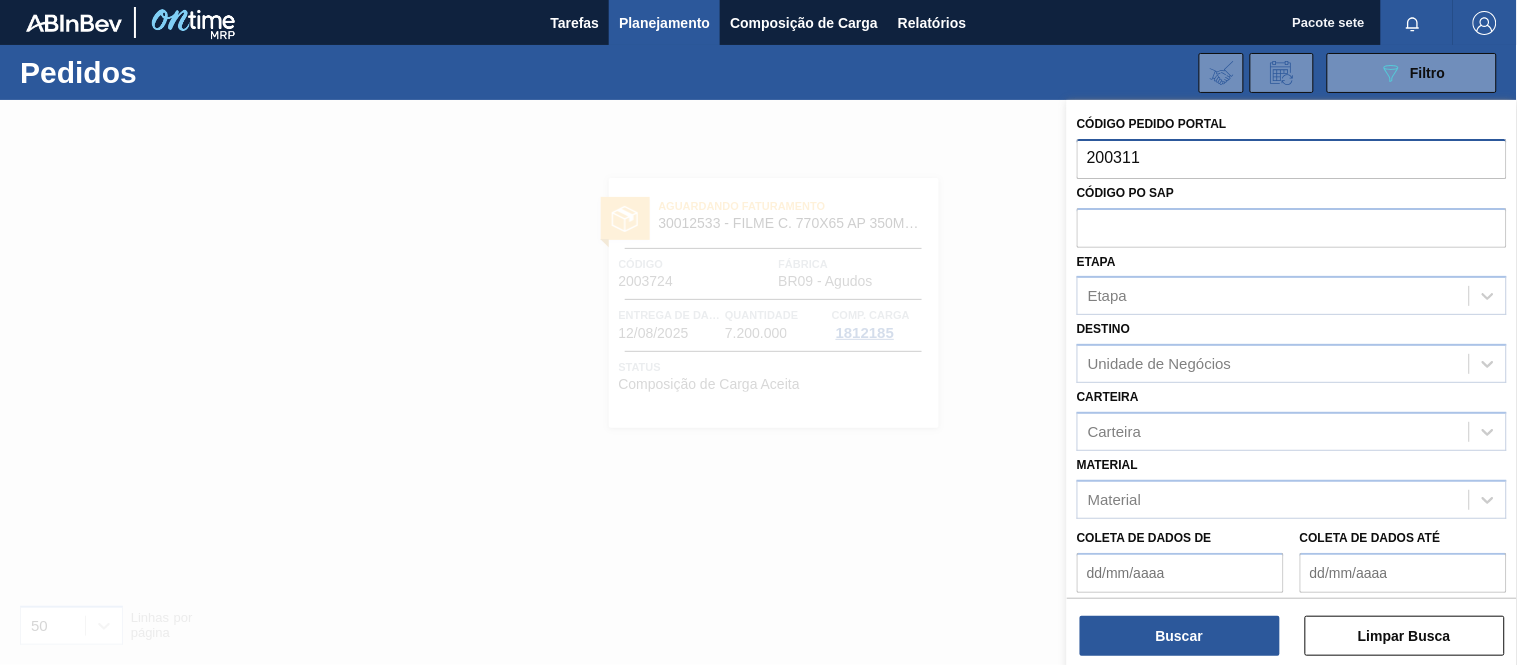 type on "2003112" 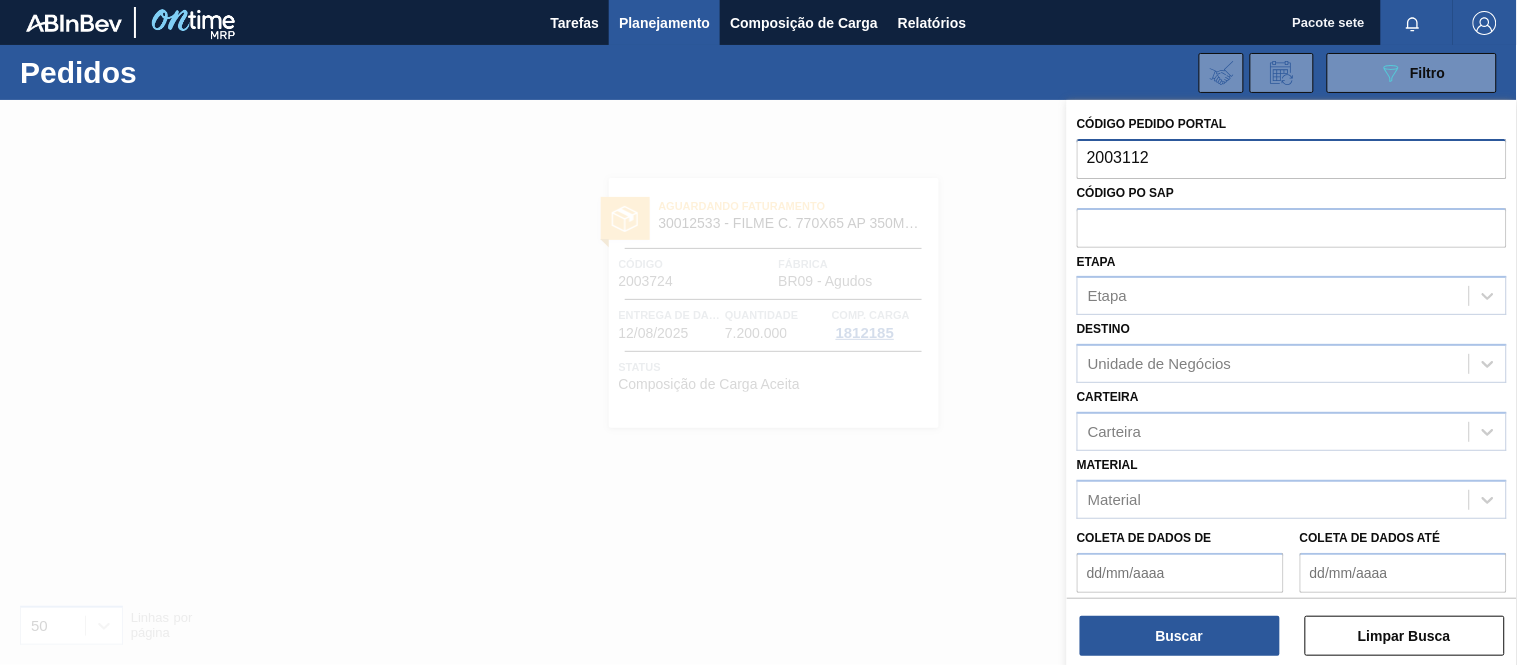 type 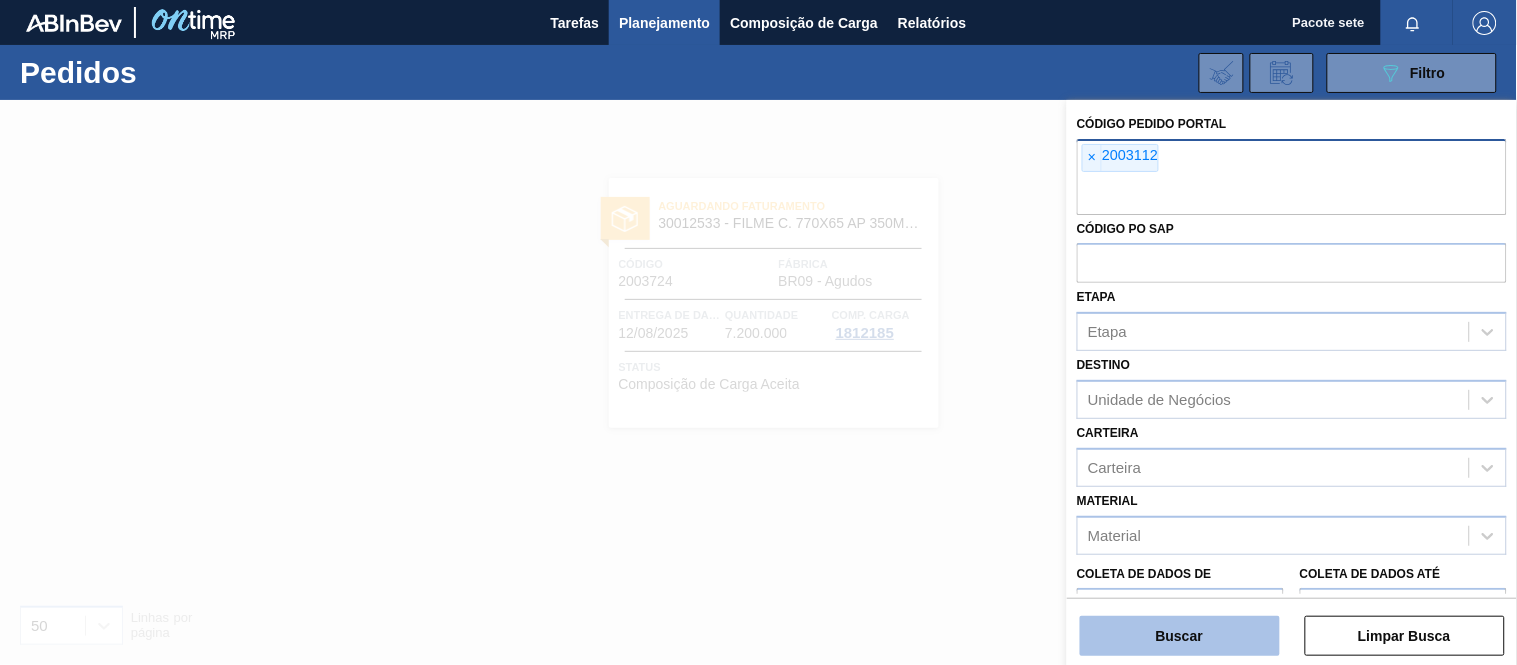 click on "Buscar" at bounding box center (1179, 636) 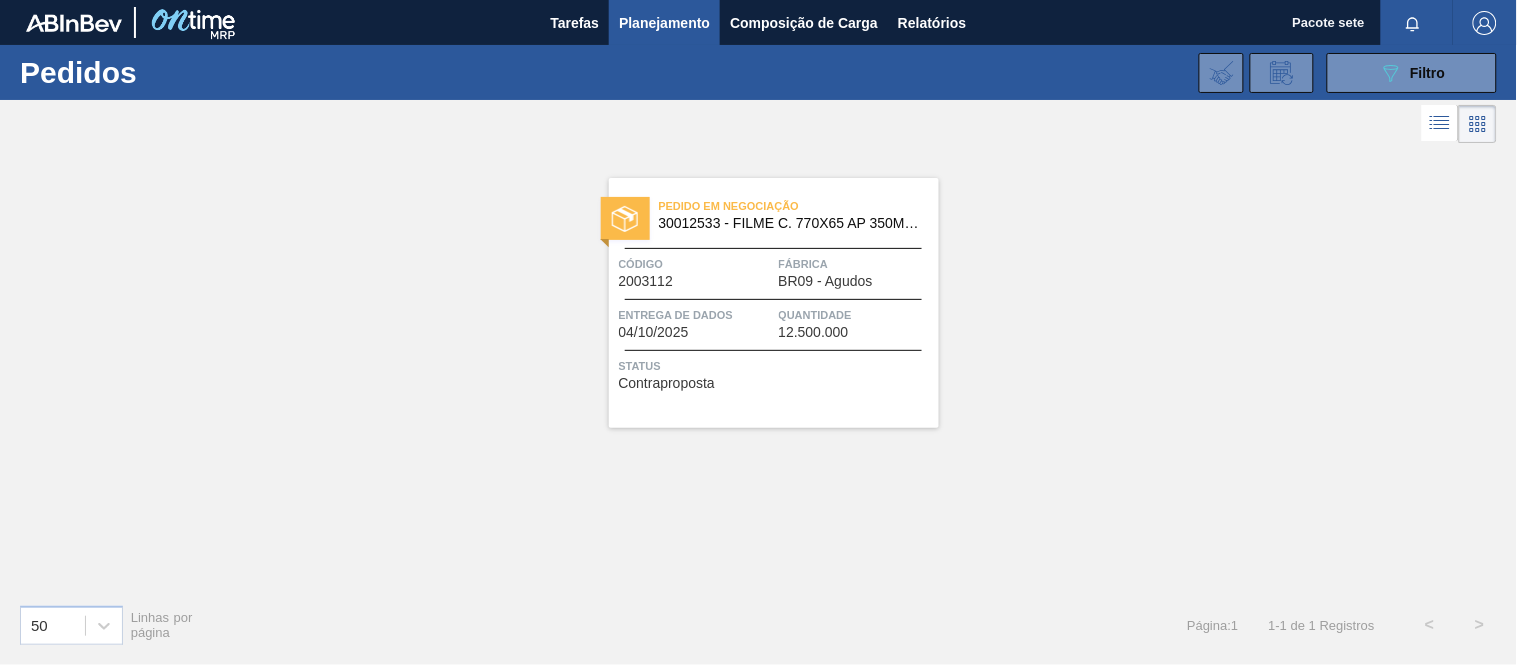 click on "Código 2003112" at bounding box center [696, 271] 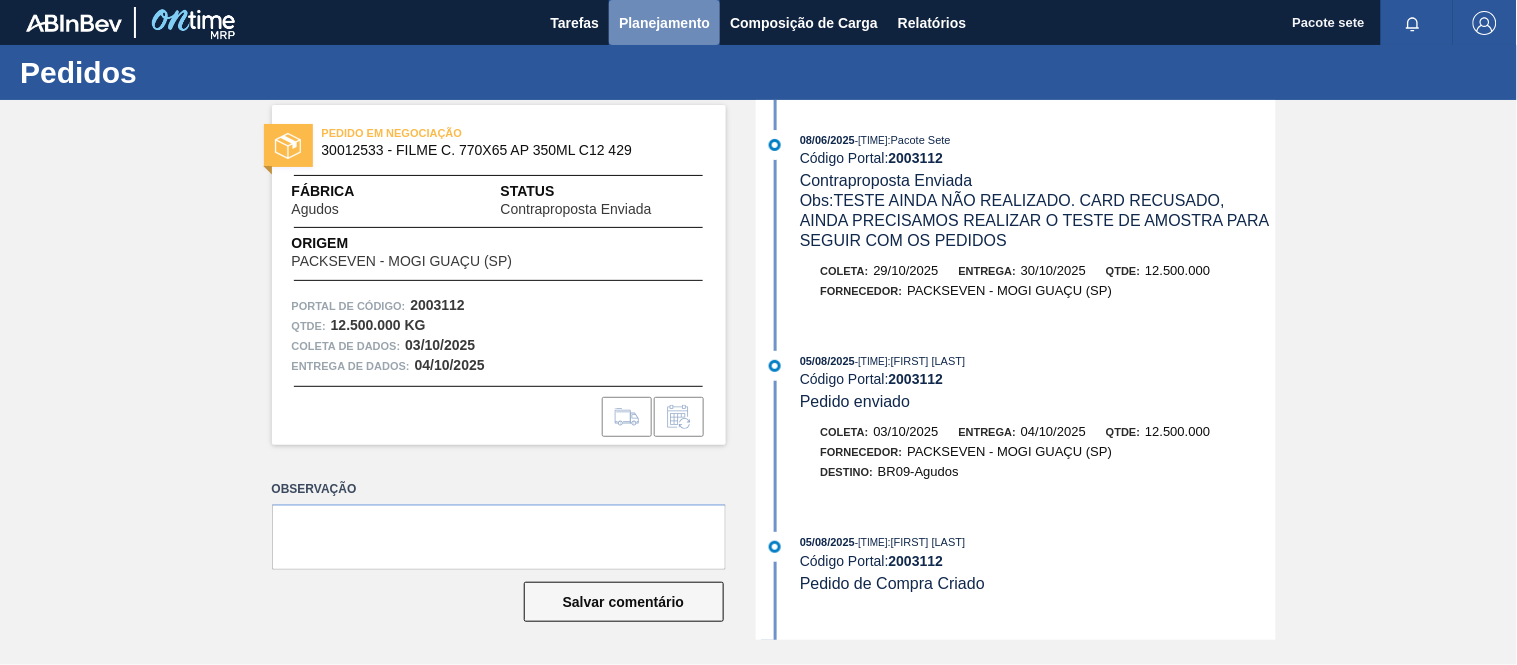 click on "Planejamento" at bounding box center [664, 23] 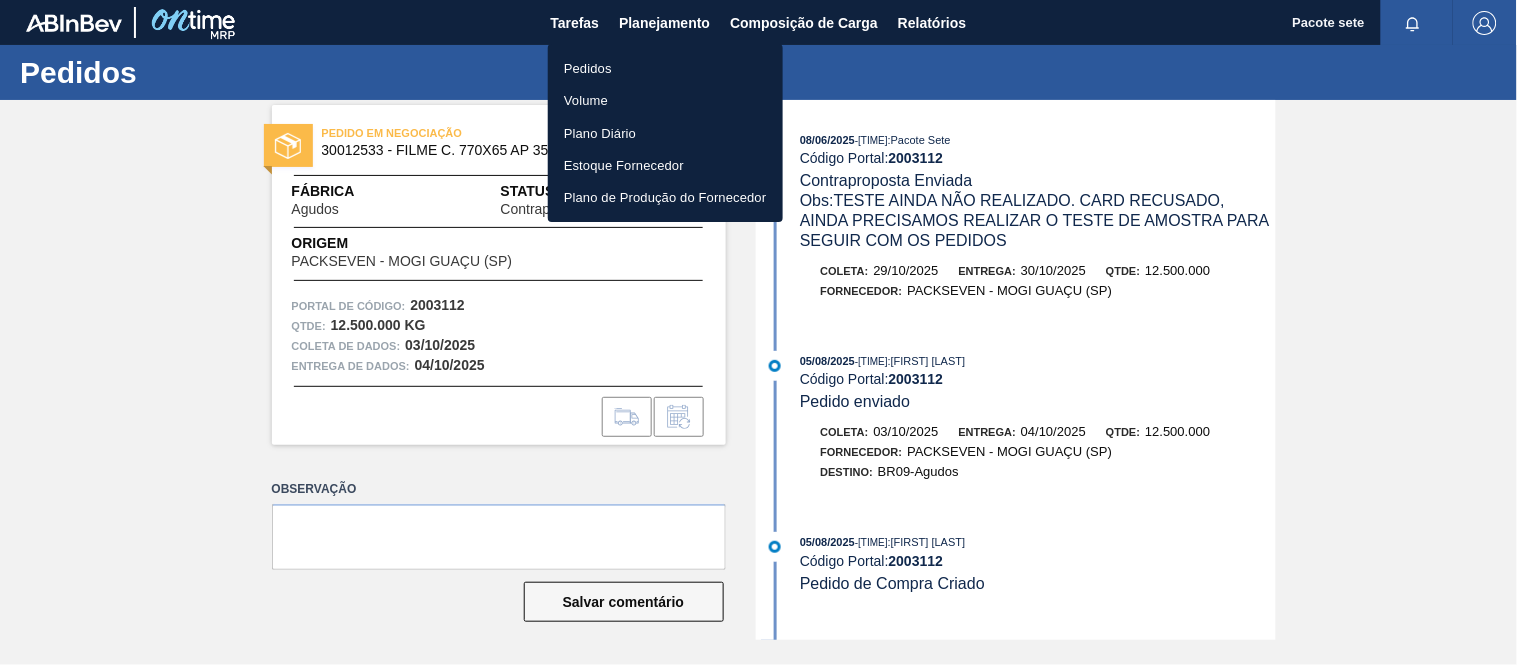 click on "Pedidos" at bounding box center [665, 68] 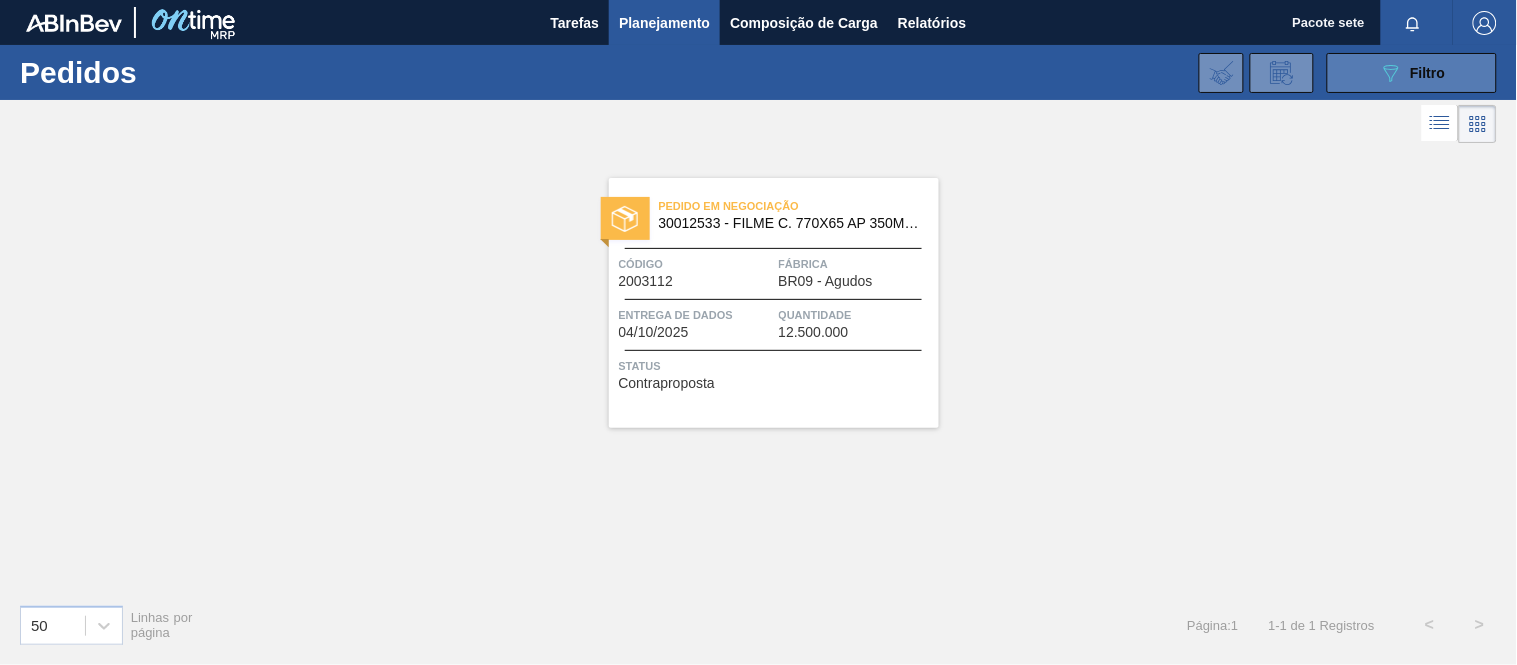 click on "089F7B8B-B2A5-4AFE-B5C0-19BA573D28AC" 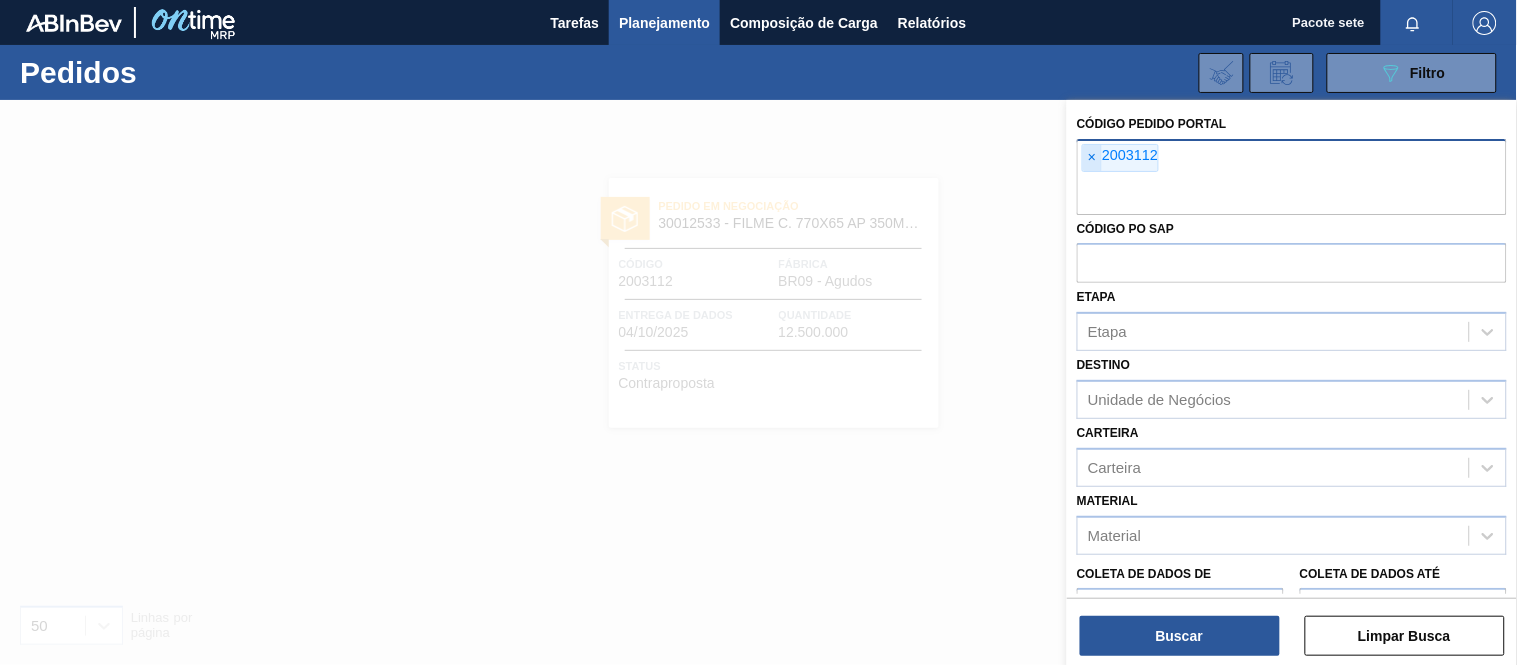 click on "×" at bounding box center [1092, 157] 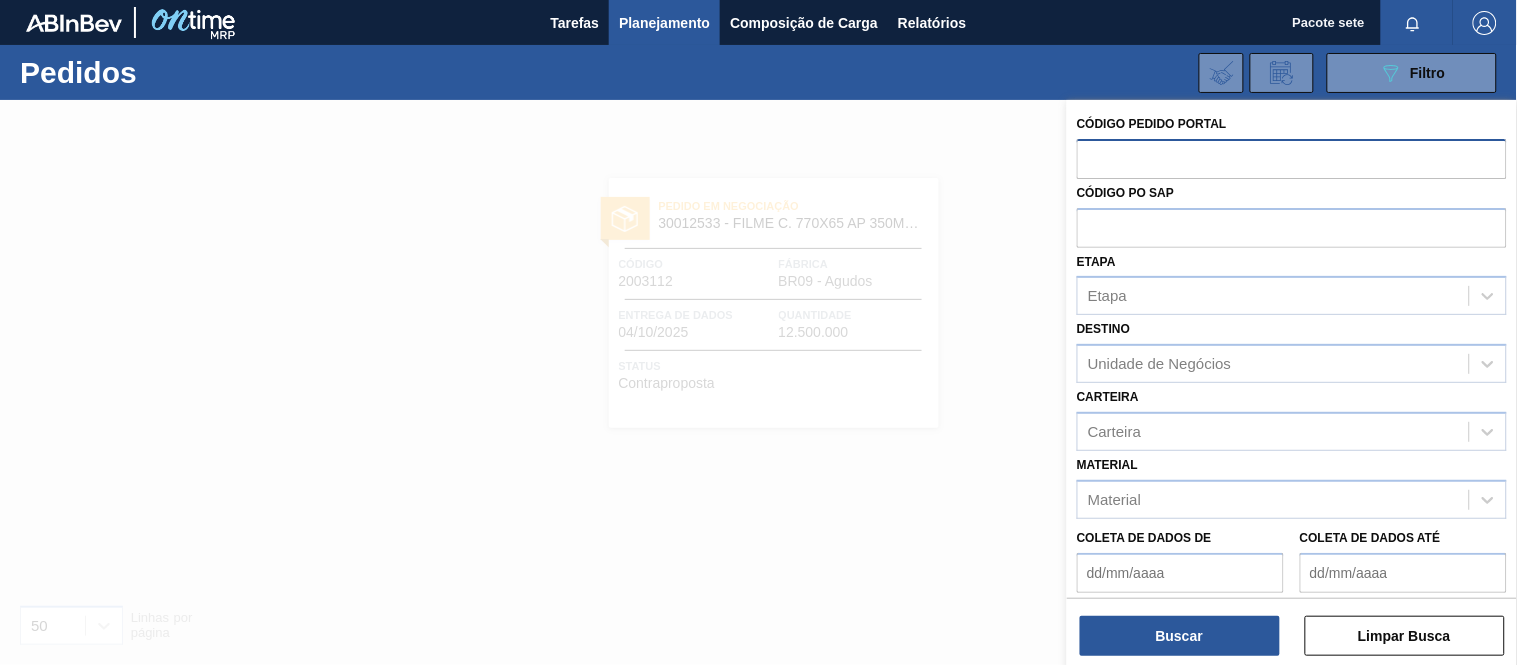 paste on "2003111" 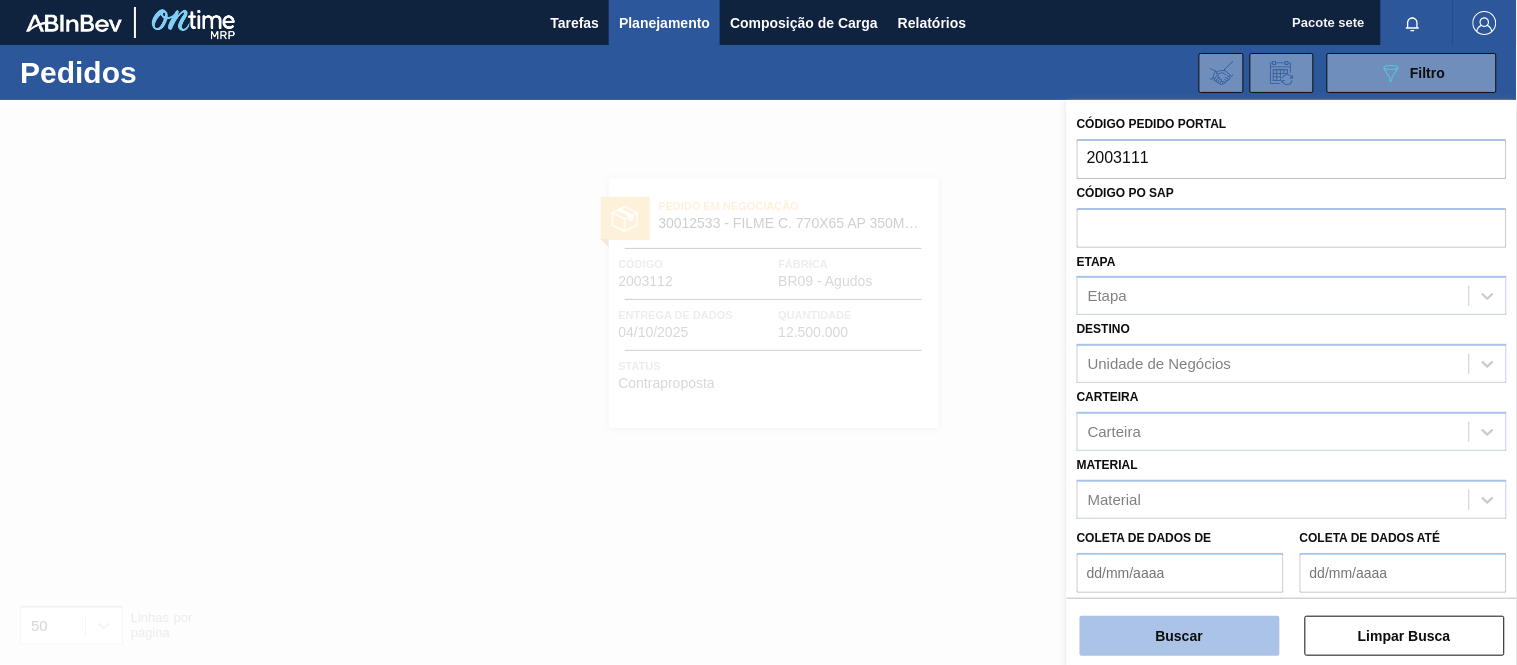 type on "2003111" 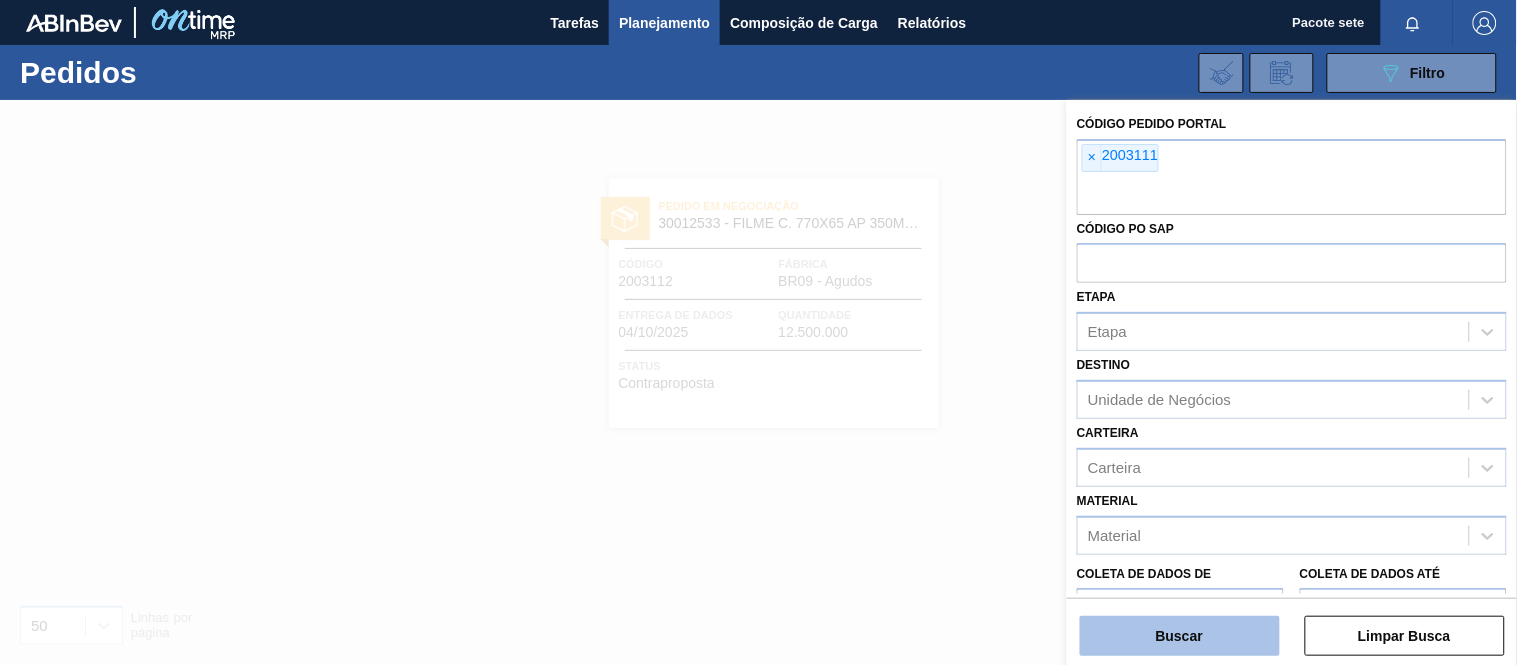 click on "Buscar" at bounding box center (1179, 636) 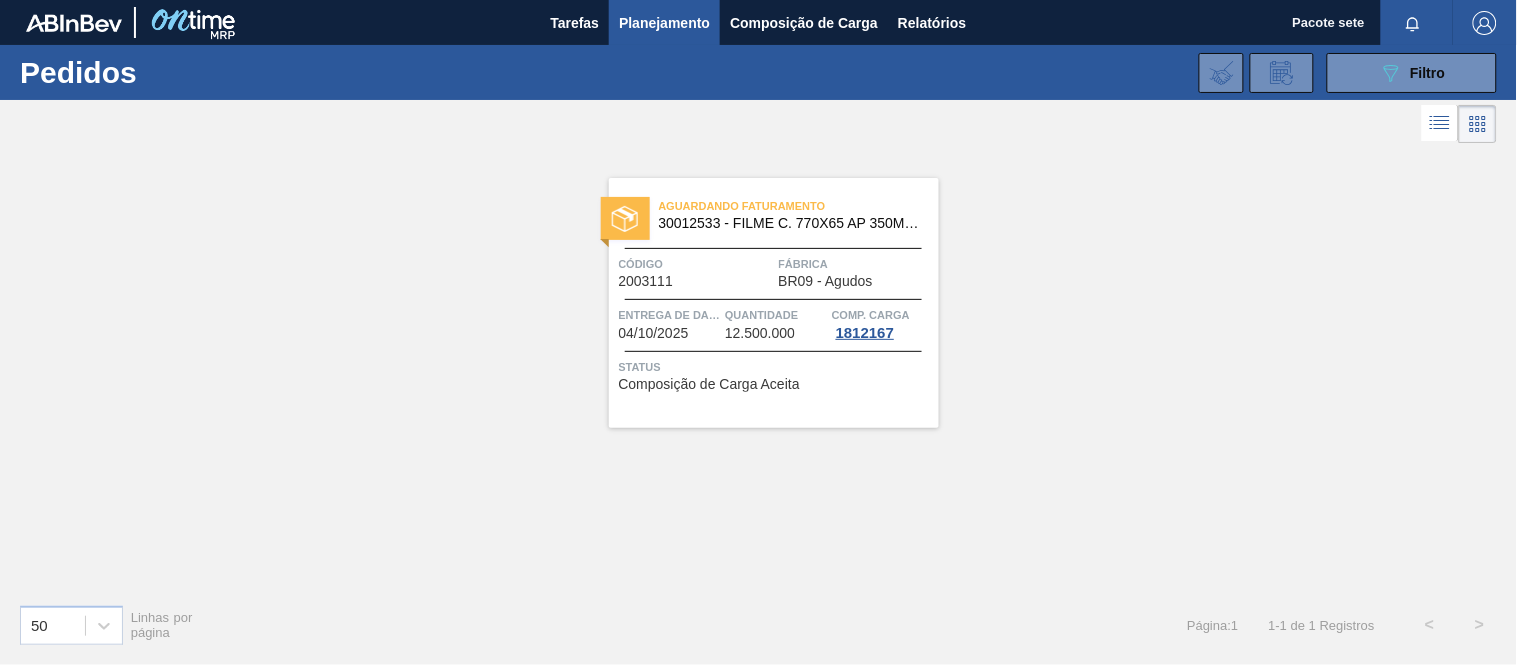 click on "Código" at bounding box center [696, 264] 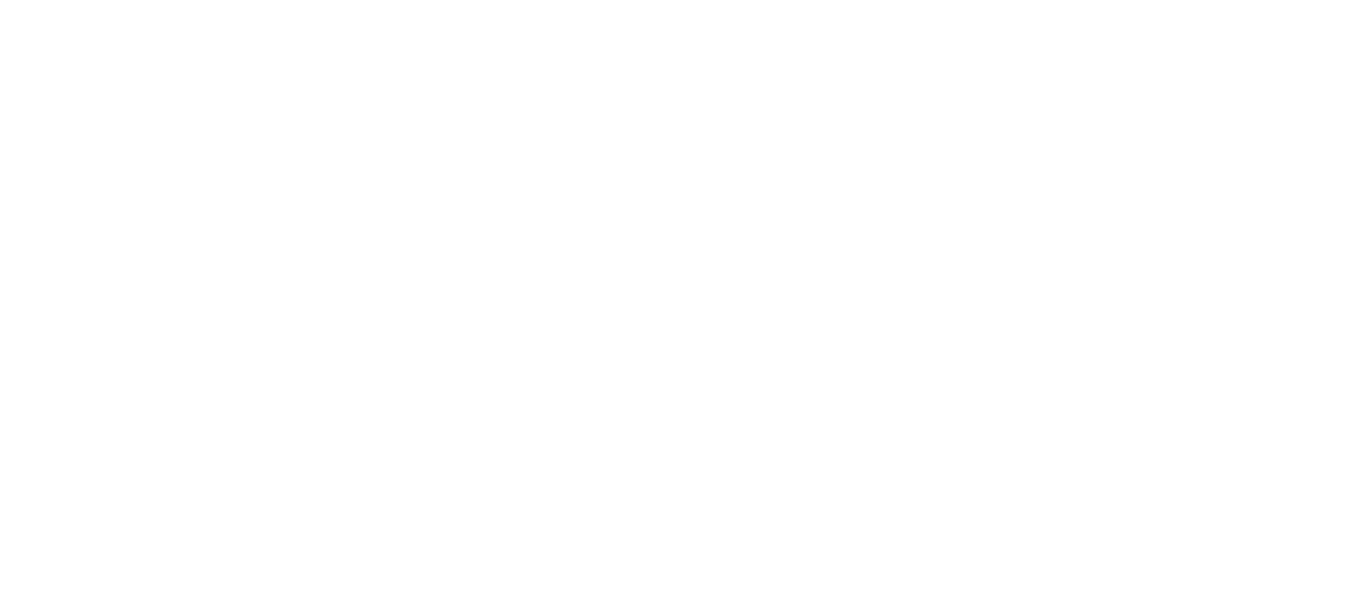 scroll, scrollTop: 0, scrollLeft: 0, axis: both 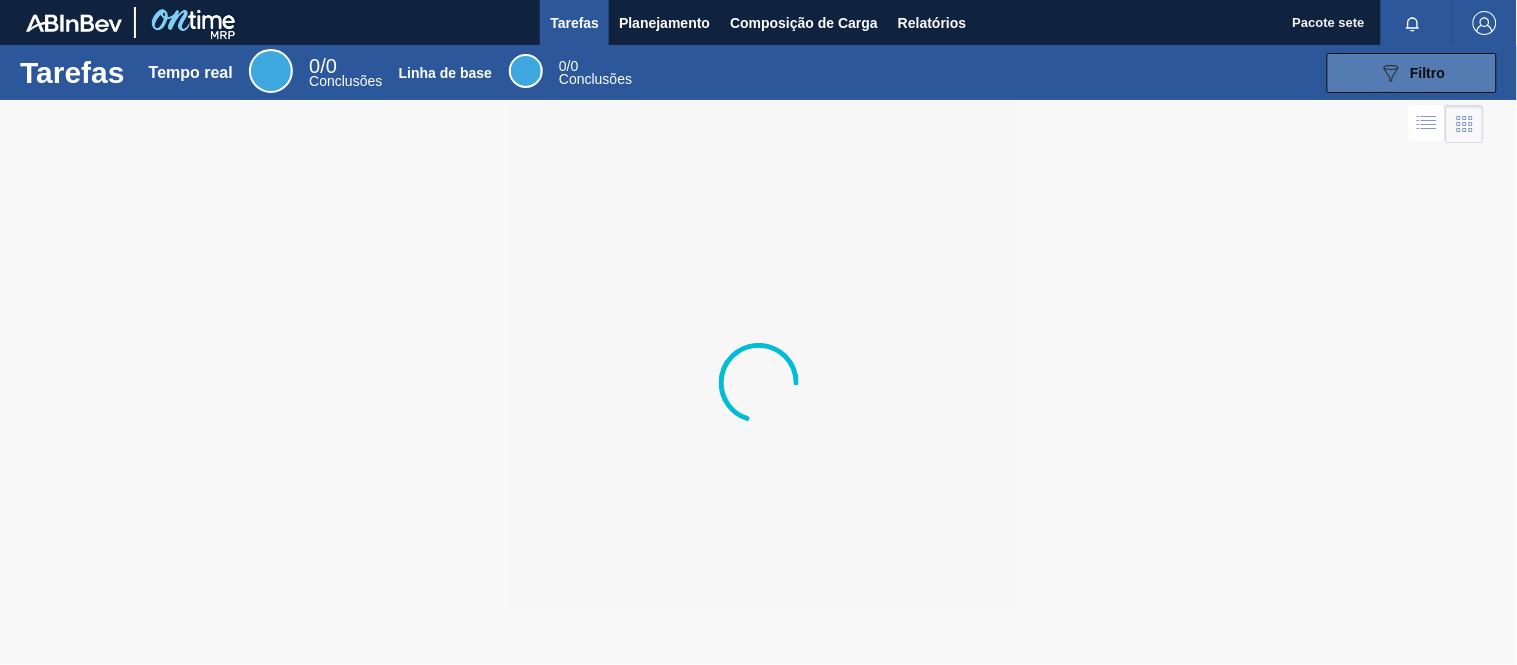 click on "089F7B8B-B2A5-4AFE-B5C0-19BA573D28AC Filtro" at bounding box center [1412, 73] 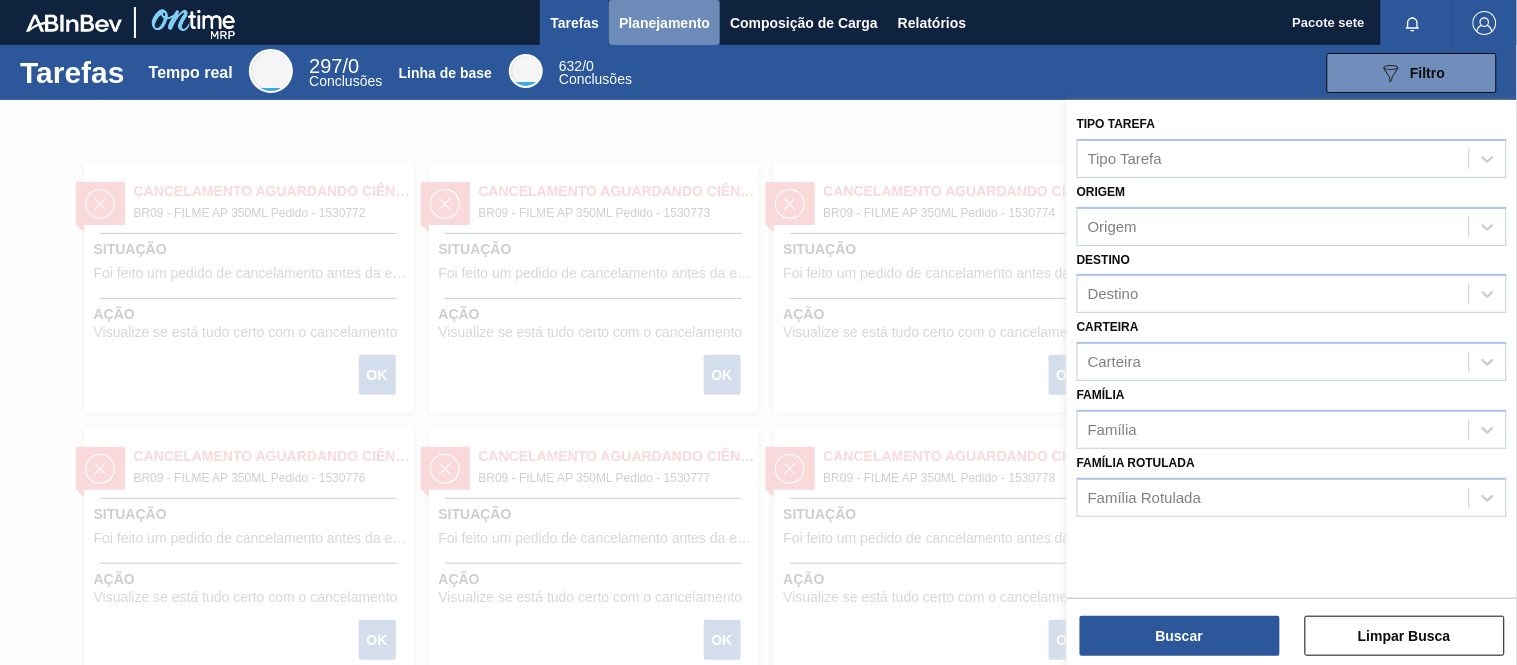 click on "Planejamento" at bounding box center [664, 23] 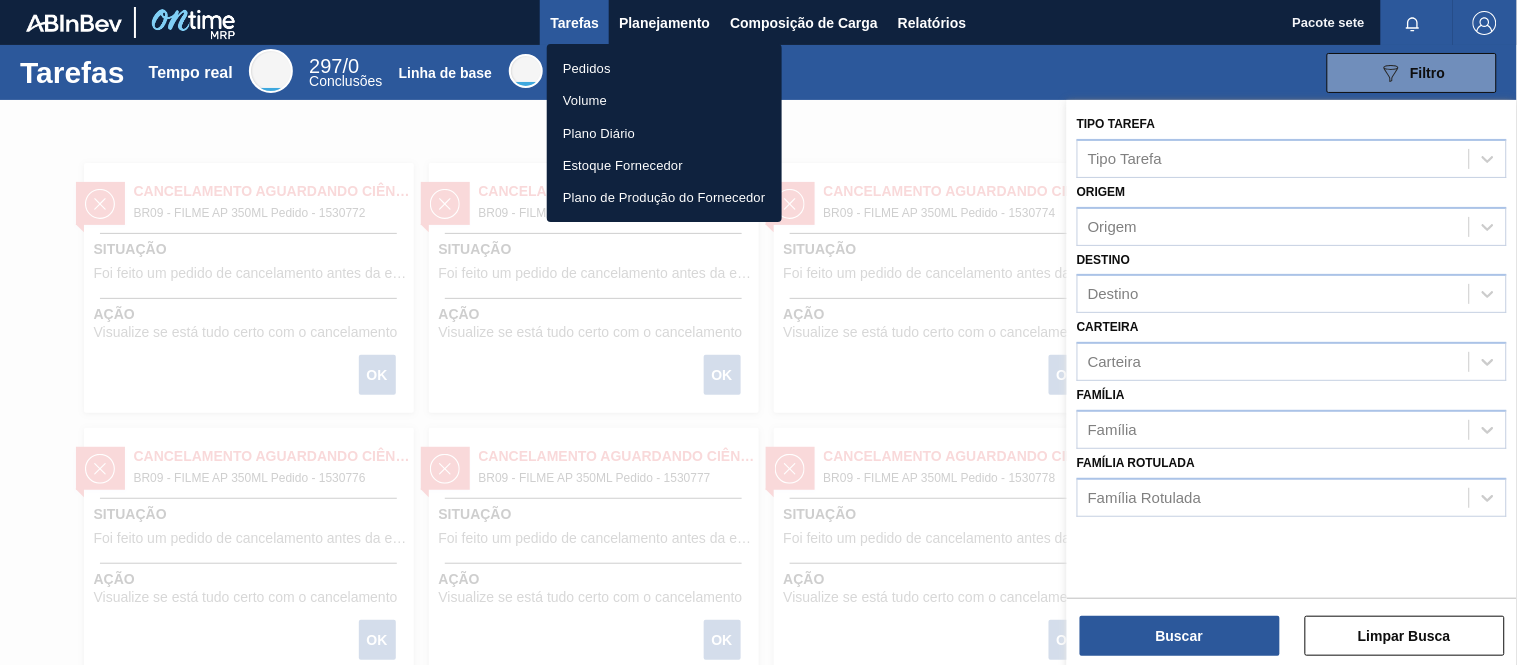 click on "Pedidos" at bounding box center (587, 68) 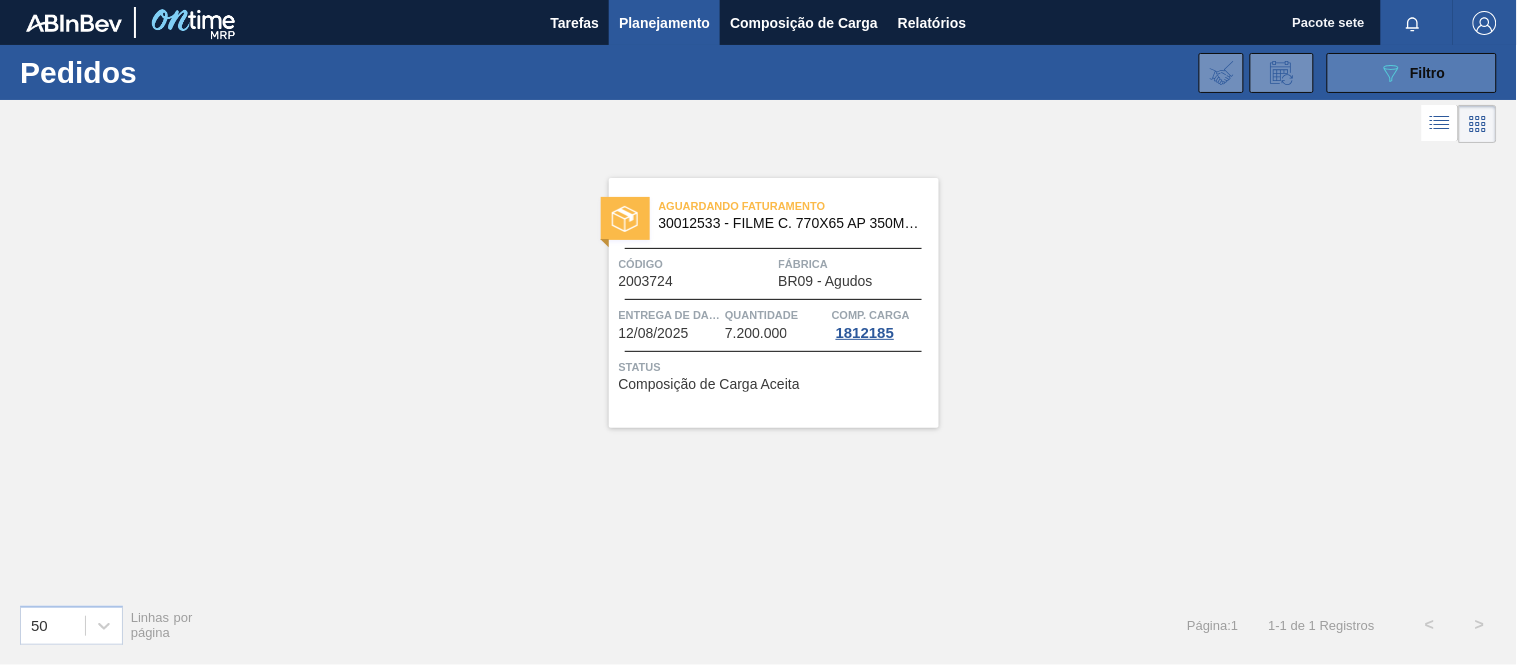 click on "089F7B8B-B2A5-4AFE-B5C0-19BA573D28AC Filtro" at bounding box center (1412, 73) 